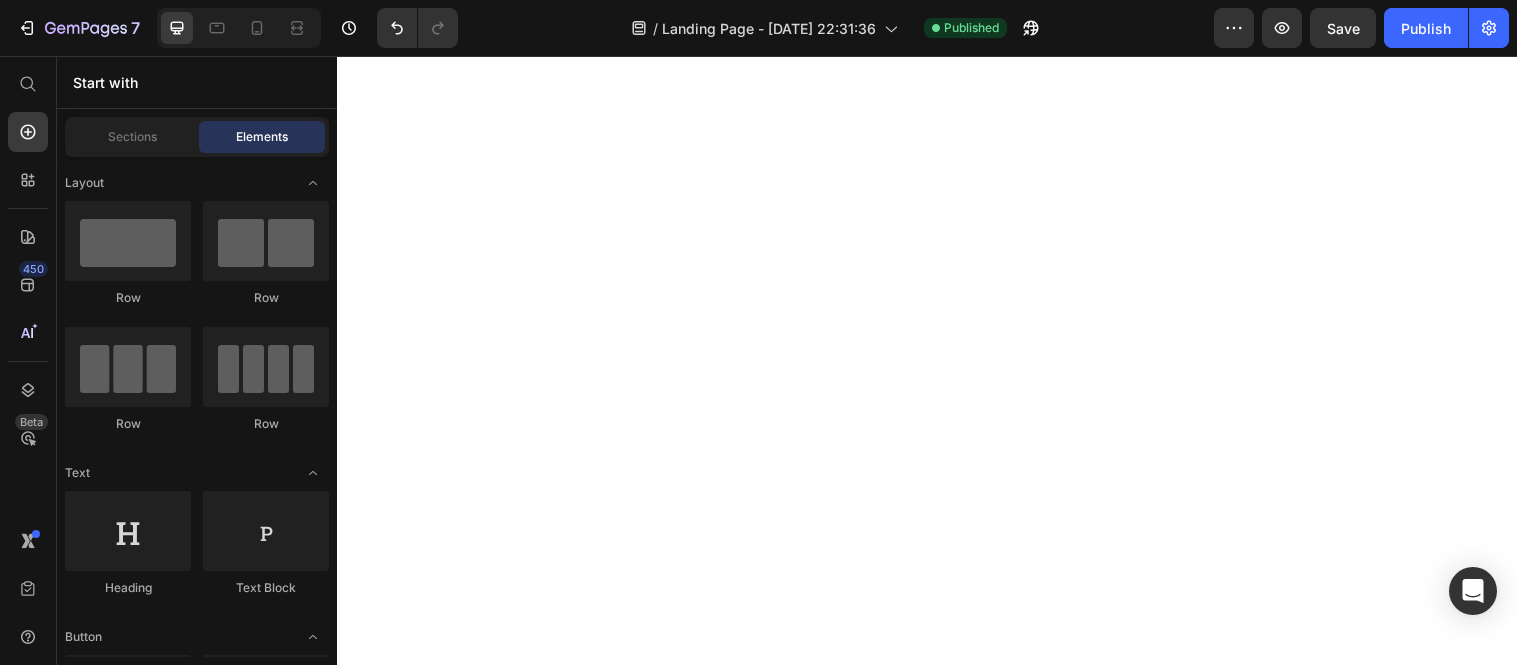 scroll, scrollTop: 0, scrollLeft: 0, axis: both 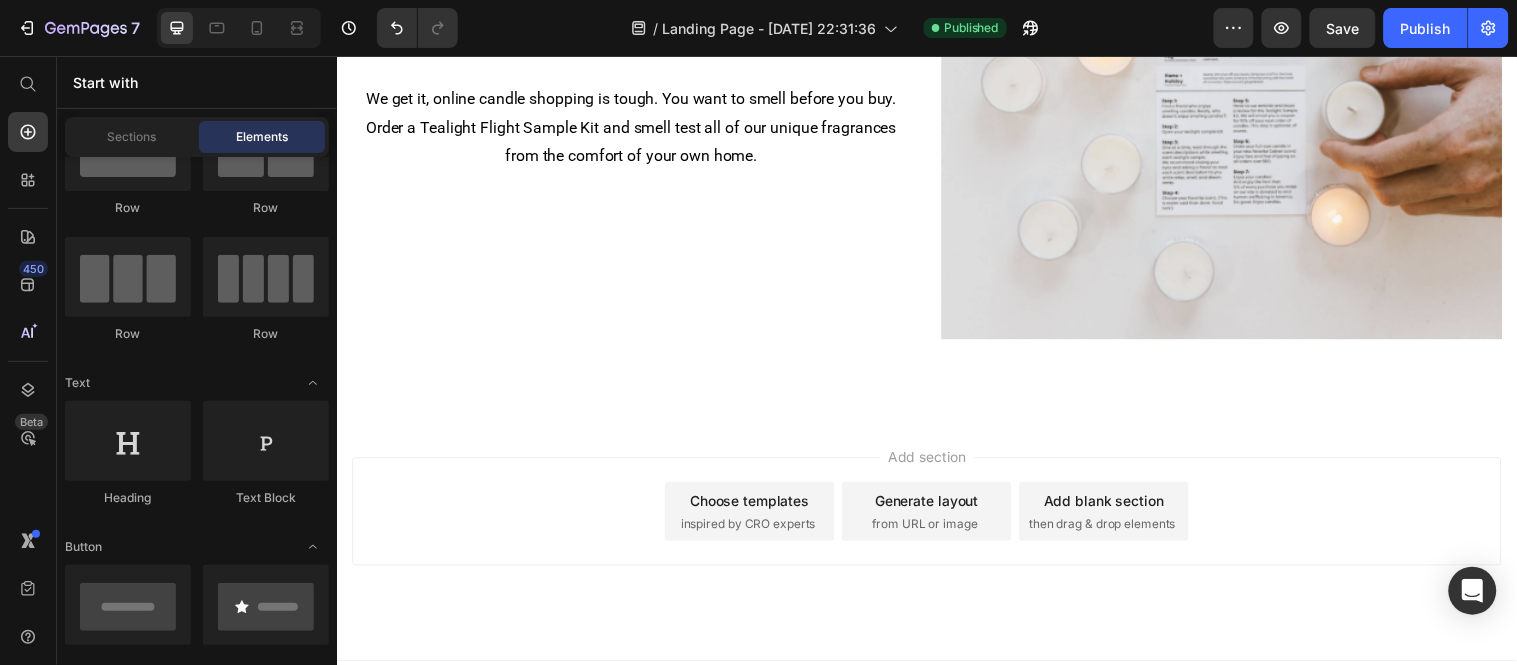 drag, startPoint x: 336, startPoint y: 55, endPoint x: 715, endPoint y: 217, distance: 412.17108 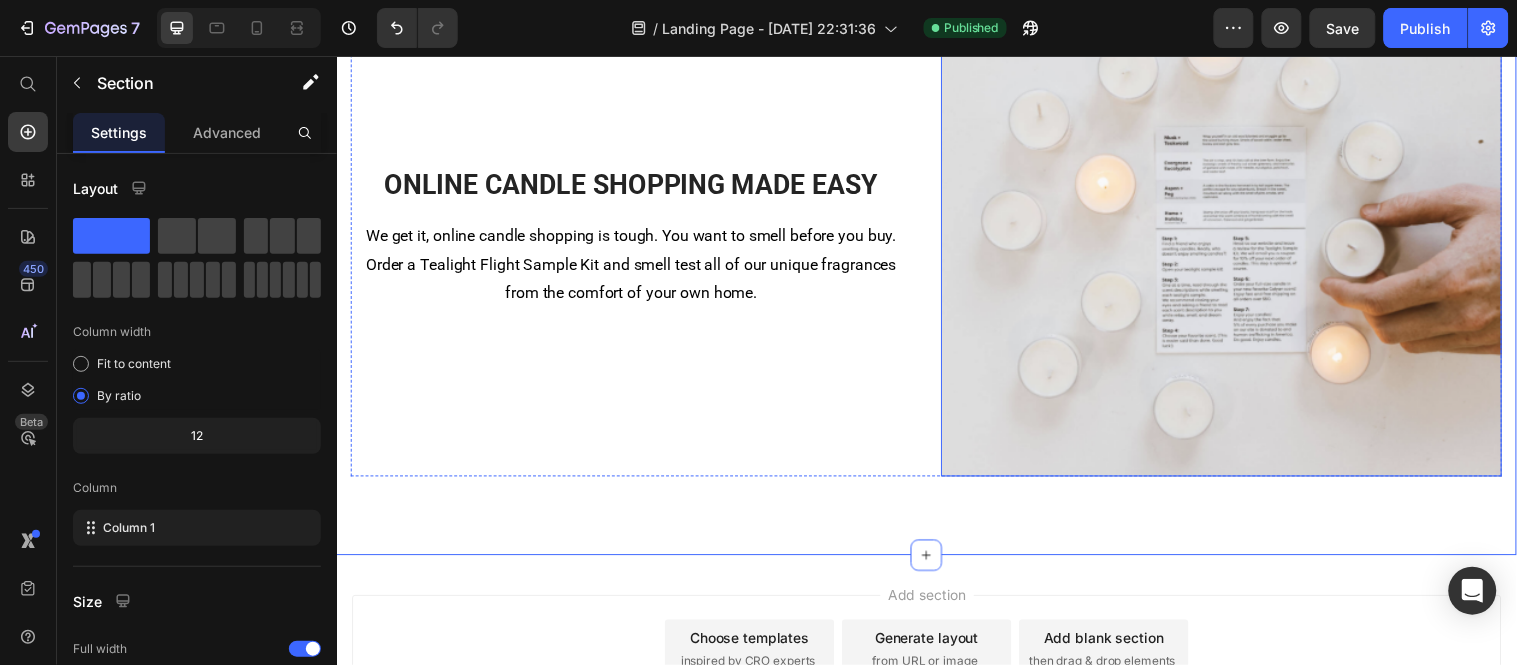scroll, scrollTop: 2898, scrollLeft: 0, axis: vertical 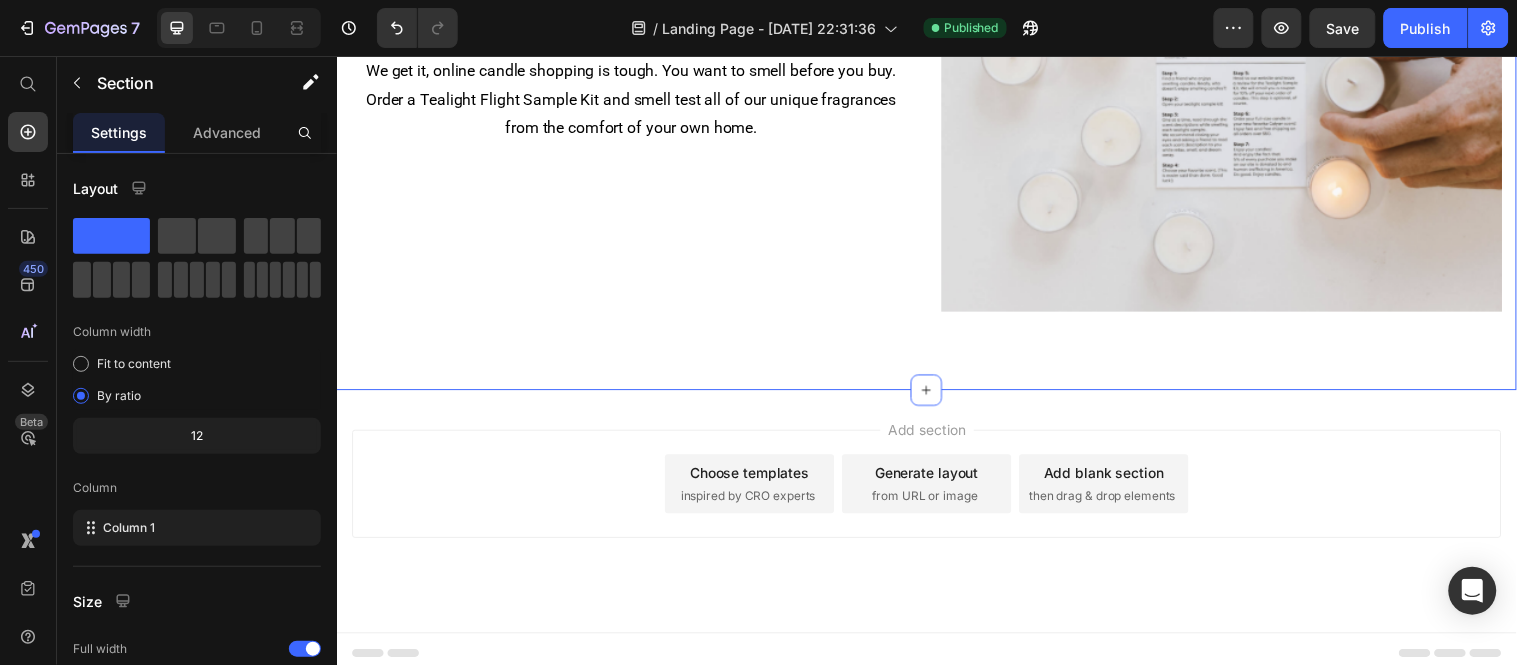 click on "Choose templates" at bounding box center (756, 478) 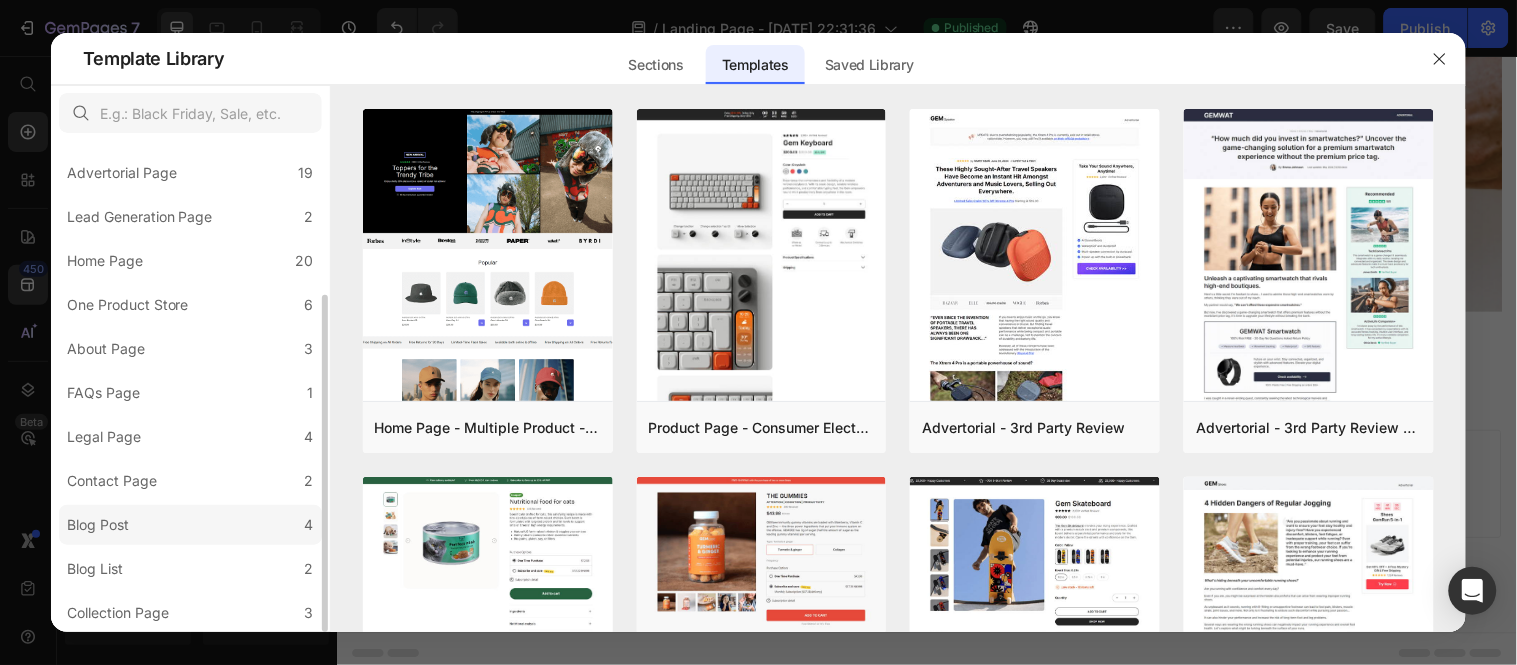 scroll, scrollTop: 2, scrollLeft: 0, axis: vertical 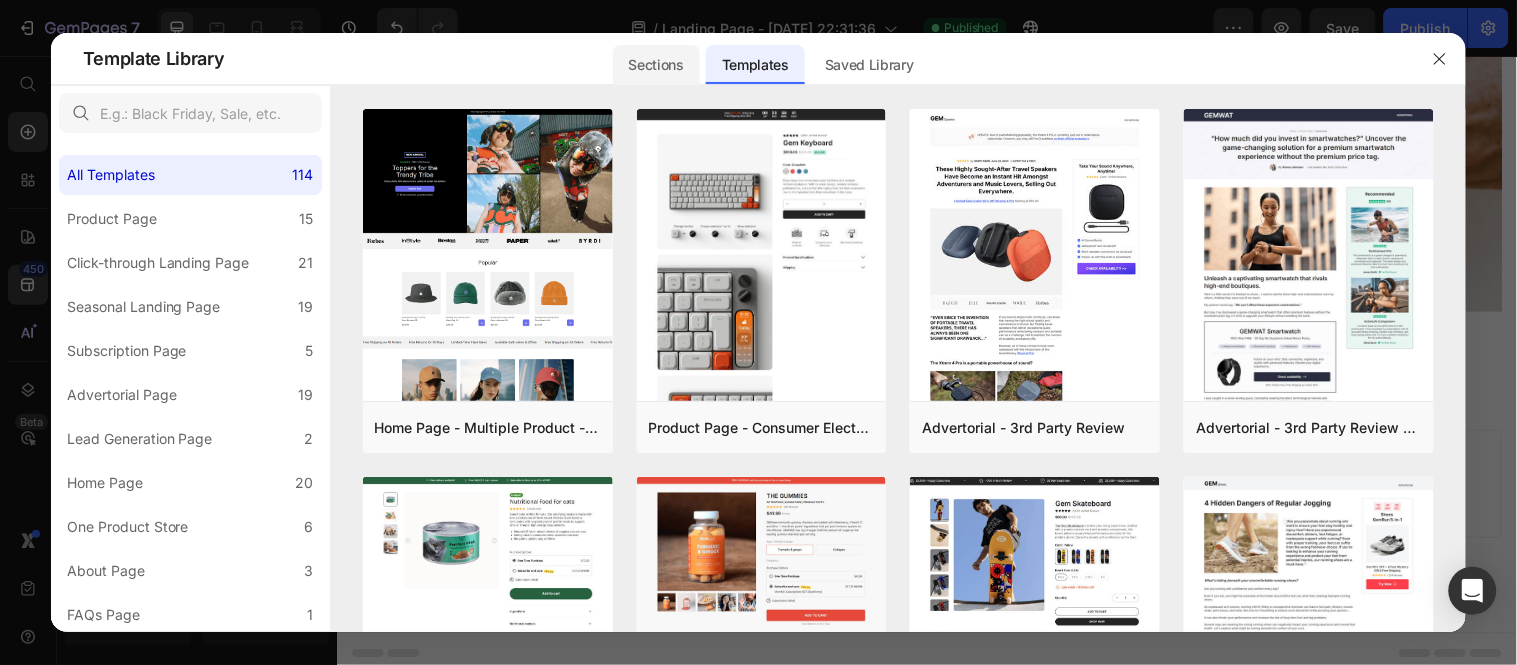 click on "Sections" 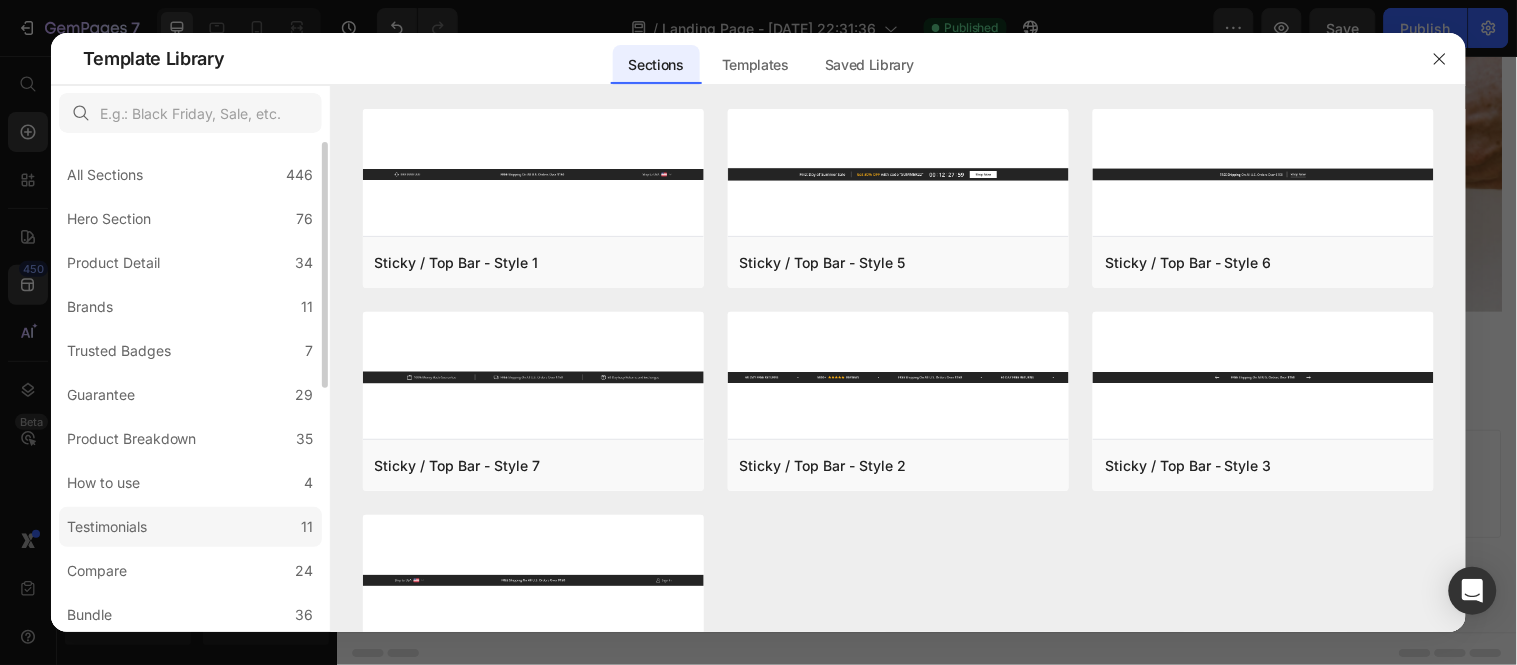 scroll, scrollTop: 0, scrollLeft: 0, axis: both 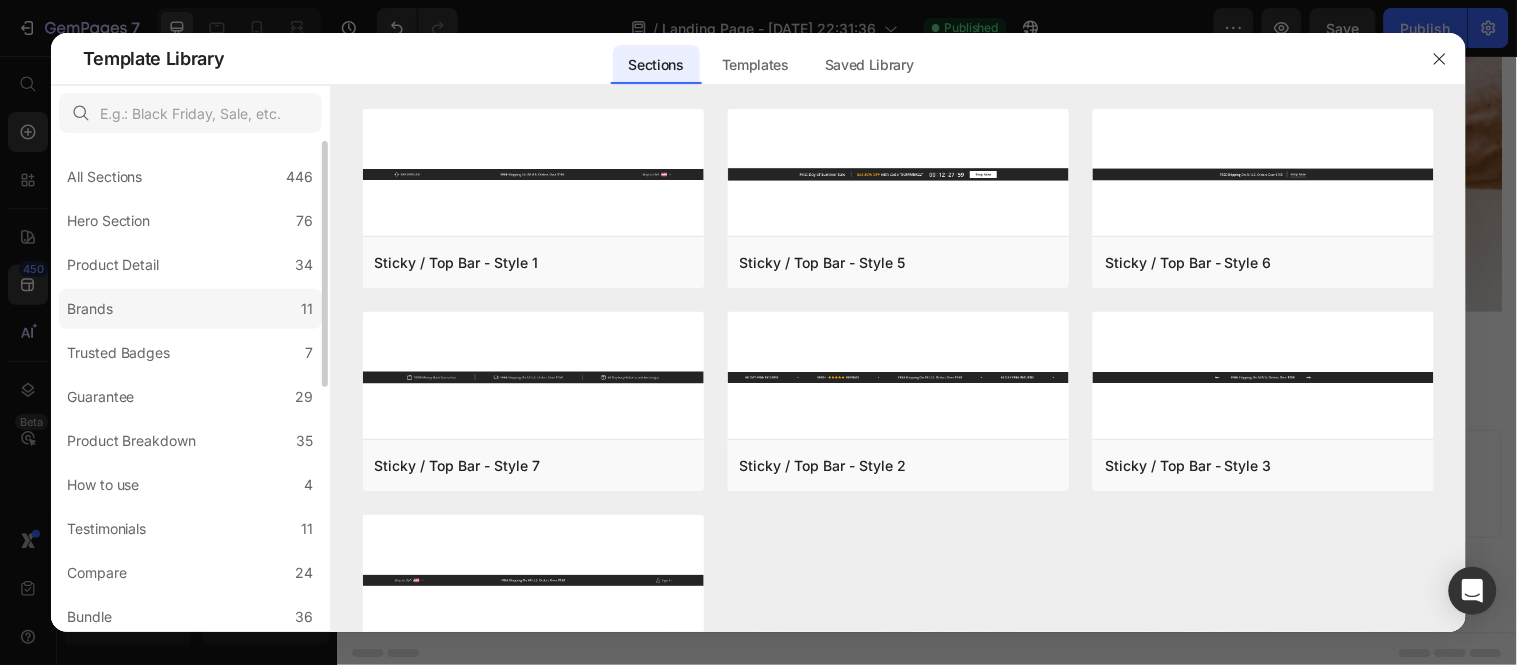 click on "Brands 11" 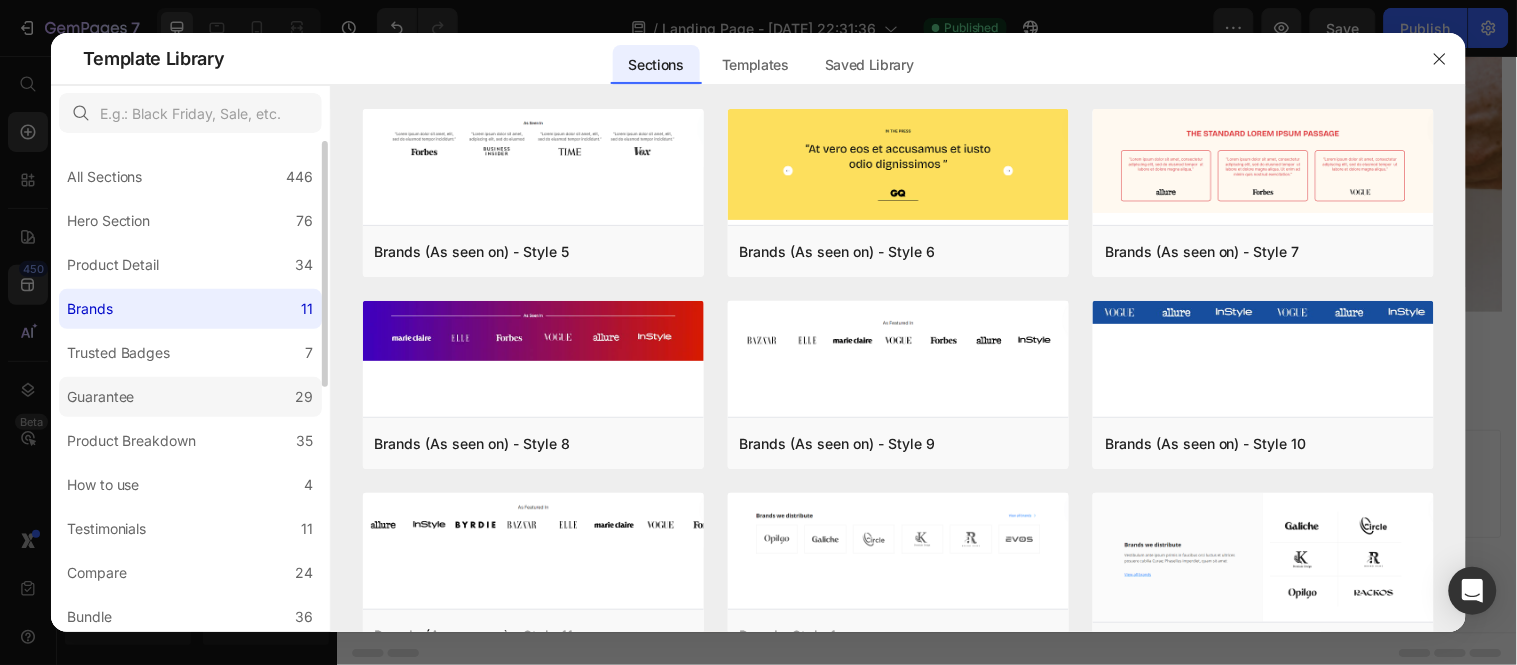 click on "Guarantee 29" 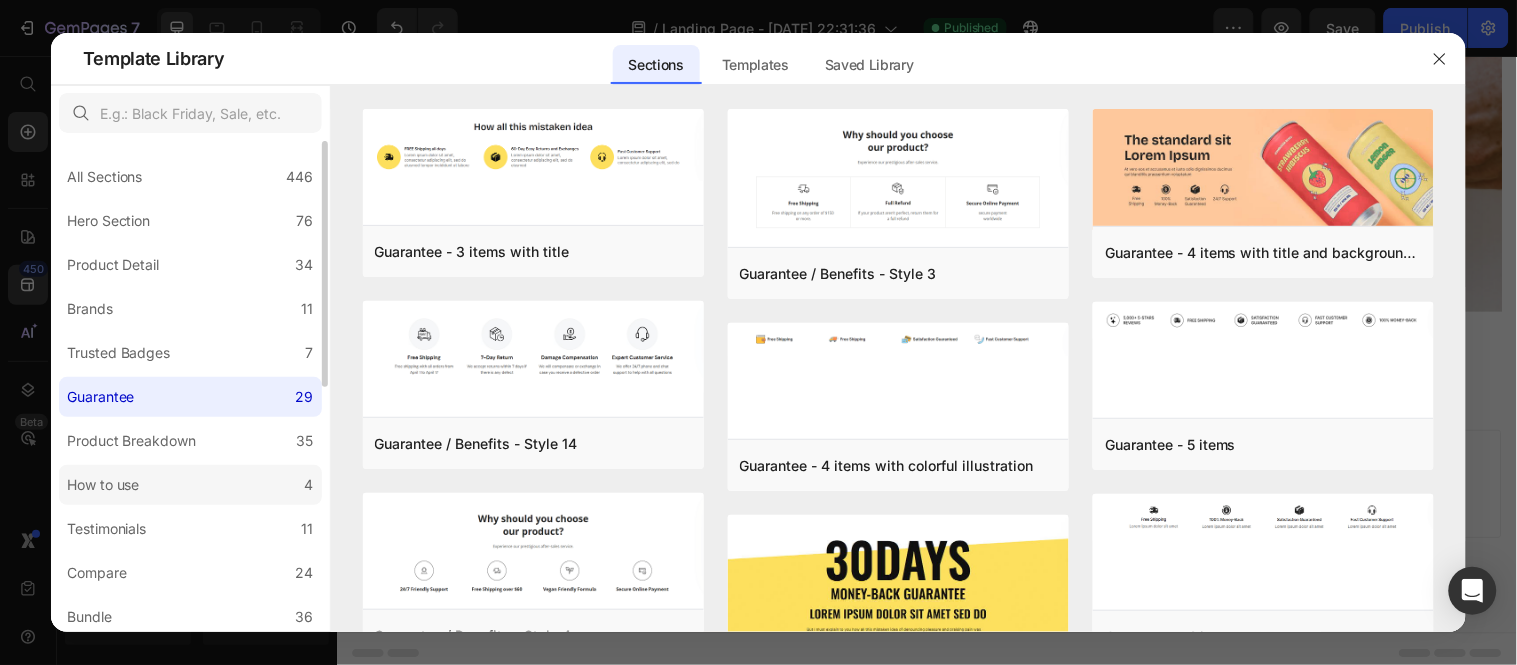 click on "How to use 4" 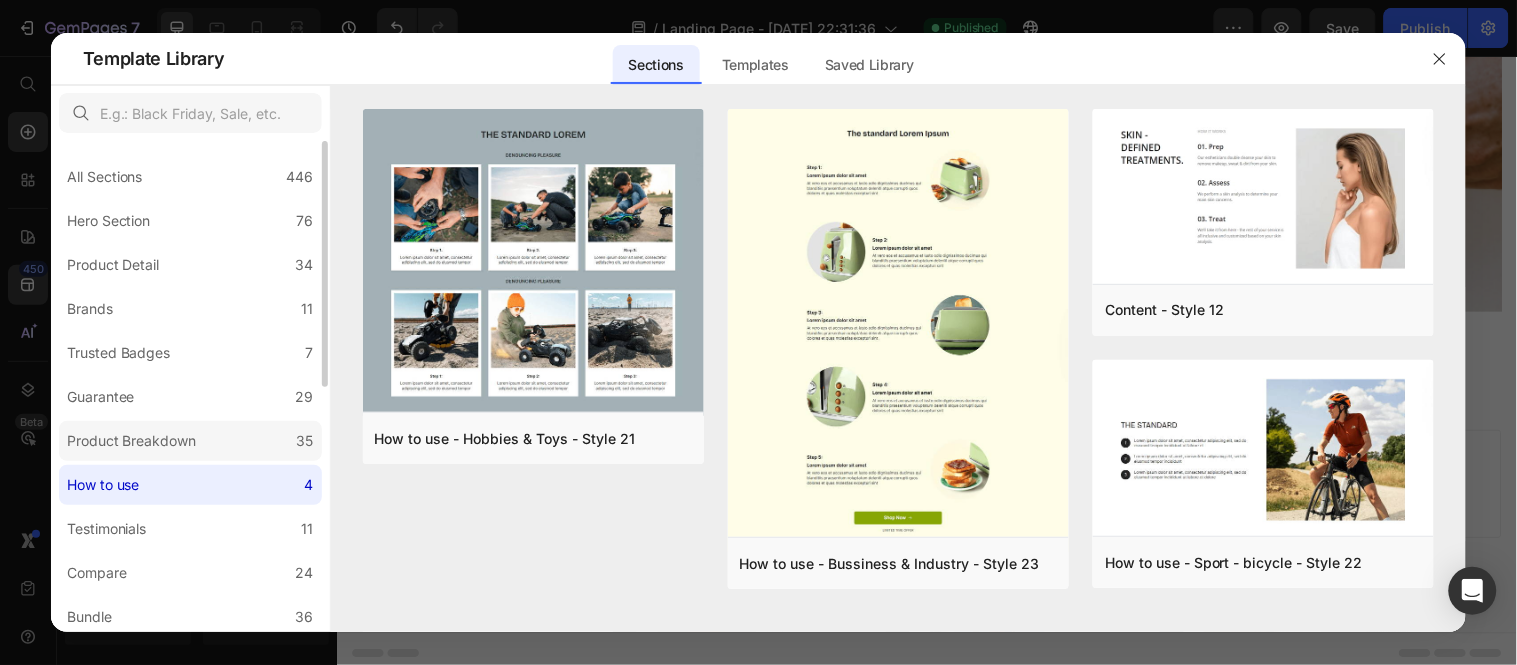 click on "Product Breakdown 35" 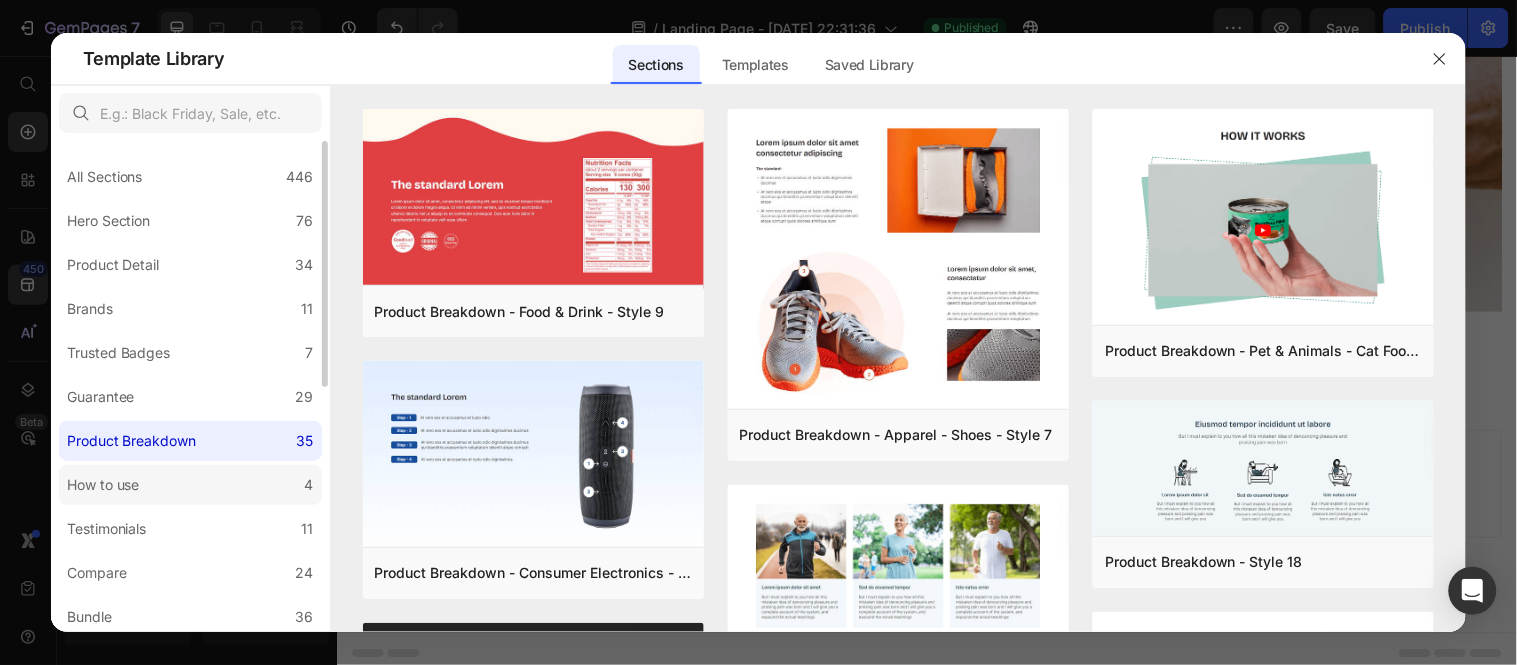 click on "How to use 4" 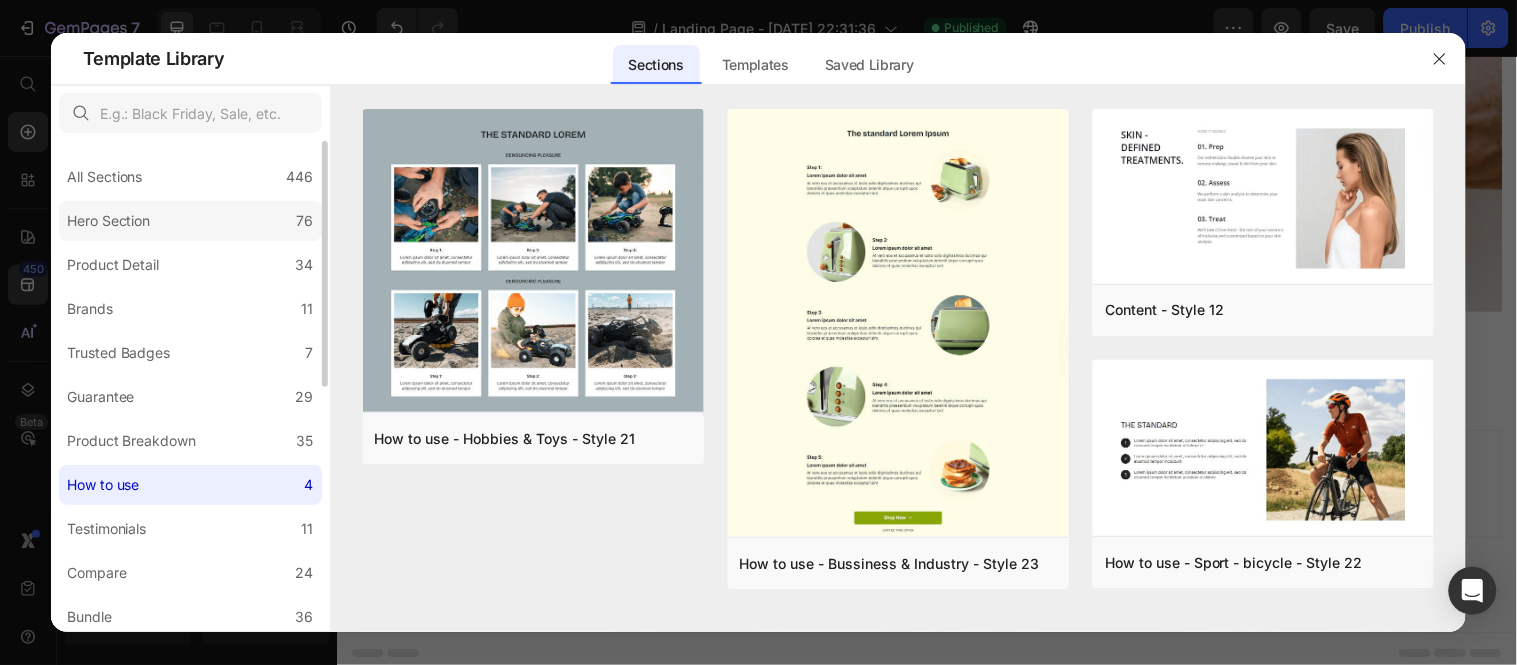 click on "Hero Section 76" 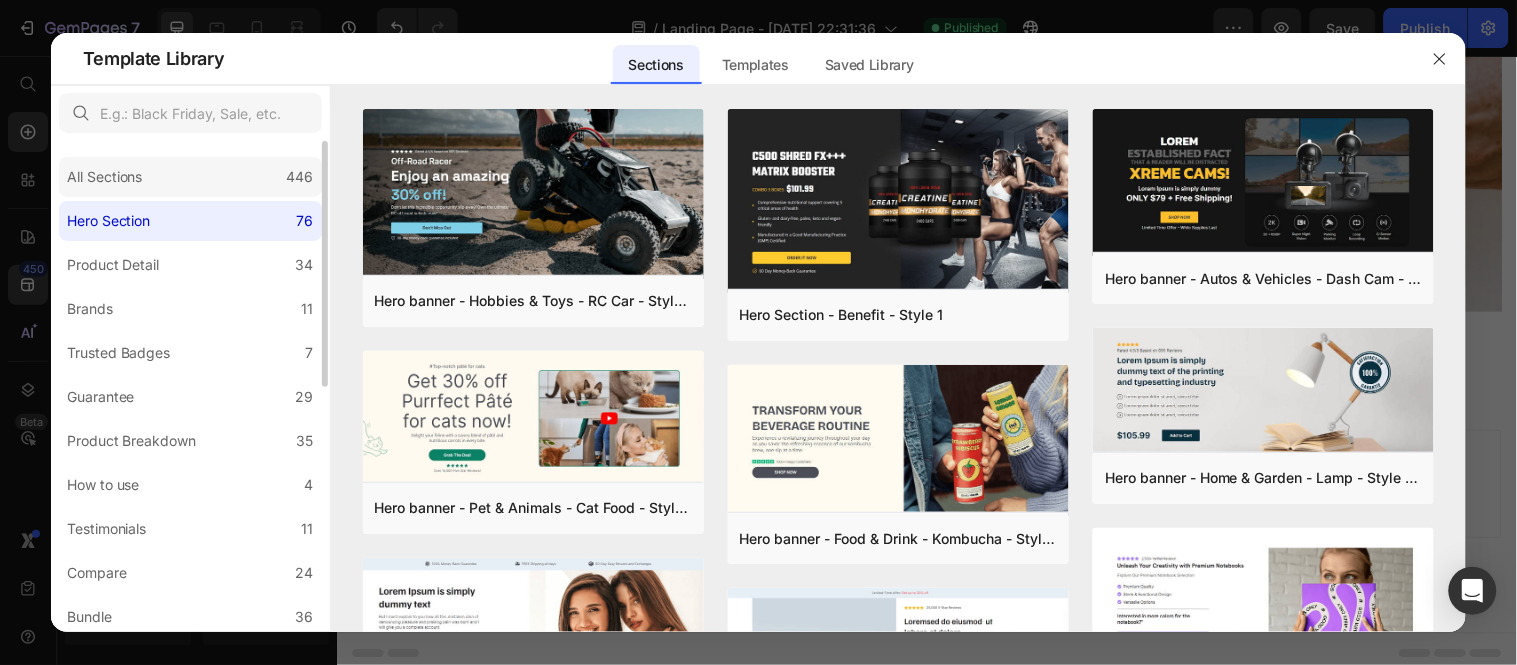 click on "All Sections 446" 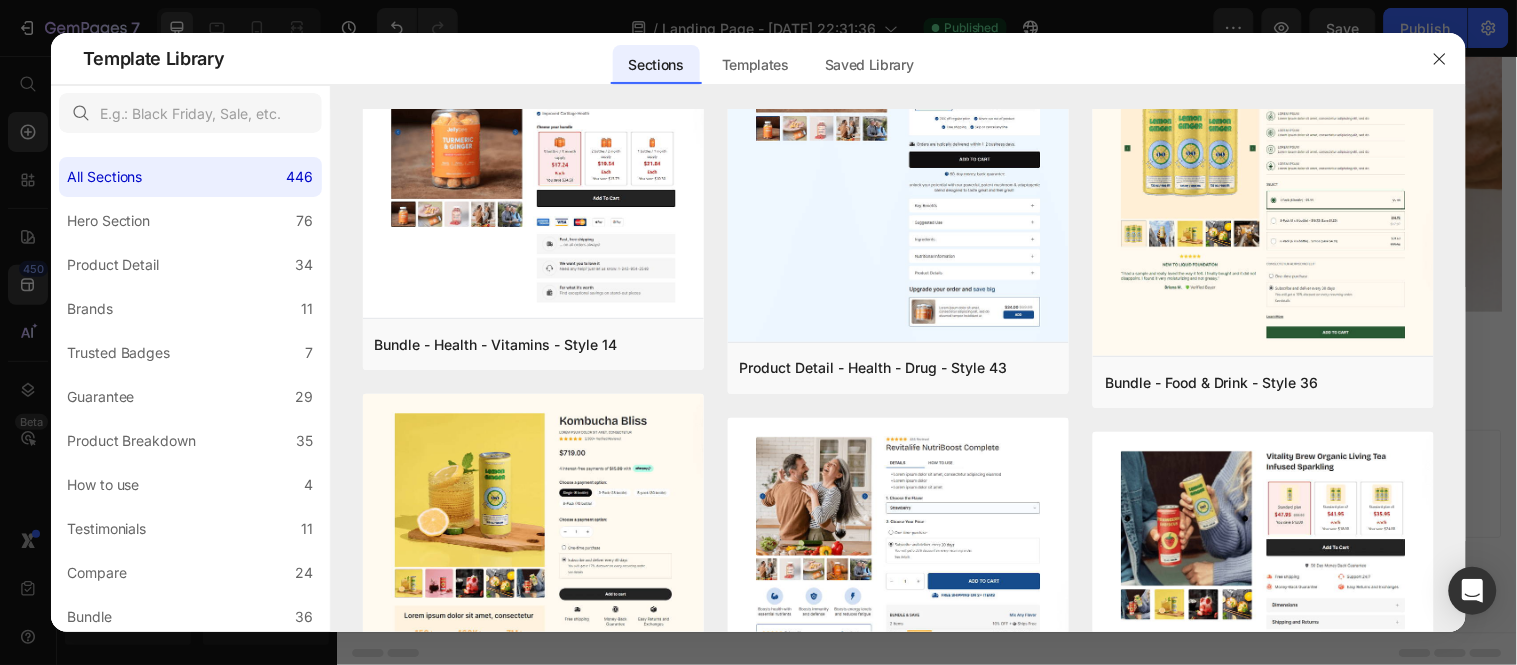 scroll, scrollTop: 861, scrollLeft: 0, axis: vertical 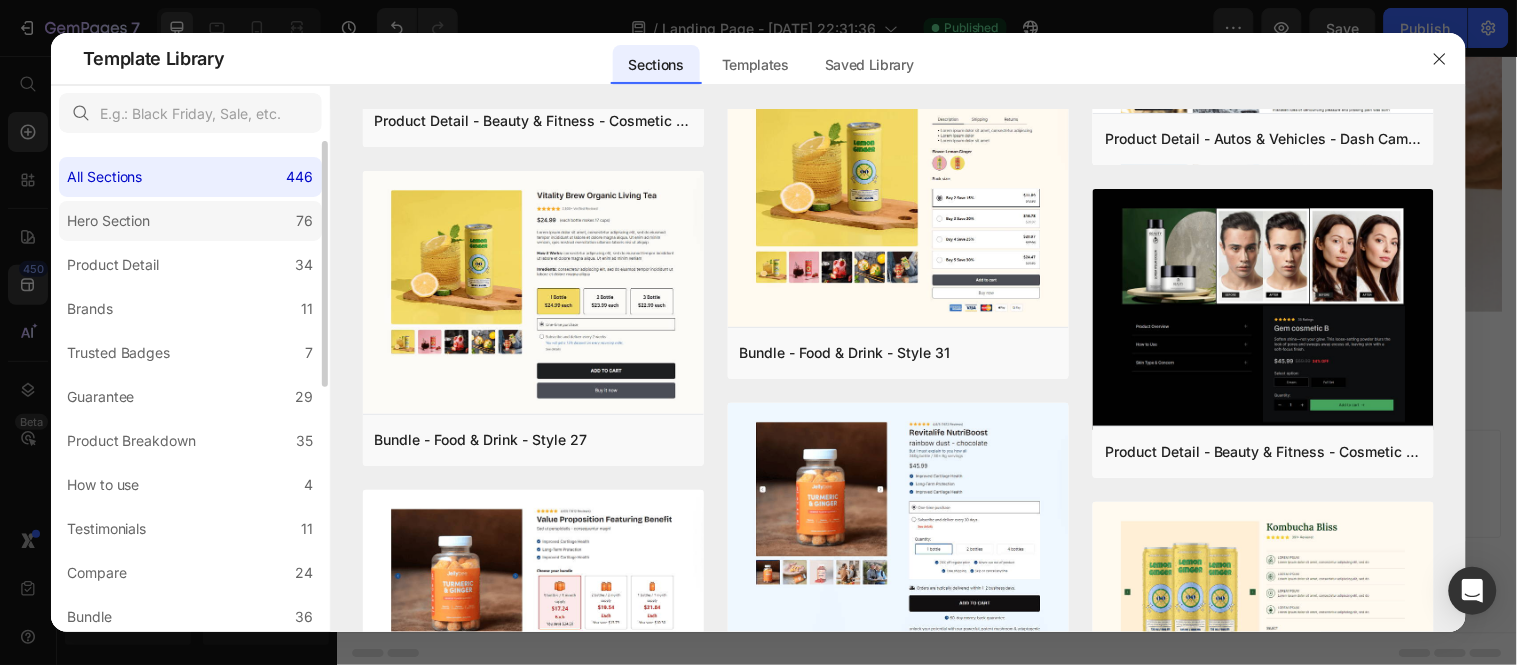 click on "Hero Section 76" 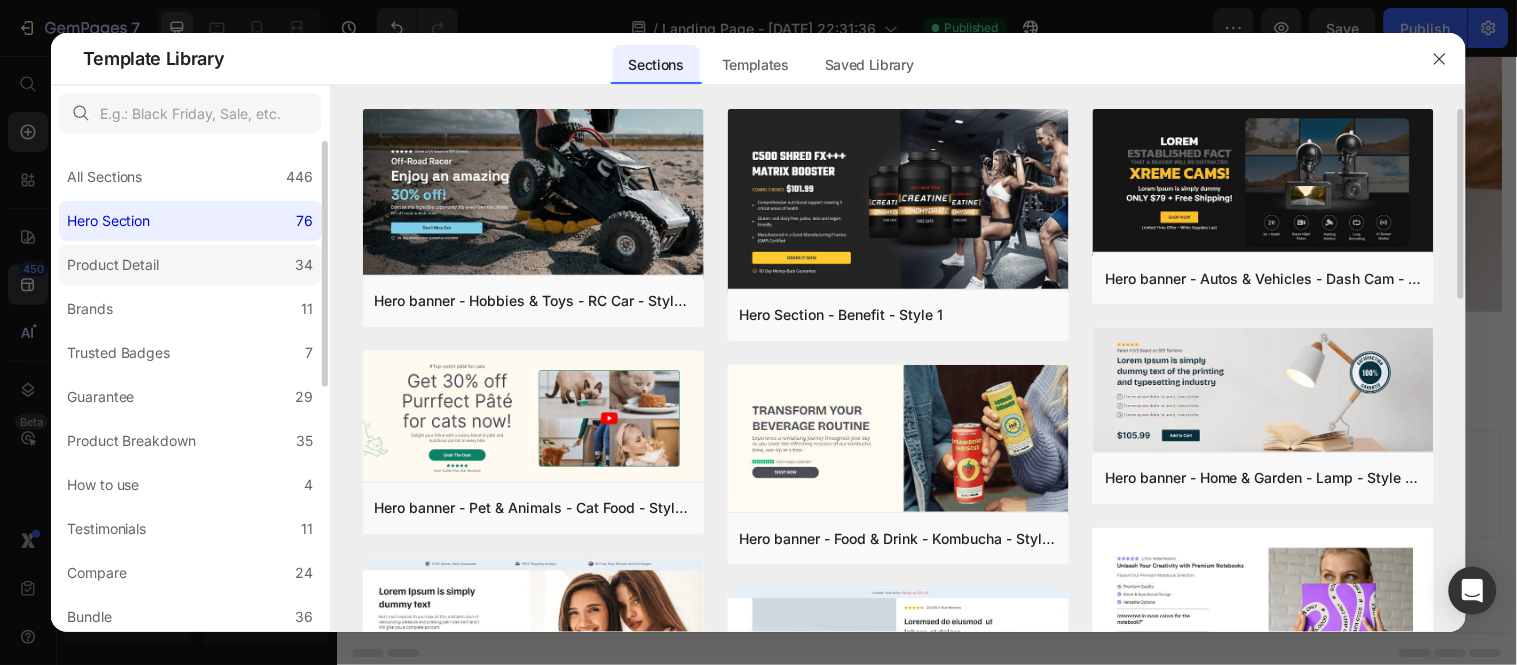 click on "Product Detail 34" 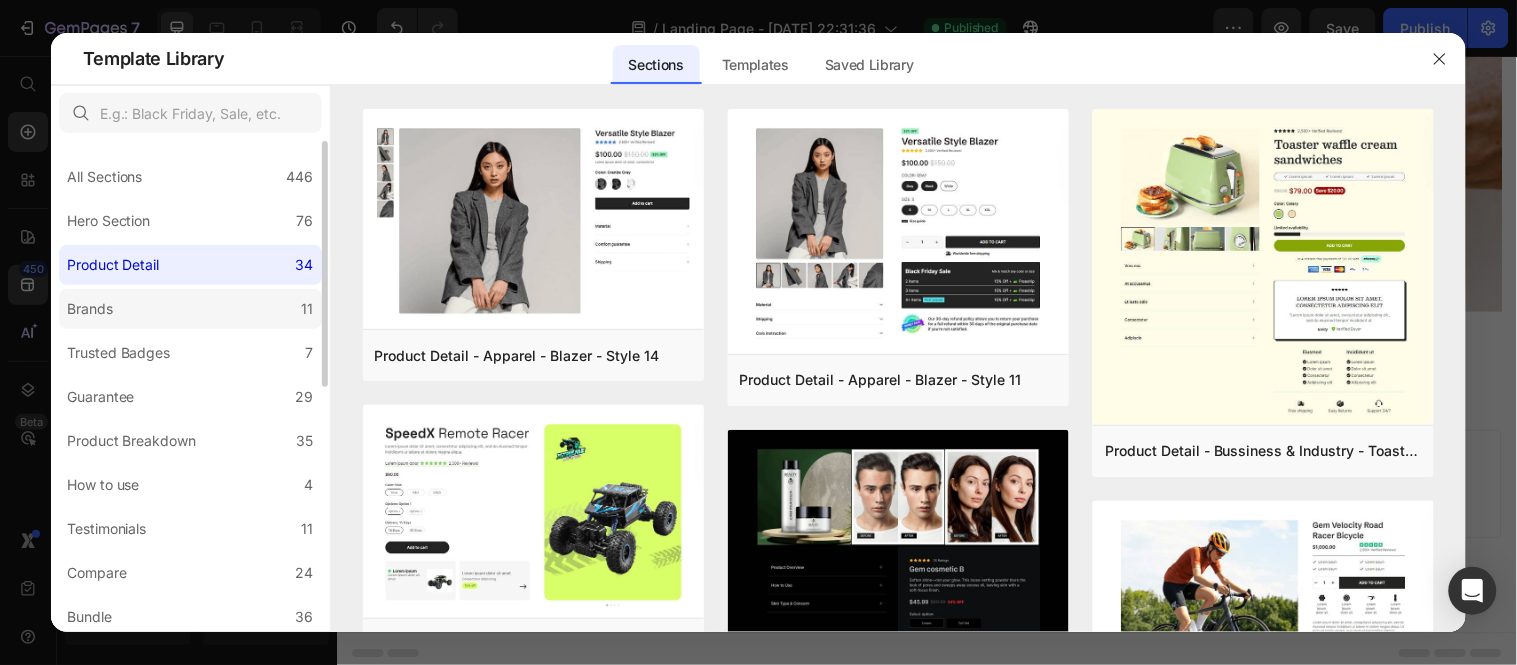 click on "Brands 11" 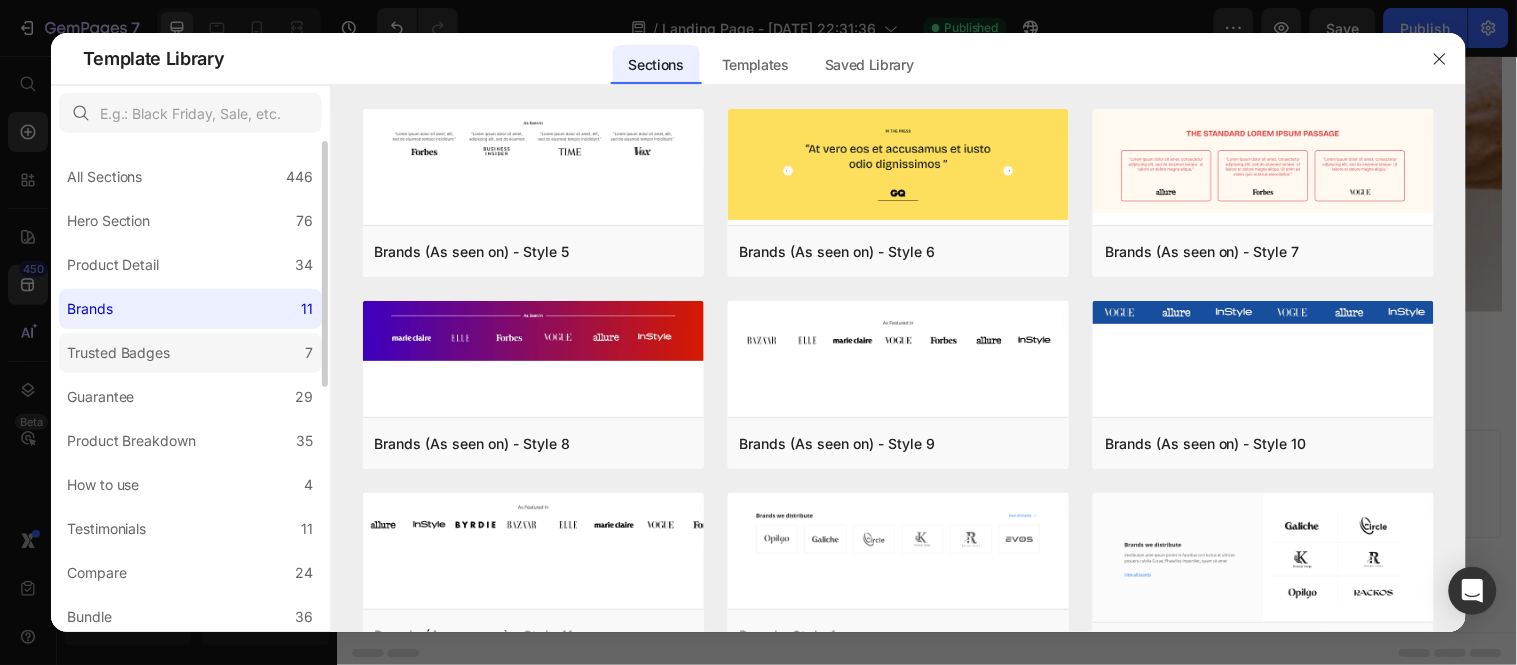 click on "Trusted Badges 7" 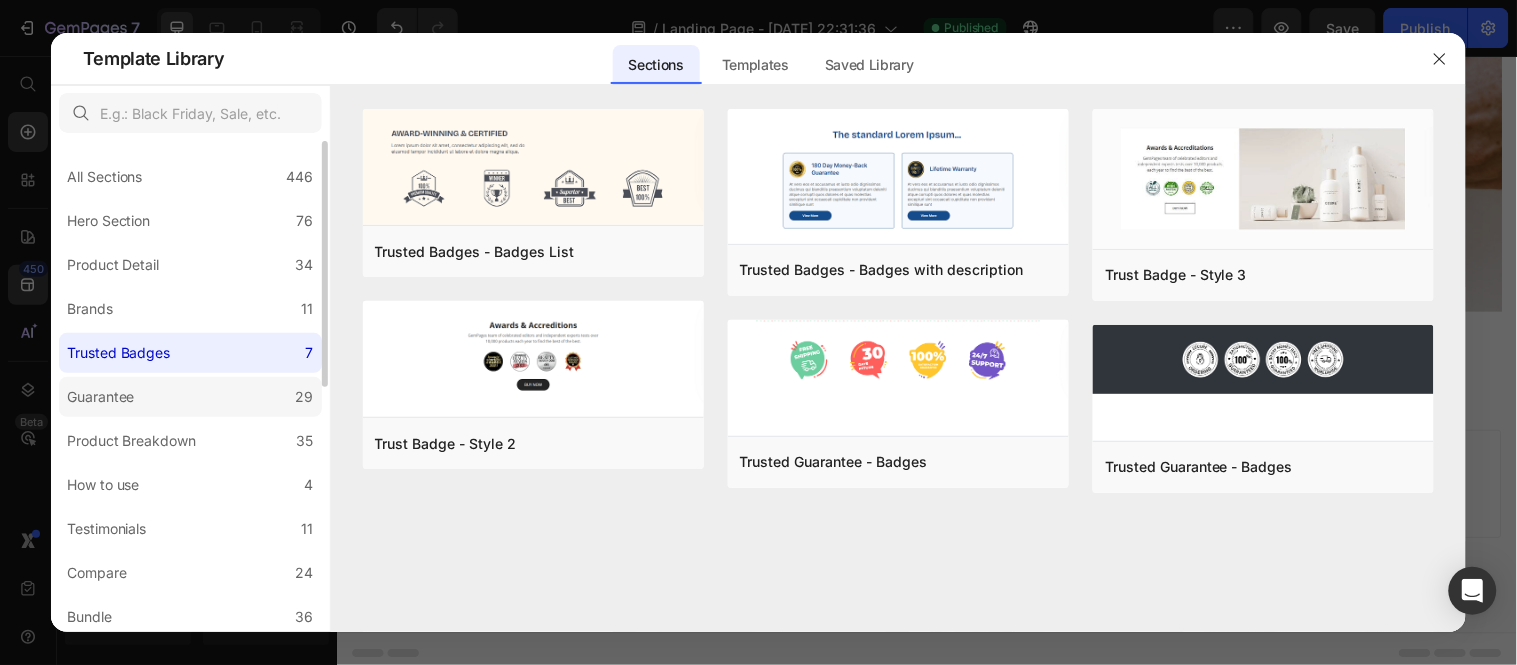 click on "Guarantee 29" 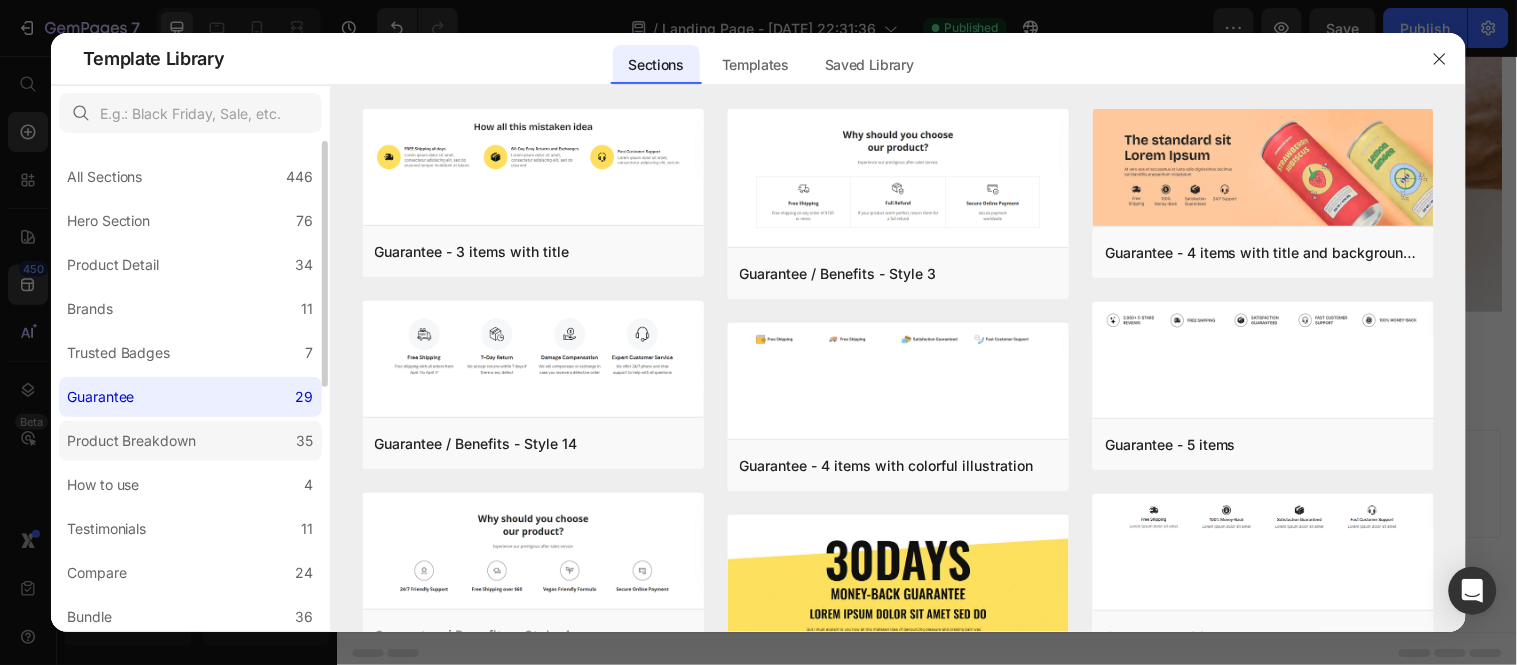 click on "Product Breakdown 35" 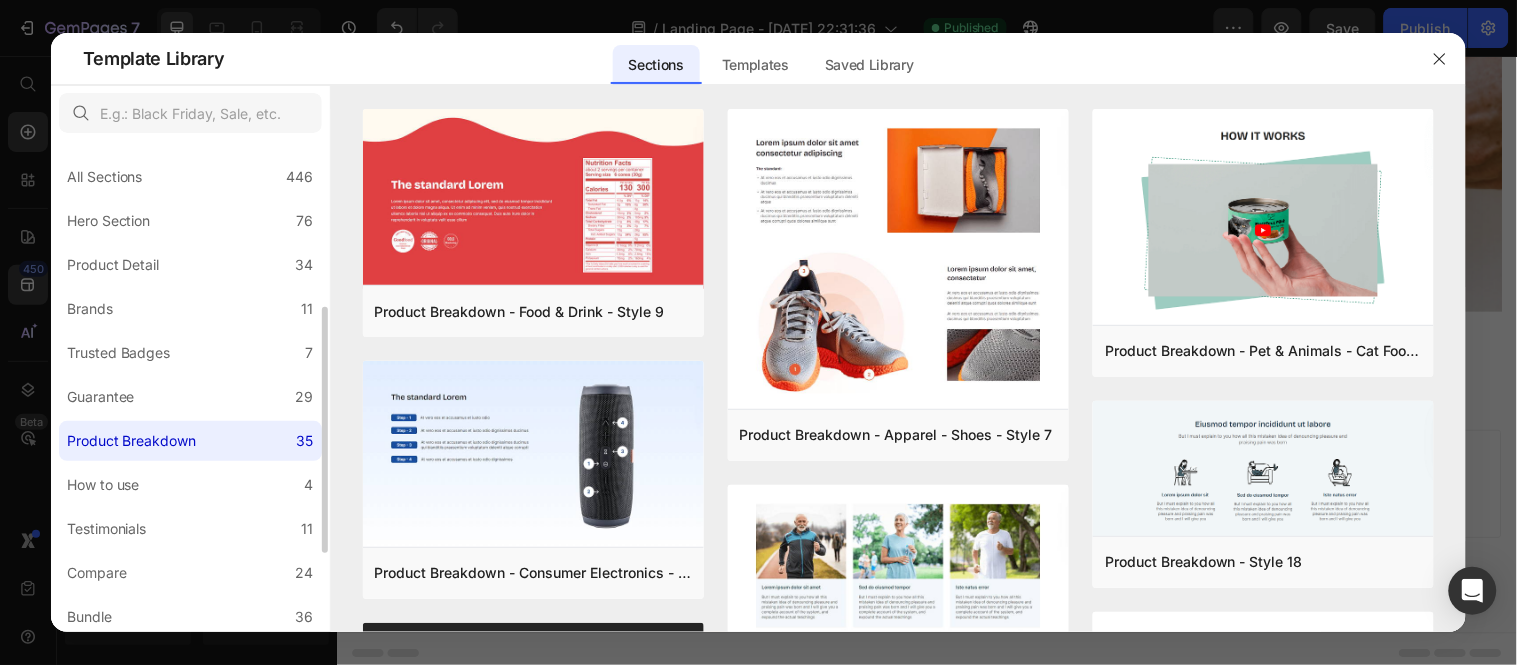 scroll, scrollTop: 222, scrollLeft: 0, axis: vertical 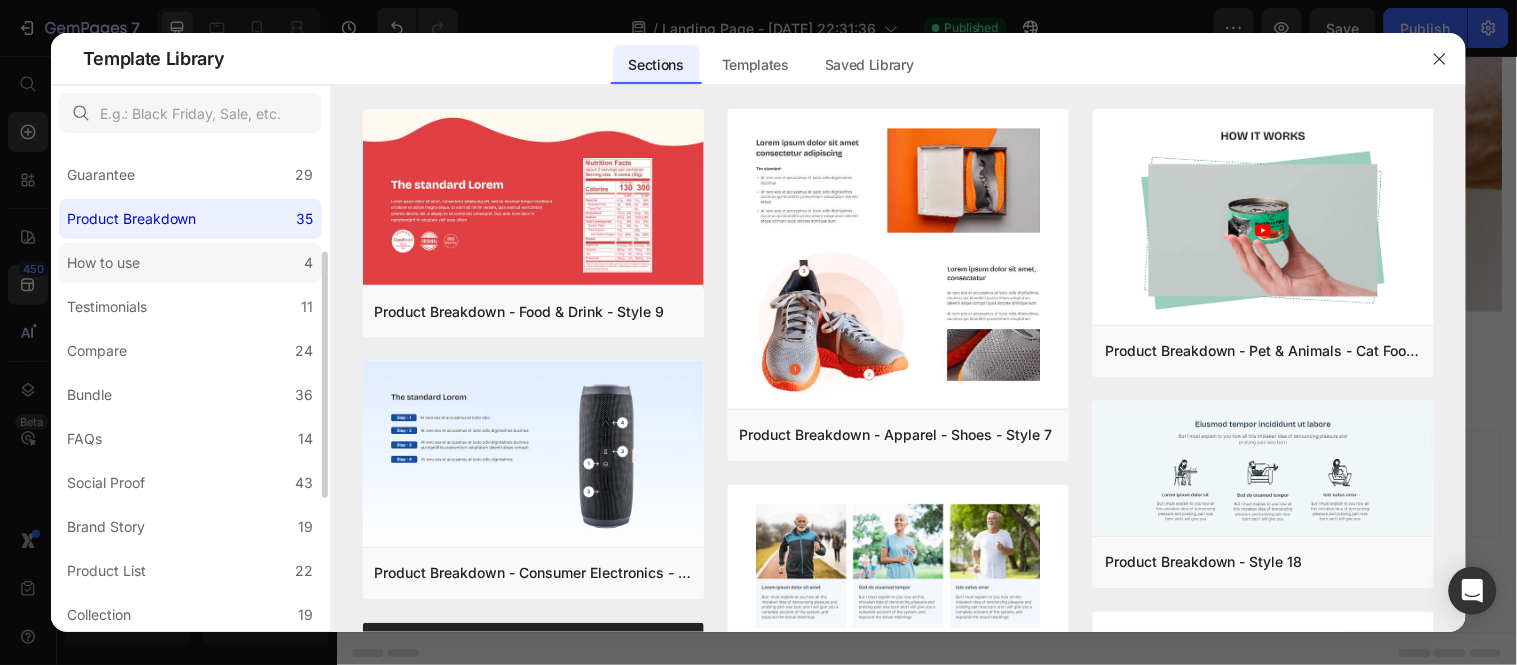 click on "How to use 4" 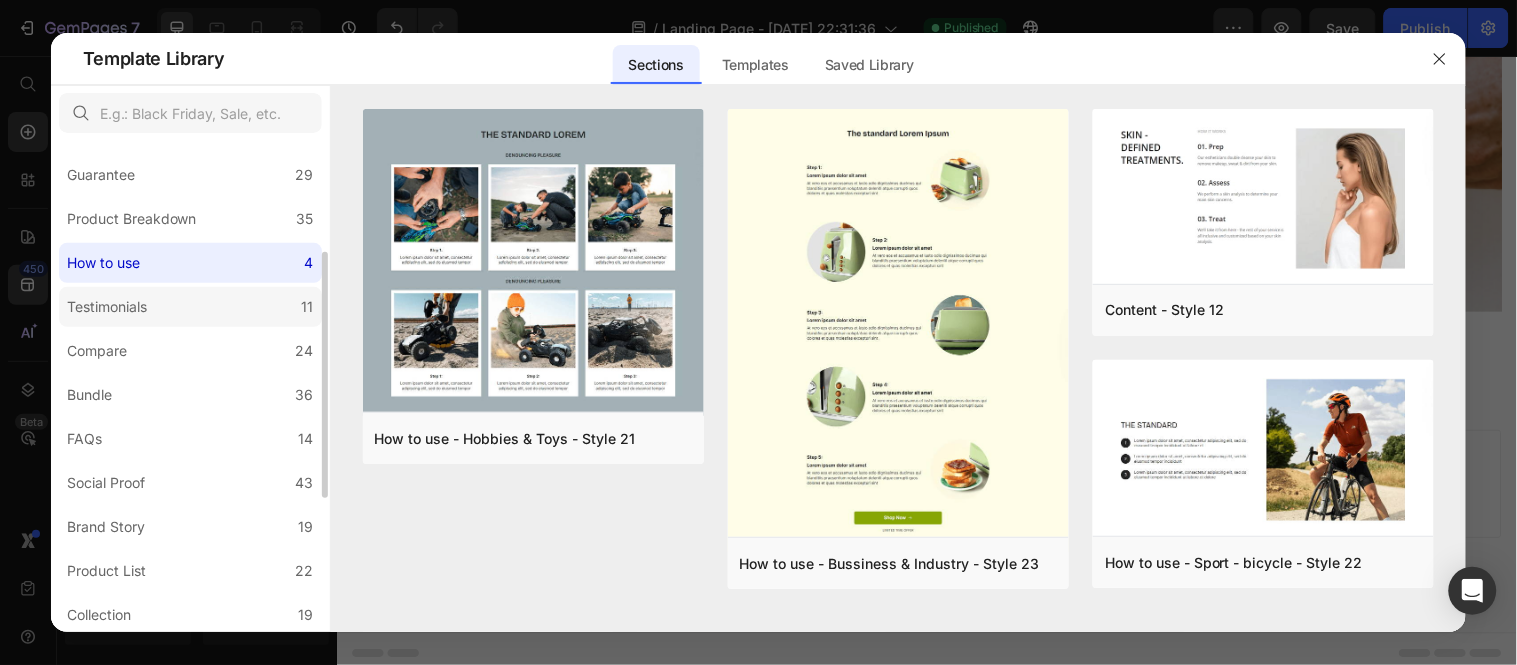 click on "Testimonials 11" 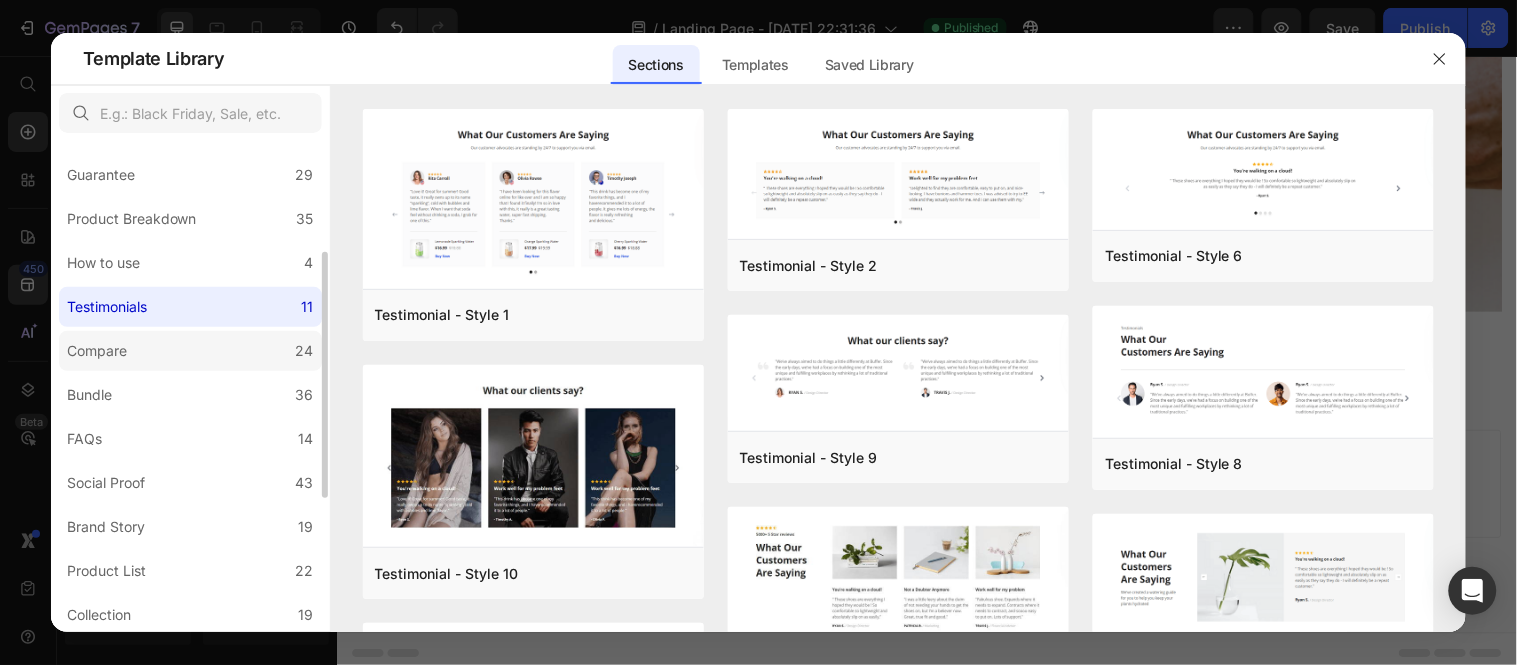 click on "Compare 24" 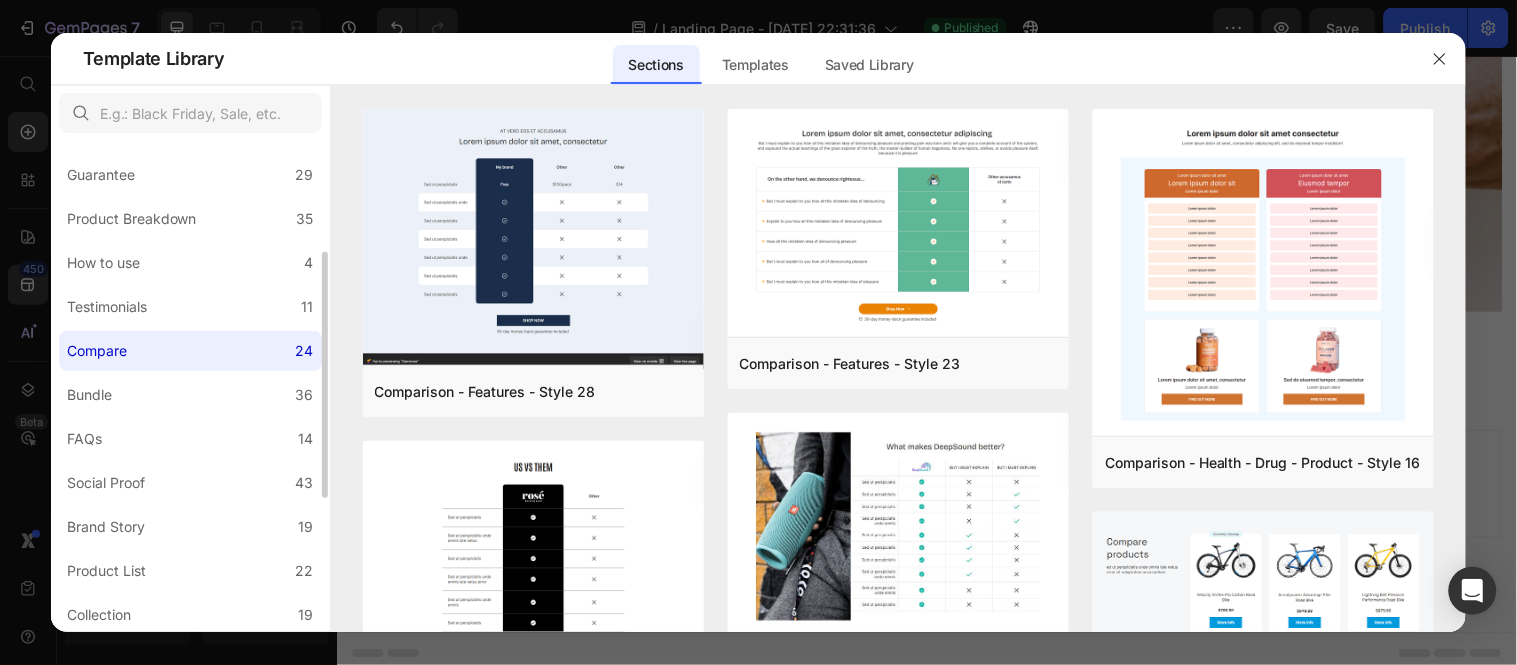 scroll, scrollTop: 444, scrollLeft: 0, axis: vertical 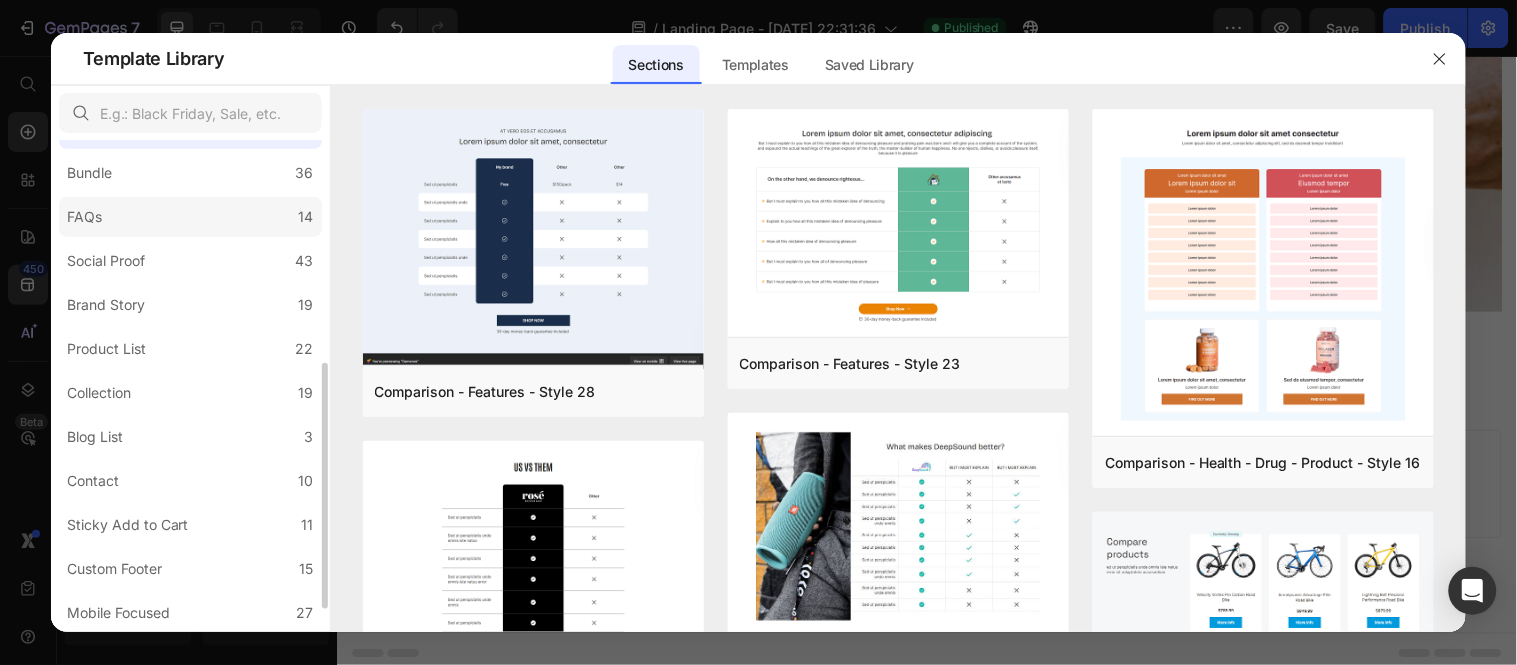 click on "FAQs 14" 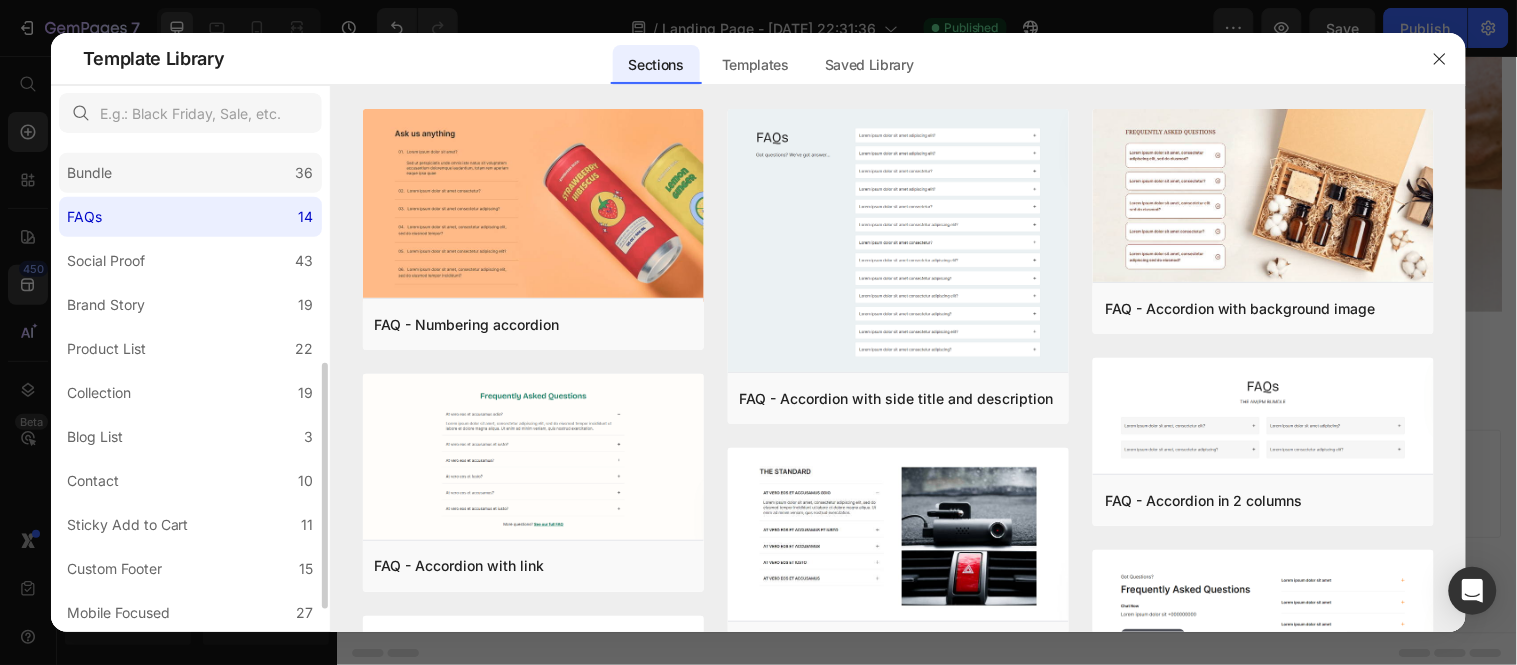 click on "Bundle 36" 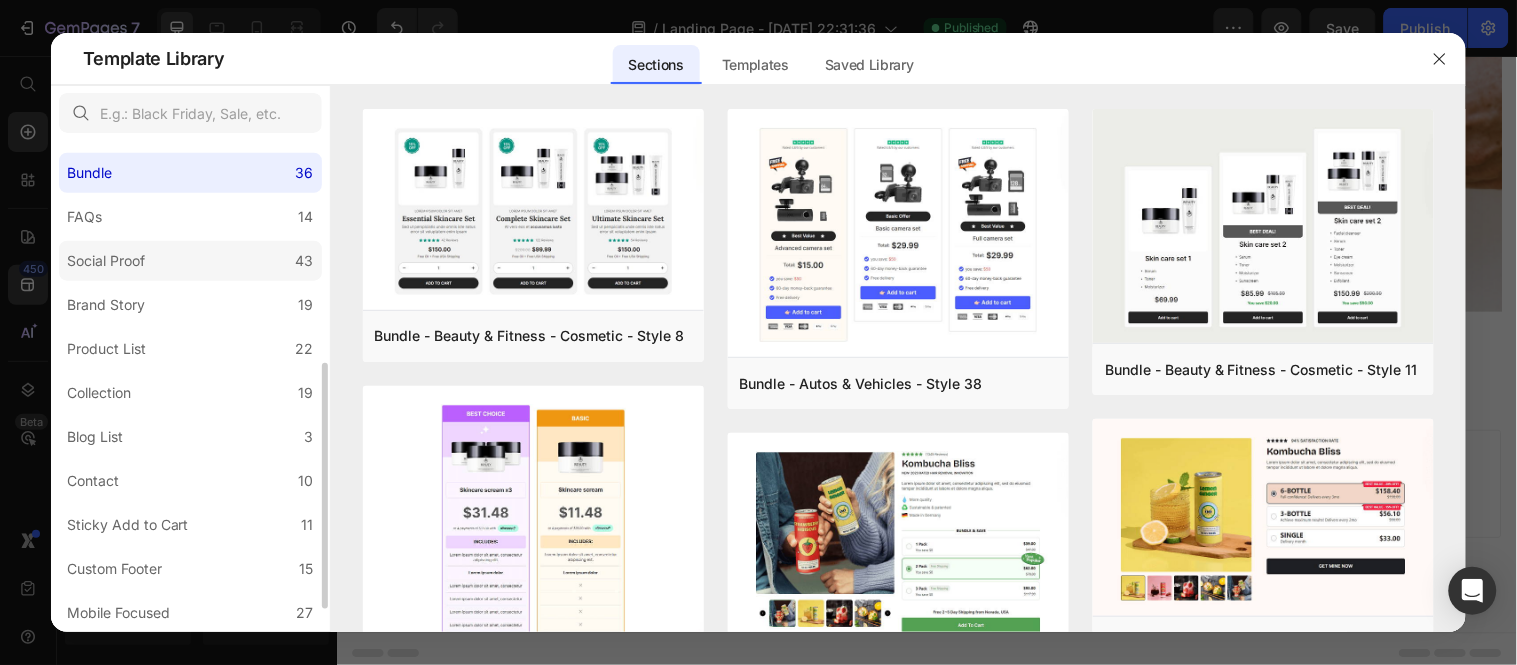 click on "Social Proof 43" 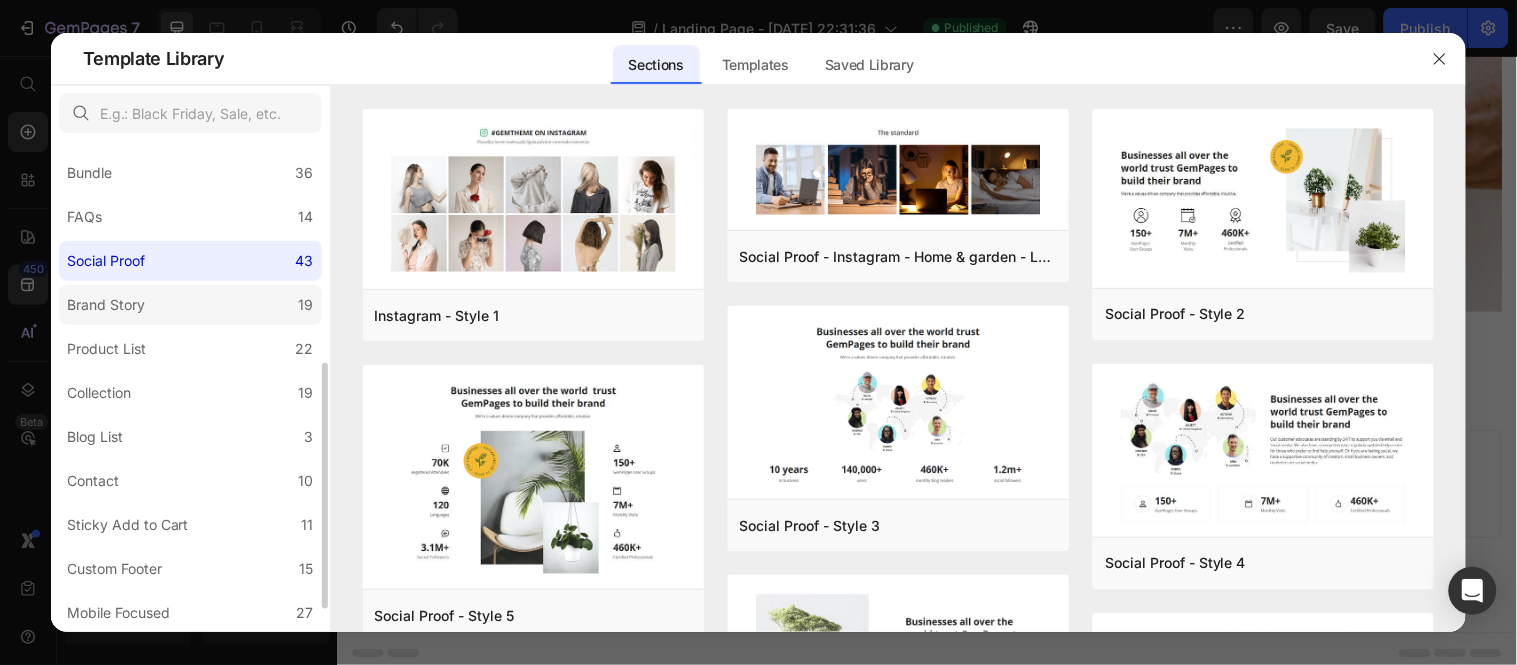 click on "Brand Story 19" 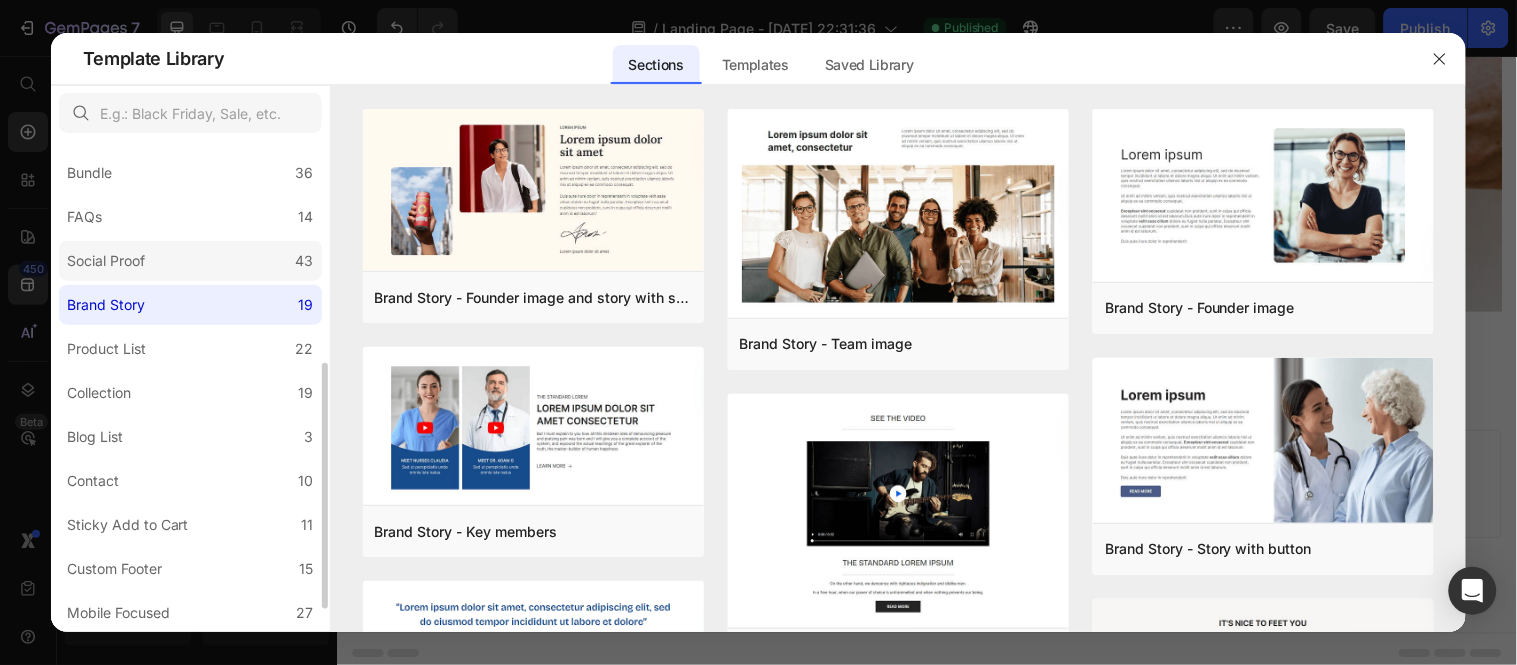 click on "Social Proof 43" 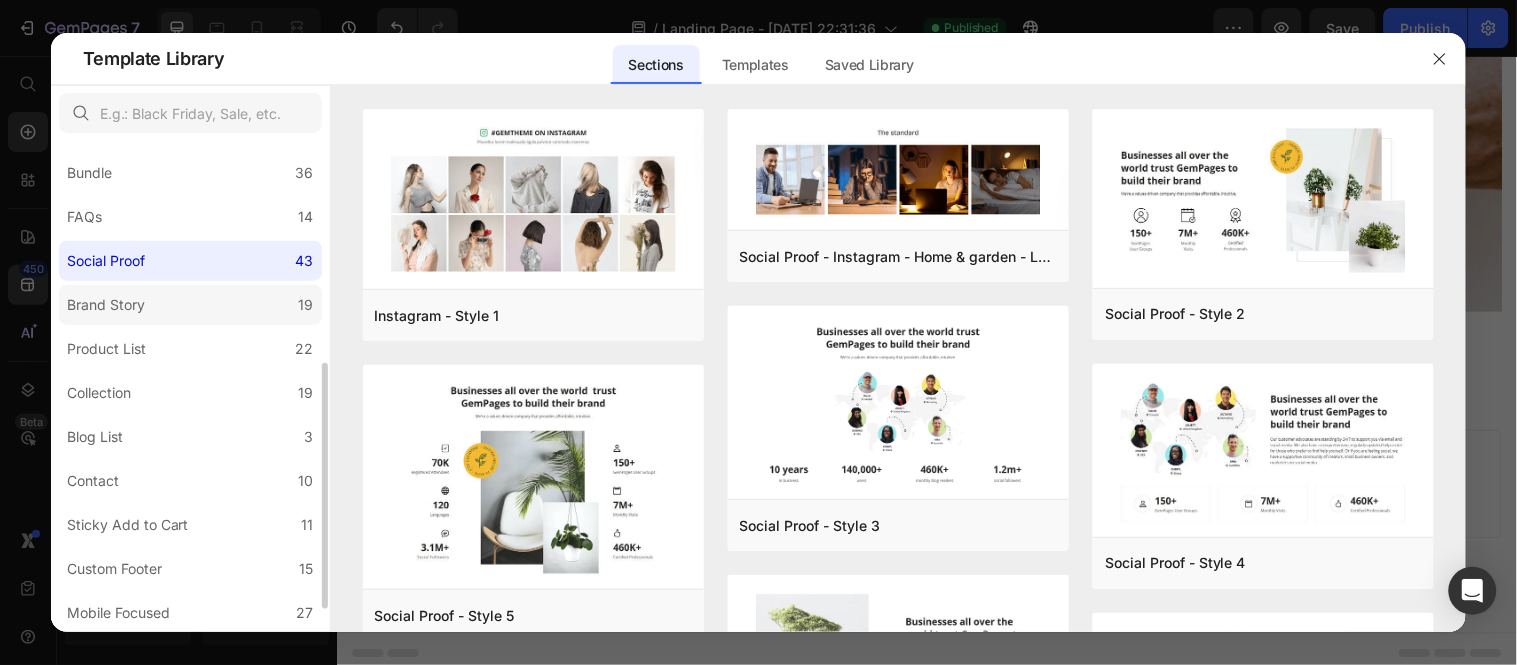 click on "Brand Story 19" 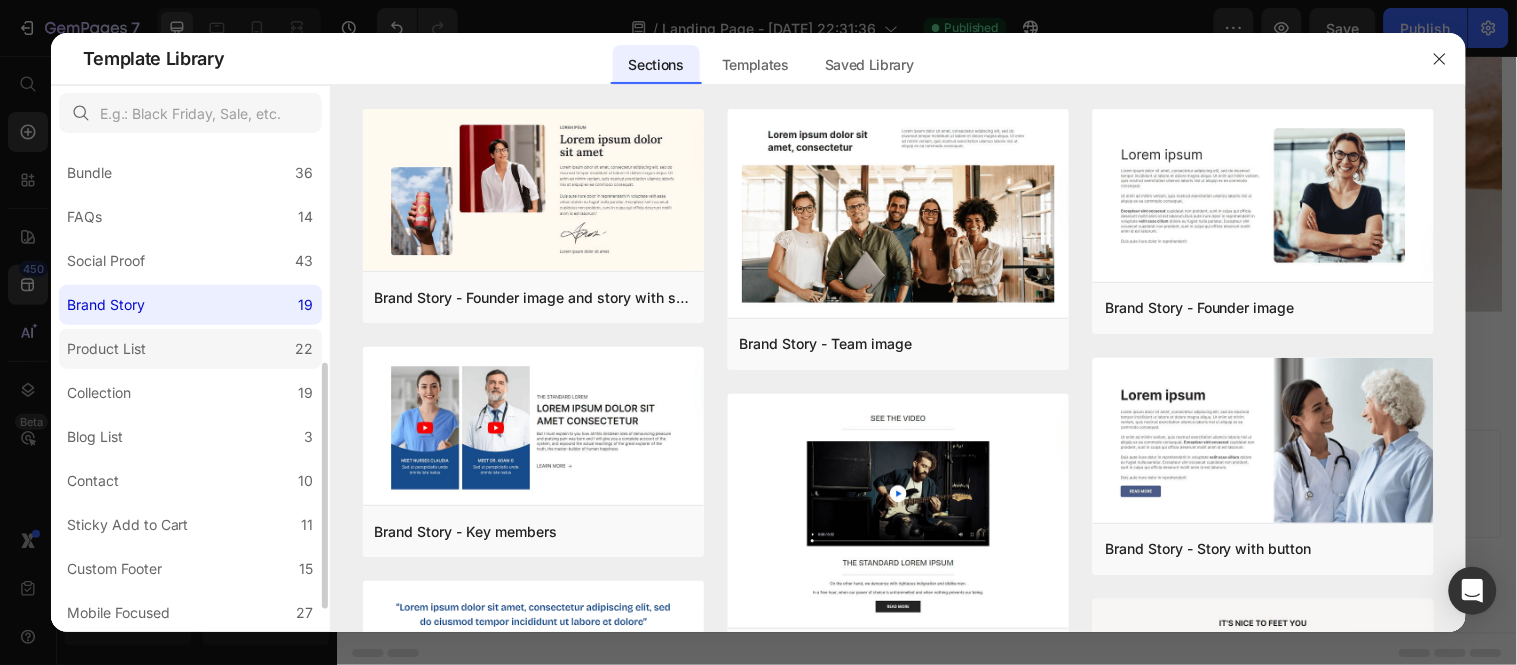 click on "Product List 22" 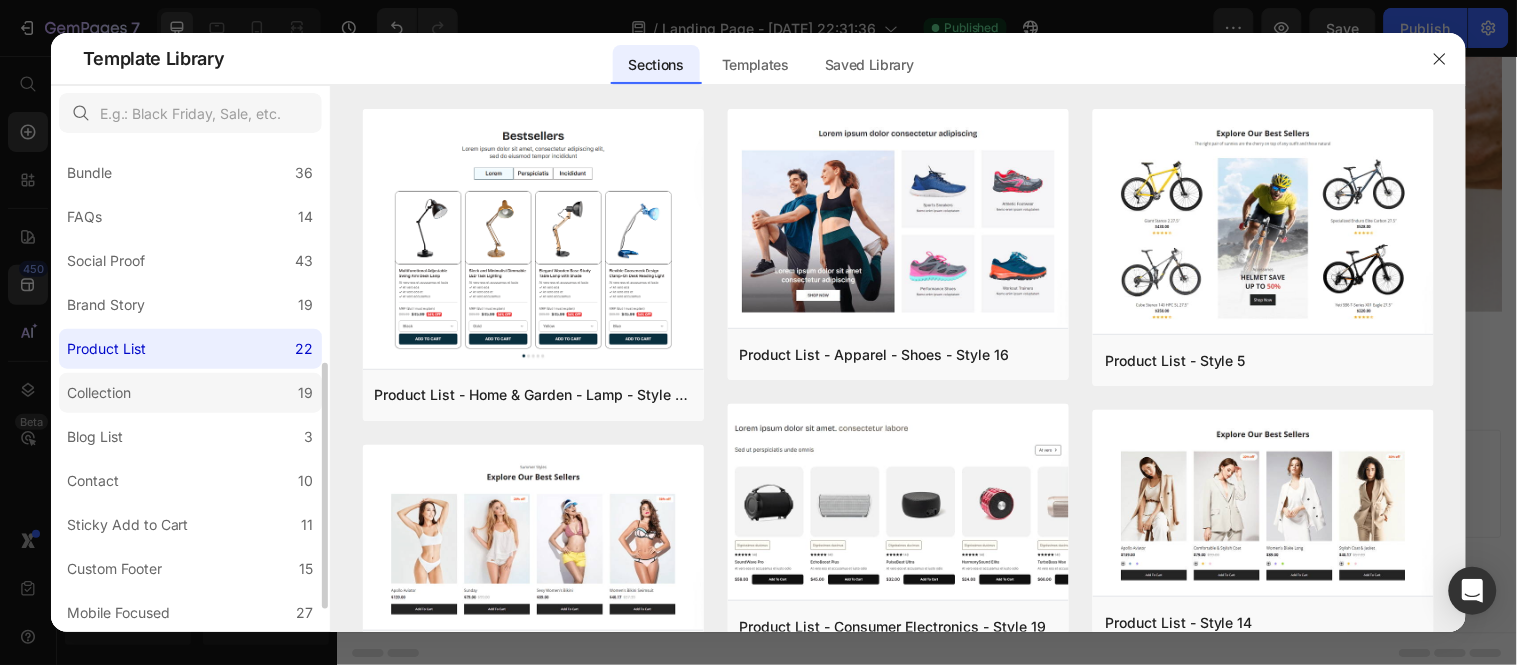 click on "Collection 19" 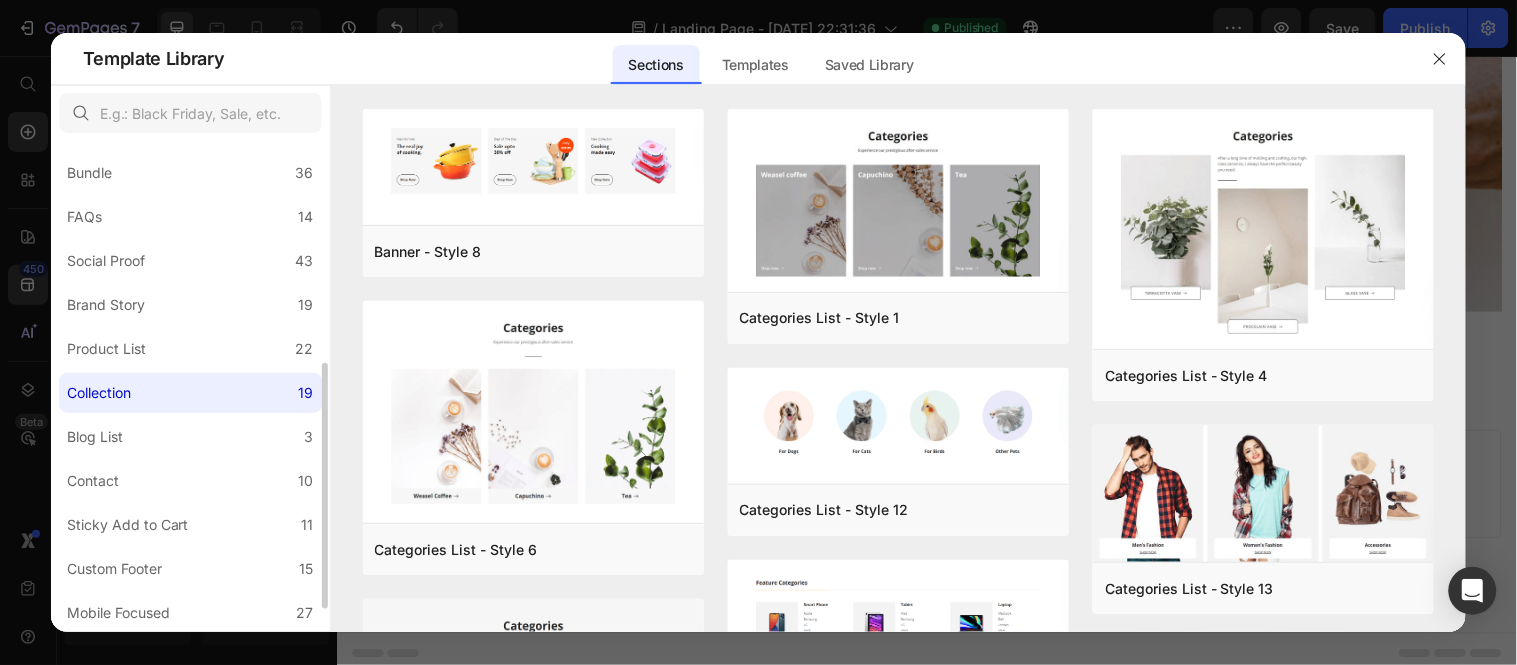 scroll, scrollTop: 487, scrollLeft: 0, axis: vertical 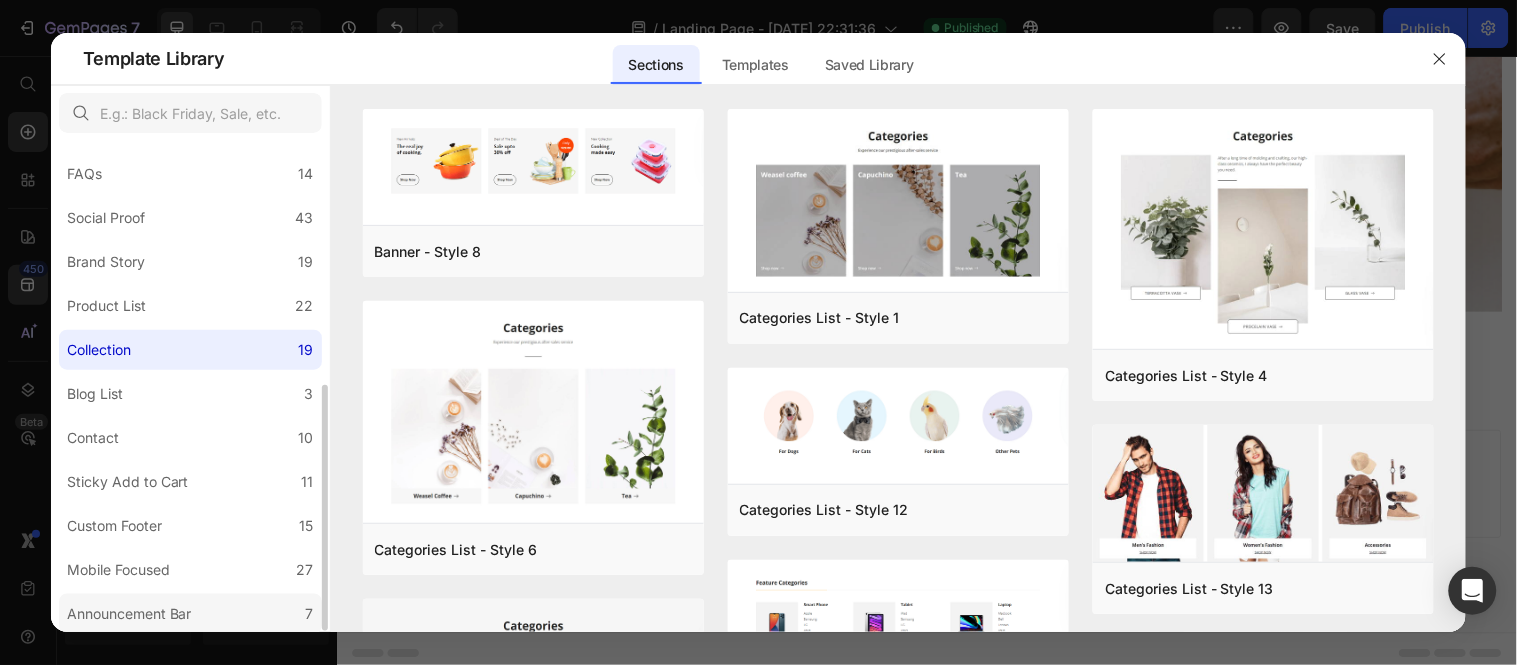 click on "Announcement Bar" at bounding box center (129, 614) 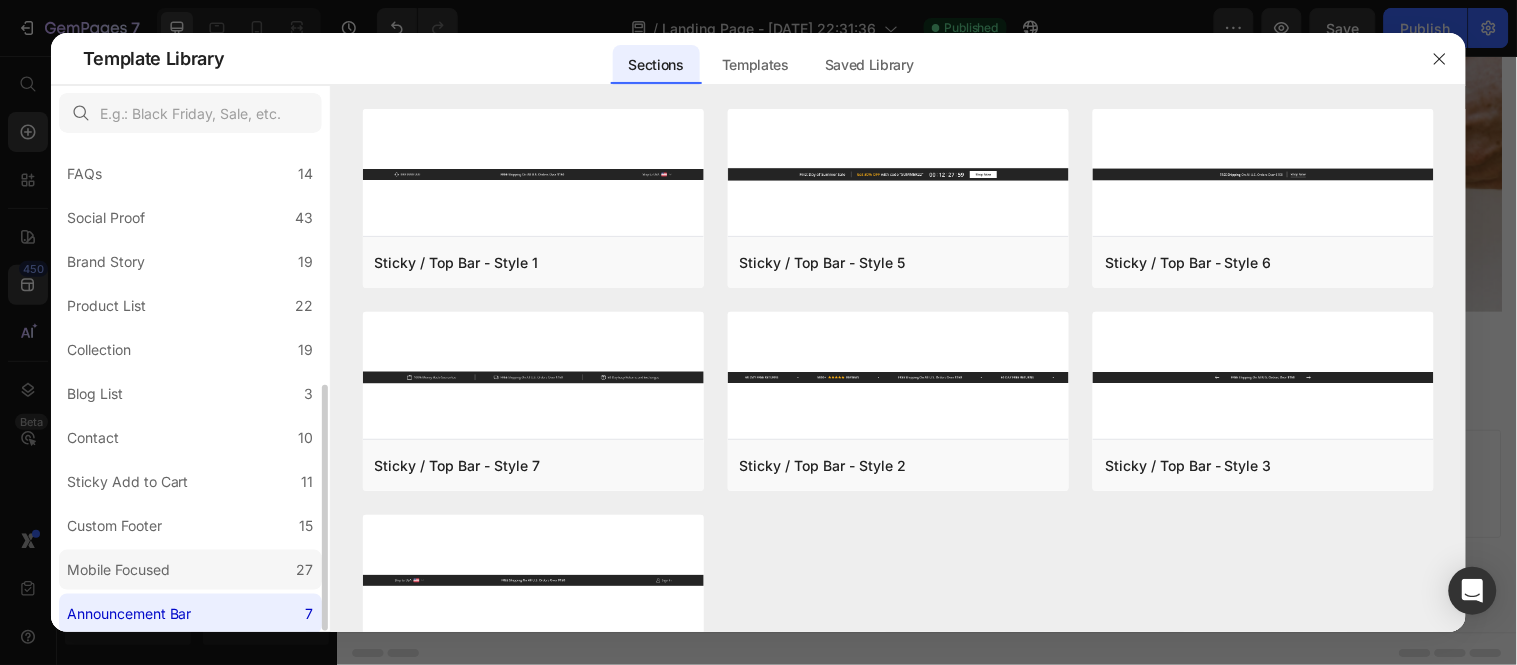 click on "Mobile Focused 27" 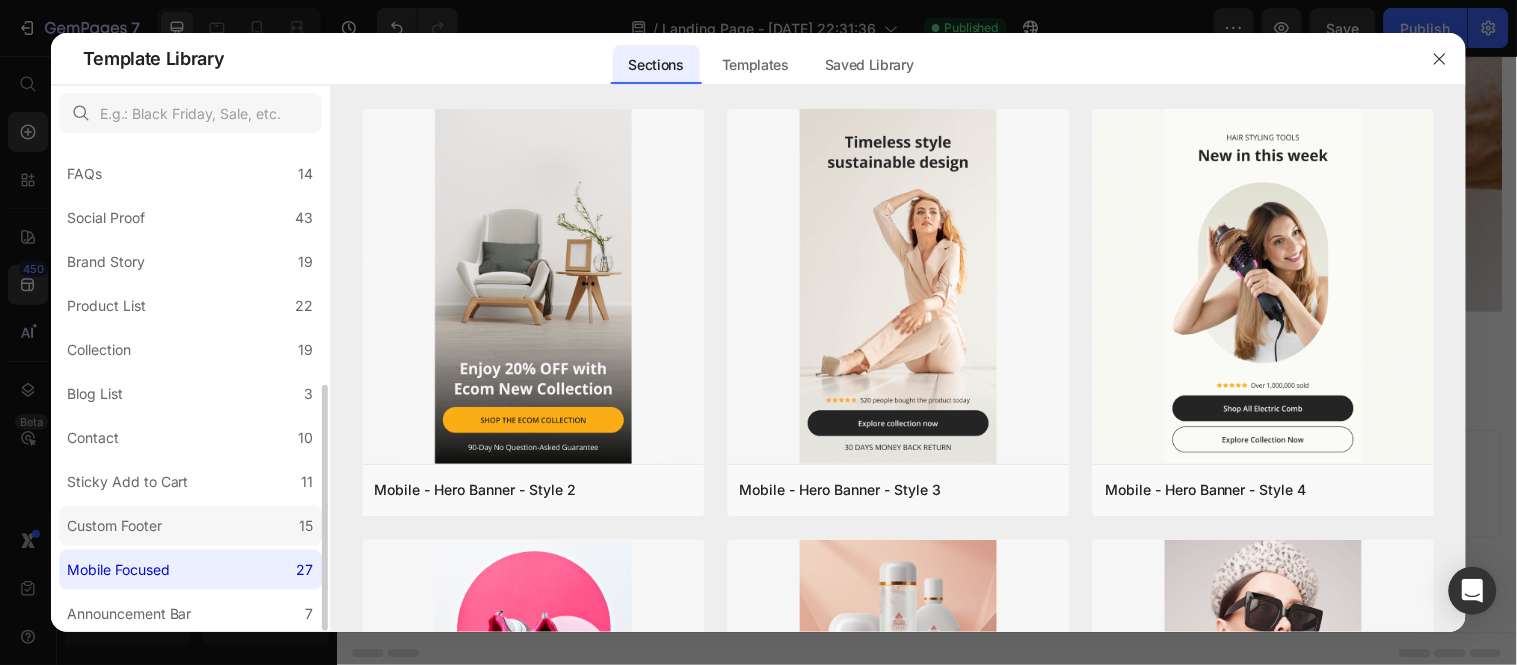 click on "Custom Footer 15" 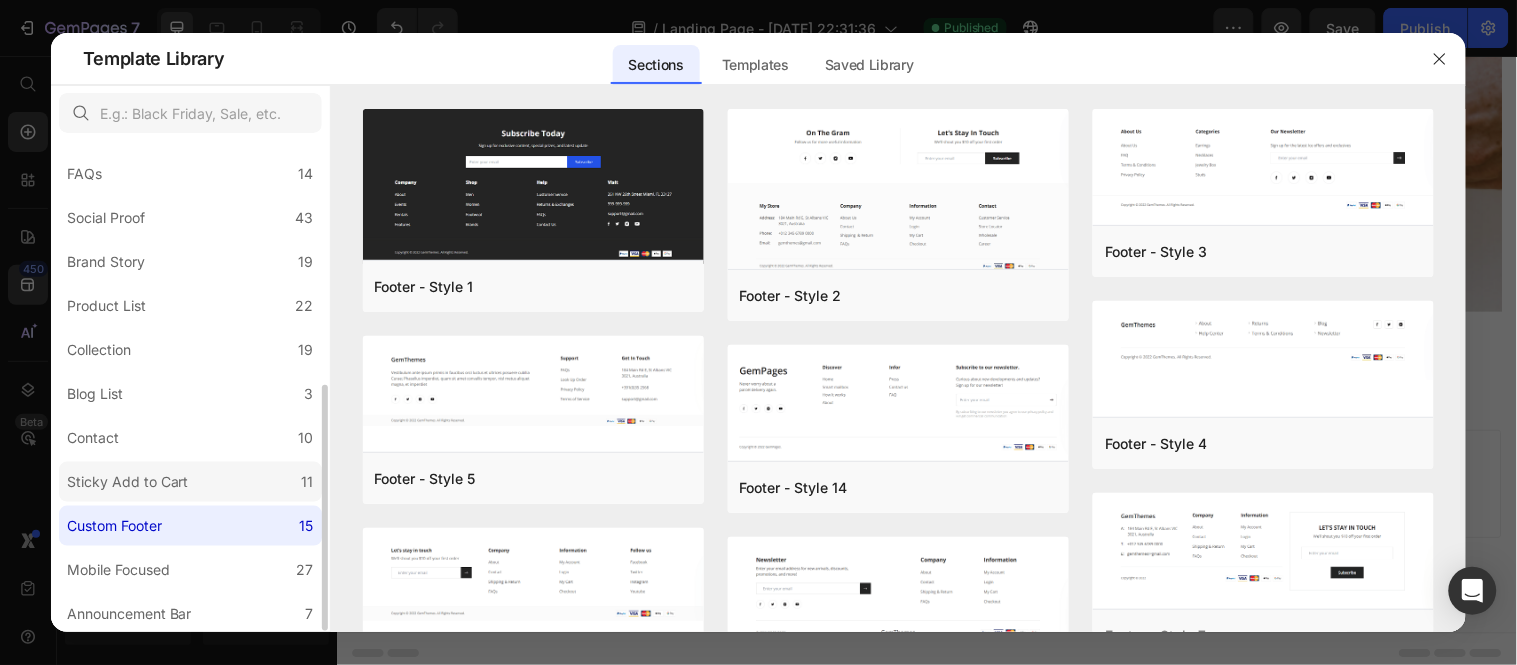 click on "Sticky Add to Cart" at bounding box center [132, 482] 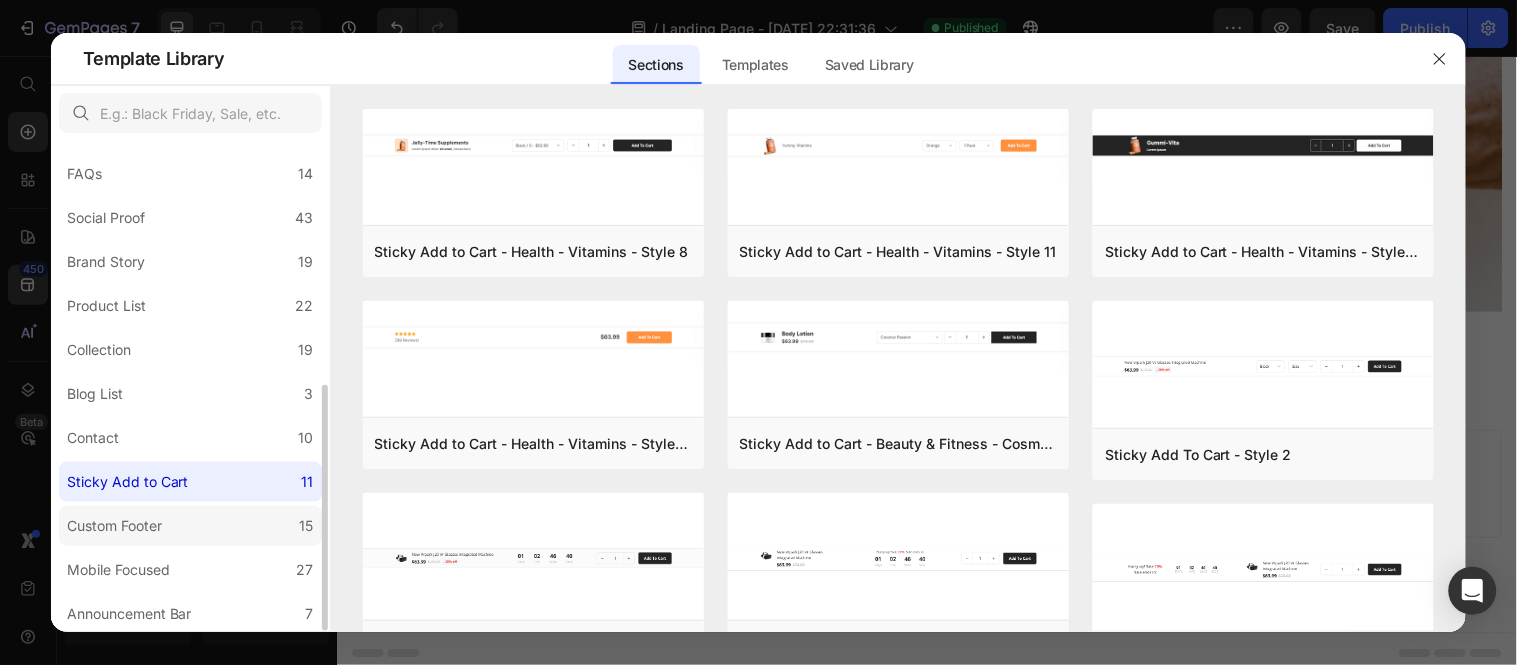 click on "Custom Footer 15" 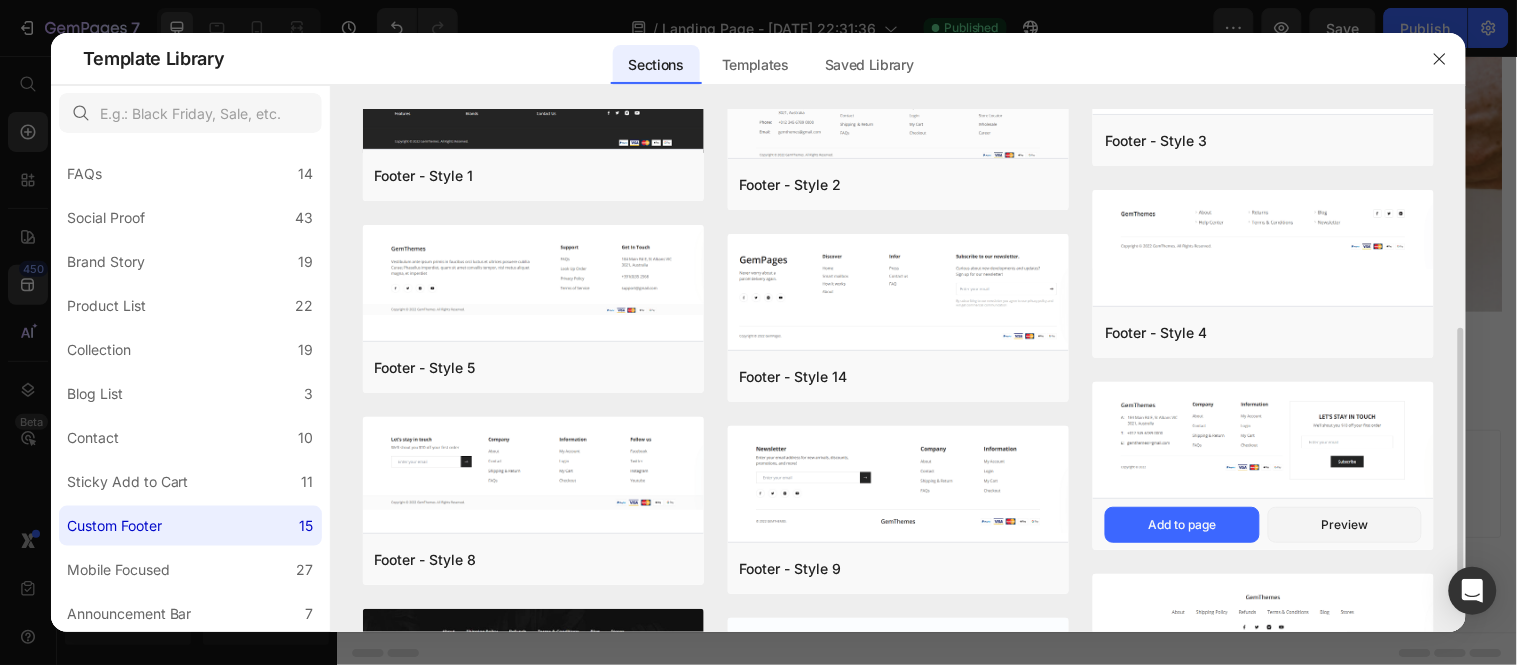 scroll, scrollTop: 333, scrollLeft: 0, axis: vertical 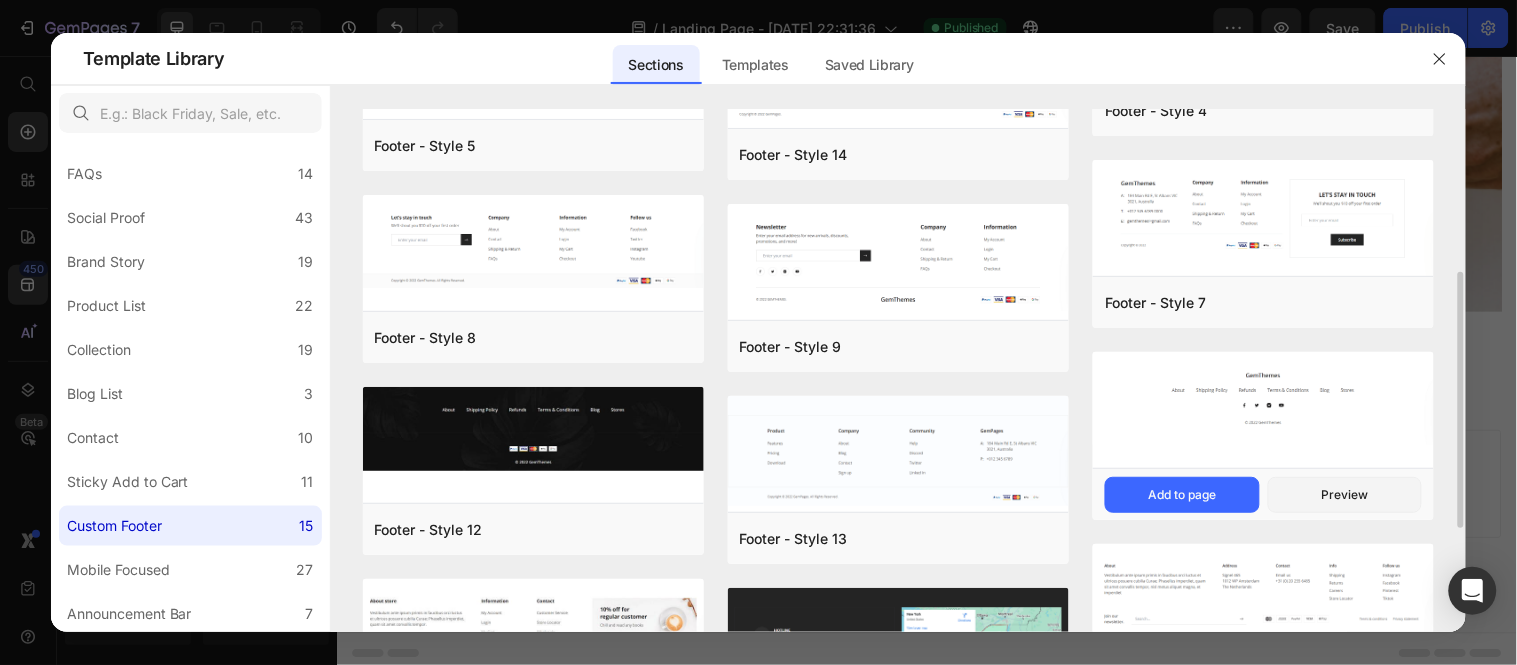 click at bounding box center (1263, 398) 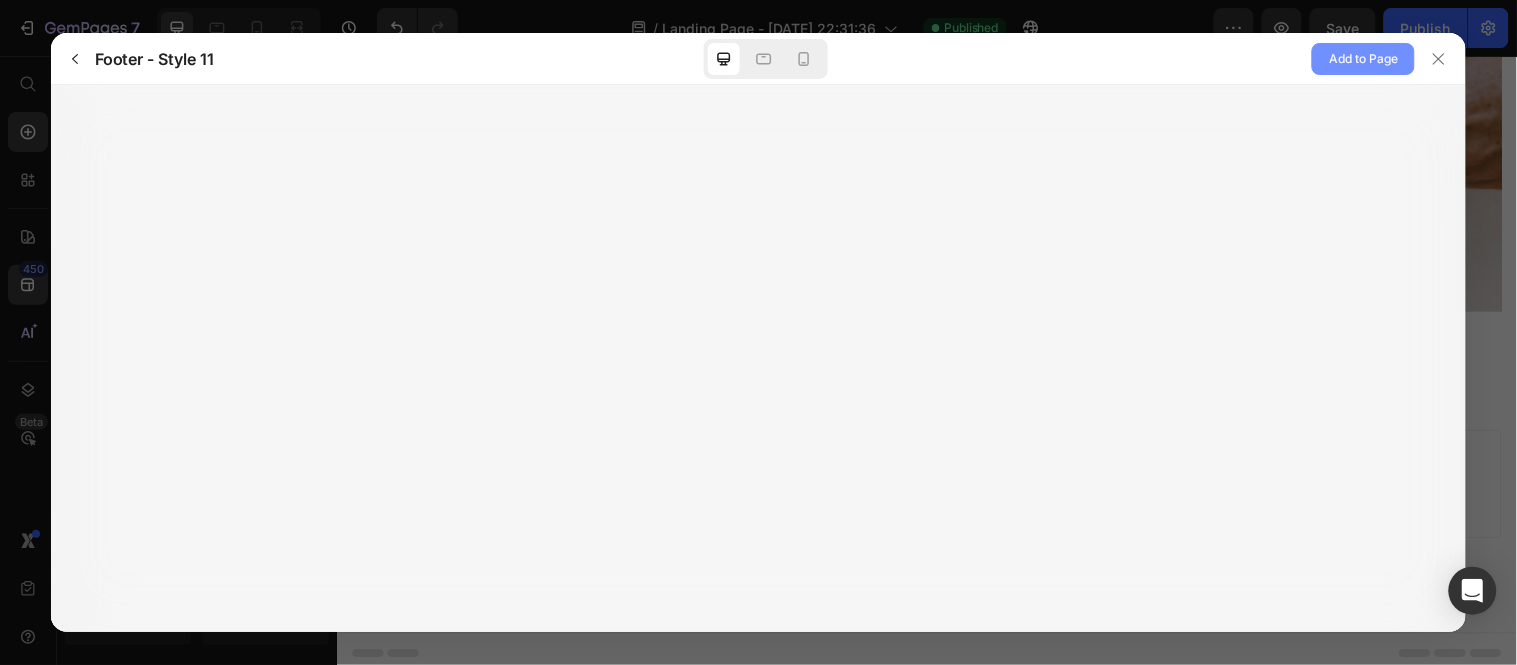 click on "Add to Page" 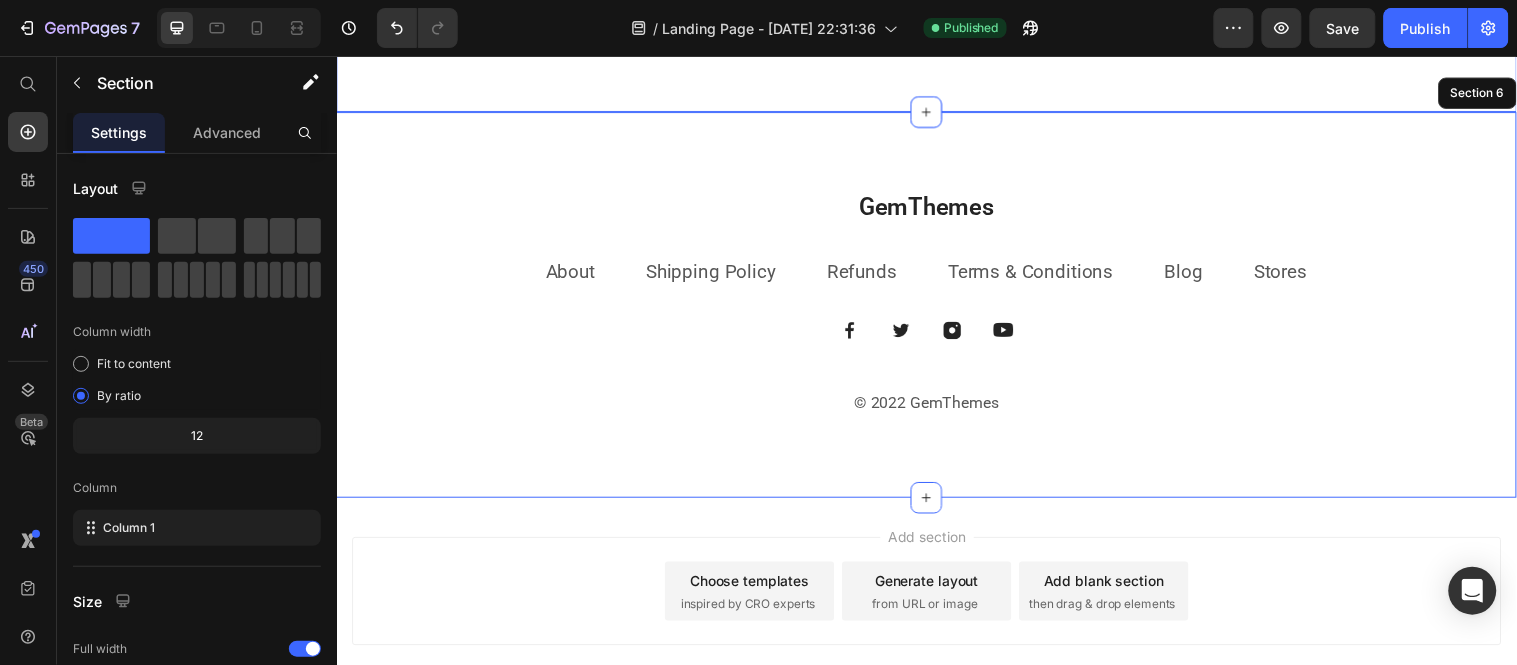 scroll, scrollTop: 3008, scrollLeft: 0, axis: vertical 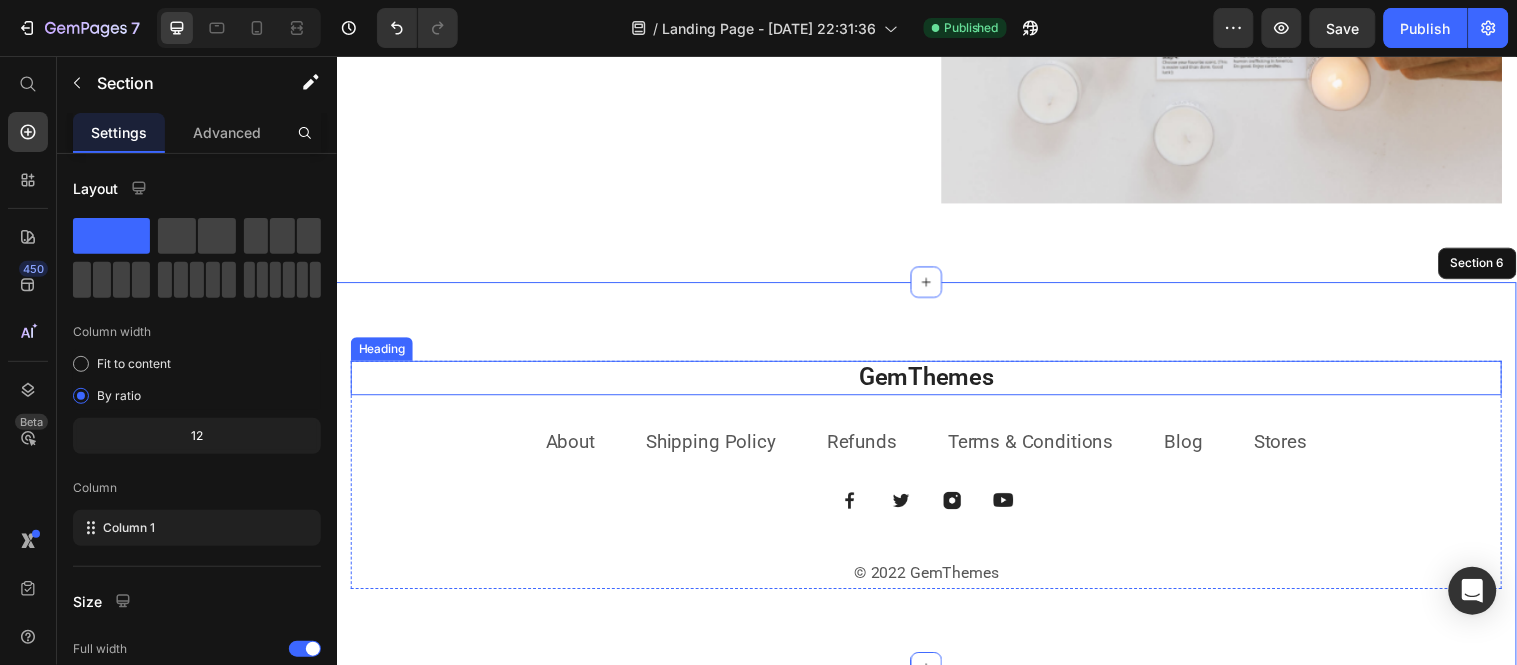 click on "GemThemes" at bounding box center [936, 382] 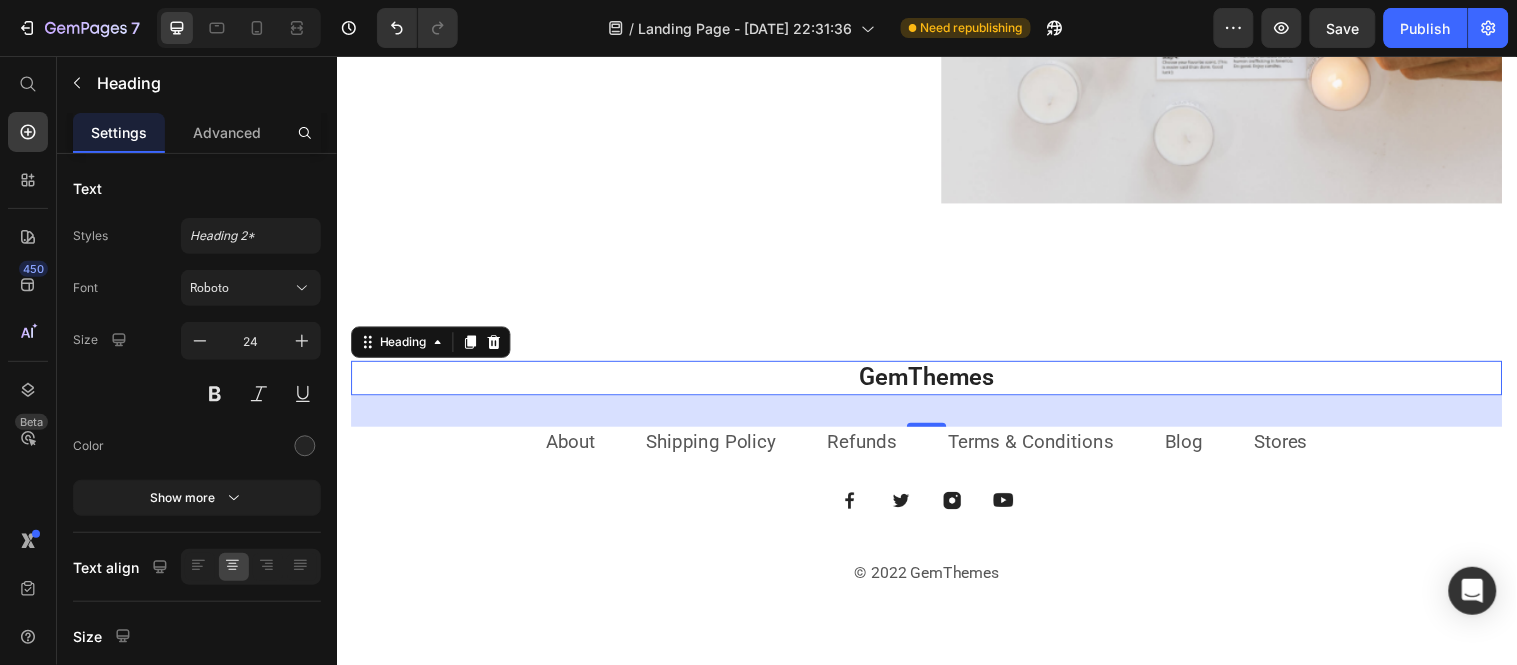 click on "GemThemes" at bounding box center [936, 382] 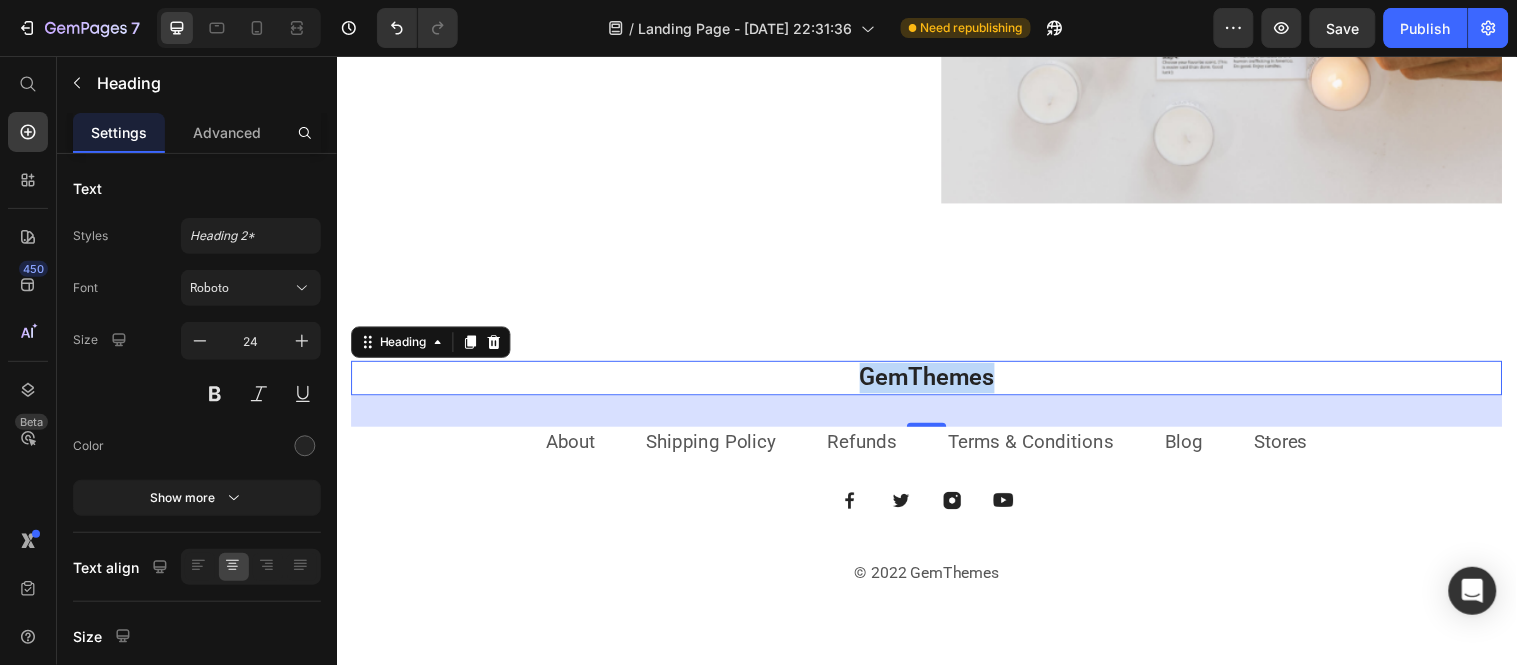 click on "GemThemes" at bounding box center (936, 382) 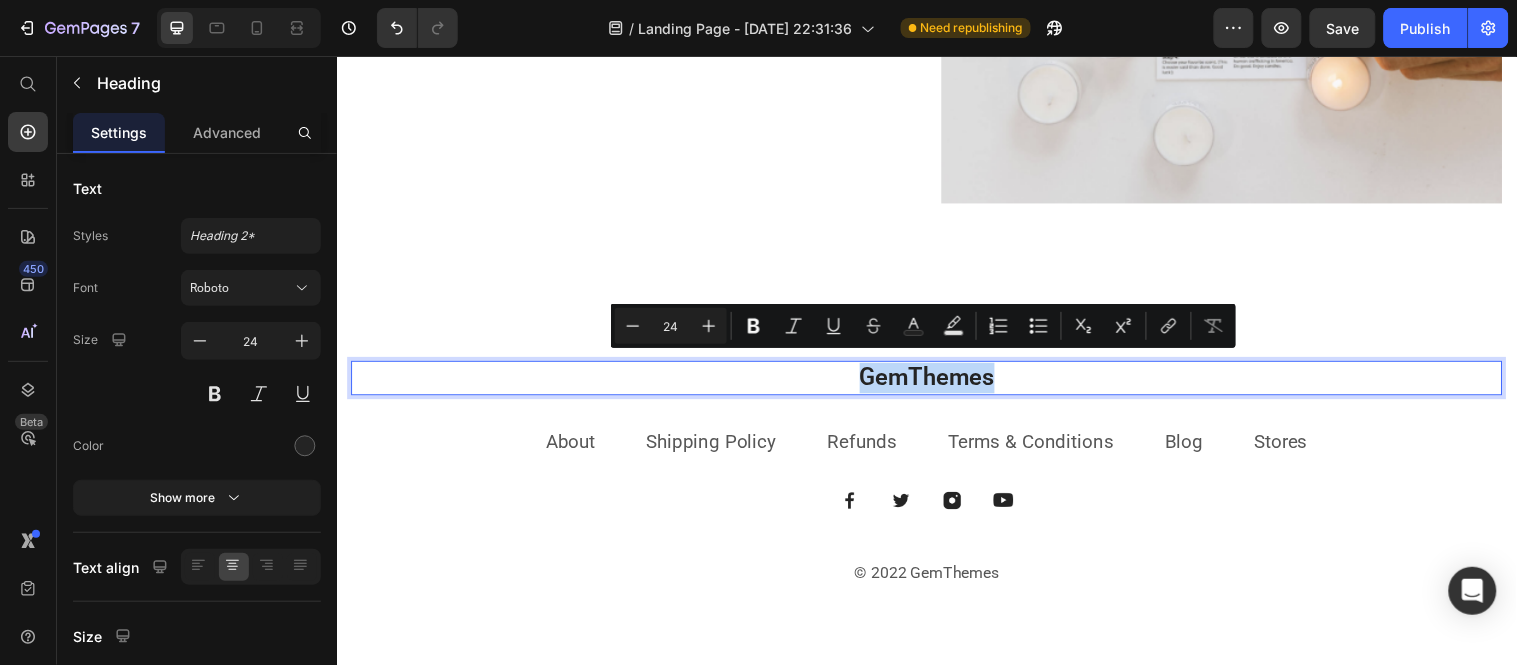 type 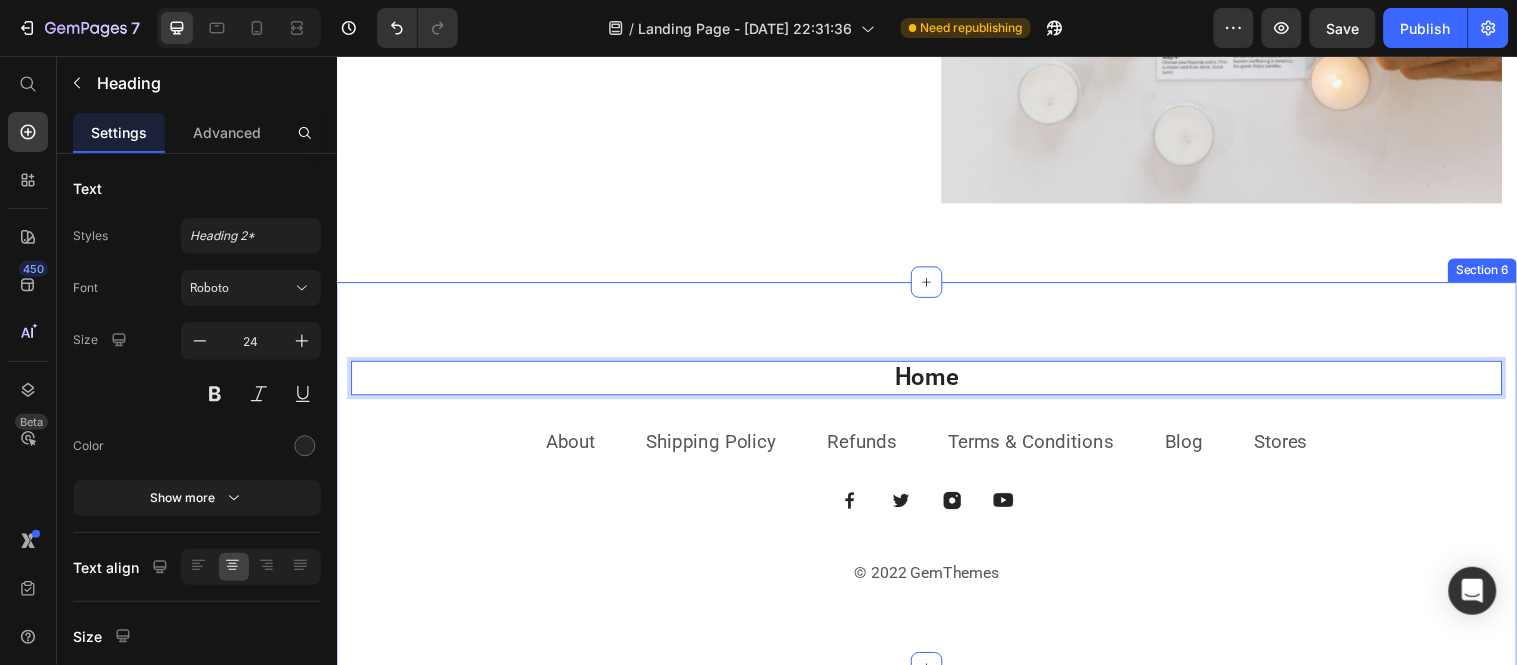 click on "Home Heading   32 About Text block Shipping Policy Text block Refunds Text block Terms & Conditions Text block Blog Text block Stores Text block Row Image Image Image Image Row © 2022 GemThemes Text block Row Section 6" at bounding box center [936, 481] 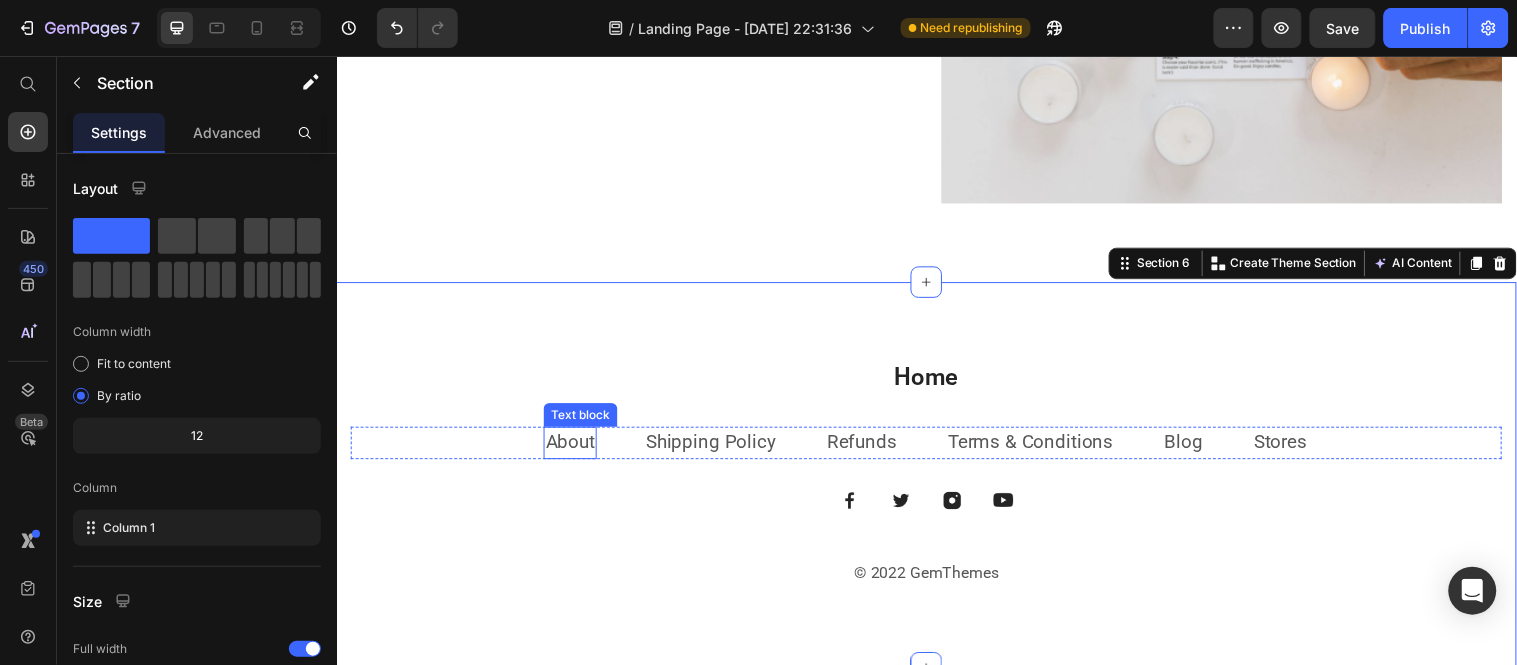 click on "About" at bounding box center [574, 447] 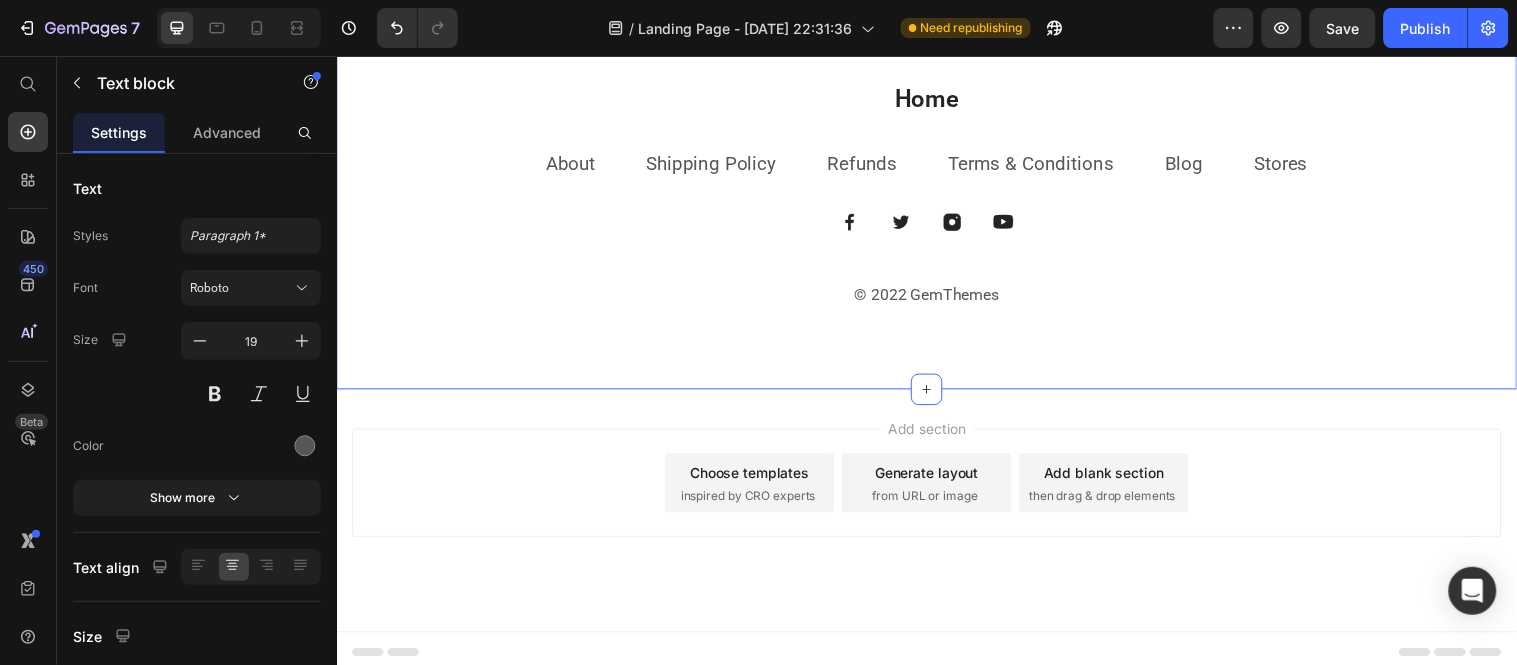 scroll, scrollTop: 3292, scrollLeft: 0, axis: vertical 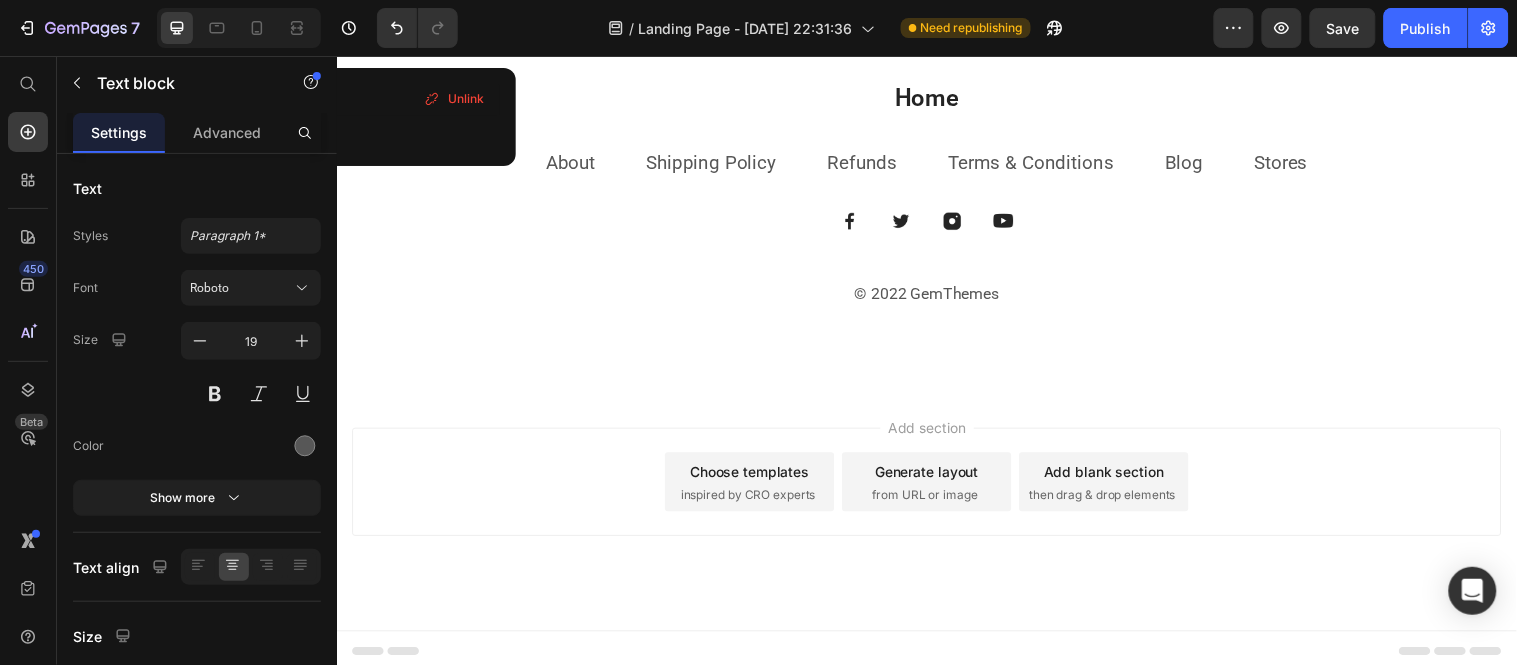 click on "About" at bounding box center (574, 163) 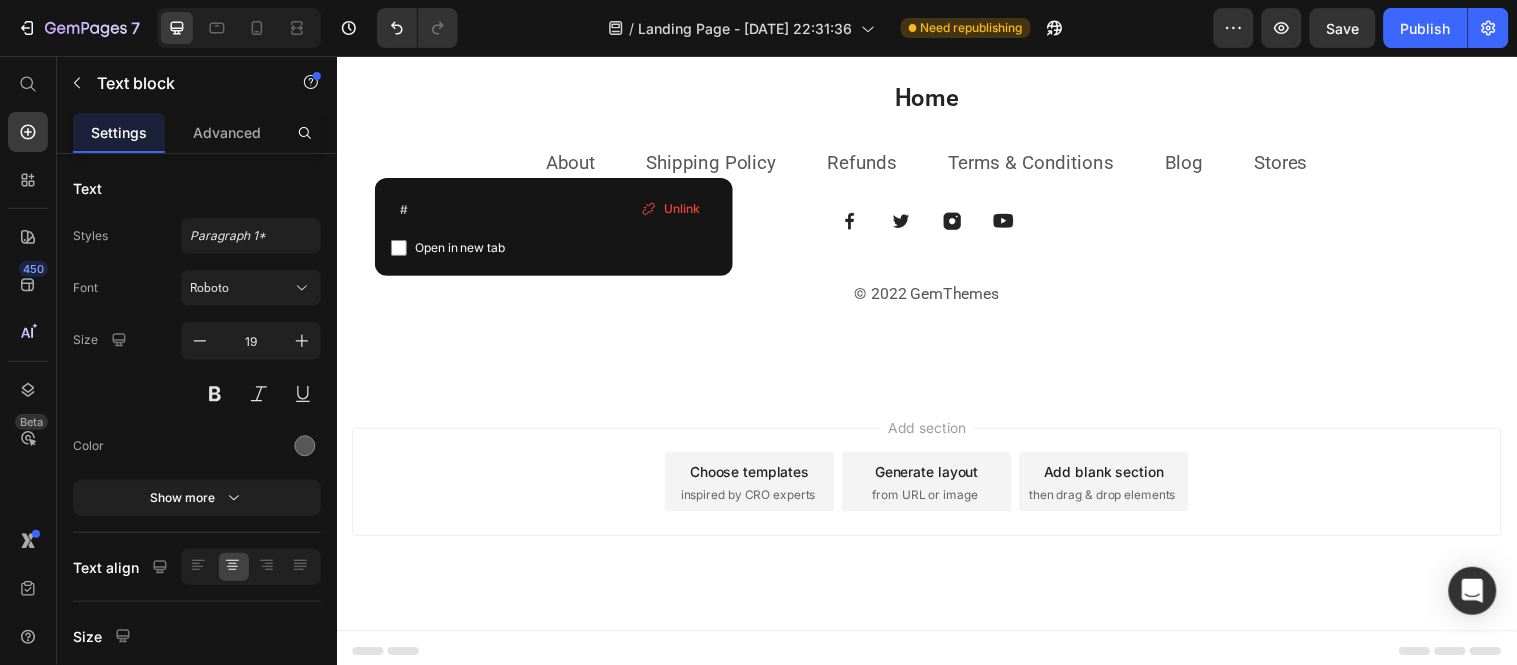 click on "About" at bounding box center (574, 163) 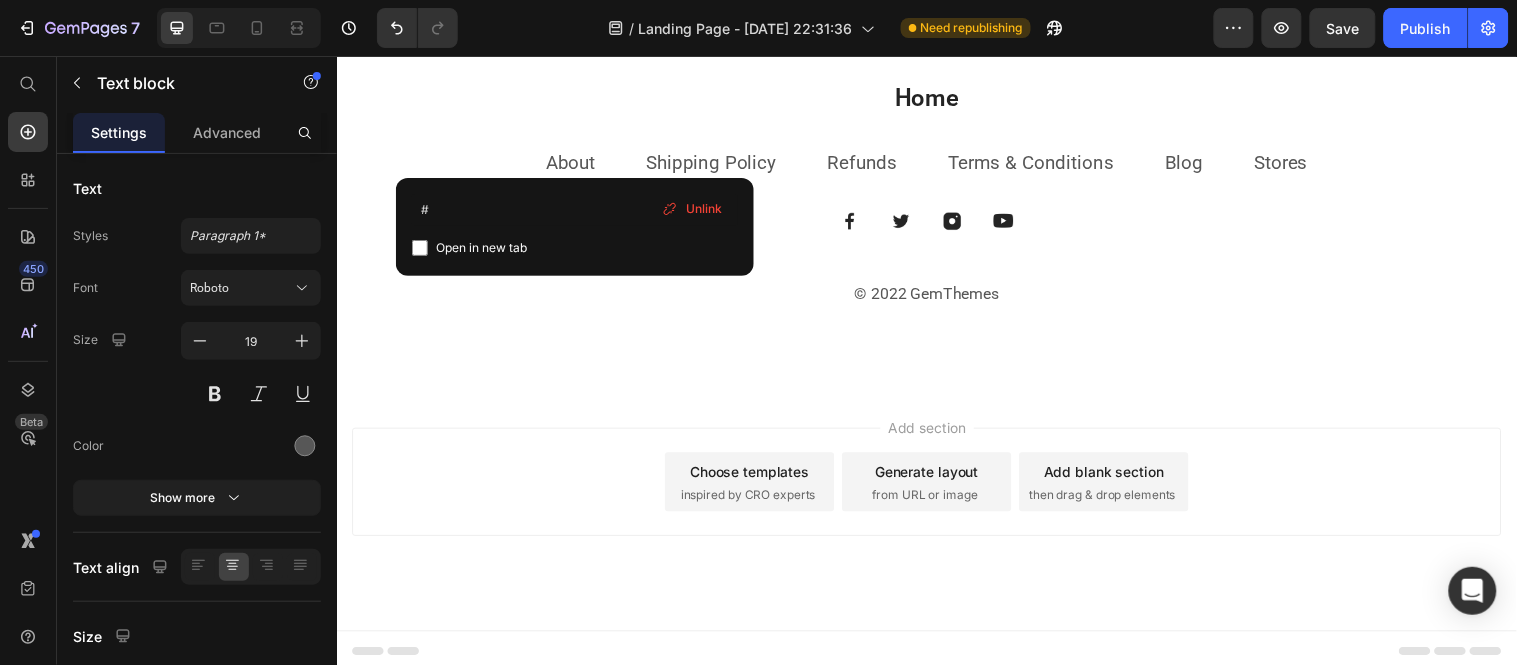 click on "About" at bounding box center (574, 163) 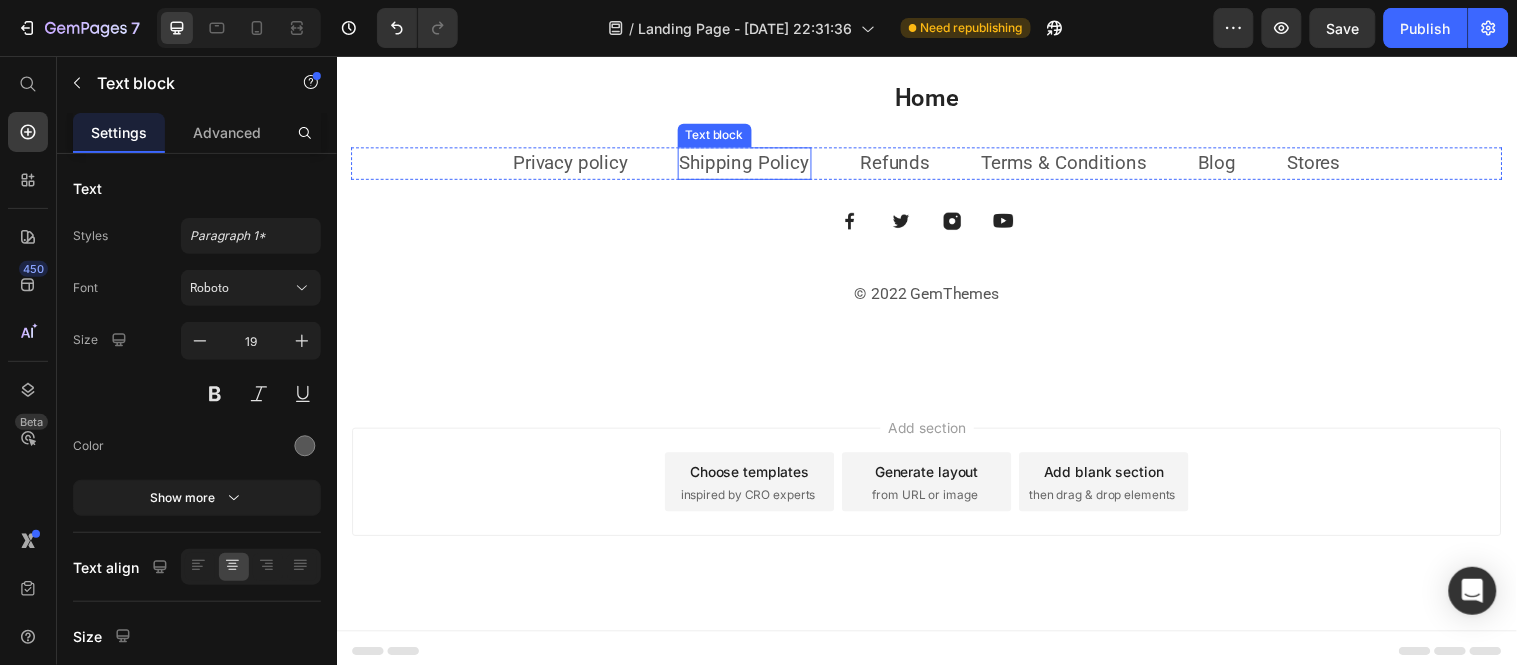 click on "Shipping Policy" at bounding box center (751, 163) 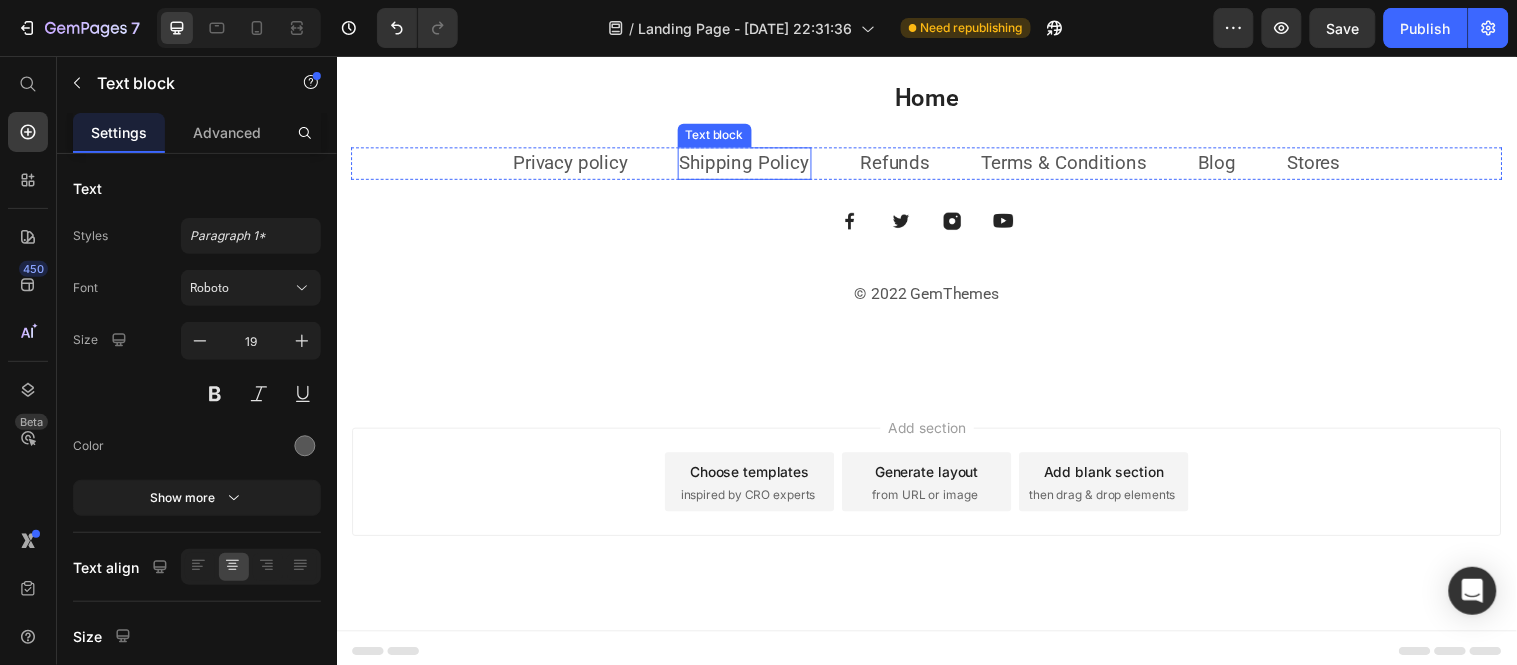 click on "Shipping Policy" at bounding box center (751, 163) 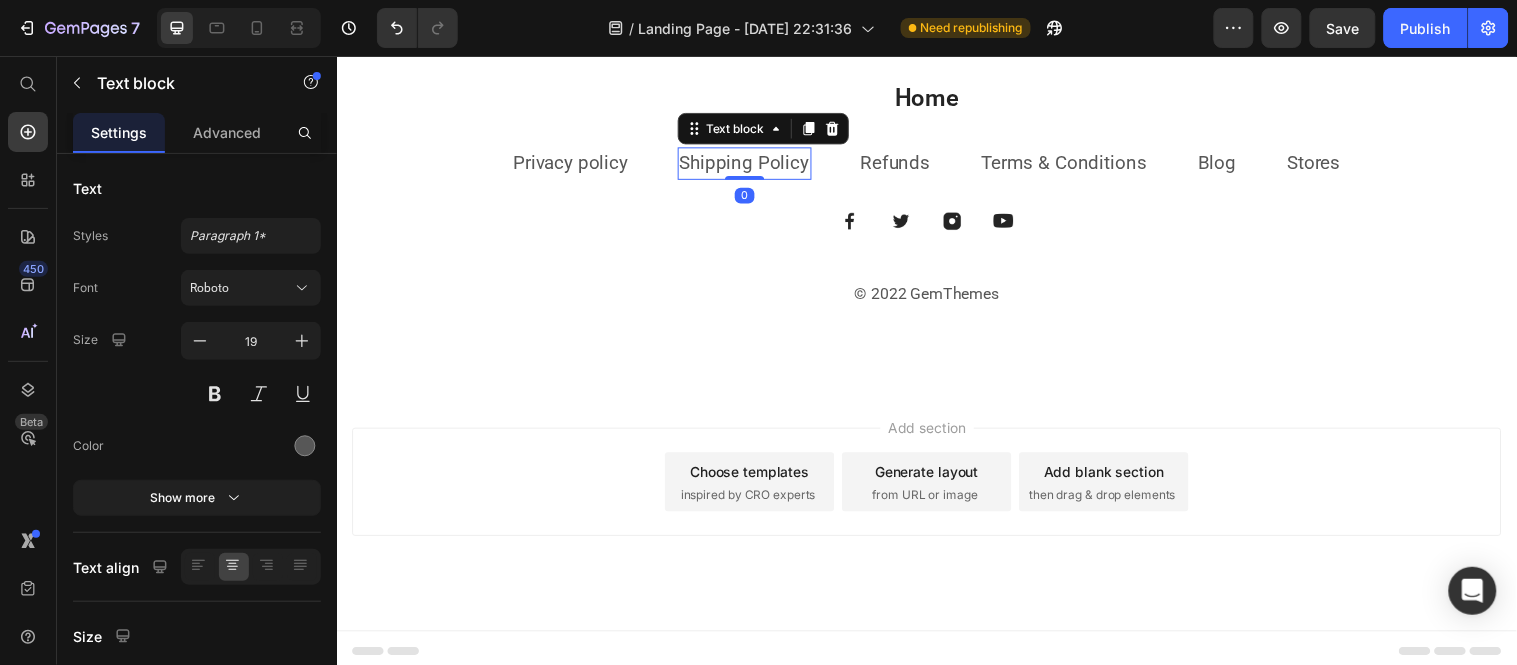 click on "Shipping Policy" at bounding box center (751, 163) 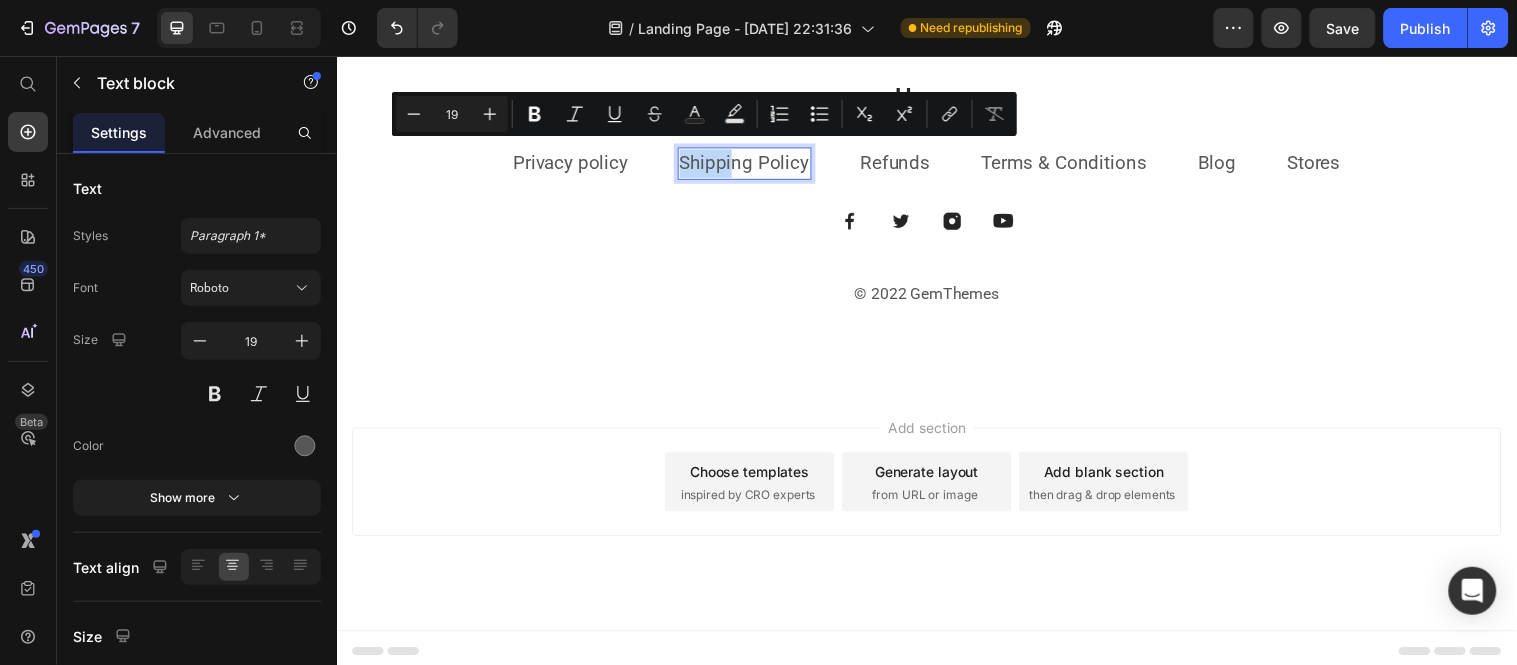 click on "Shipping Policy" at bounding box center [751, 163] 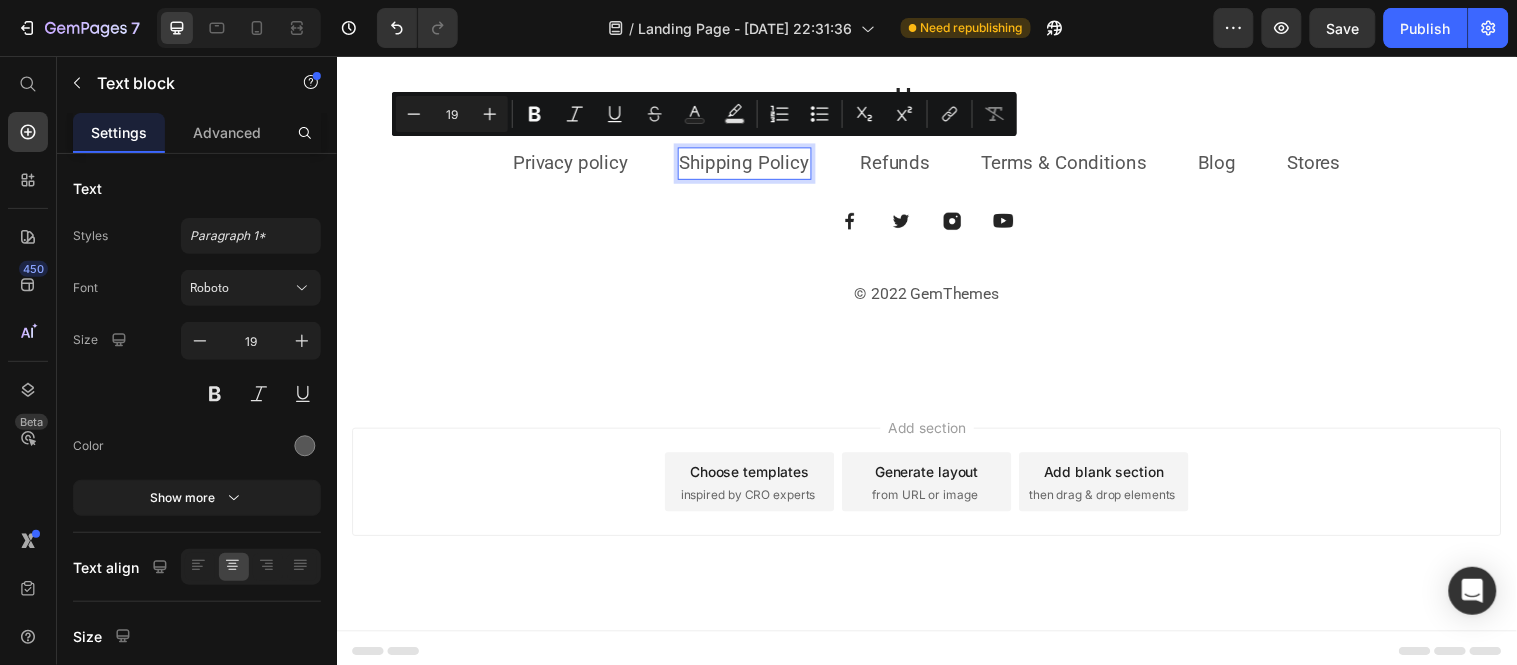 click on "Shipping Policy" at bounding box center (751, 163) 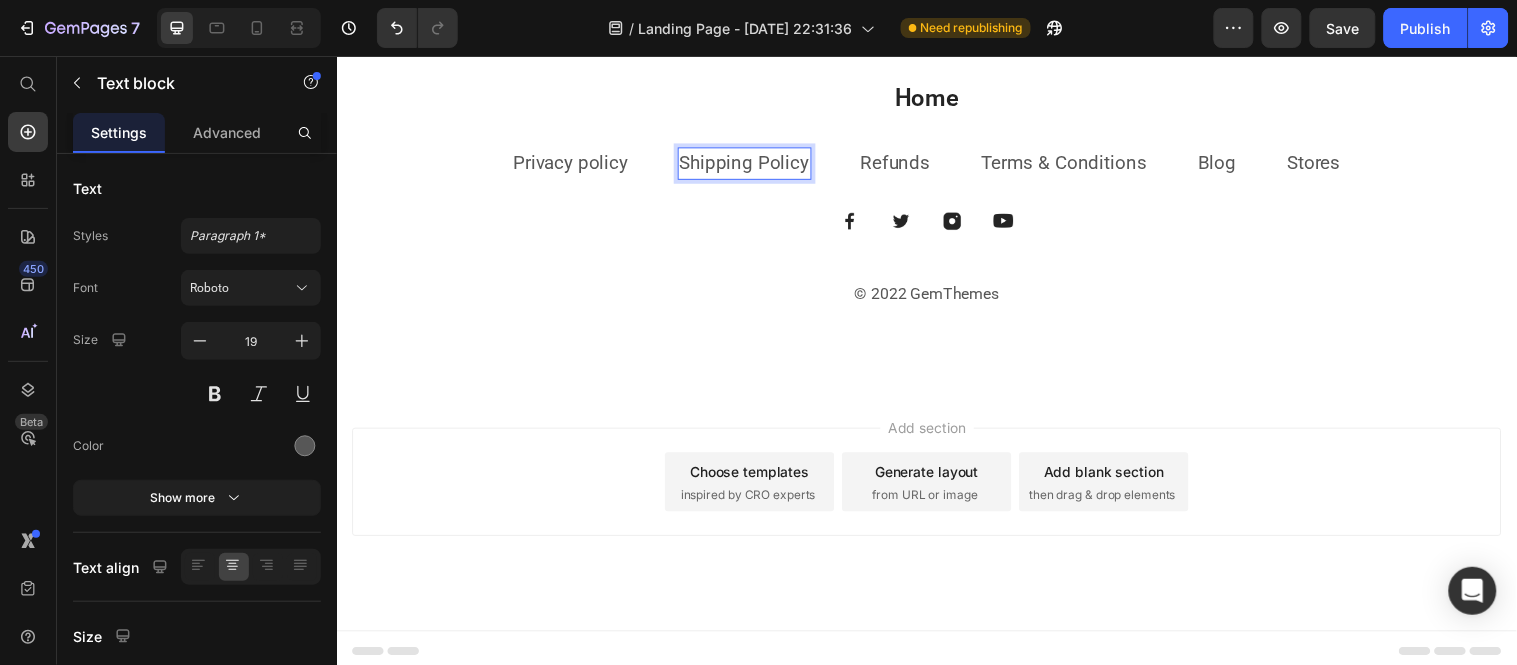 click on "Shipping Policy" at bounding box center [751, 163] 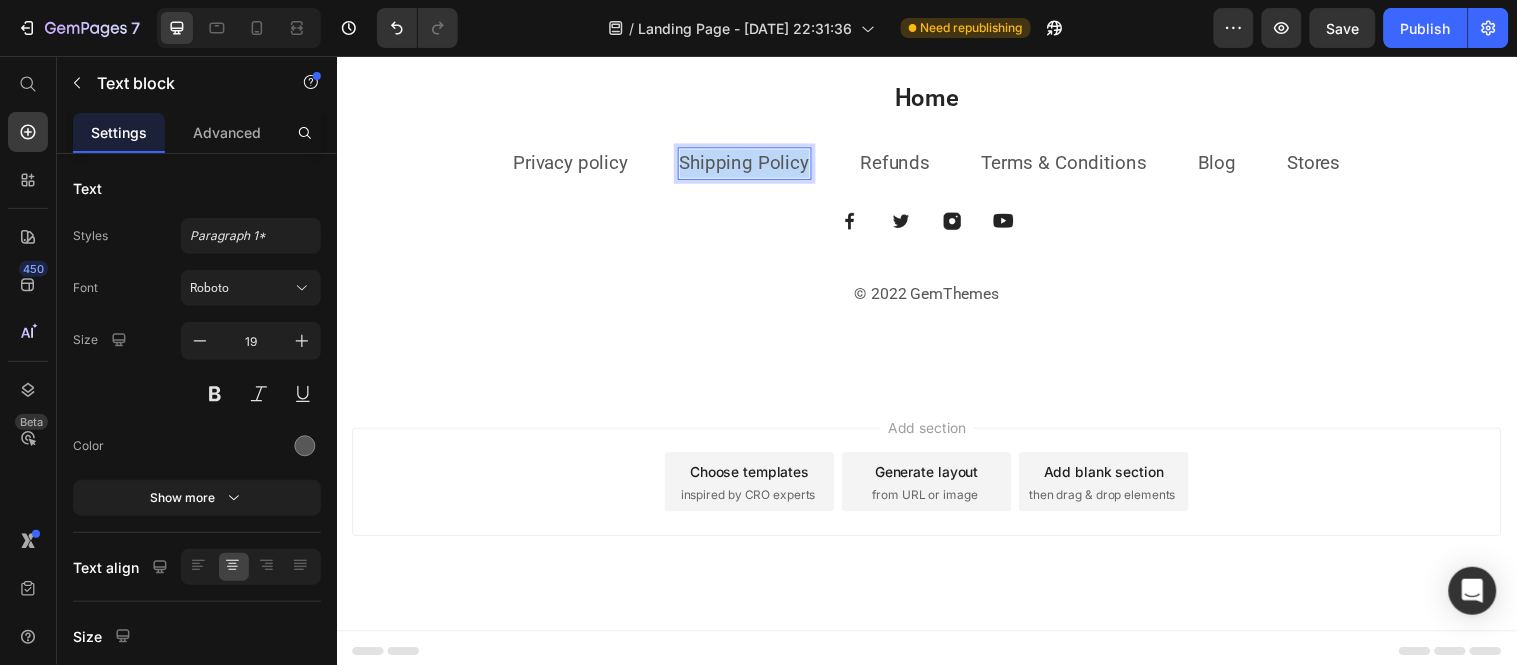 drag, startPoint x: 774, startPoint y: 151, endPoint x: 1007, endPoint y: 61, distance: 249.77791 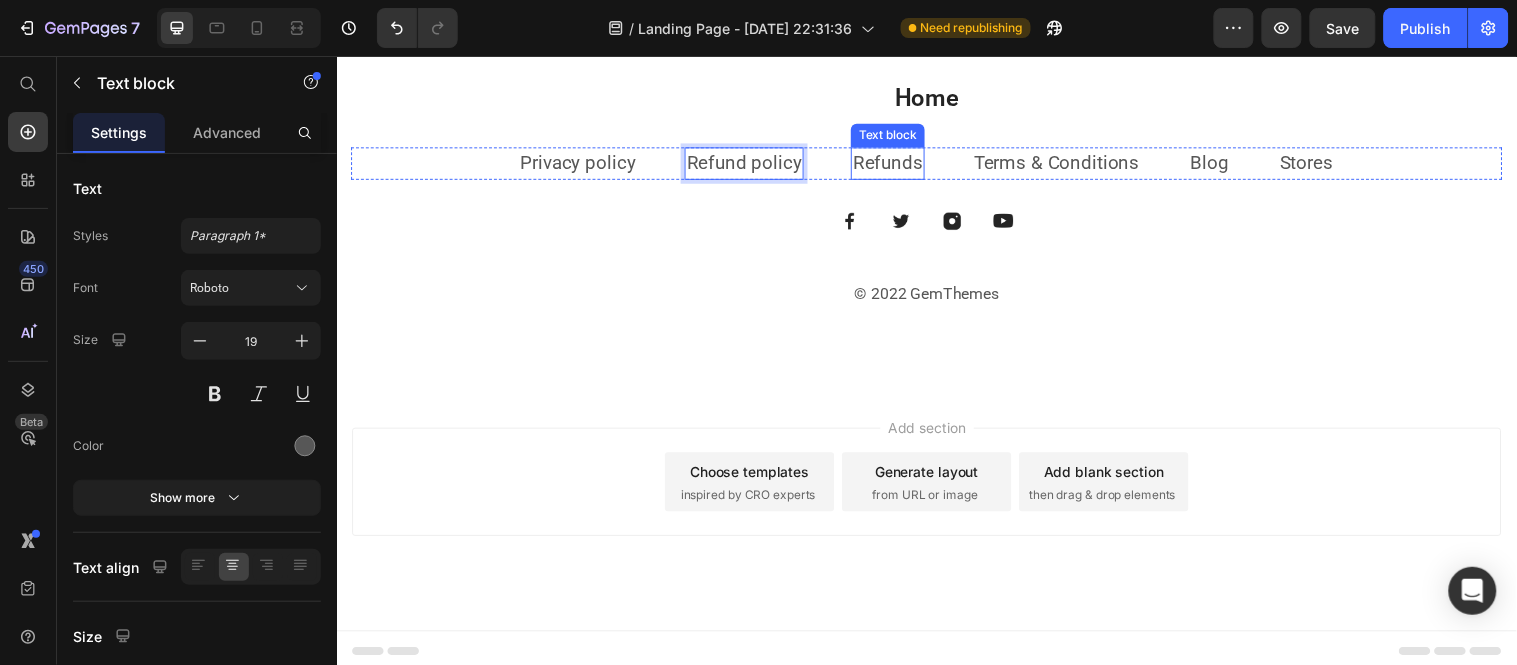 click on "Refunds" at bounding box center [896, 163] 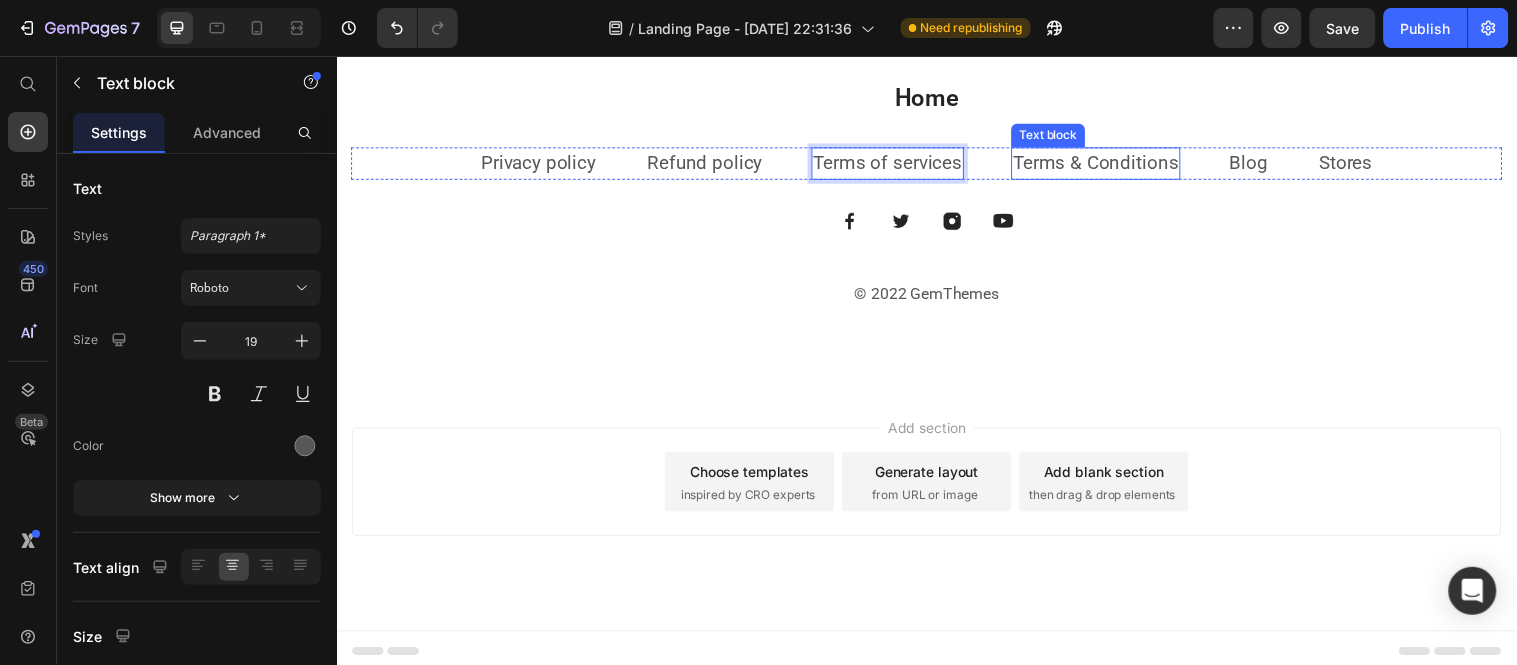 click on "Terms & Conditions" at bounding box center [1108, 163] 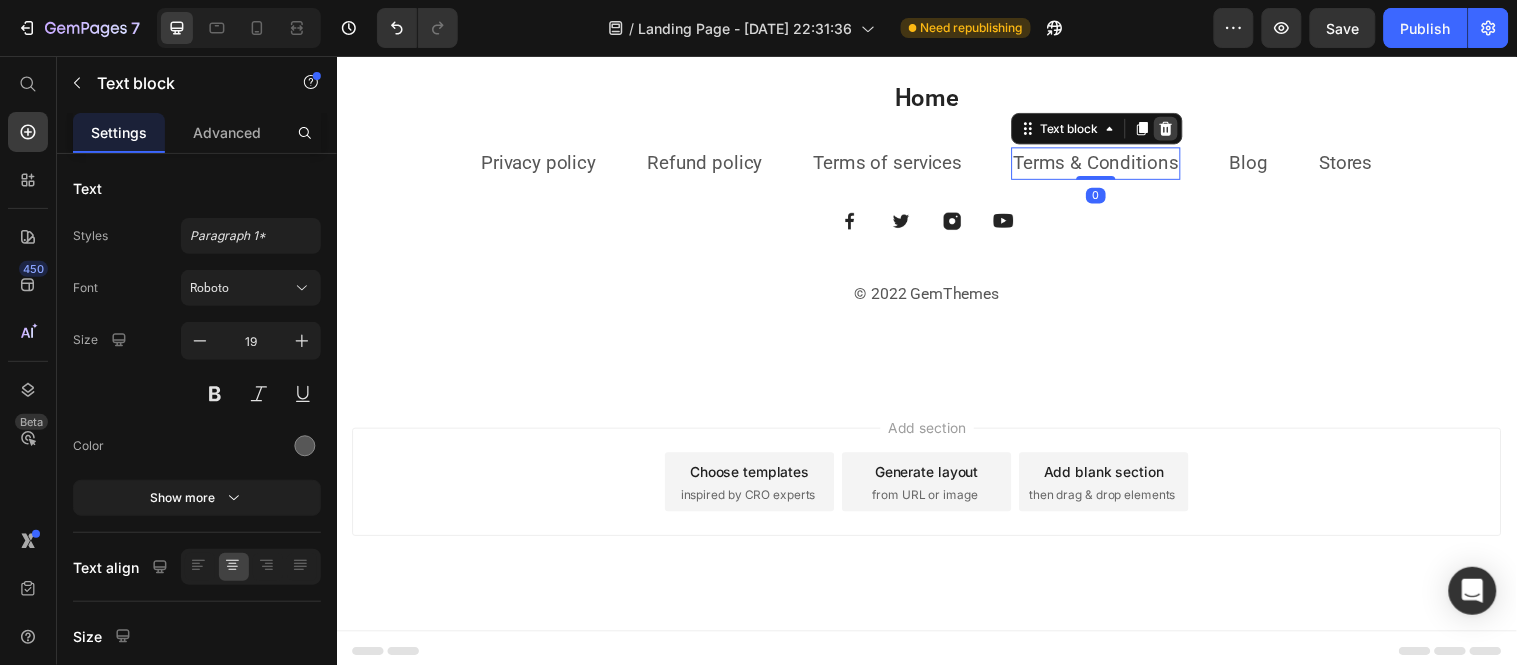 click 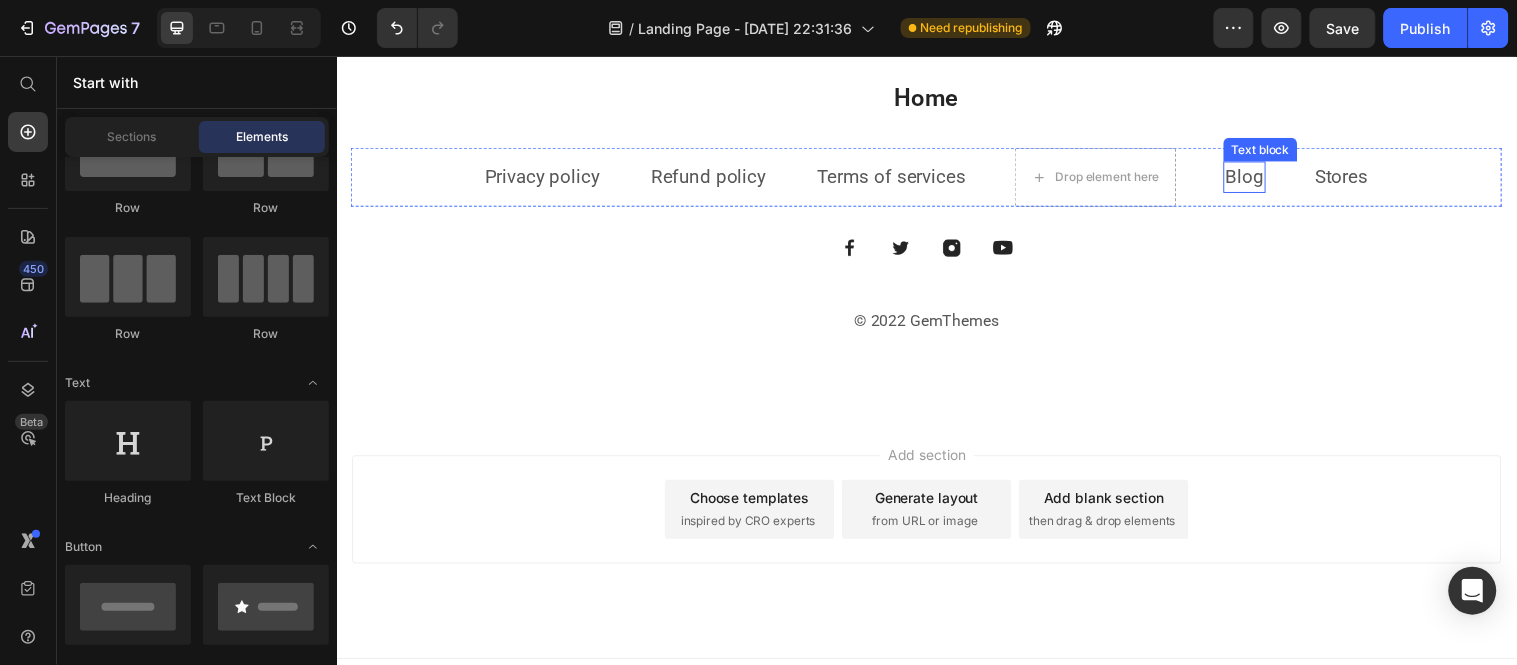 click on "Blog" at bounding box center [1259, 177] 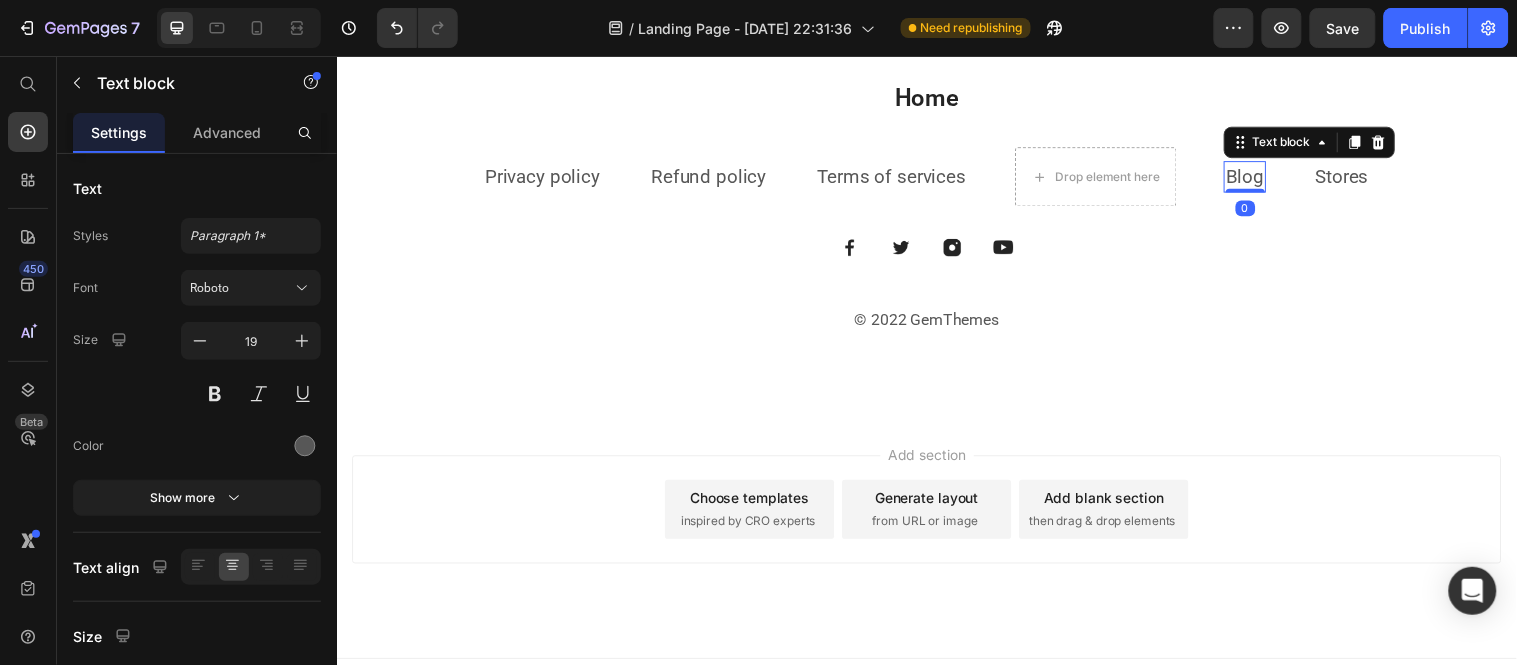 click 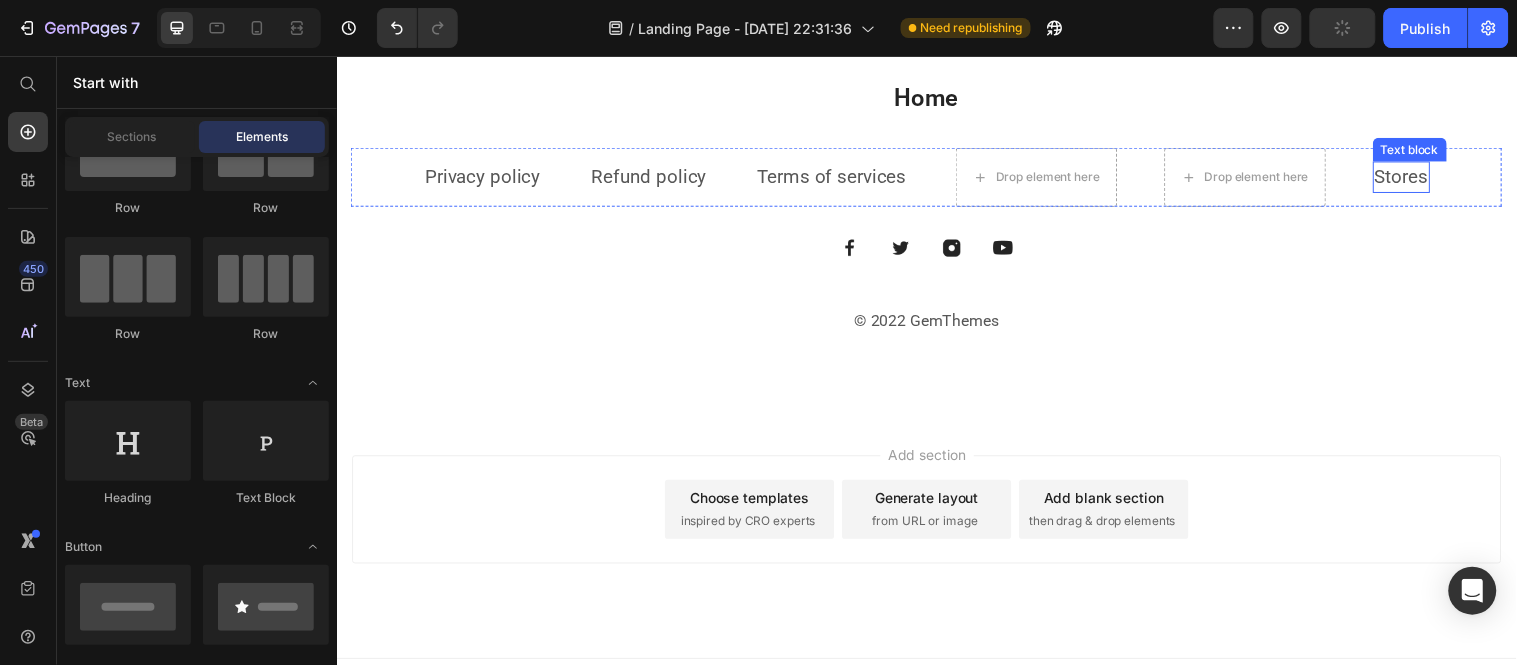 click on "Stores" at bounding box center (1419, 177) 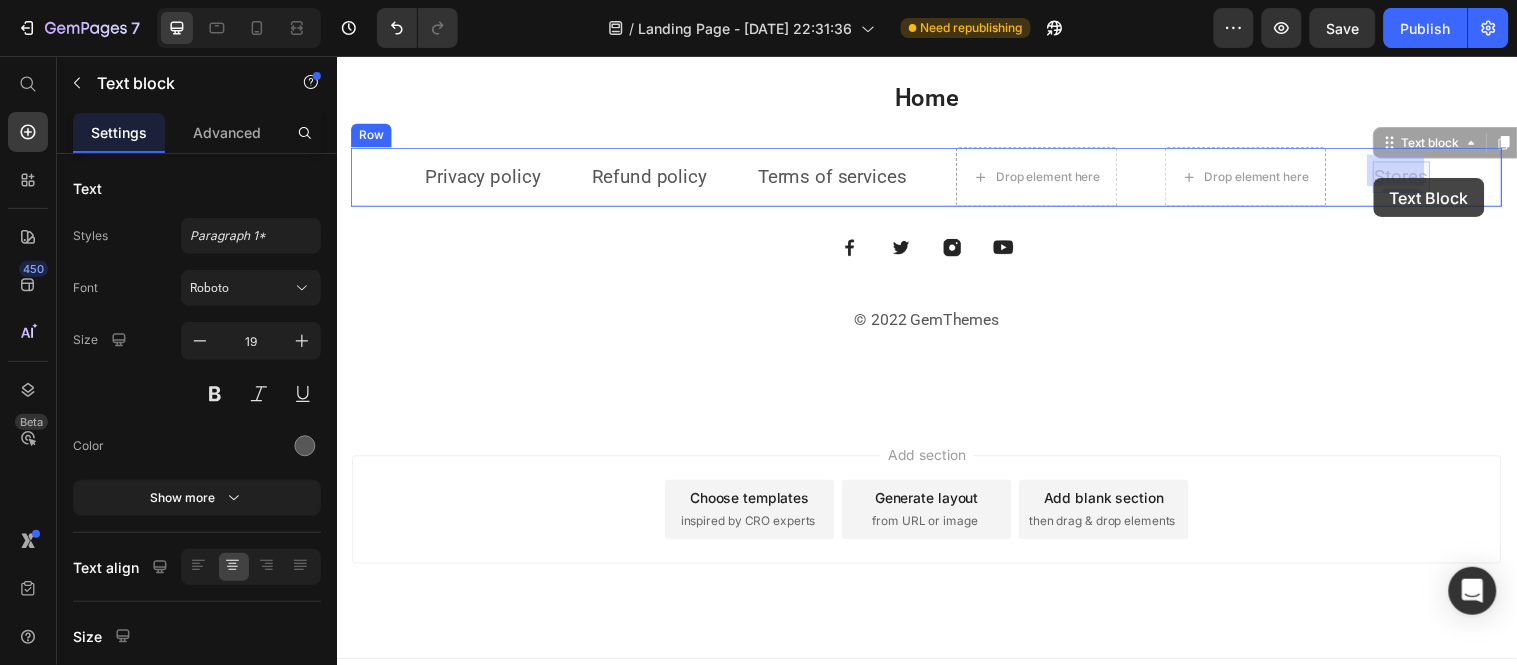 drag, startPoint x: 1454, startPoint y: 140, endPoint x: 1390, endPoint y: 179, distance: 74.94665 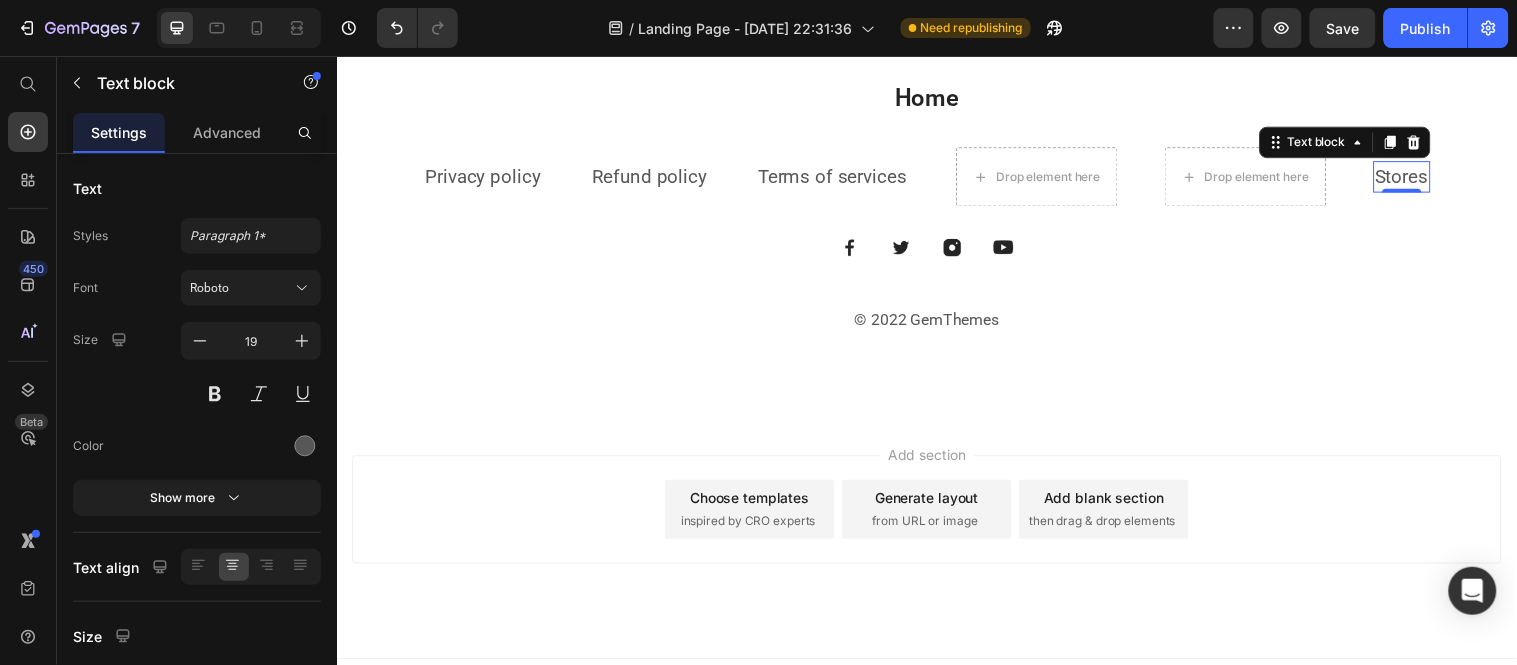 click 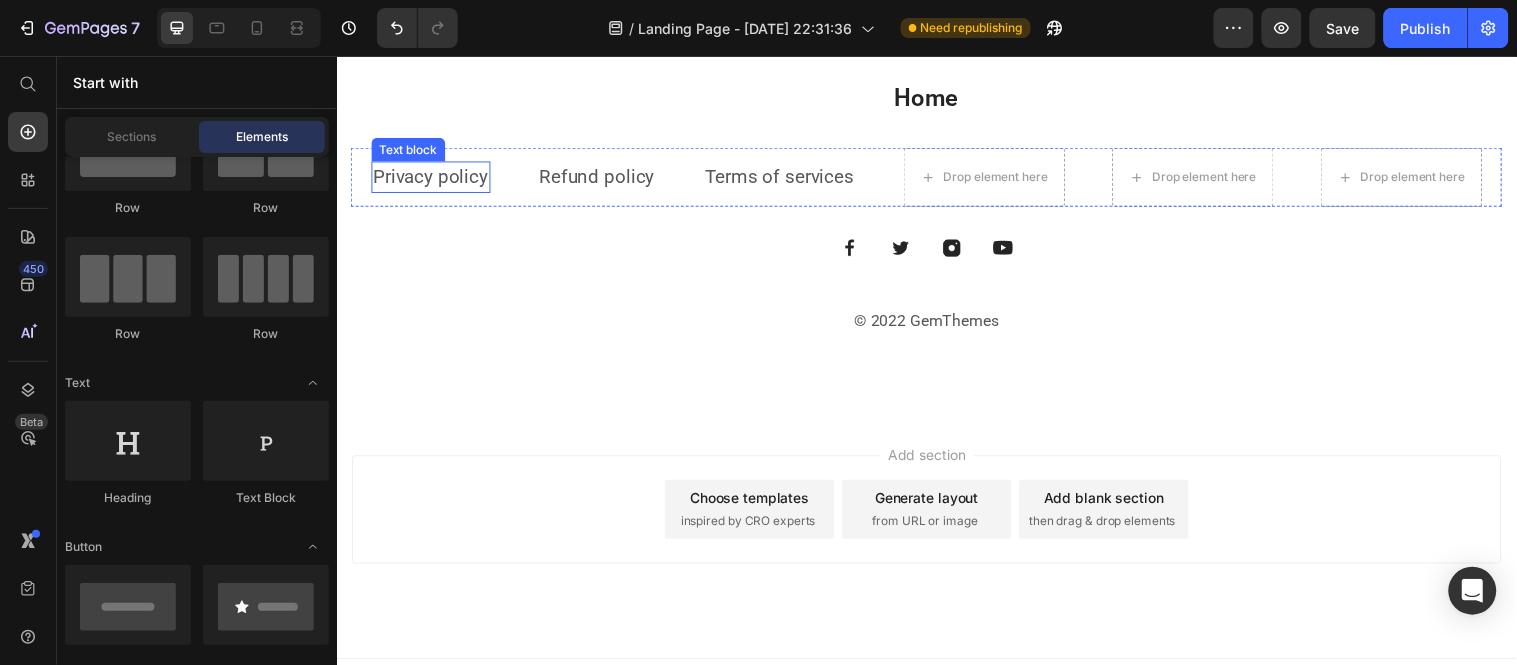 click on "Privacy policy" at bounding box center [432, 178] 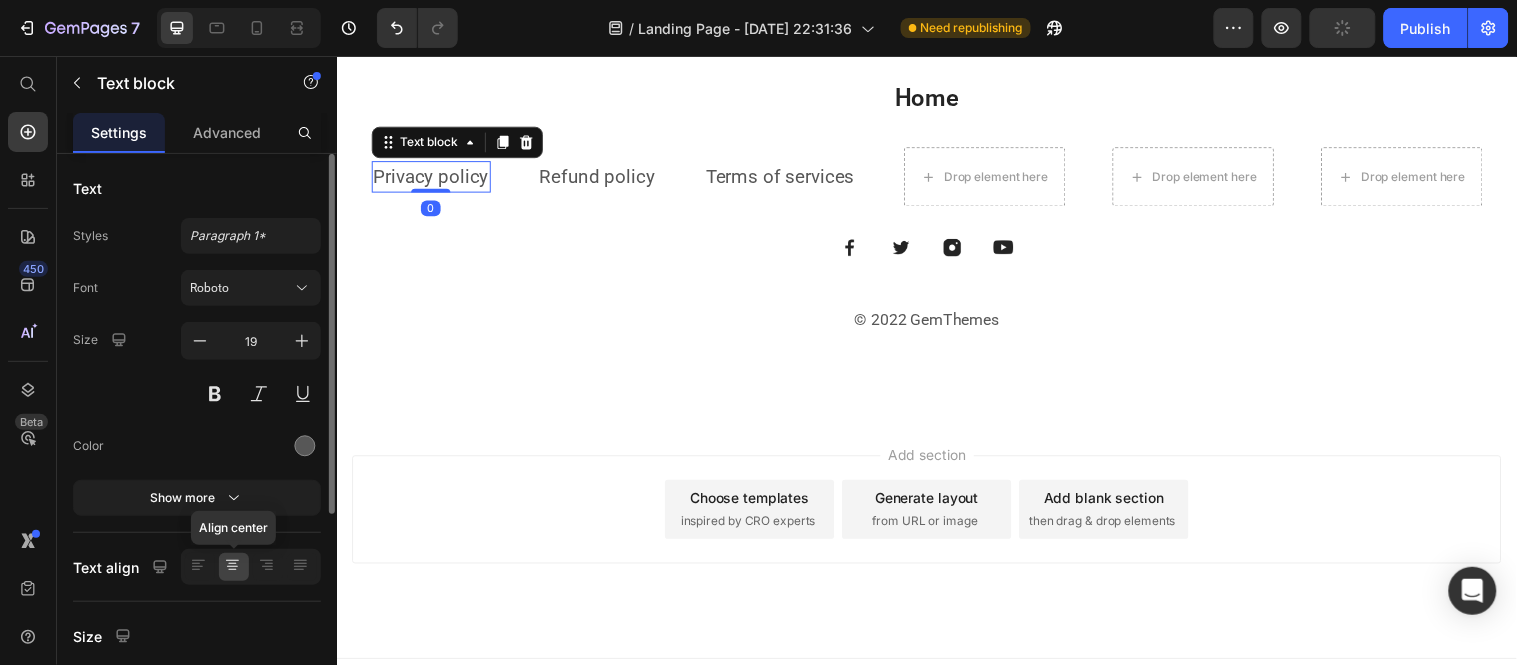 click 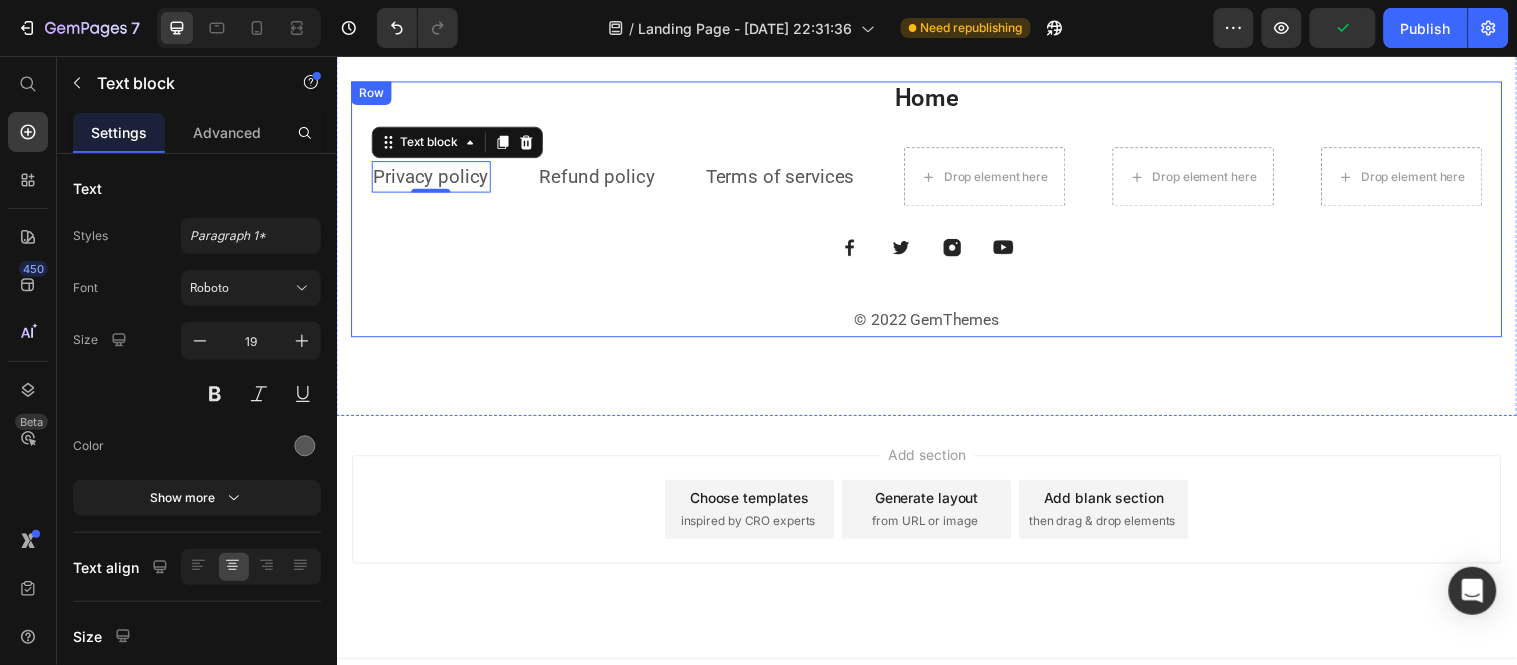 click on "Home Heading Privacy policy Text block   0 Refund policy  Text block Terms of services  Text block
Drop element here
Drop element here
Drop element here Row Image Image Image Image Row © 2022 GemThemes Text block" at bounding box center (936, 211) 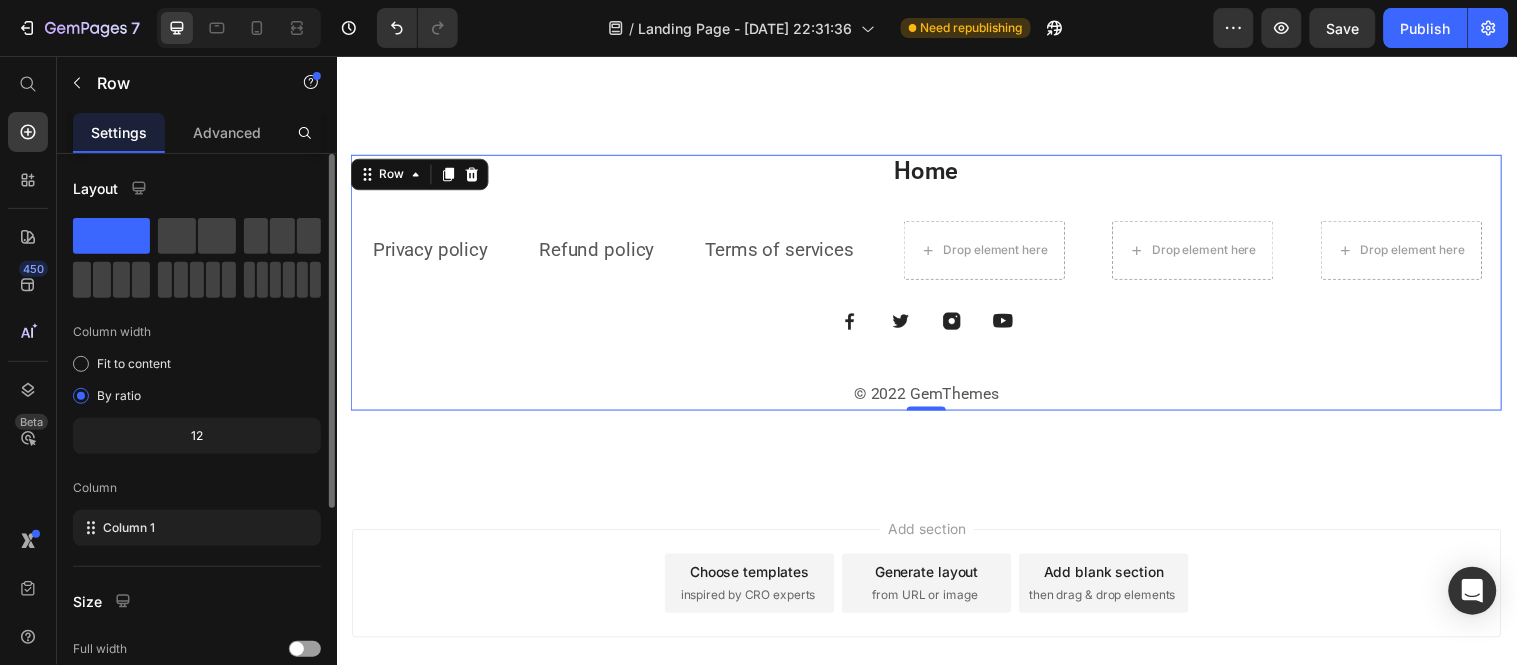 scroll, scrollTop: 2958, scrollLeft: 0, axis: vertical 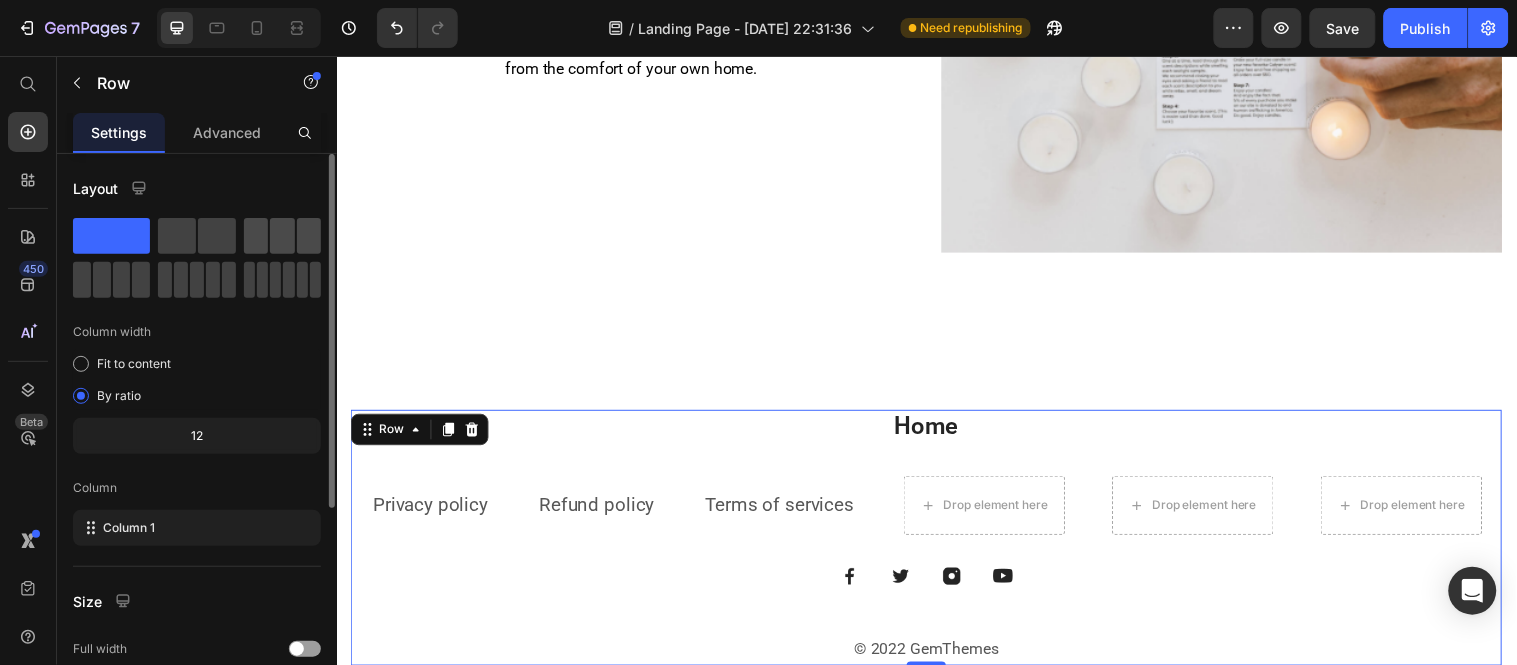 click 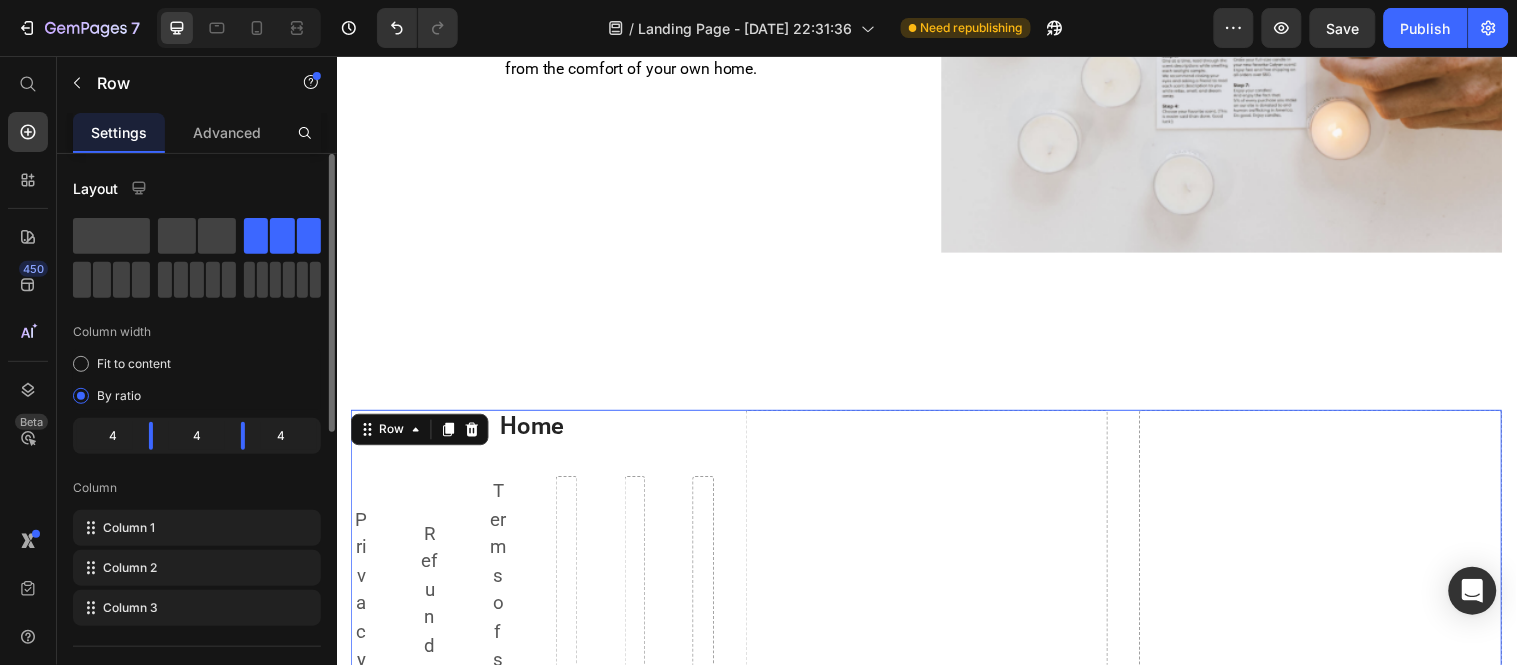 drag, startPoint x: 288, startPoint y: 226, endPoint x: 305, endPoint y: 252, distance: 31.06445 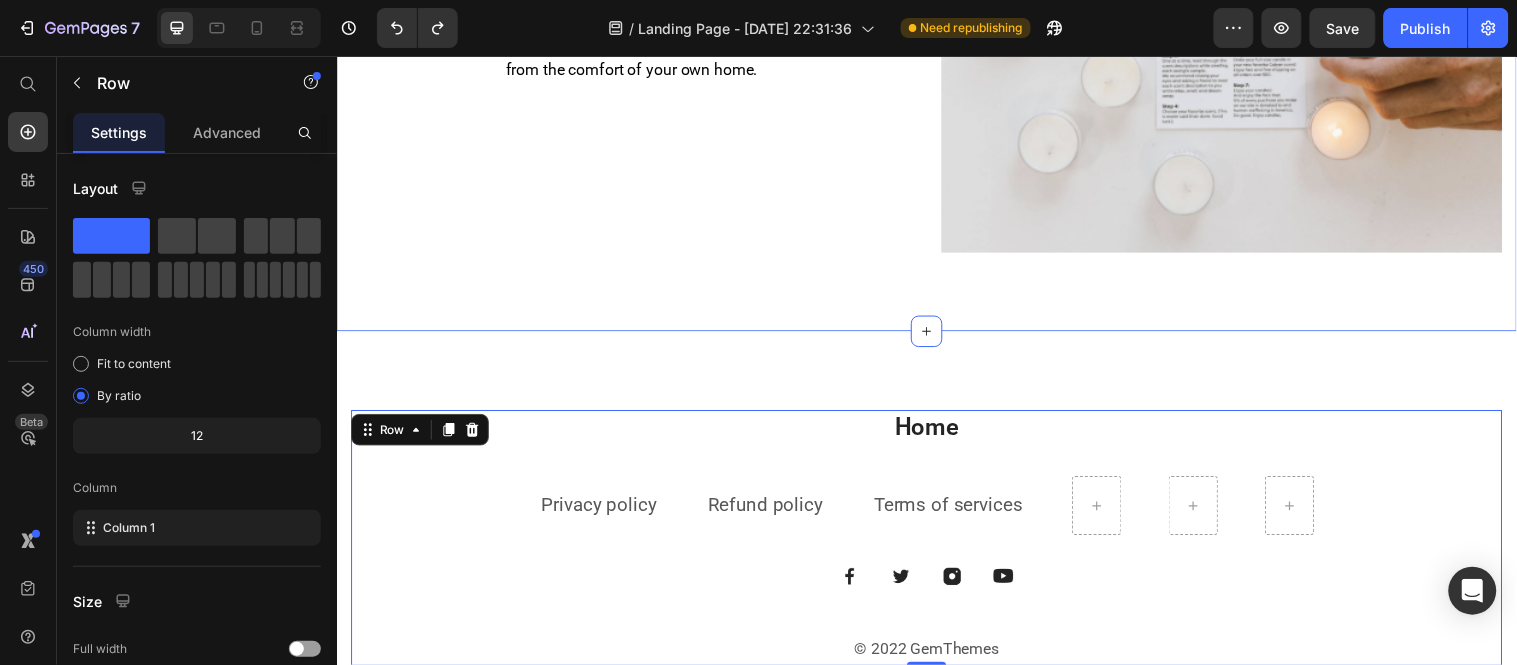 click on "ONLINE CANDLE SHOPPING MADE EASY Heading Premium Quality Sleek & Functional Design Versatile Options Item List Row Row We get it, online candle shopping is tough. You want to smell before you buy. Order a Tealight Flight Sample Kit and smell test all of our unique fragrances from the comfort of your own home. Text Block Image Row Section 5" at bounding box center (936, 13) 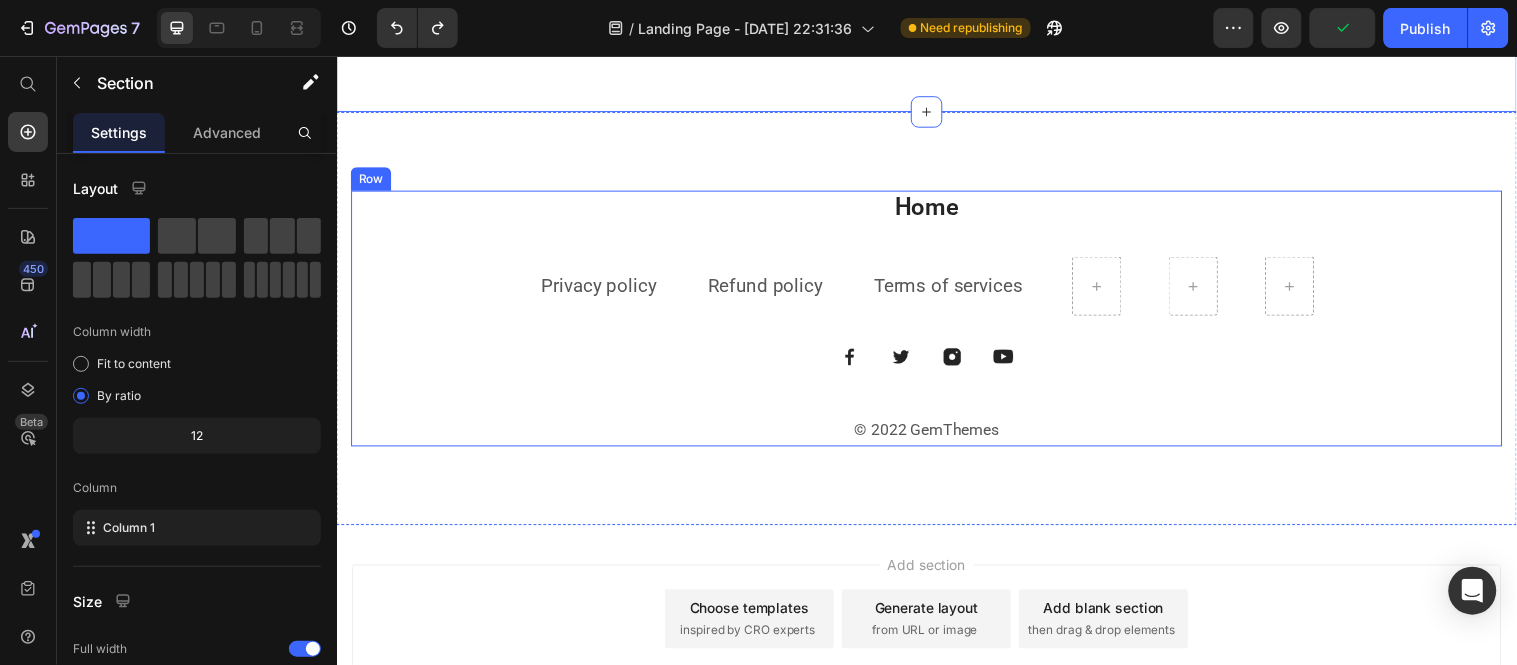 scroll, scrollTop: 3292, scrollLeft: 0, axis: vertical 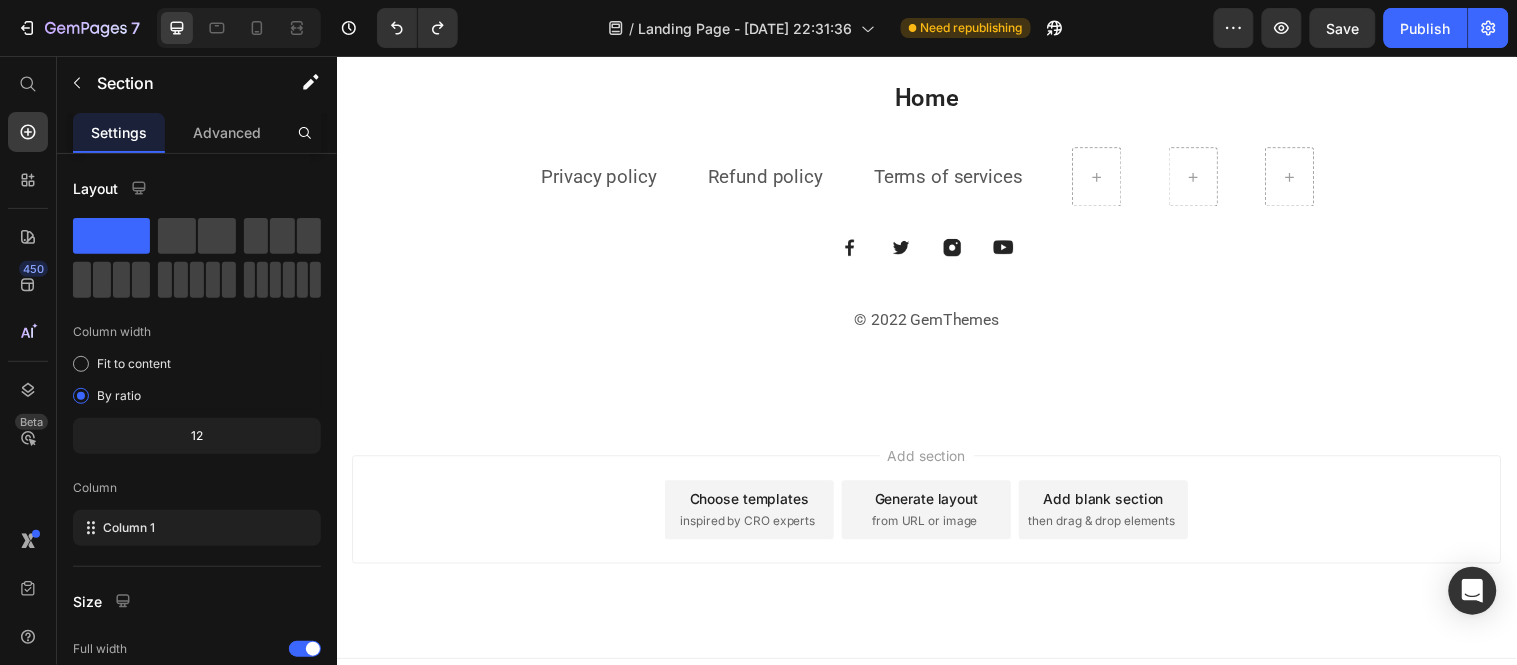 click on "Add section Choose templates inspired by CRO experts Generate layout from URL or image Add blank section then drag & drop elements" at bounding box center [936, 544] 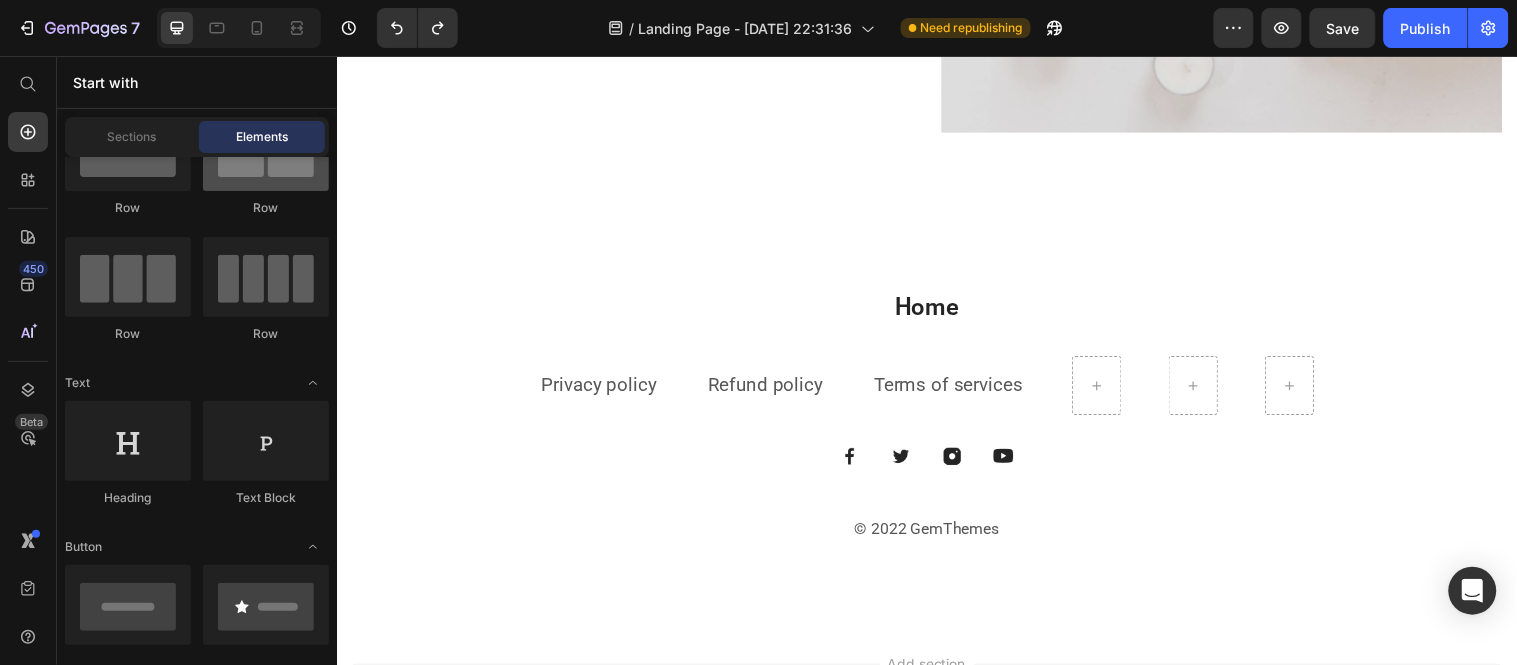 scroll, scrollTop: 3070, scrollLeft: 0, axis: vertical 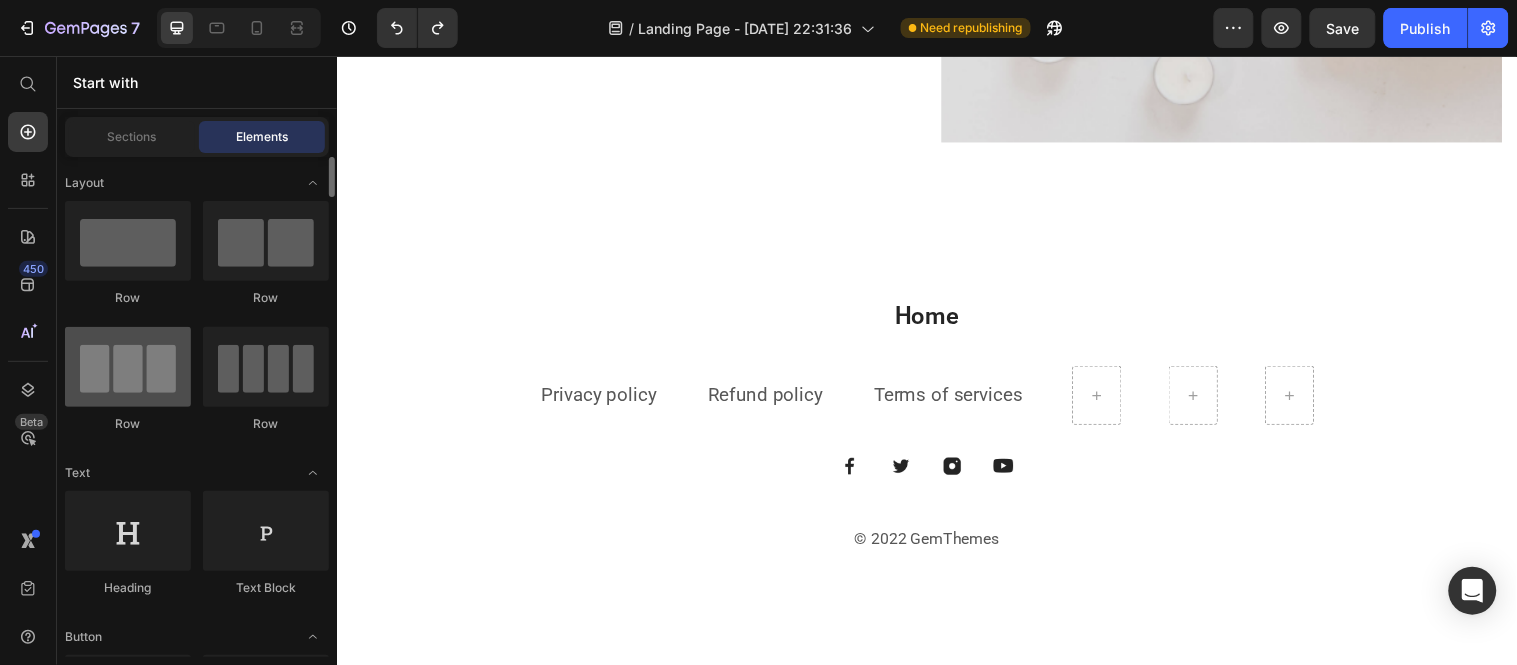 click at bounding box center [128, 367] 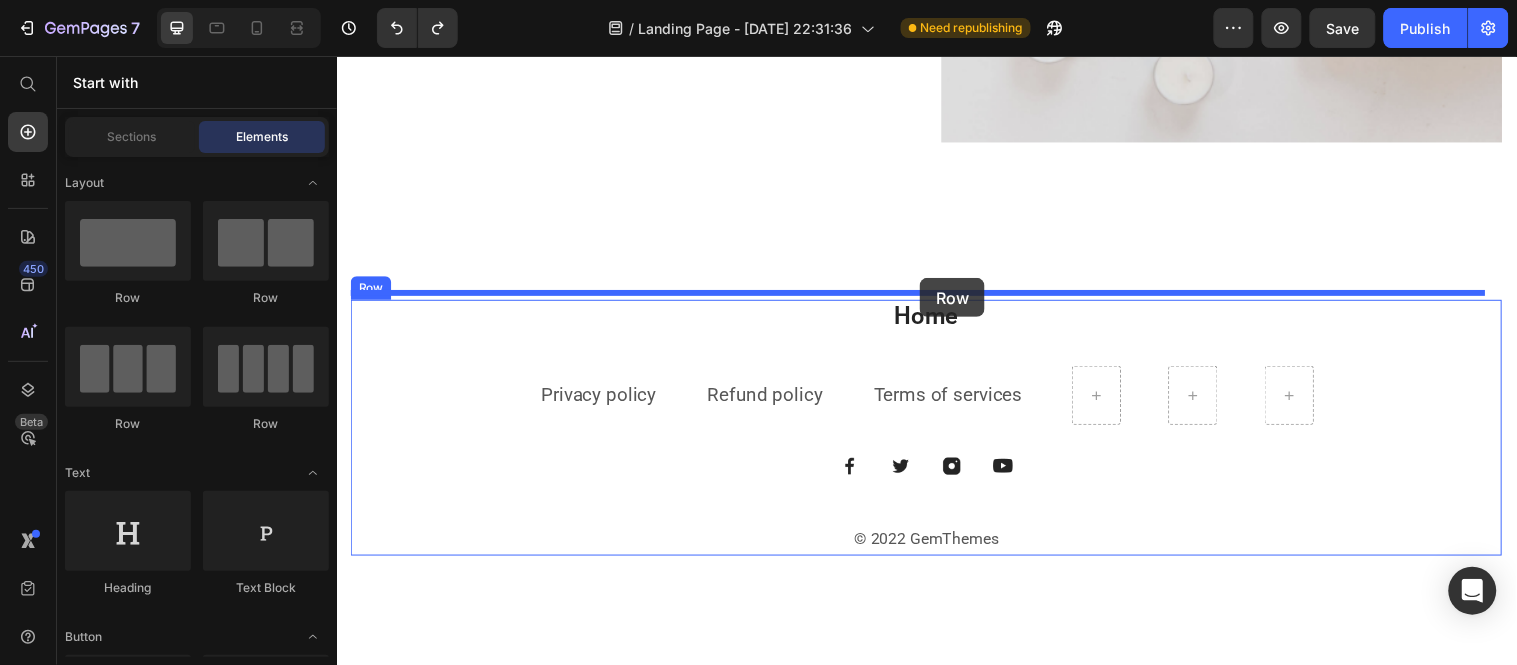 drag, startPoint x: 471, startPoint y: 429, endPoint x: 929, endPoint y: 281, distance: 481.31903 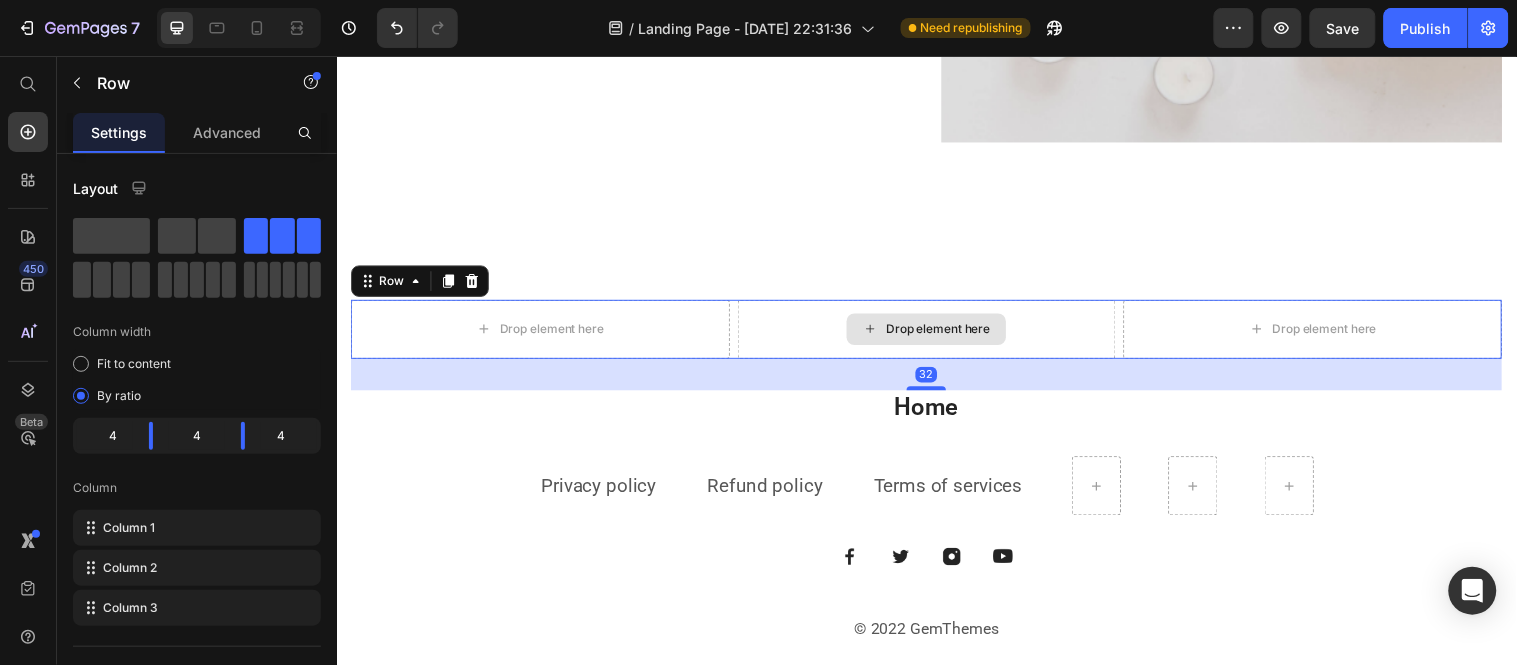 click on "Drop element here" at bounding box center (936, 333) 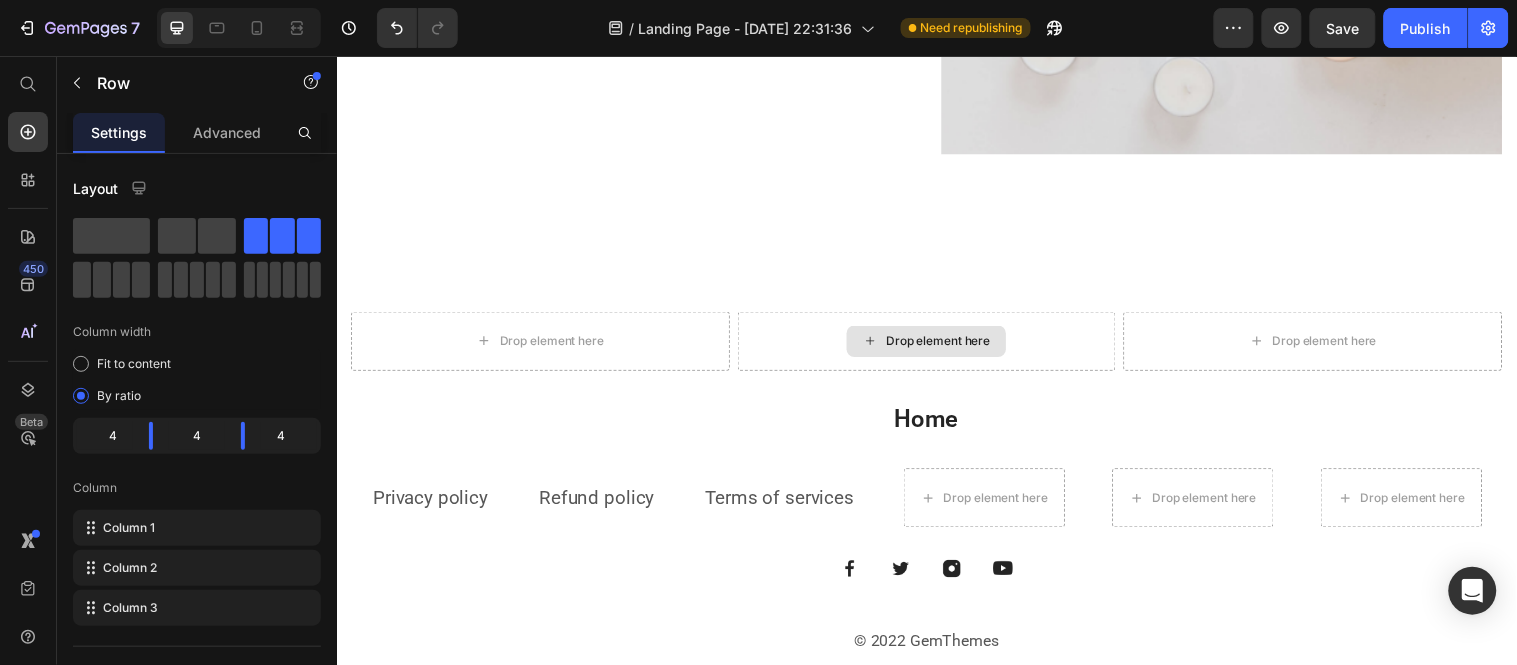 scroll, scrollTop: 3077, scrollLeft: 0, axis: vertical 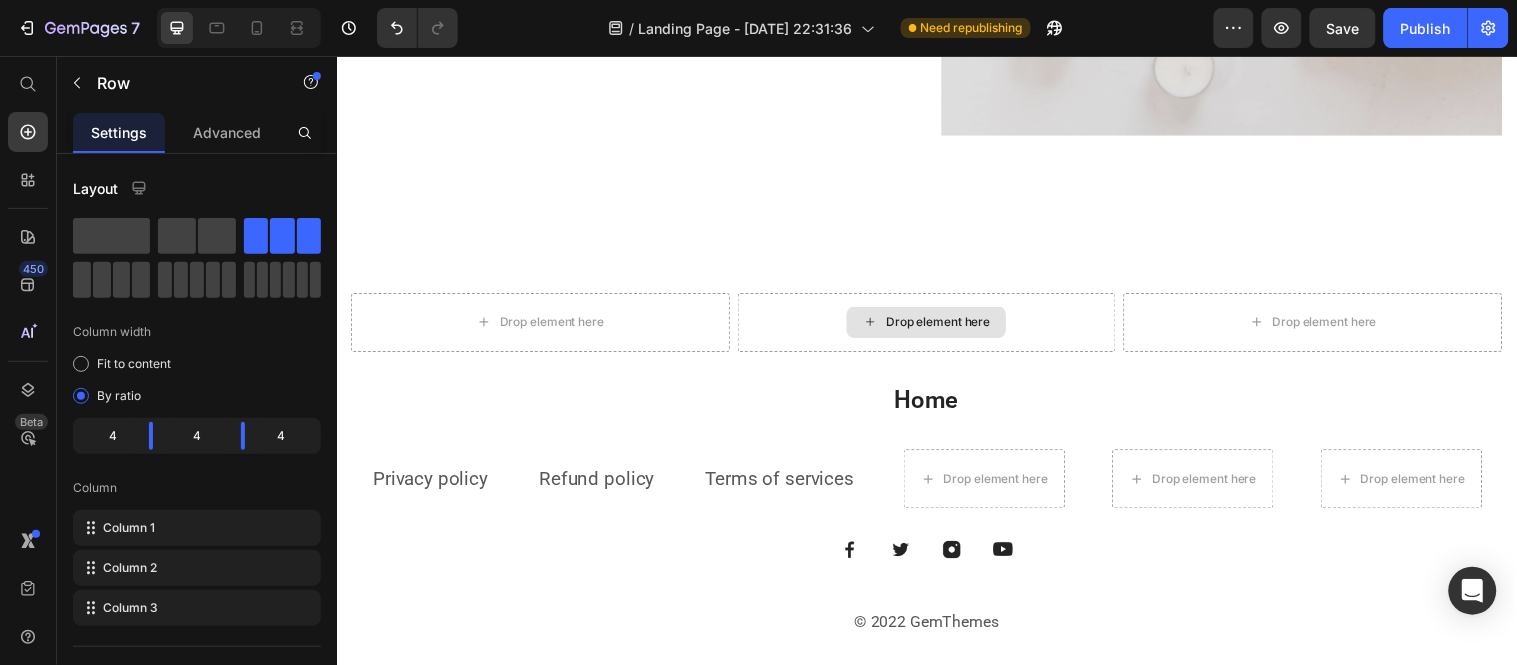 click on "Drop element here" at bounding box center [936, 326] 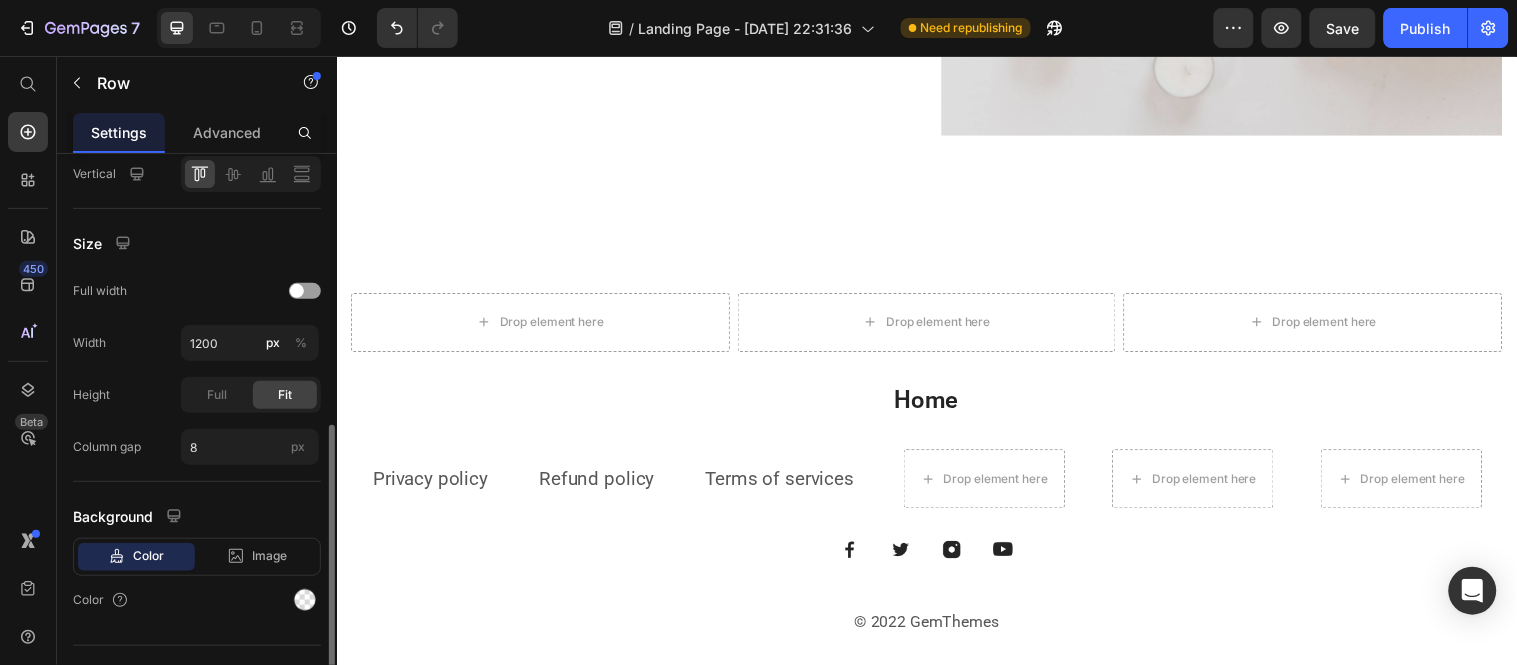 scroll, scrollTop: 591, scrollLeft: 0, axis: vertical 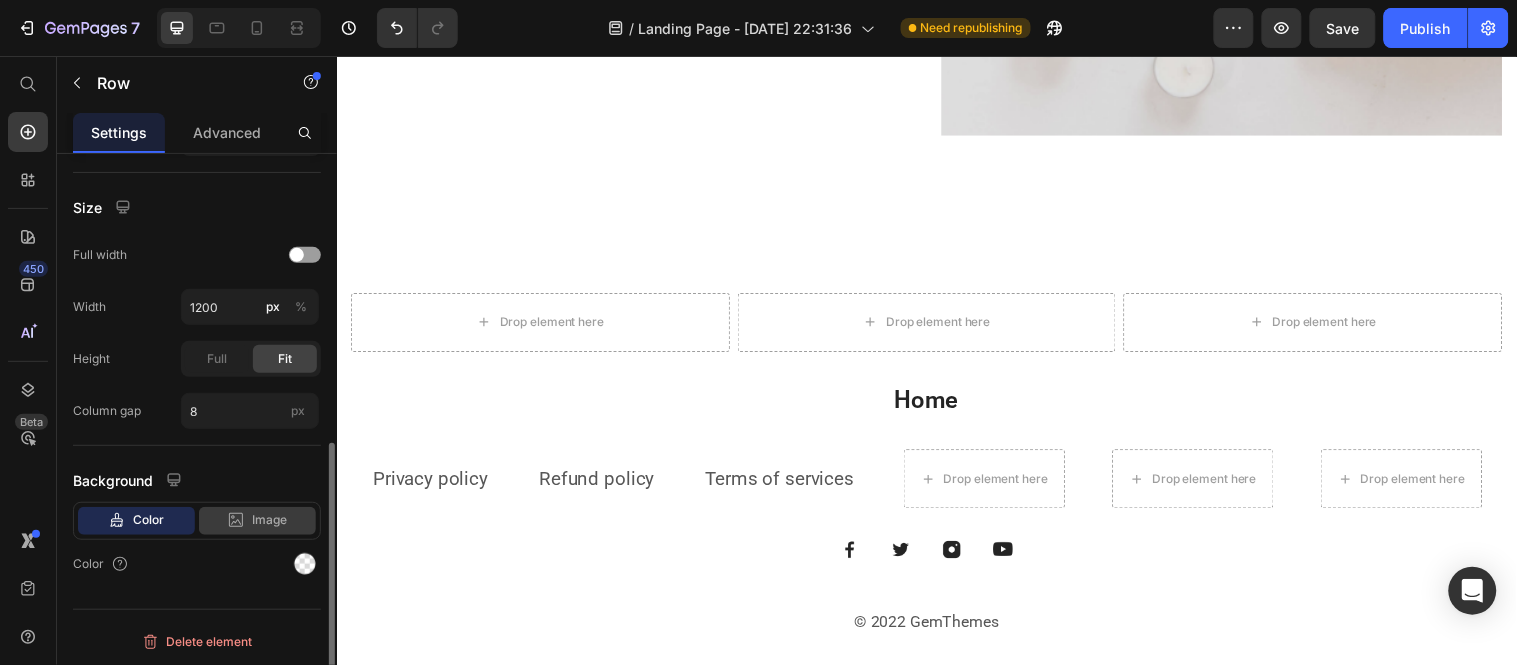 click on "Image" at bounding box center [269, 520] 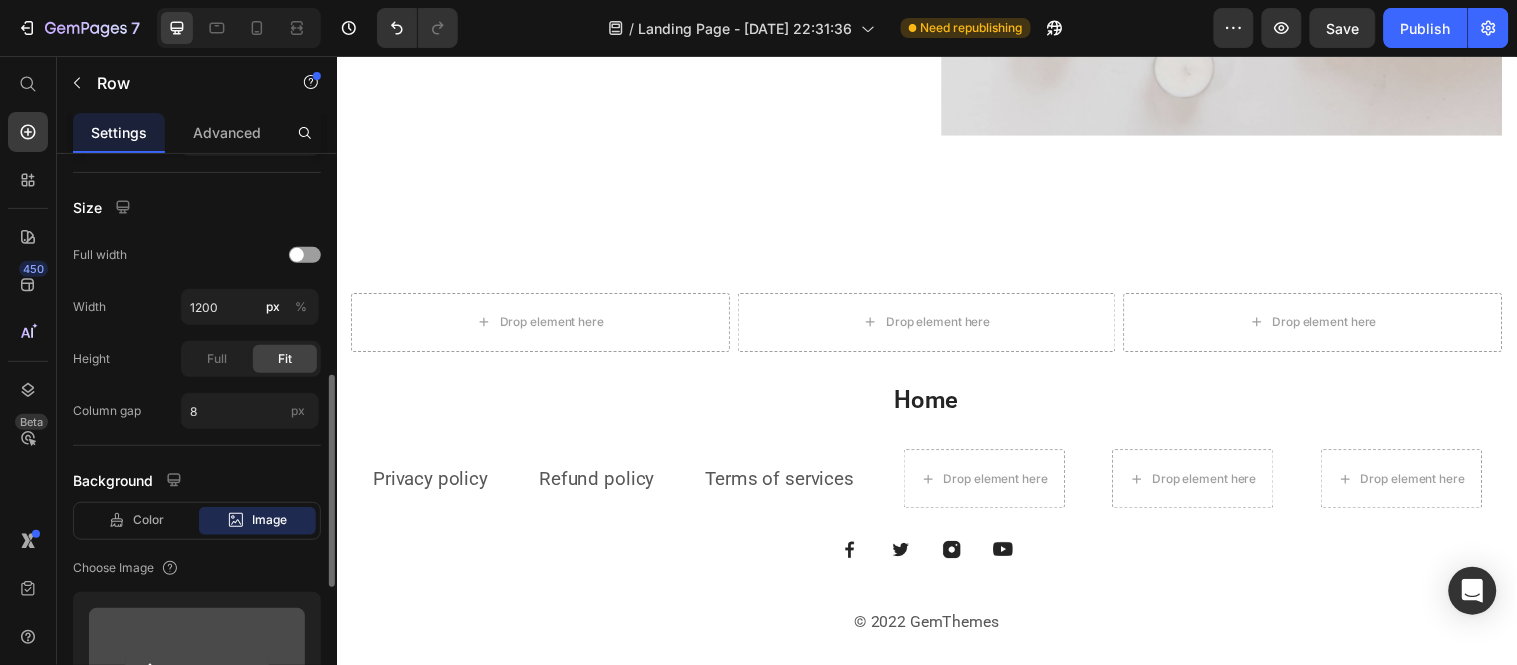 scroll, scrollTop: 702, scrollLeft: 0, axis: vertical 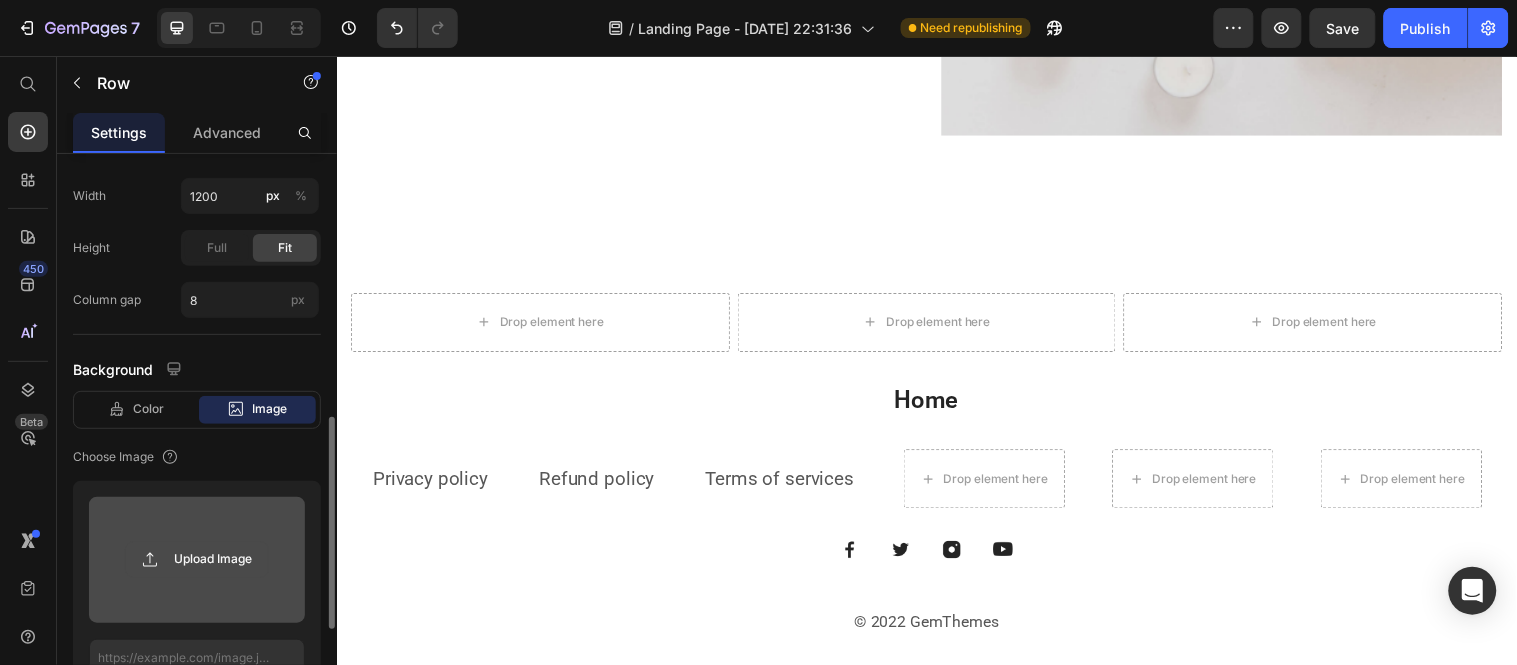 click 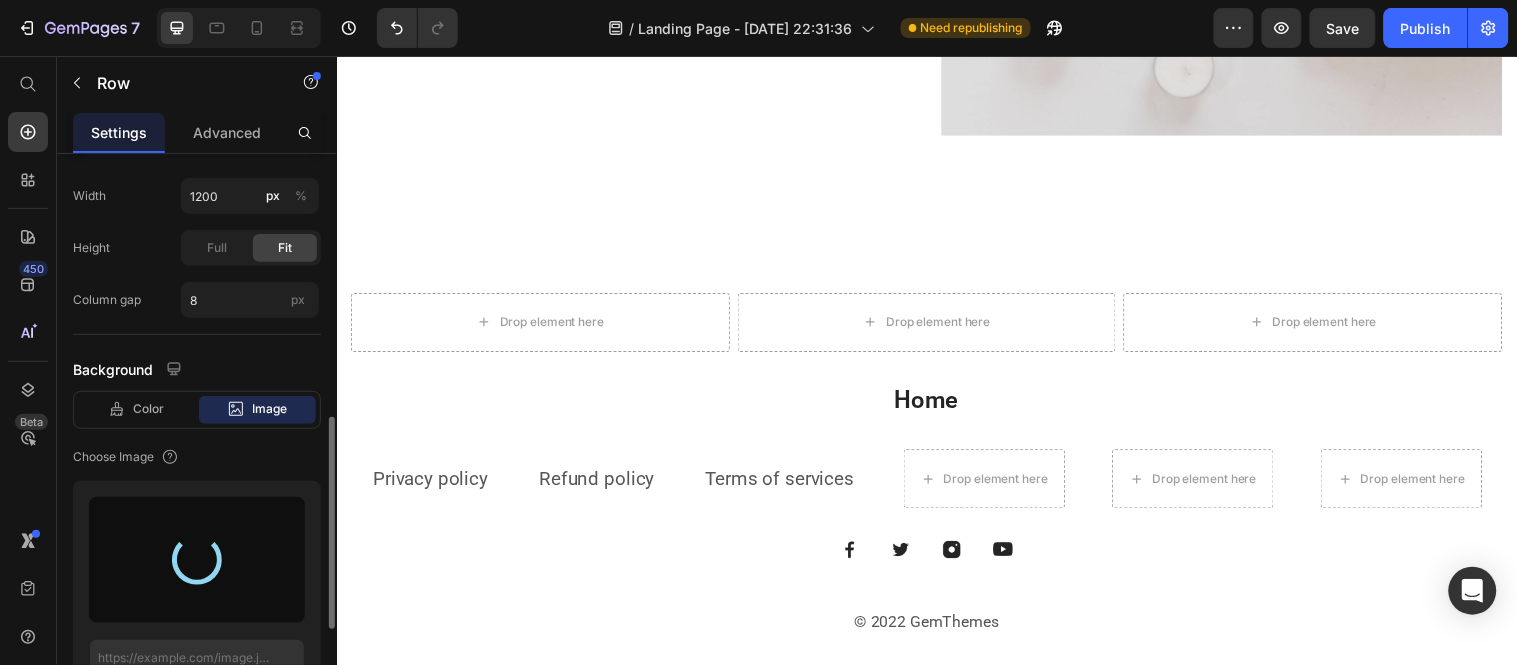 type on "https://cdn.shopify.com/s/files/1/0612/2412/4471/files/gempages_574840228645176549-db9184ef-3e5a-4bc9-b3a0-42cbfa404262.png" 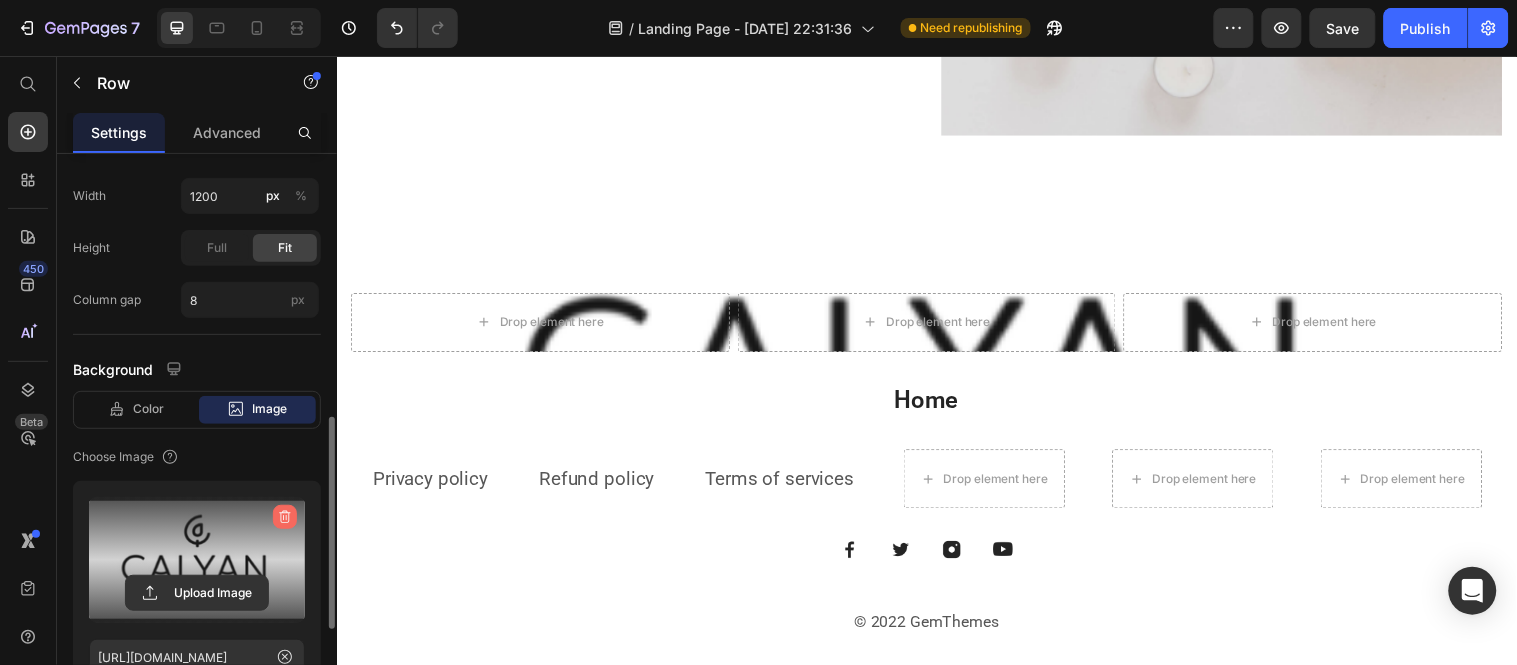 click at bounding box center [285, 517] 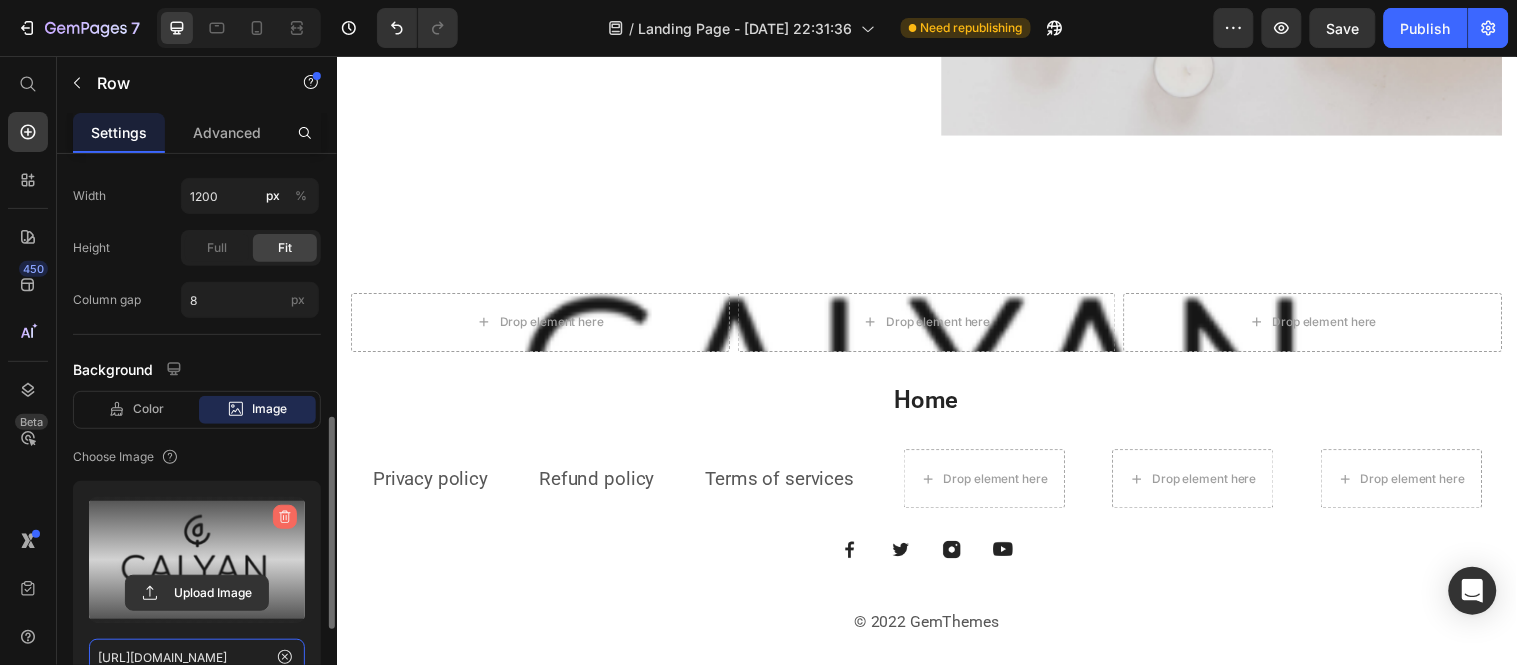 type 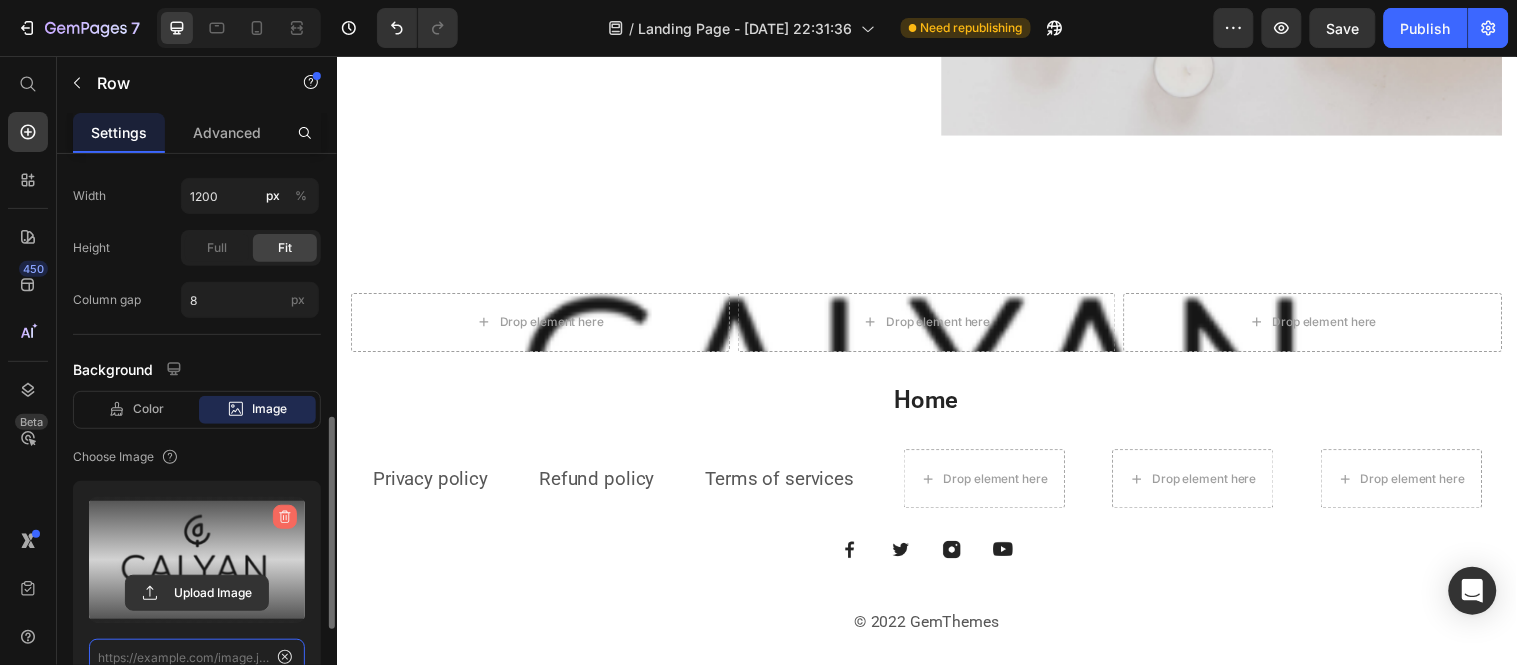 scroll, scrollTop: 8, scrollLeft: 0, axis: vertical 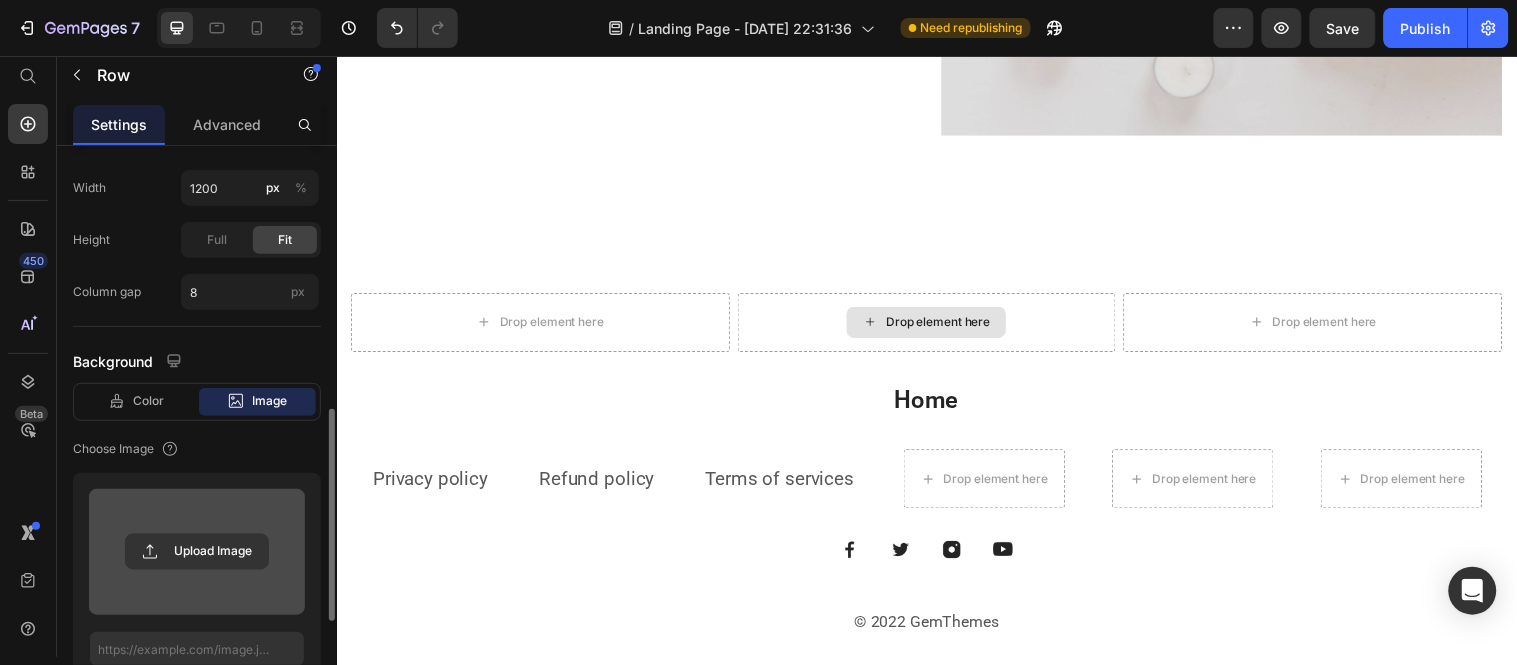 click on "Drop element here" at bounding box center [936, 326] 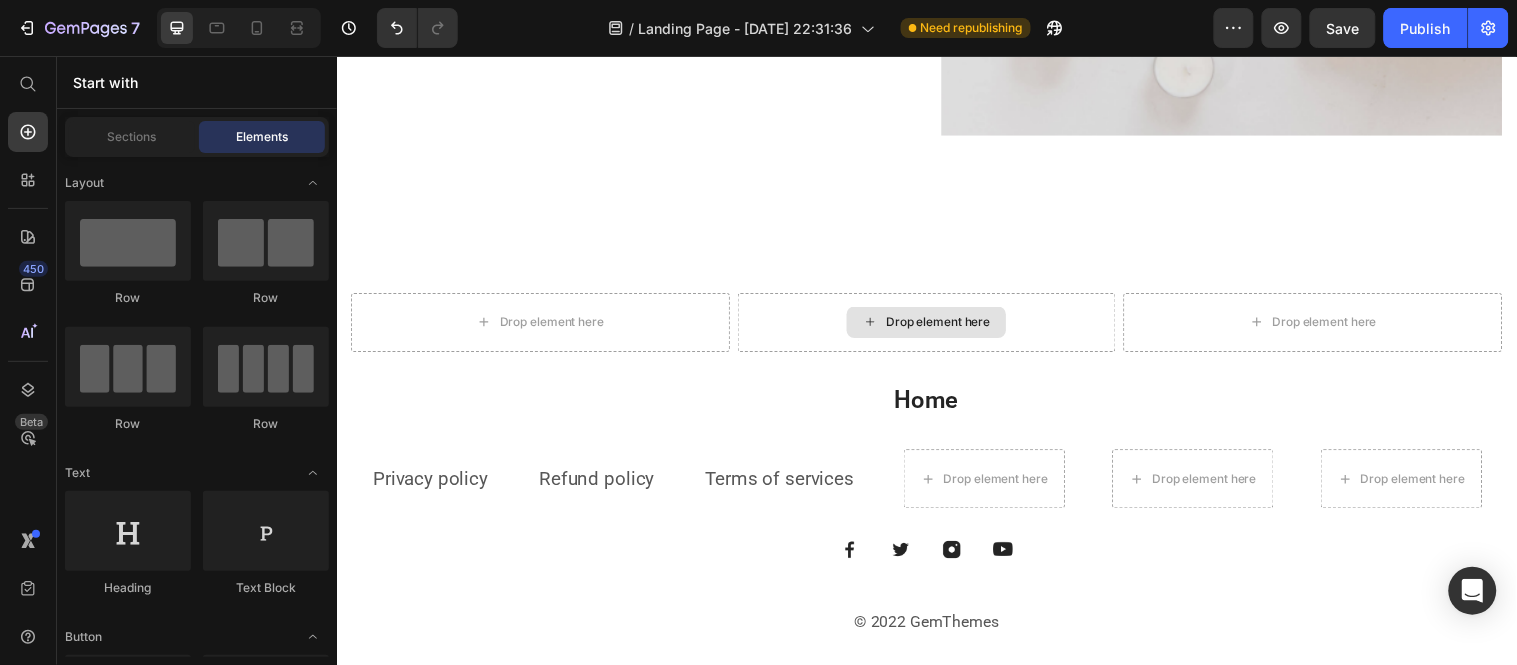 scroll, scrollTop: 0, scrollLeft: 0, axis: both 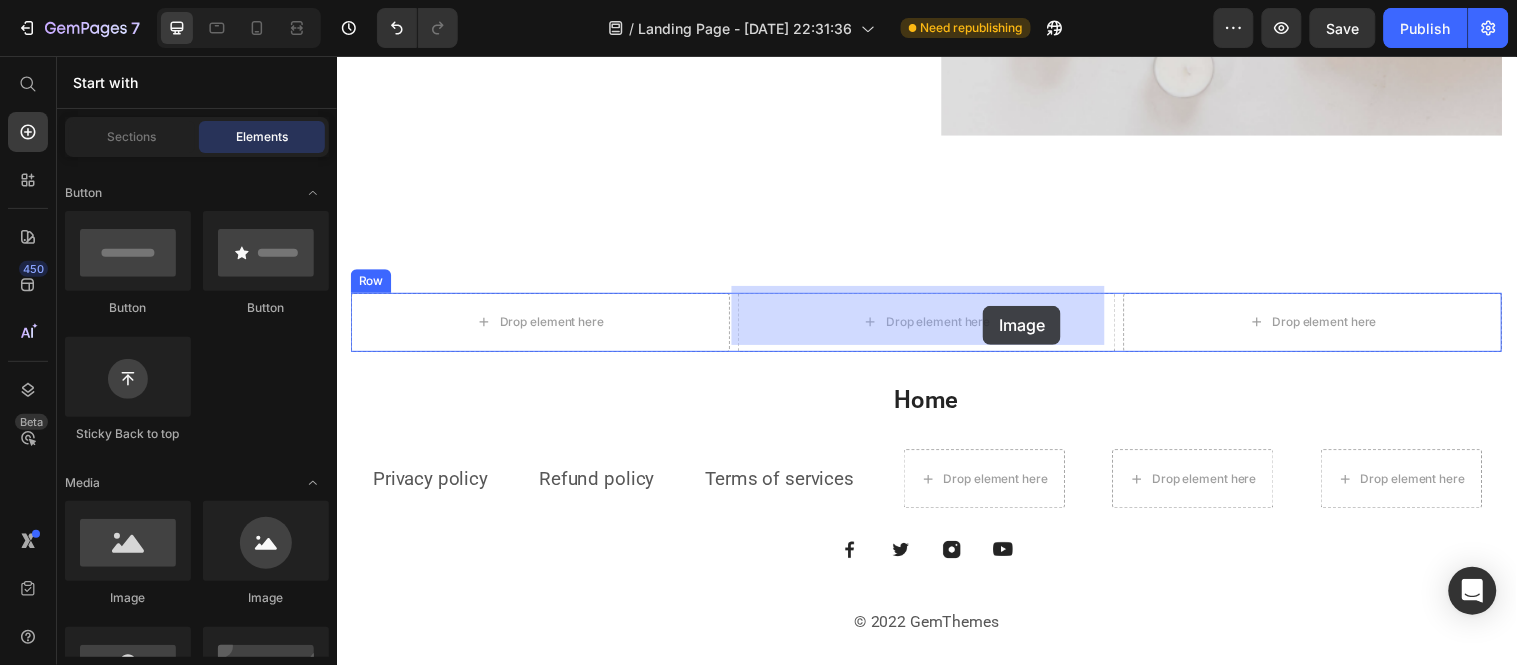 drag, startPoint x: 483, startPoint y: 615, endPoint x: 993, endPoint y: 309, distance: 594.7571 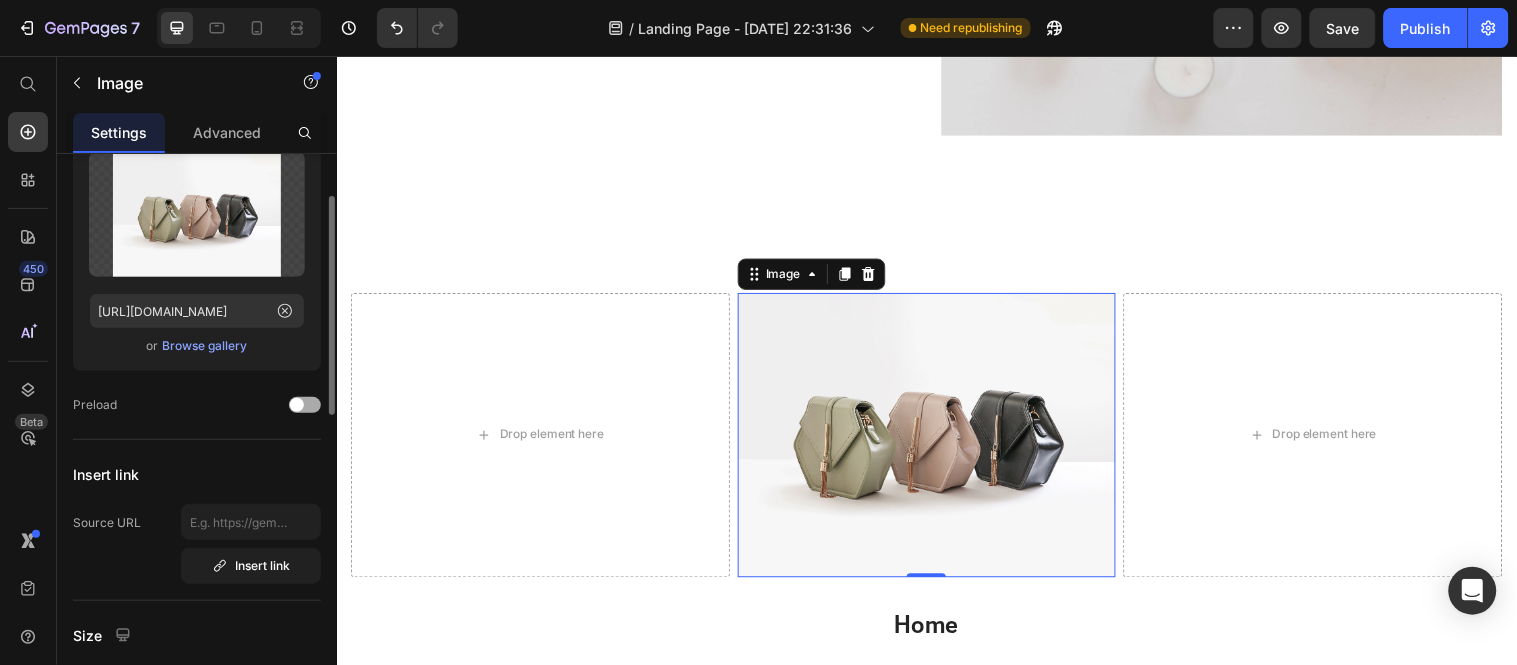 scroll, scrollTop: 0, scrollLeft: 0, axis: both 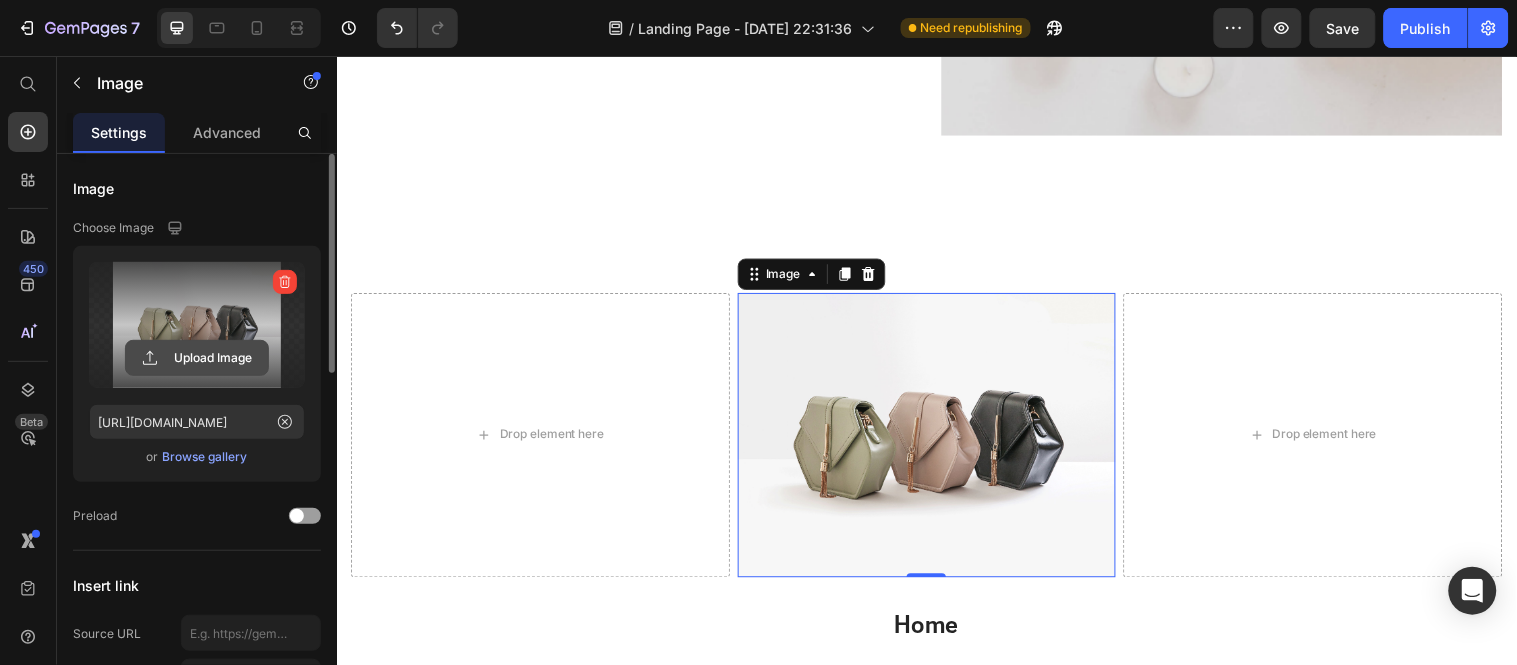 click 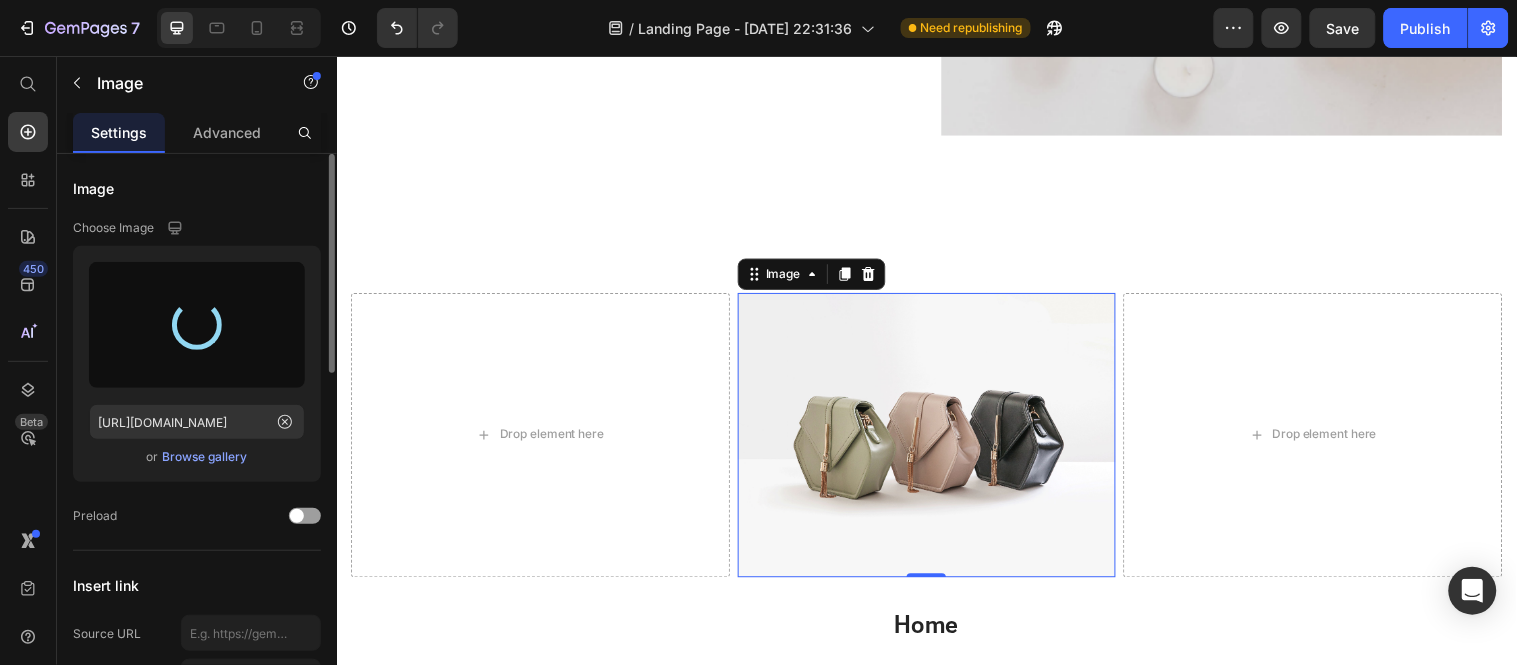 type on "https://cdn.shopify.com/s/files/1/0612/2412/4471/files/gempages_574840228645176549-db9184ef-3e5a-4bc9-b3a0-42cbfa404262.png" 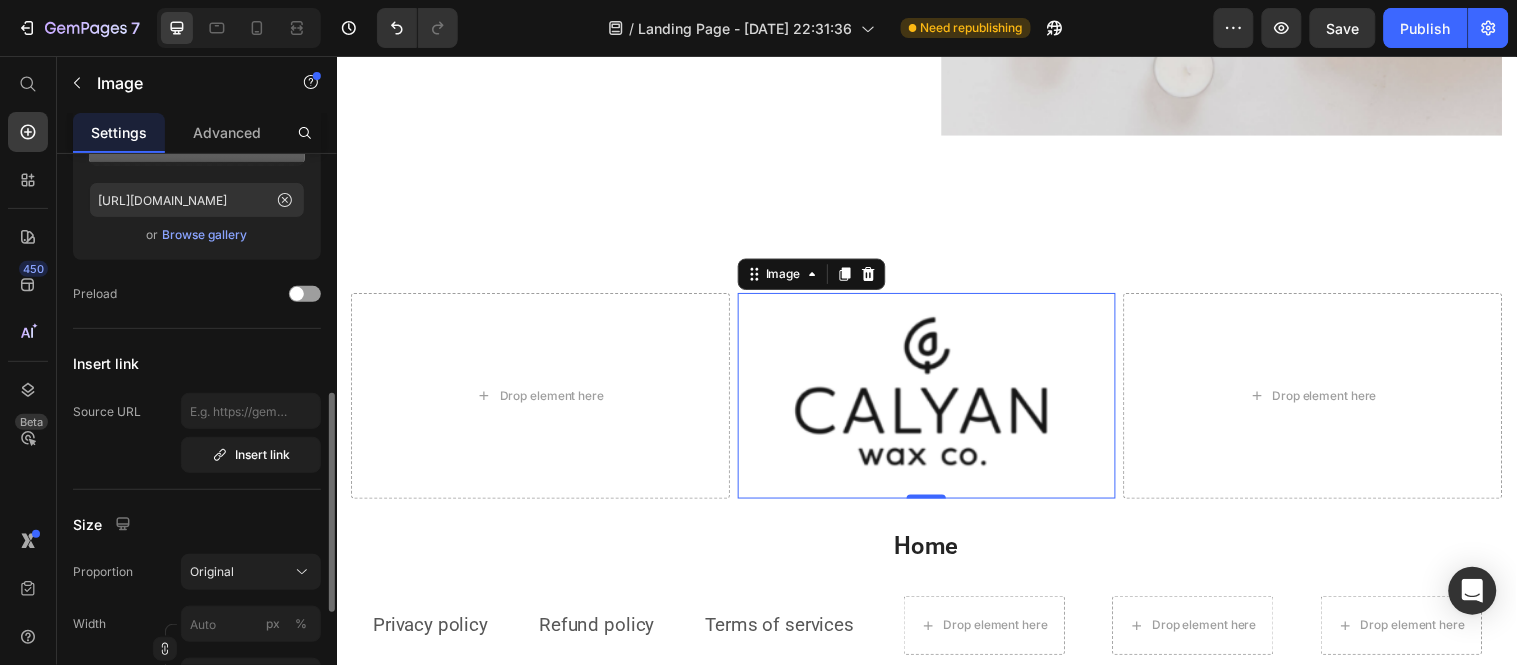 scroll, scrollTop: 333, scrollLeft: 0, axis: vertical 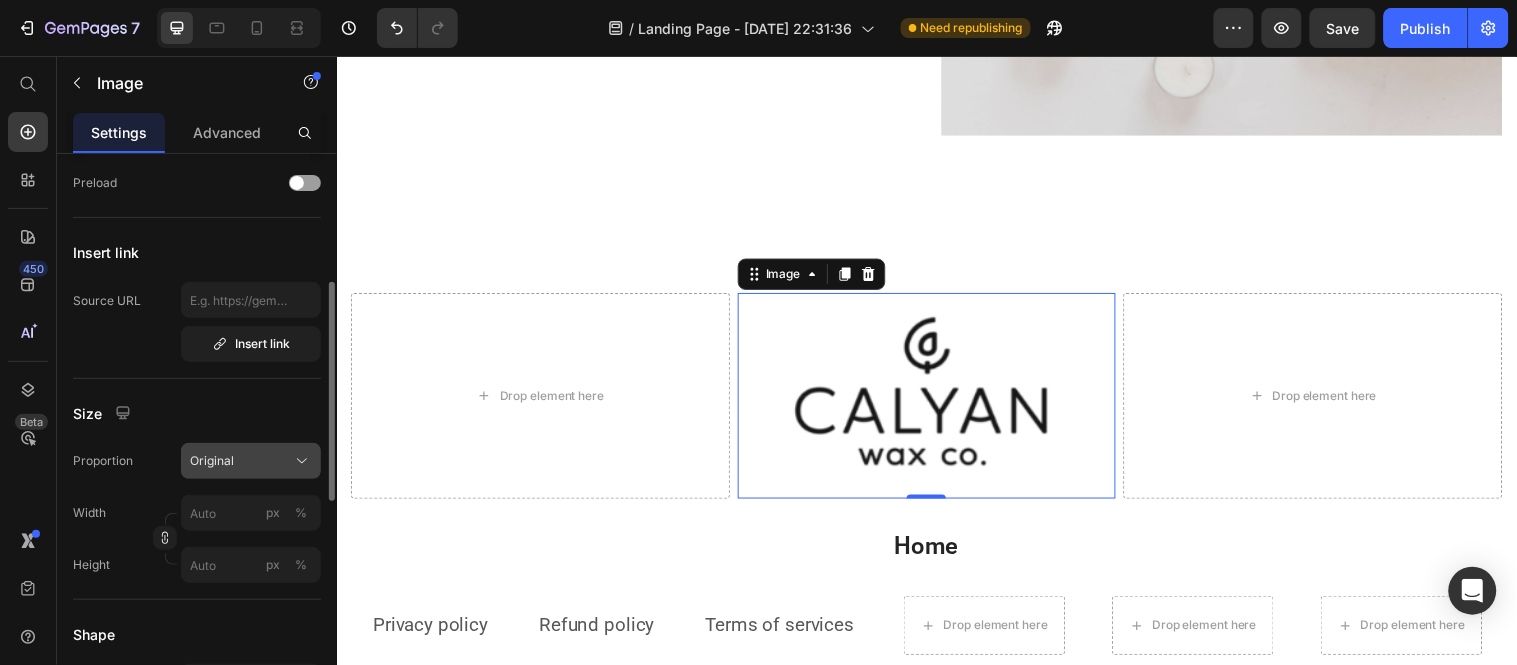click on "Original" 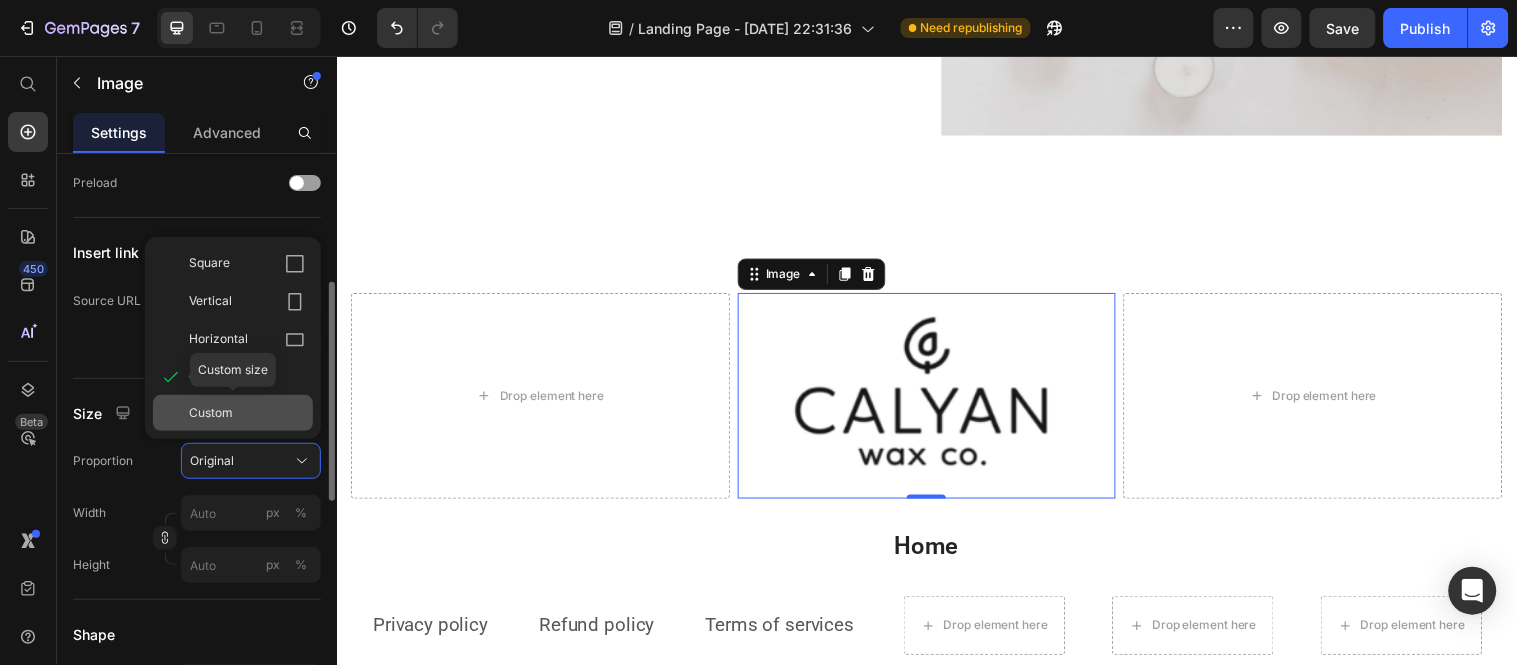 click on "Custom" at bounding box center [247, 413] 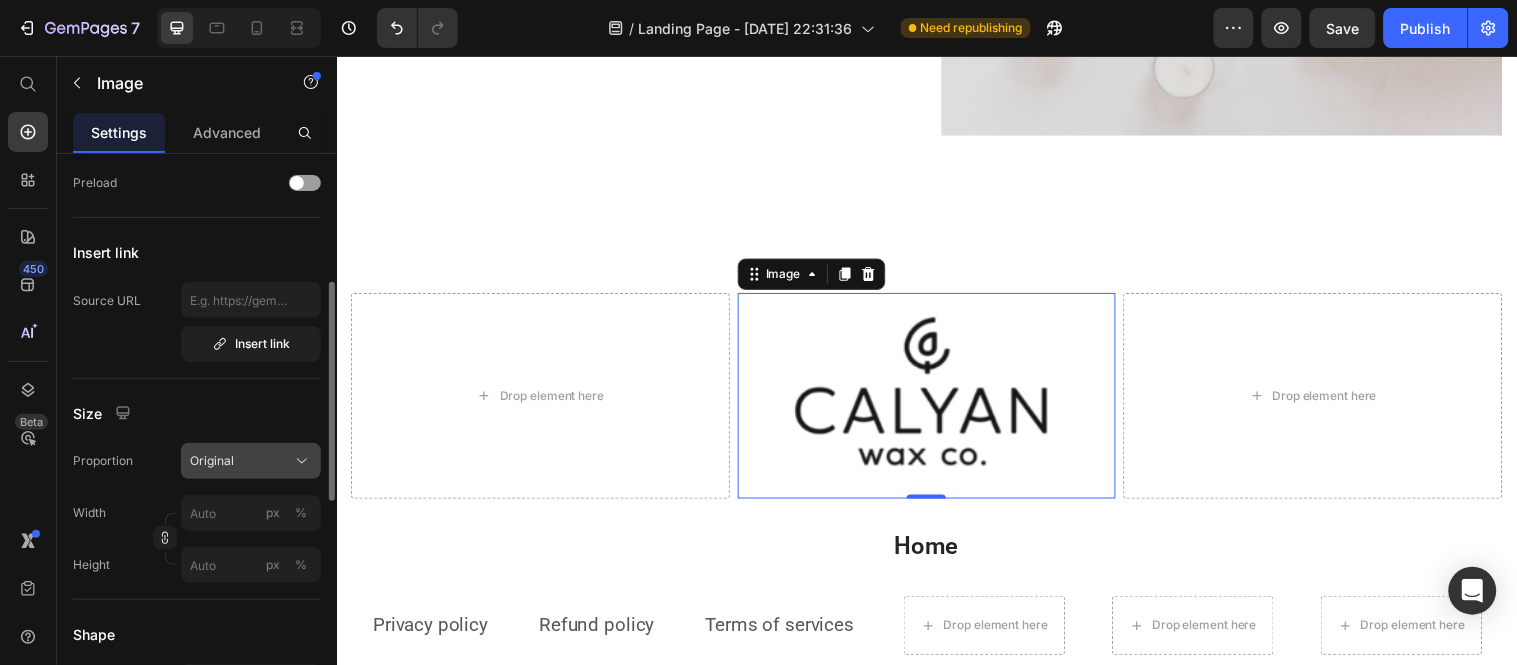 click on "Original" 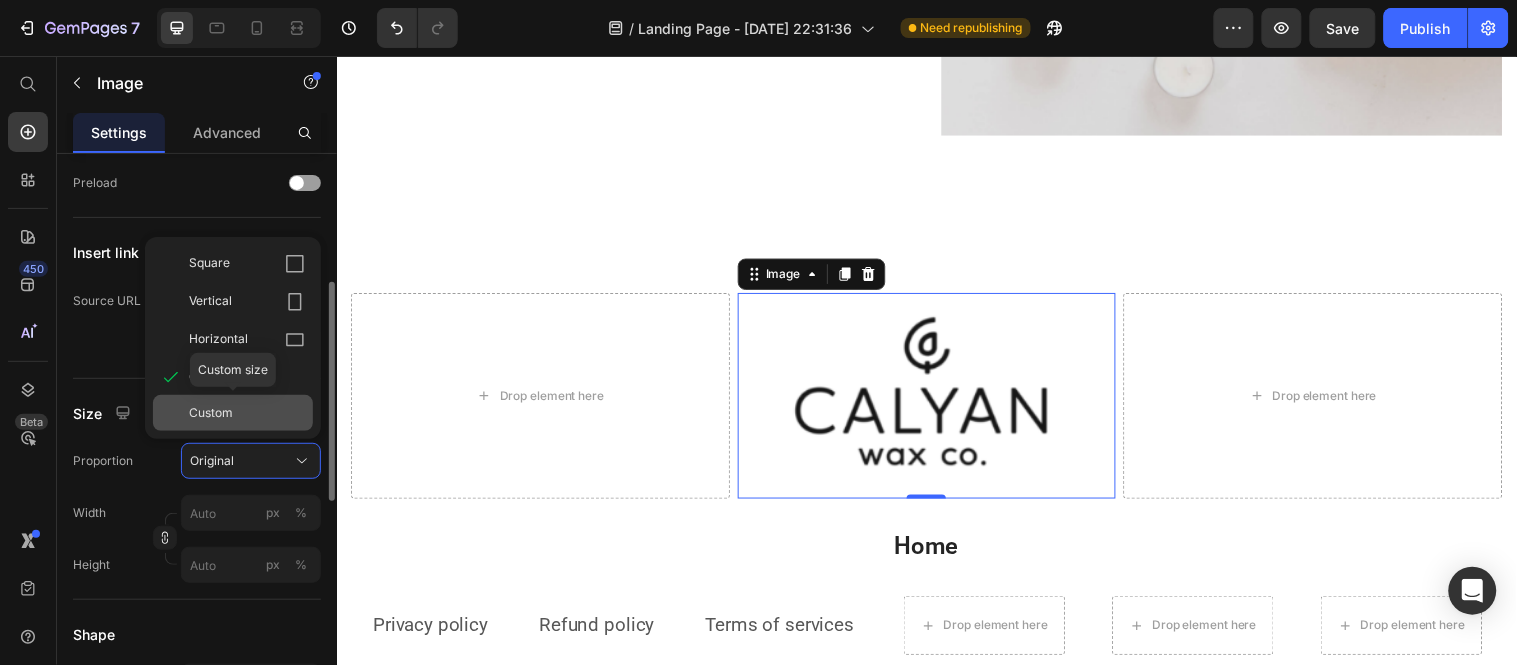 click on "Custom" at bounding box center [247, 413] 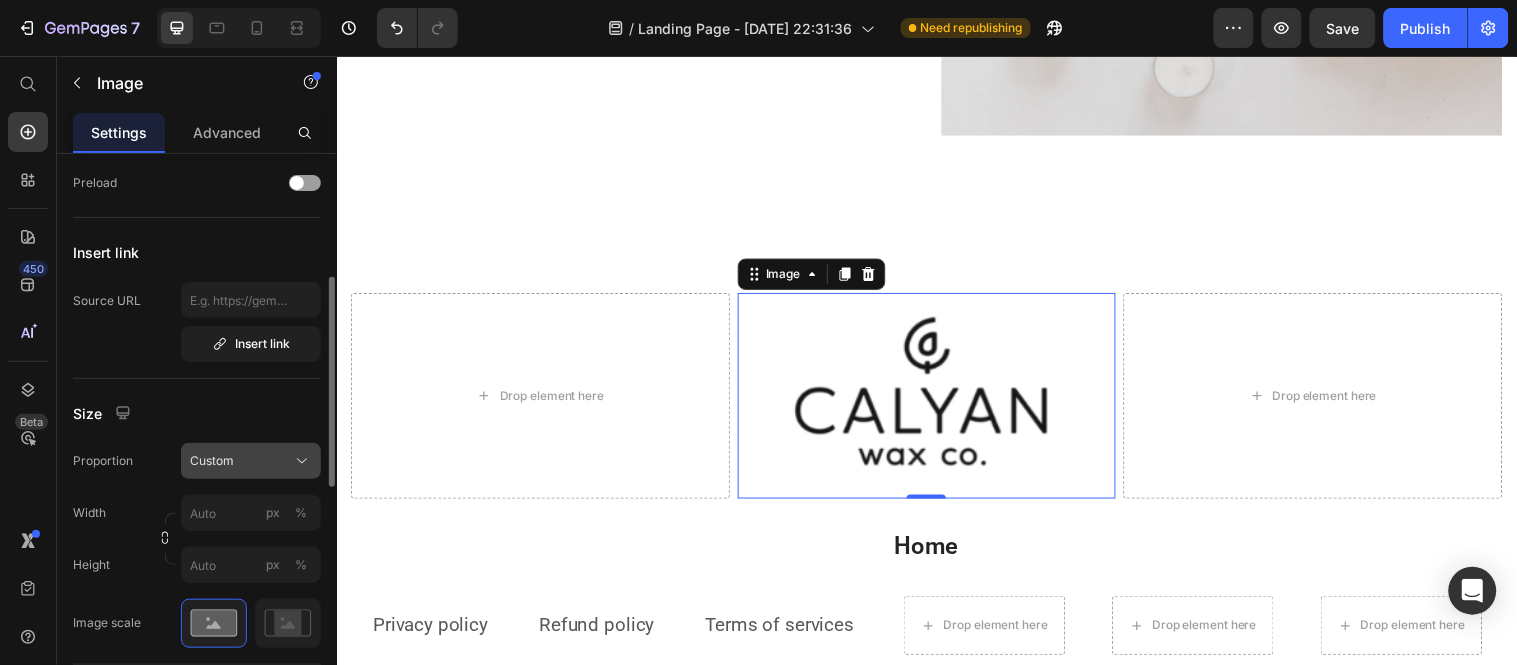 click on "Custom" 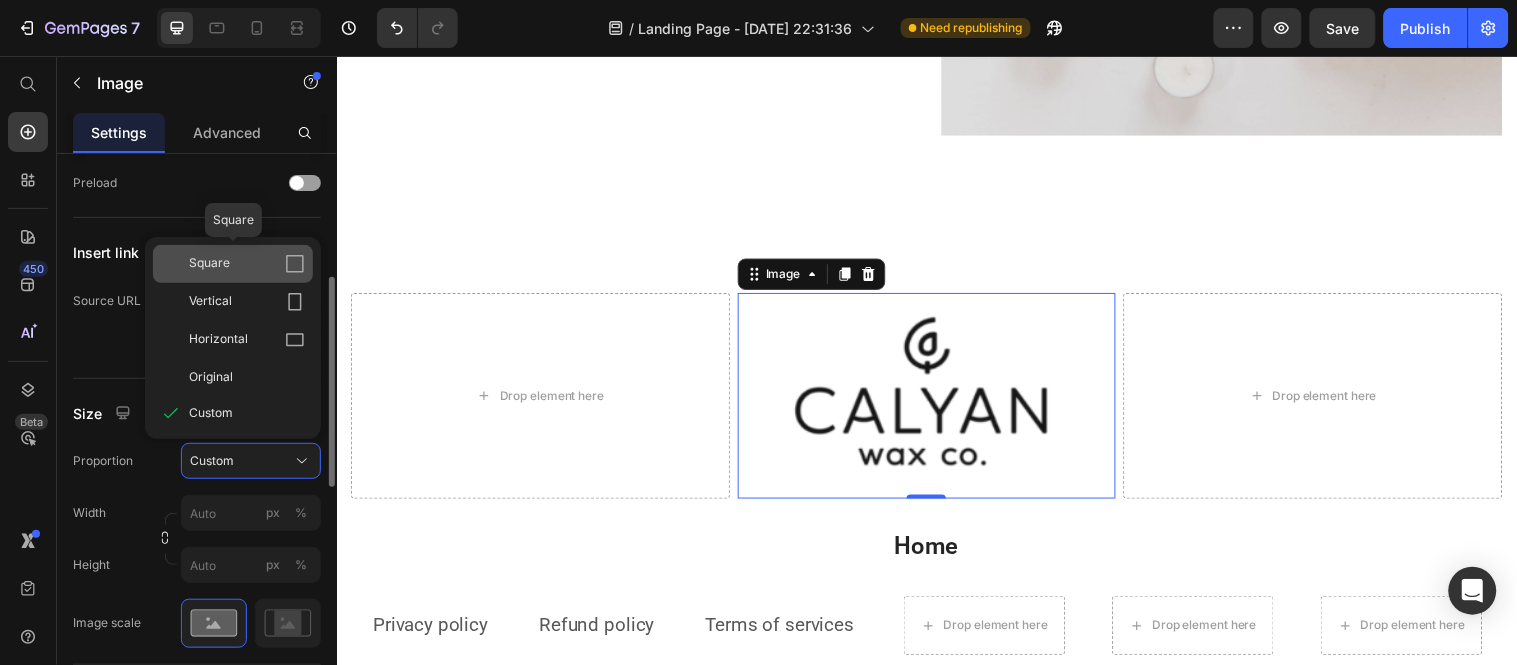 click 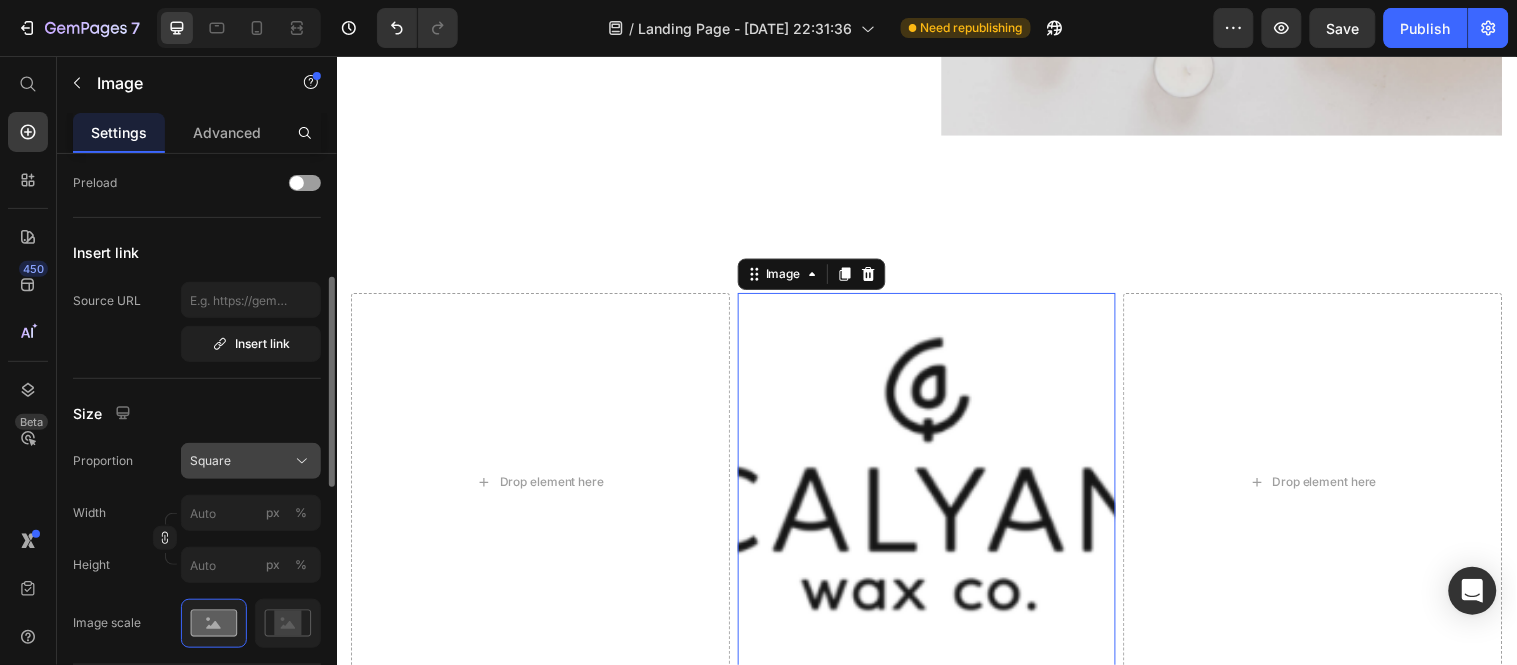 click on "Square" 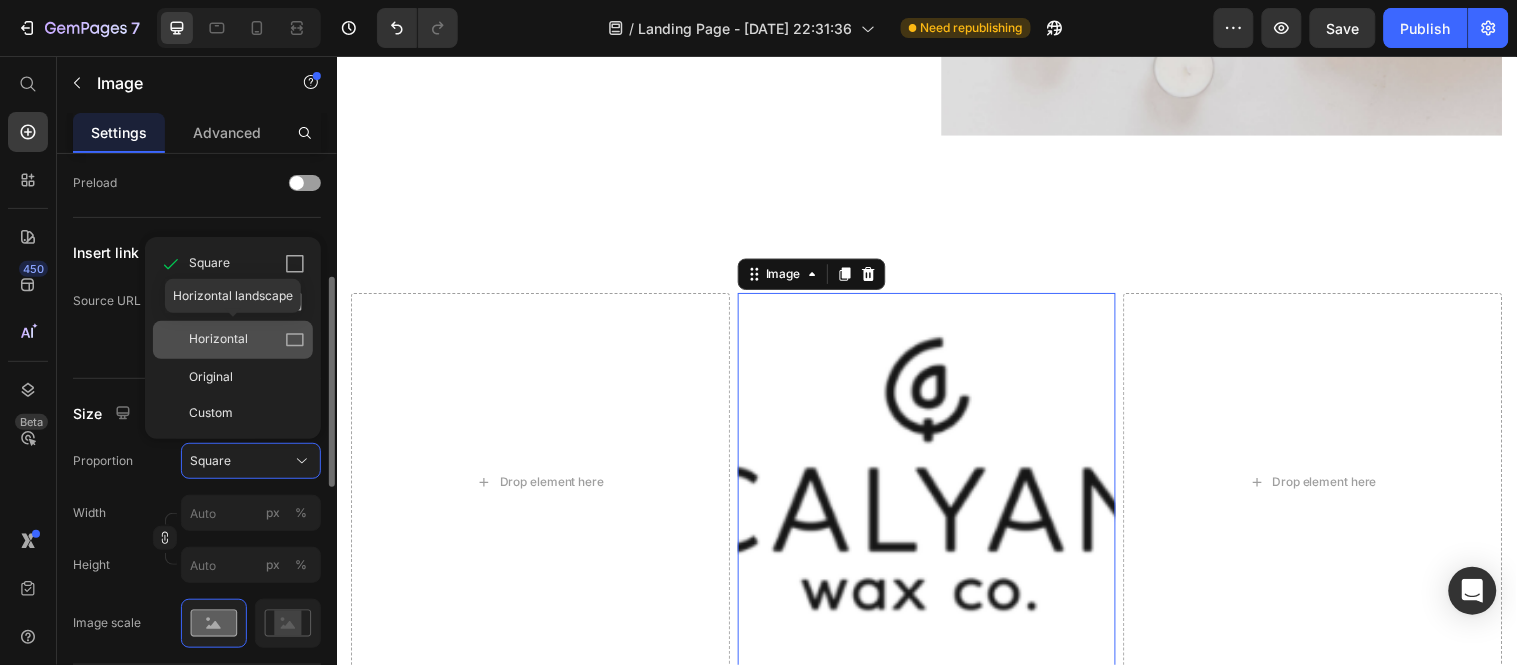 click on "Horizontal" at bounding box center [247, 340] 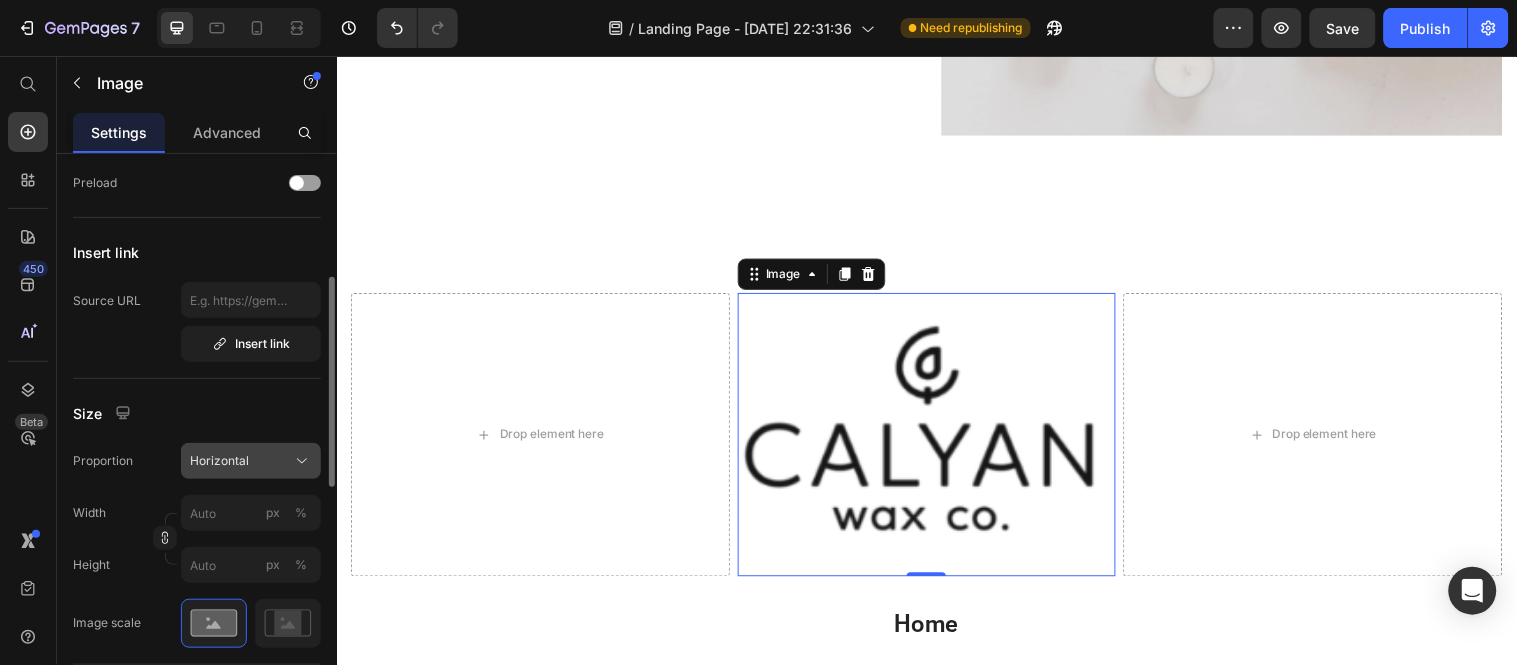 click 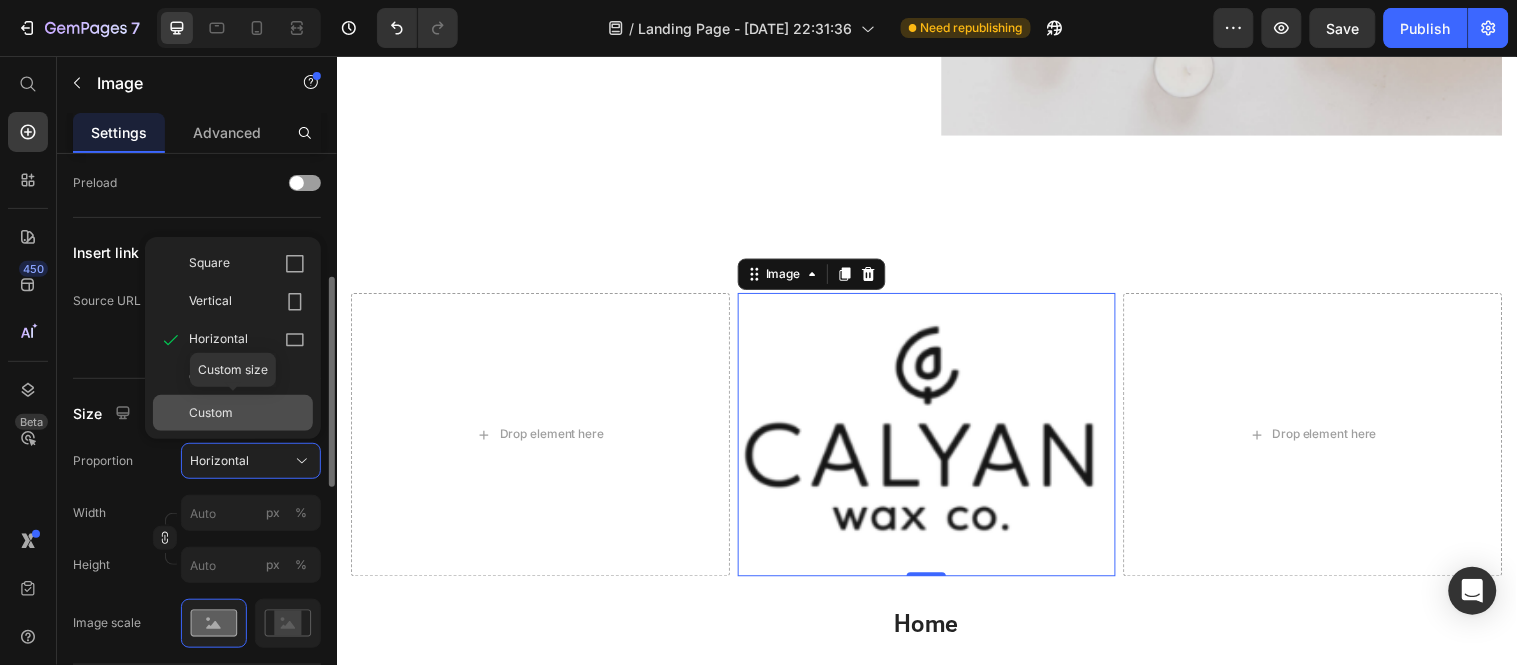 click on "Custom" 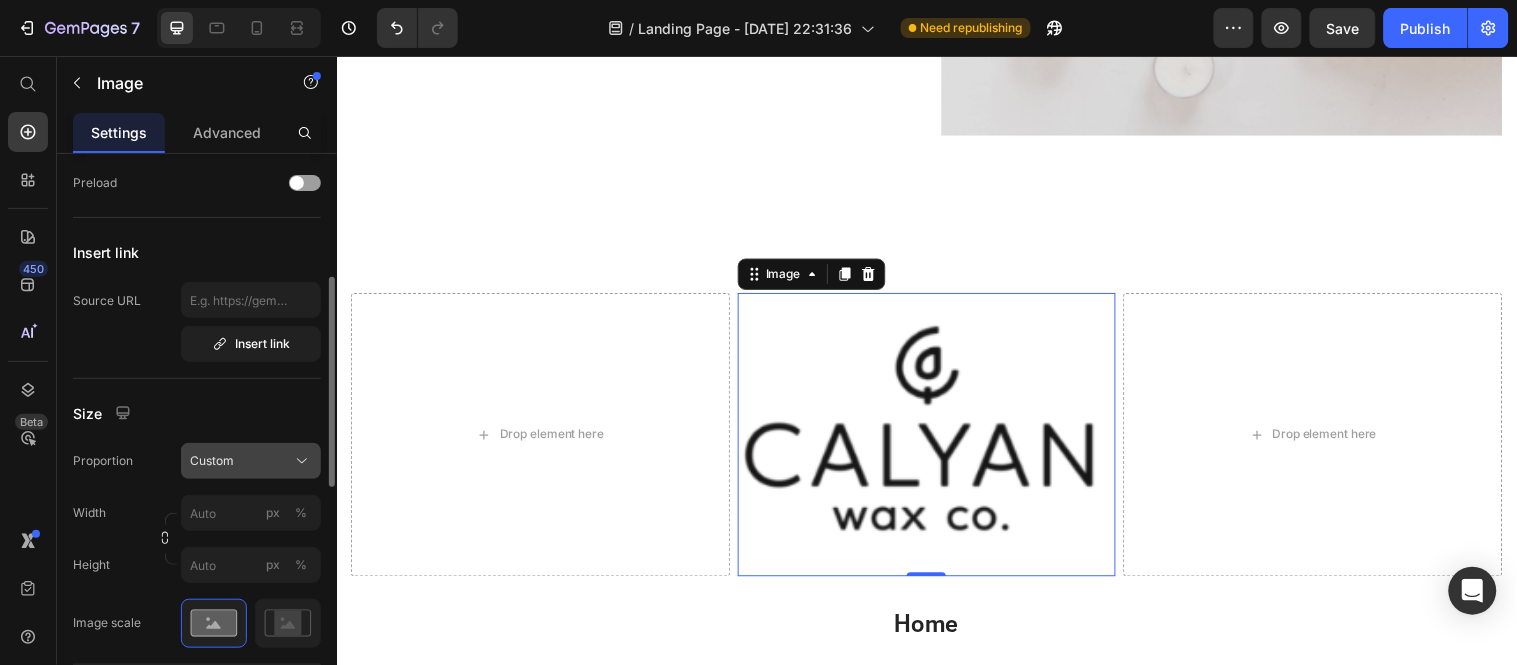 click on "Custom" 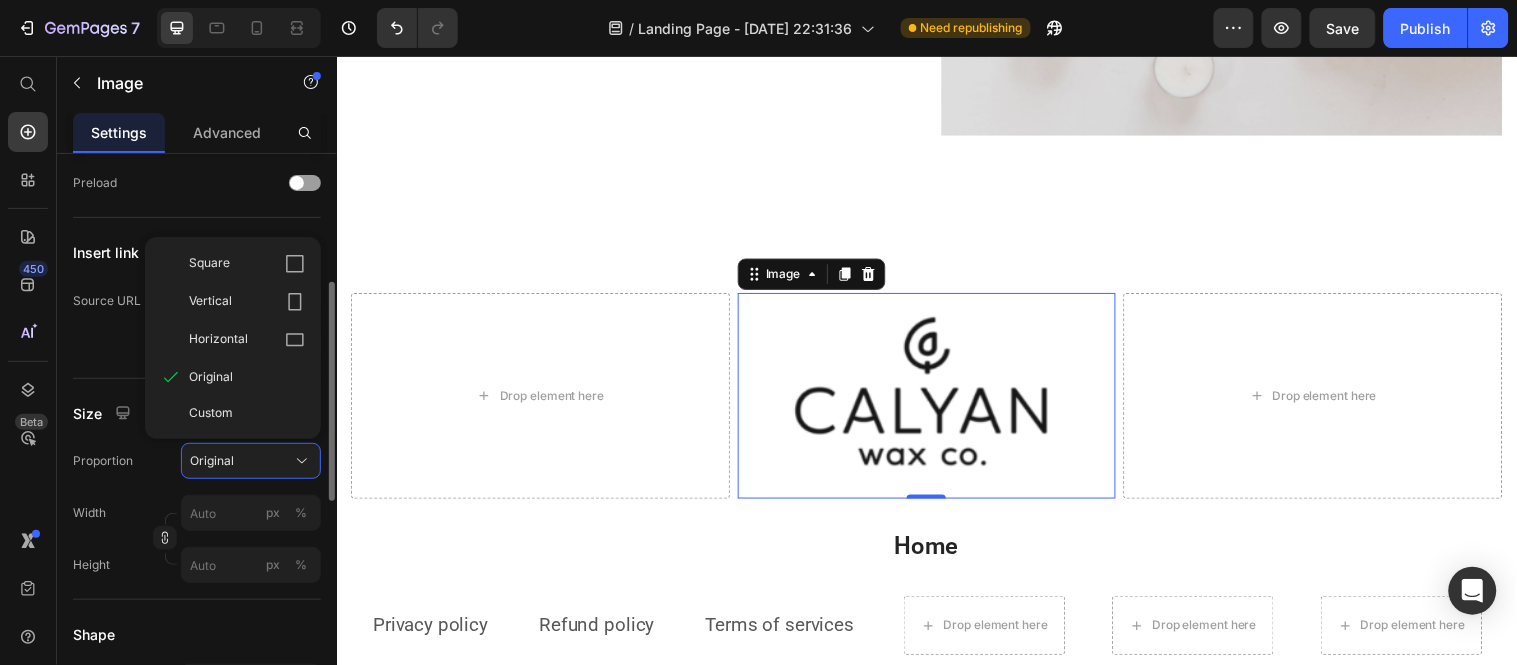 click on "Original" 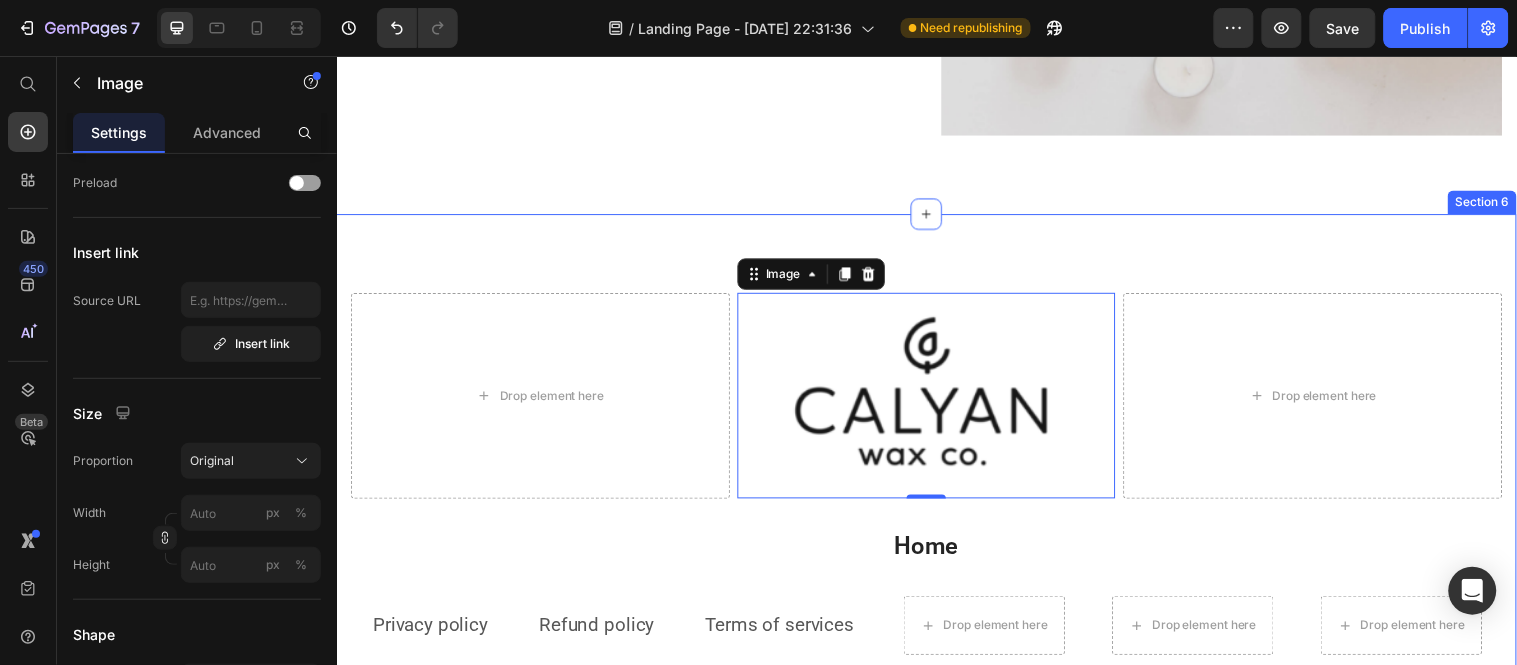 click on "Drop element here Image   0
Drop element here Row Home Heading Privacy policy Text block Refund policy  Text block Terms of services  Text block
Drop element here
Drop element here
Drop element here Row Image Image Image Image Row © 2022 GemThemes Text block Row Section 6" at bounding box center [936, 546] 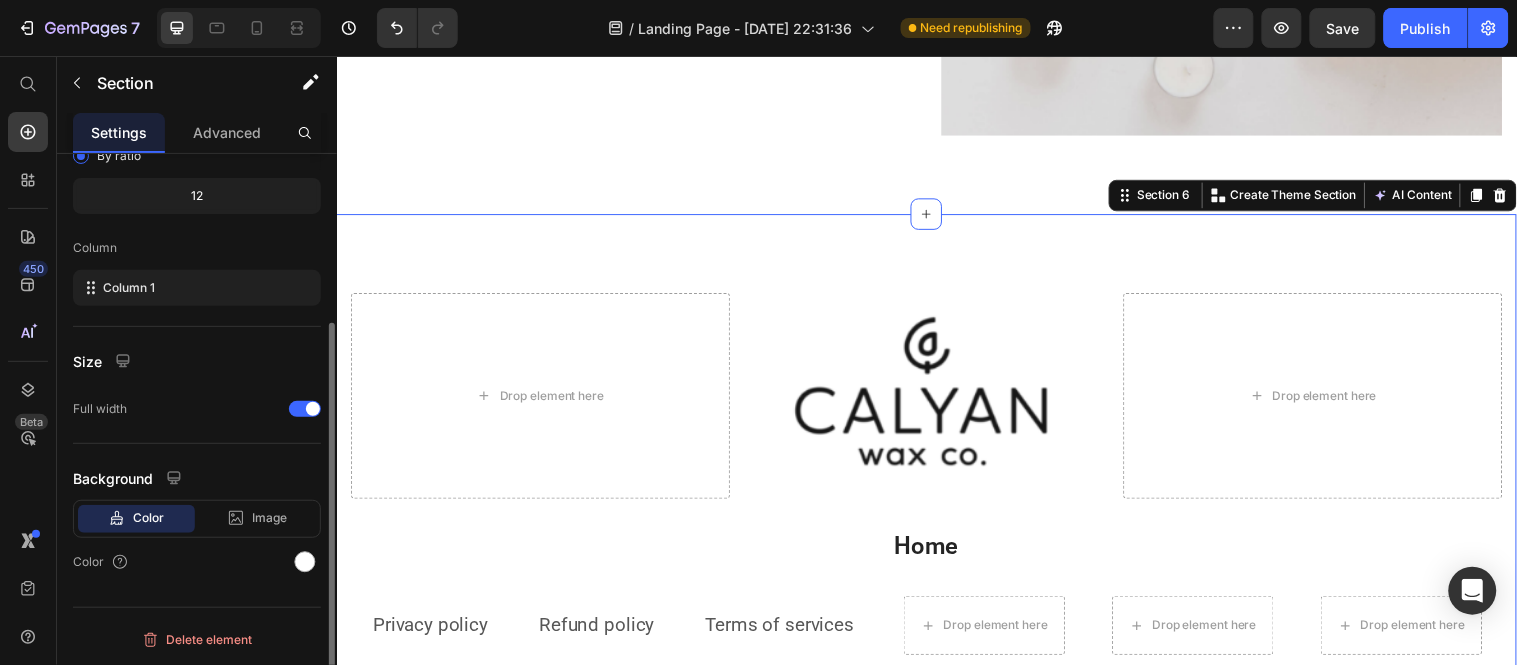 scroll, scrollTop: 0, scrollLeft: 0, axis: both 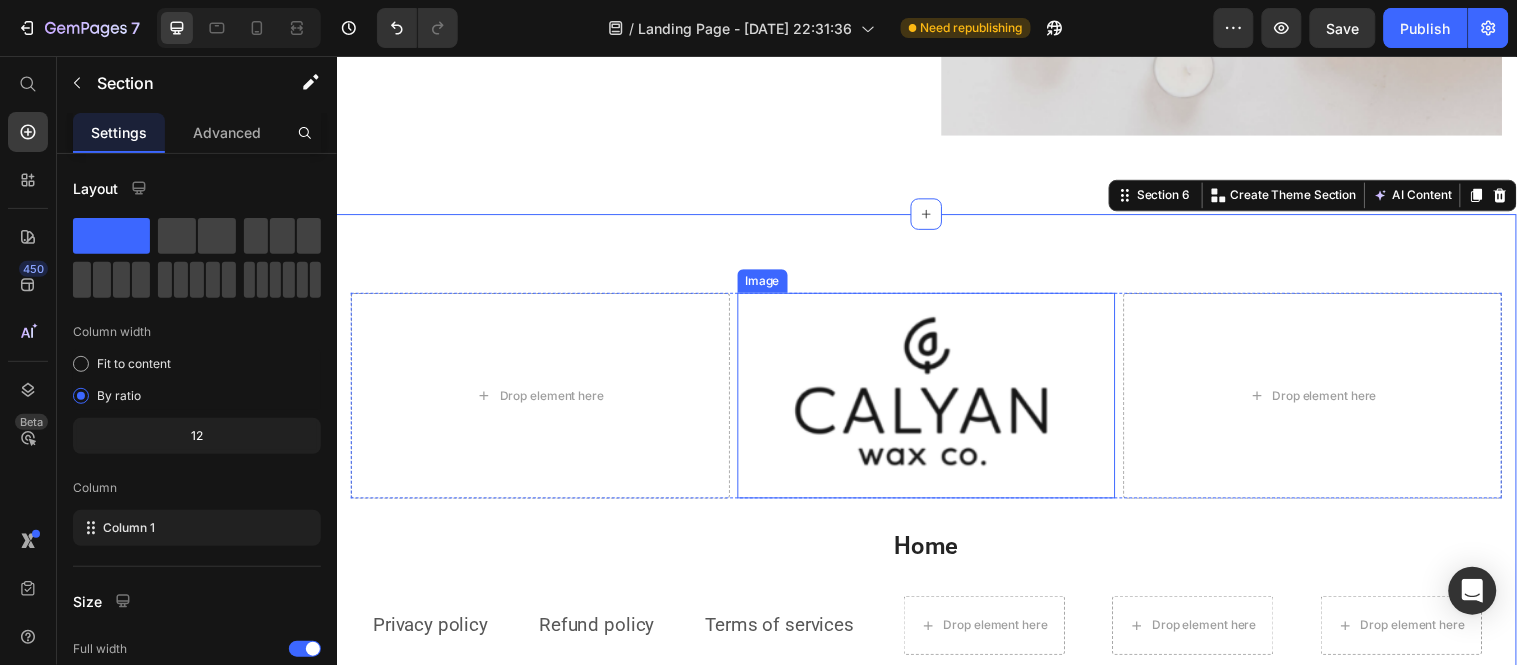 click at bounding box center [936, 400] 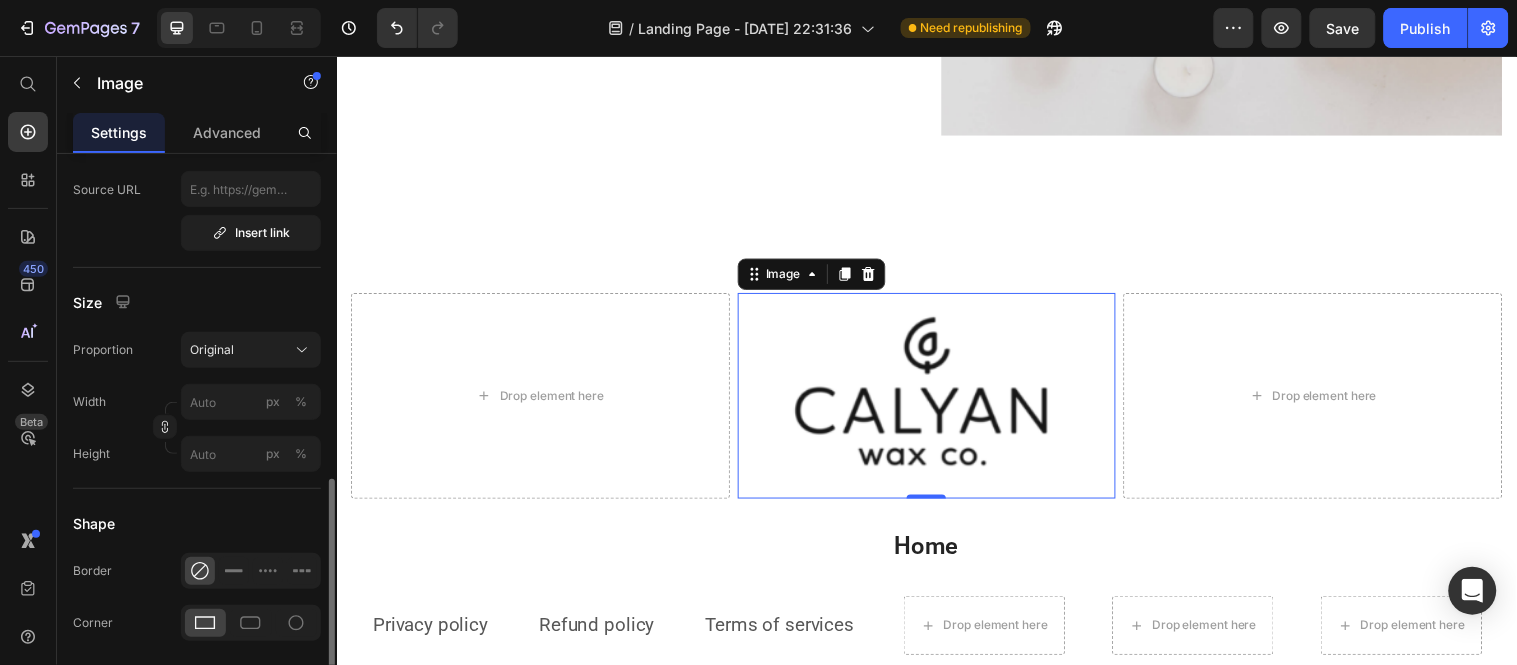 scroll, scrollTop: 555, scrollLeft: 0, axis: vertical 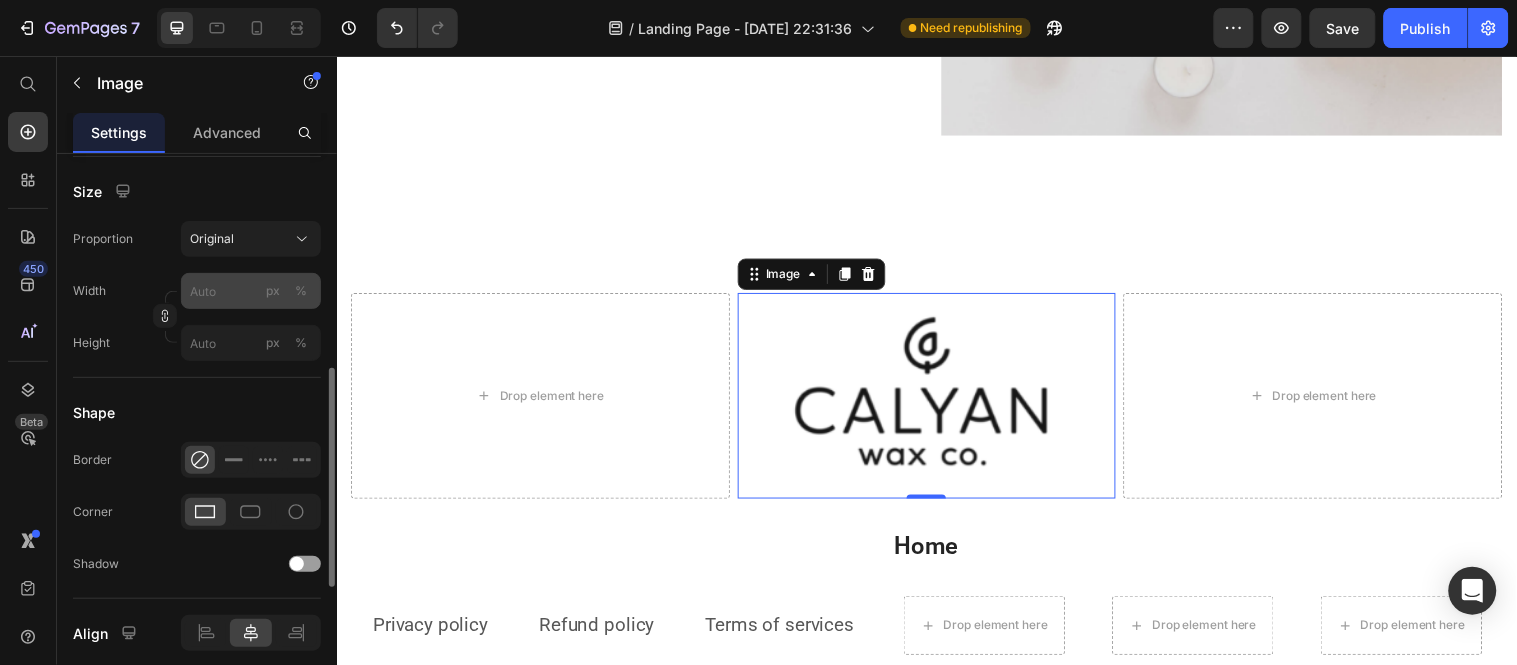 click on "%" 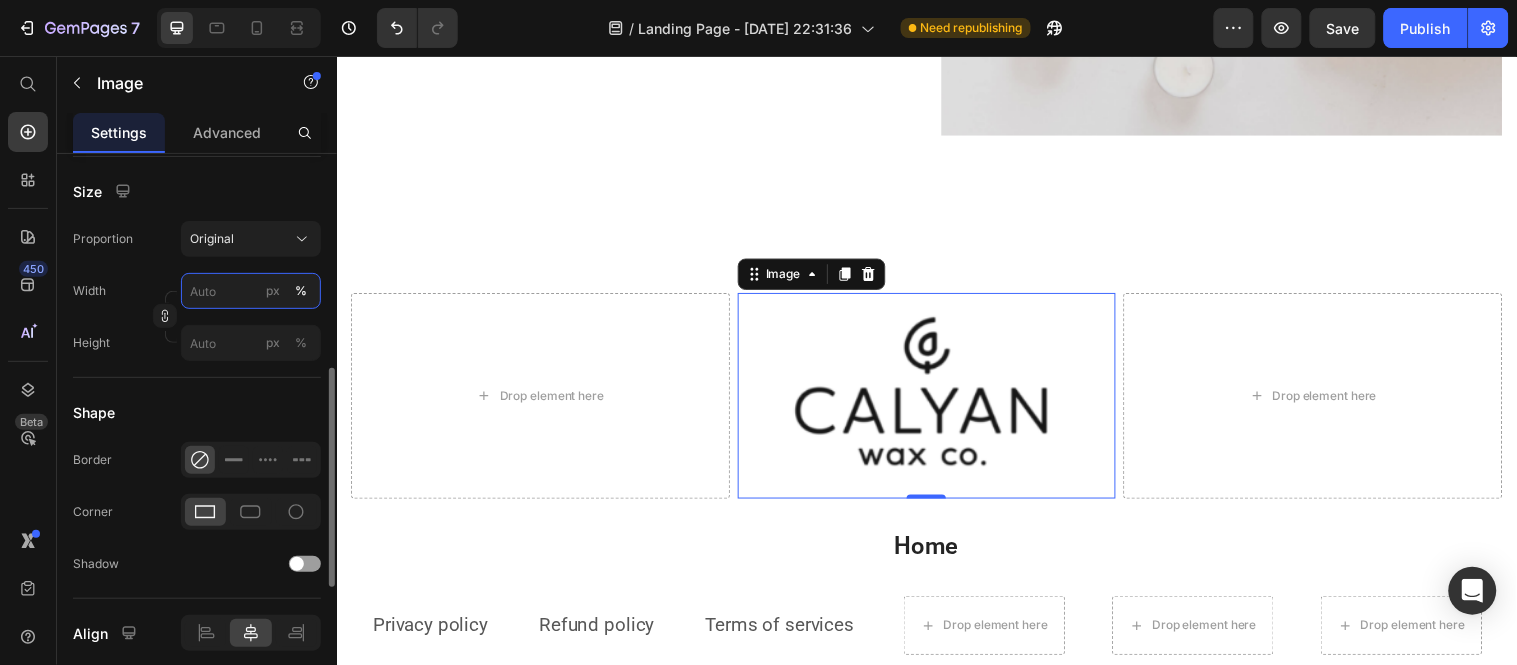 click on "px %" at bounding box center (251, 291) 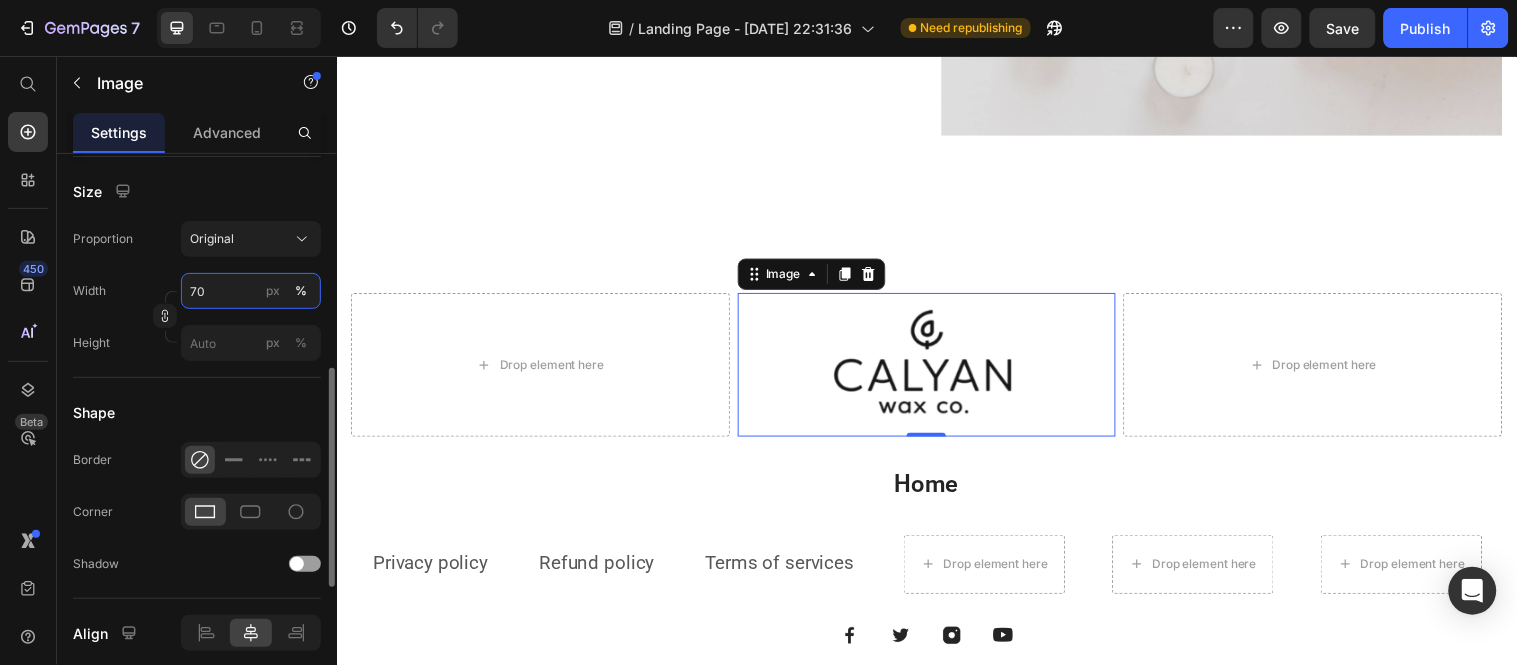 type on "7" 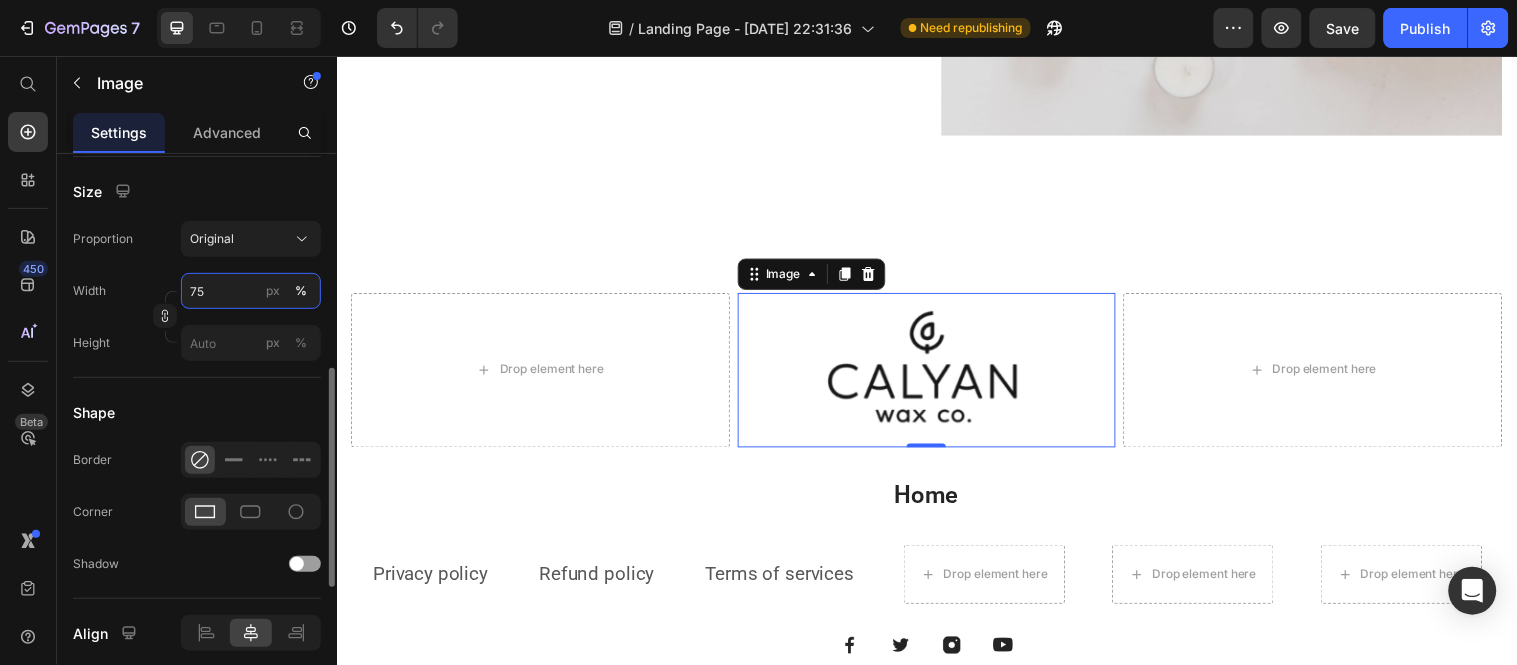 type on "7" 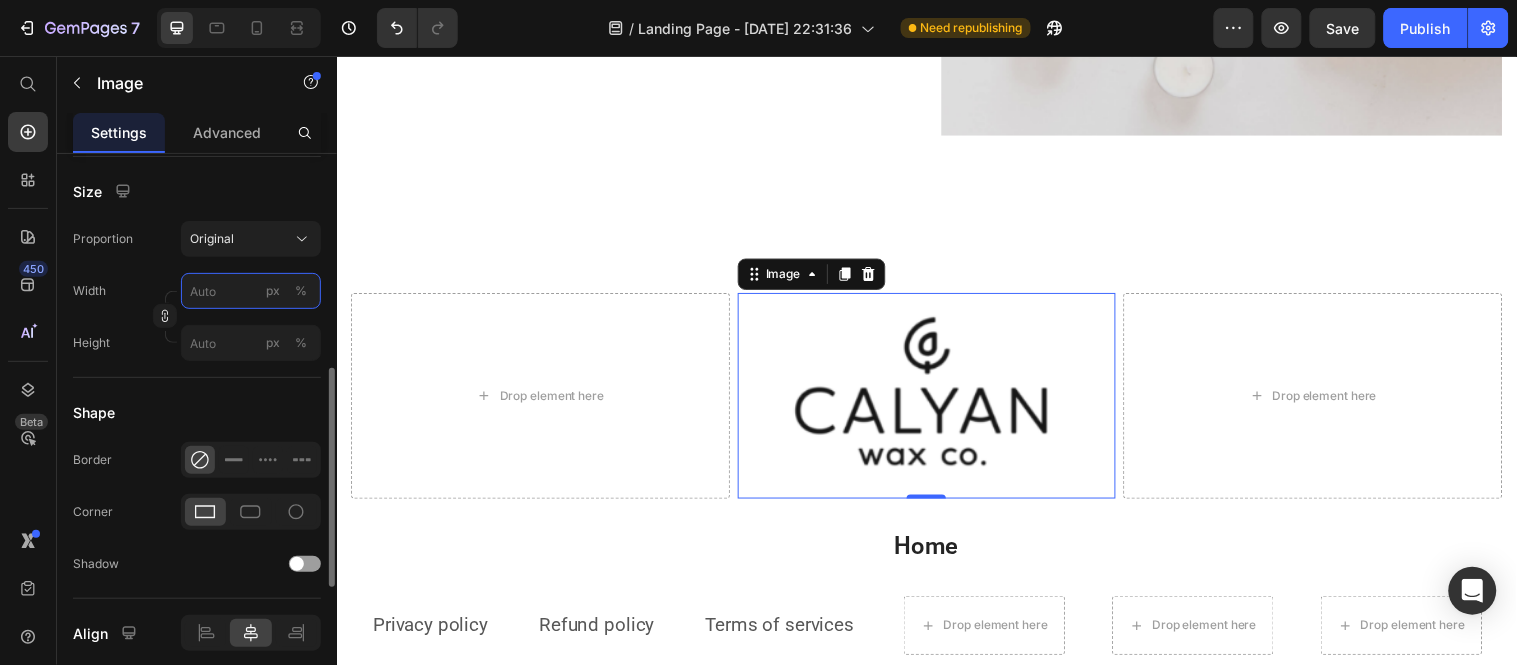 click on "px %" at bounding box center (251, 291) 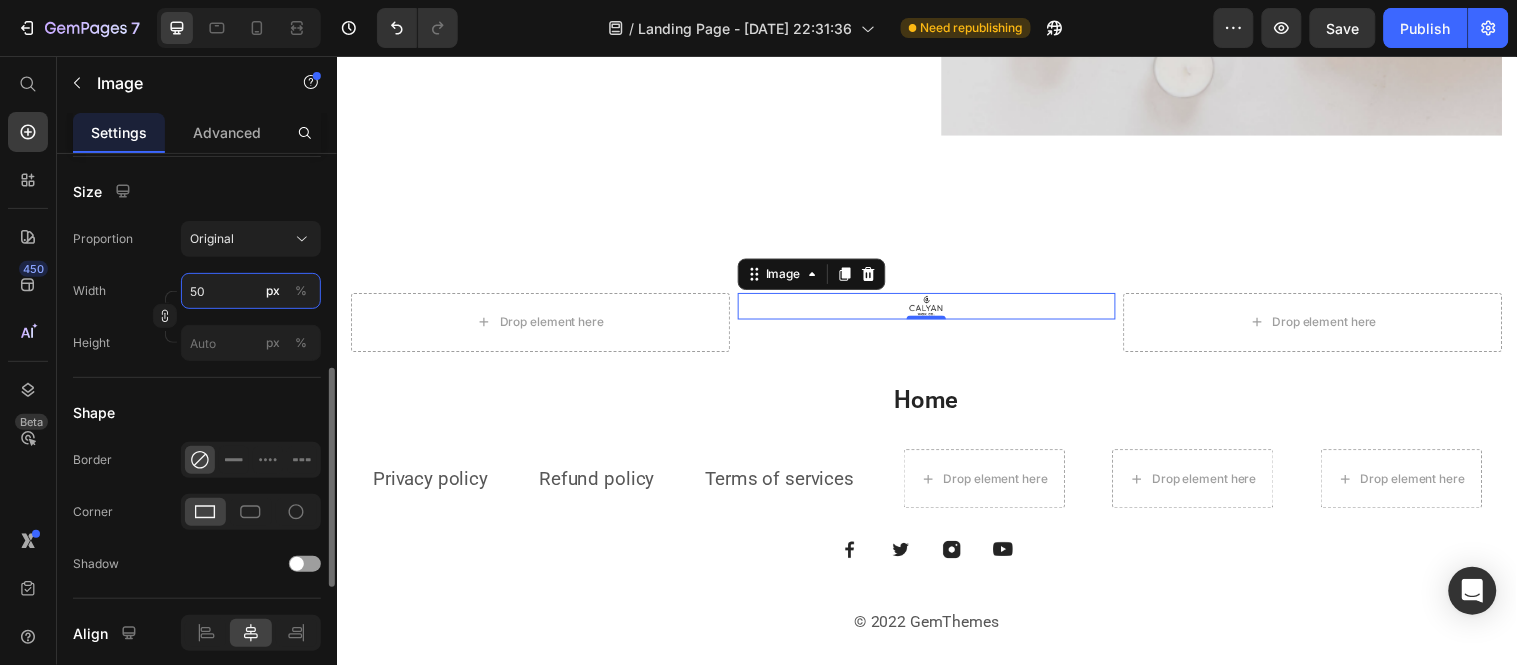 type on "5" 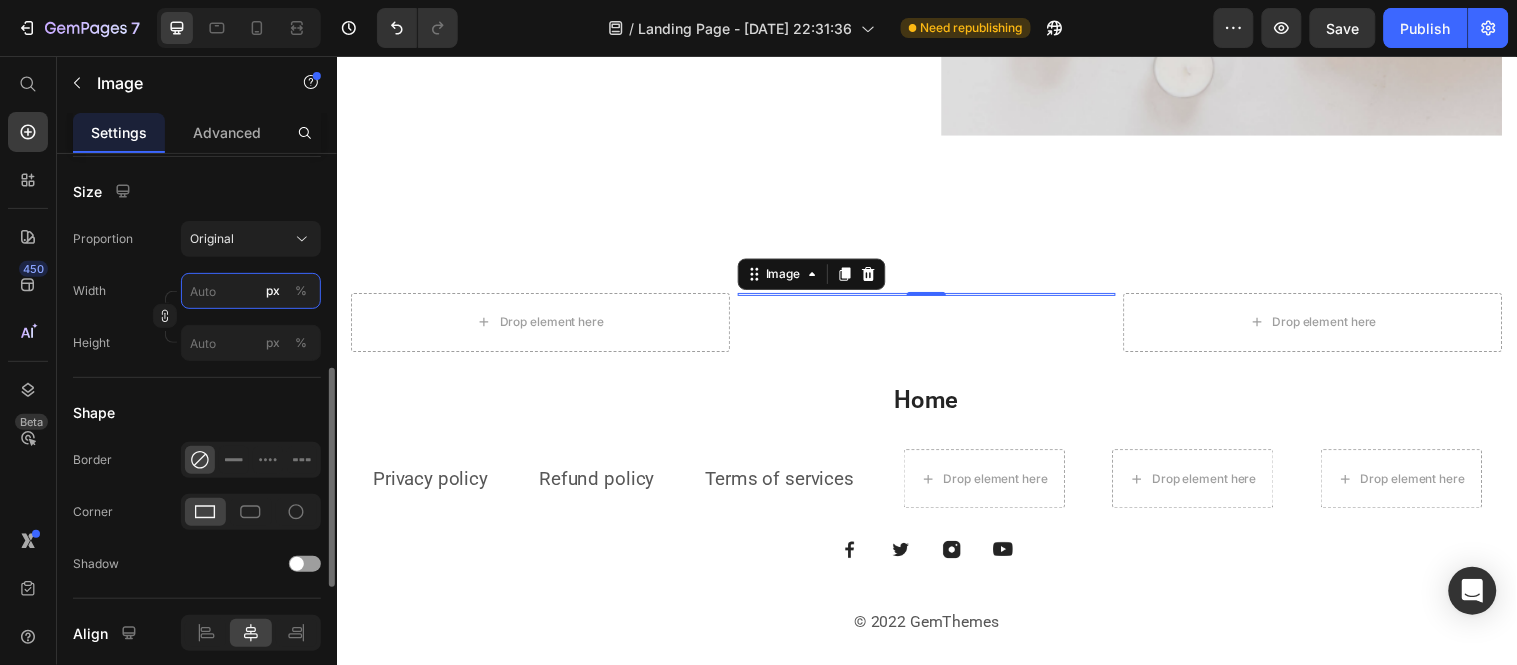 type on "5" 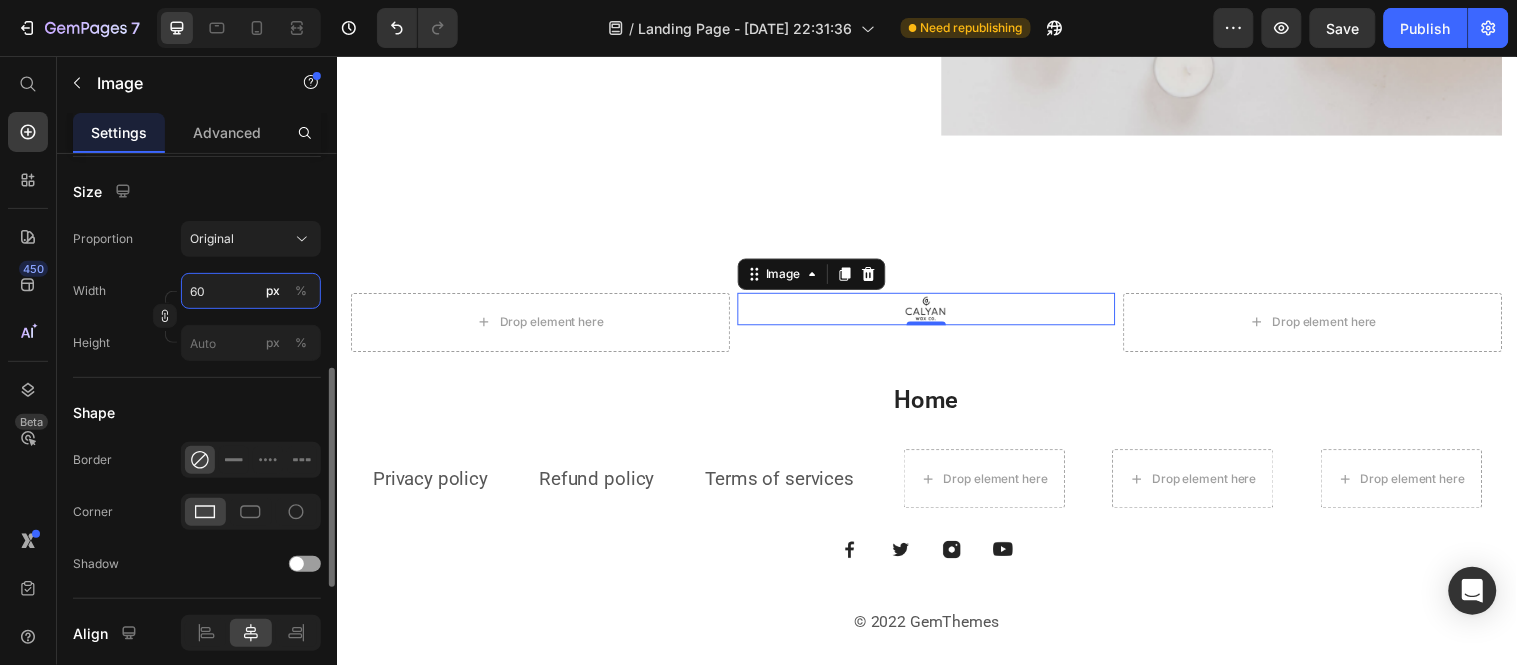 type on "60" 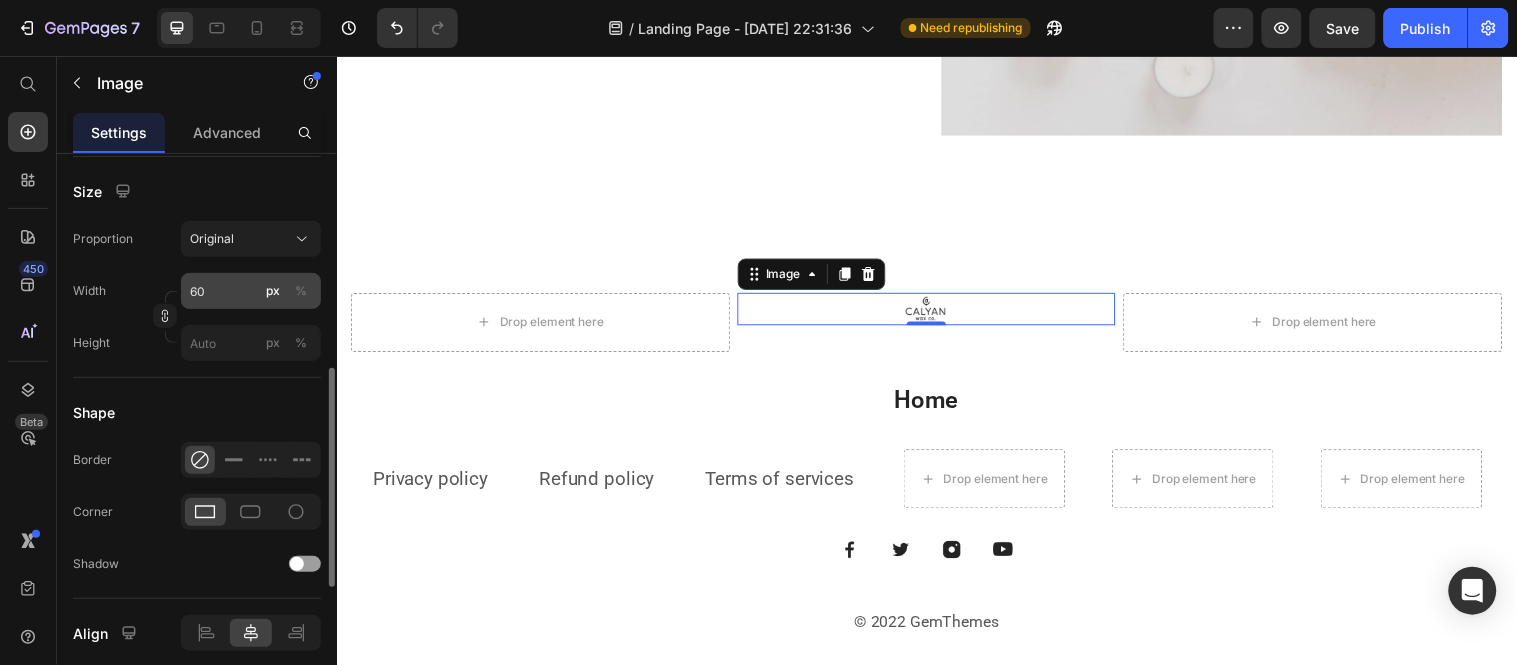 click on "%" at bounding box center (301, 291) 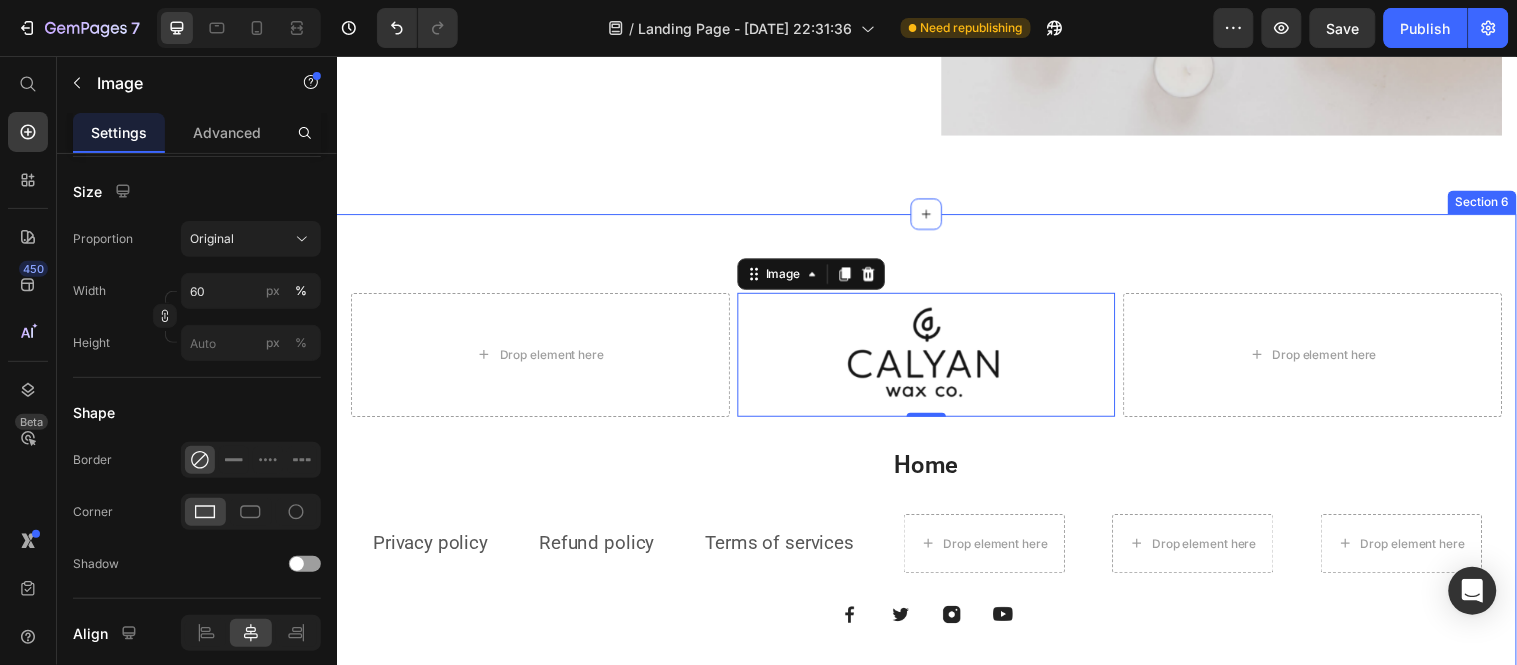 click on "Drop element here Image   0
Drop element here Row Home Heading Privacy policy Text block Refund policy  Text block Terms of services  Text block
Drop element here
Drop element here
Drop element here Row Image Image Image Image Row © 2022 GemThemes Text block Row Section 6" at bounding box center [936, 505] 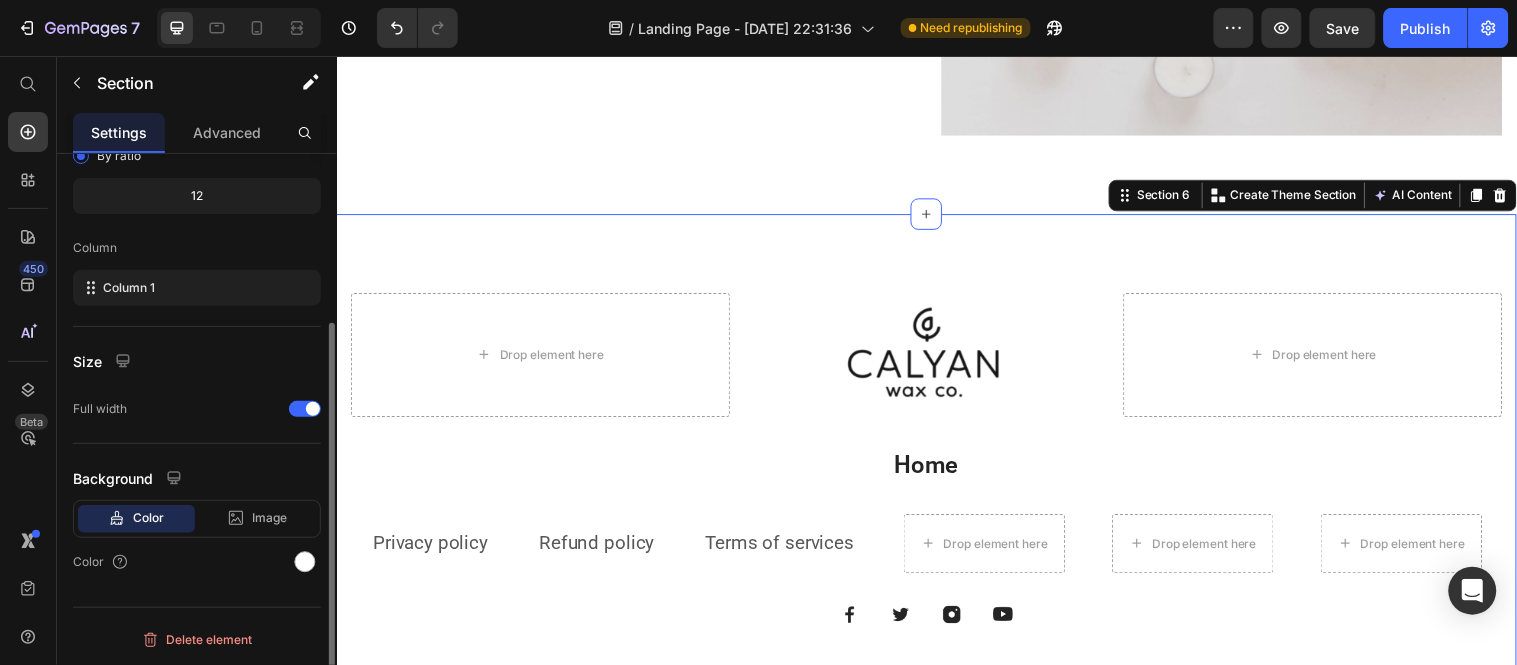 scroll, scrollTop: 0, scrollLeft: 0, axis: both 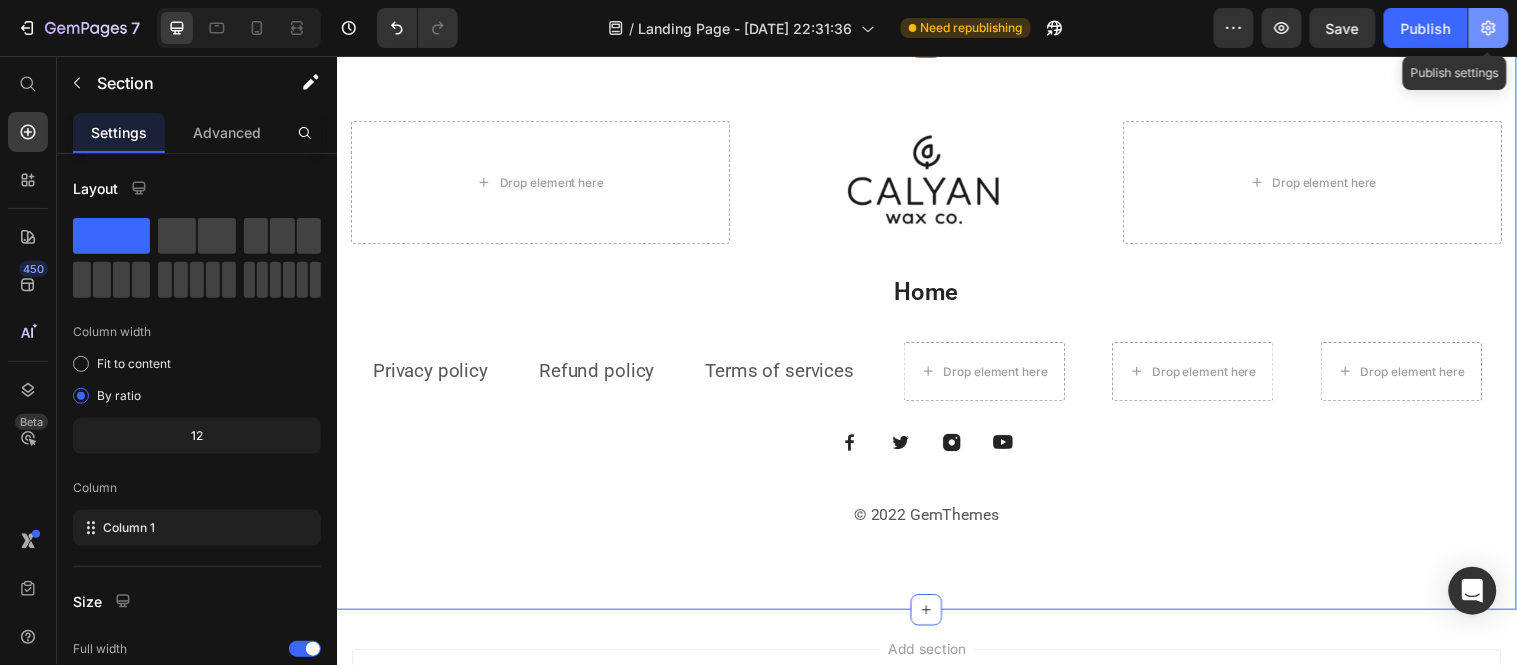 click 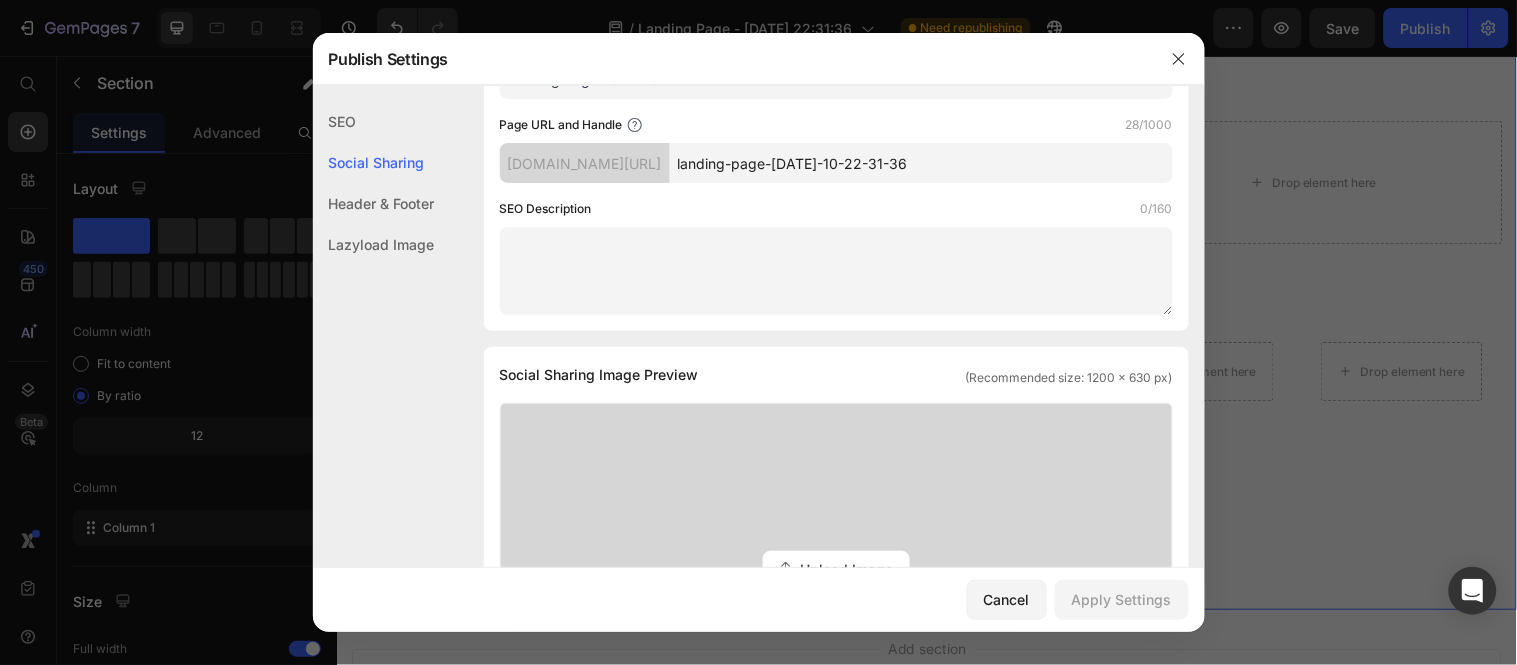 scroll, scrollTop: 0, scrollLeft: 0, axis: both 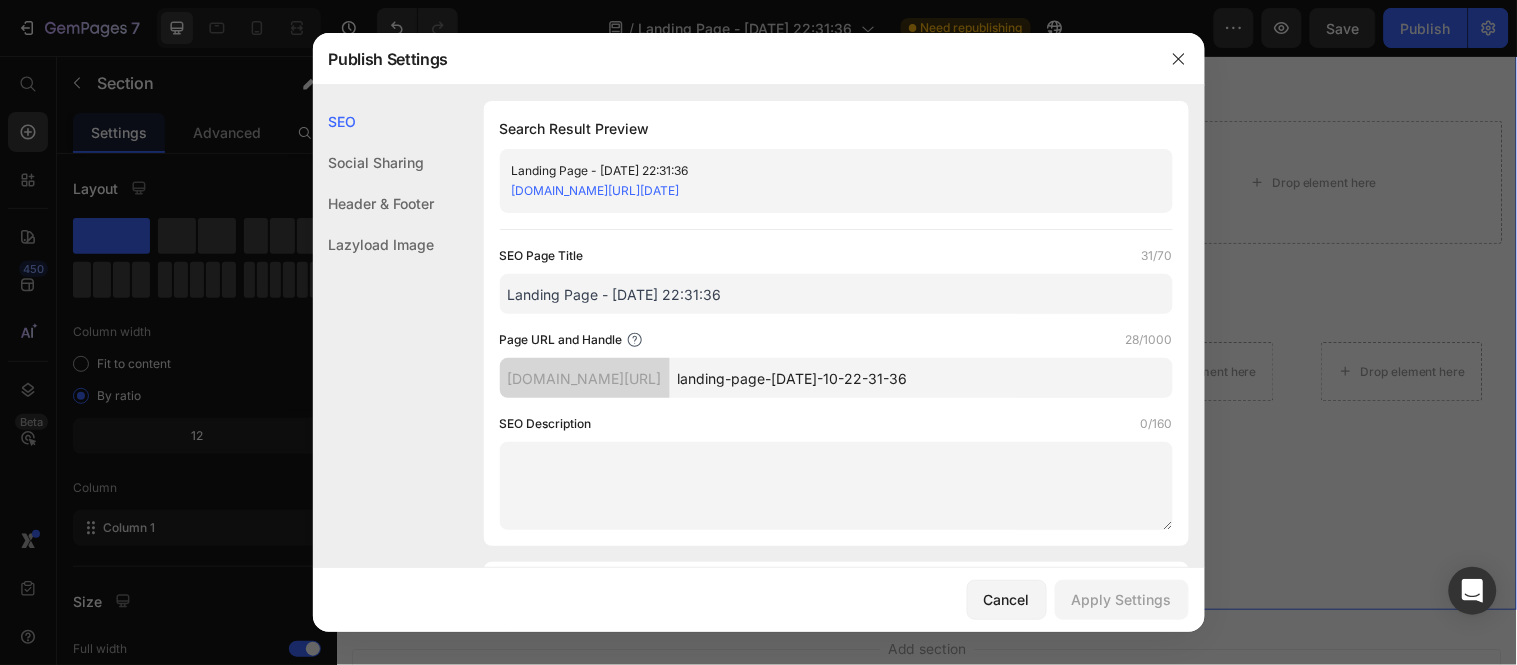 click on "Header & Footer" 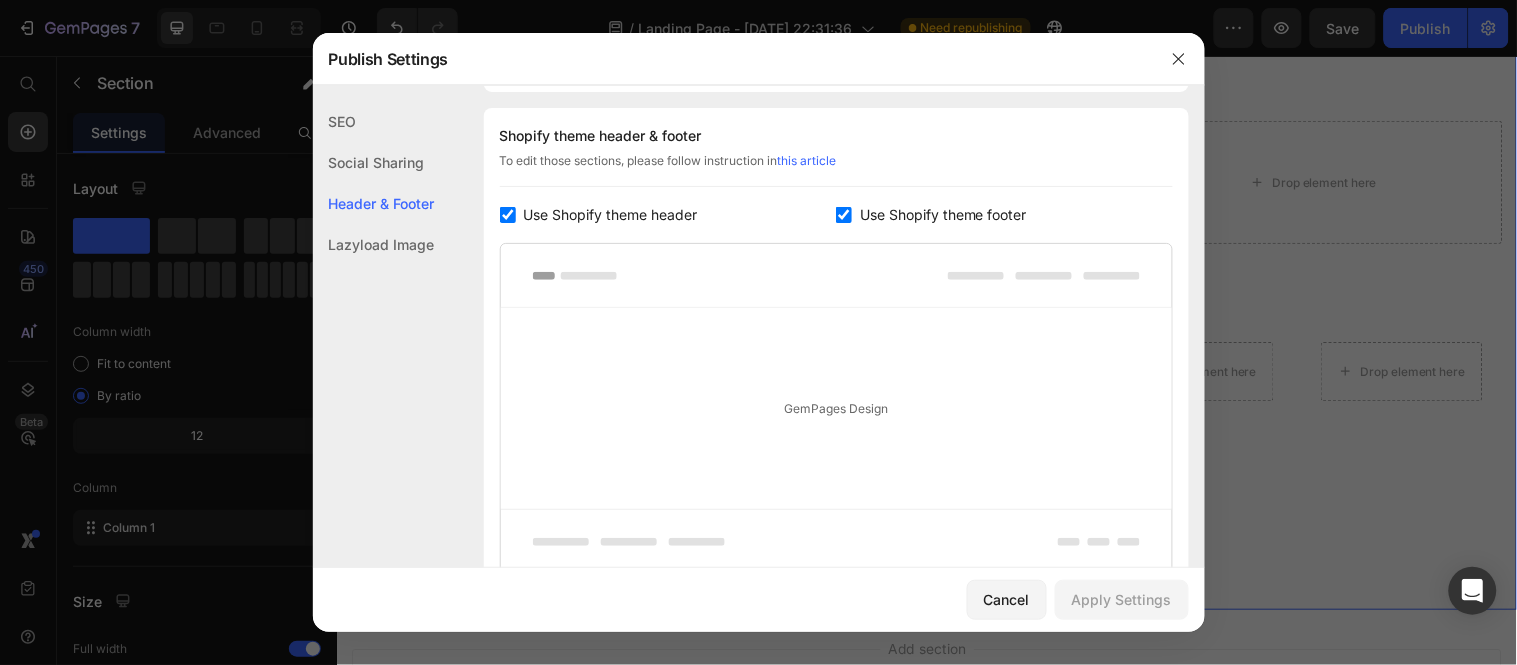 scroll, scrollTop: 936, scrollLeft: 0, axis: vertical 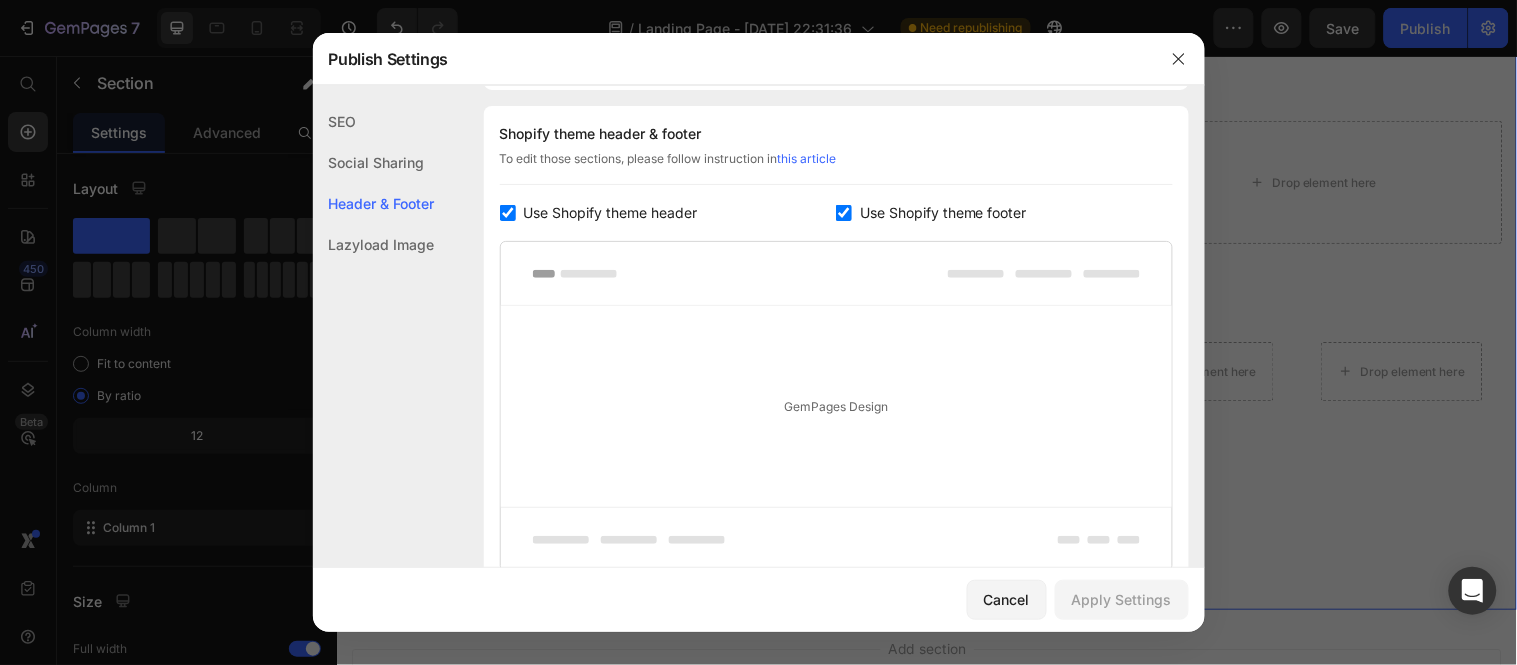 click at bounding box center (844, 213) 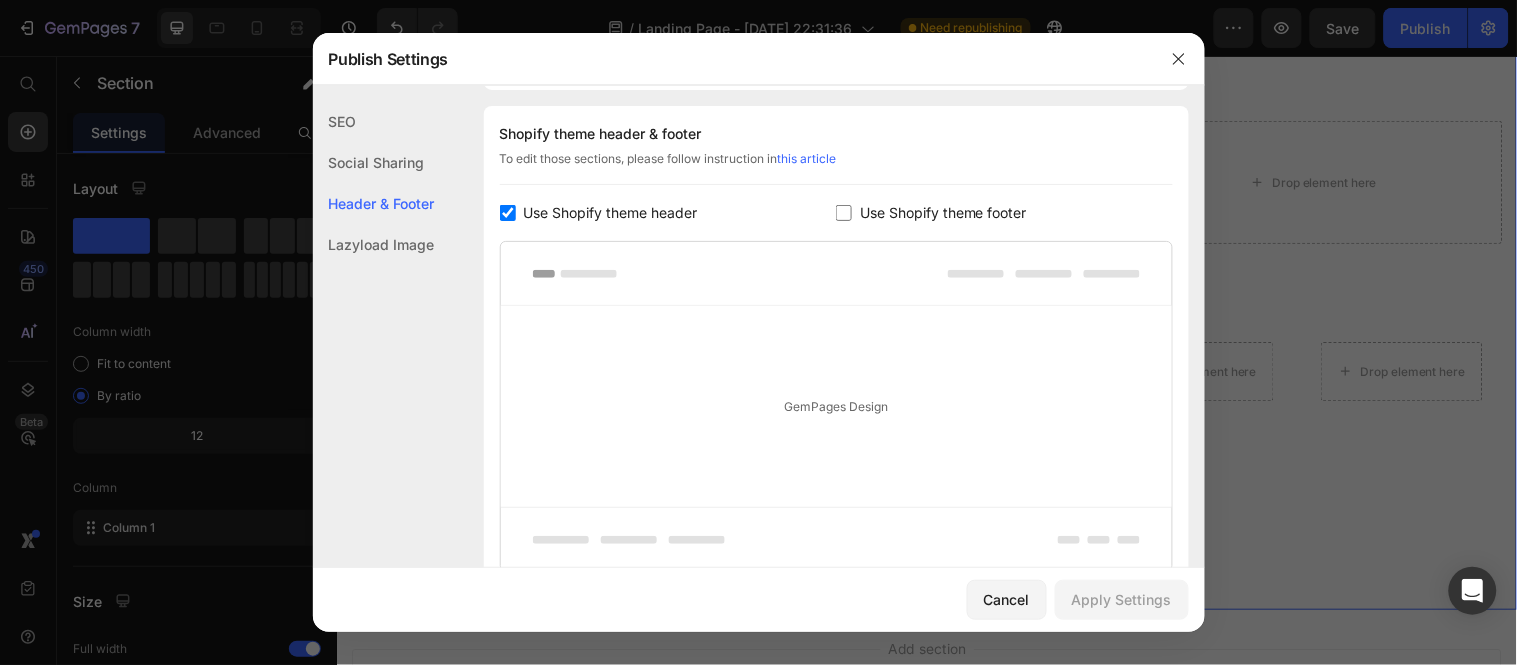 checkbox on "false" 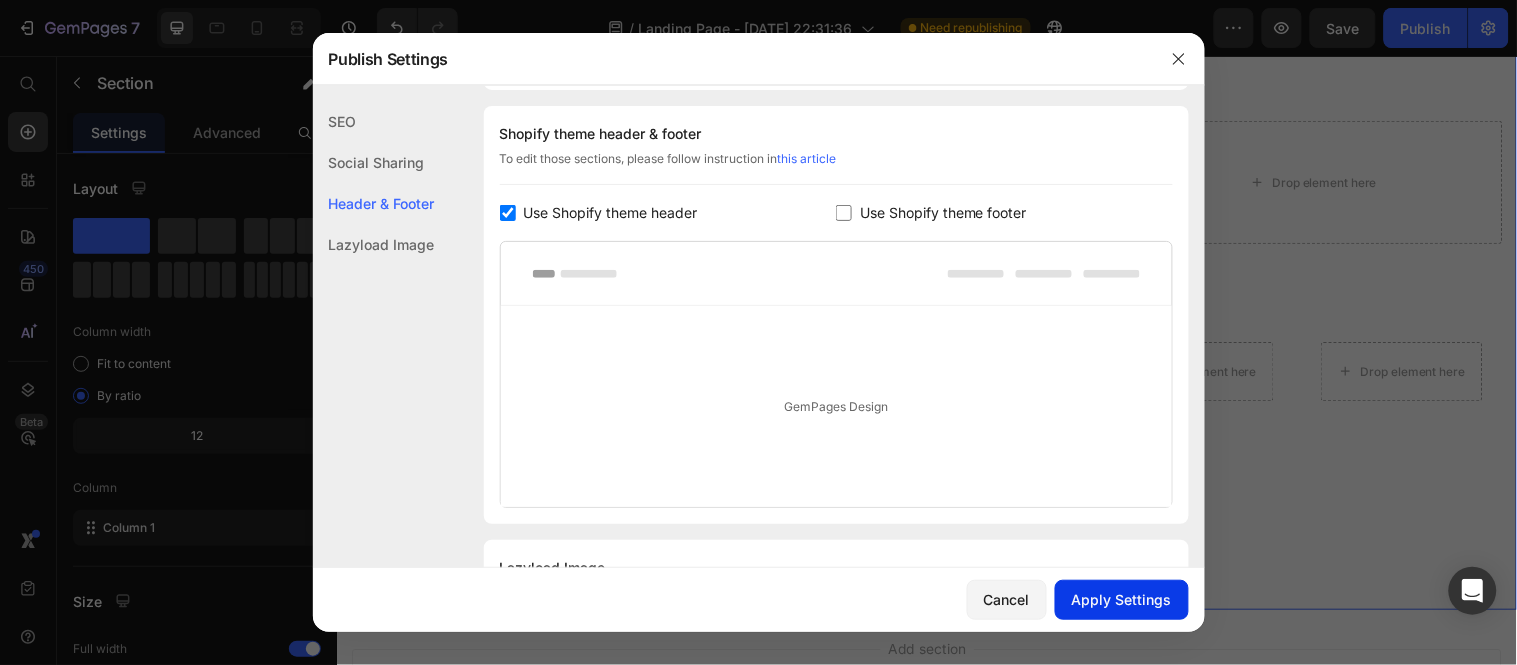 click on "Apply Settings" at bounding box center (1122, 599) 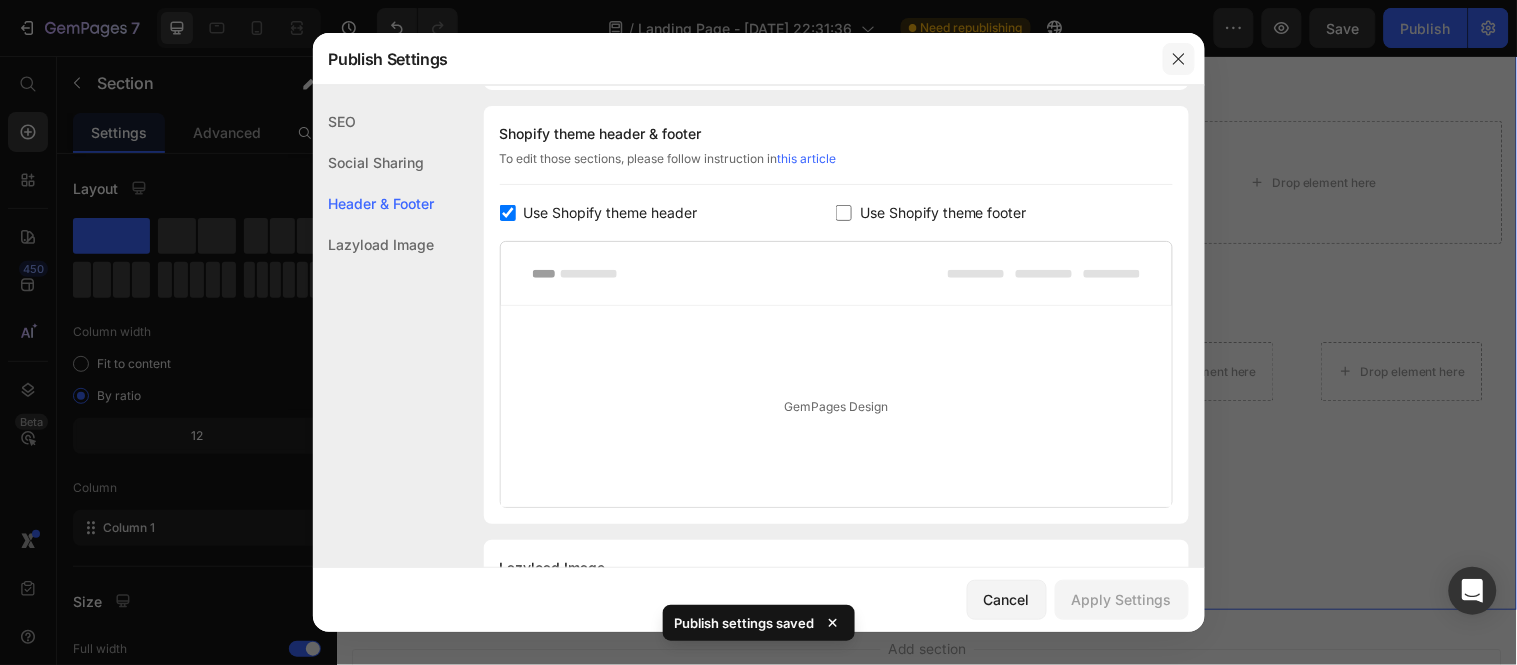 click 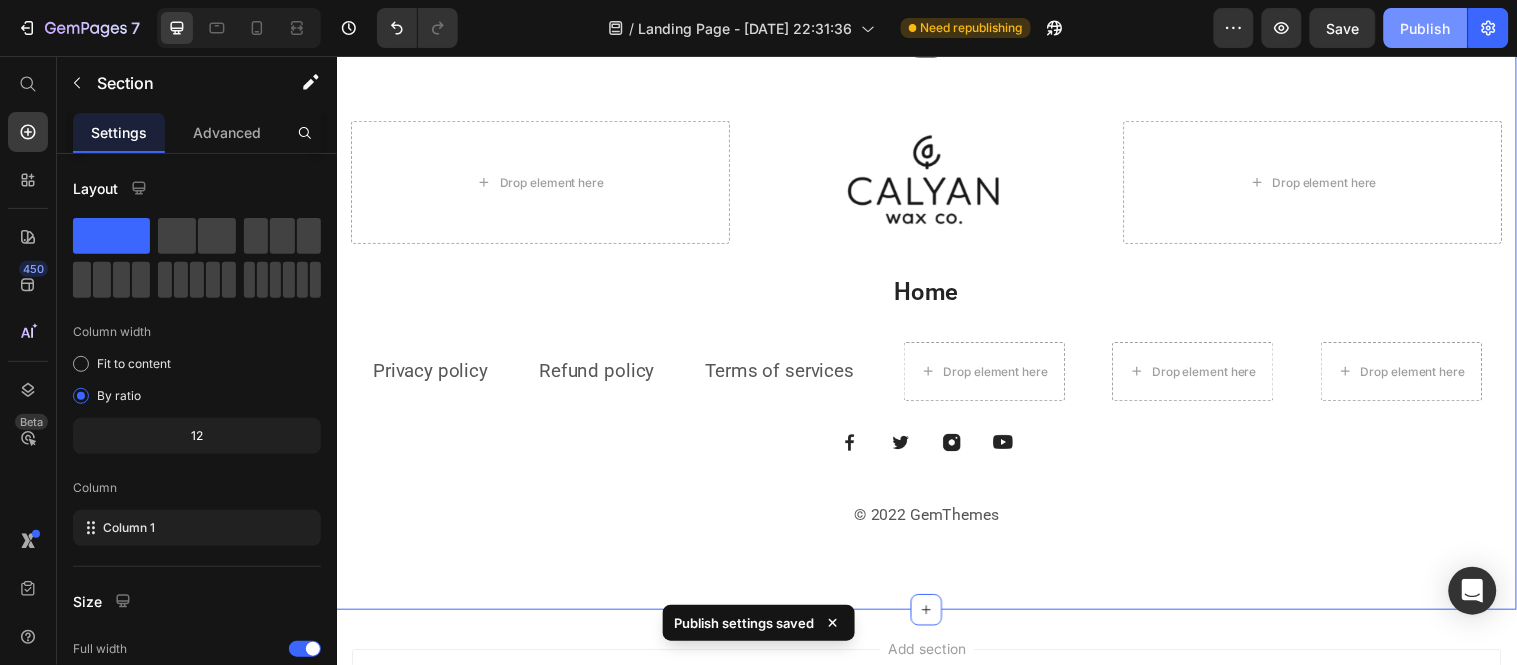 click on "Publish" at bounding box center [1426, 28] 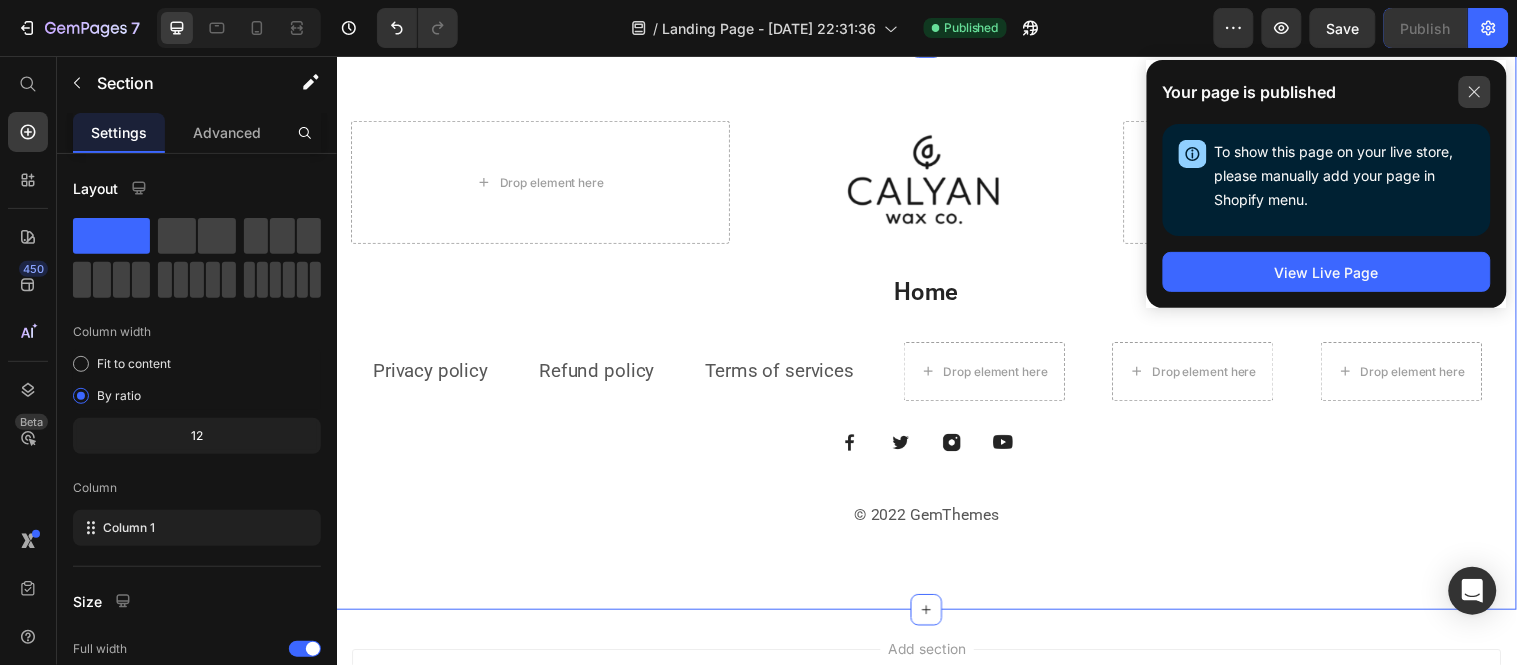 click 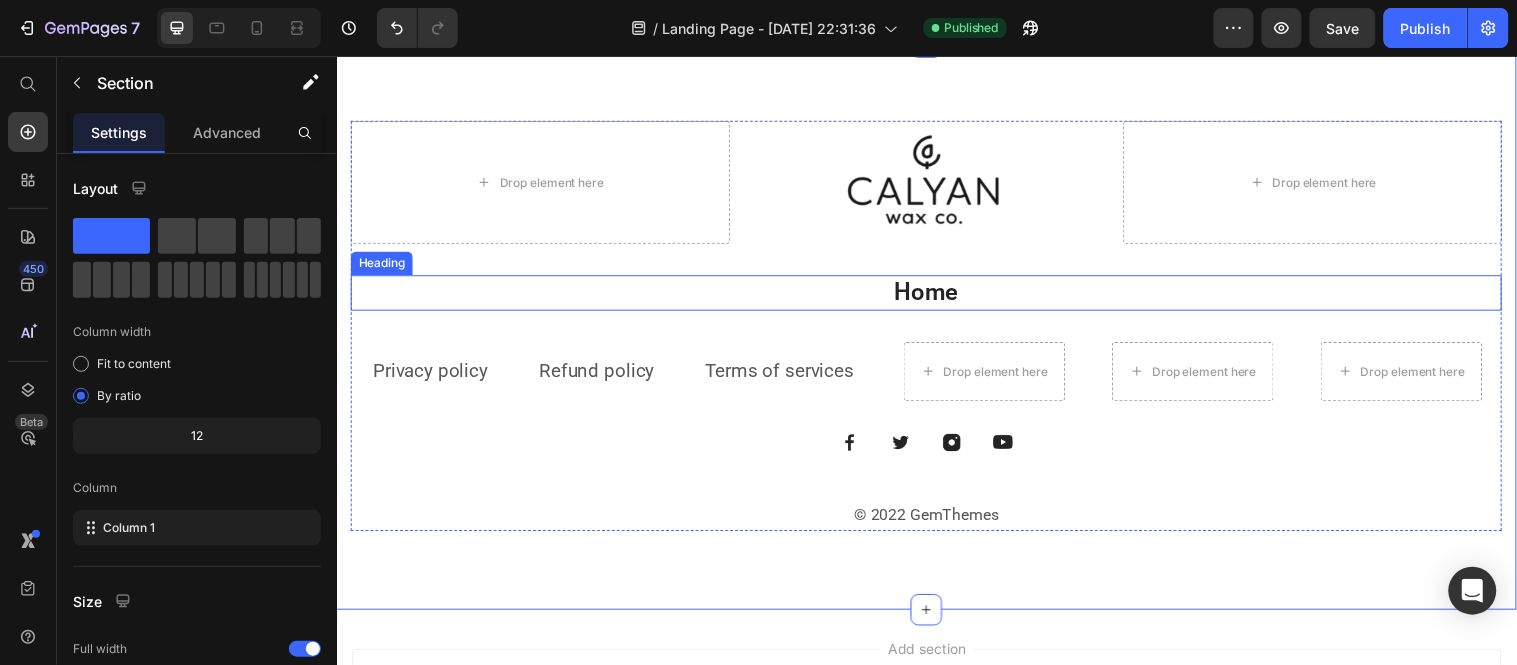 click on "Home" at bounding box center (936, 295) 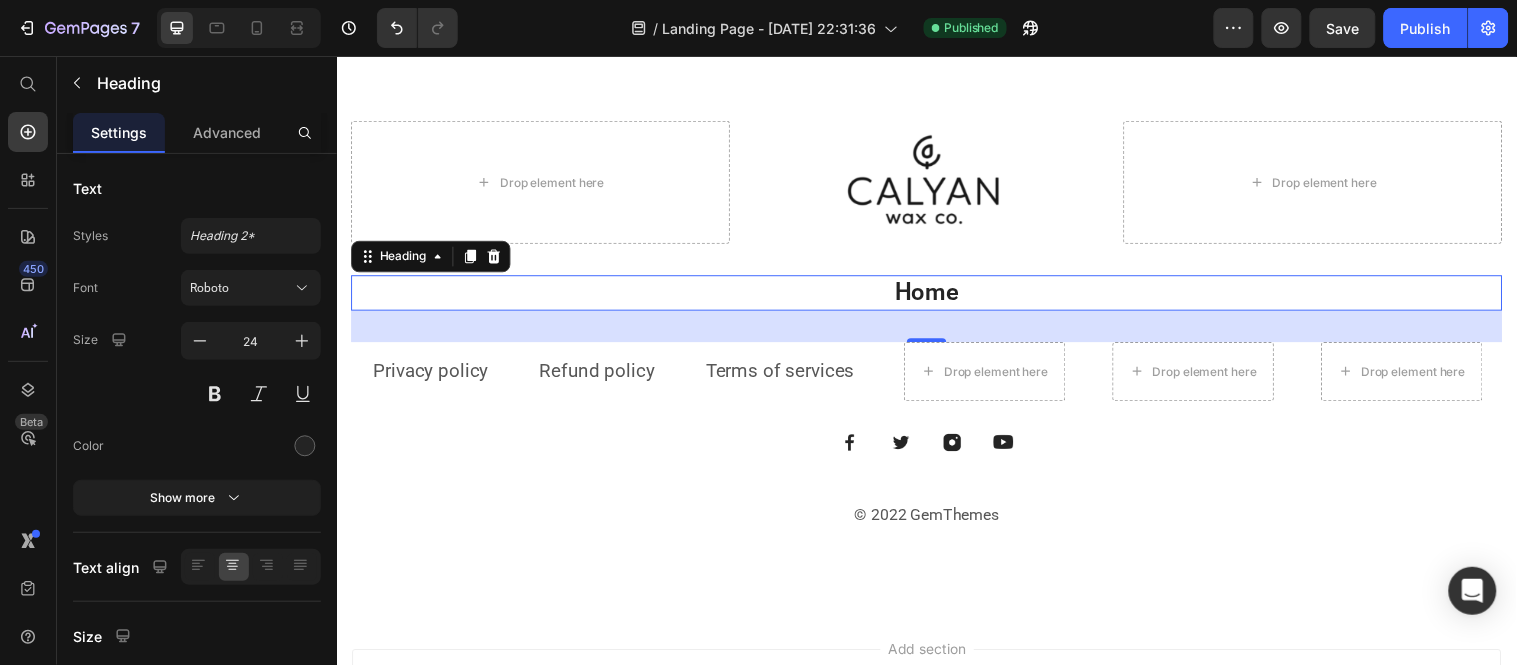 click on "Home" at bounding box center (936, 295) 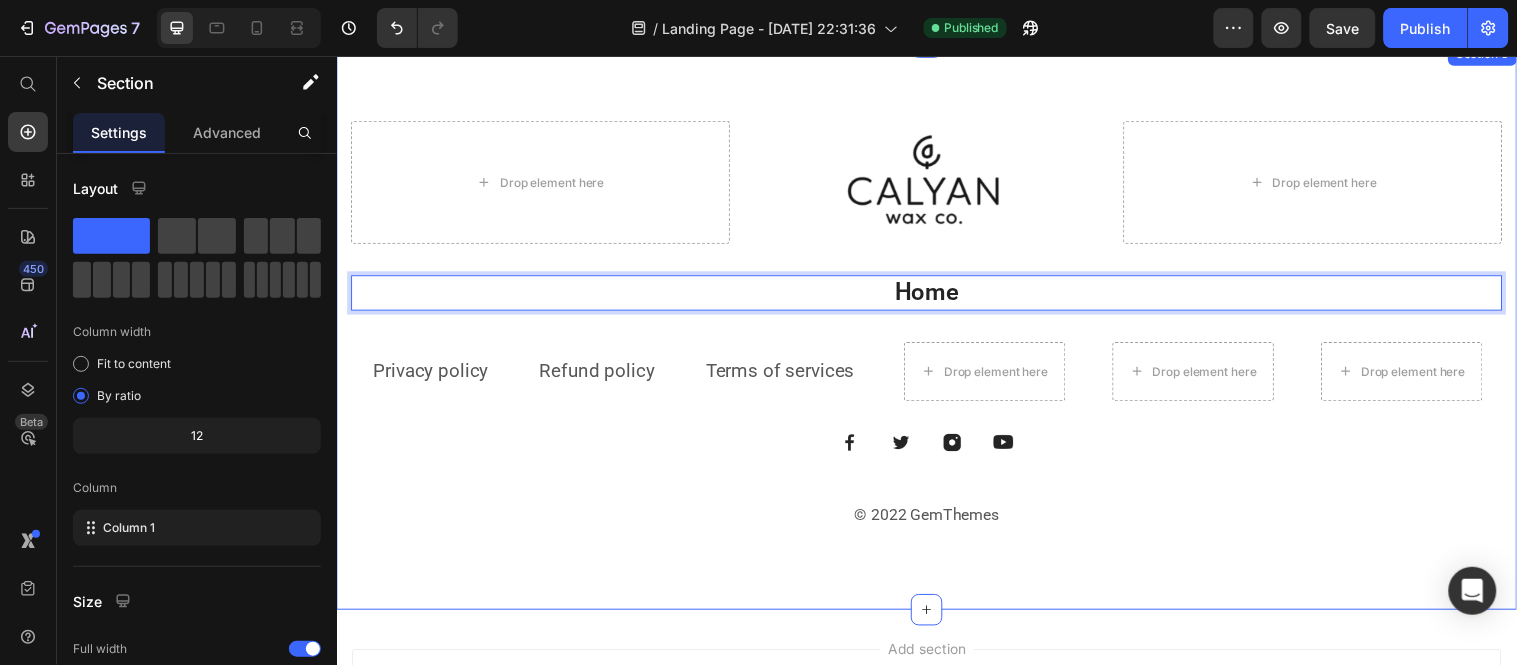 click on "Drop element here Image
Drop element here Row Home Heading   32 Privacy policy Text block Refund policy  Text block Terms of services  Text block
Drop element here
Drop element here
Drop element here Row Image Image Image Image Row © 2022 GemThemes Text block Row Section 6" at bounding box center [936, 330] 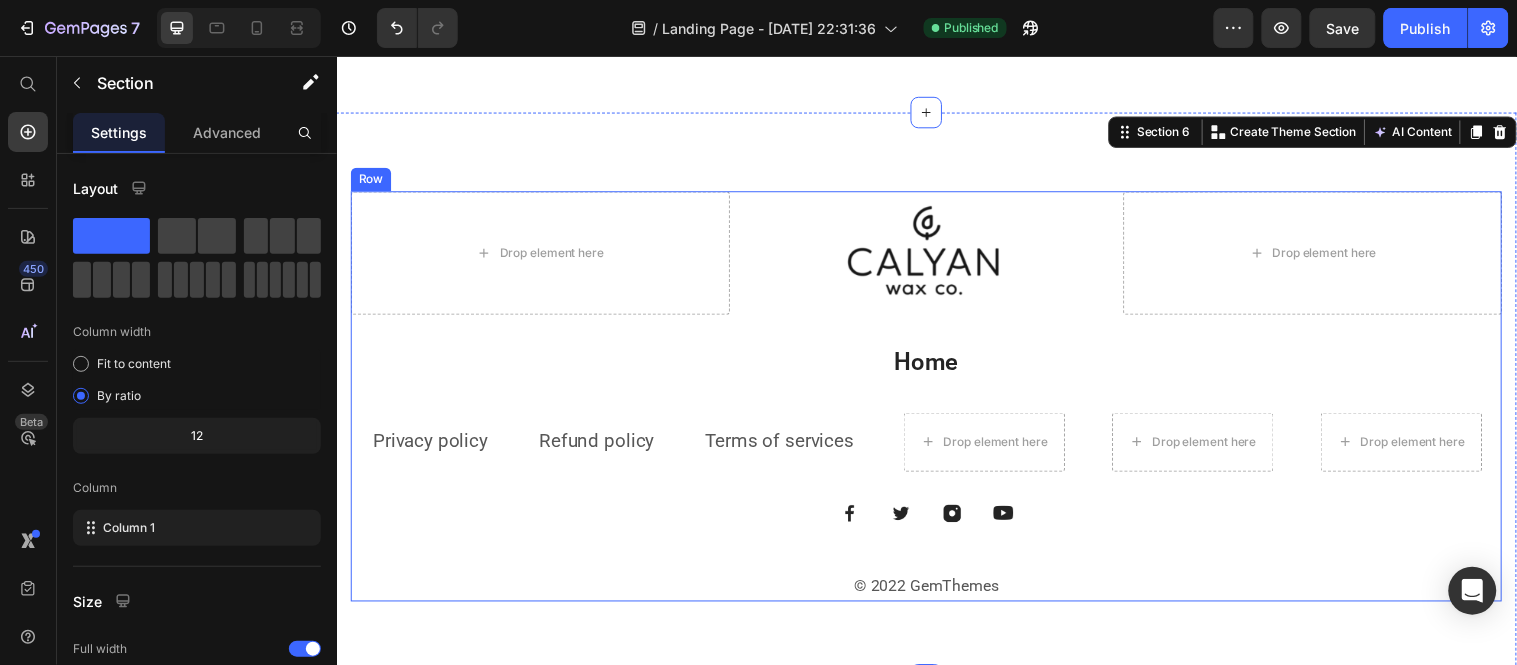 scroll, scrollTop: 3113, scrollLeft: 0, axis: vertical 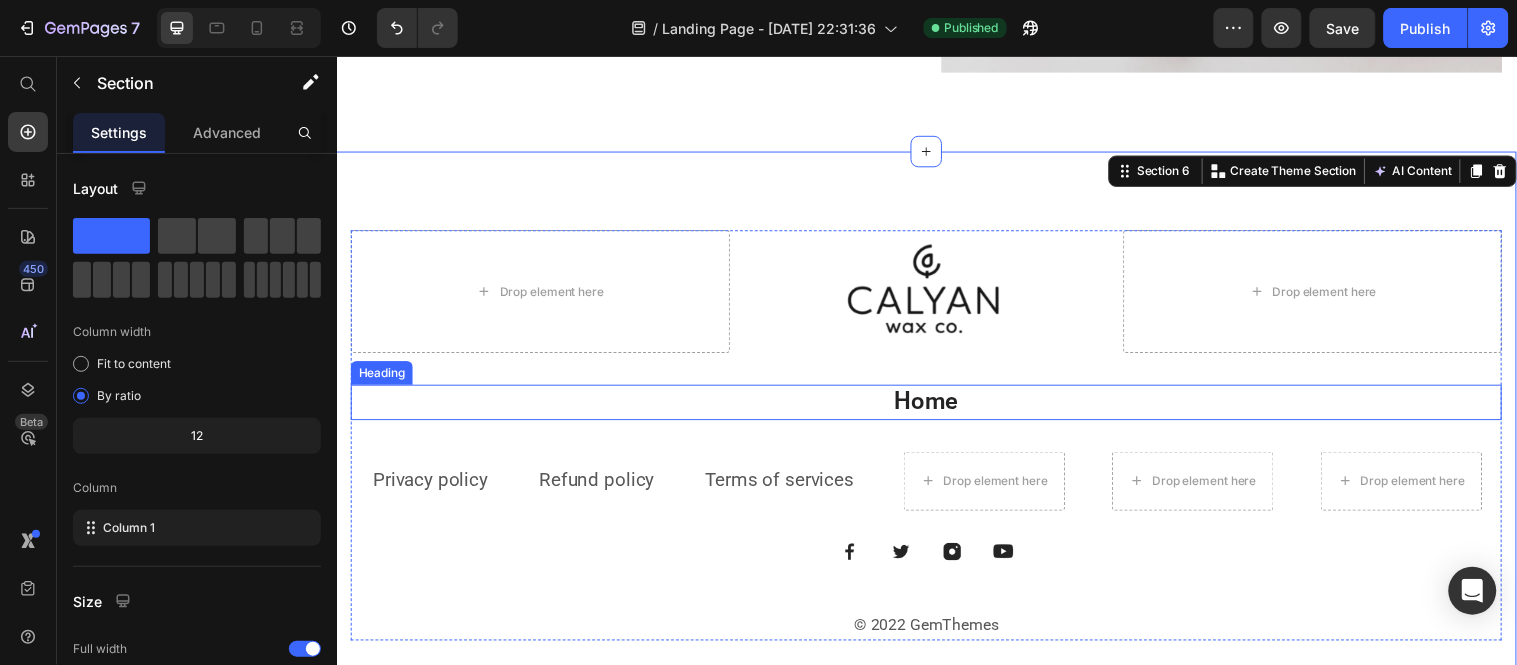 click on "Home" at bounding box center (936, 406) 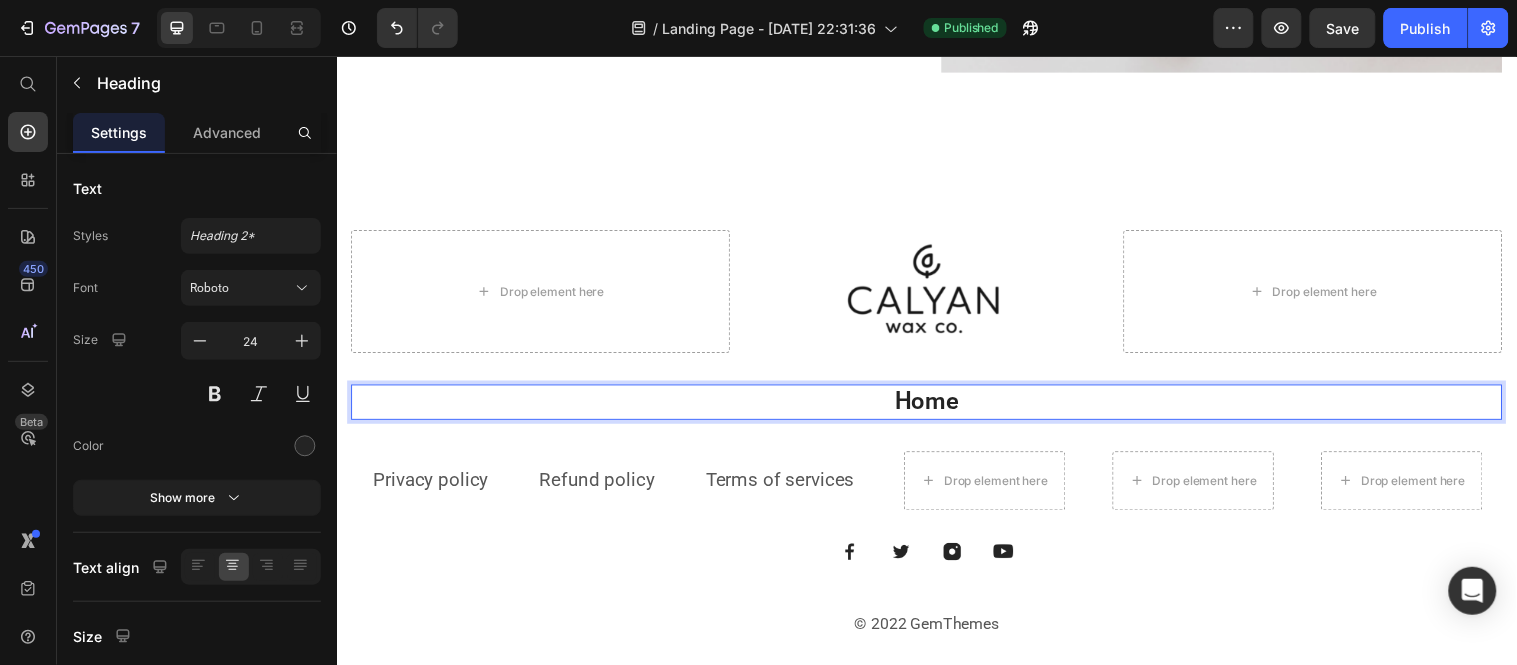 click on "Home" at bounding box center (936, 406) 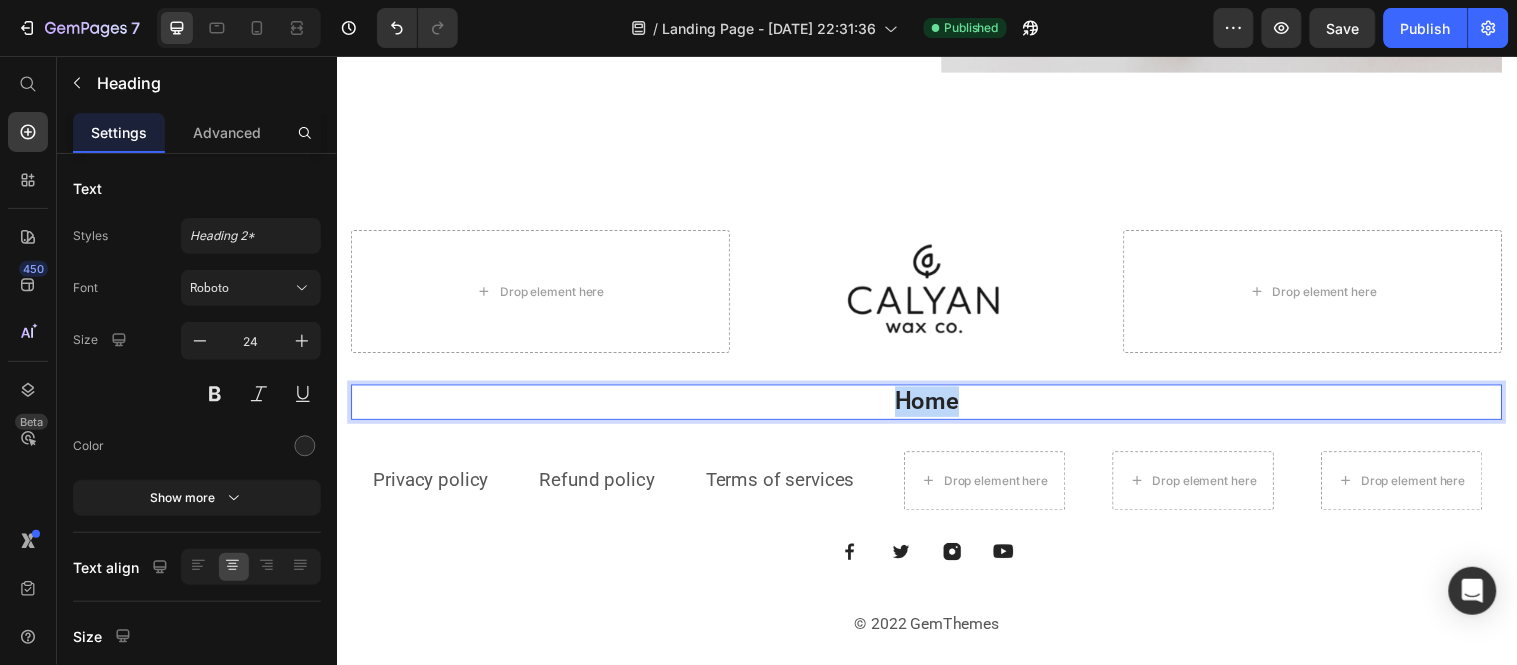 click on "Home" at bounding box center (936, 406) 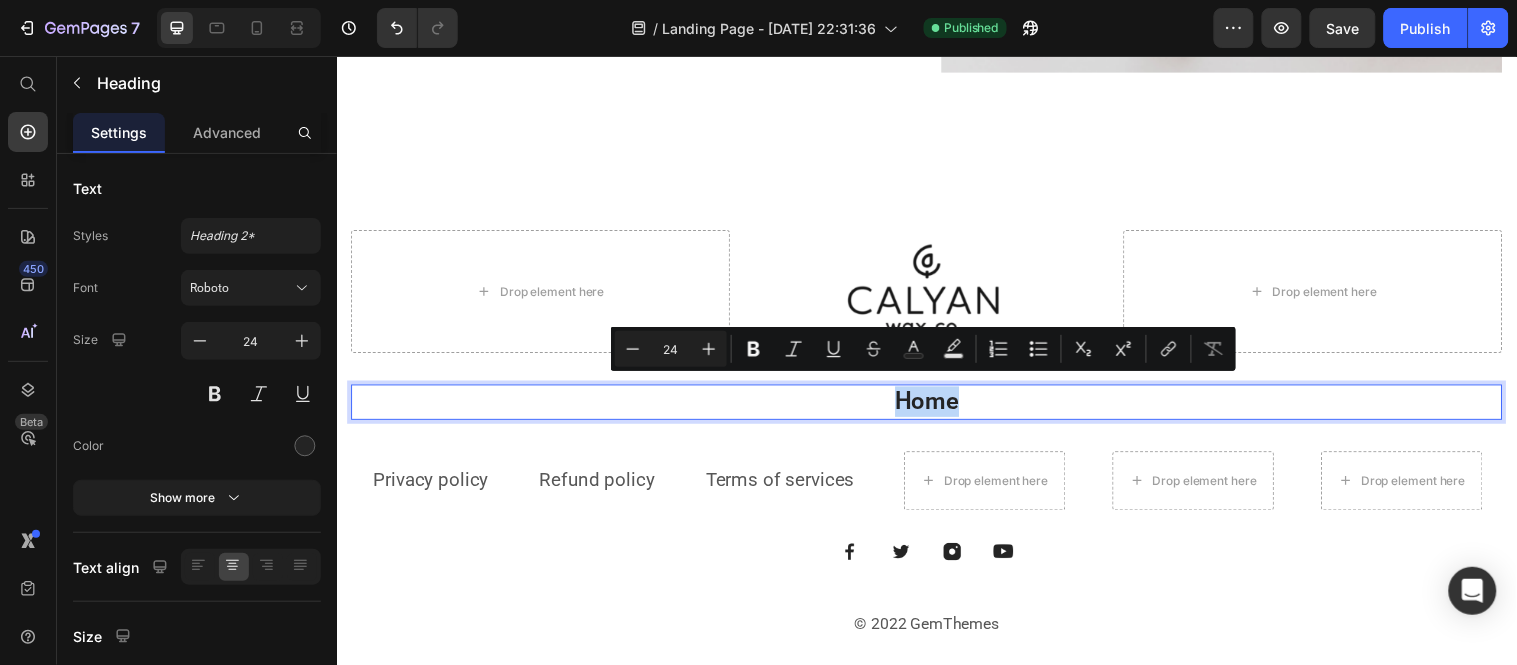 copy on "Home" 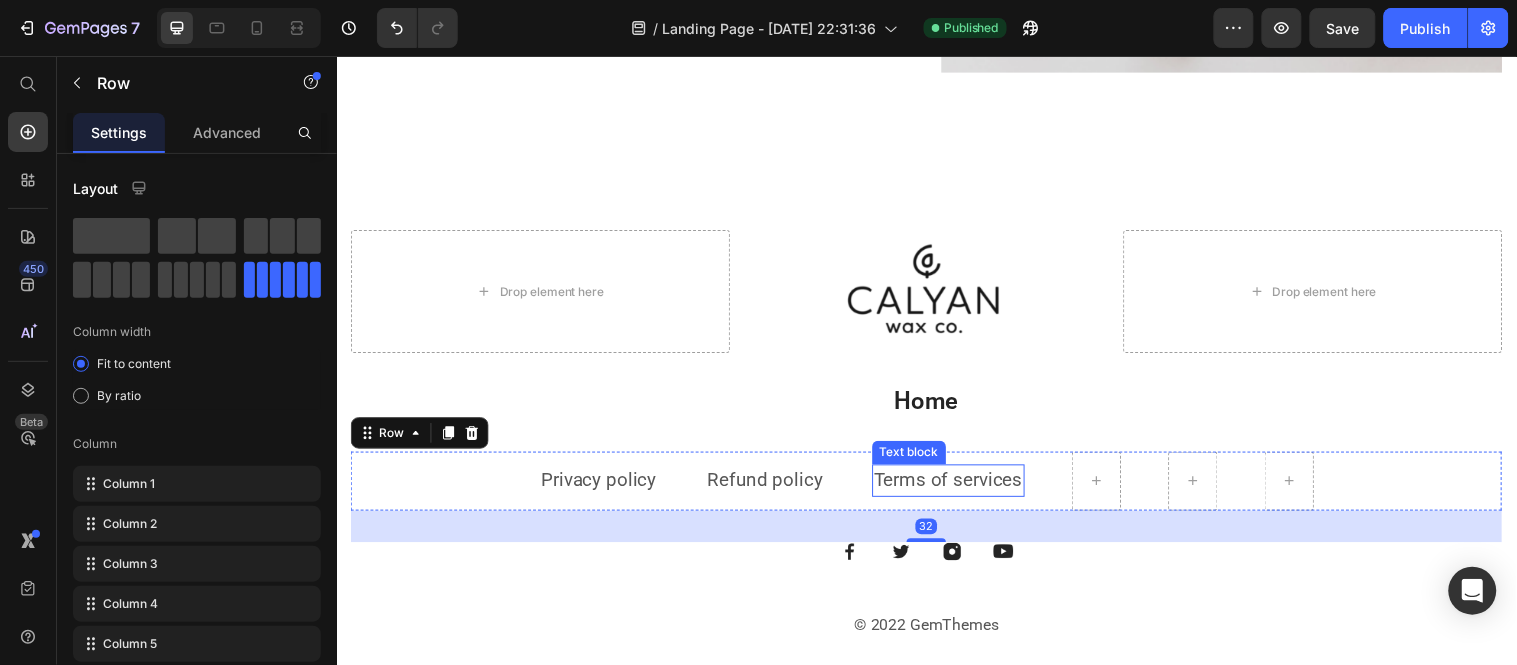 click on "Terms of services" at bounding box center (958, 486) 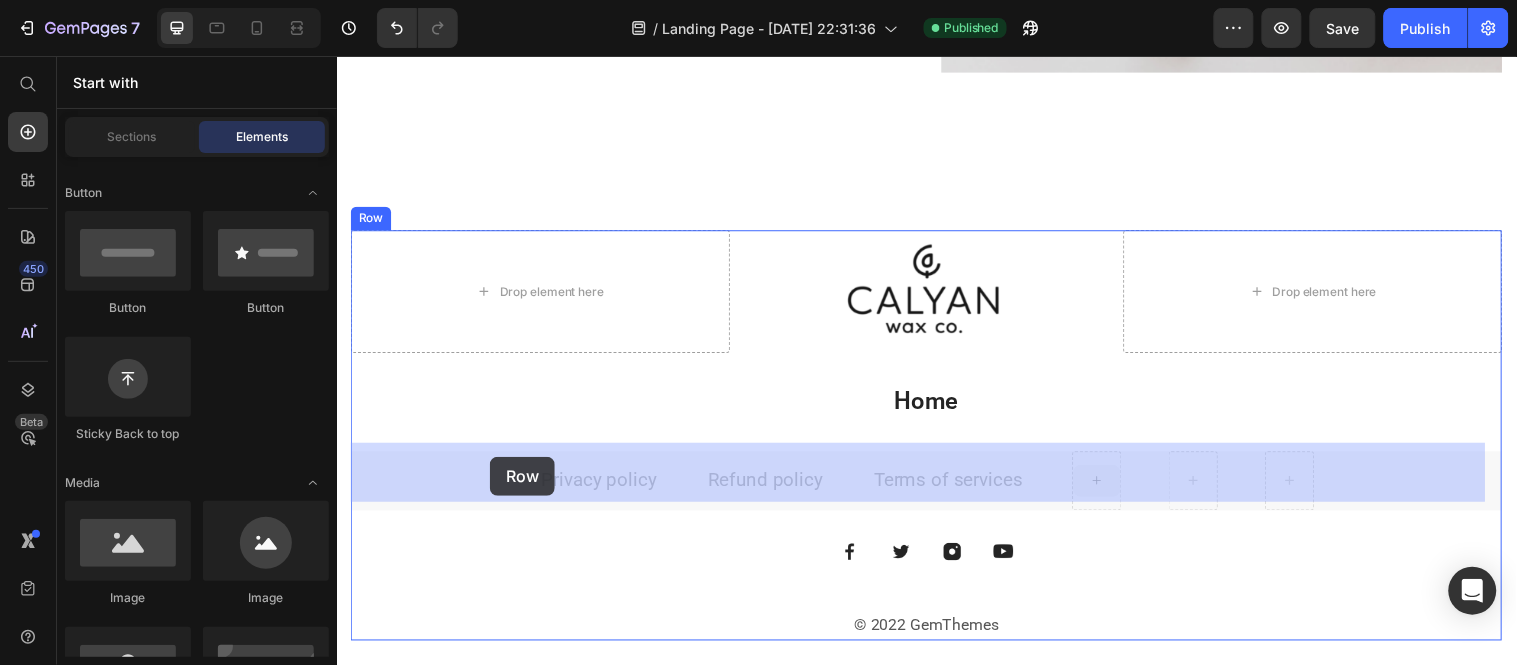 drag, startPoint x: 1103, startPoint y: 480, endPoint x: 492, endPoint y: 462, distance: 611.2651 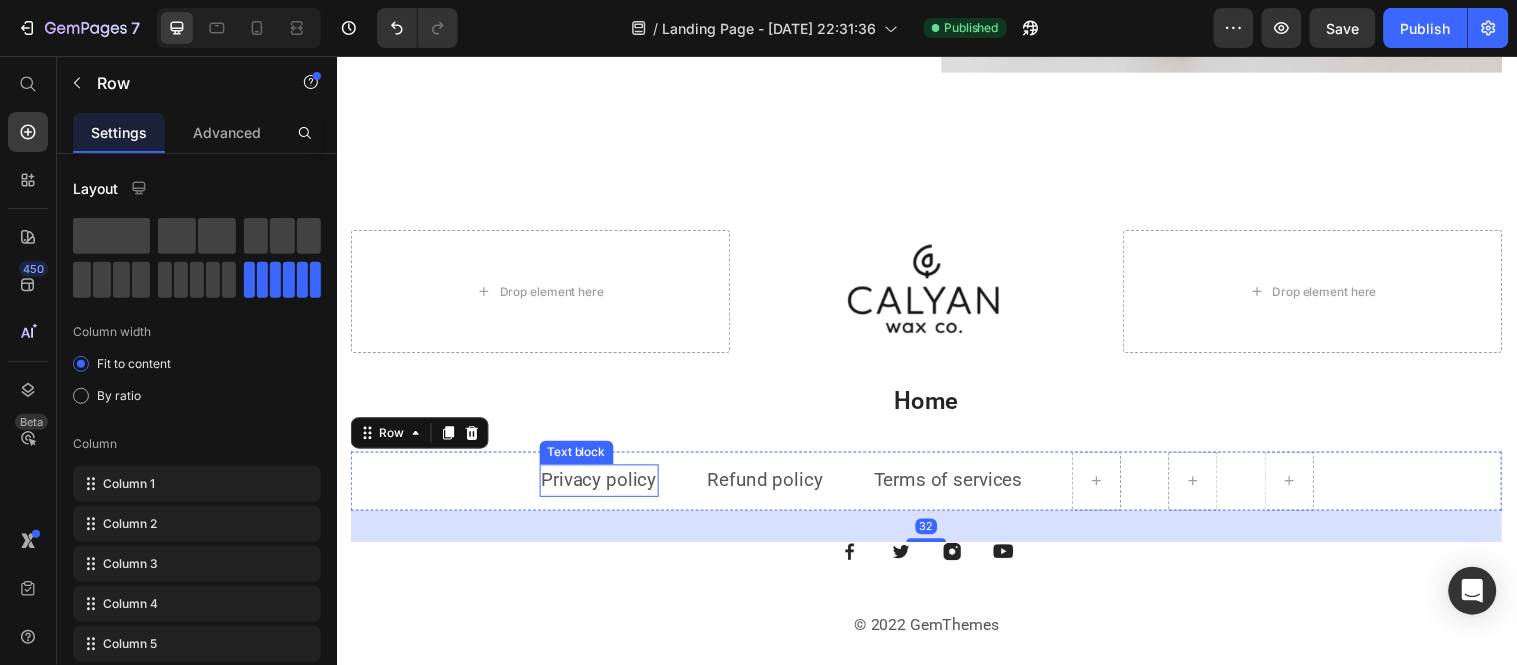 click on "Privacy policy" at bounding box center (603, 486) 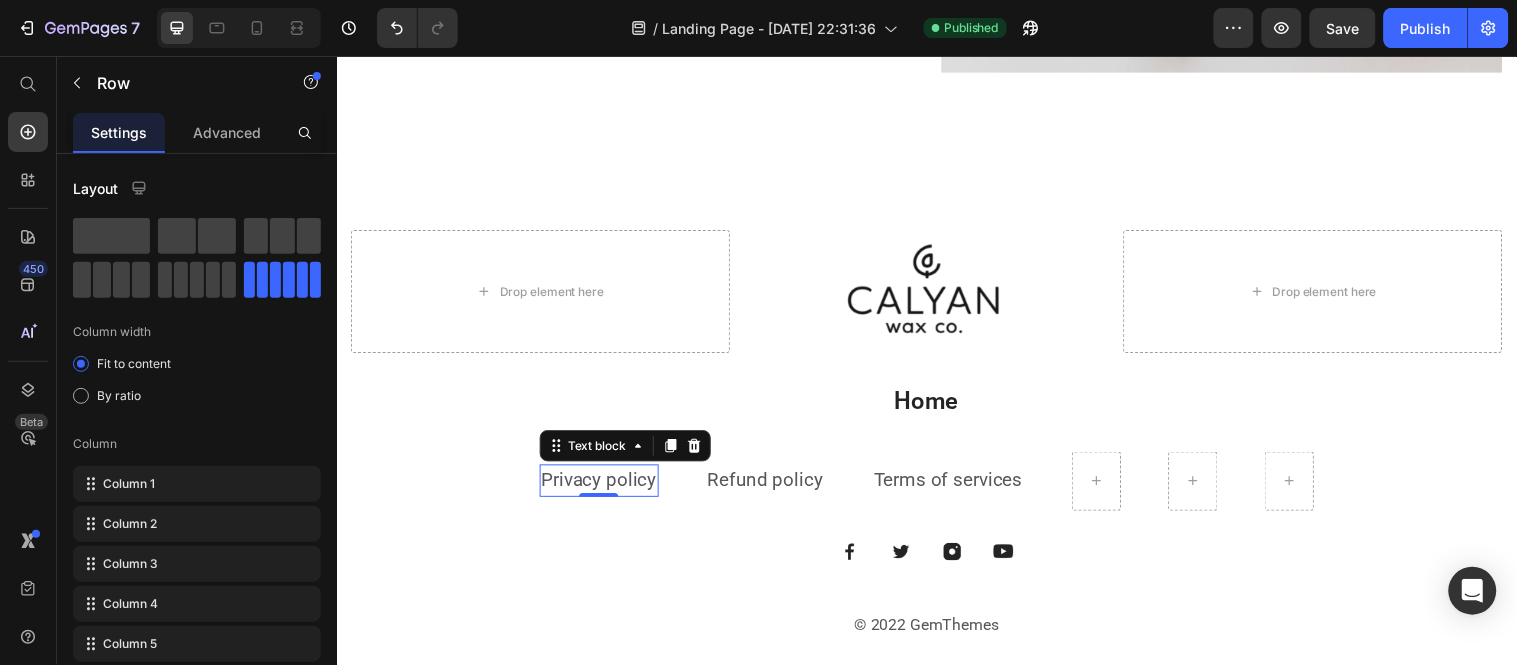 click on "Privacy policy" at bounding box center [603, 486] 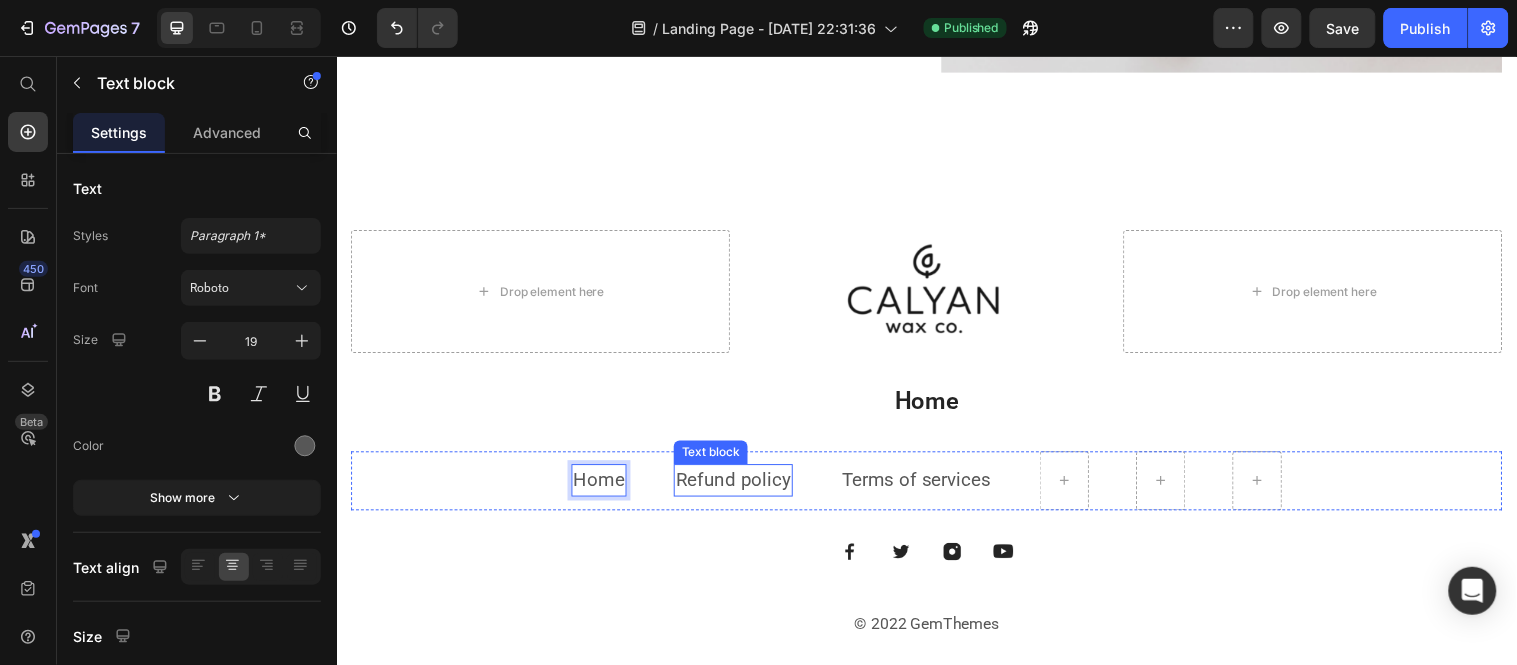 click on "Refund policy" at bounding box center [739, 486] 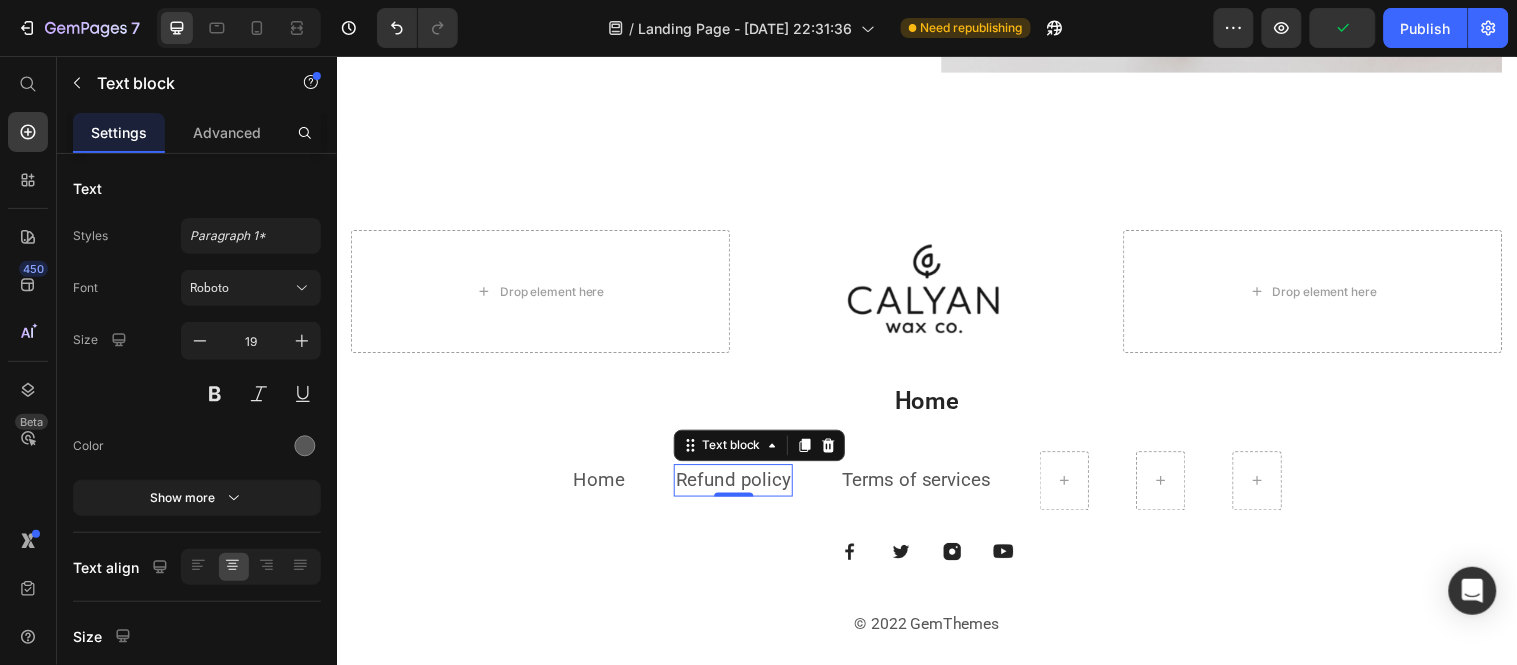 click on "Refund policy" at bounding box center [739, 486] 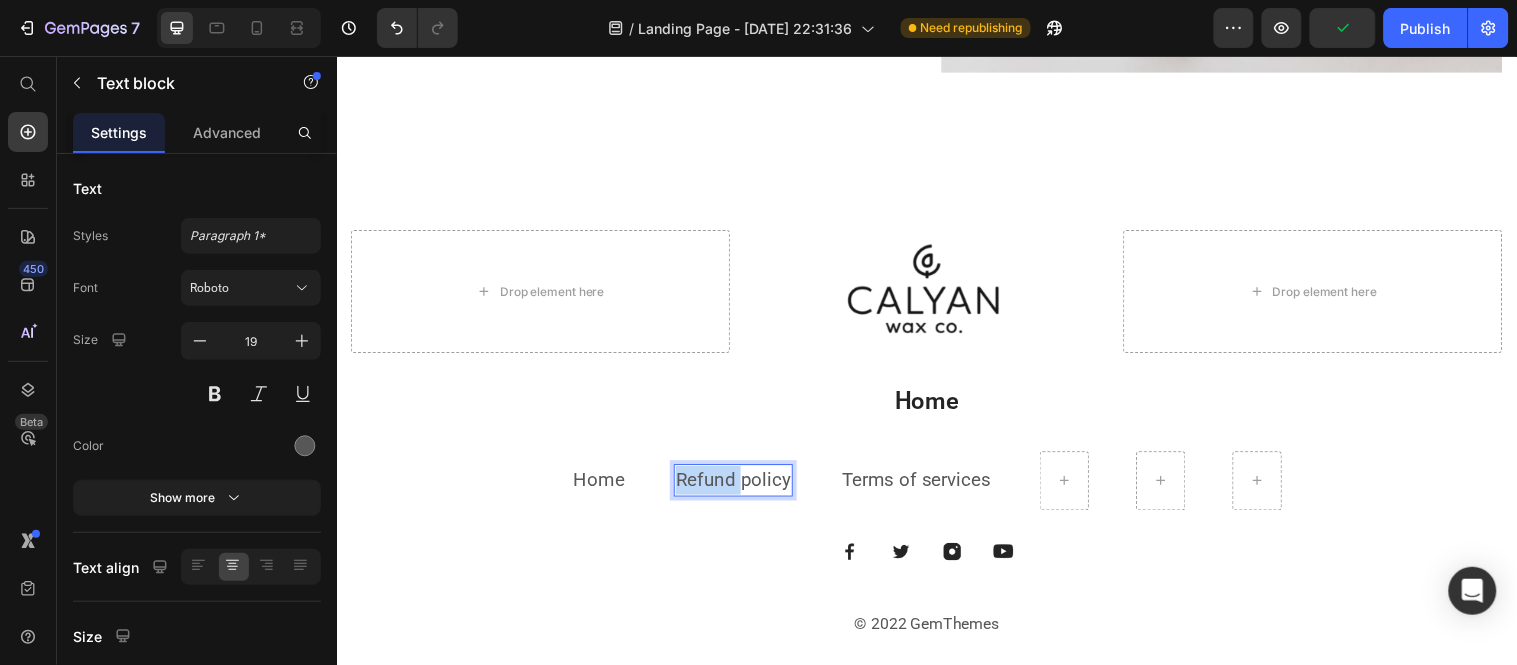 click on "Refund policy" at bounding box center [739, 486] 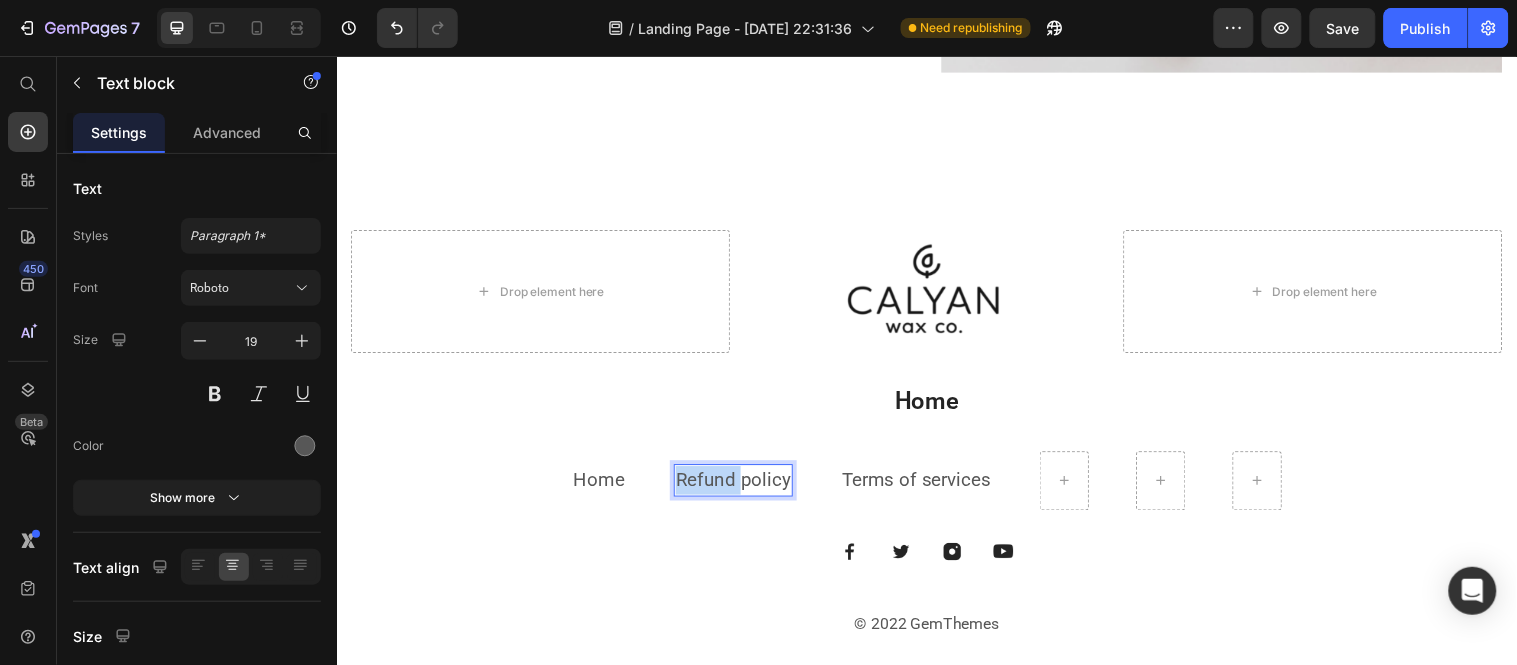 click on "Refund policy" at bounding box center [739, 486] 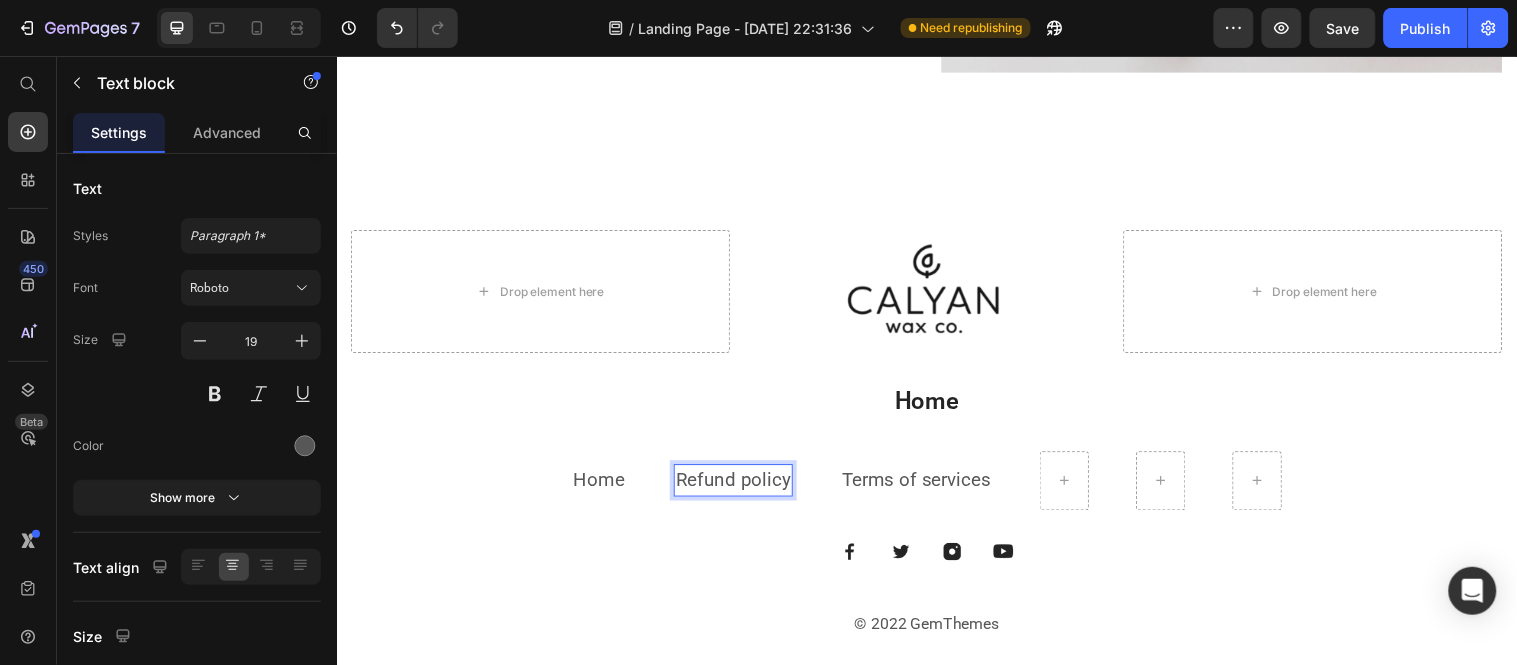 scroll, scrollTop: 3112, scrollLeft: 0, axis: vertical 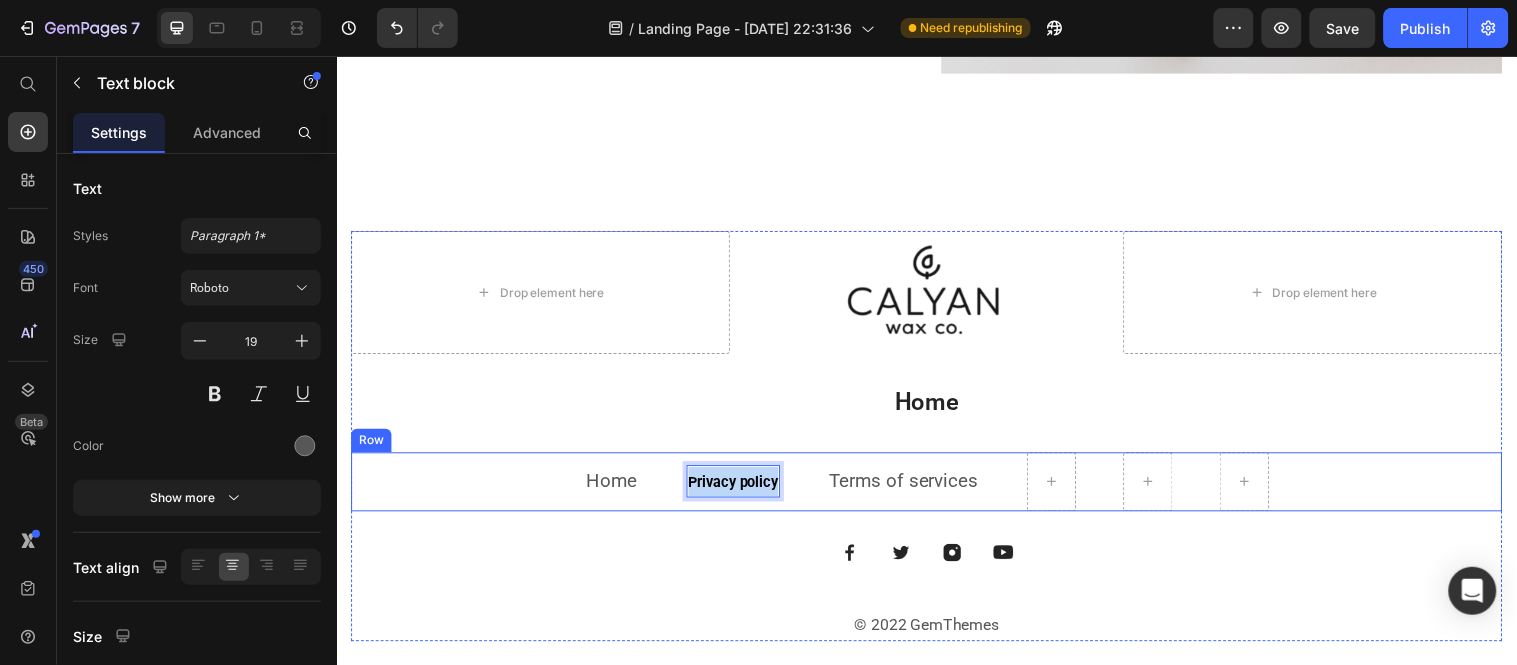 drag, startPoint x: 770, startPoint y: 482, endPoint x: 728, endPoint y: 477, distance: 42.296574 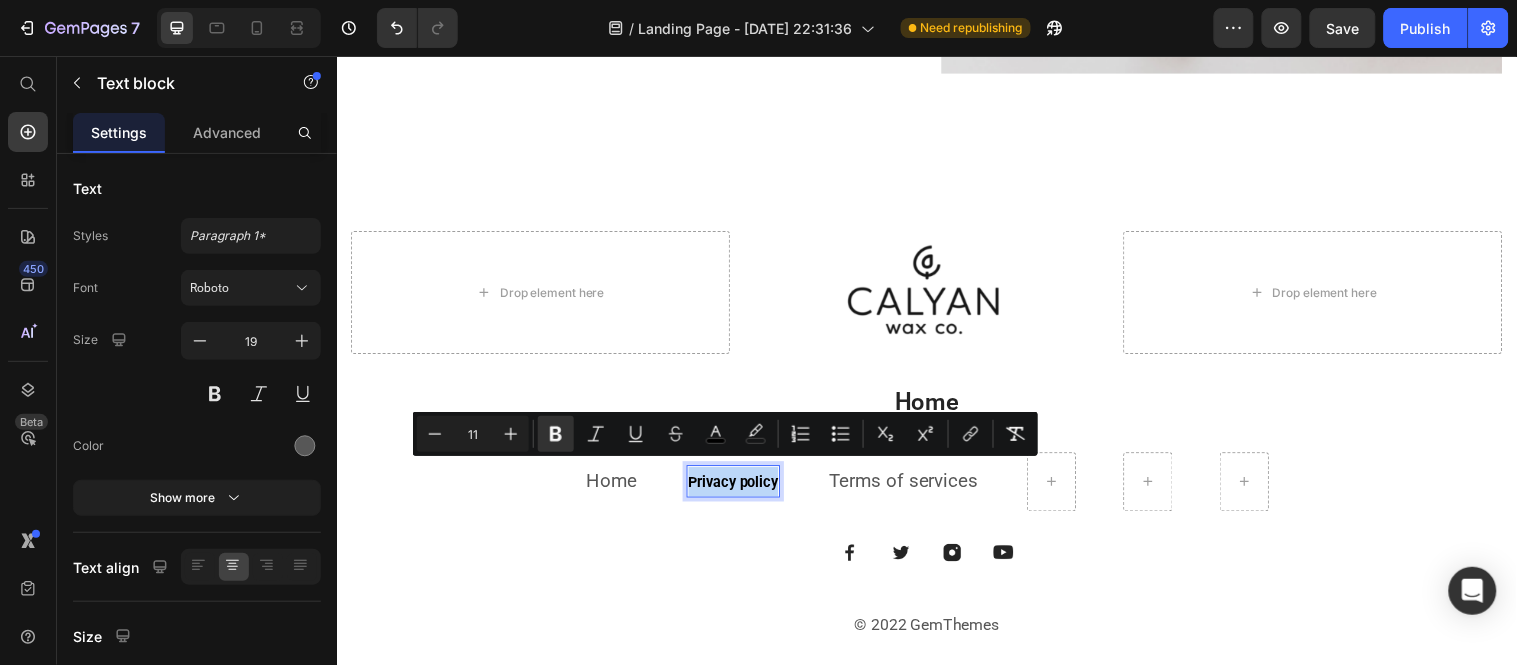 click on "Privacy policy" at bounding box center (739, 488) 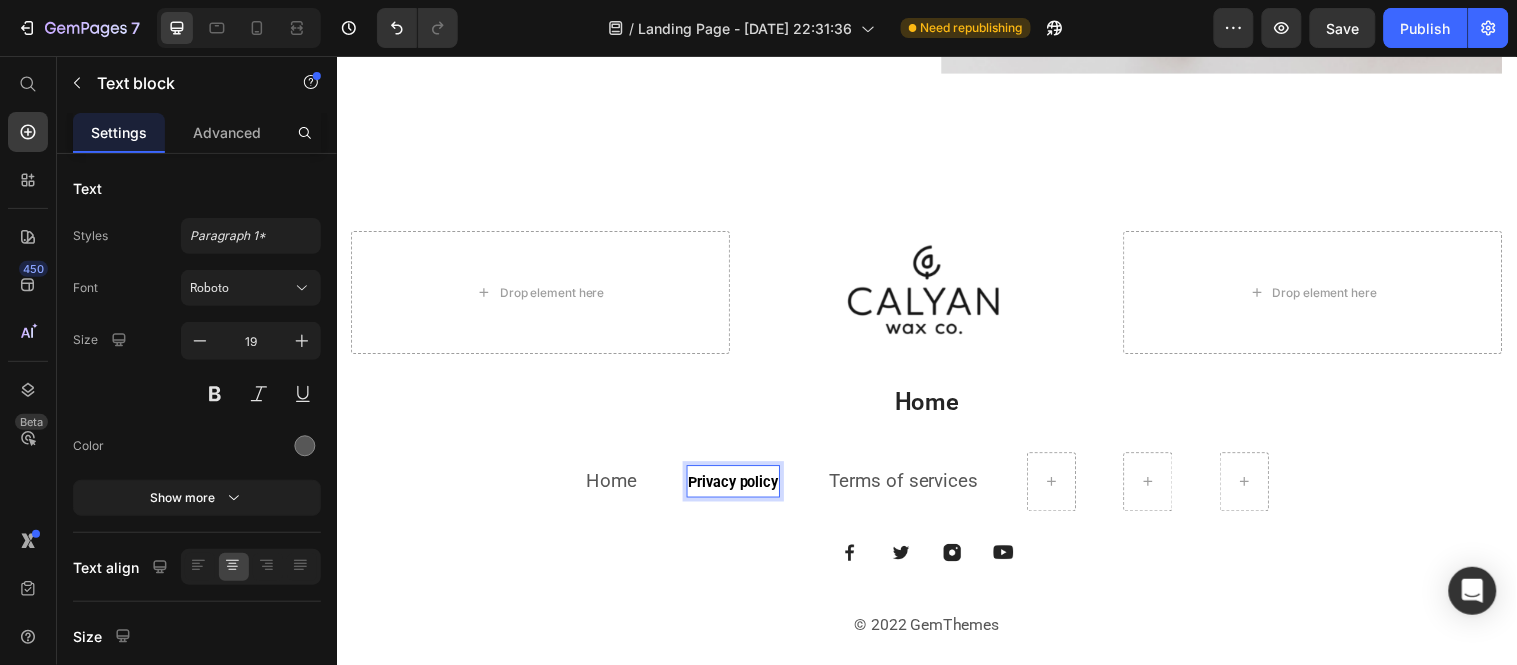 click on "Privacy policy" at bounding box center (739, 488) 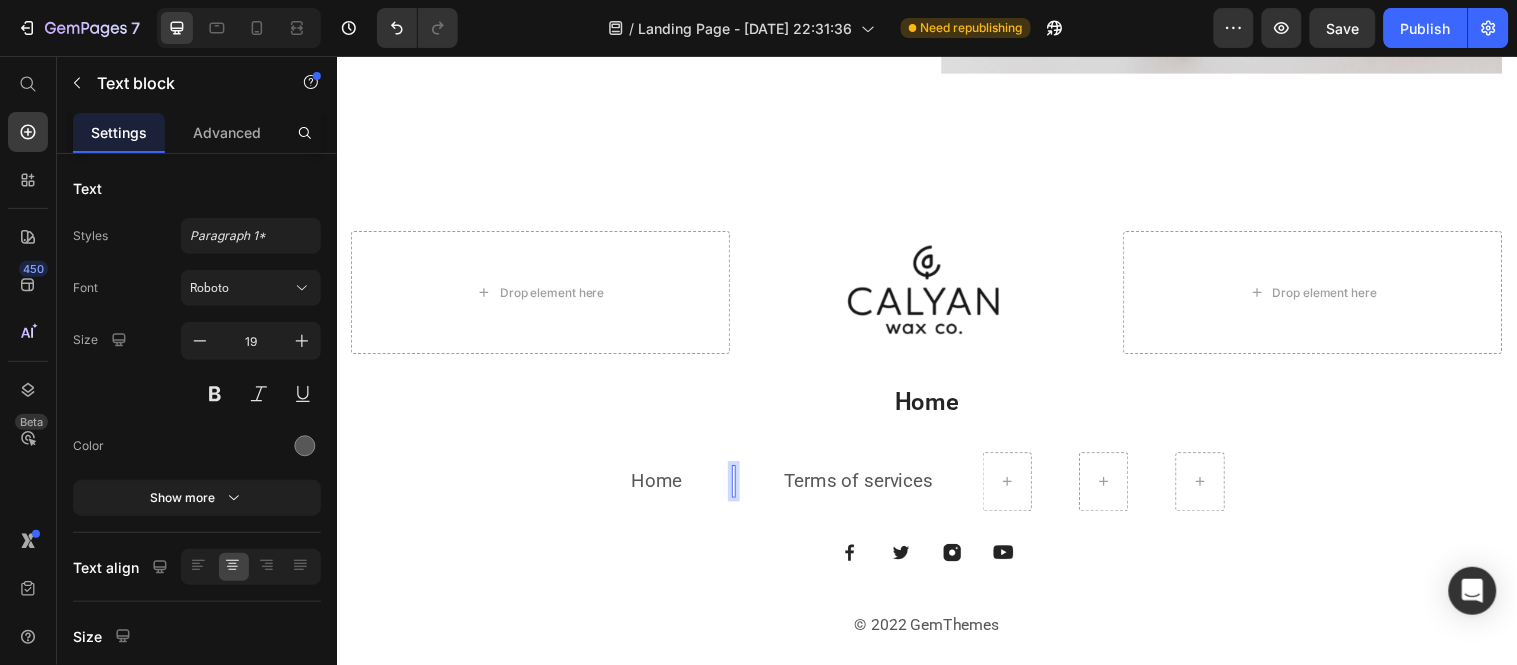 scroll, scrollTop: 3100, scrollLeft: 0, axis: vertical 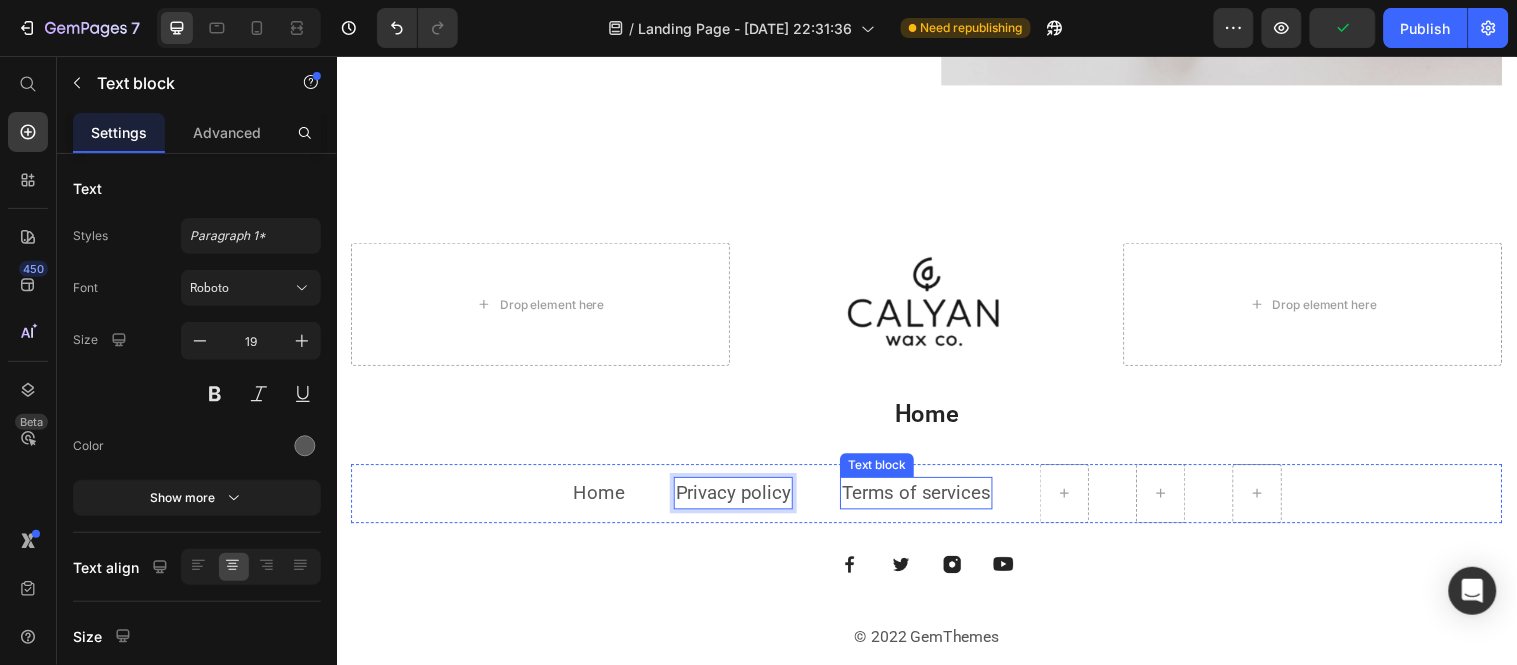 click on "Terms of services" at bounding box center (925, 499) 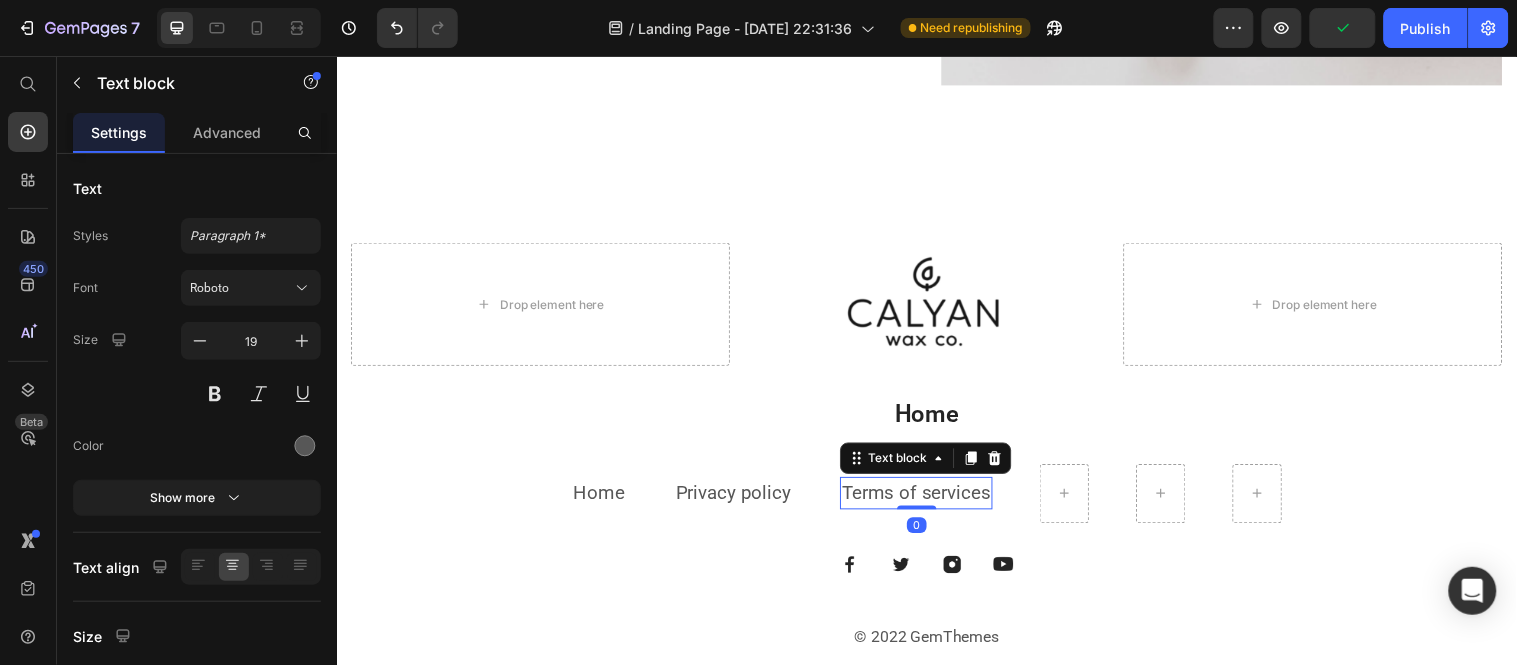 click on "Terms of services" at bounding box center (925, 499) 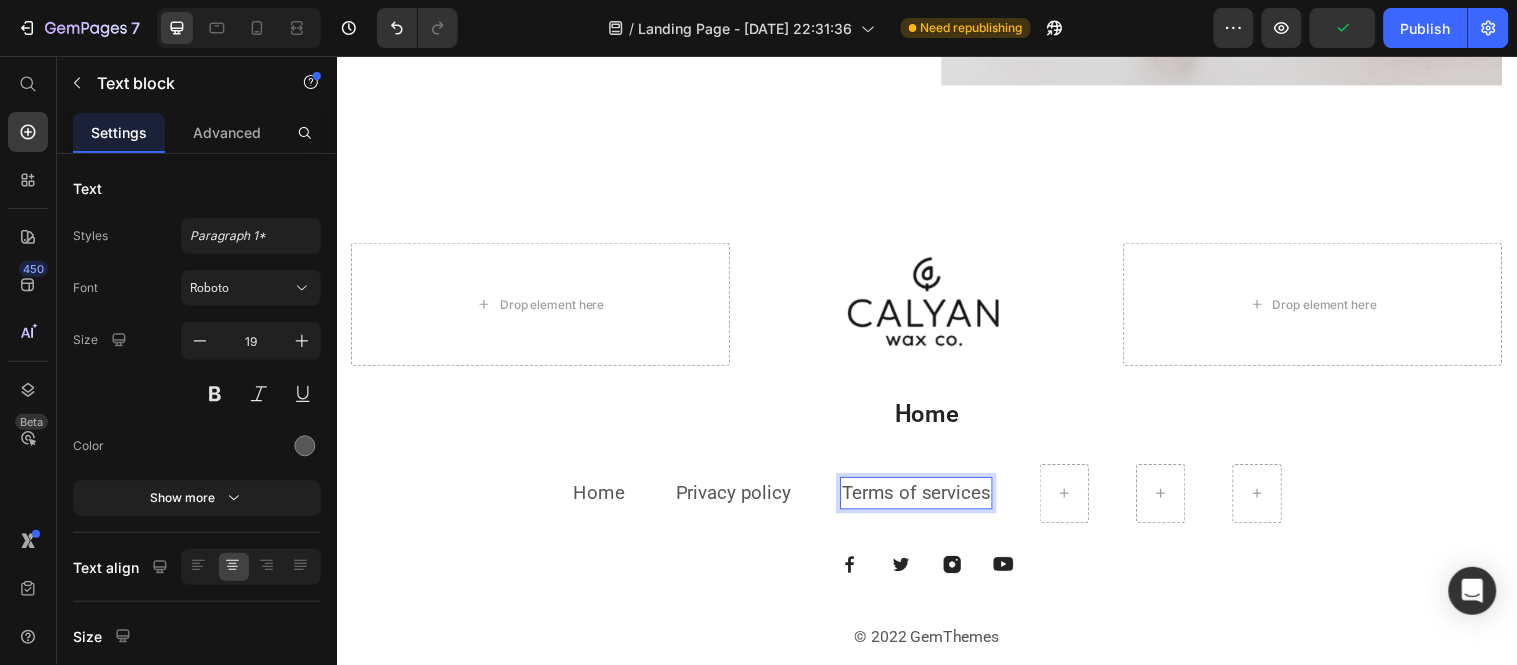 click on "Terms of services" at bounding box center (925, 499) 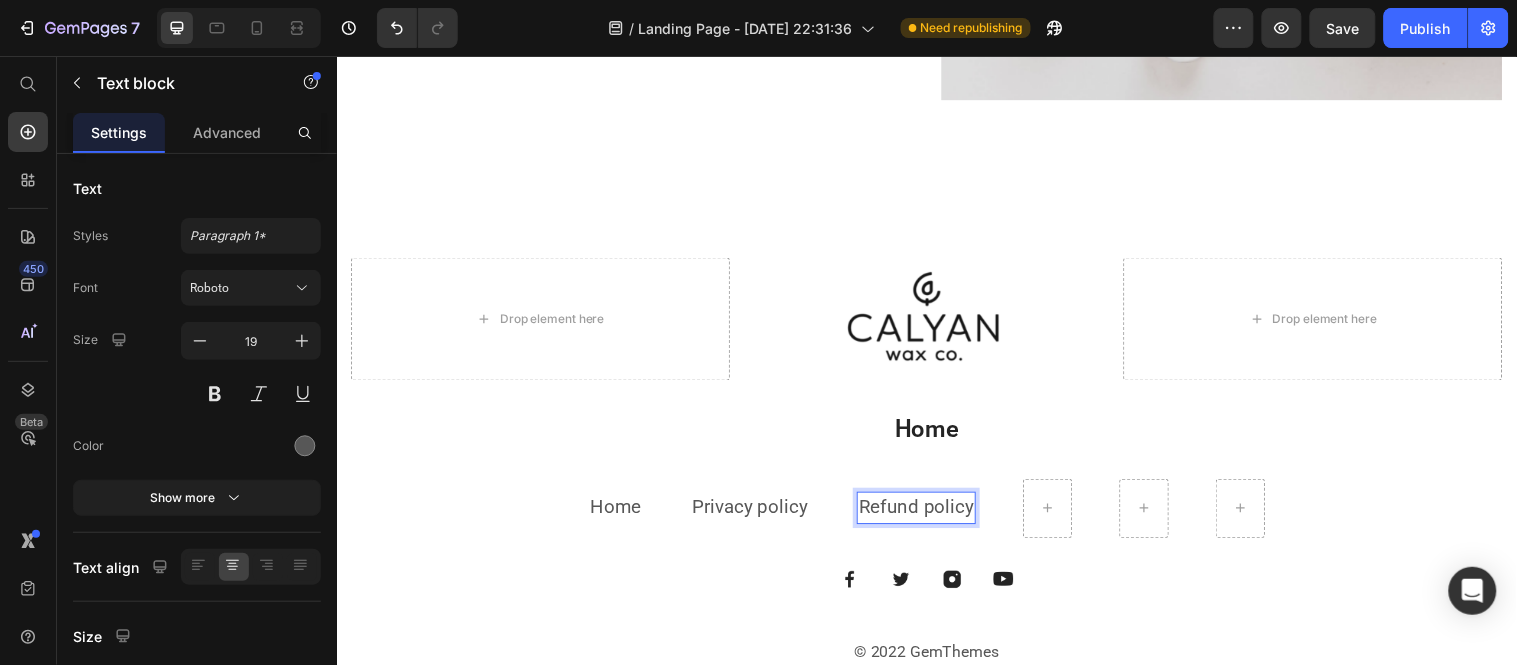 scroll, scrollTop: 3100, scrollLeft: 0, axis: vertical 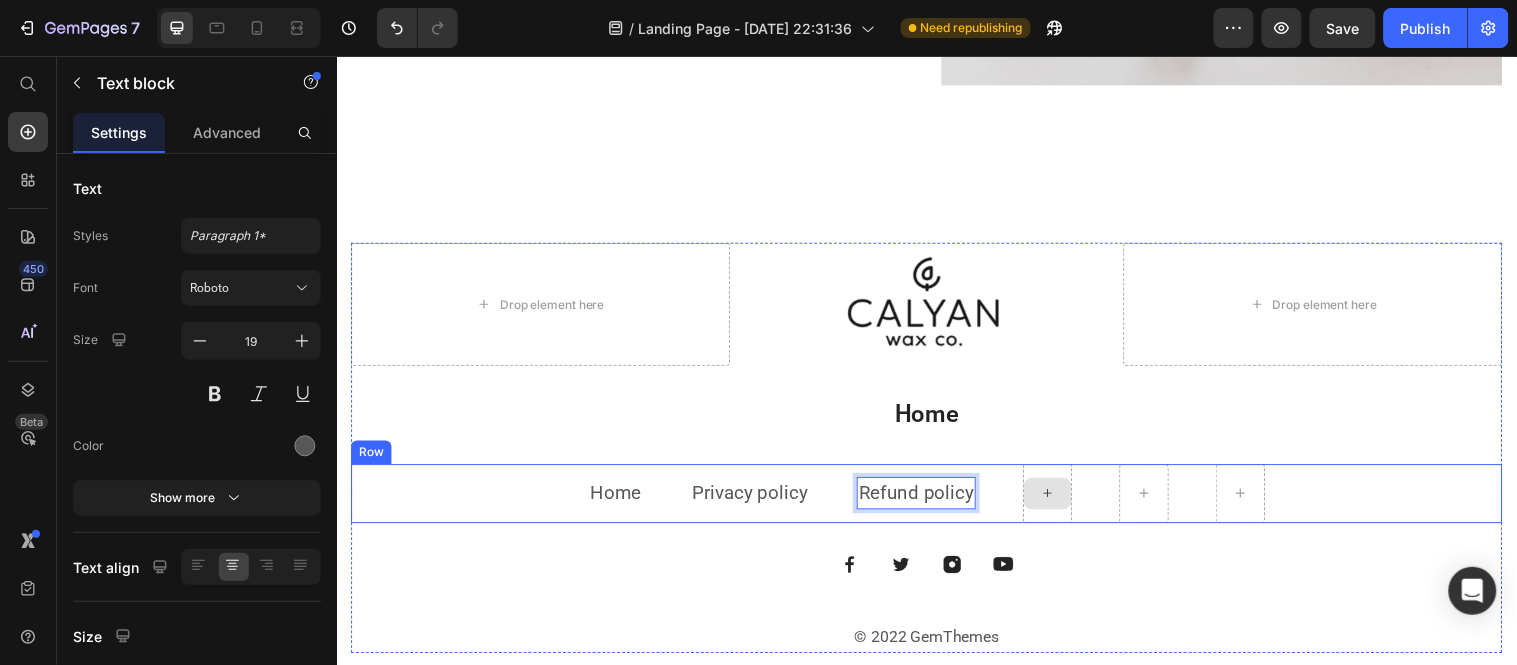 click 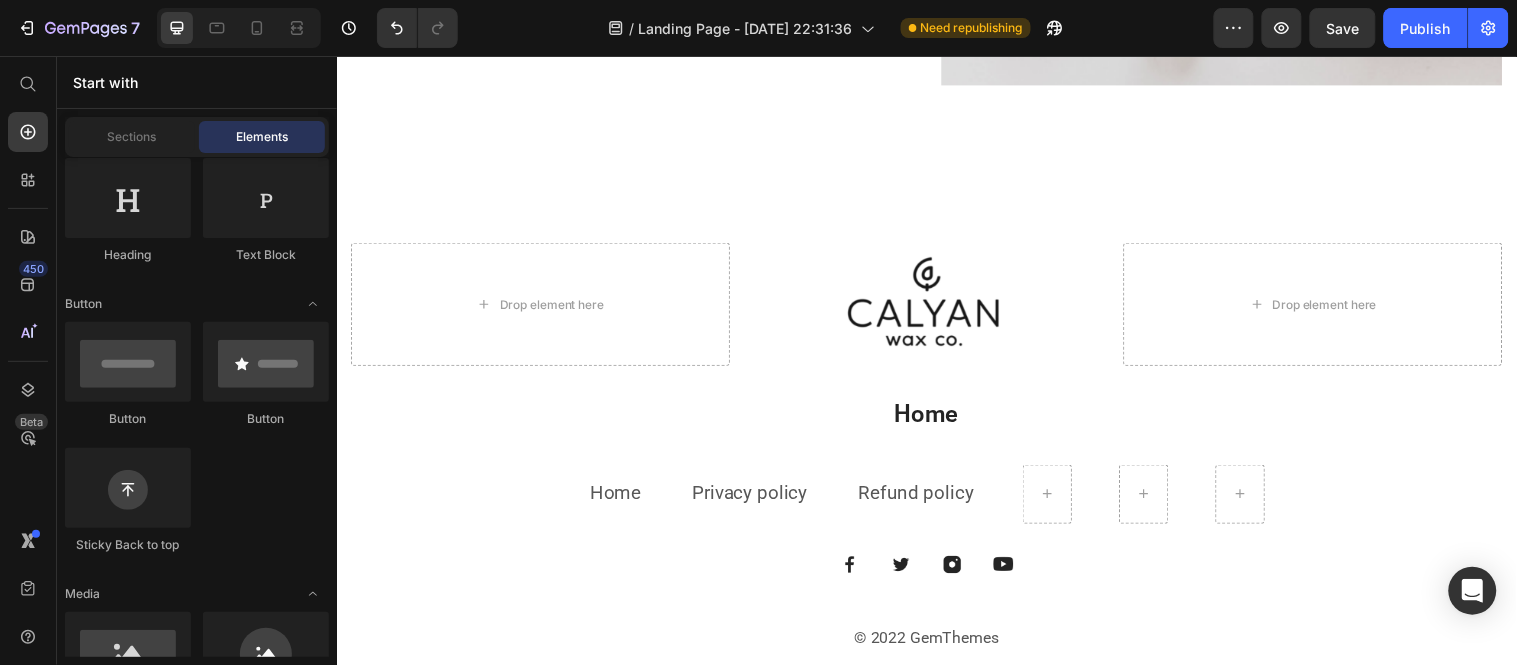 scroll, scrollTop: 222, scrollLeft: 0, axis: vertical 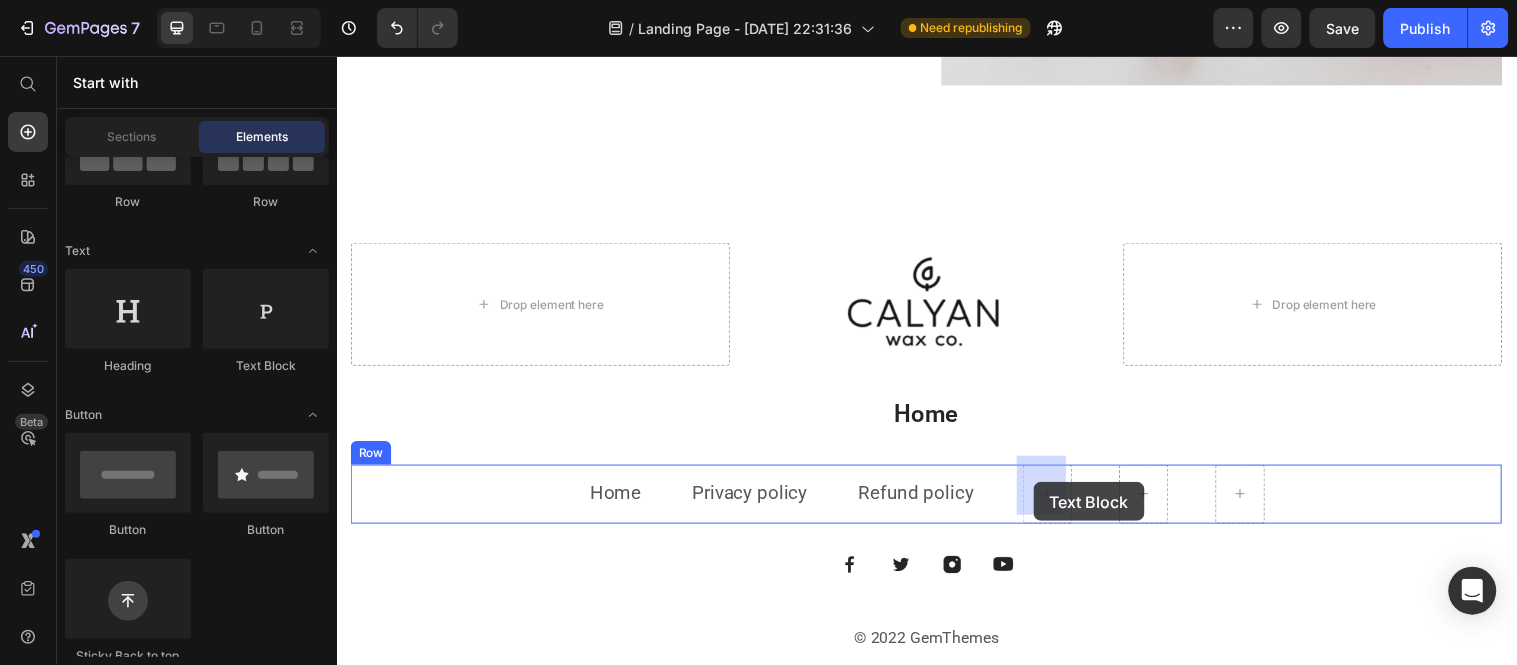 drag, startPoint x: 606, startPoint y: 380, endPoint x: 1044, endPoint y: 488, distance: 451.11862 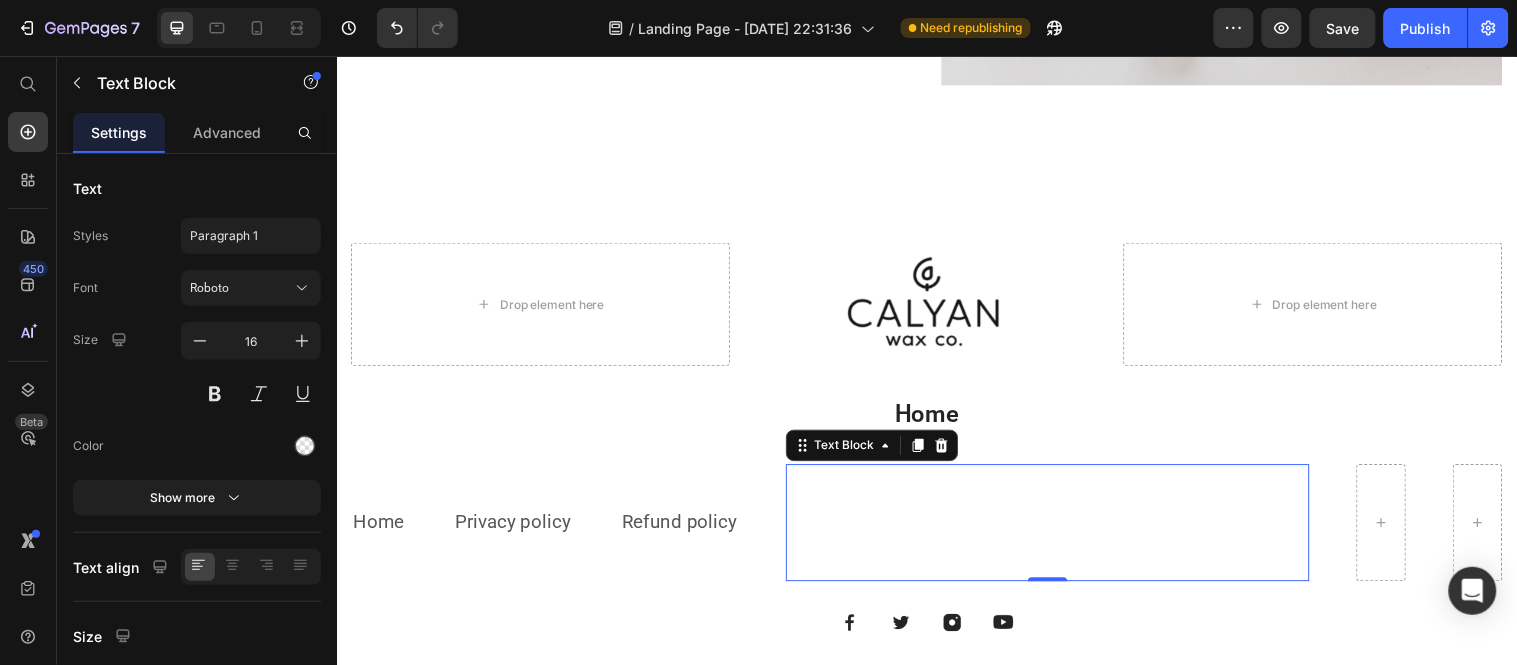 click on "Lorem ipsum dolor sit amet, consectetur adipiscing elit, sed do eiusmod tempor incididunt ut labore et dolore magna aliqua. Ut enim ad minim veniam, quis nostrud exercitation ullamco laboris nisi ut aliquip ex ea commodo consequat." at bounding box center [1059, 529] 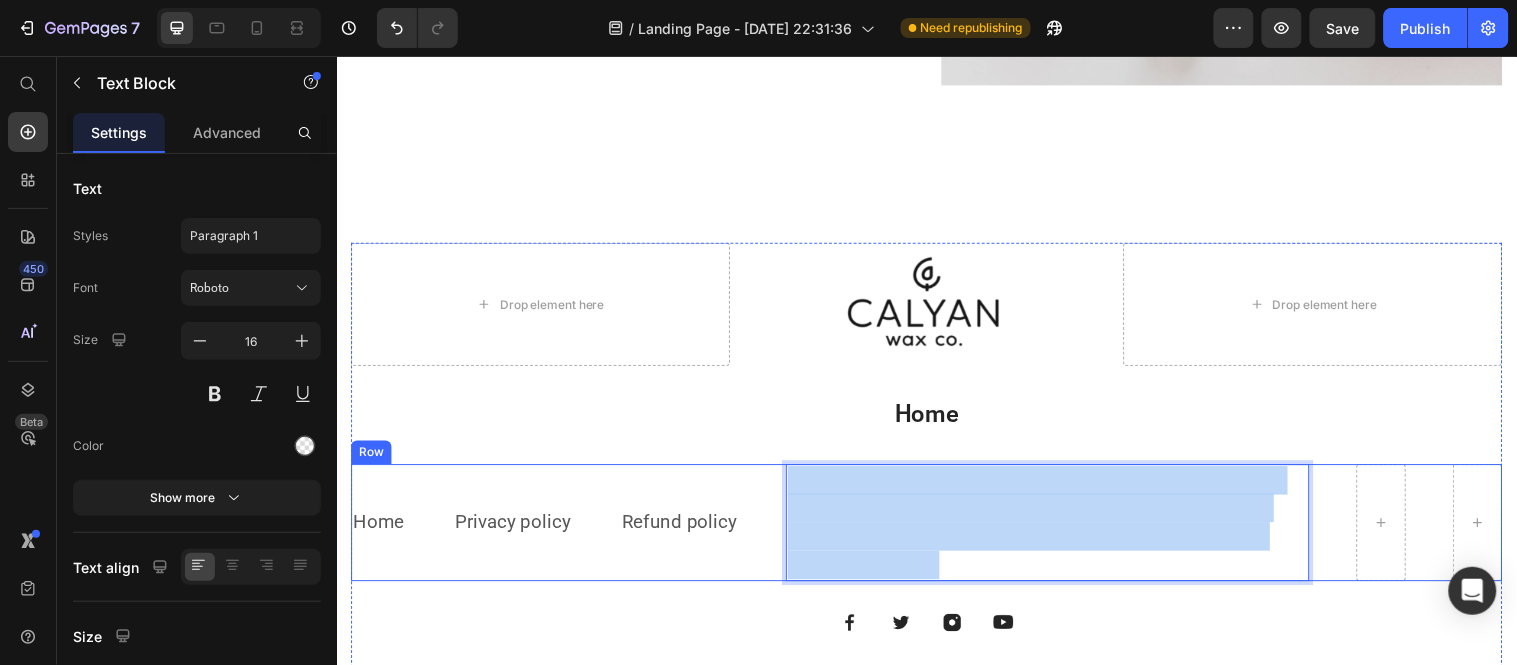 drag, startPoint x: 1181, startPoint y: 556, endPoint x: 785, endPoint y: 475, distance: 404.19922 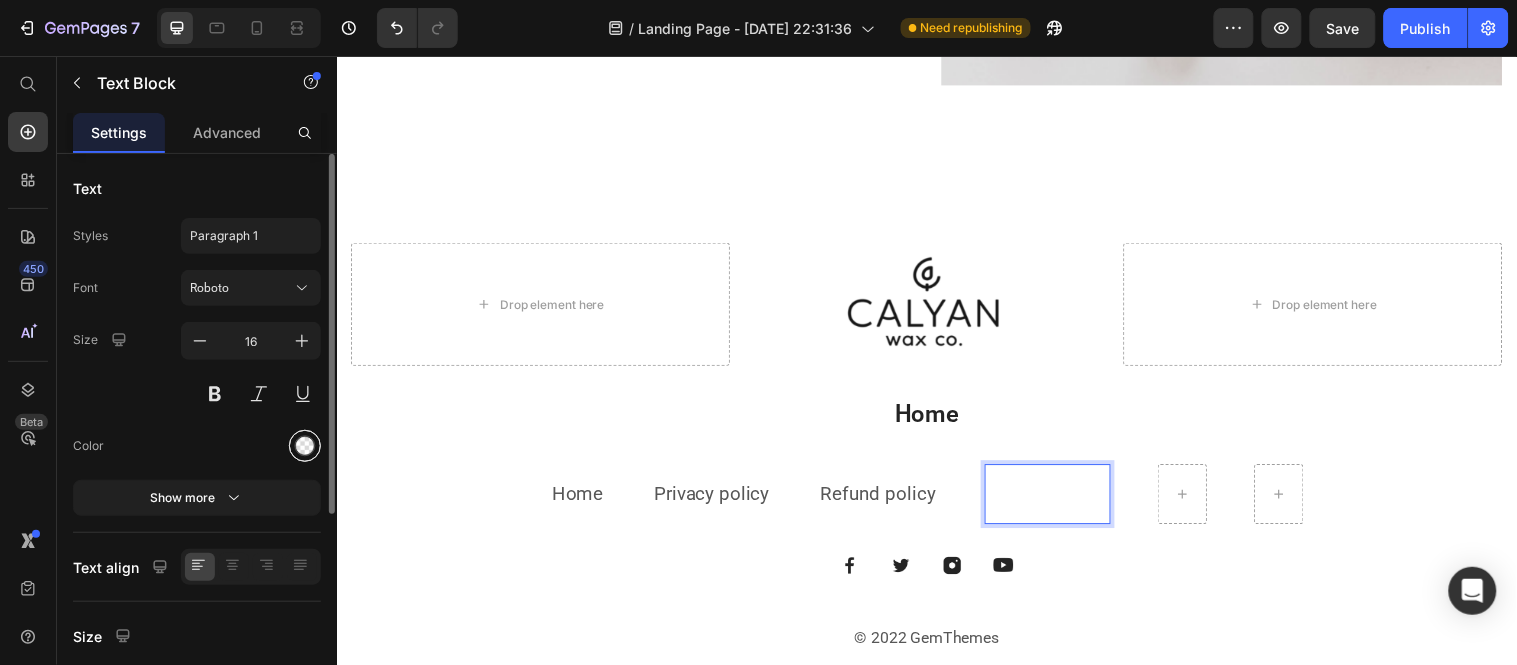 click at bounding box center (305, 446) 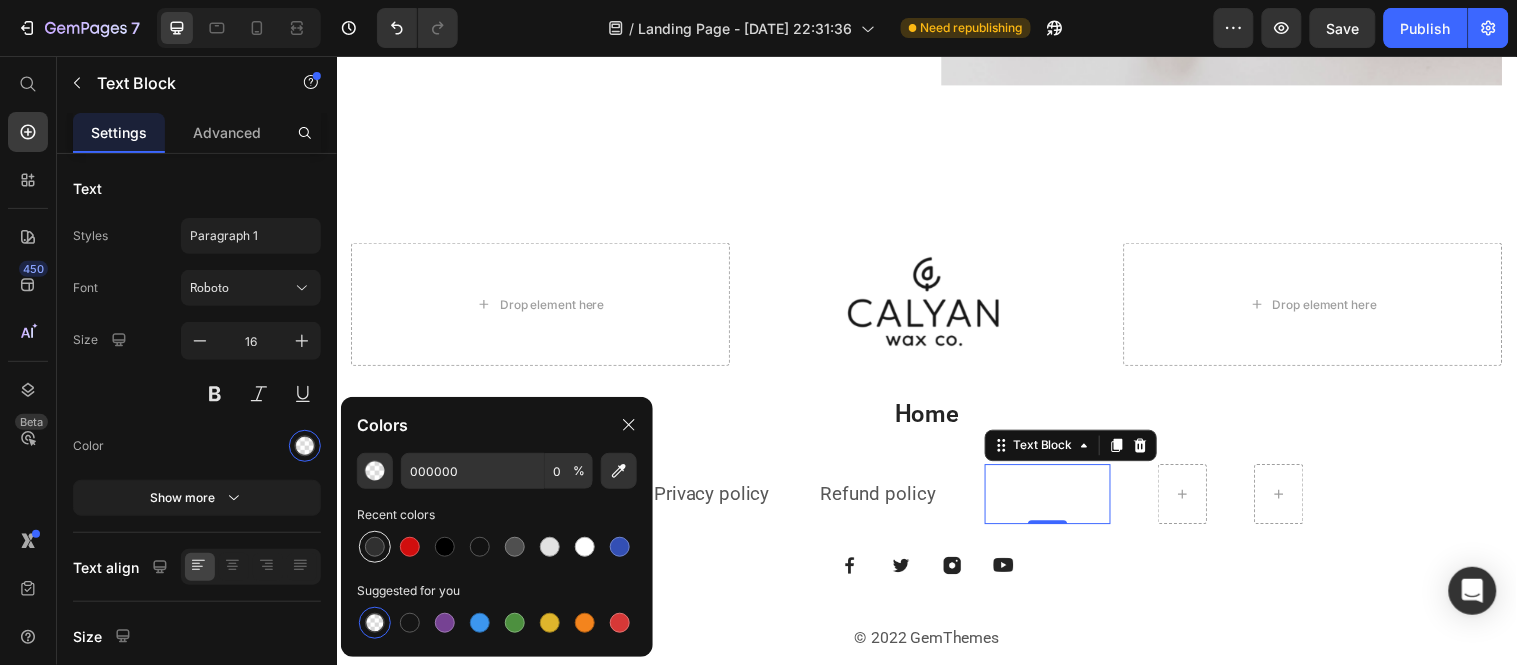 click at bounding box center [375, 547] 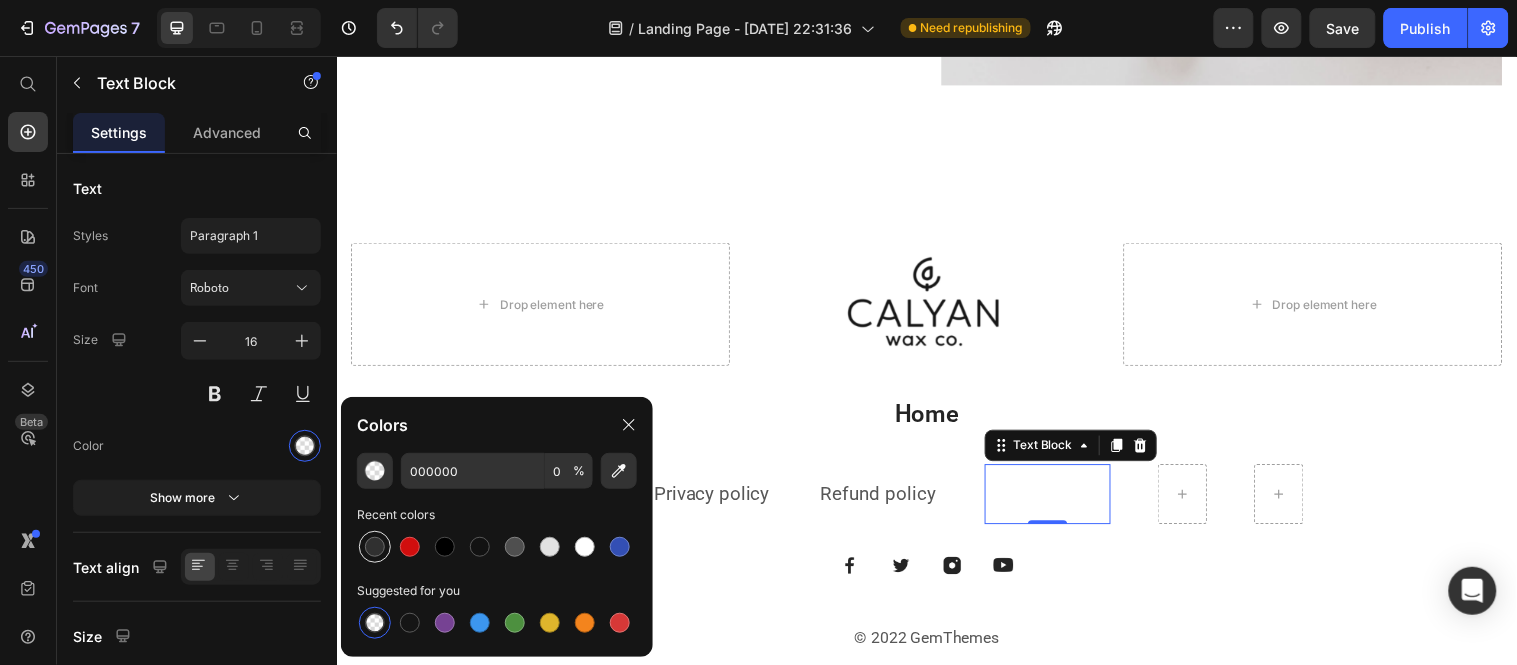 type on "303030" 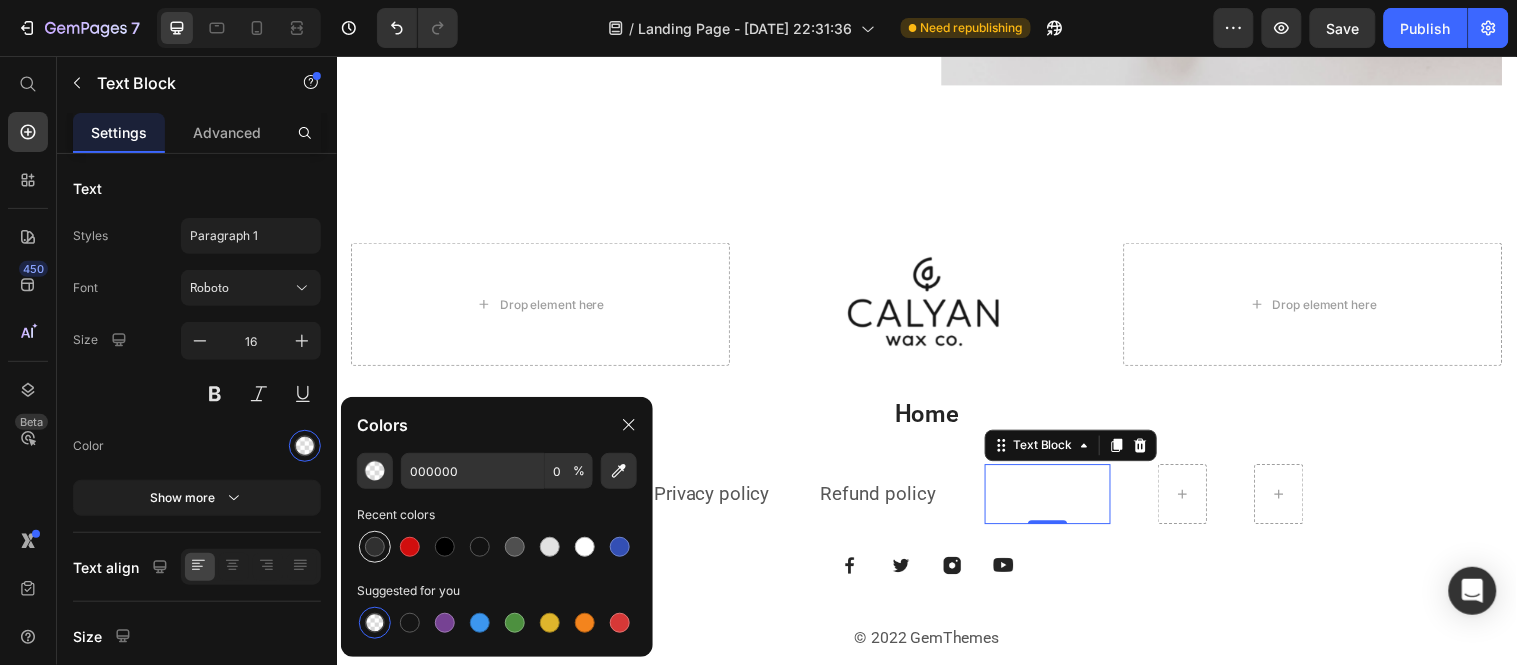type on "100" 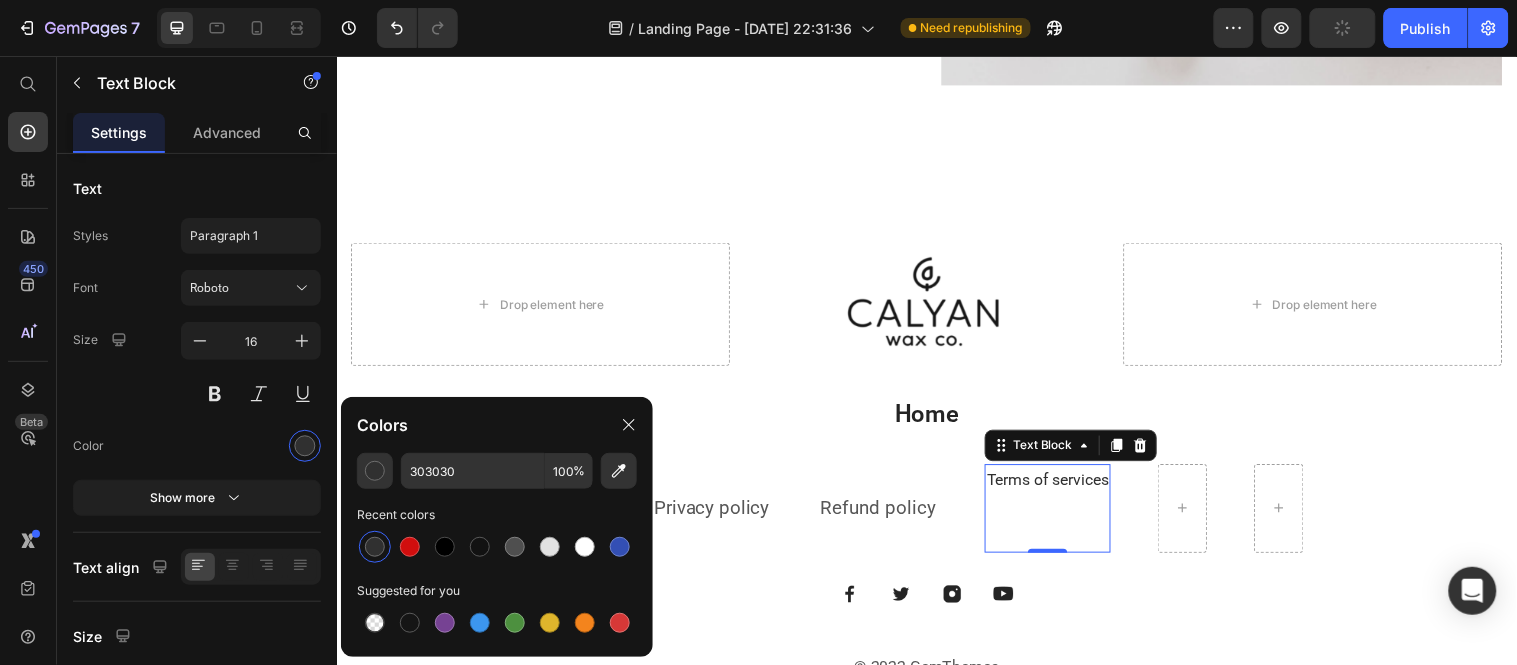 click on "Terms of services" at bounding box center (1059, 515) 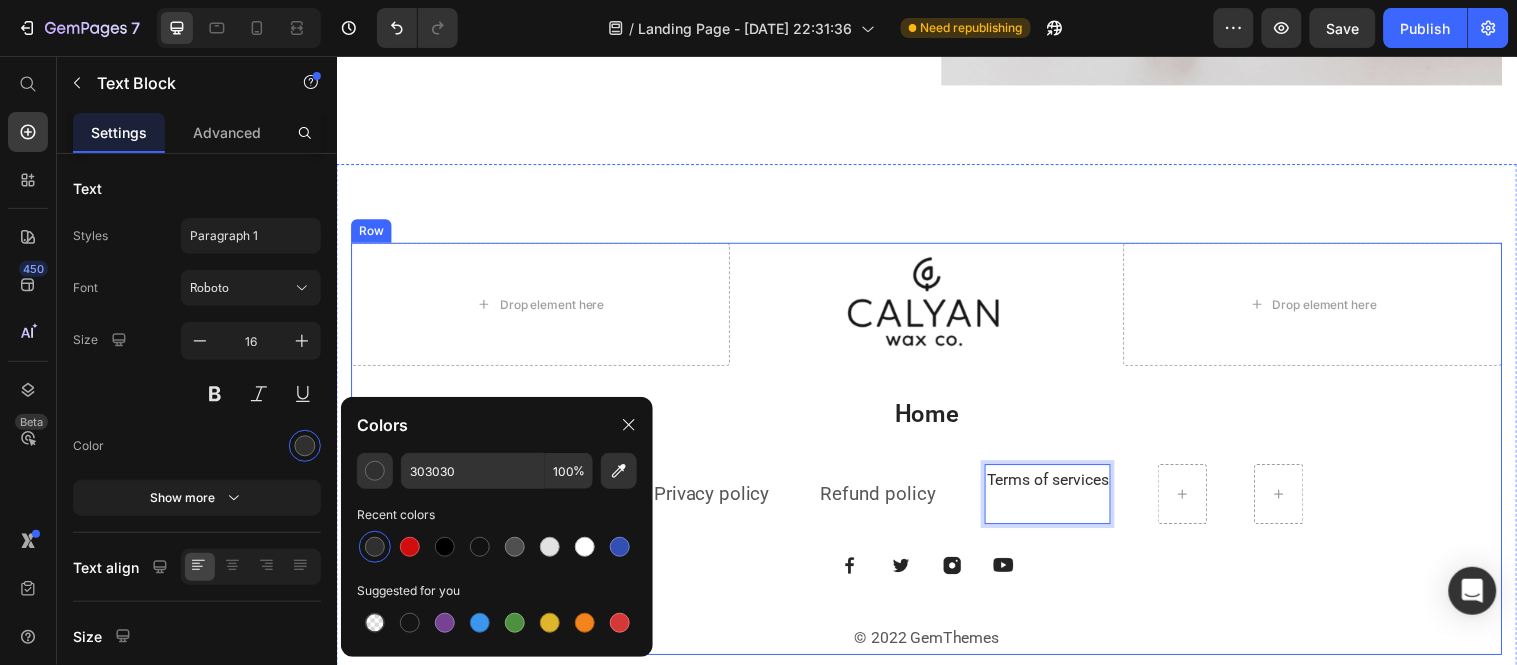 click on "Image Image Image Image Row" at bounding box center [936, 573] 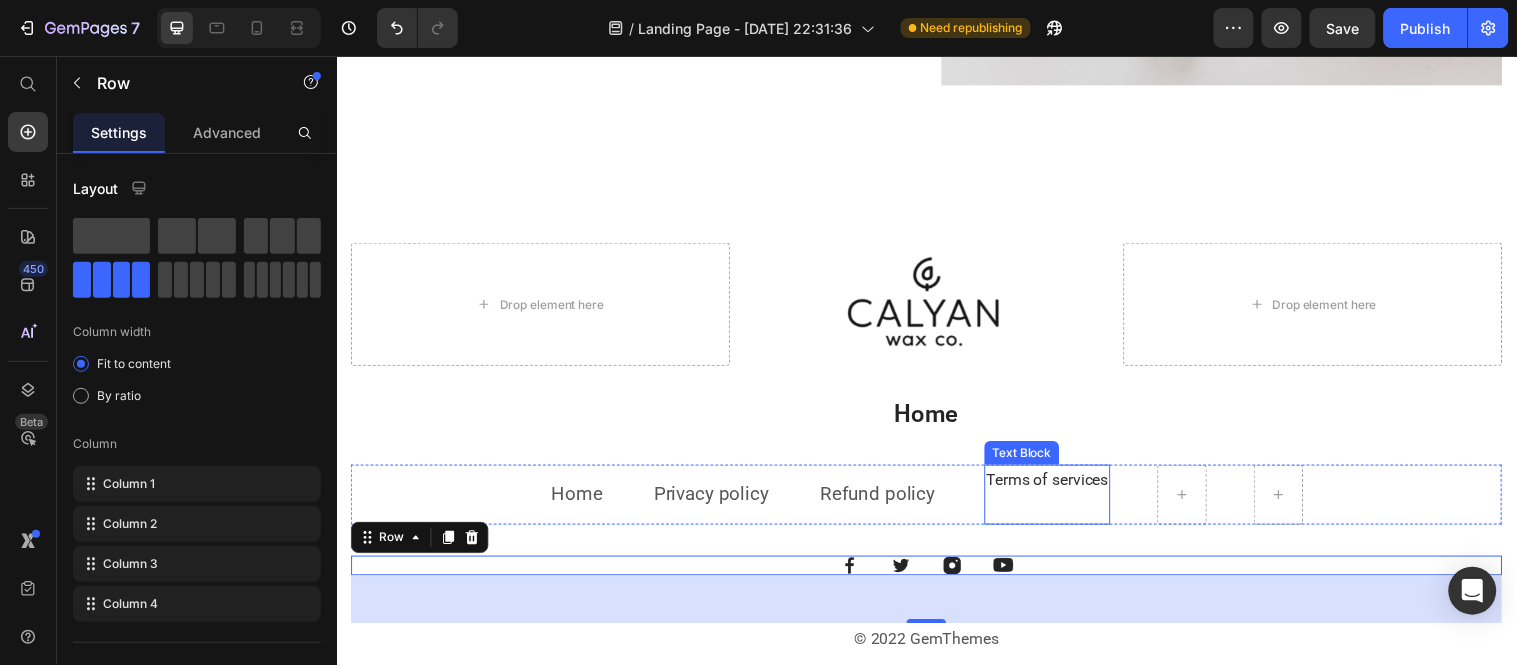 click on "Terms of services" at bounding box center (1059, 501) 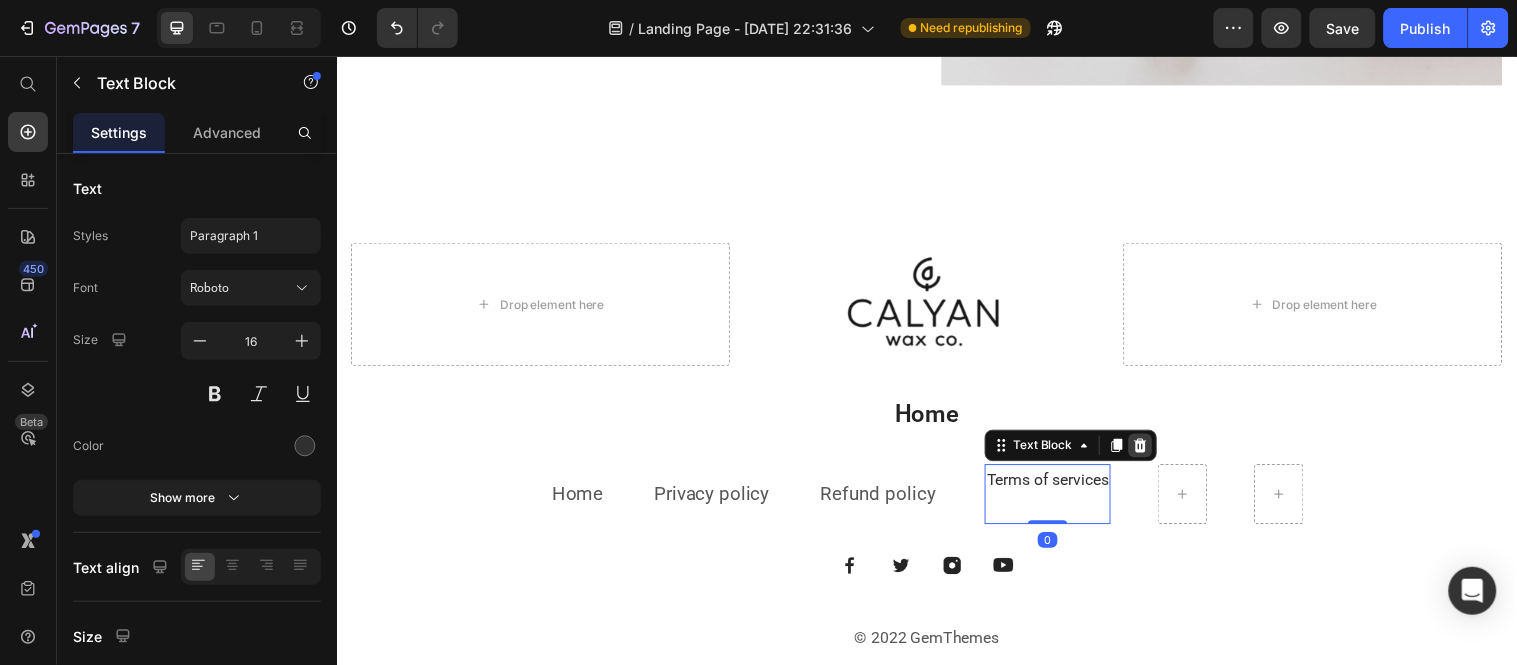 click 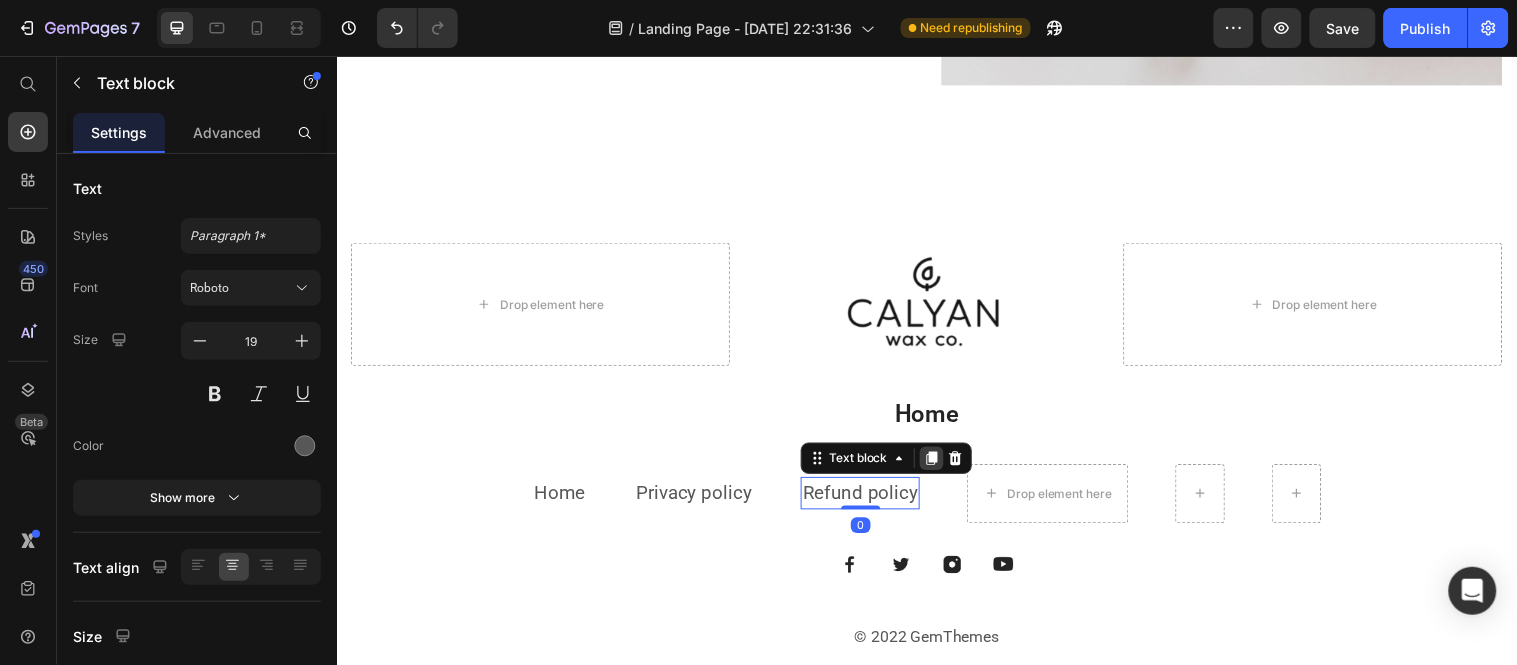 click 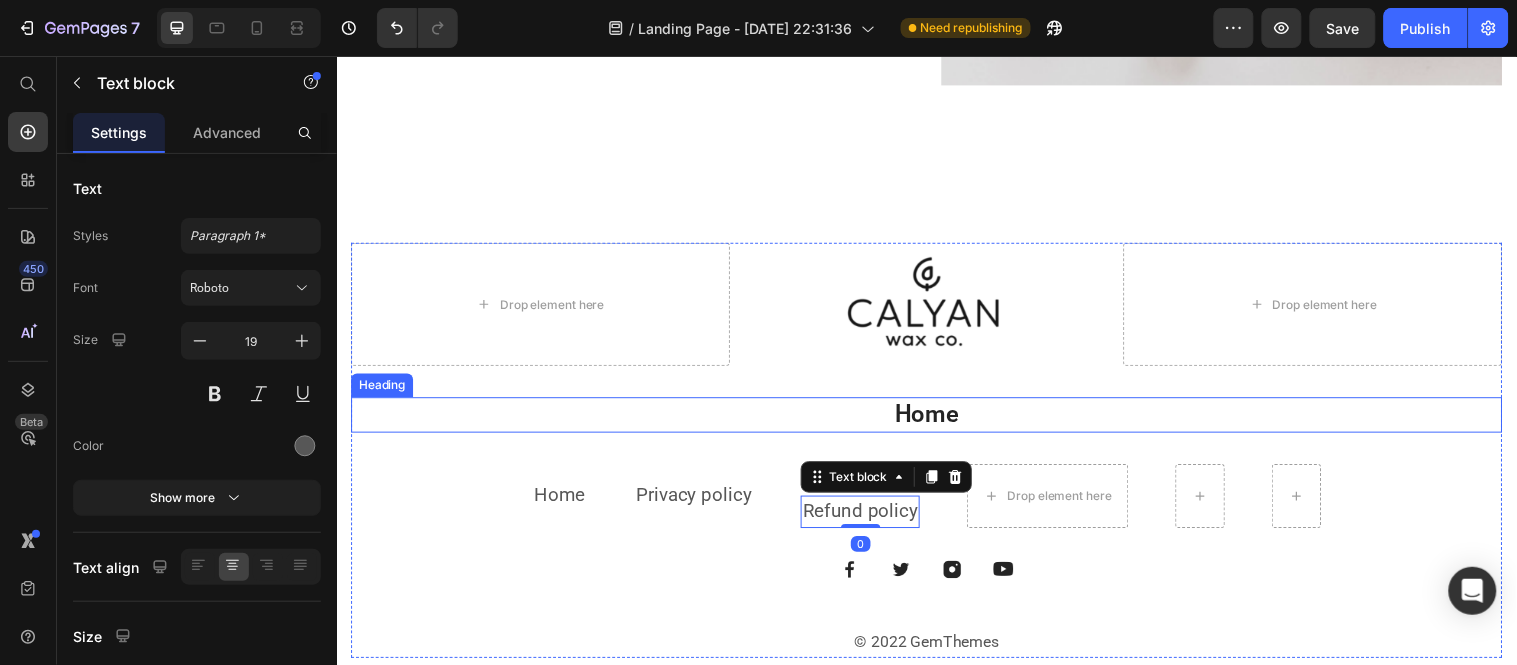 click on "Home" at bounding box center [936, 419] 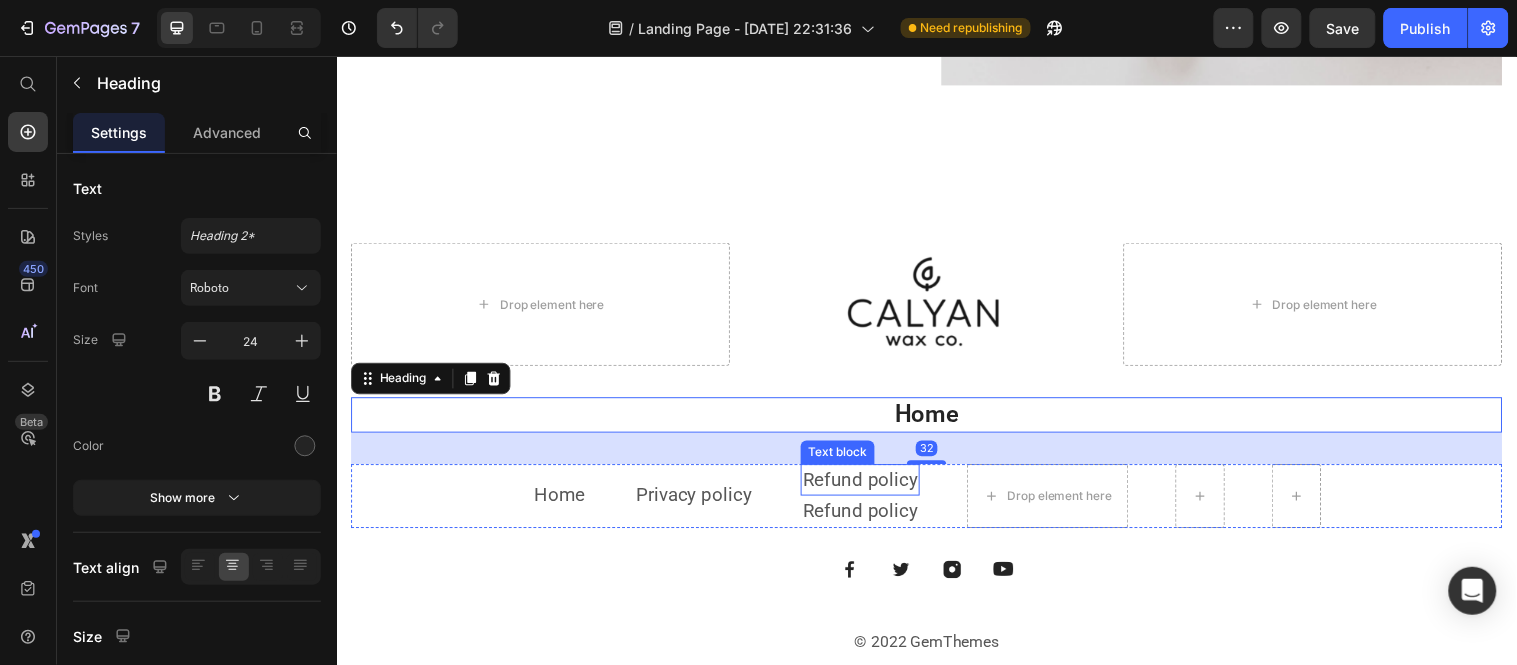 click on "Refund policy" at bounding box center (868, 486) 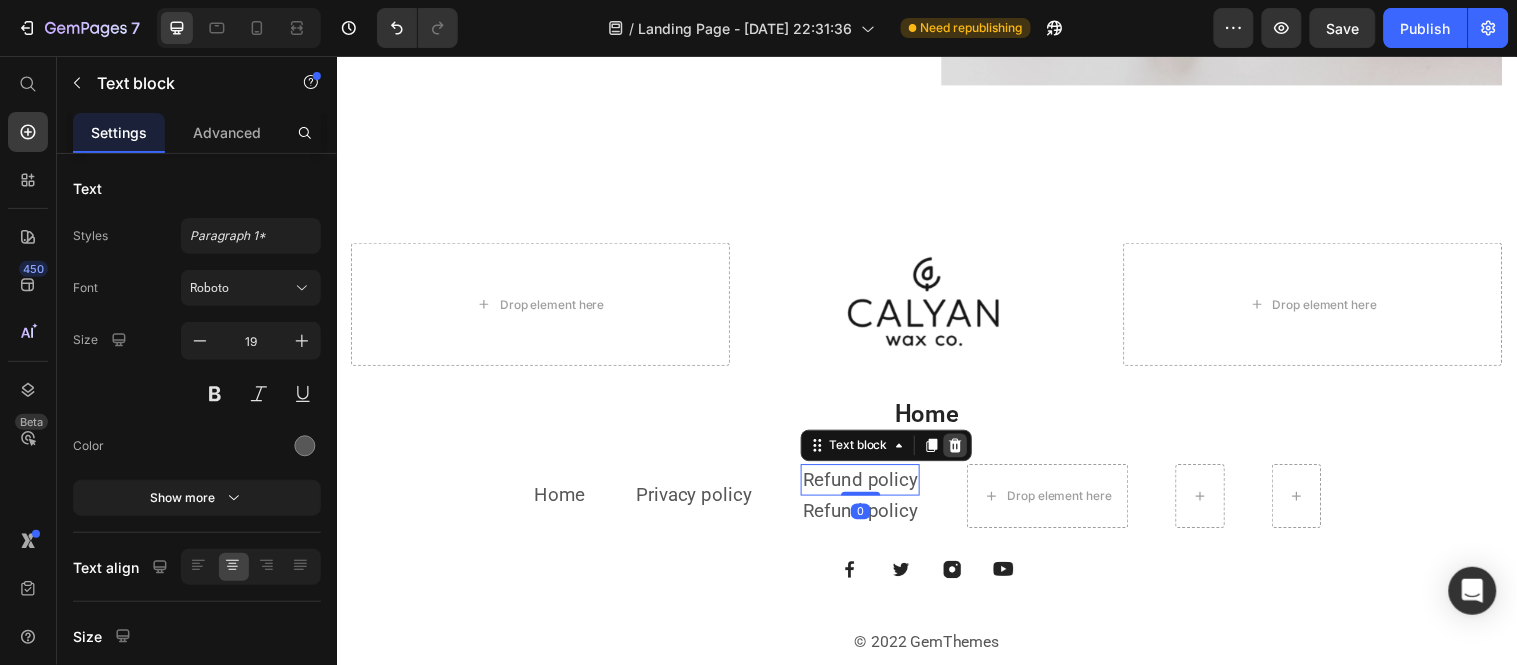 click 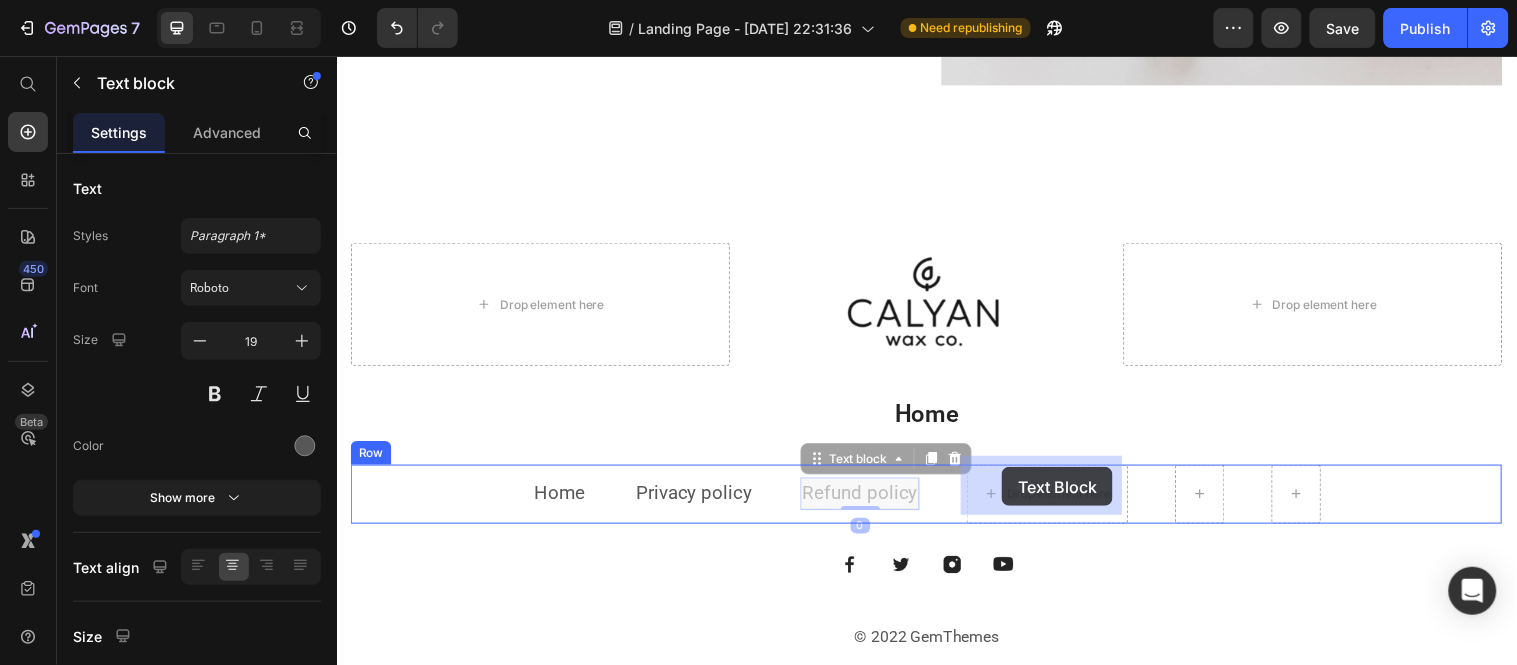 drag, startPoint x: 850, startPoint y: 464, endPoint x: 1012, endPoint y: 473, distance: 162.2498 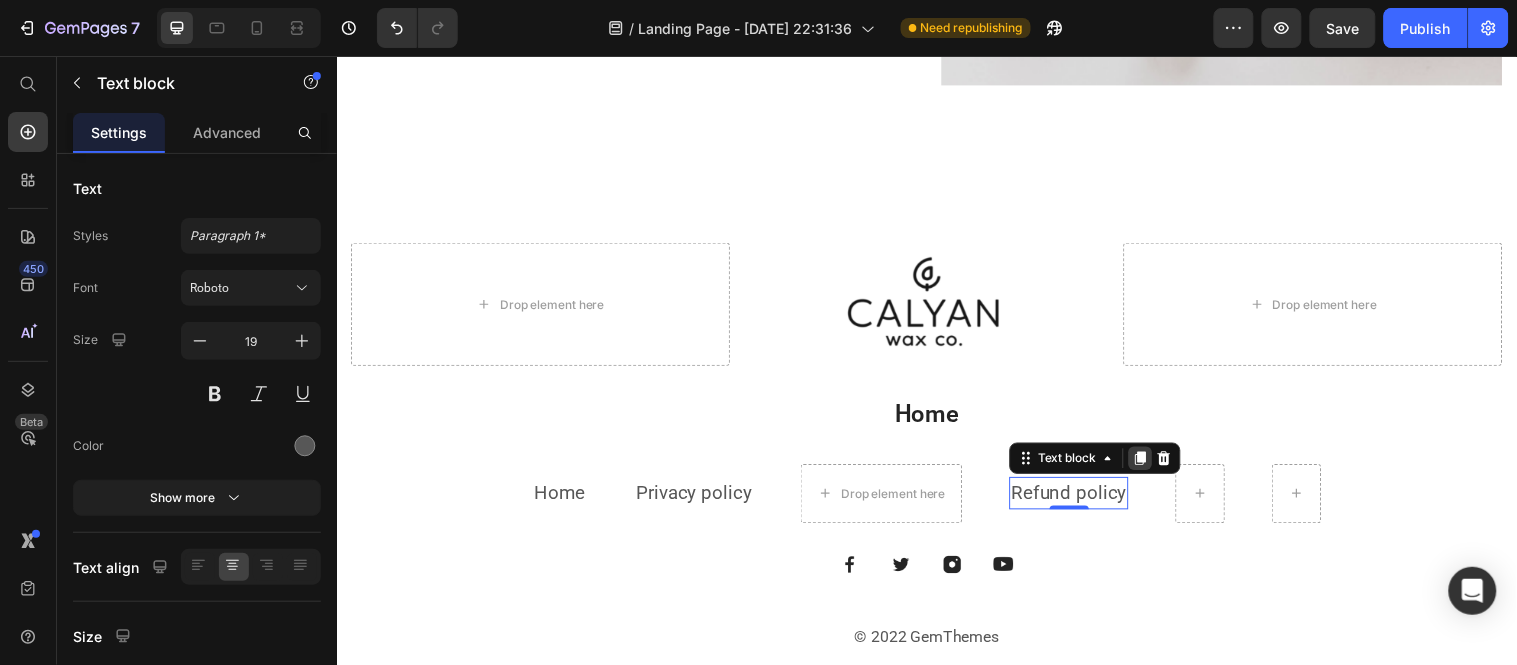 click 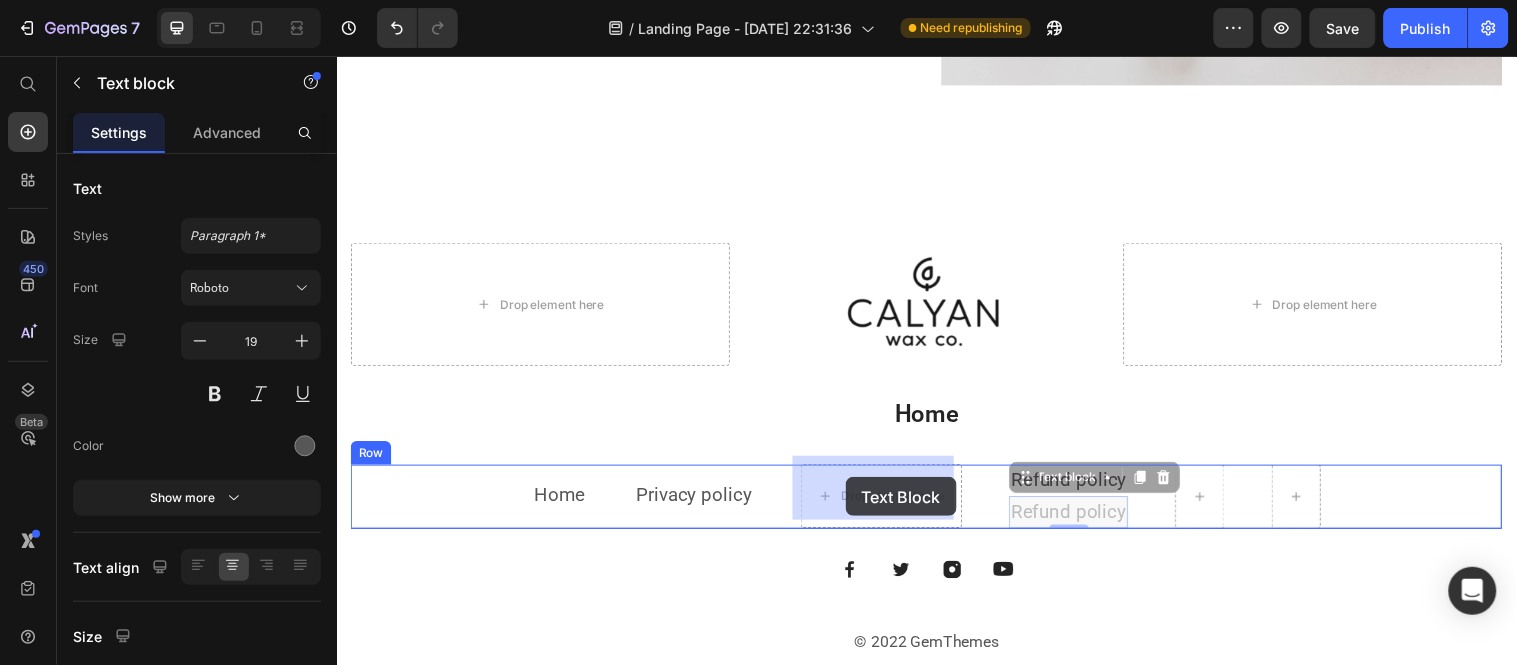 drag, startPoint x: 1048, startPoint y: 476, endPoint x: 853, endPoint y: 483, distance: 195.1256 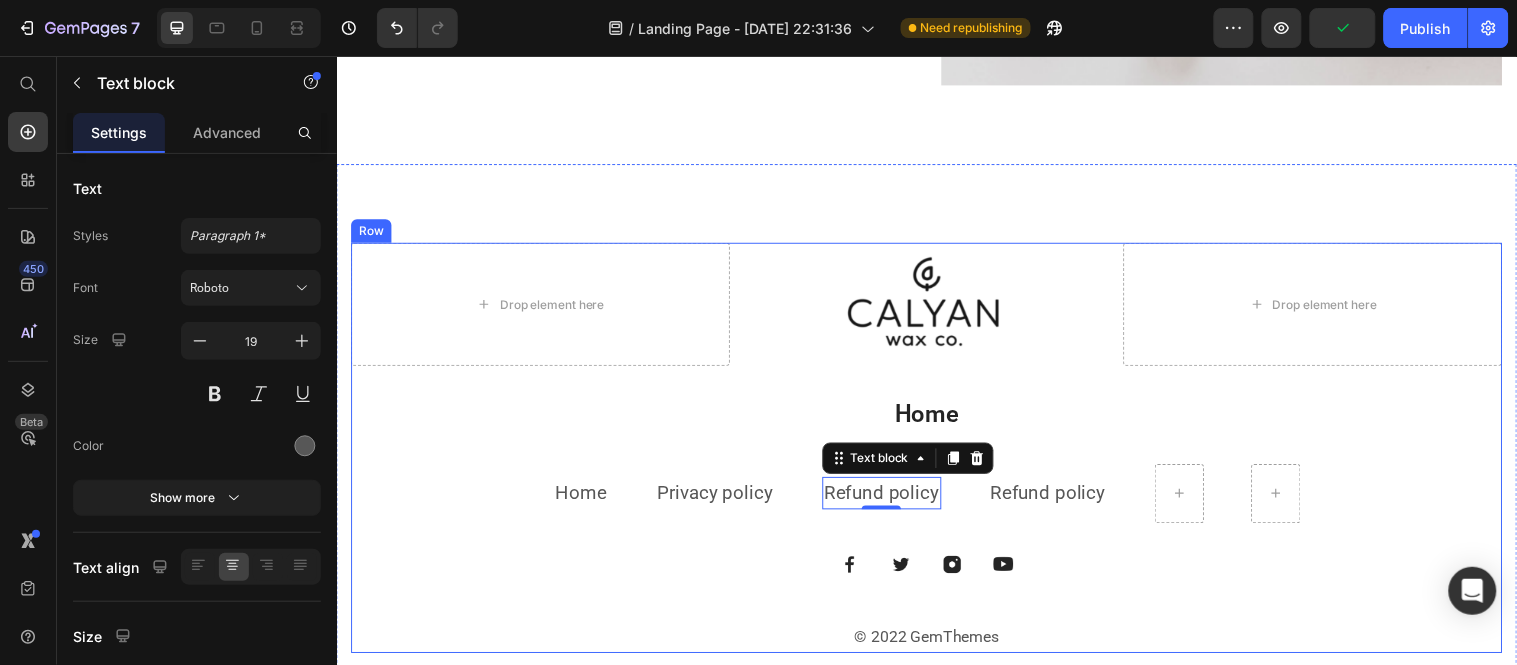 click on "Drop element here Image
Drop element here Row Home Heading Home Text block Privacy policy  Text block Refund policy  Text block   0 Refund policy  Text block
Row Image Image Image Image Row © 2022 GemThemes Text block" at bounding box center [936, 454] 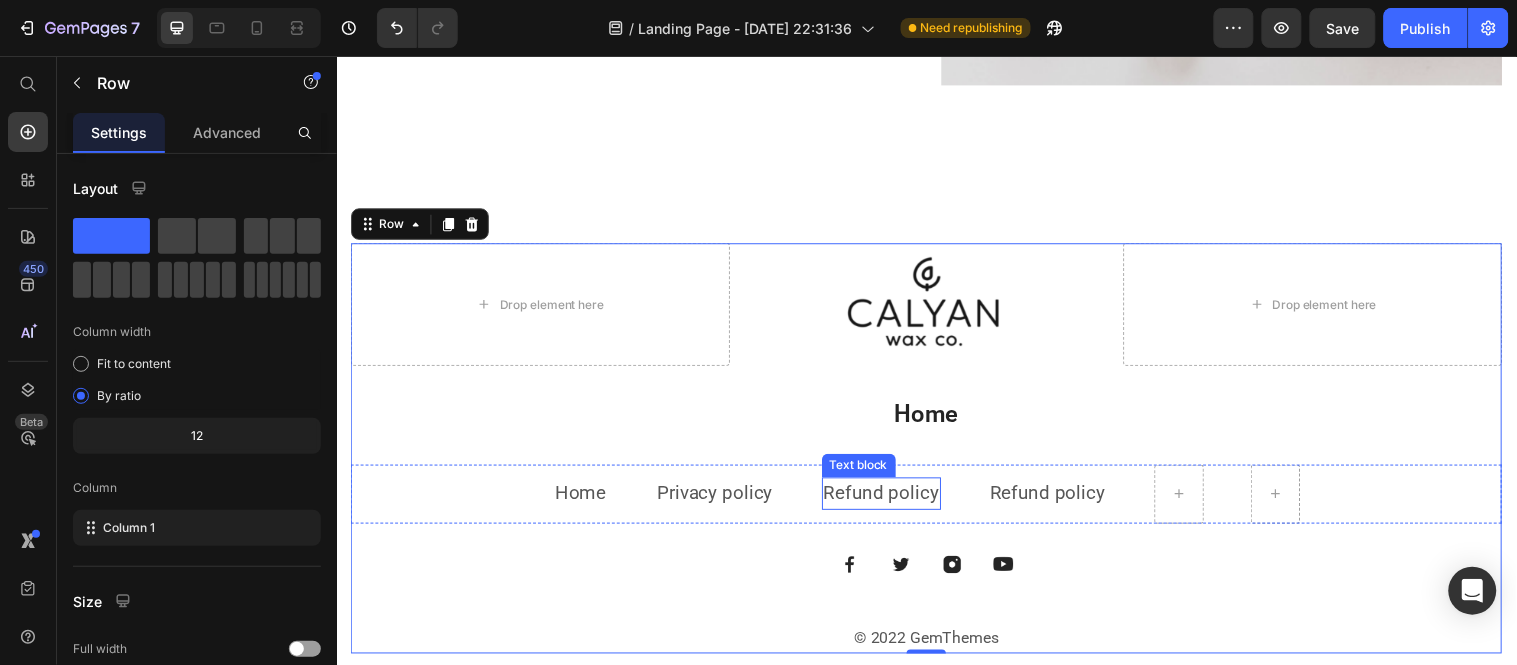 click on "Refund policy" at bounding box center [890, 499] 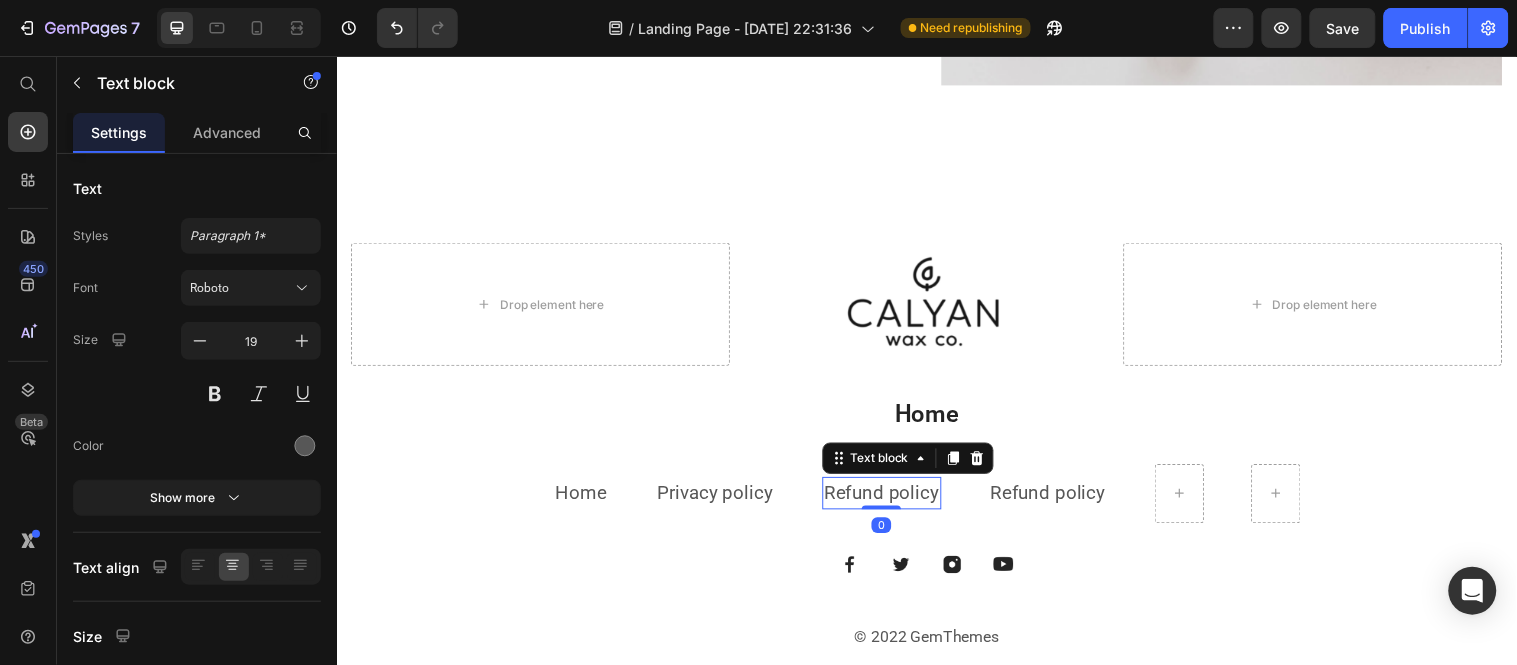 click on "Refund policy" at bounding box center (890, 499) 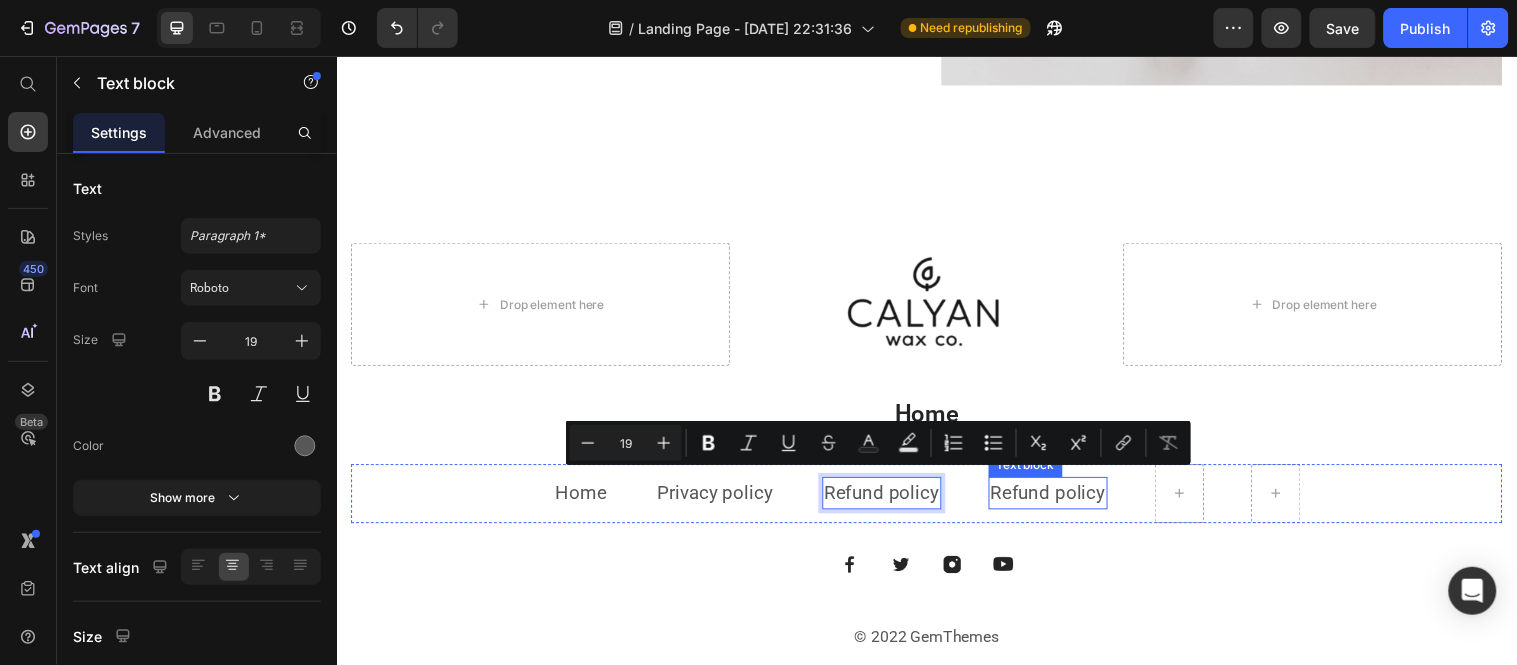click on "Refund policy" at bounding box center [1059, 499] 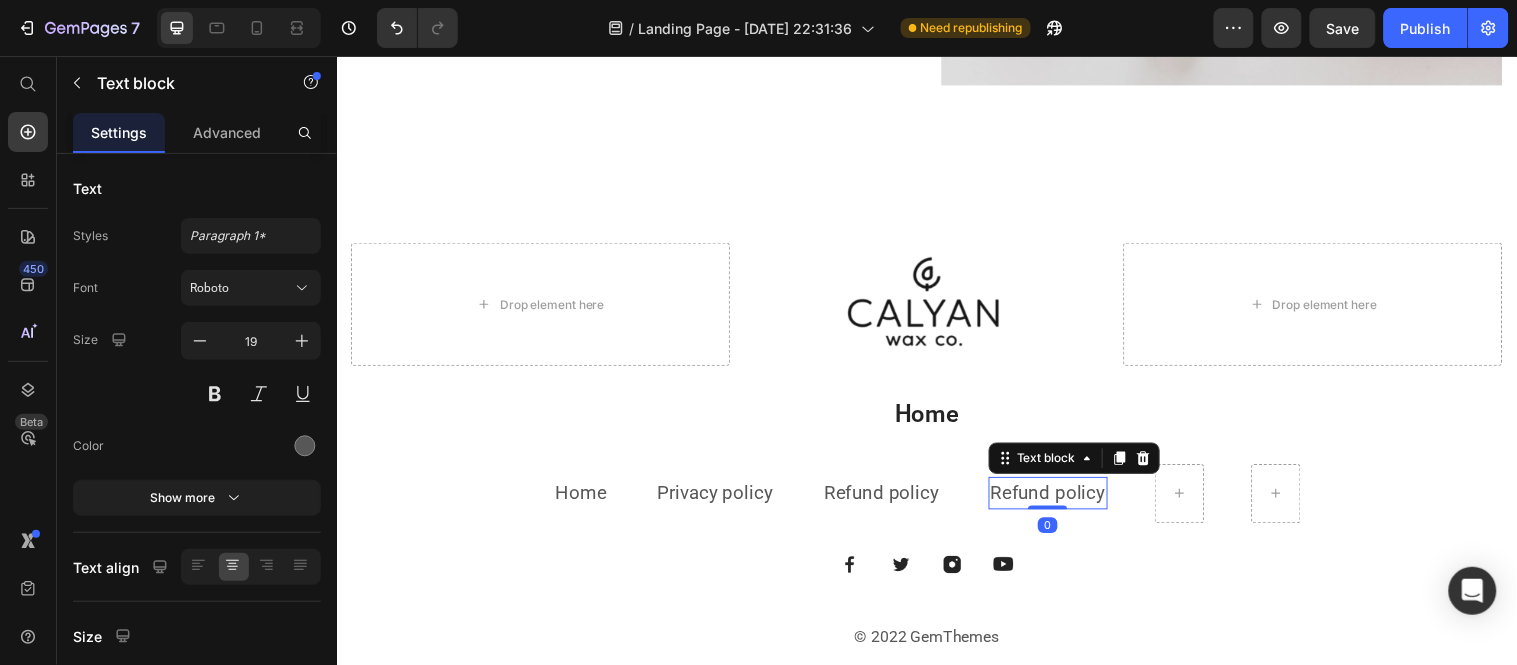 click on "Refund policy" at bounding box center (1059, 499) 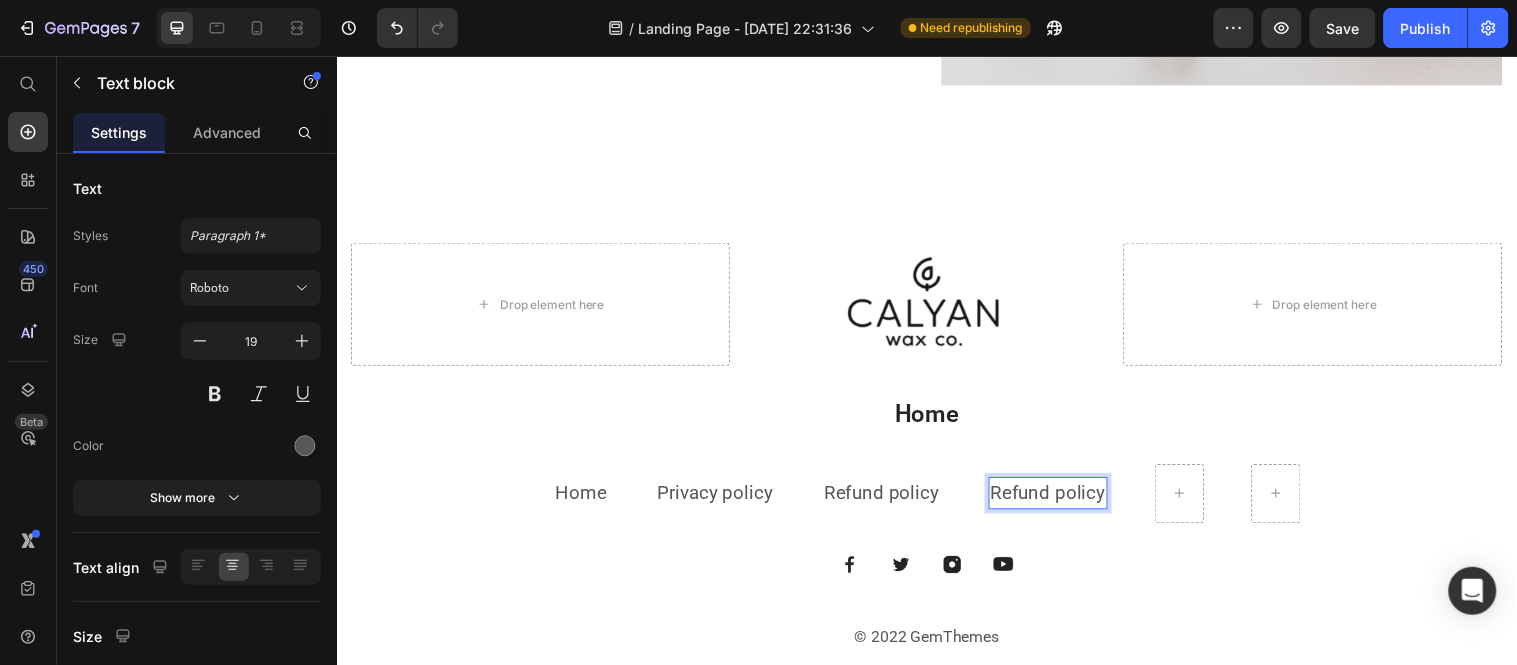 click on "Refund policy" at bounding box center (1059, 499) 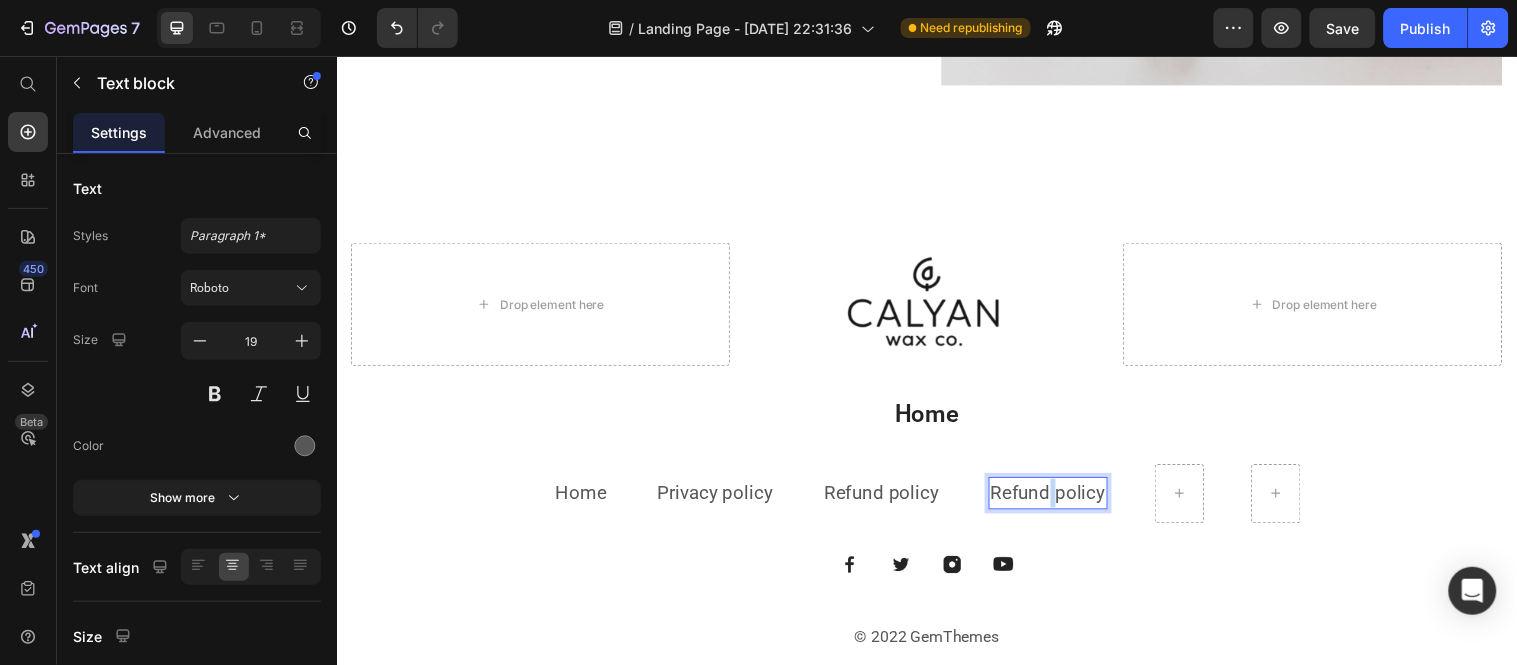 click on "Refund policy" at bounding box center [1059, 499] 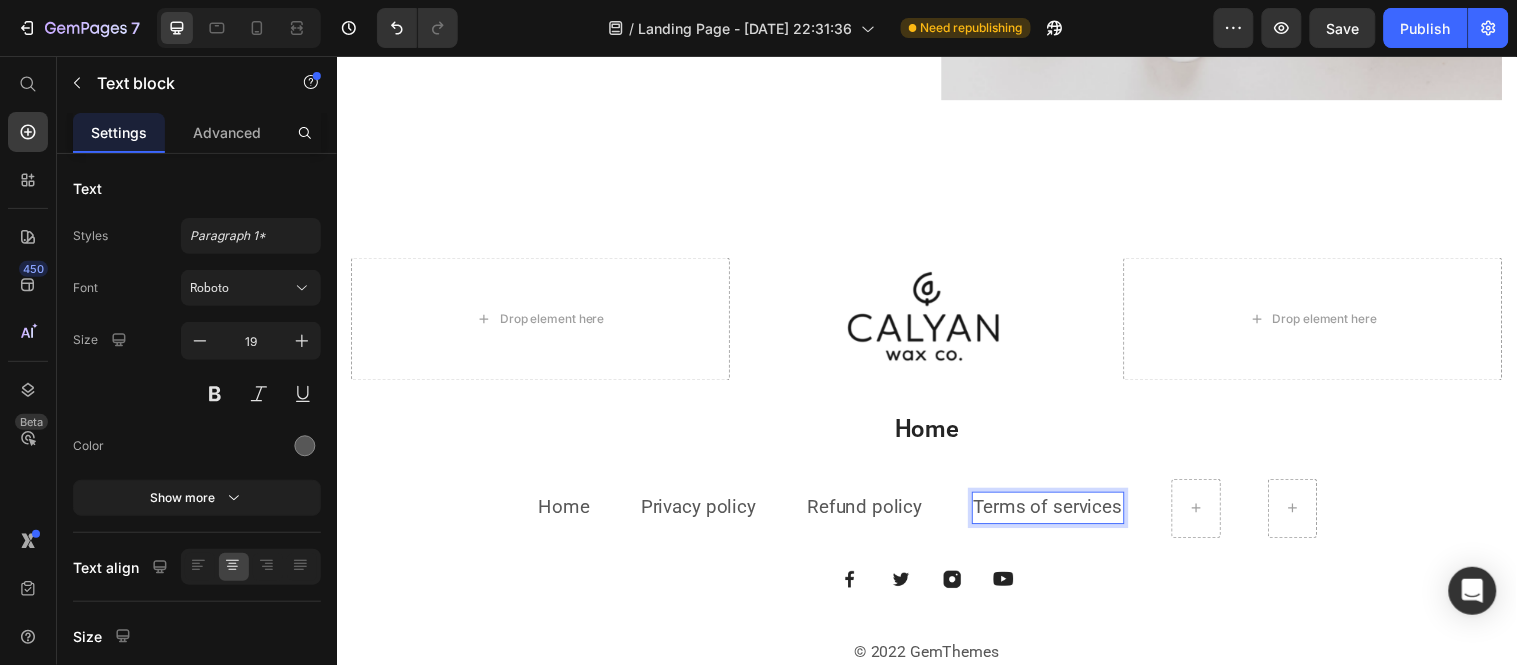 scroll, scrollTop: 3100, scrollLeft: 0, axis: vertical 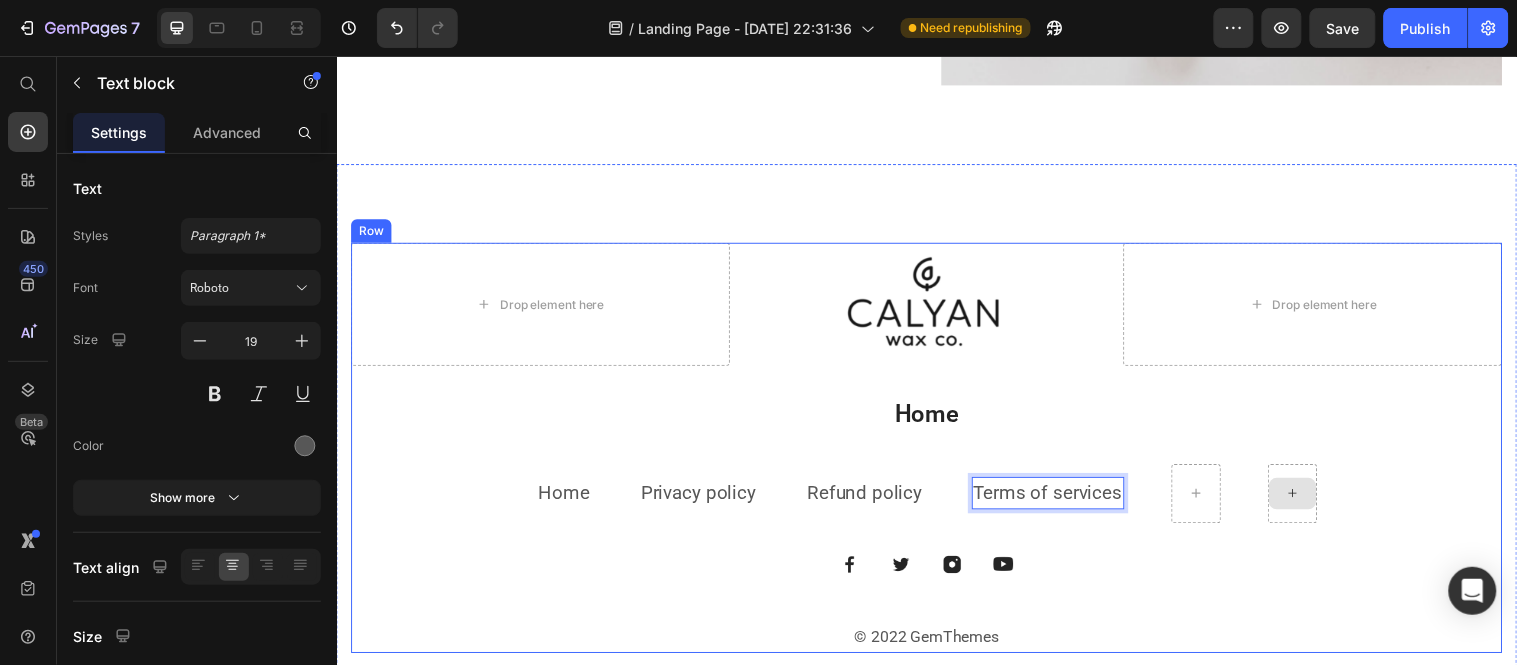 click on "Drop element here Image
Drop element here Row Home Heading Home Text block Privacy policy  Text block Refund policy  Text block Terms of services  Text block   0
Row Image Image Image Image Row © 2022 GemThemes Text block" at bounding box center (936, 454) 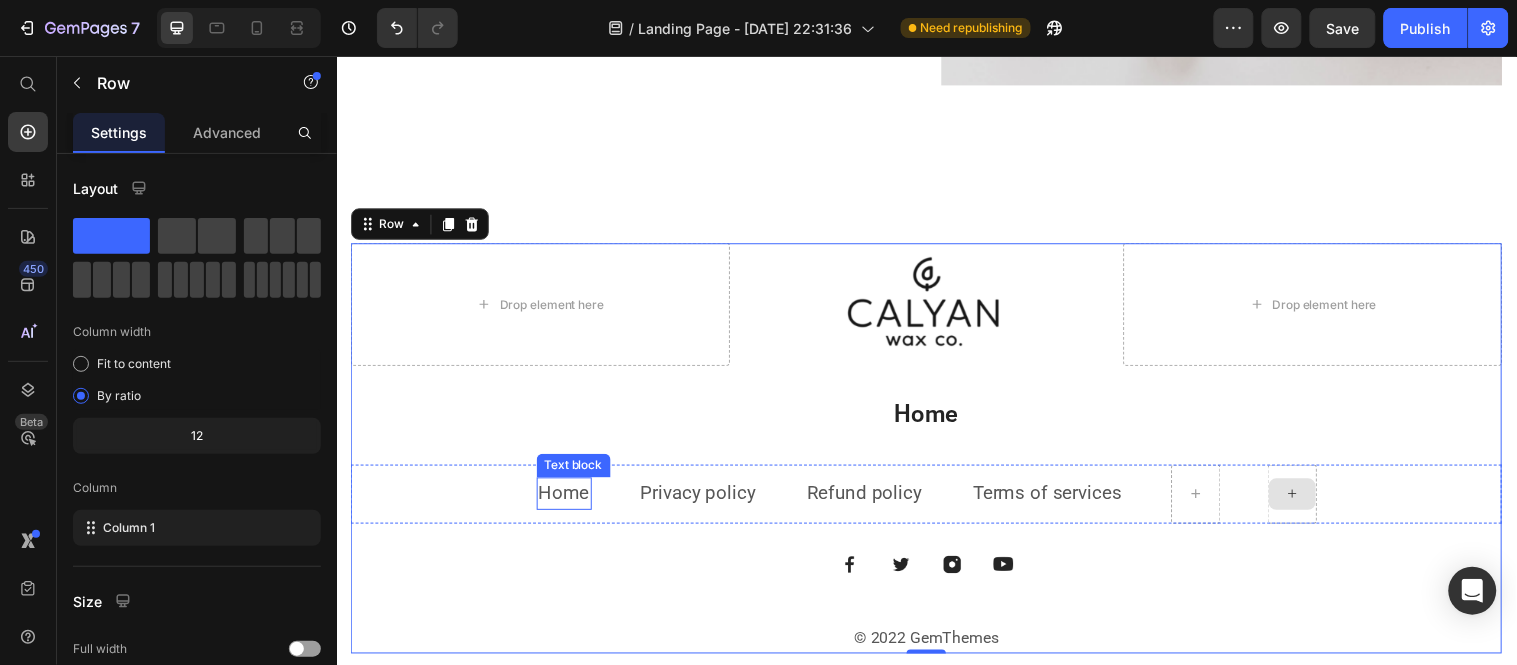 click on "Home" at bounding box center [568, 499] 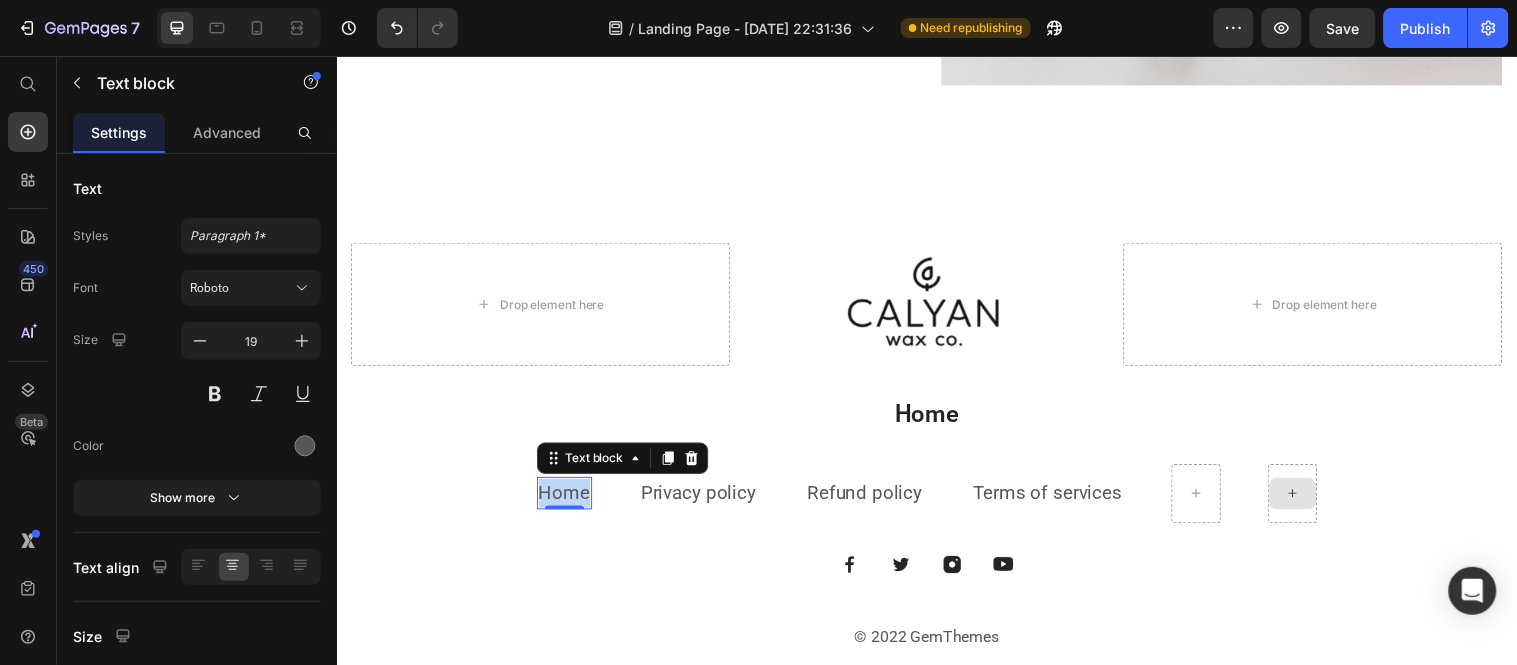 click on "Home" at bounding box center [568, 499] 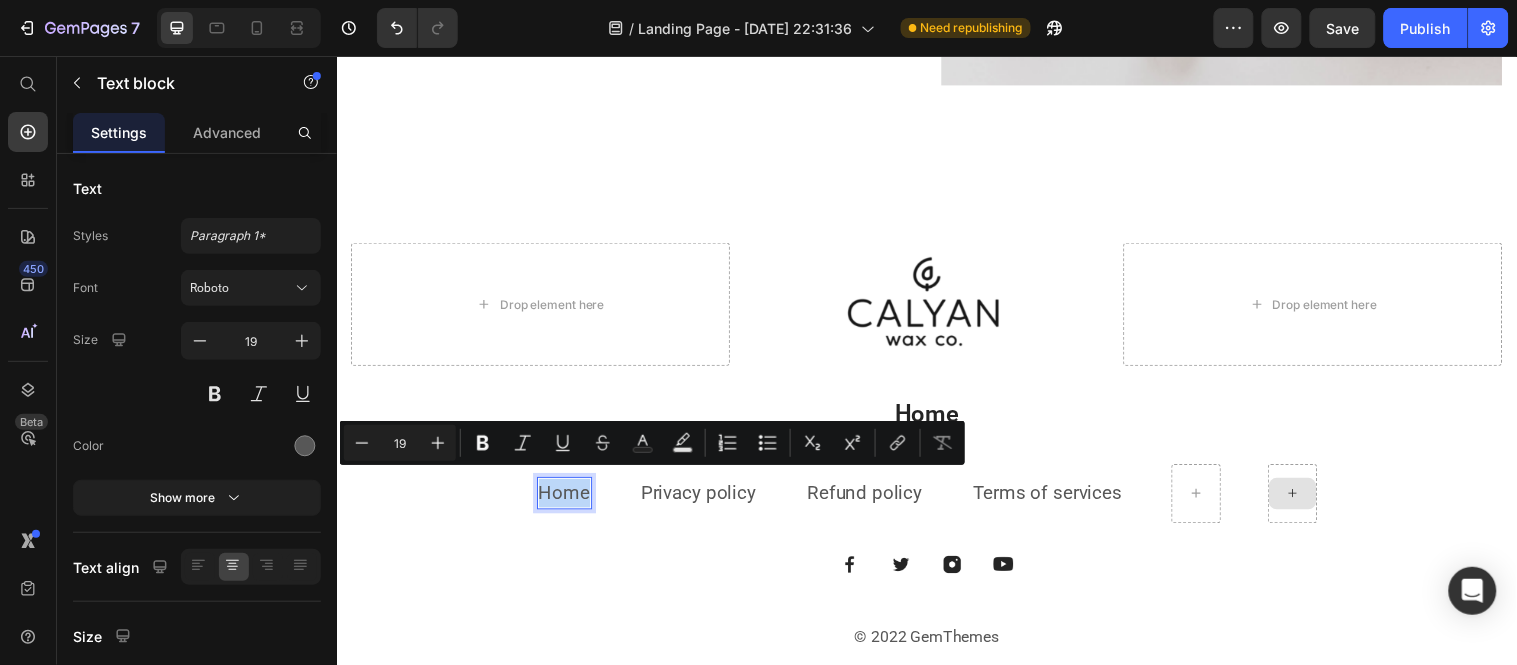 drag, startPoint x: 558, startPoint y: 490, endPoint x: 452, endPoint y: 523, distance: 111.01801 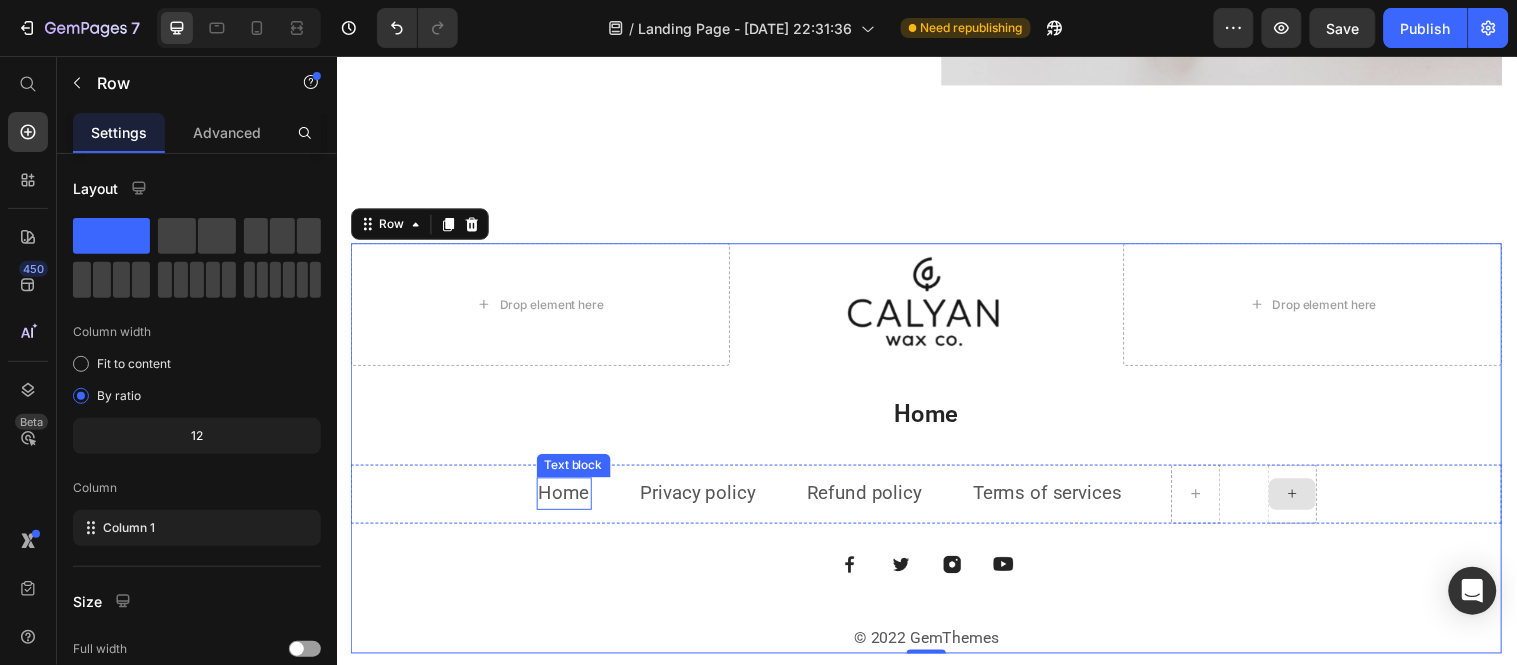 click on "Home" at bounding box center [568, 499] 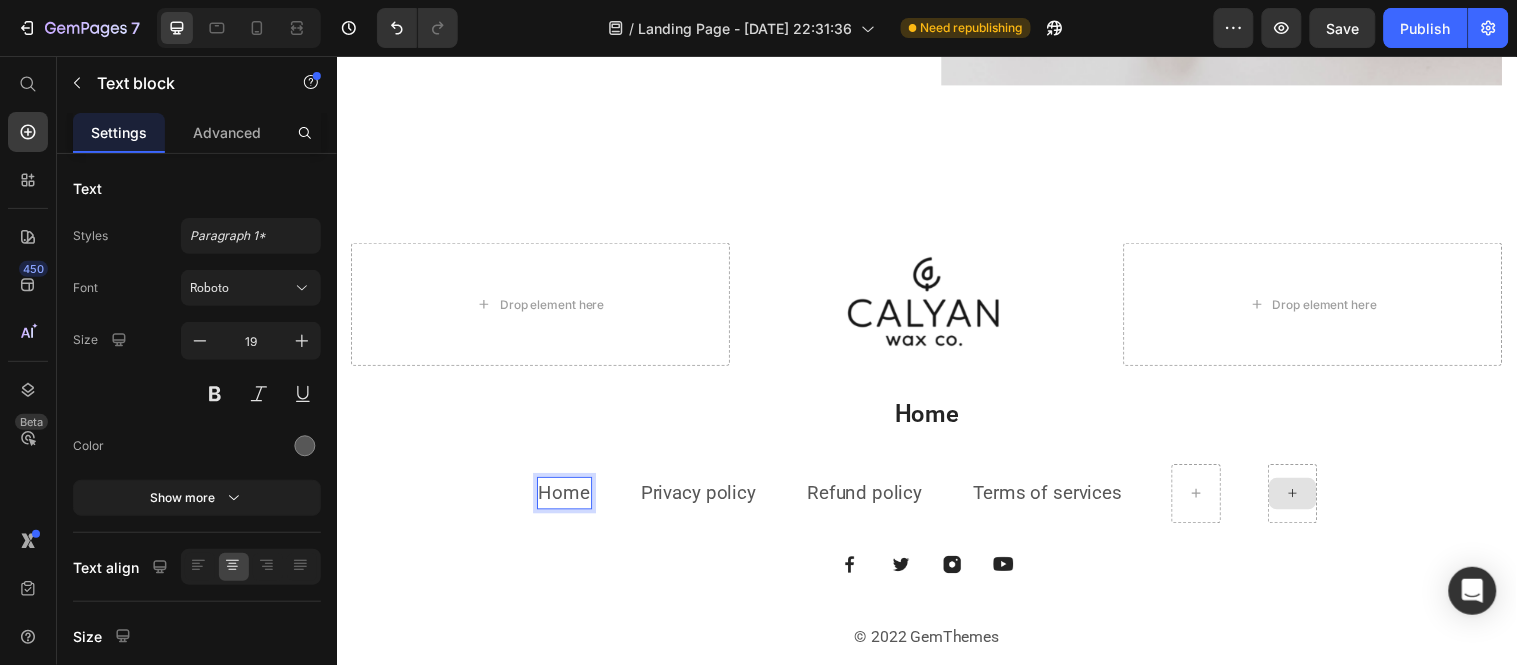 click on "Home" at bounding box center (568, 499) 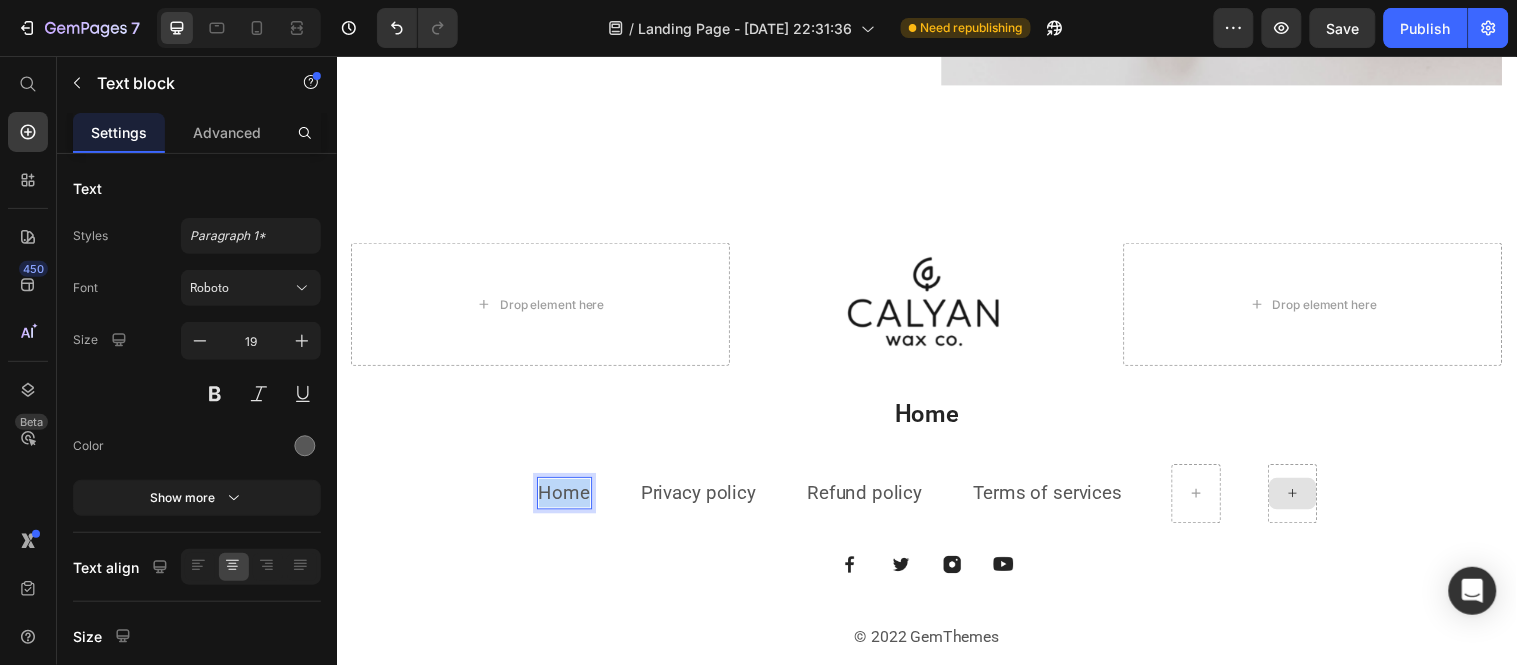 click on "Home" at bounding box center [568, 499] 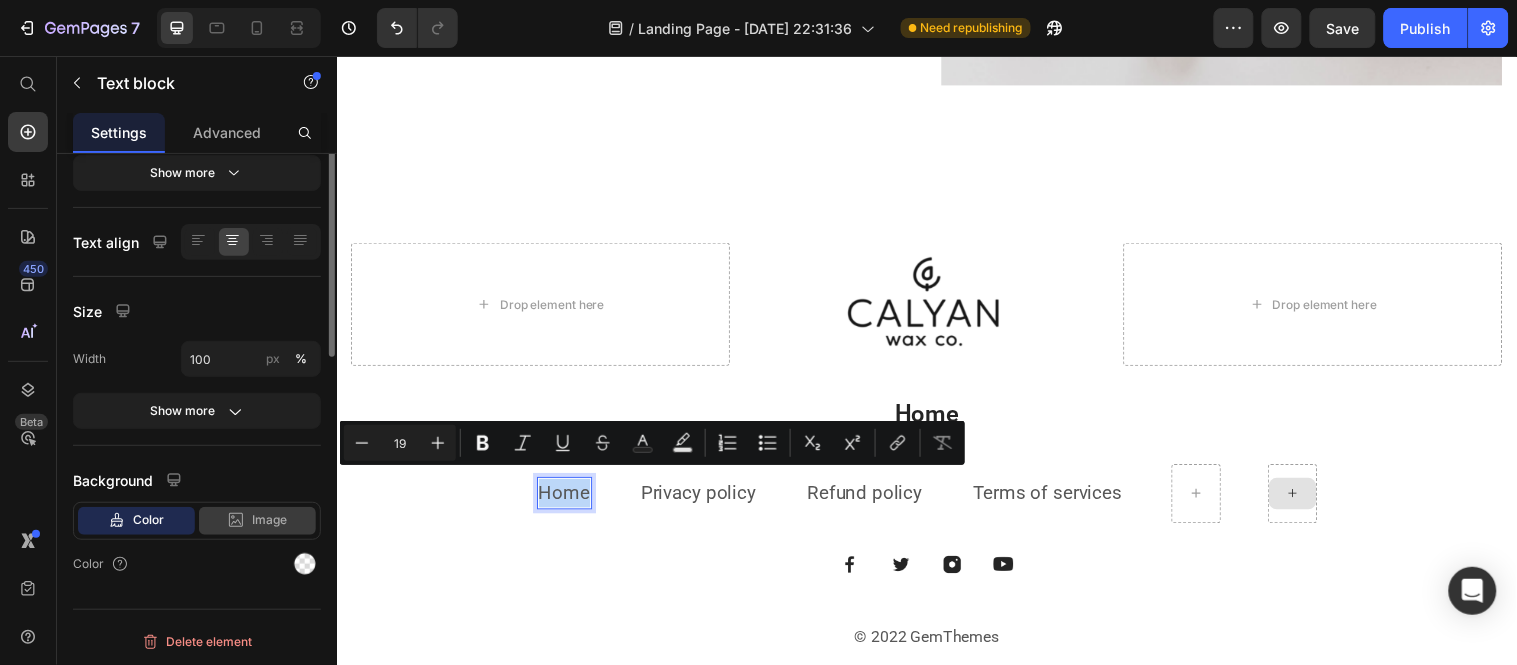 scroll, scrollTop: 0, scrollLeft: 0, axis: both 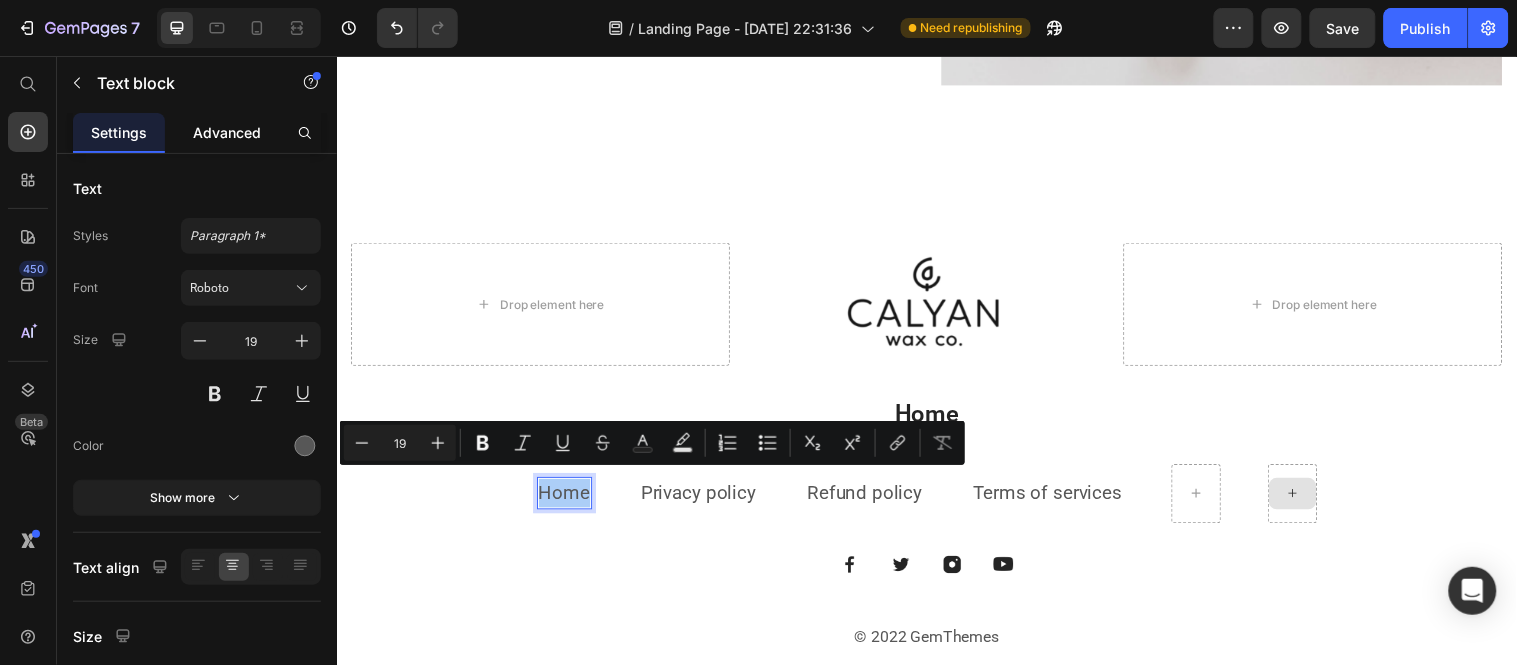 click on "Advanced" 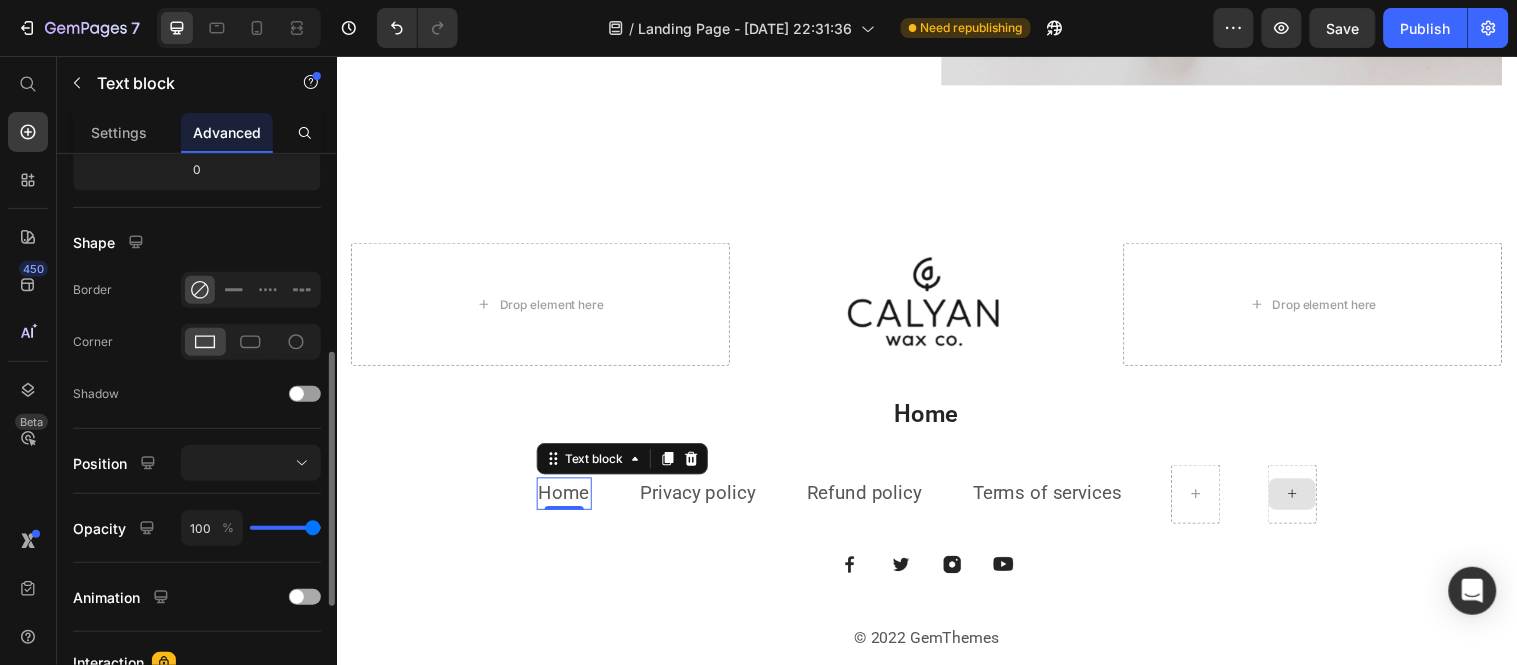 scroll, scrollTop: 701, scrollLeft: 0, axis: vertical 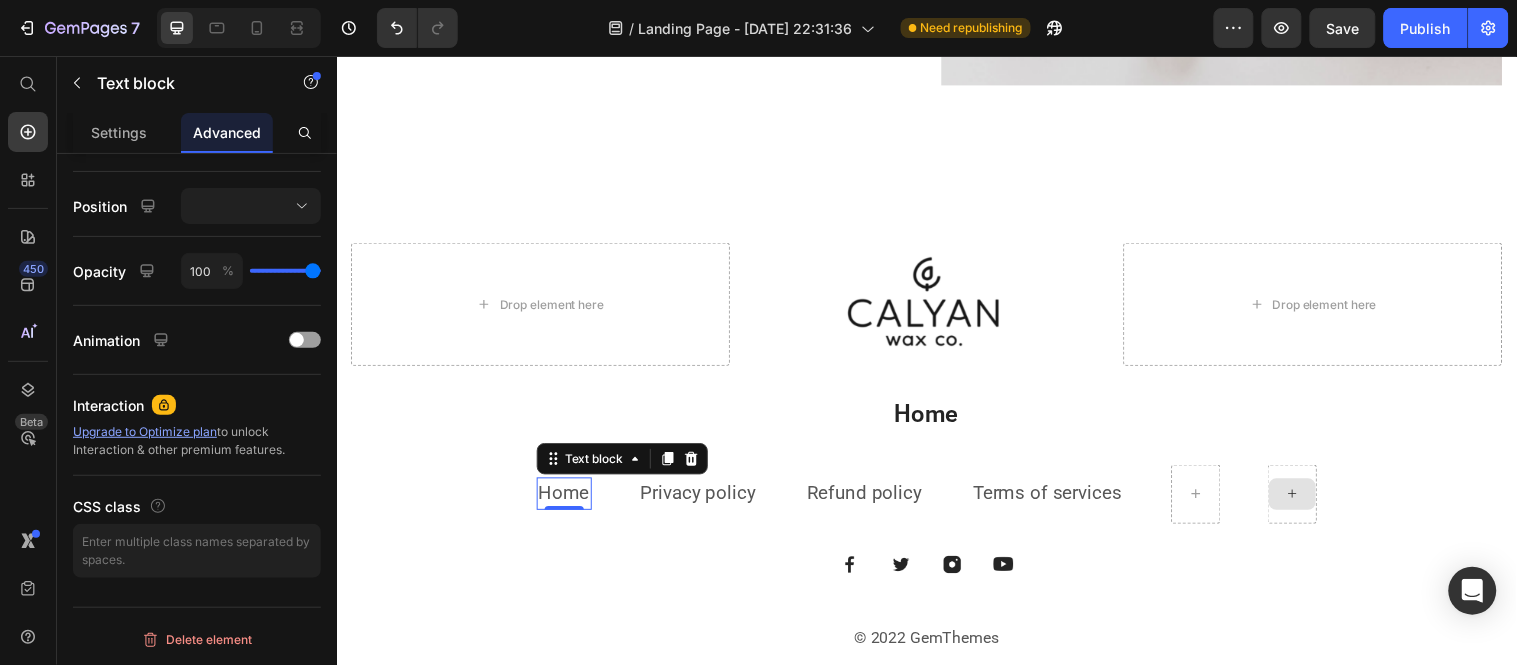 click on "Text block" at bounding box center (627, 464) 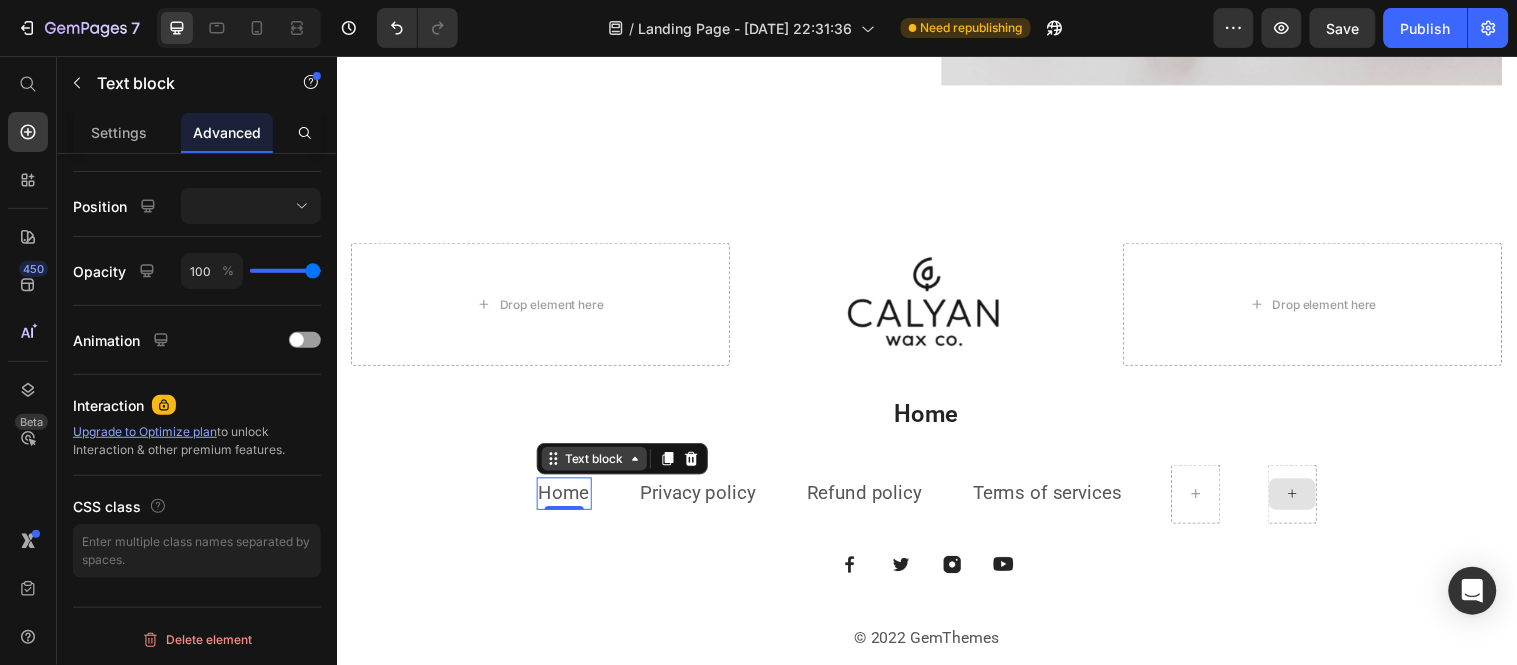 click 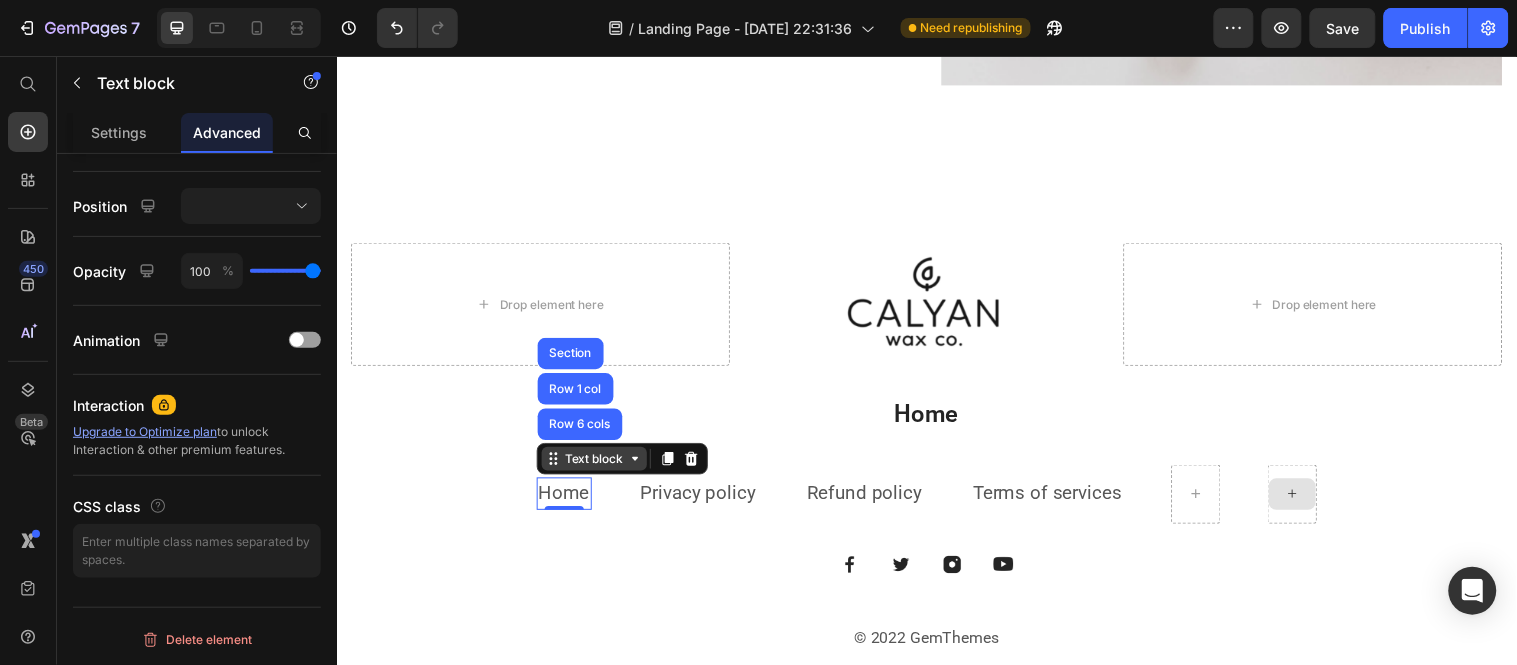 click on "Text block" at bounding box center (598, 464) 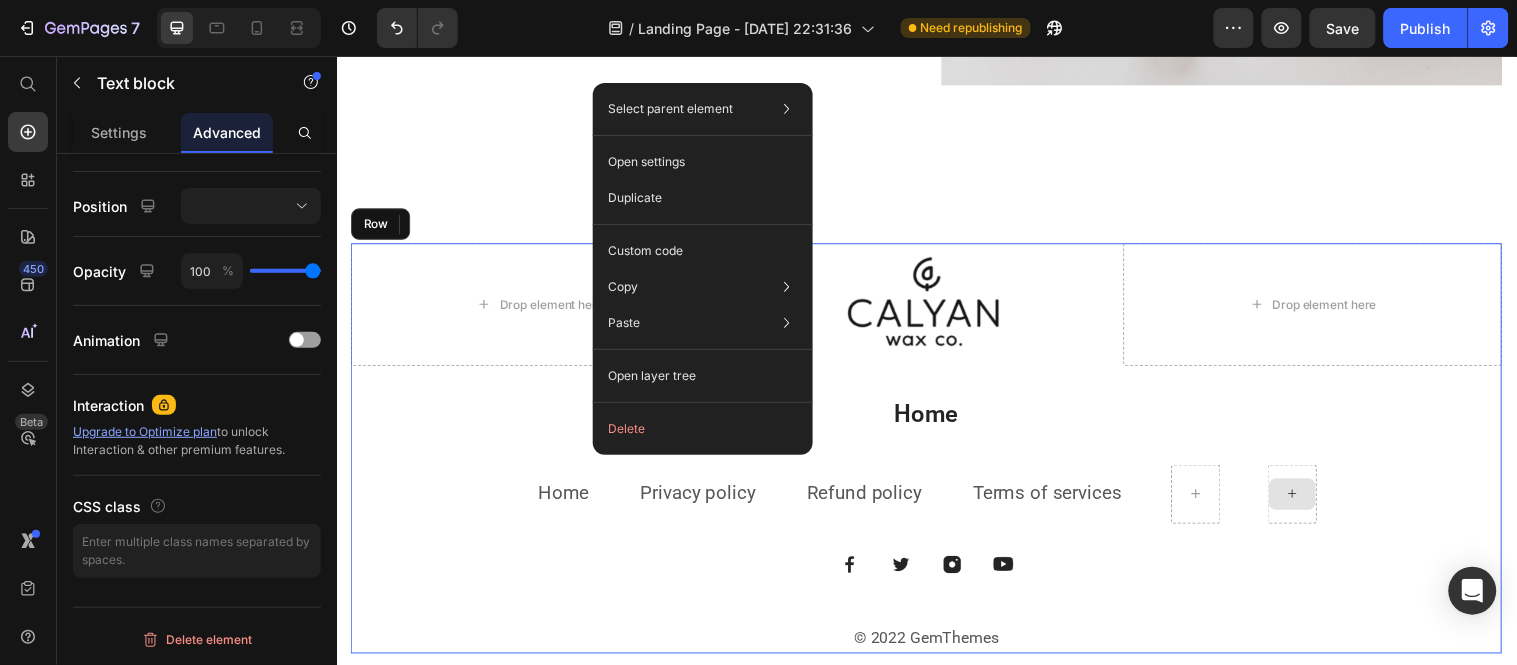 click on "Drop element here Image
Drop element here Row Home Heading Home Text block   0 Privacy policy  Text block Refund policy  Text block Terms of services  Text block
Row Image Image Image Image Row © 2022 GemThemes Text block" at bounding box center [936, 454] 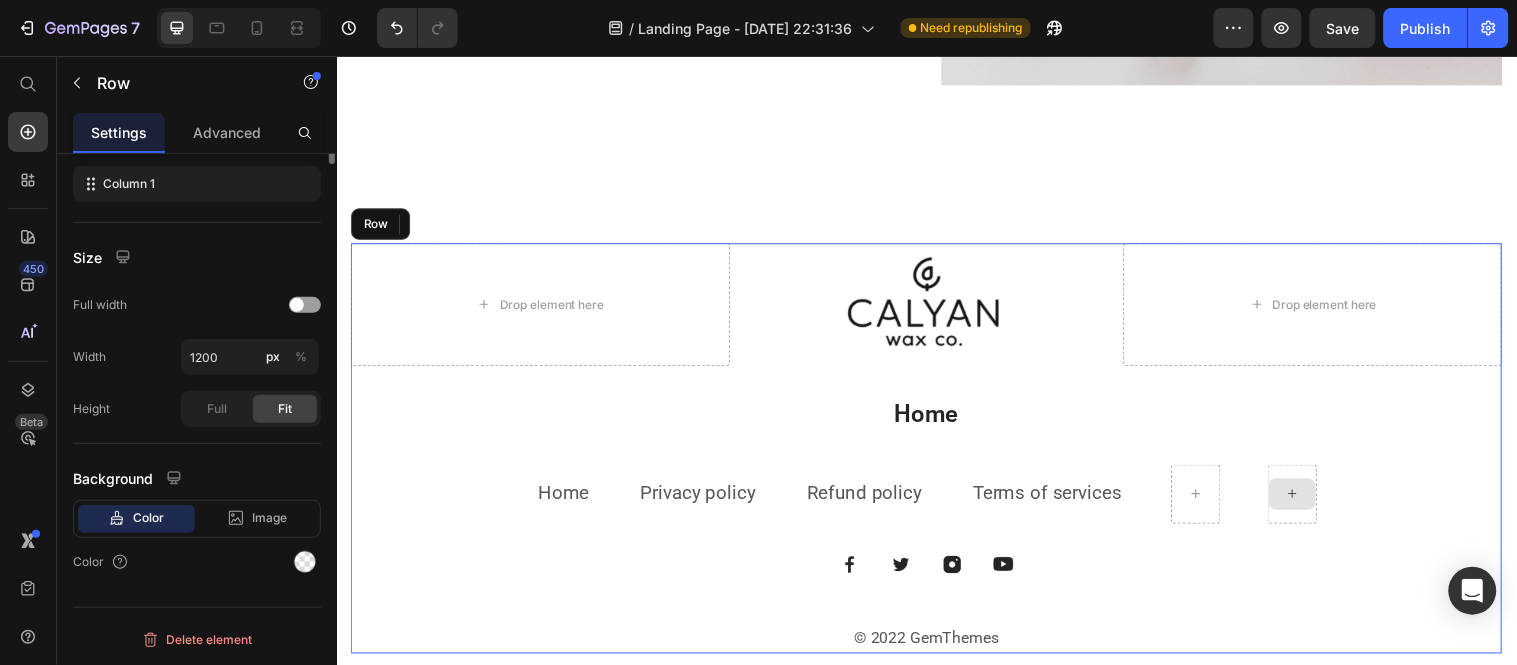 scroll, scrollTop: 0, scrollLeft: 0, axis: both 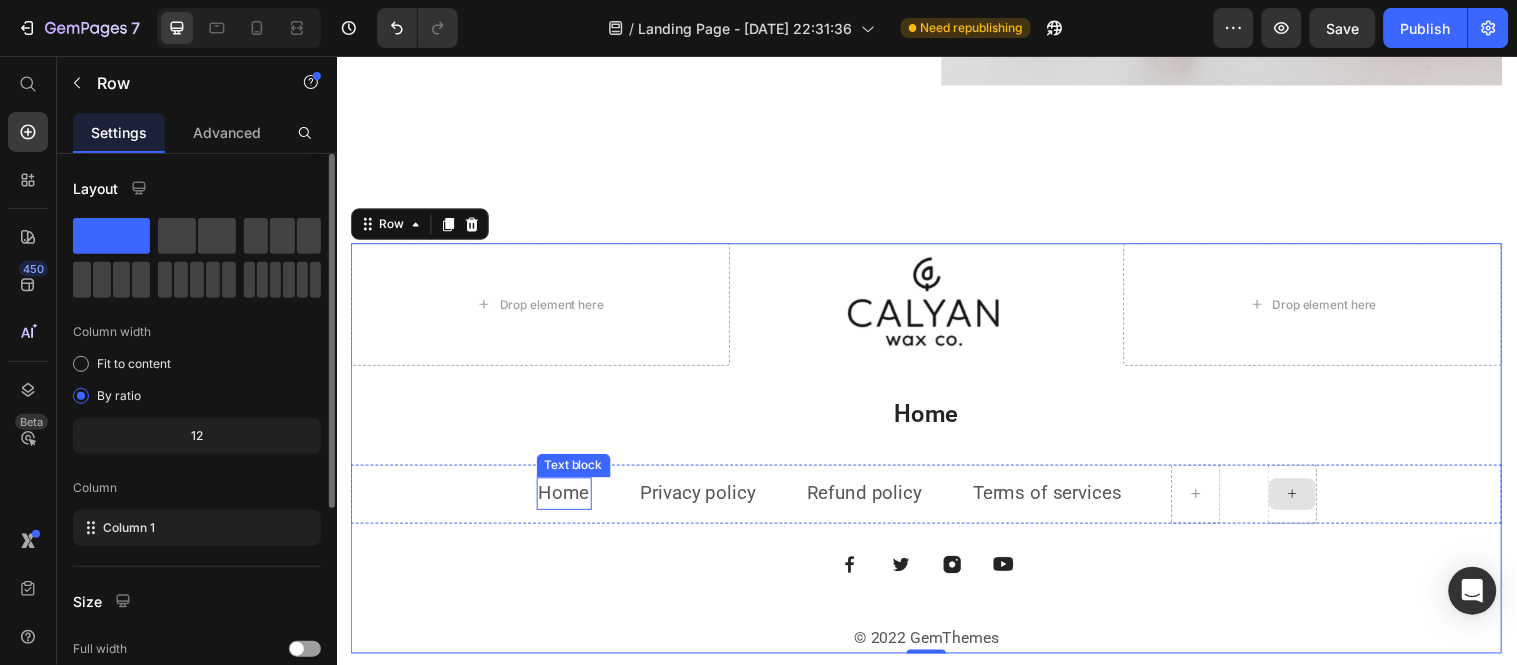 click on "Home" at bounding box center (568, 499) 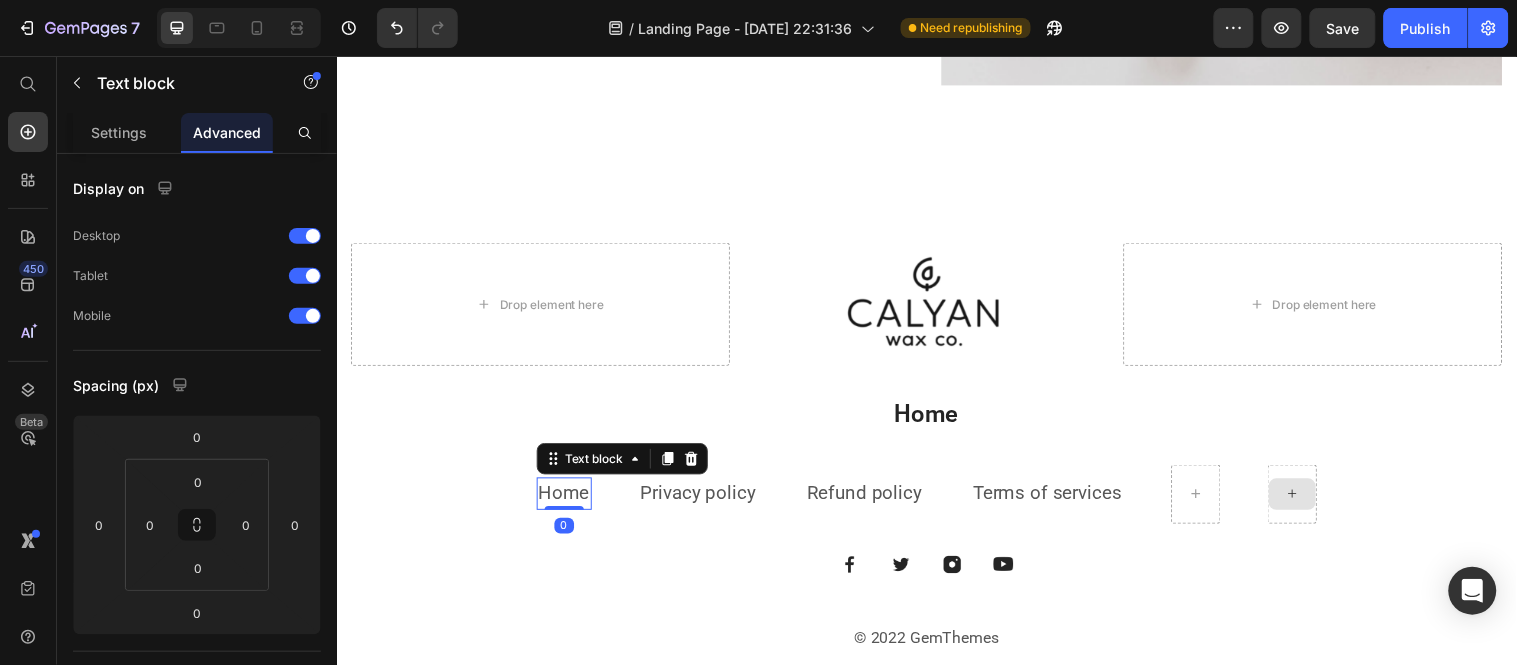 click on "0" at bounding box center (568, 532) 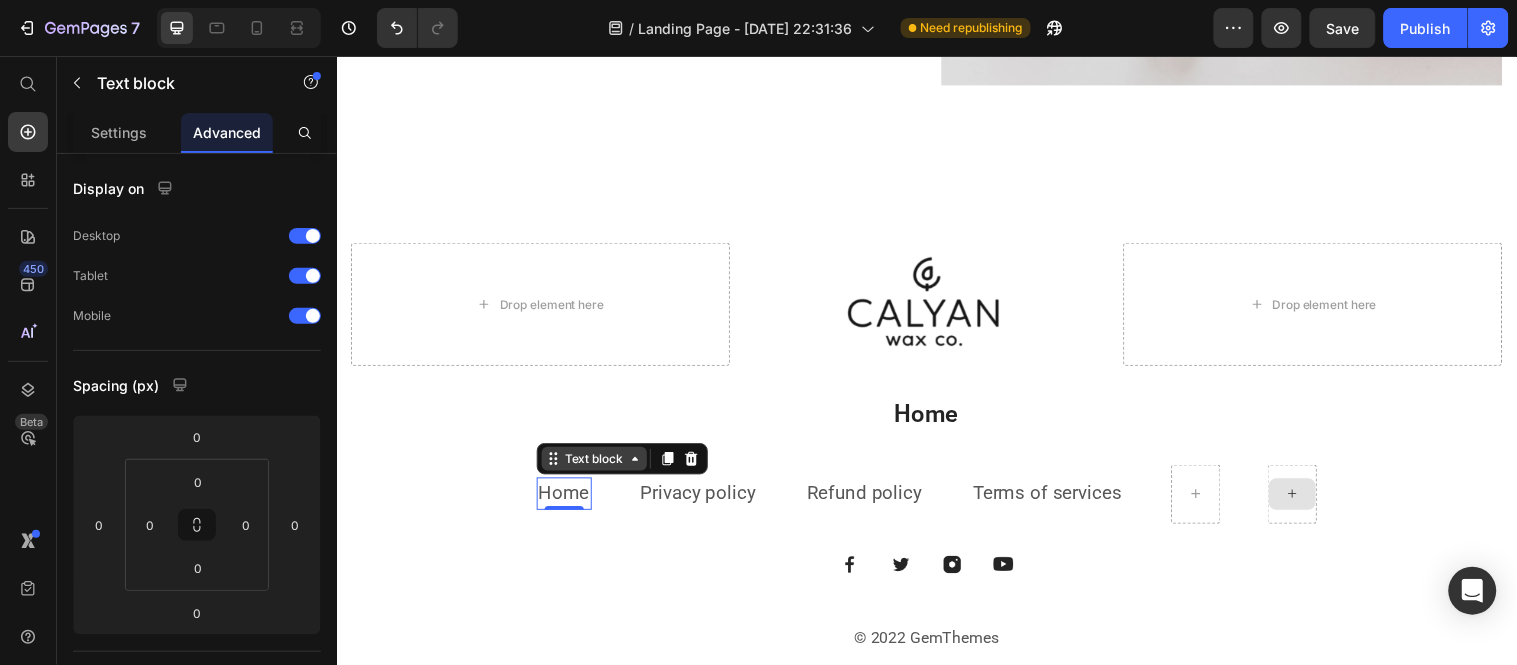 click on "Text block" at bounding box center [598, 464] 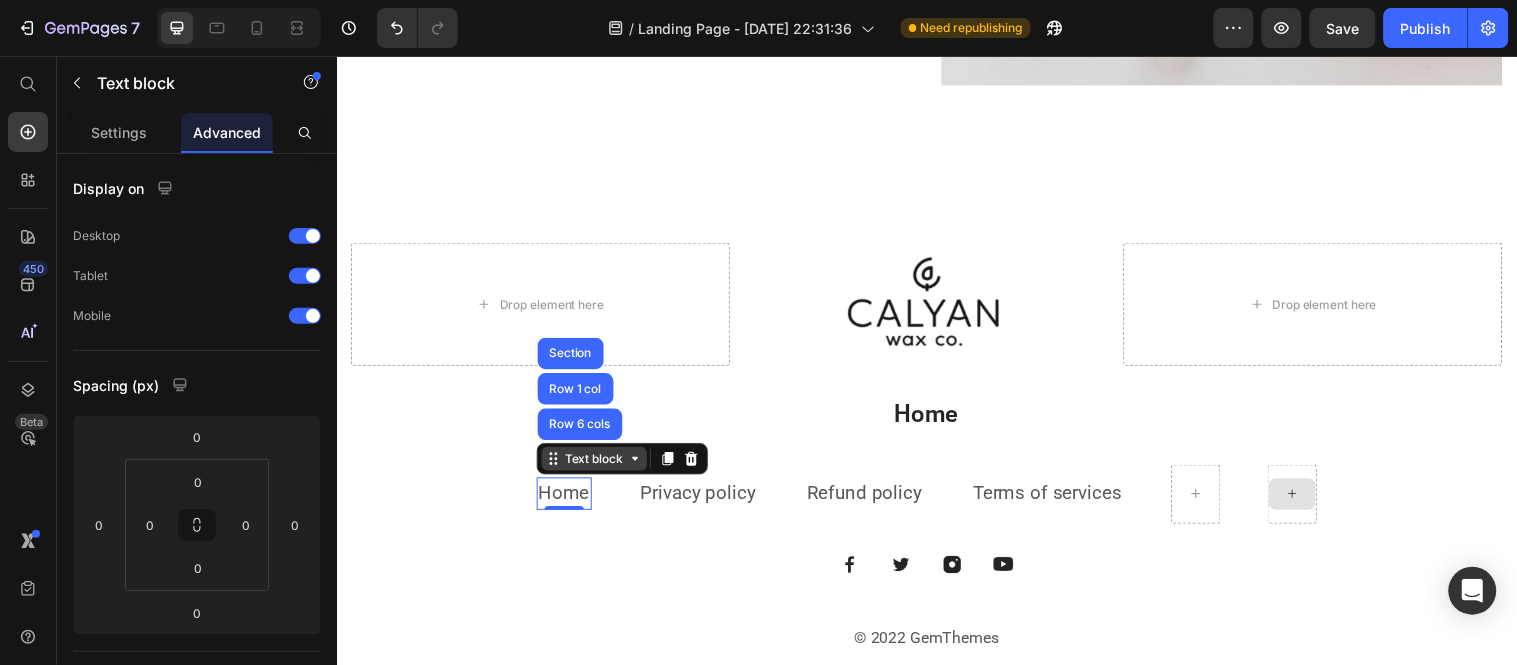 click on "Text block" at bounding box center [598, 464] 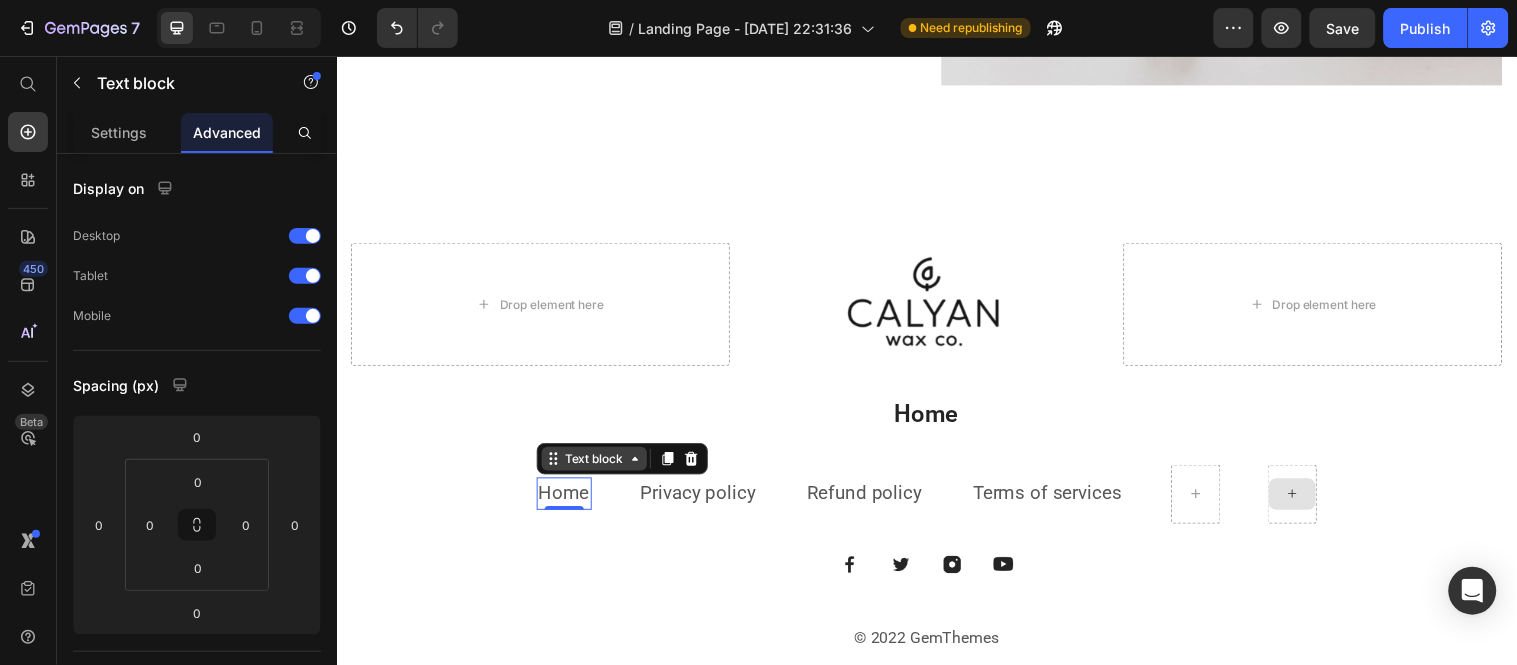 click 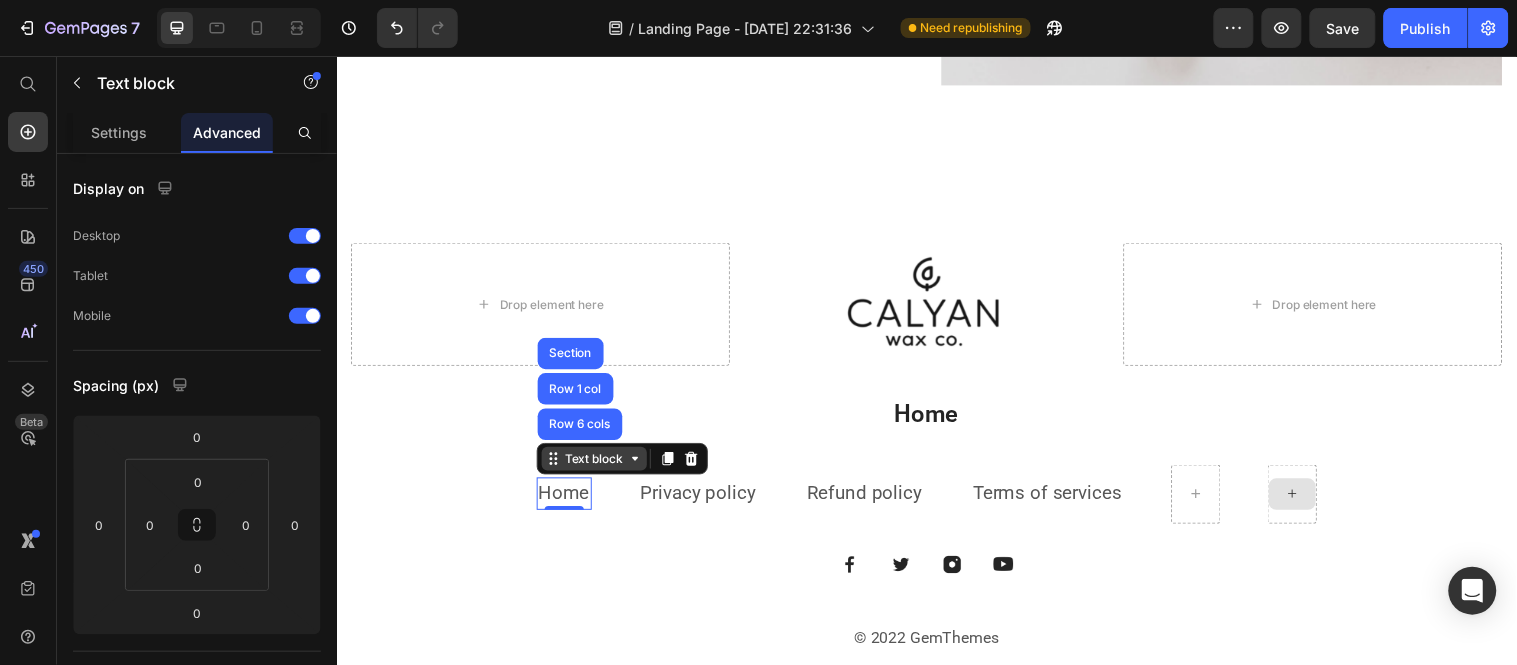 click 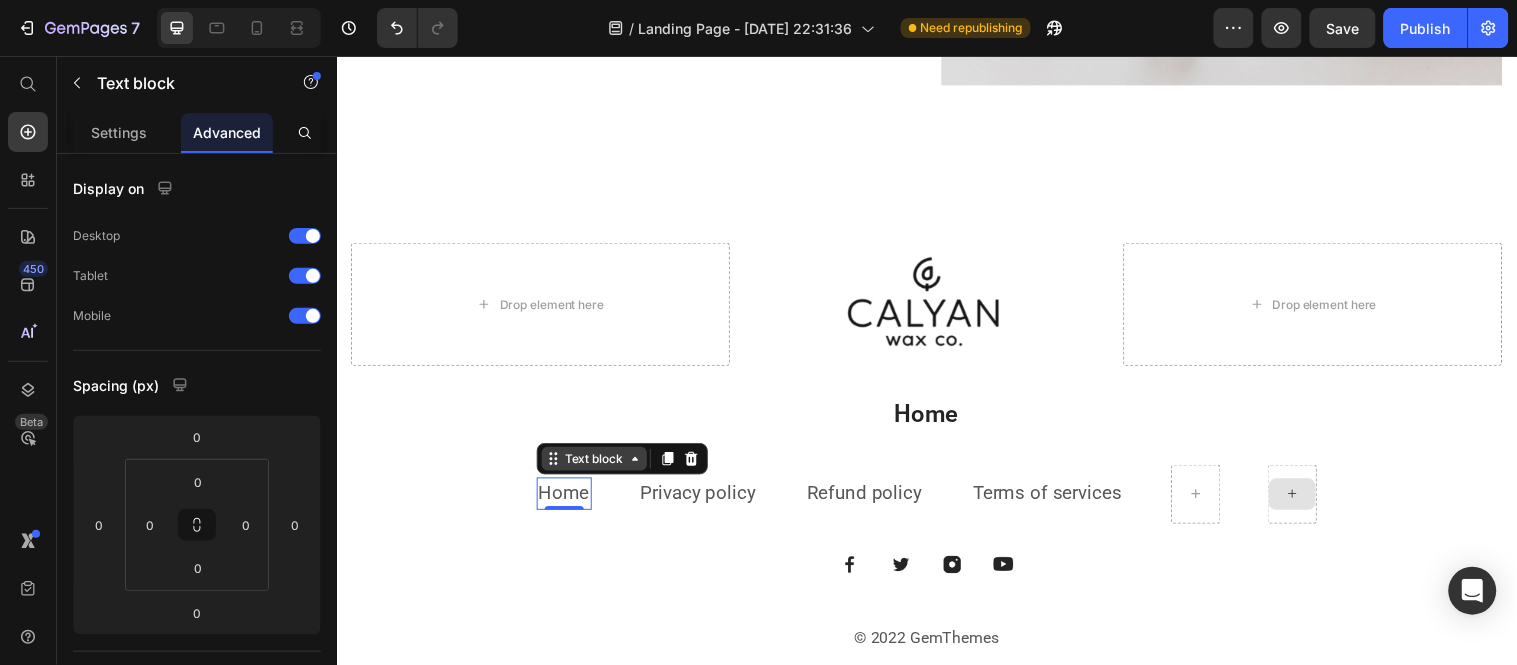 click on "Text block" at bounding box center (598, 464) 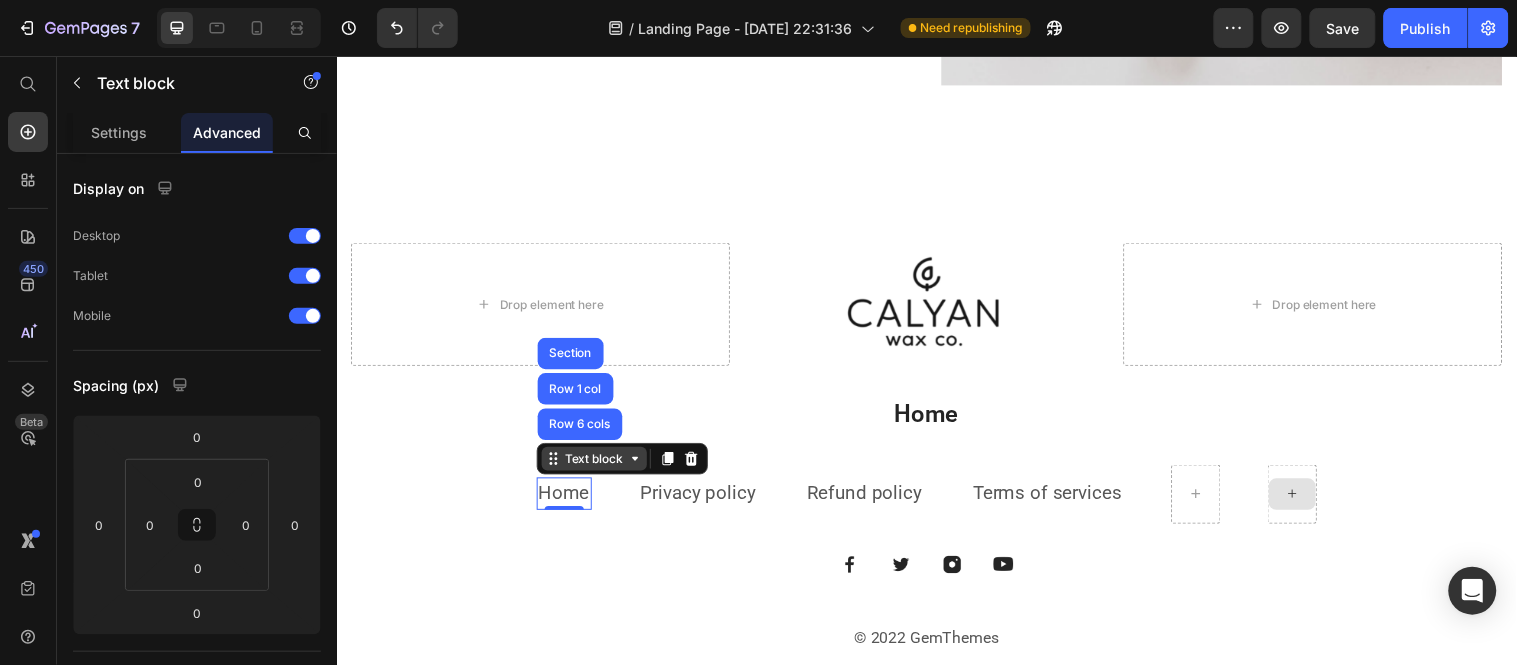 click on "Text block" at bounding box center [598, 464] 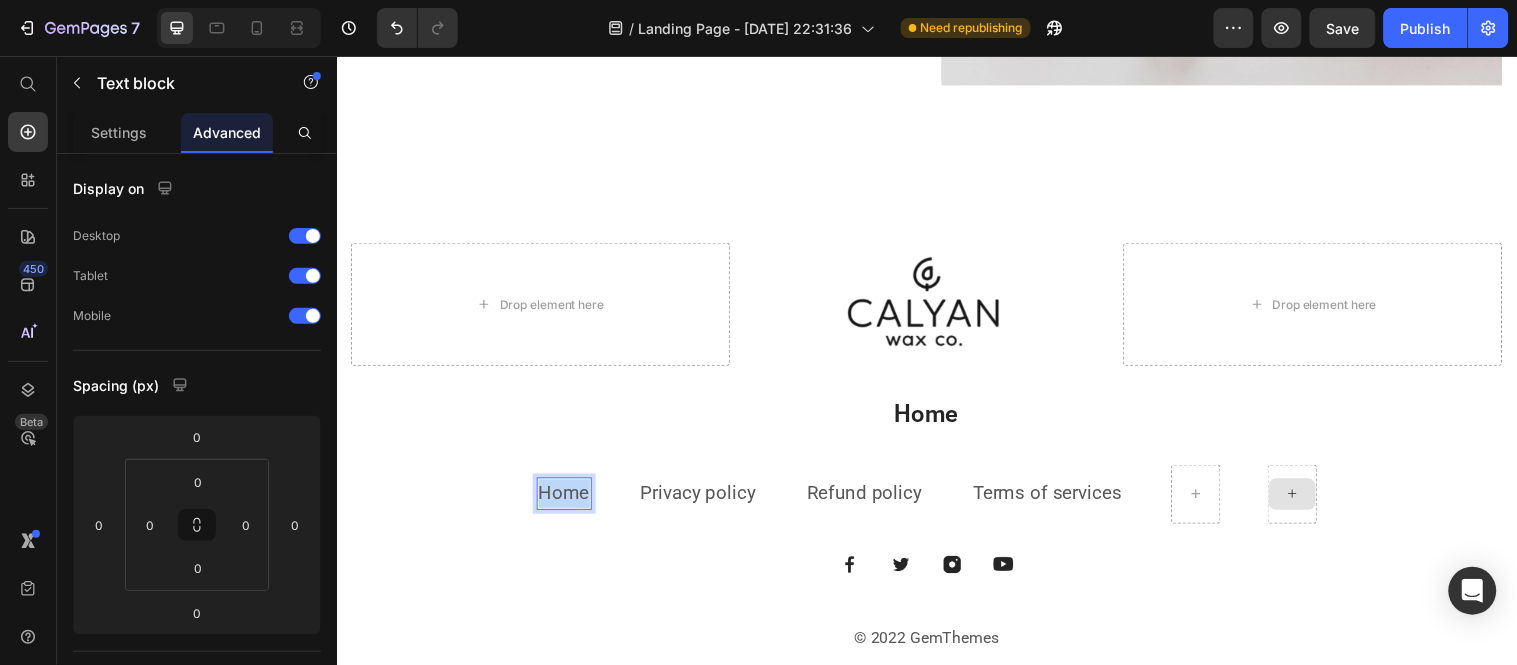 click on "Home" at bounding box center (568, 499) 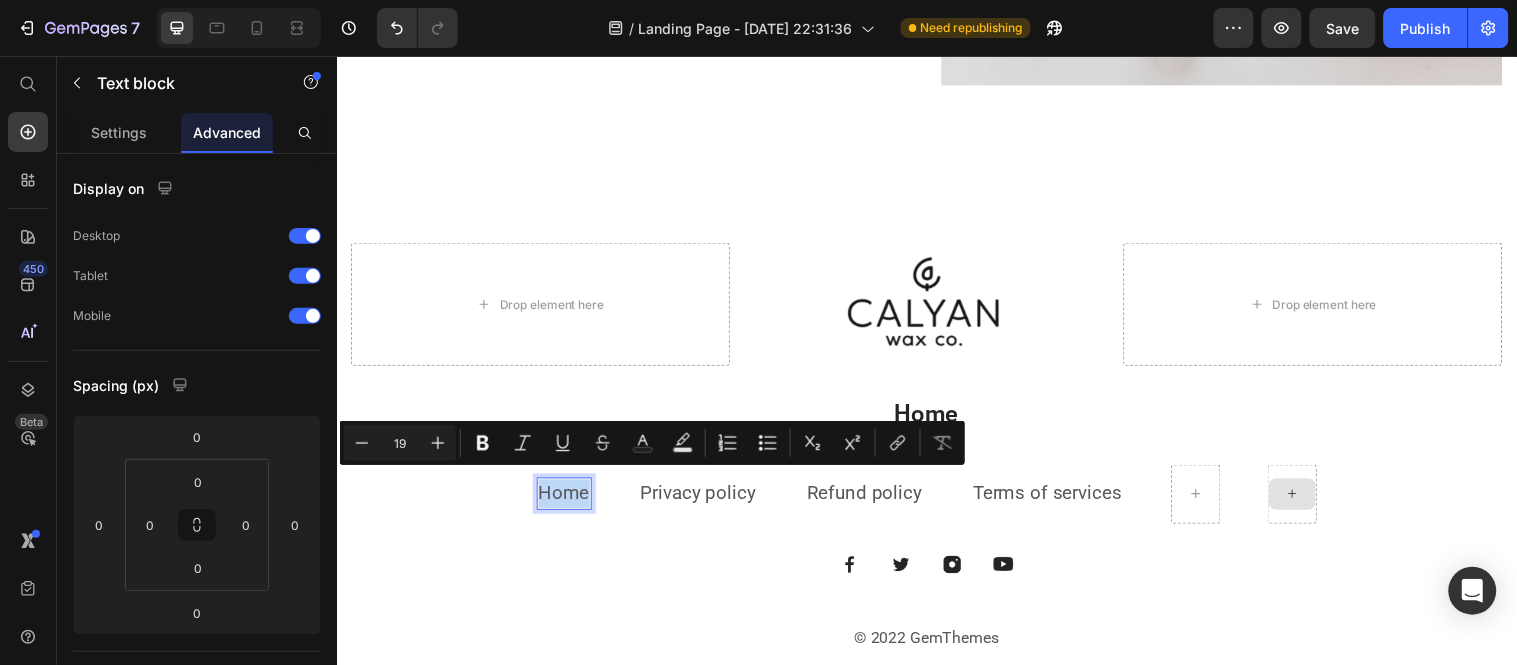 drag, startPoint x: 567, startPoint y: 490, endPoint x: 484, endPoint y: 528, distance: 91.28527 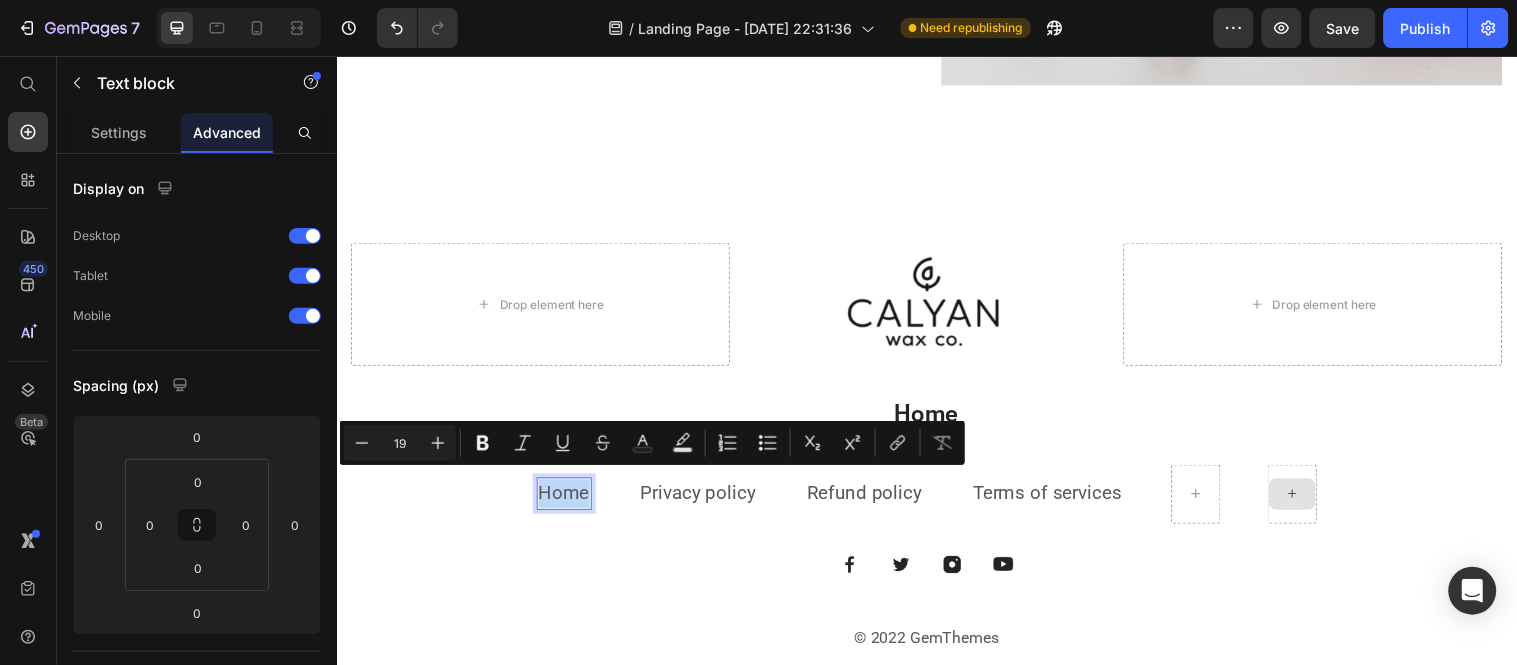 click on "Drop element here Image
Drop element here Row Home Heading Home Text block   0 Privacy policy  Text block Refund policy  Text block Terms of services  Text block
Row Image Image Image Image Row © 2022 GemThemes Text block" at bounding box center (936, 454) 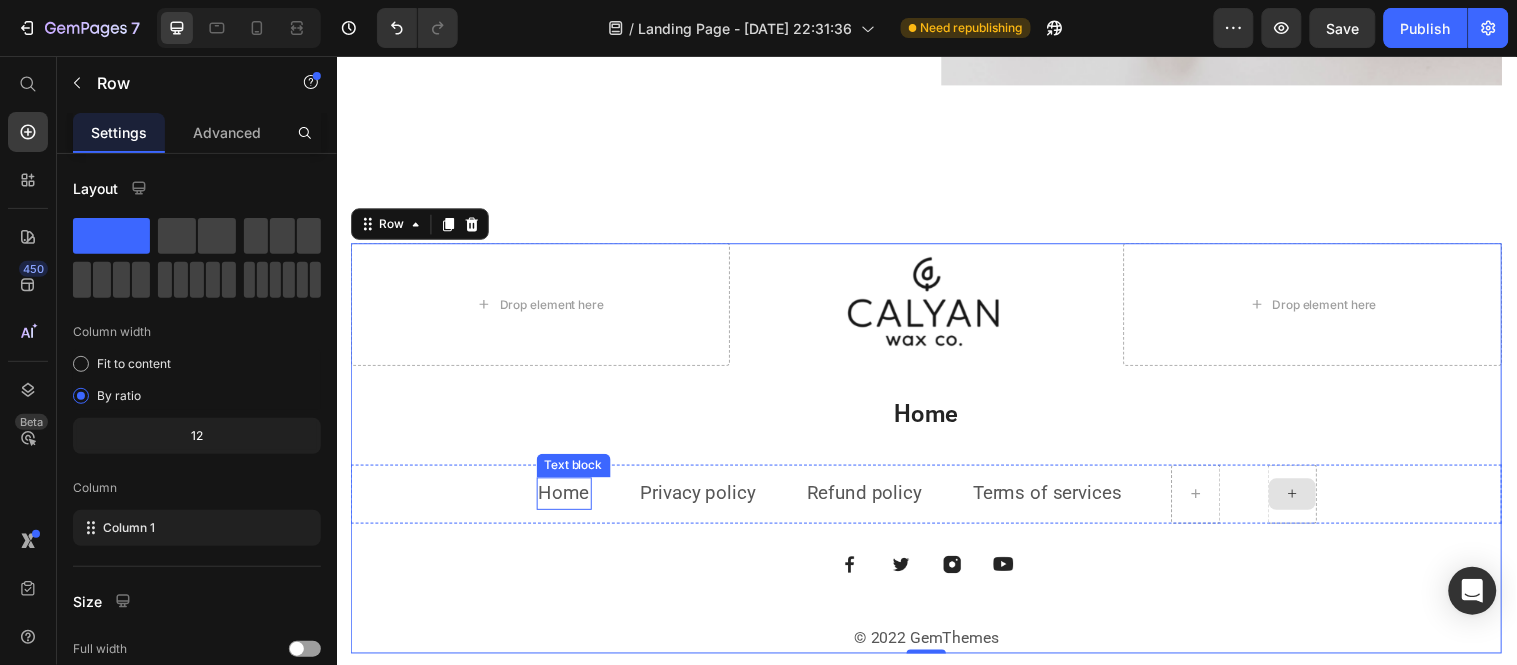 click on "Home" at bounding box center [568, 499] 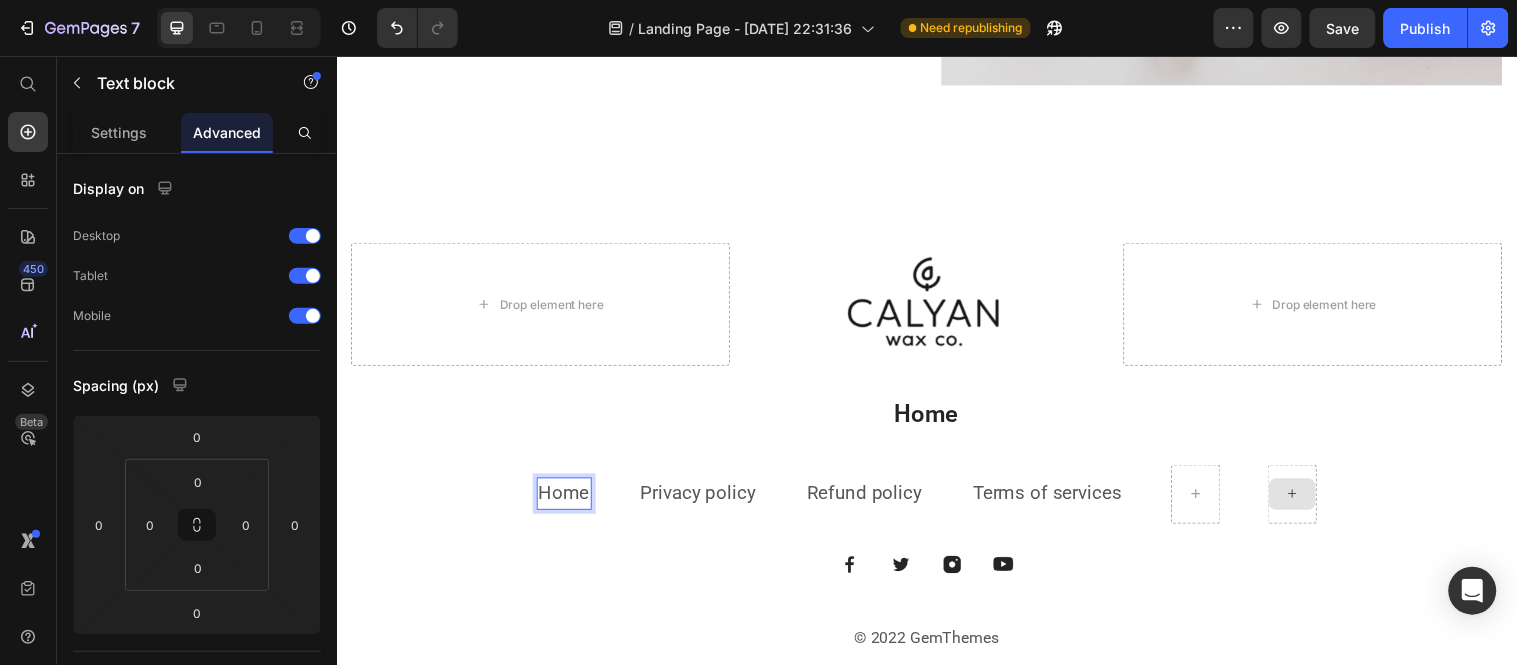 click on "Home" at bounding box center (568, 499) 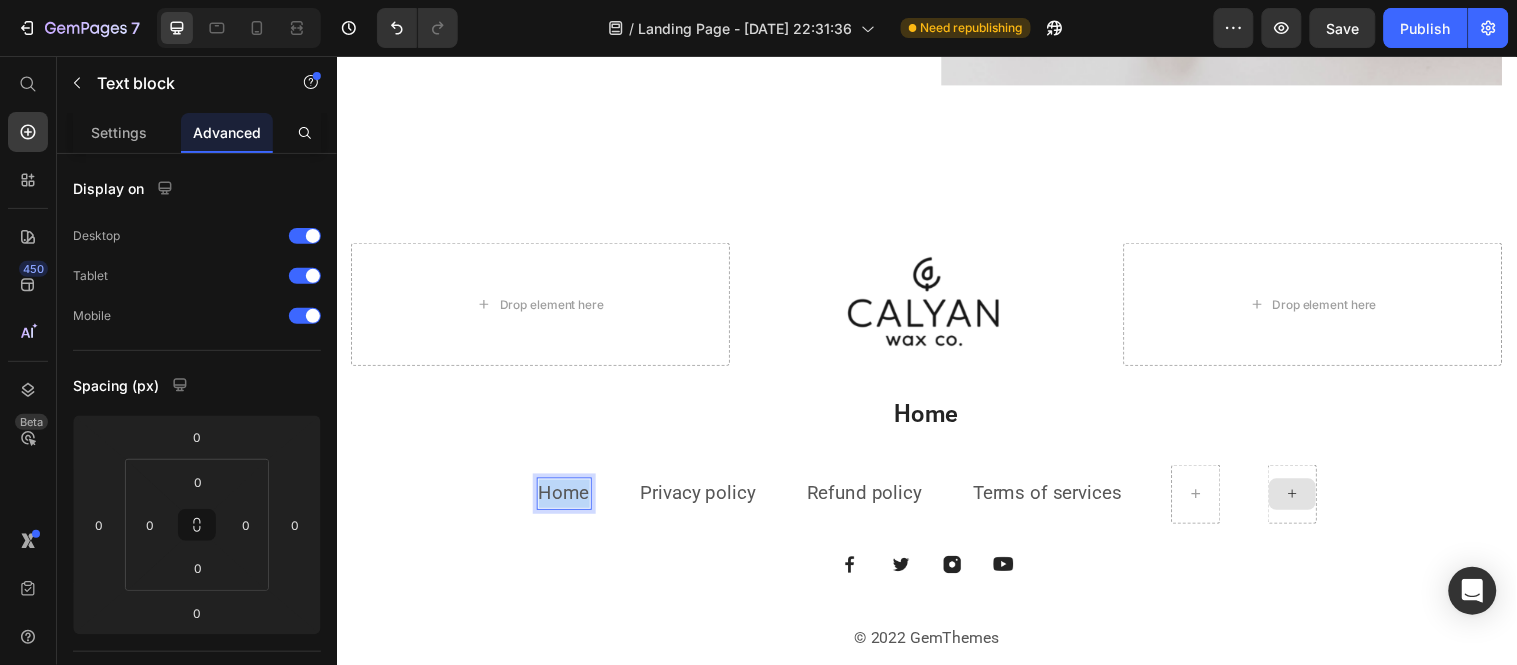 click on "Home" at bounding box center [568, 499] 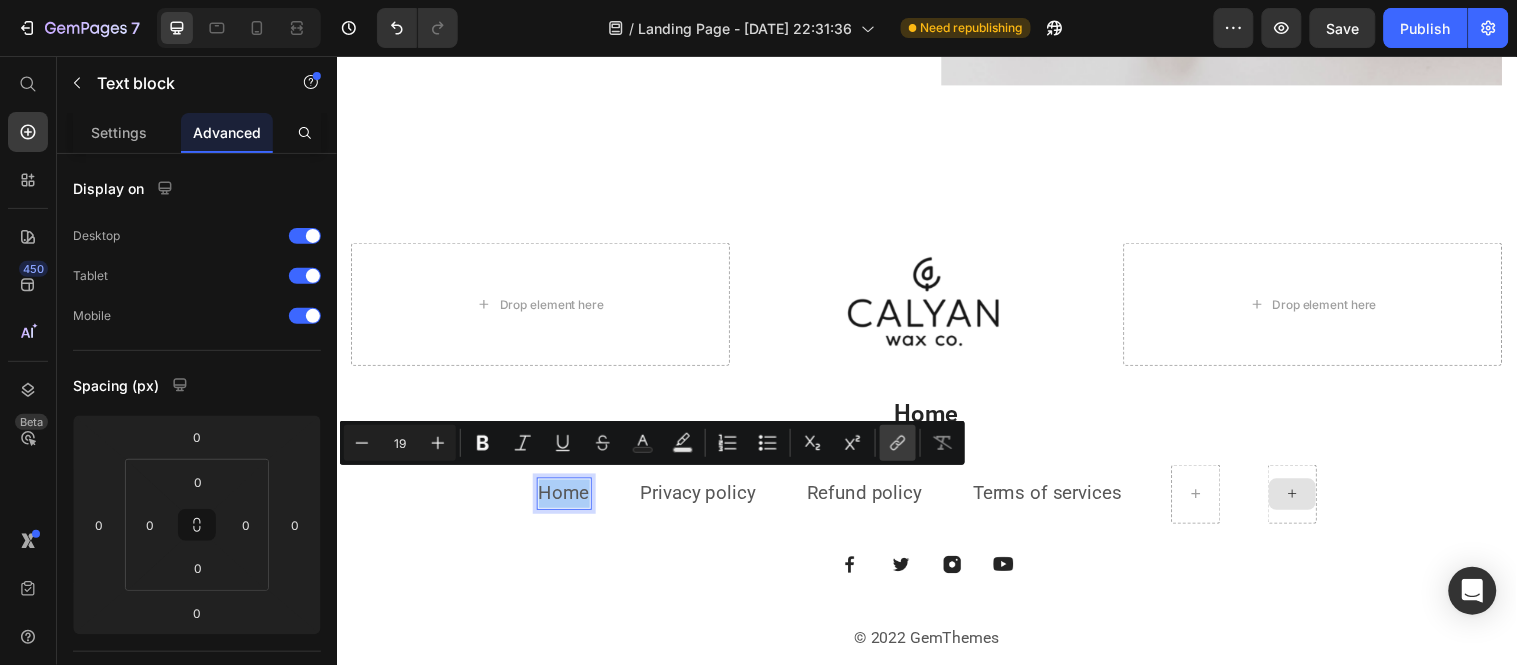 click 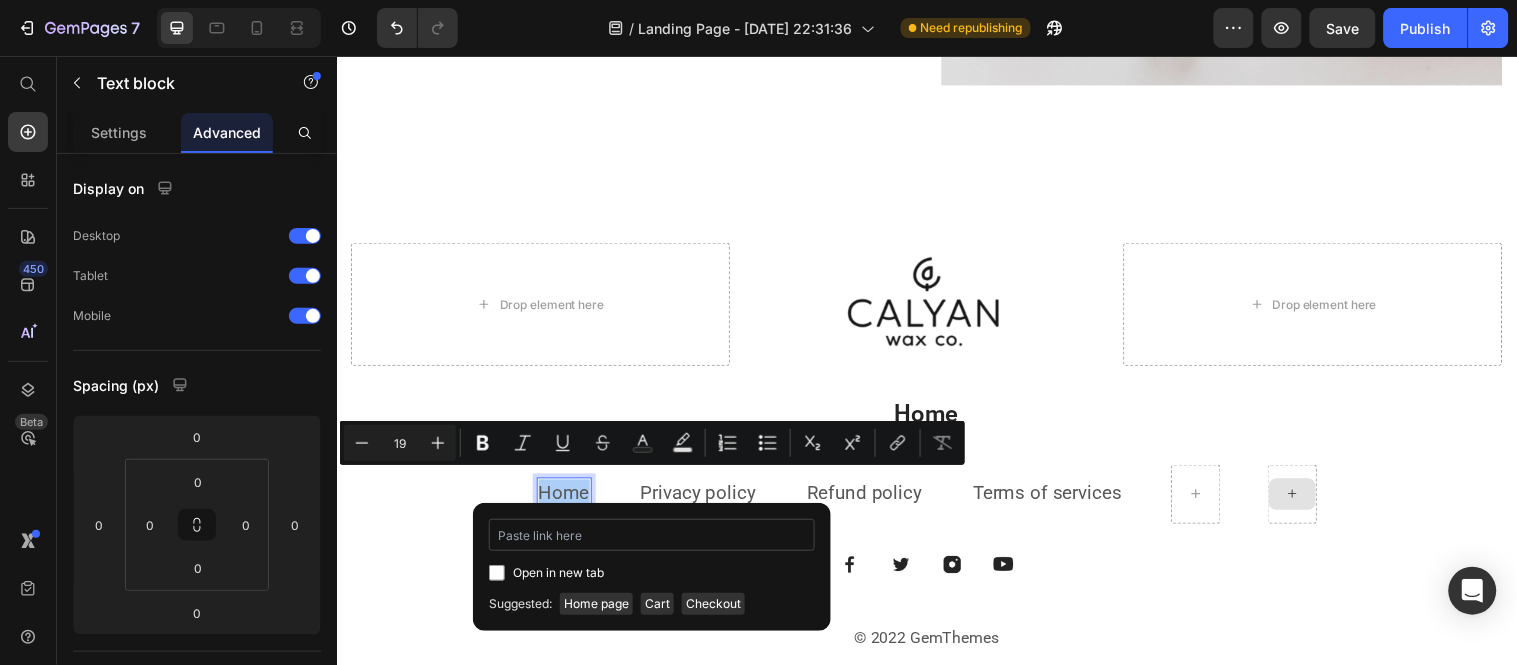 type on "#" 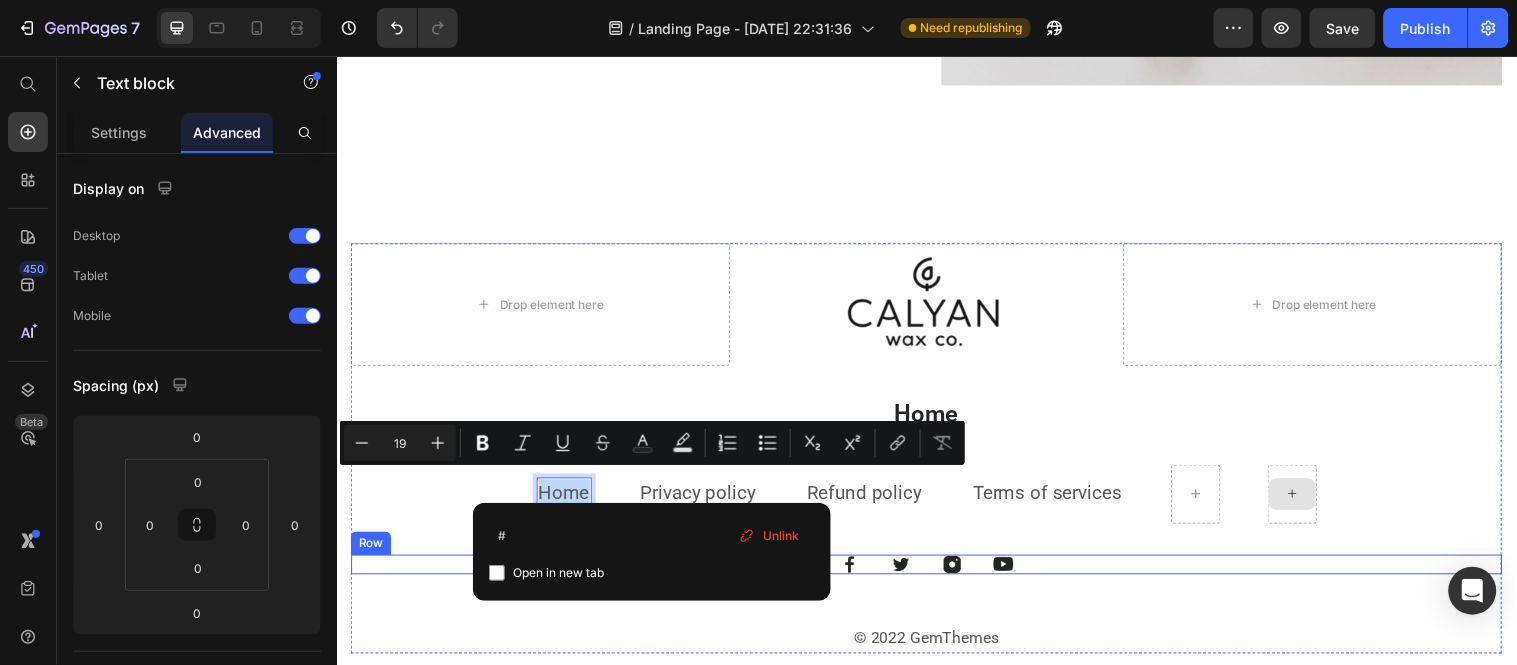 click on "Image Image Image Image Row" at bounding box center [936, 572] 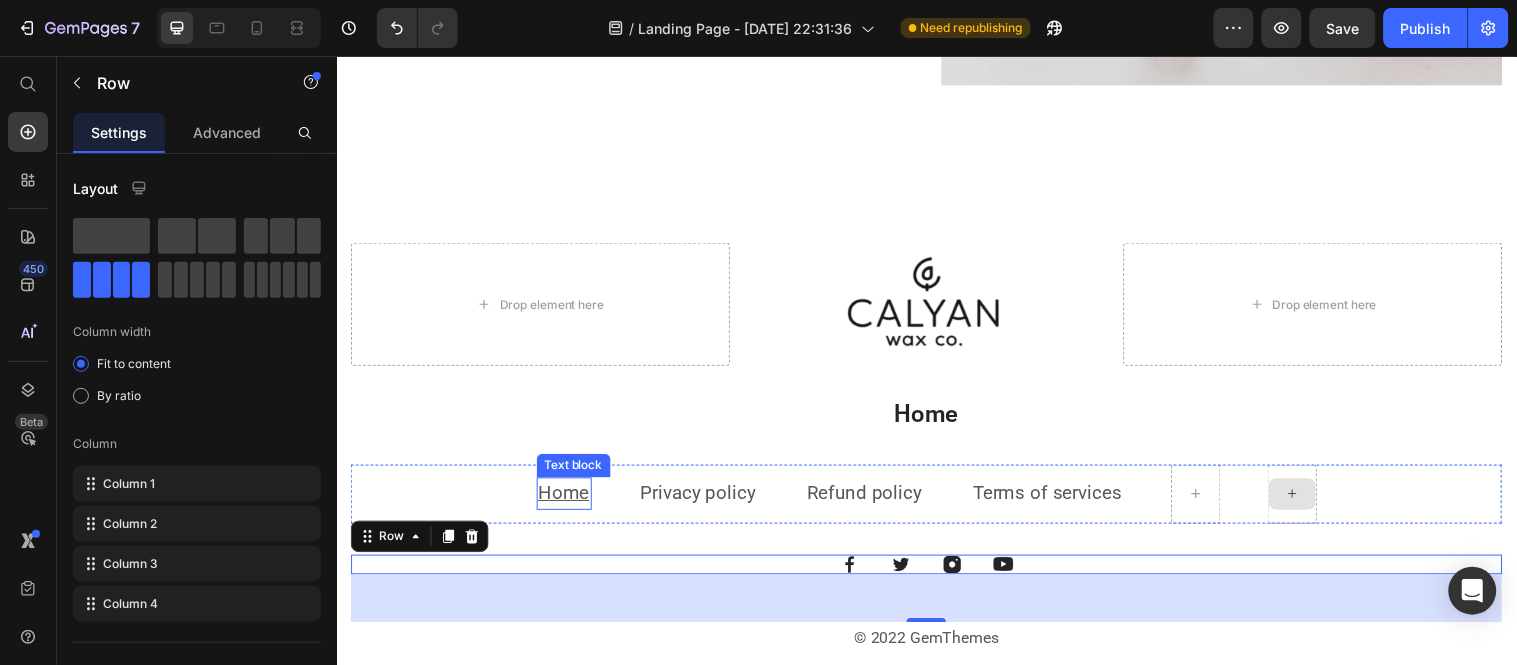 click on "Home" at bounding box center (568, 498) 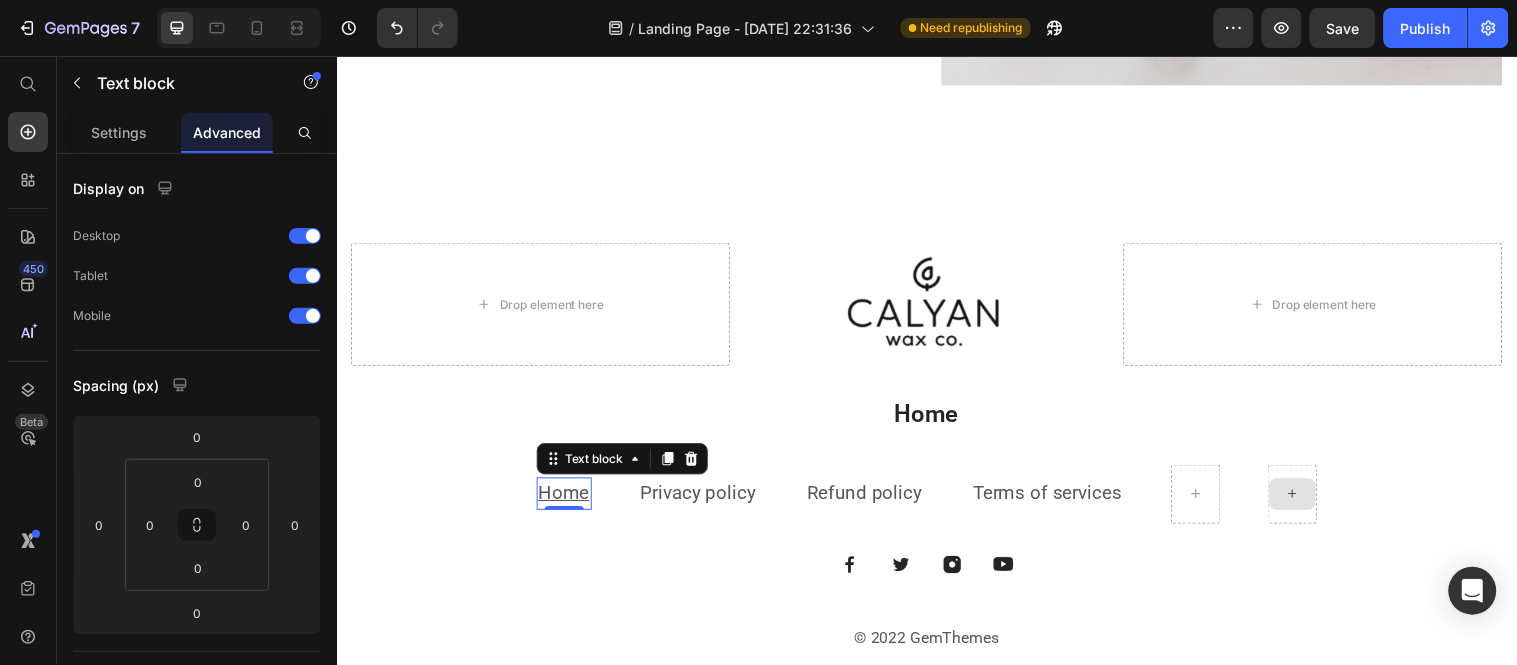 click on "Home" at bounding box center (568, 498) 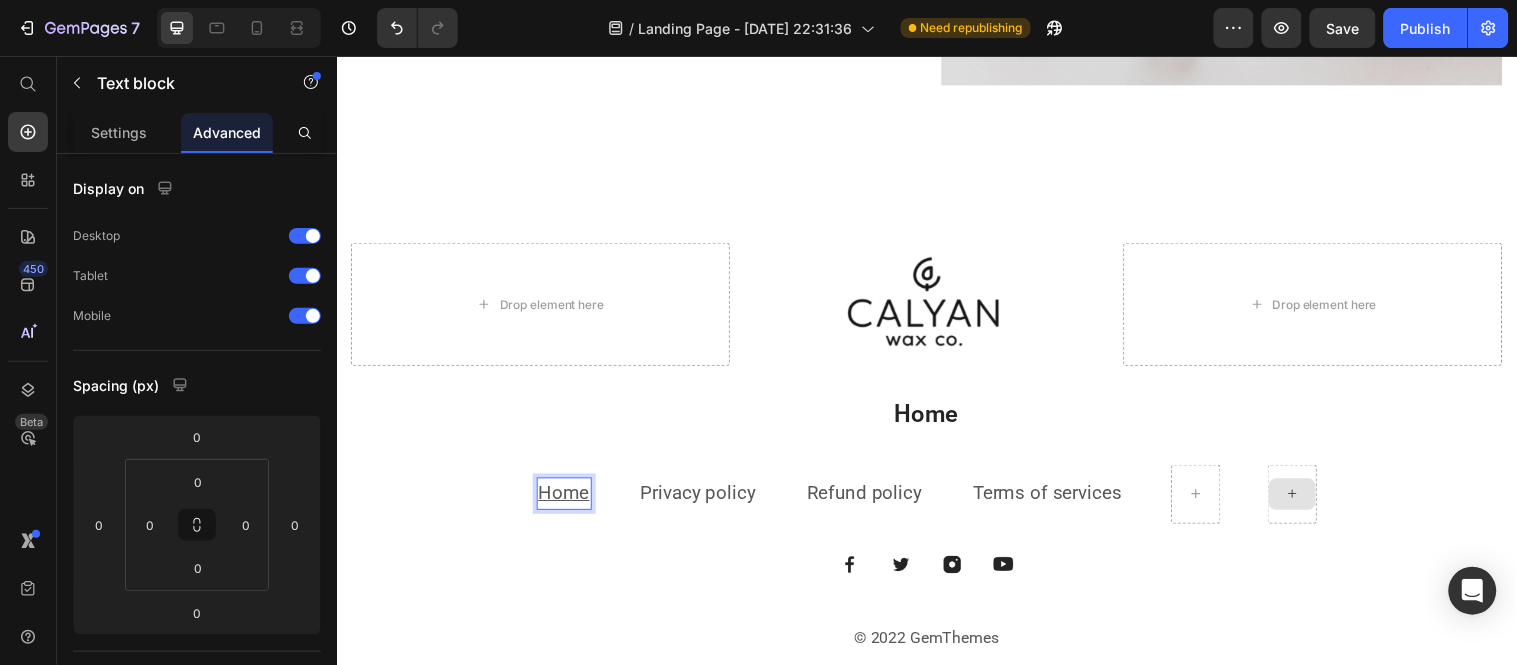 click on "Home" at bounding box center [568, 498] 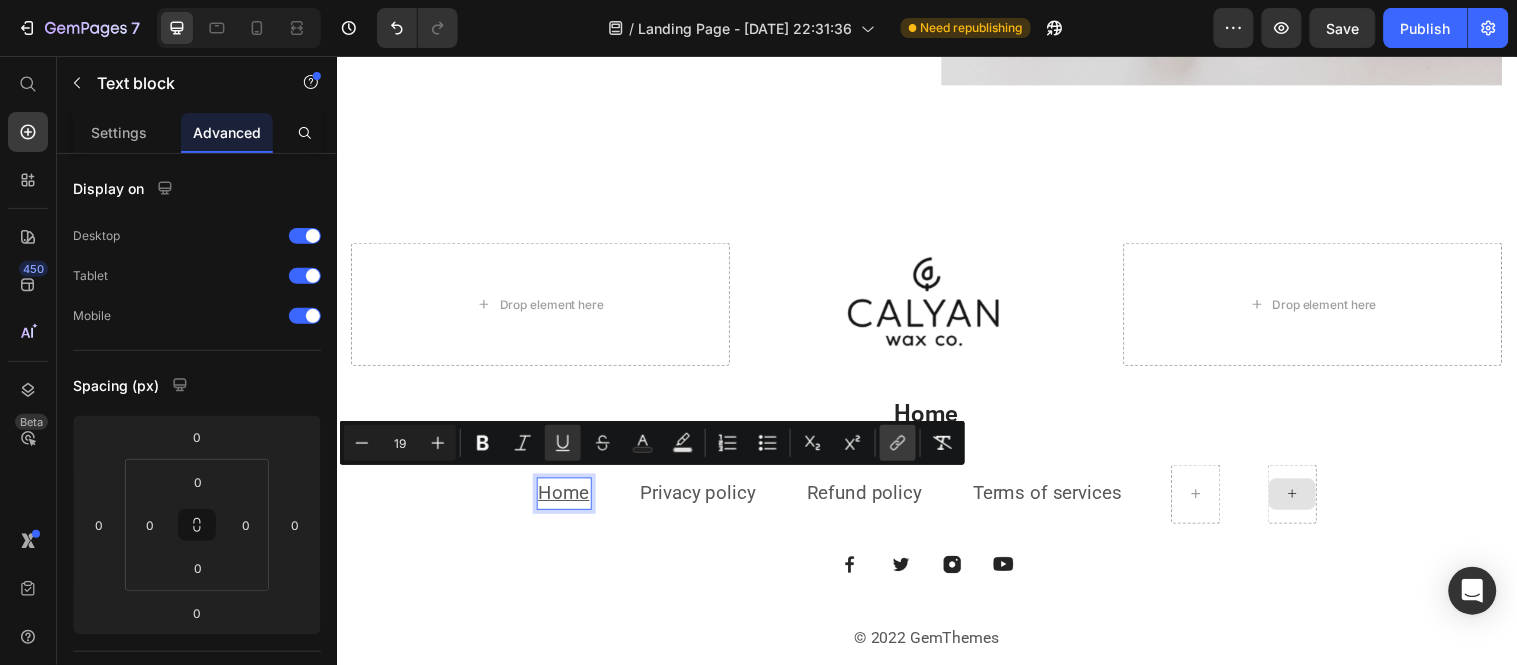 click 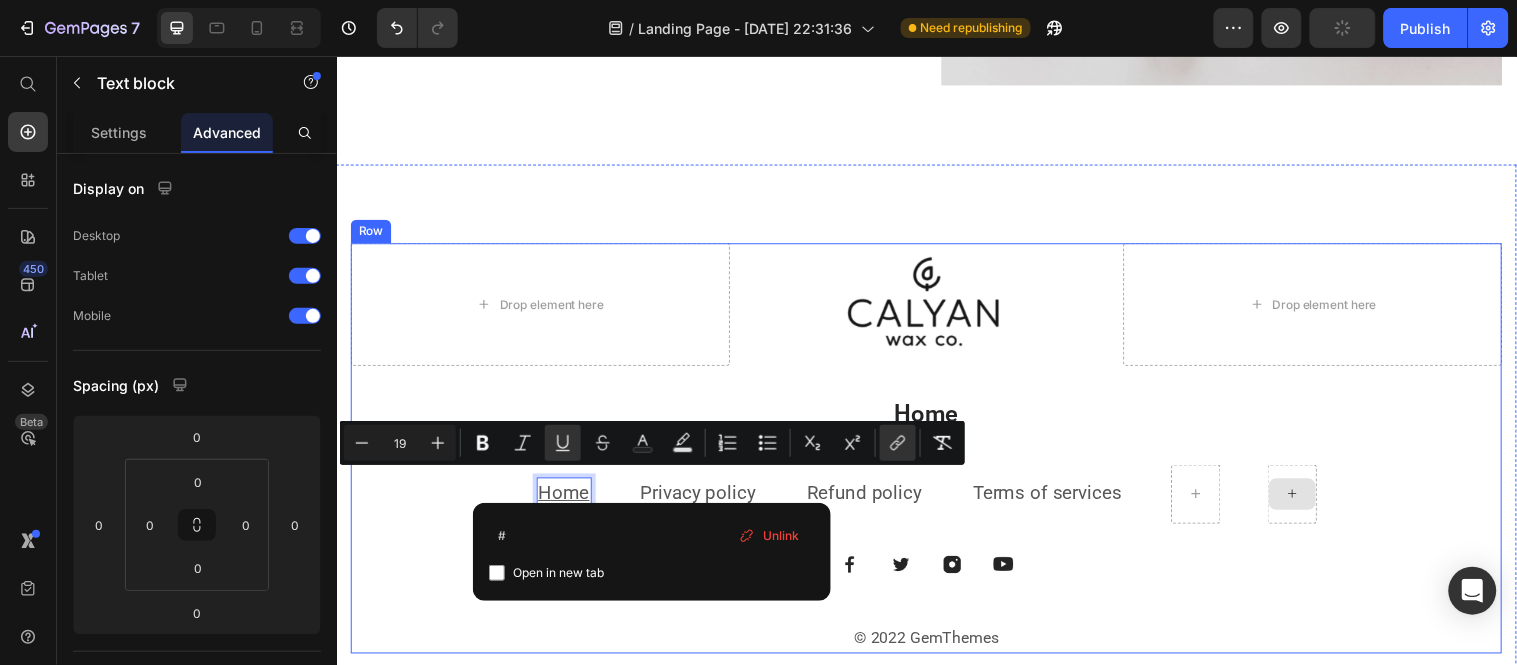 click on "Drop element here Image
Drop element here Row Home Heading Home Text block   0 Privacy policy  Text block Refund policy  Text block Terms of services  Text block
Row Image Image Image Image Row © 2022 GemThemes Text block" at bounding box center [936, 454] 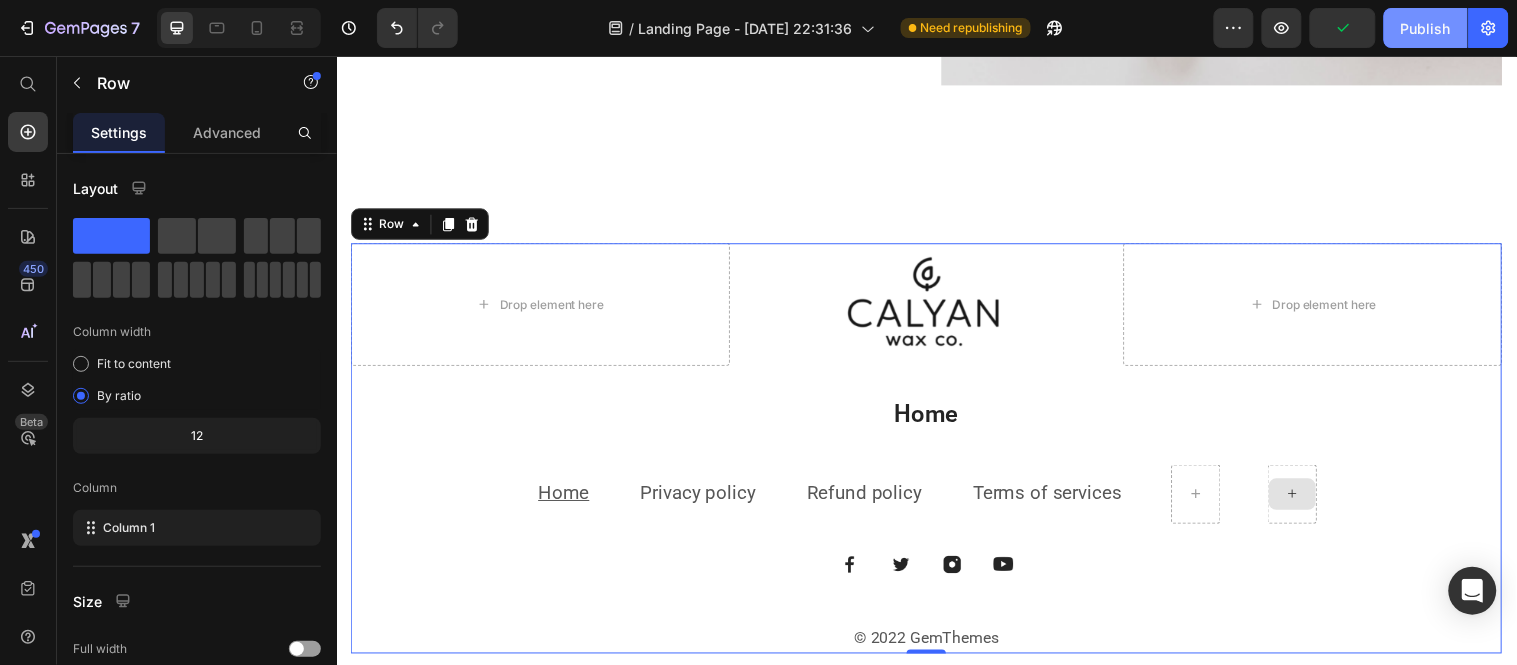 click on "Publish" at bounding box center [1426, 28] 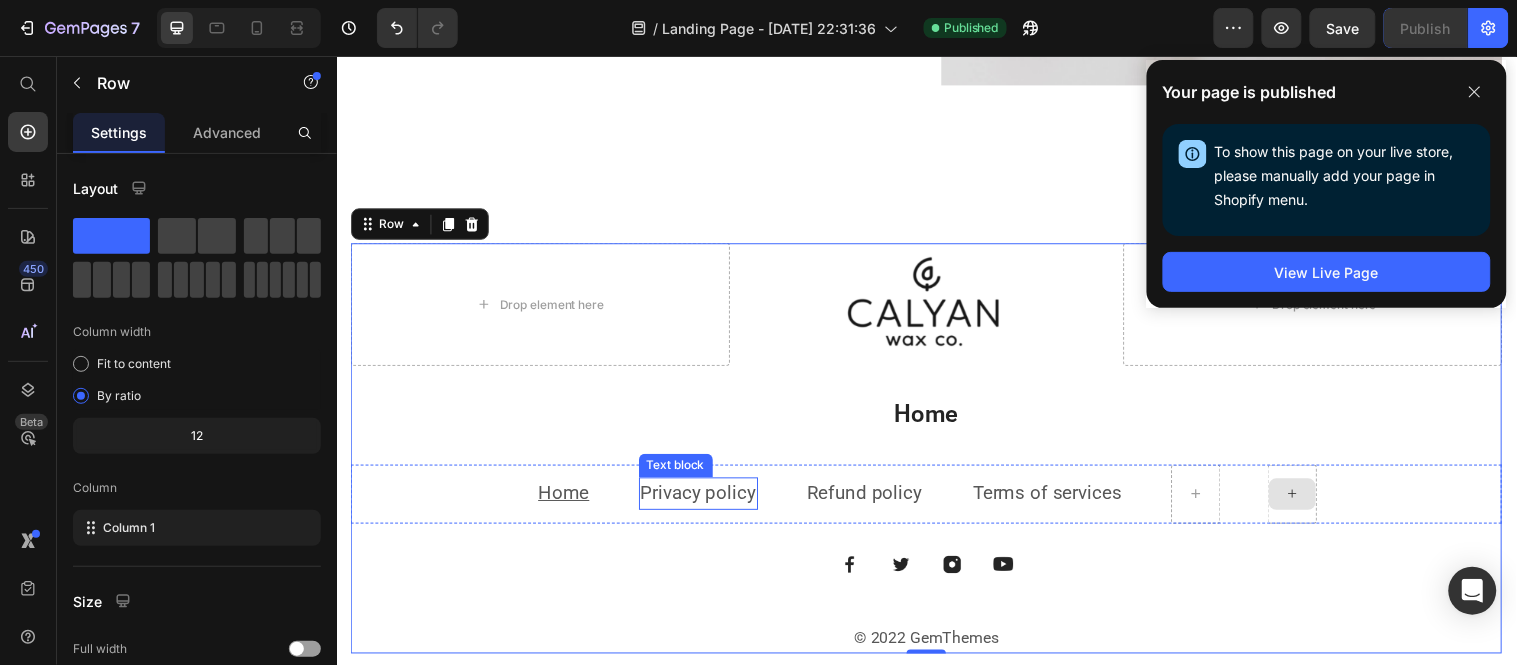 click on "Privacy policy" at bounding box center [704, 499] 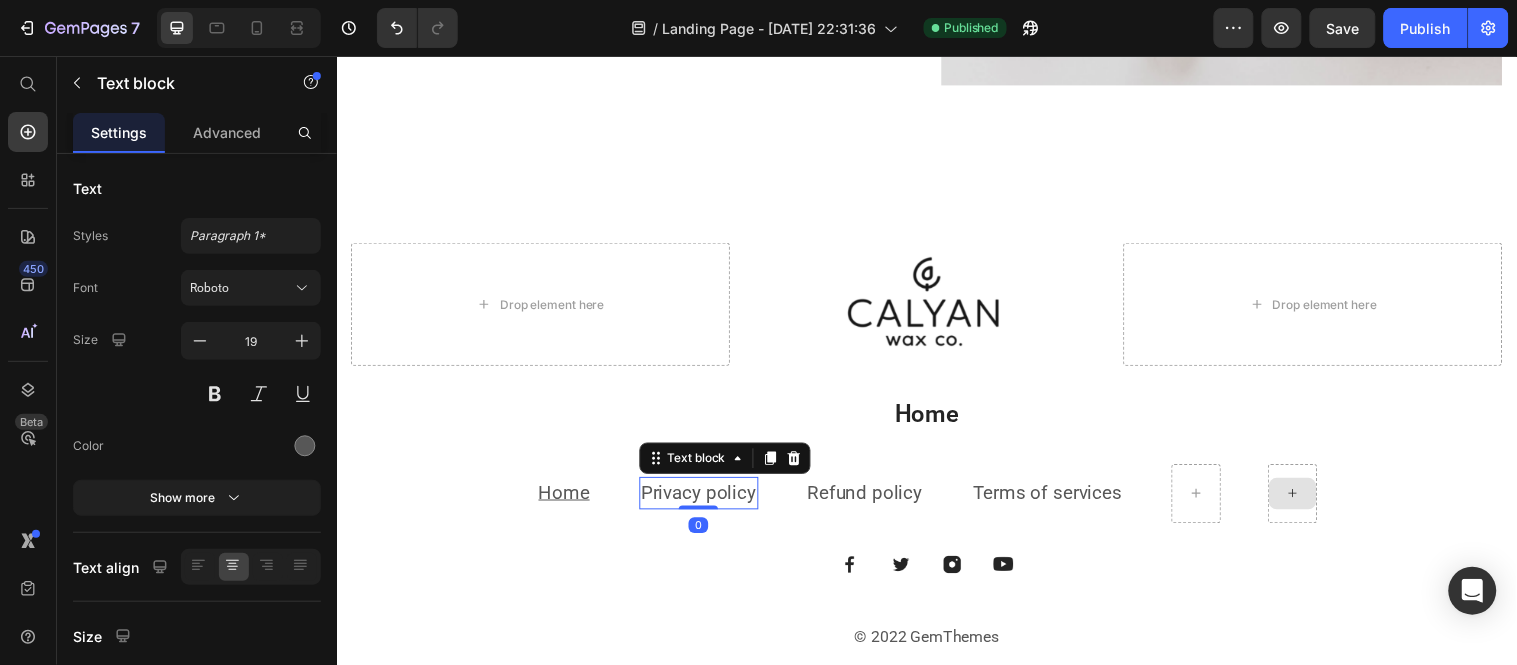 click on "Privacy policy" at bounding box center (704, 499) 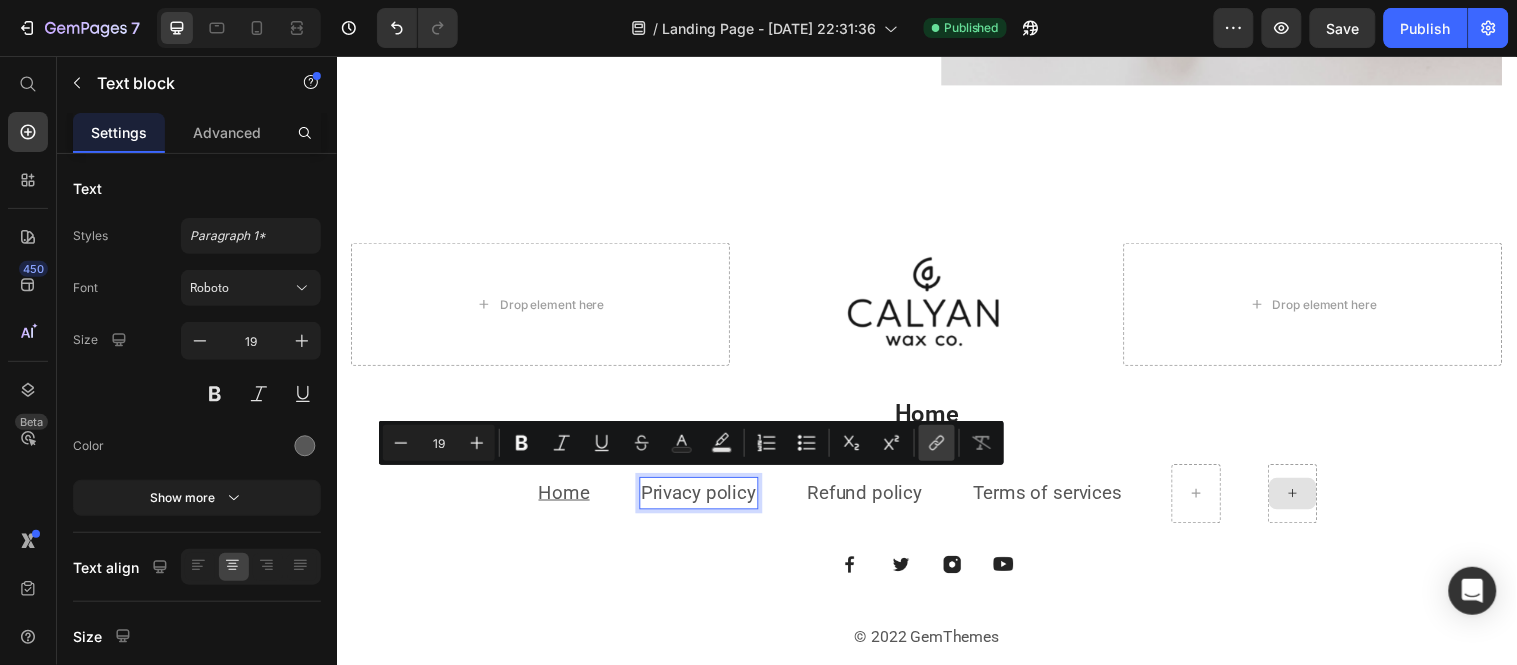 click 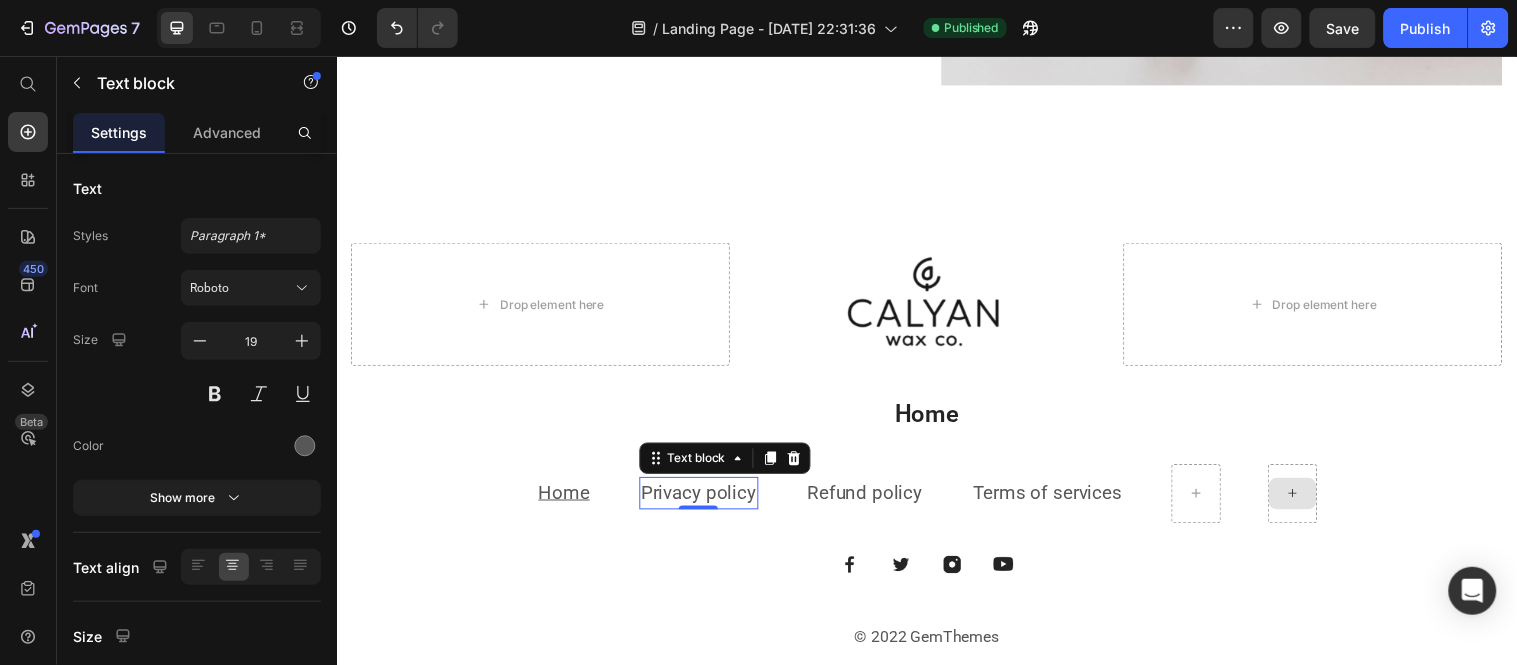 click on "Privacy policy" at bounding box center (704, 499) 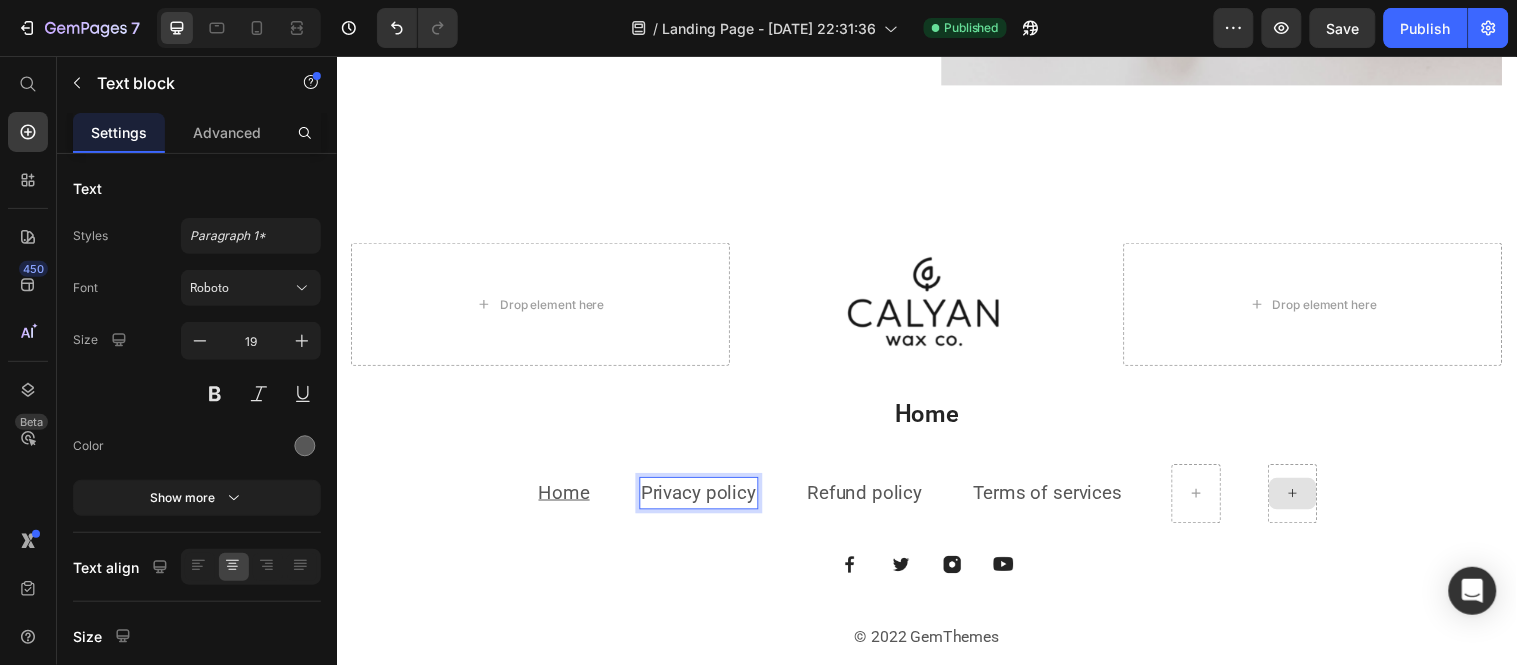 click on "Privacy policy" at bounding box center (704, 499) 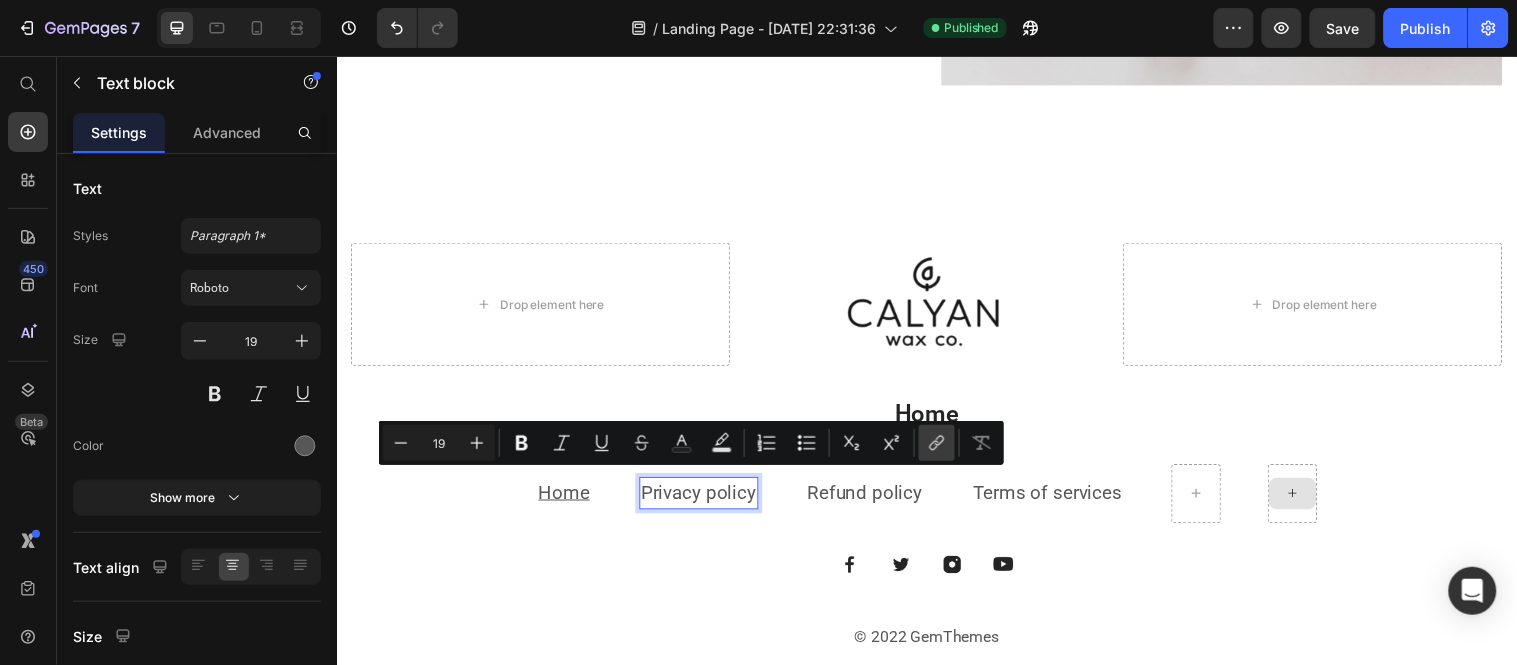 click 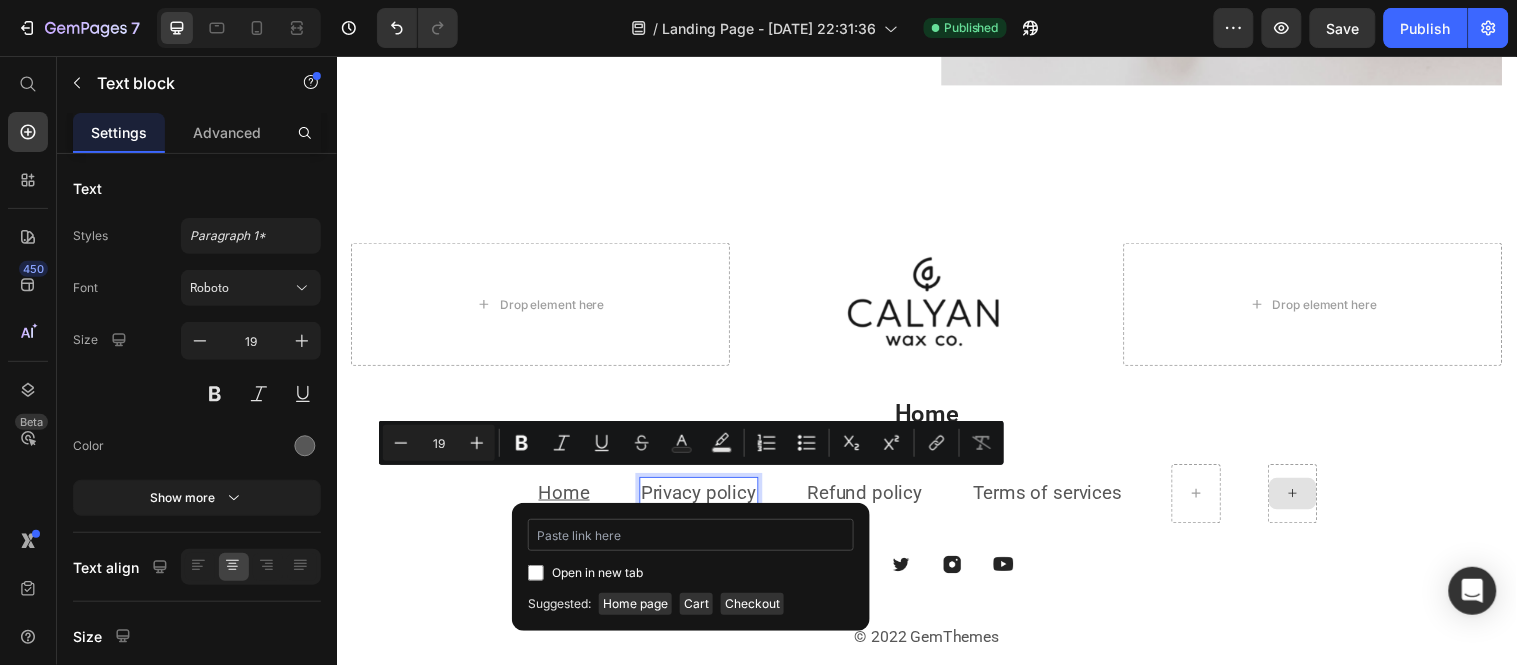 click at bounding box center (691, 535) 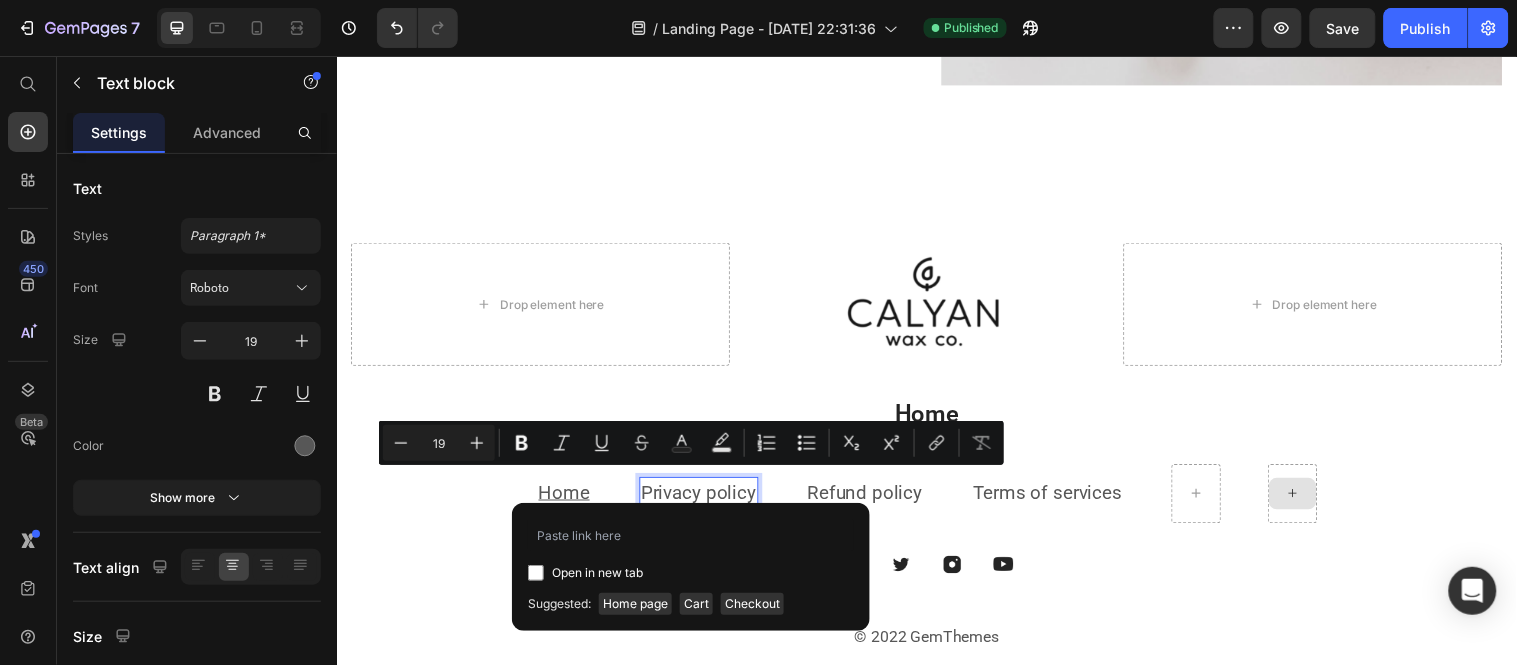 type on "https://usshop012.myshopify.com/pages/privacy-policy" 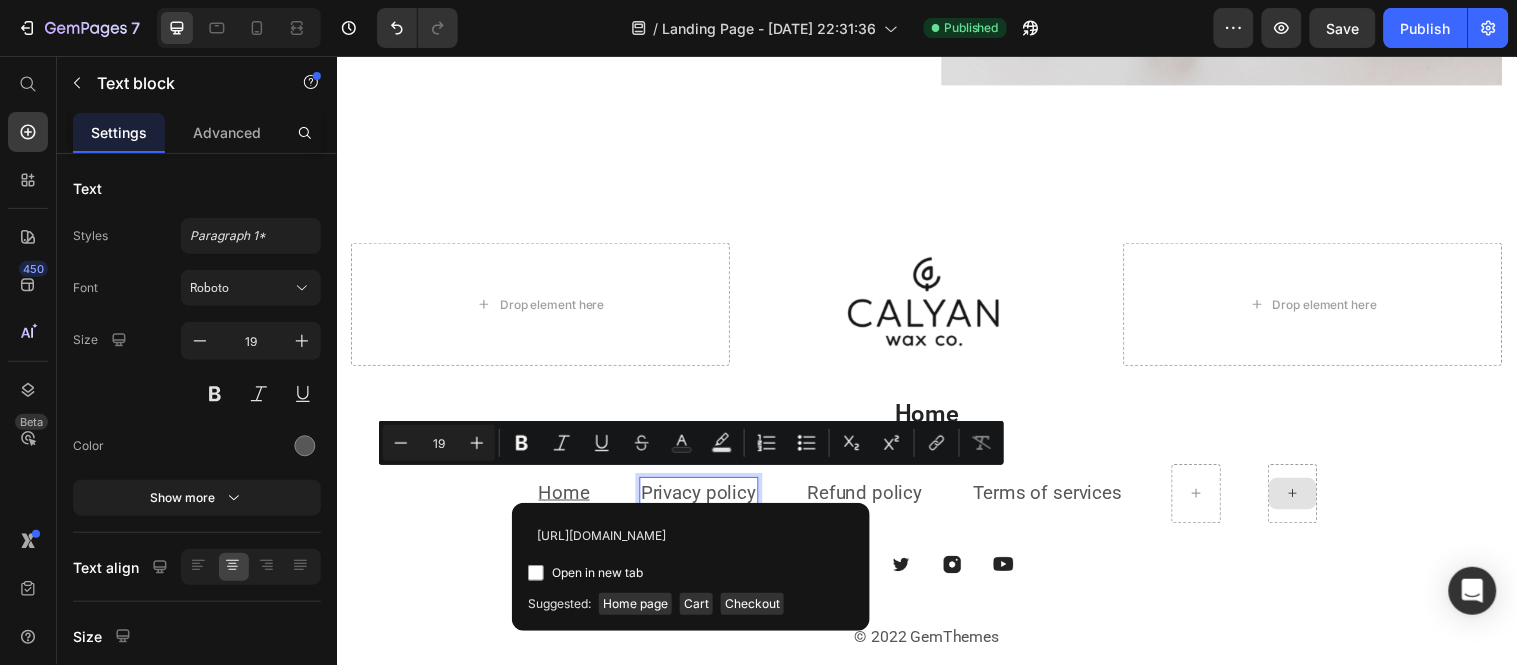 scroll, scrollTop: 0, scrollLeft: 92, axis: horizontal 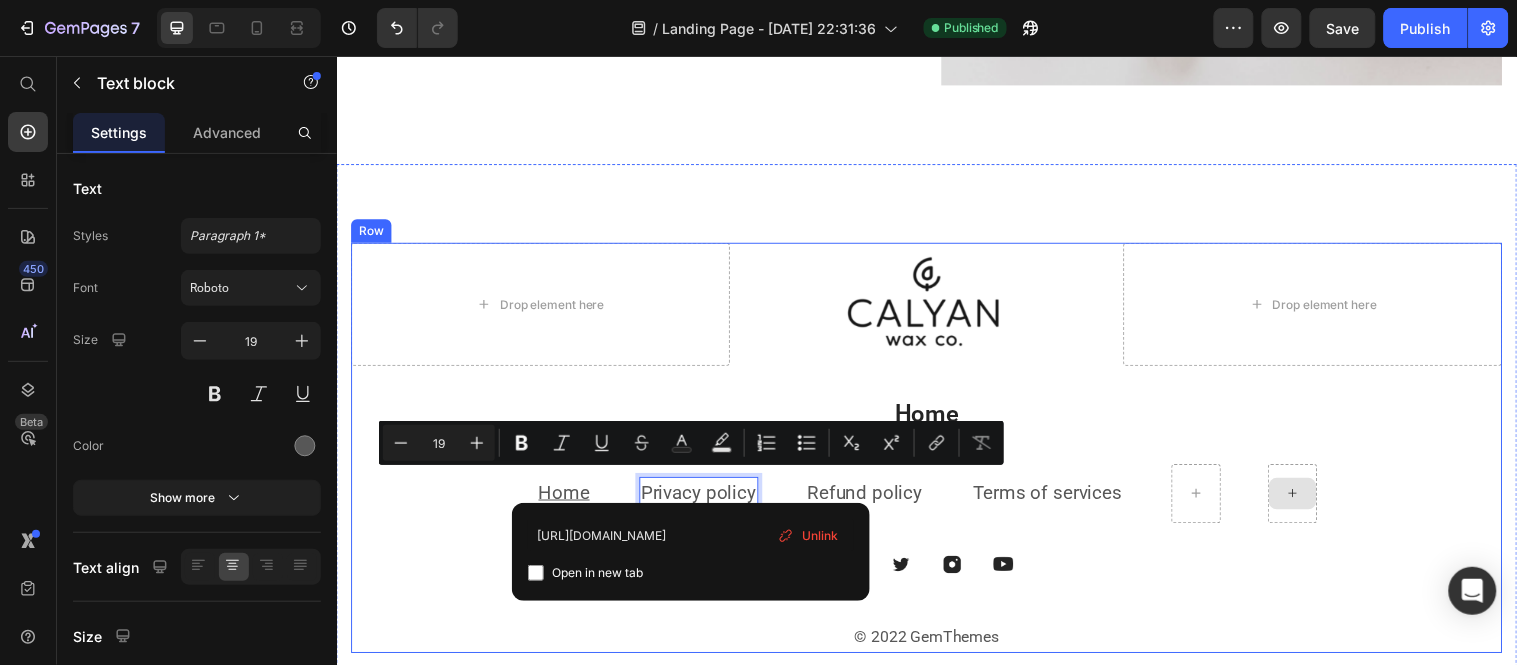 click on "Drop element here Image
Drop element here Row Home Heading Home Text block Privacy policy  Text block   0 Refund policy  Text block Terms of services  Text block
Row Image Image Image Image Row © 2022 GemThemes Text block" at bounding box center [936, 454] 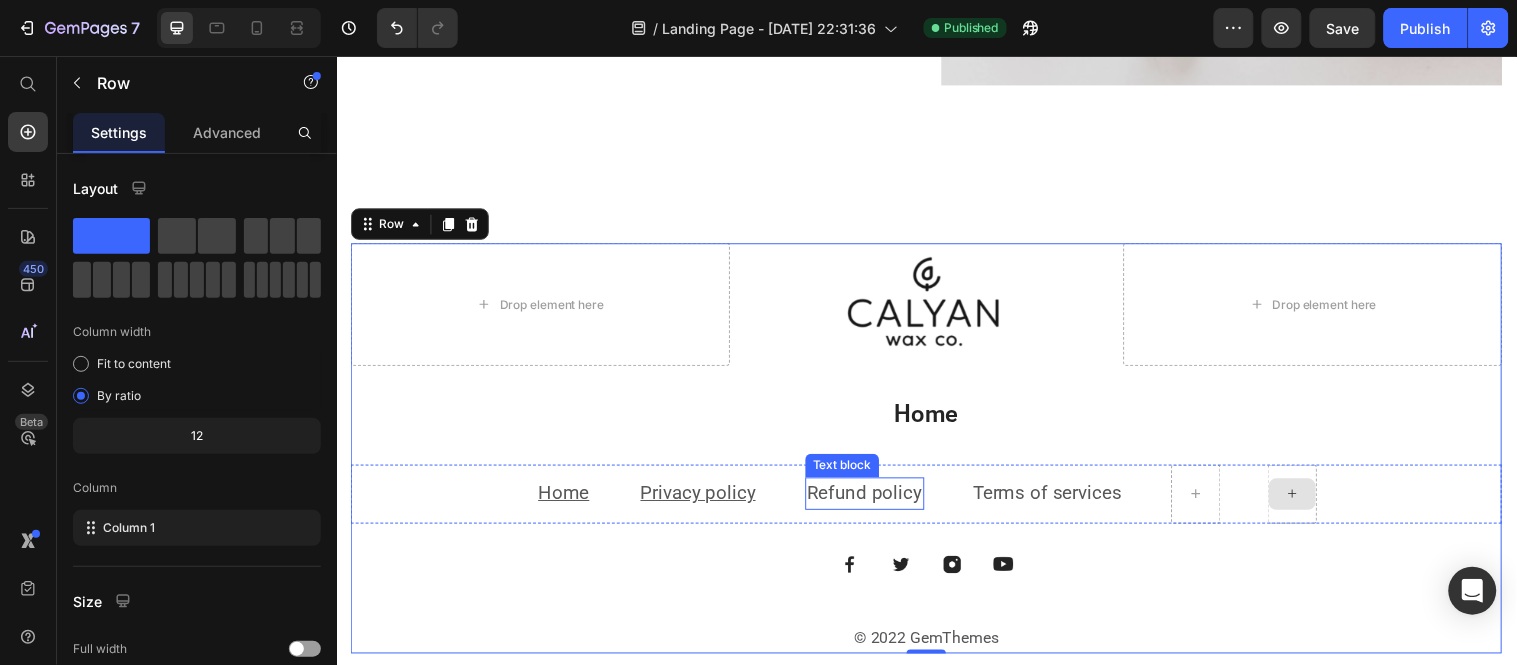 click on "Refund policy" at bounding box center (873, 499) 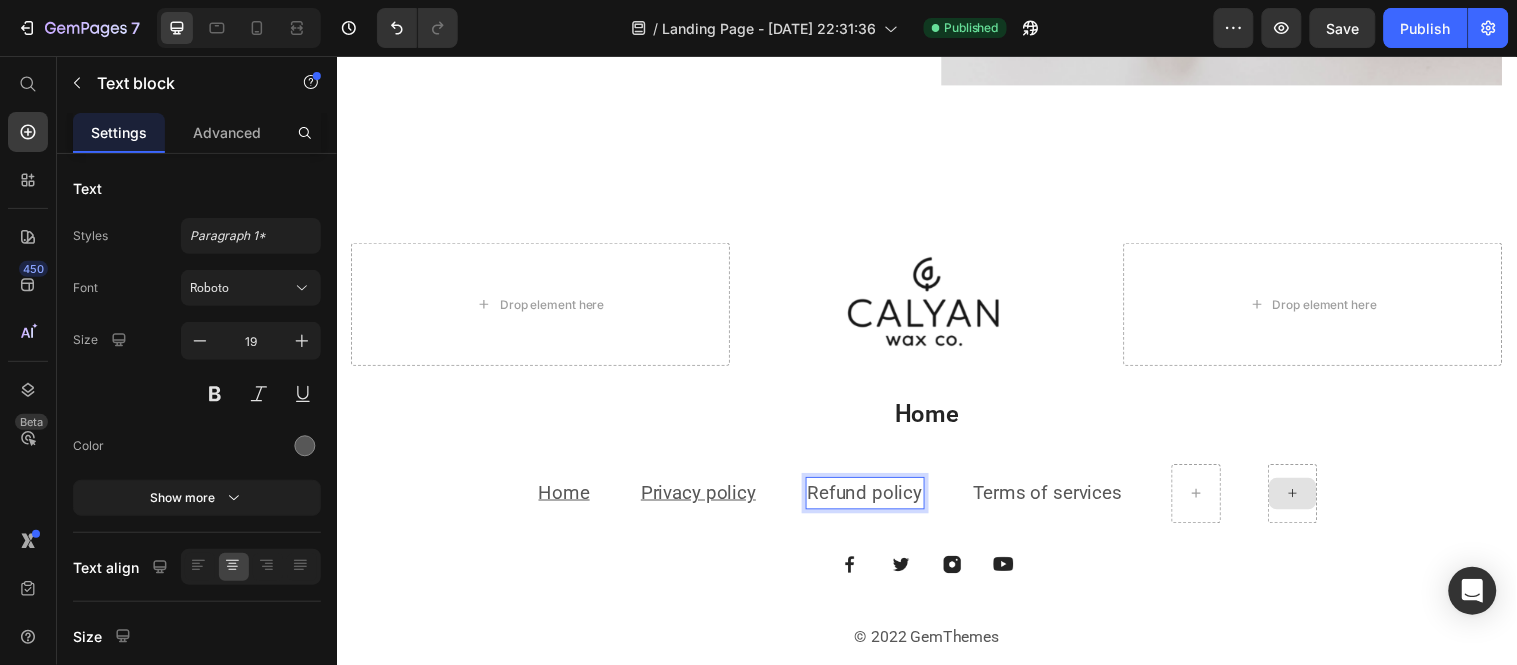 click on "Refund policy" at bounding box center [873, 499] 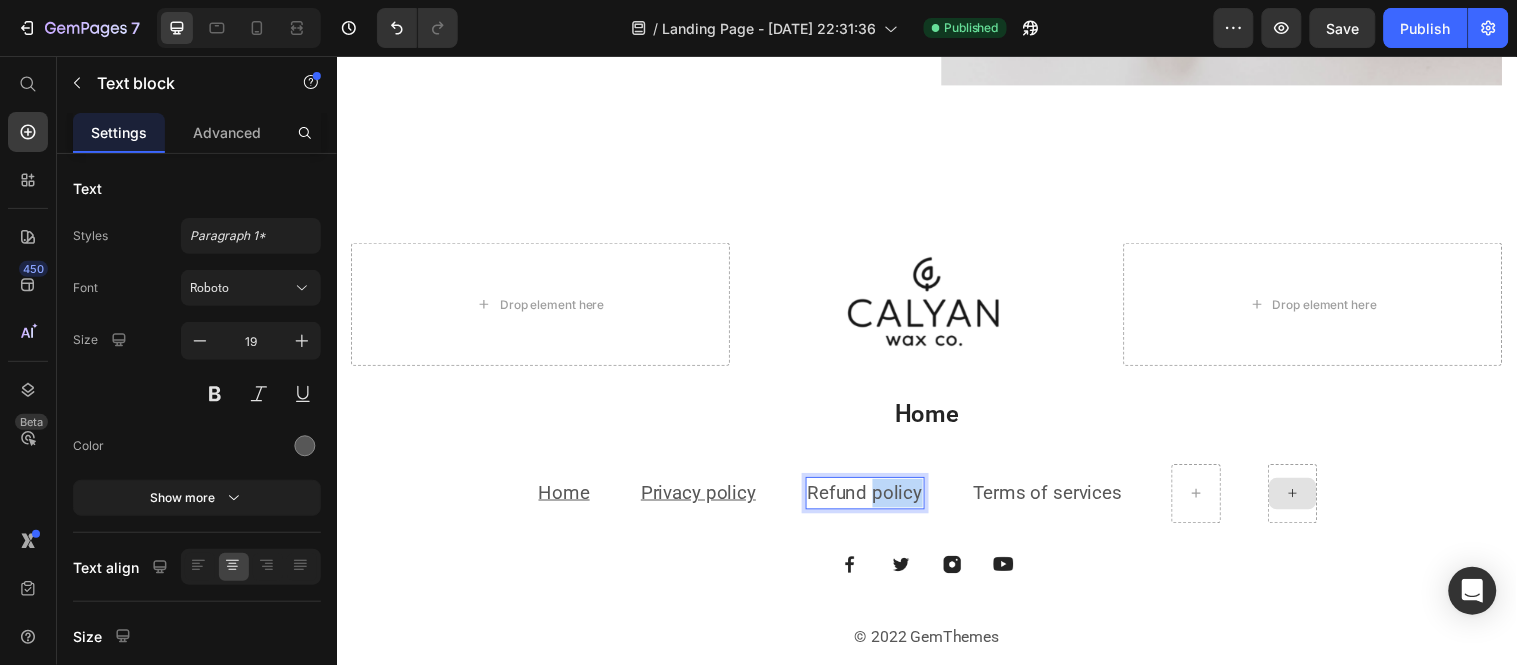 click on "Refund policy" at bounding box center [873, 499] 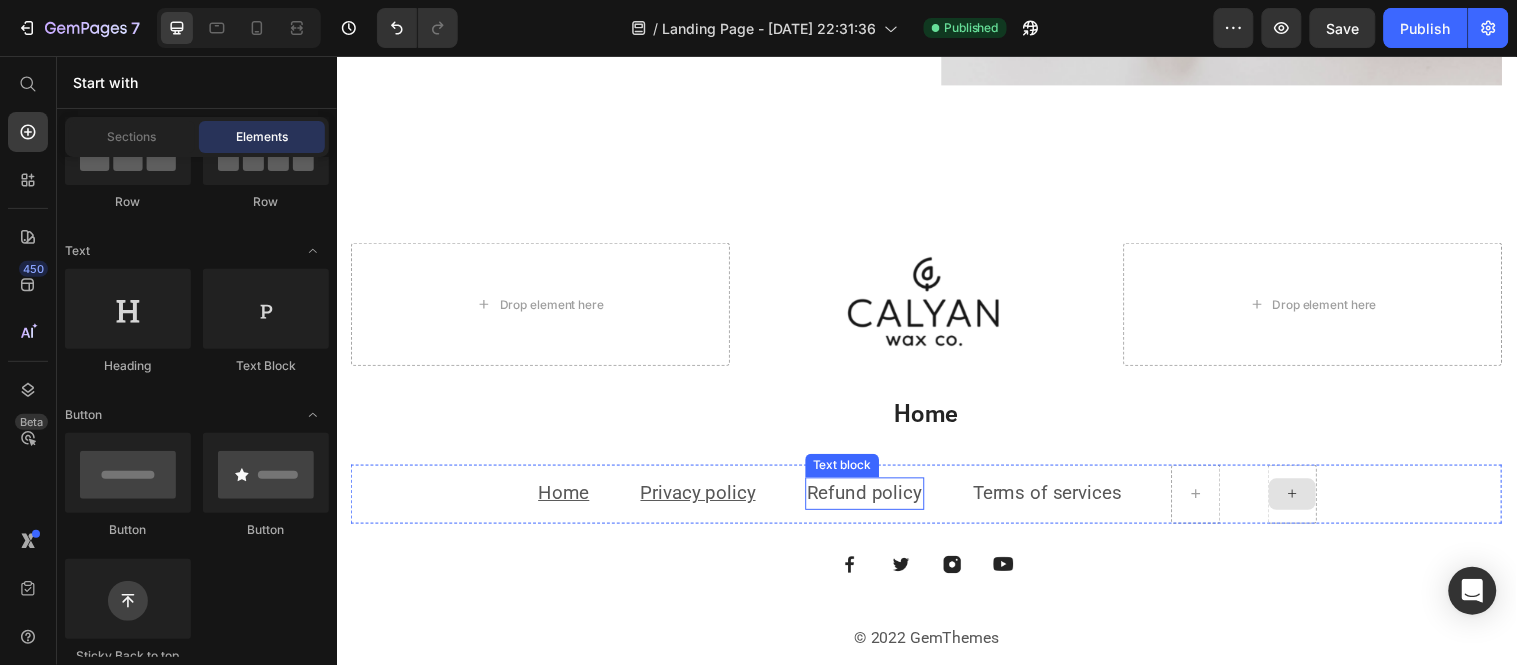 click on "Refund policy" at bounding box center (873, 499) 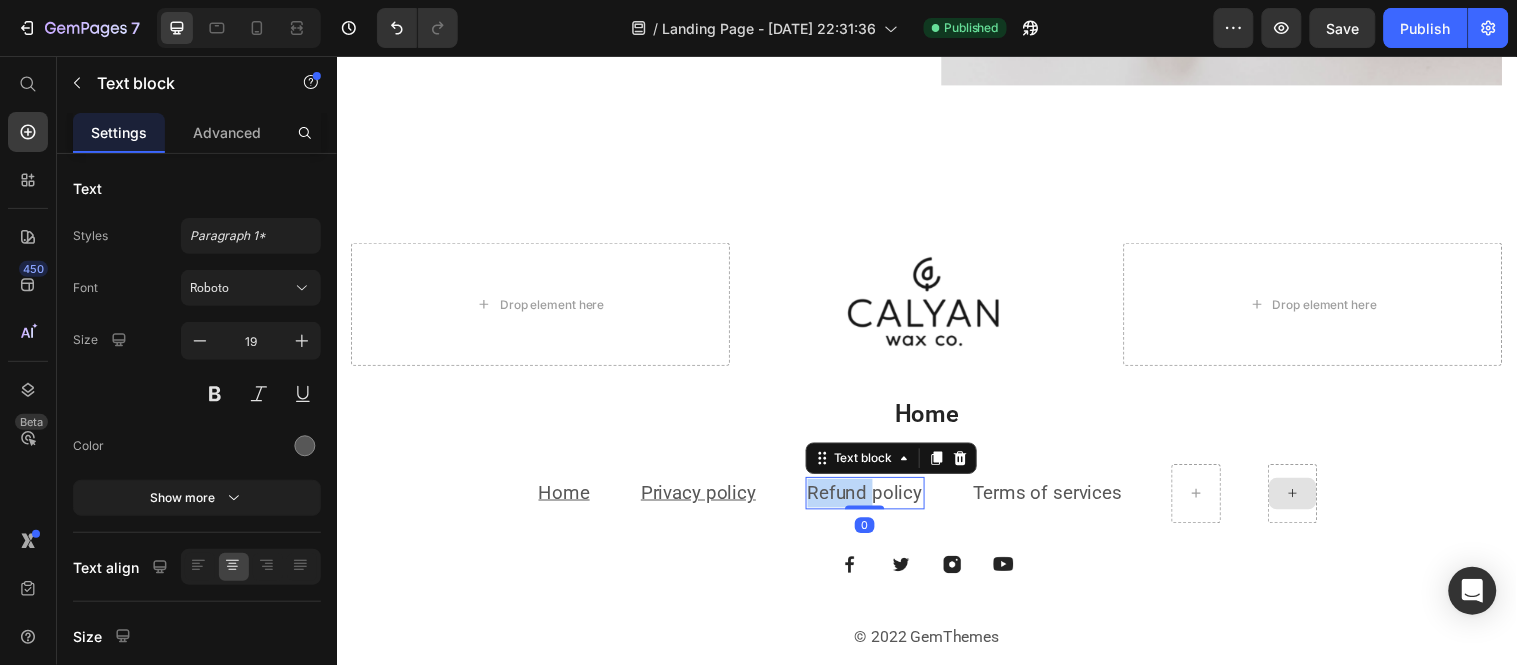 click on "Refund policy" at bounding box center (873, 499) 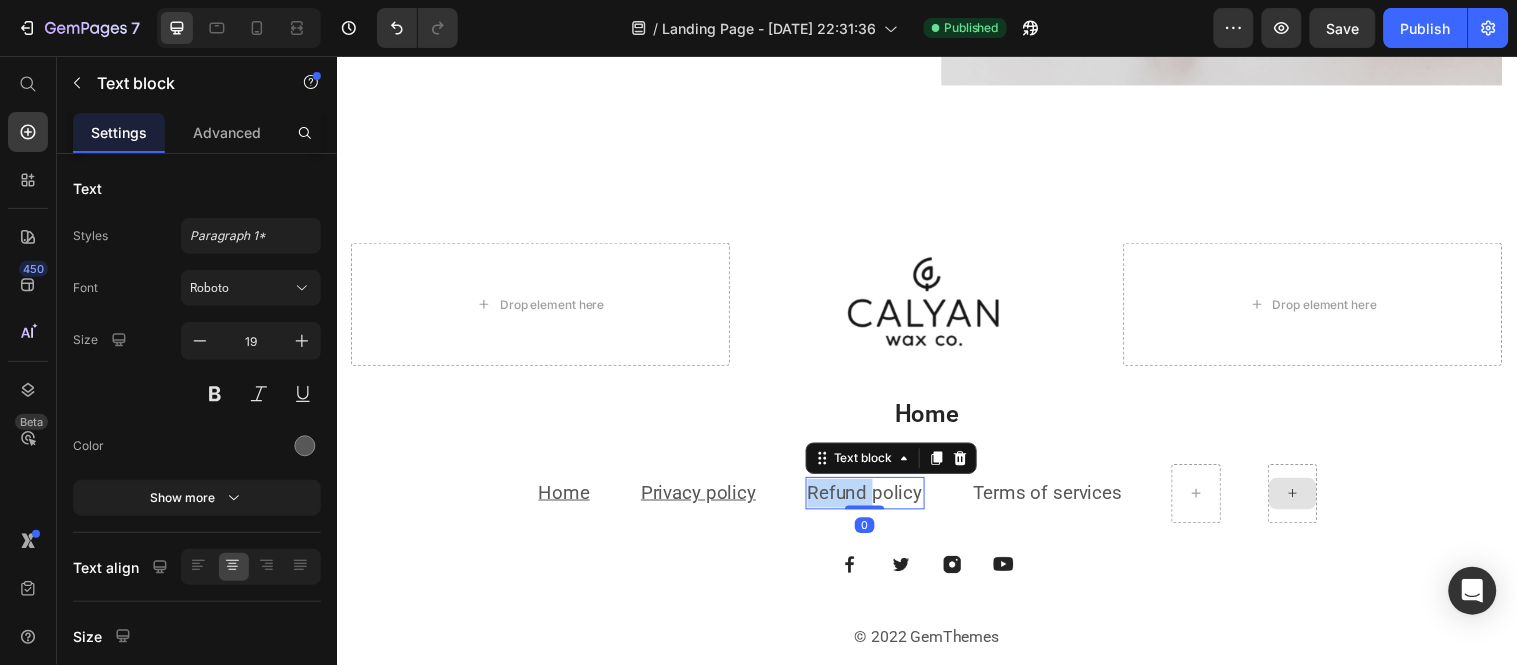 click on "Refund policy" at bounding box center [873, 499] 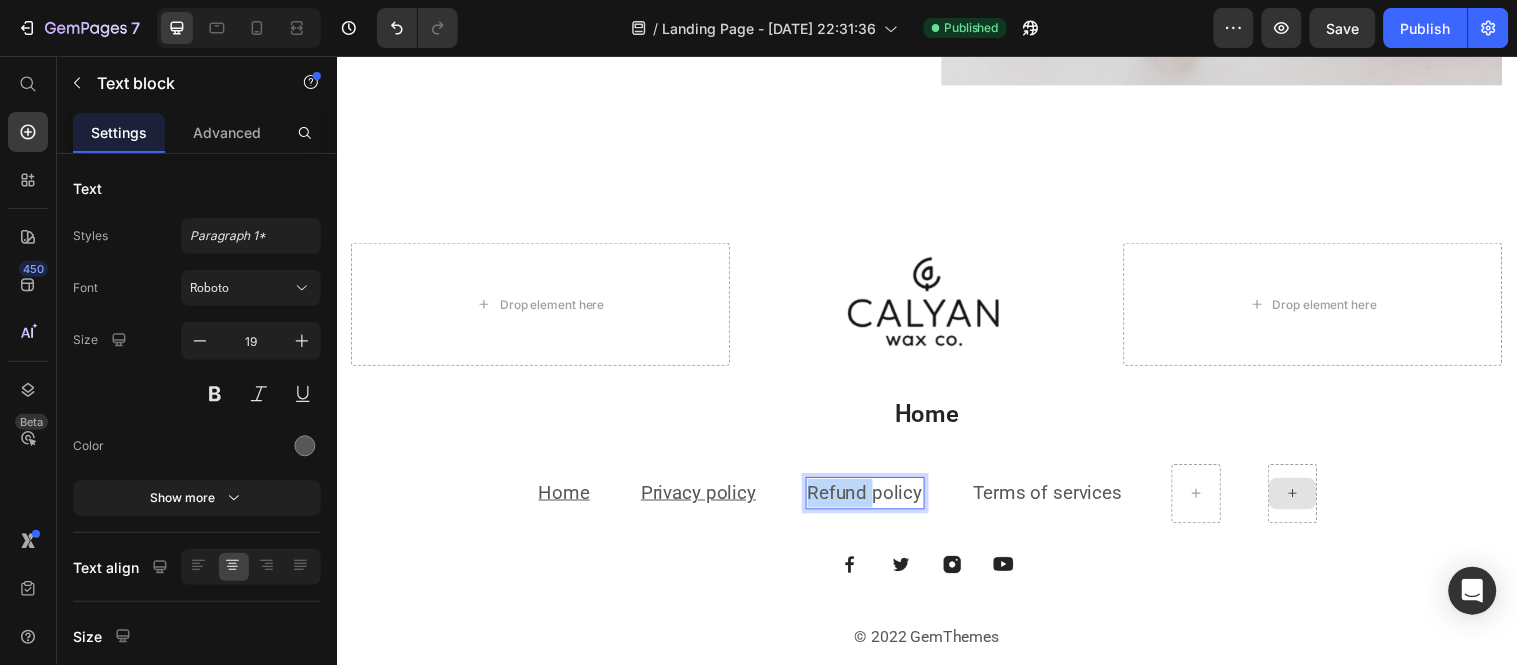 click on "Refund policy" at bounding box center (873, 499) 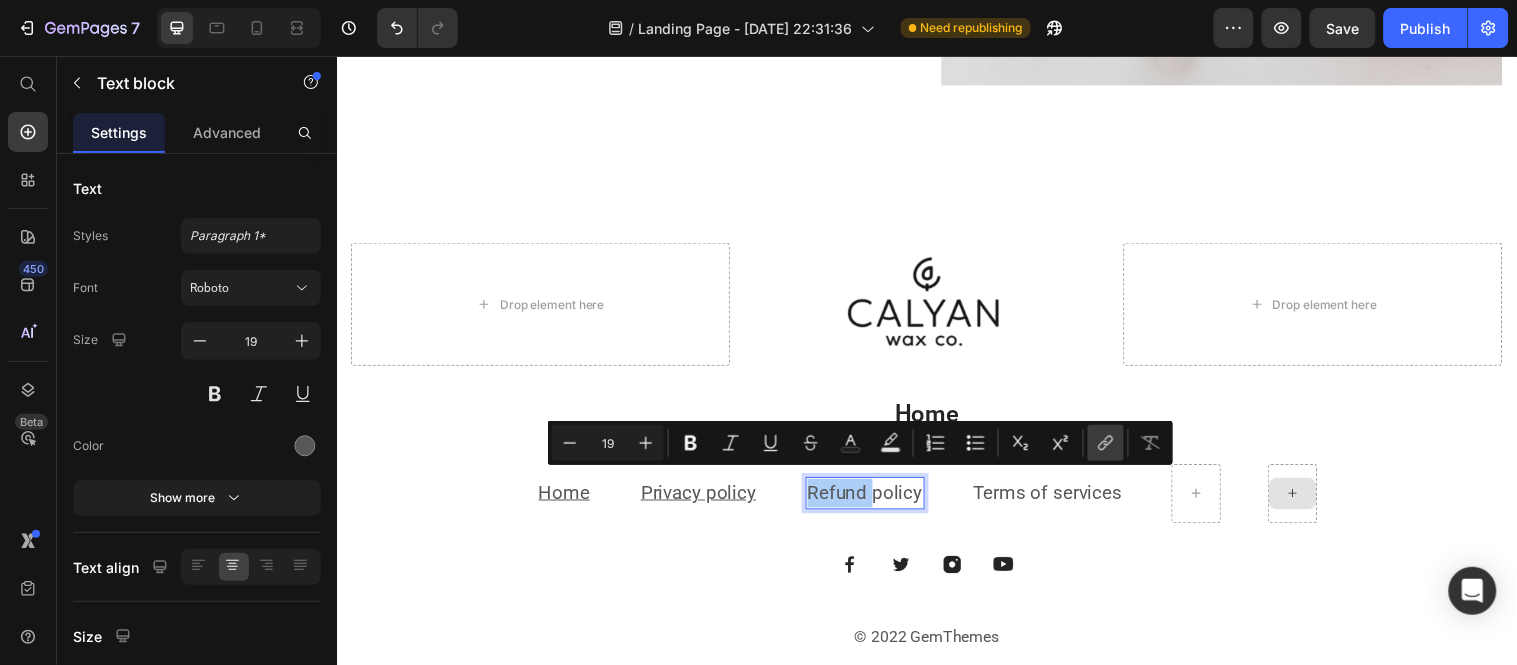 click 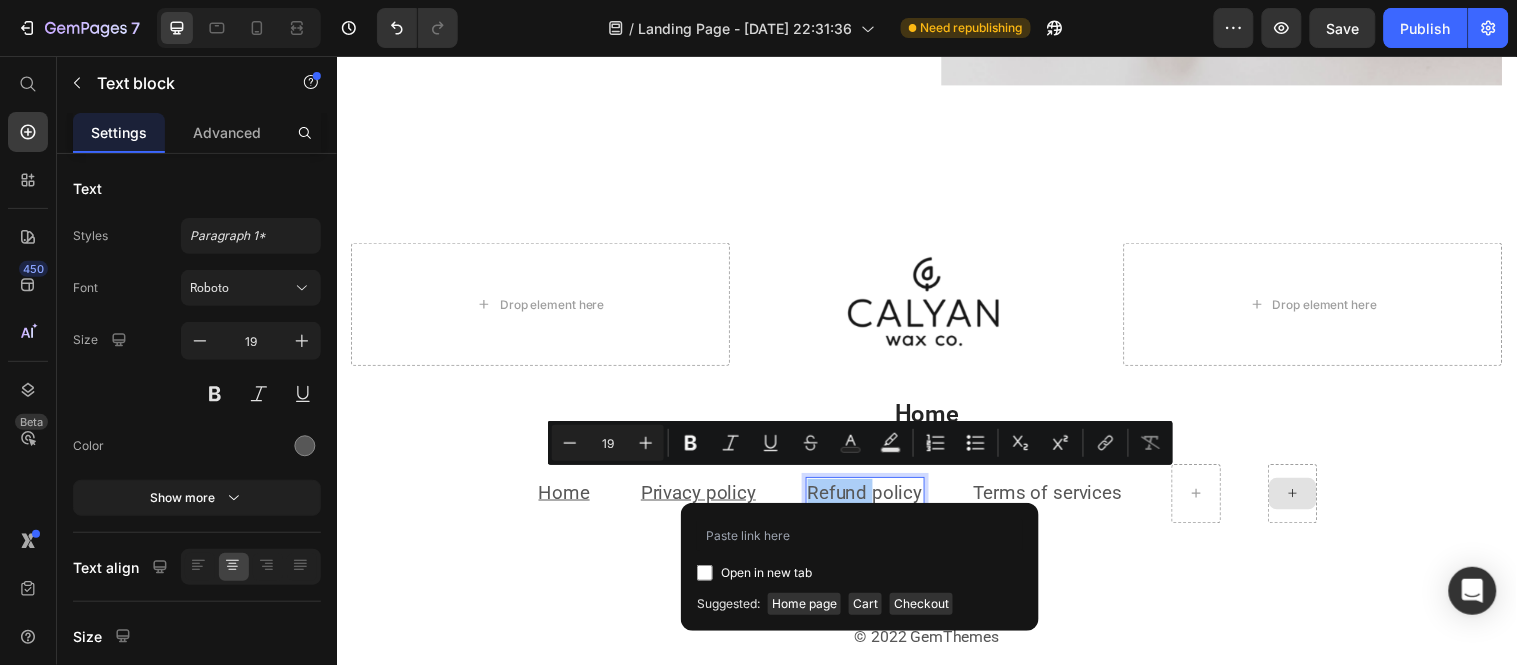 type on "https://usshop012.myshopify.com/pages/refund-return-policy" 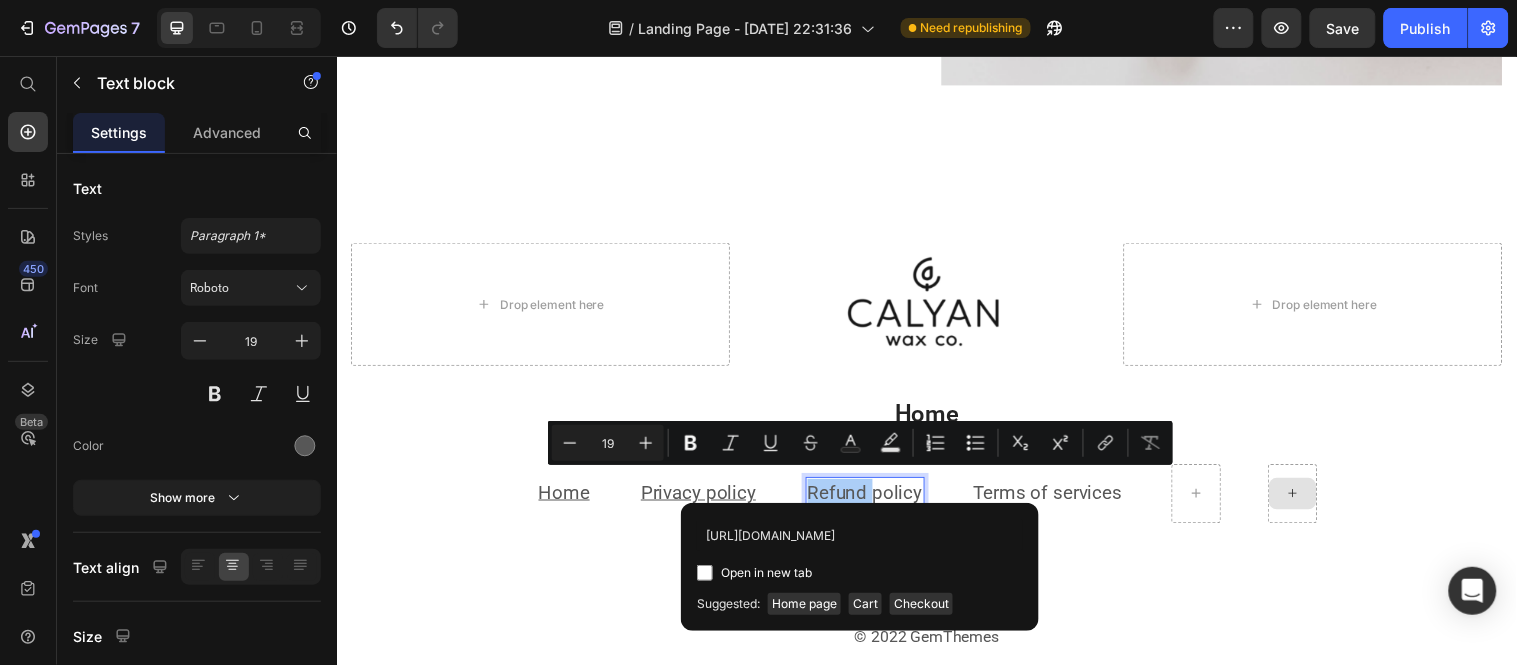 scroll, scrollTop: 0, scrollLeft: 127, axis: horizontal 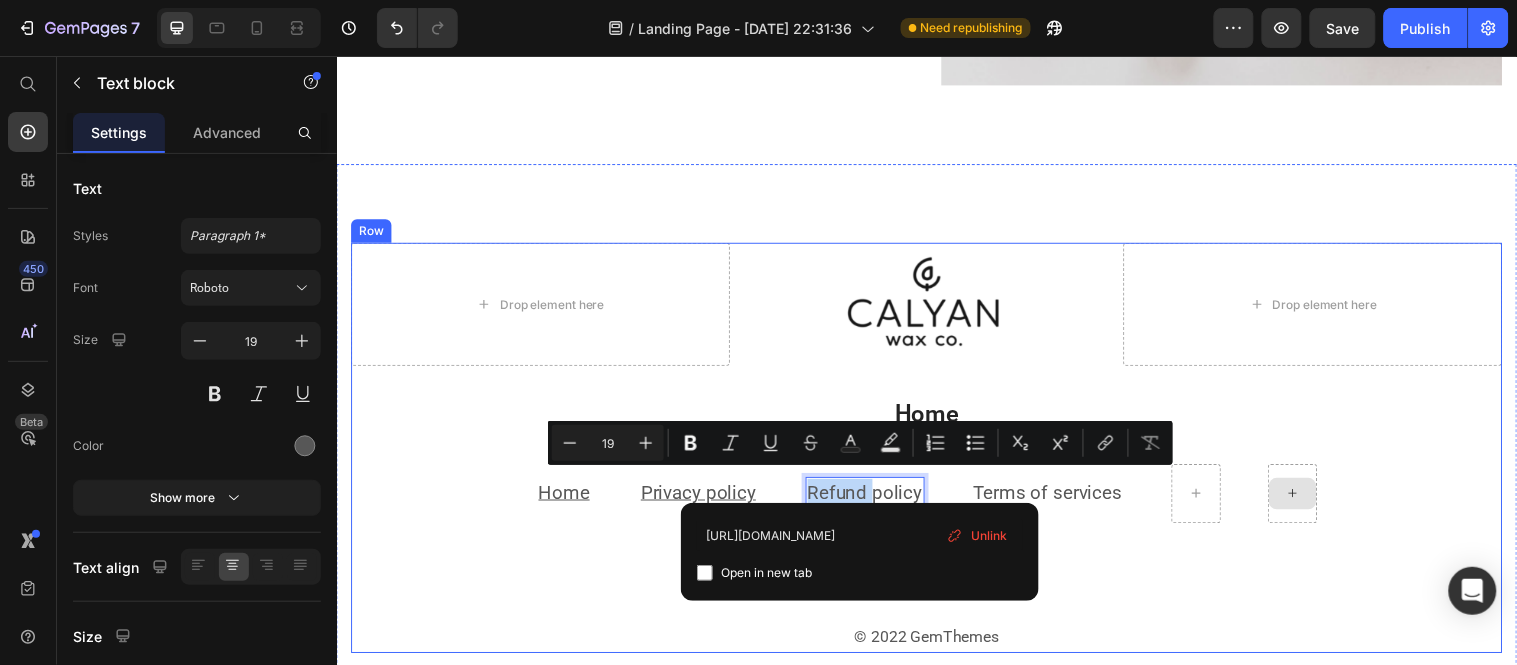 click on "Drop element here Image
Drop element here Row Home Heading Home Text block Privacy policy  Text block Refund policy  Text block   0 Terms of services  Text block
Row Image Image Image Image Row © 2022 GemThemes Text block" at bounding box center (936, 454) 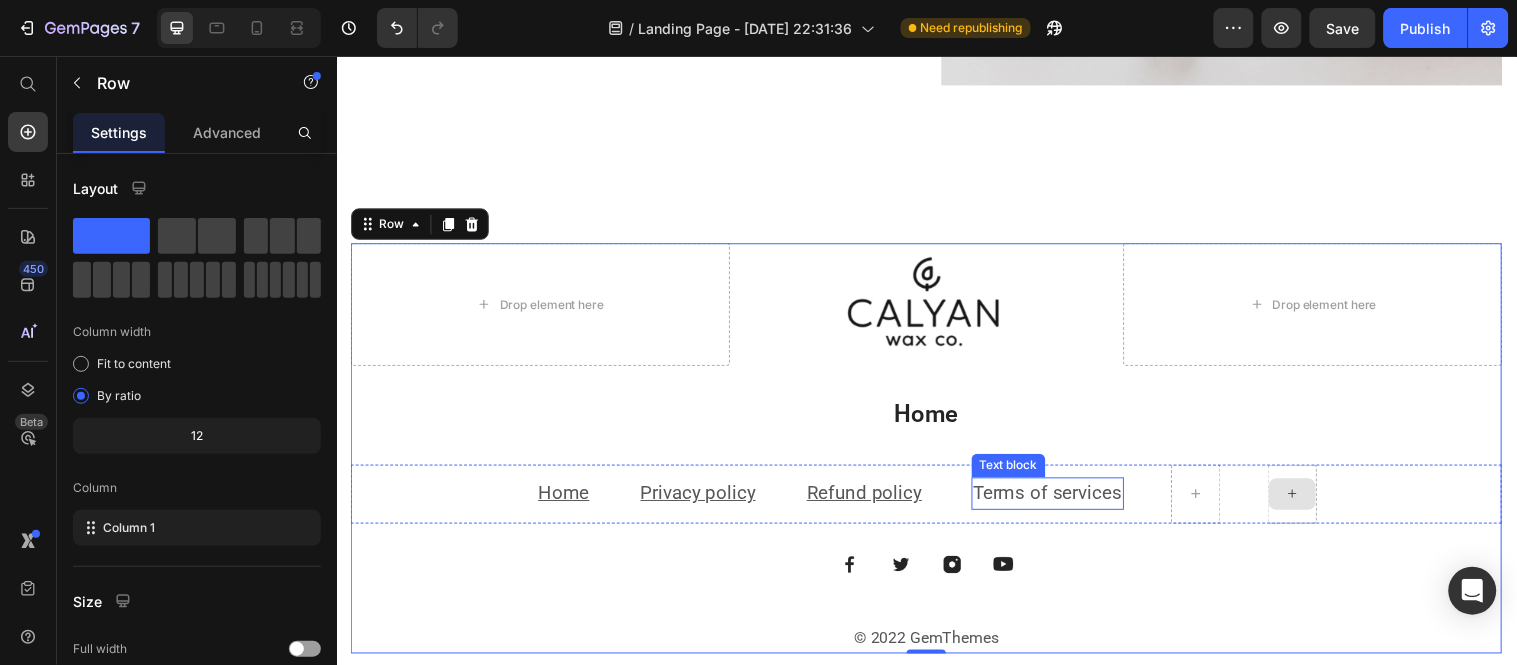 click on "Terms of services" at bounding box center [1059, 499] 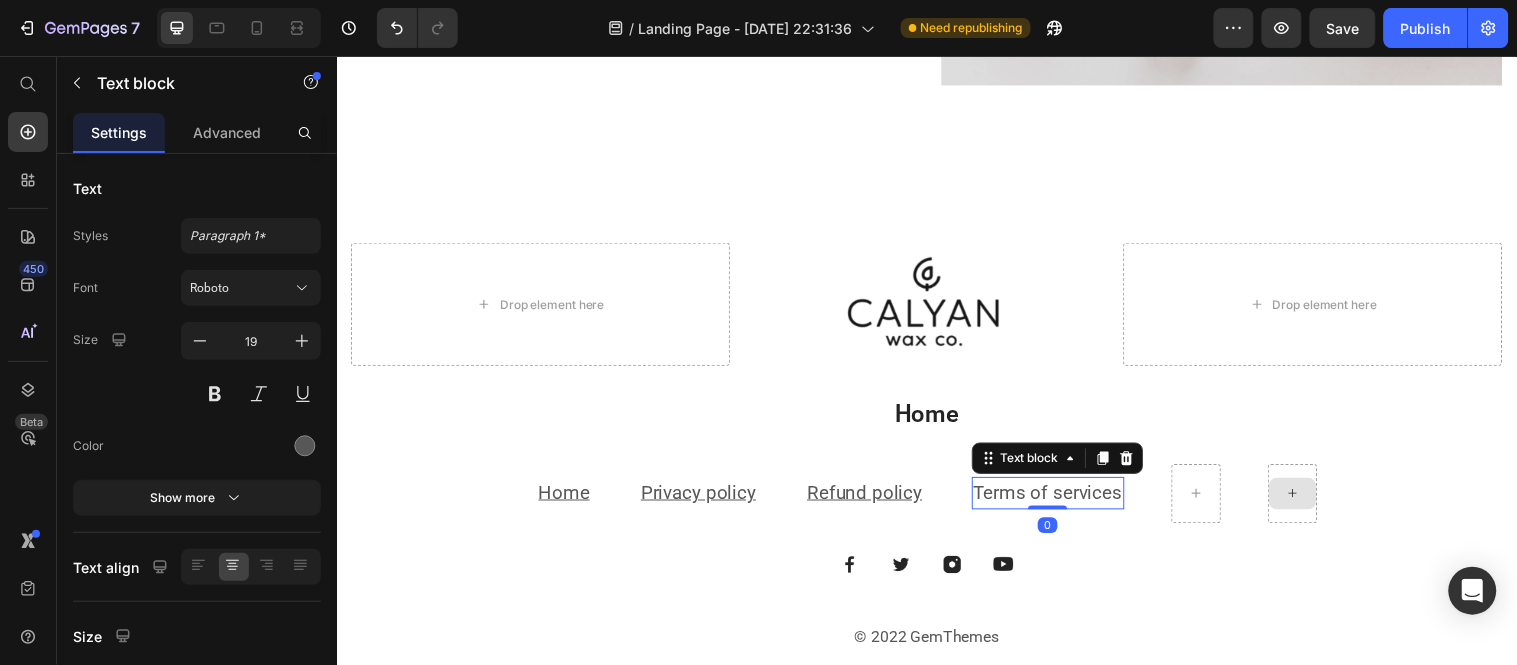 click on "Terms of services" at bounding box center (1059, 499) 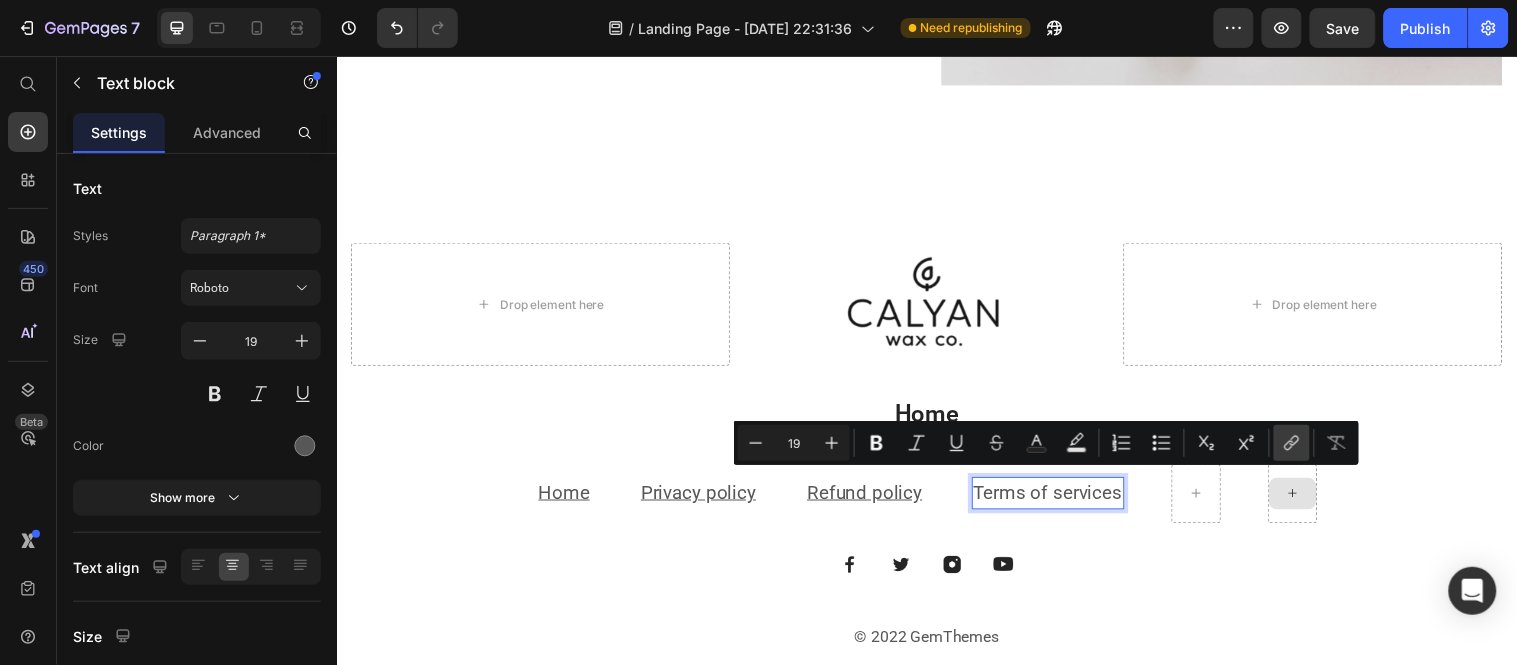 click 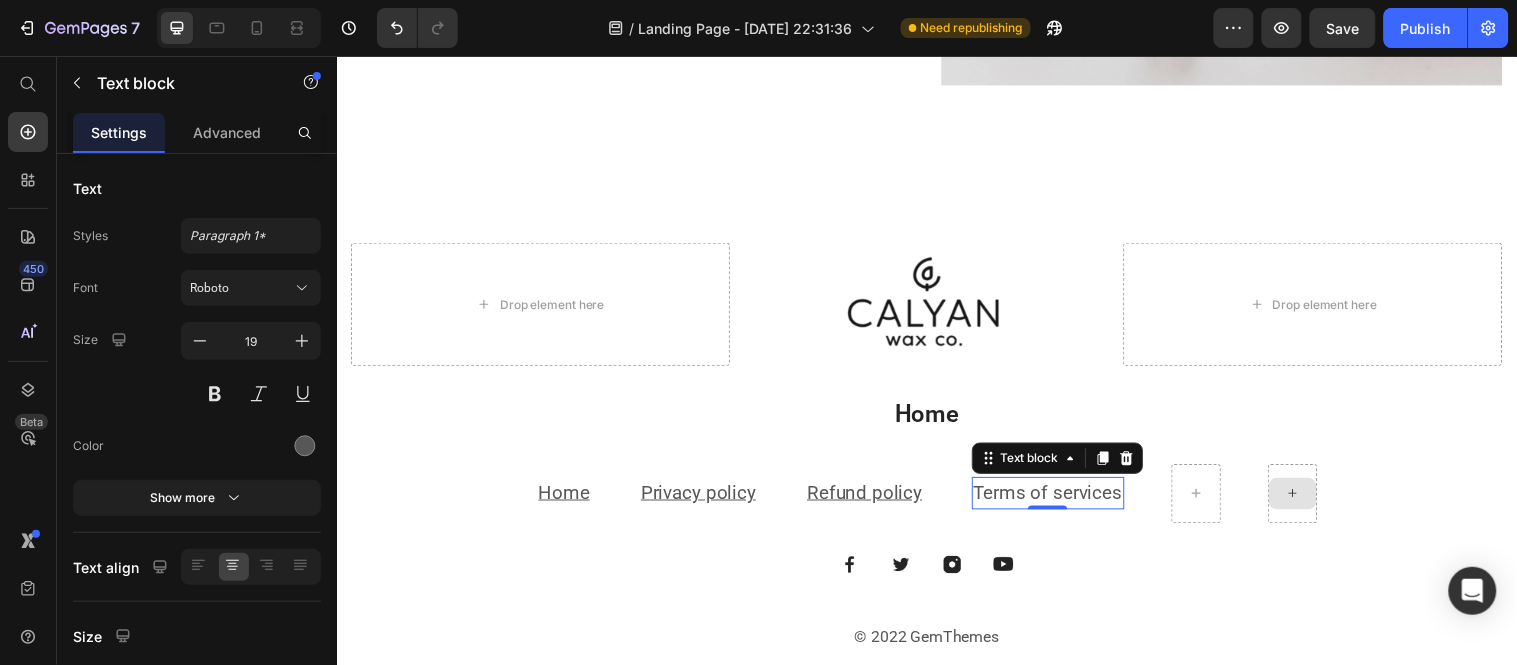 click on "Terms of services" at bounding box center (1059, 499) 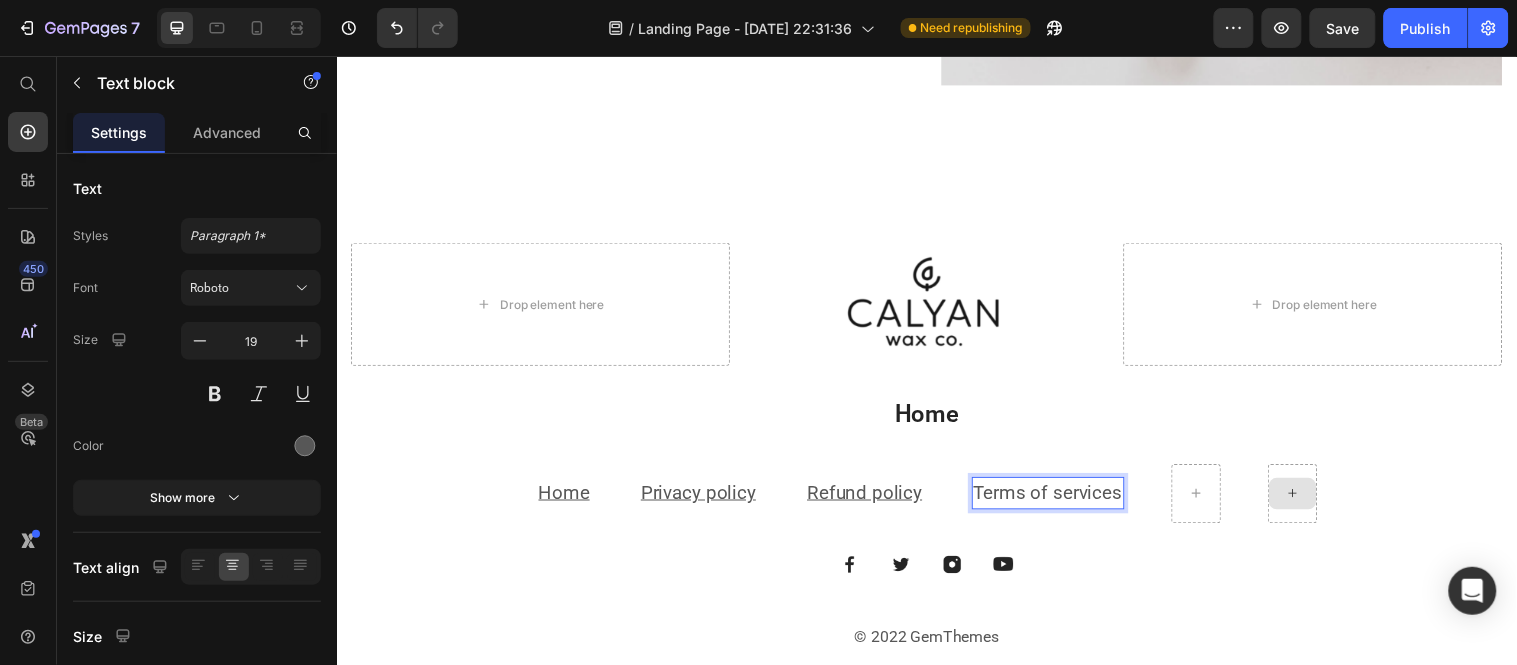 click on "Terms of services" at bounding box center (1059, 499) 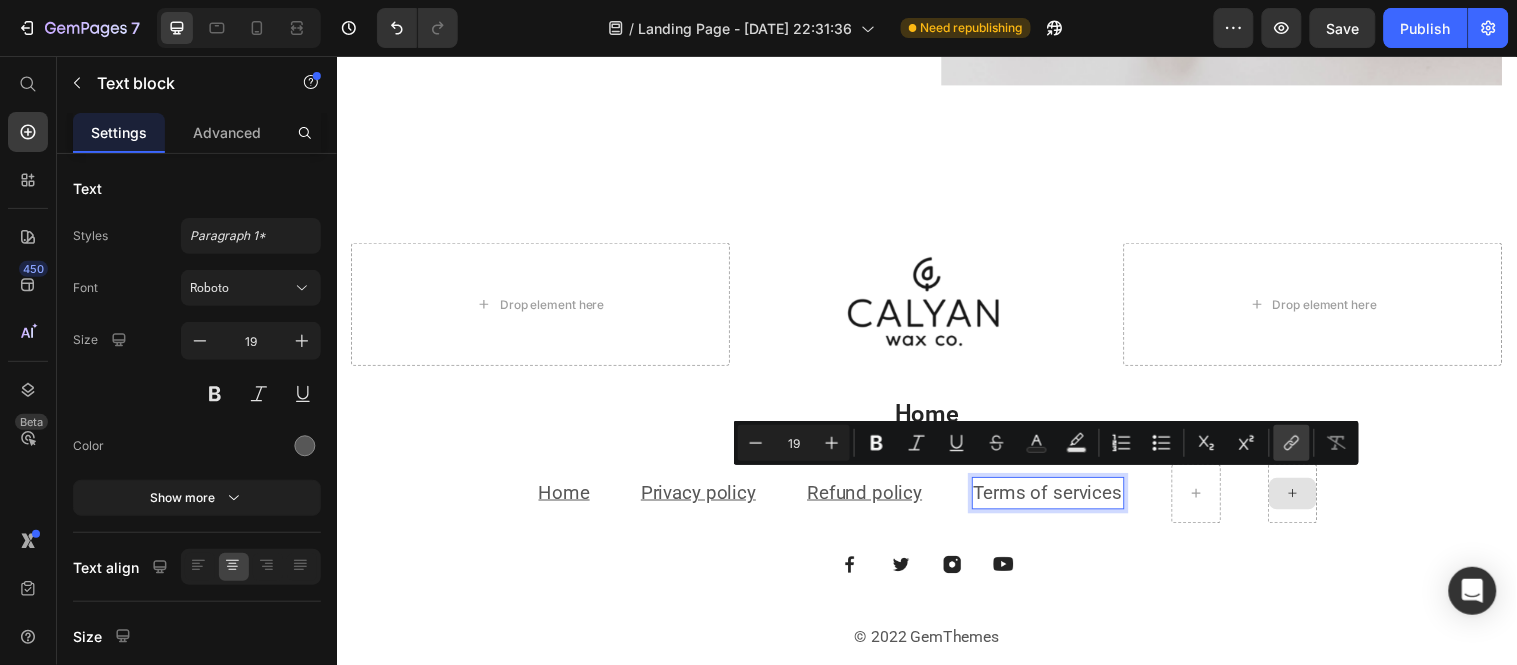 click 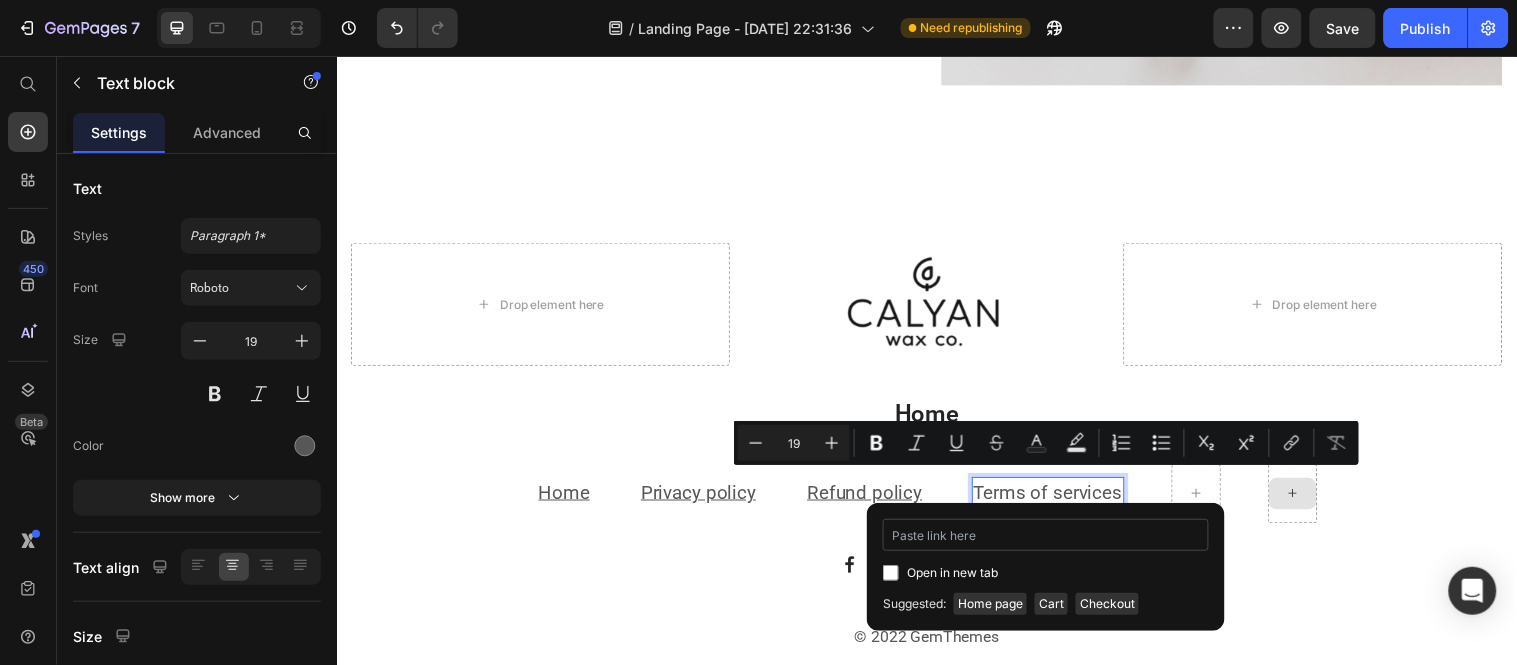 type on "https://usshop012.myshopify.com/pages/terms-of-services" 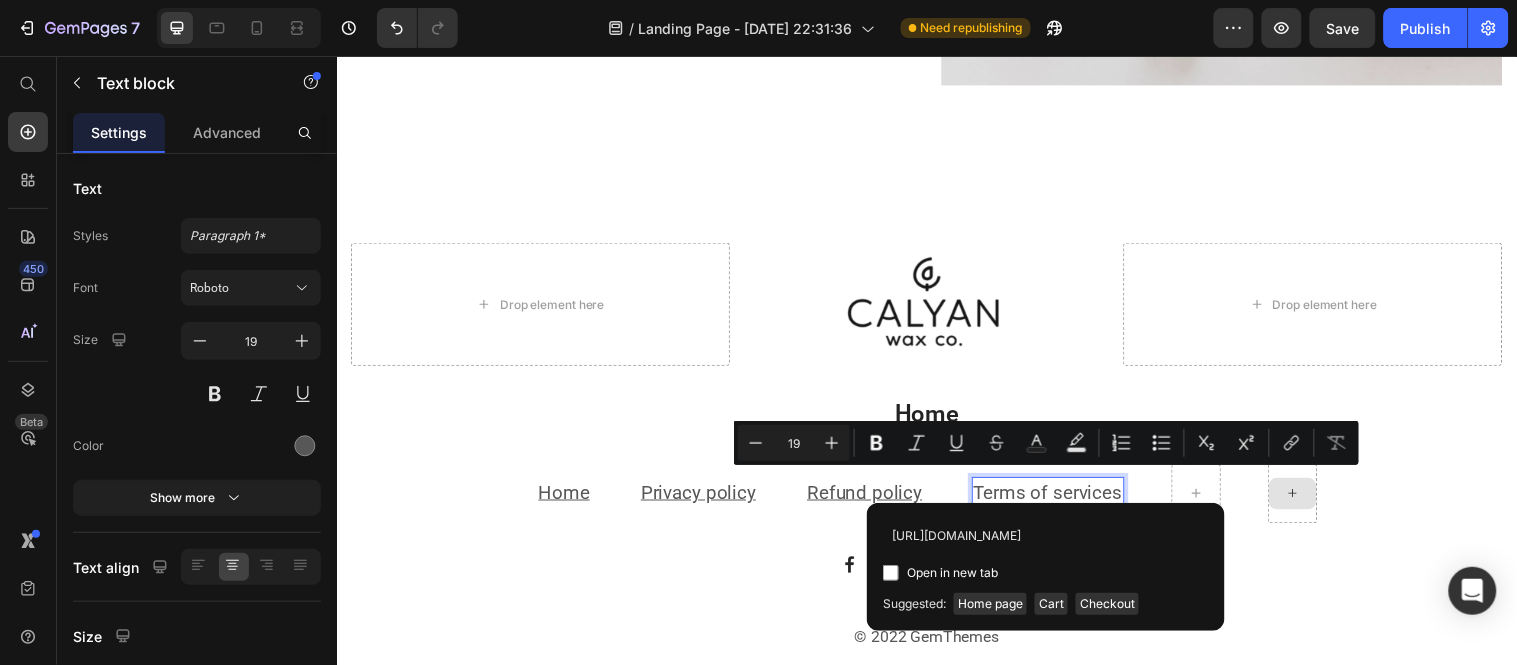 scroll, scrollTop: 0, scrollLeft: 114, axis: horizontal 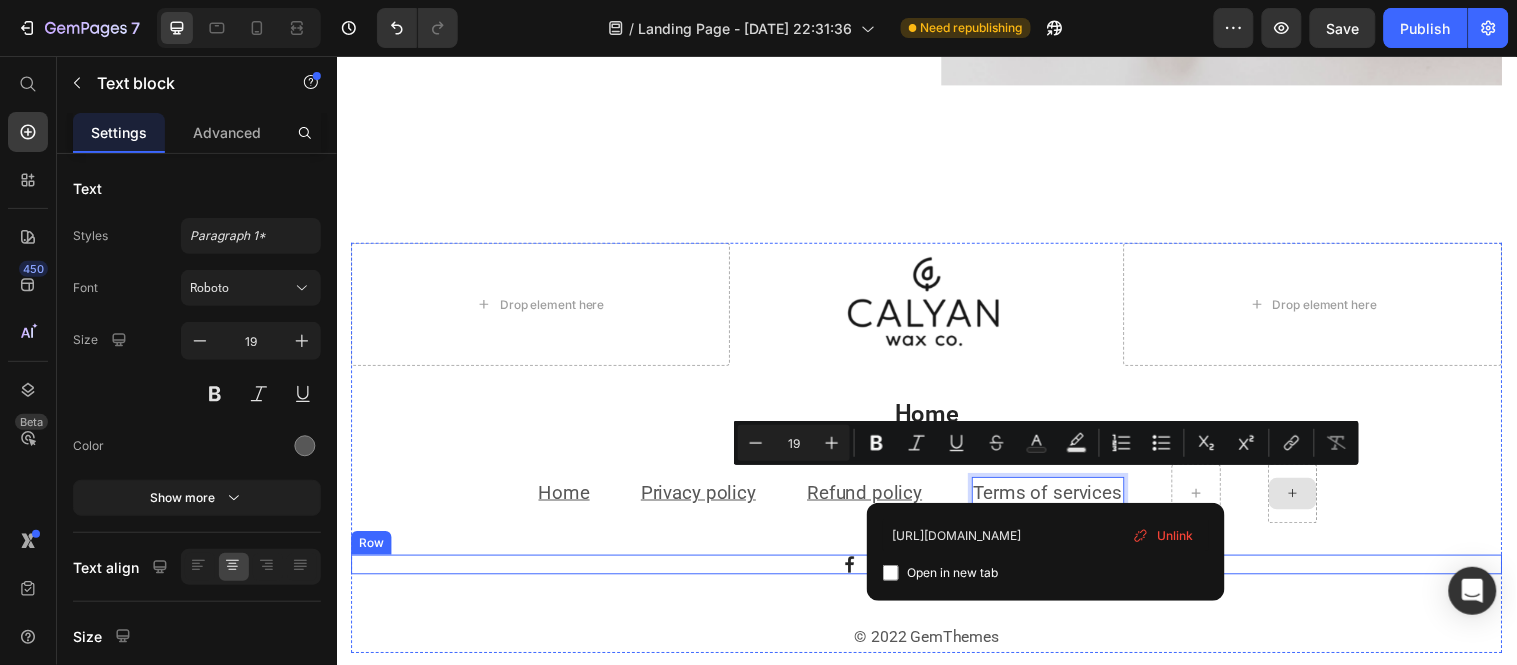 click on "Image Image Image Image Row" at bounding box center (936, 572) 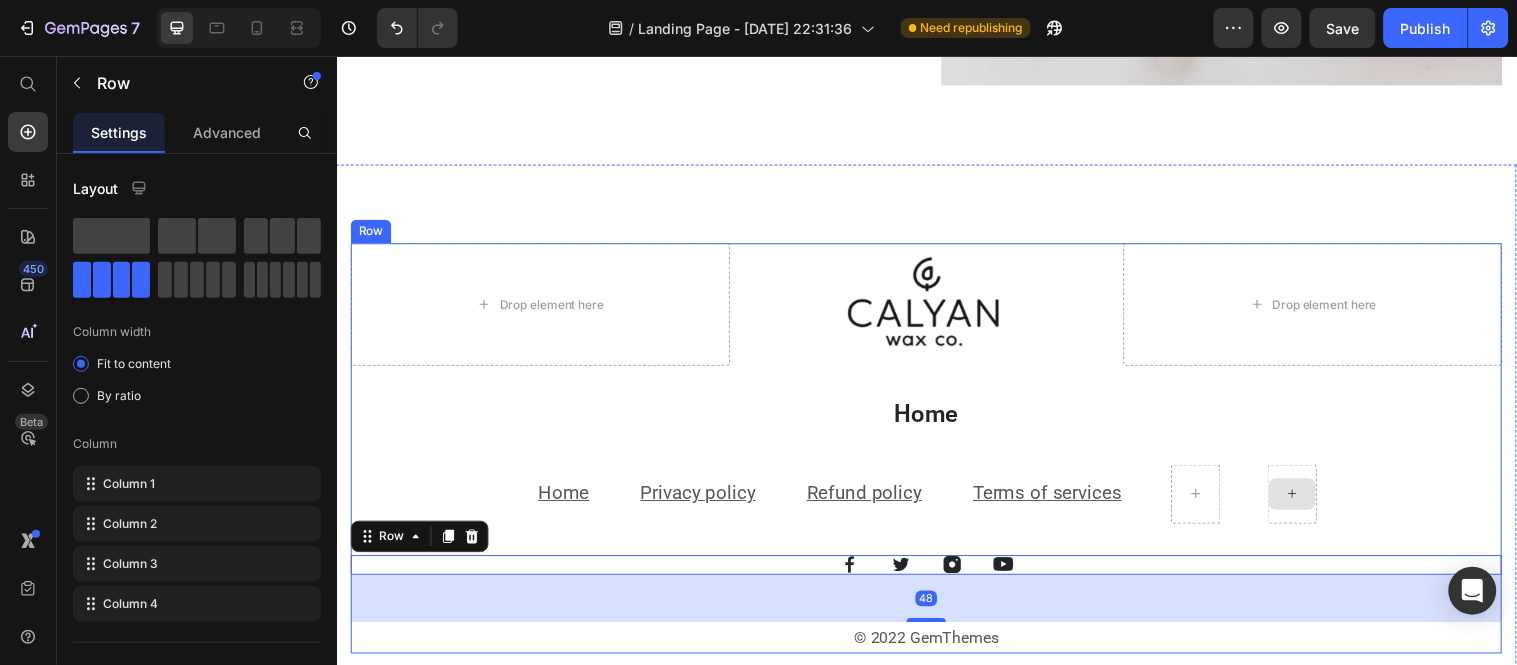 click on "Drop element here Image
Drop element here Row Home Heading Home Text block Privacy policy  Text block Refund policy  Text block Terms of services  Text block
Row Image Image Image Image Row   48 © 2022 GemThemes Text block" at bounding box center (936, 454) 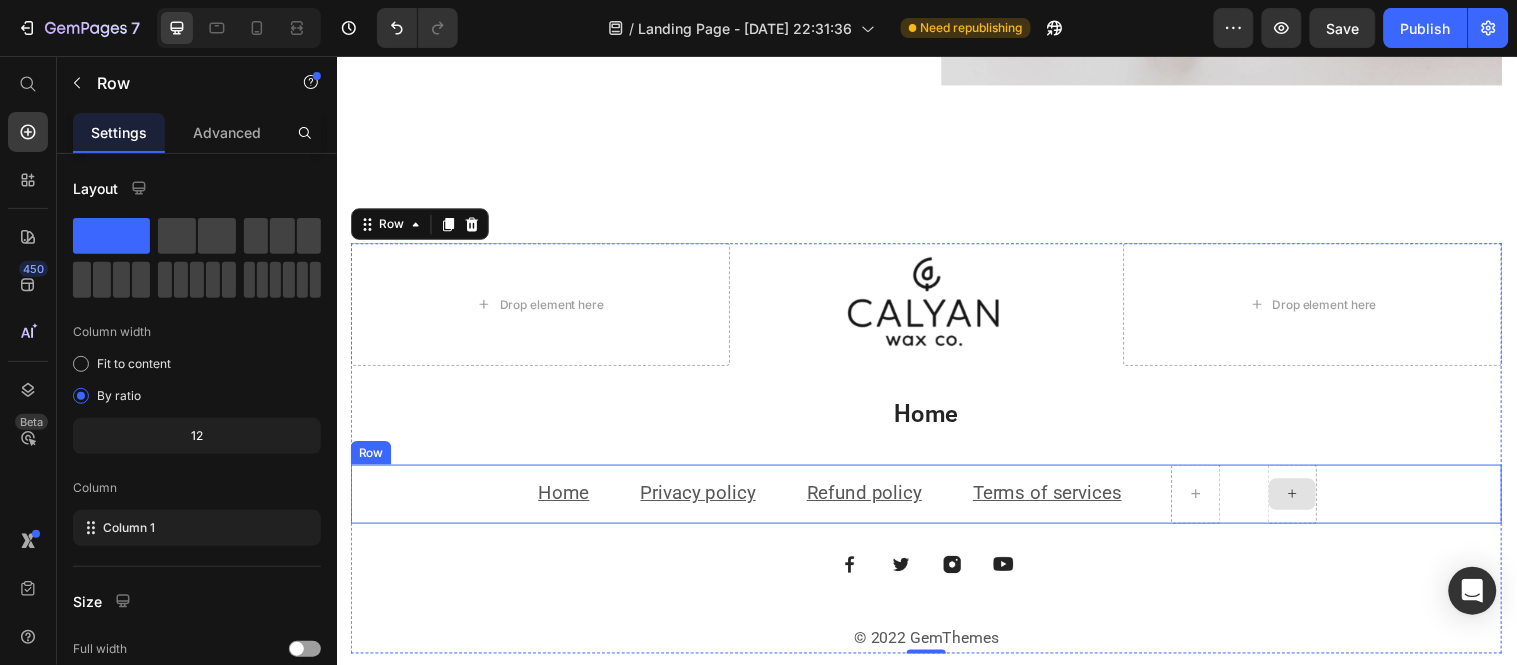 click on "Terms of services  Text block" at bounding box center (1059, 500) 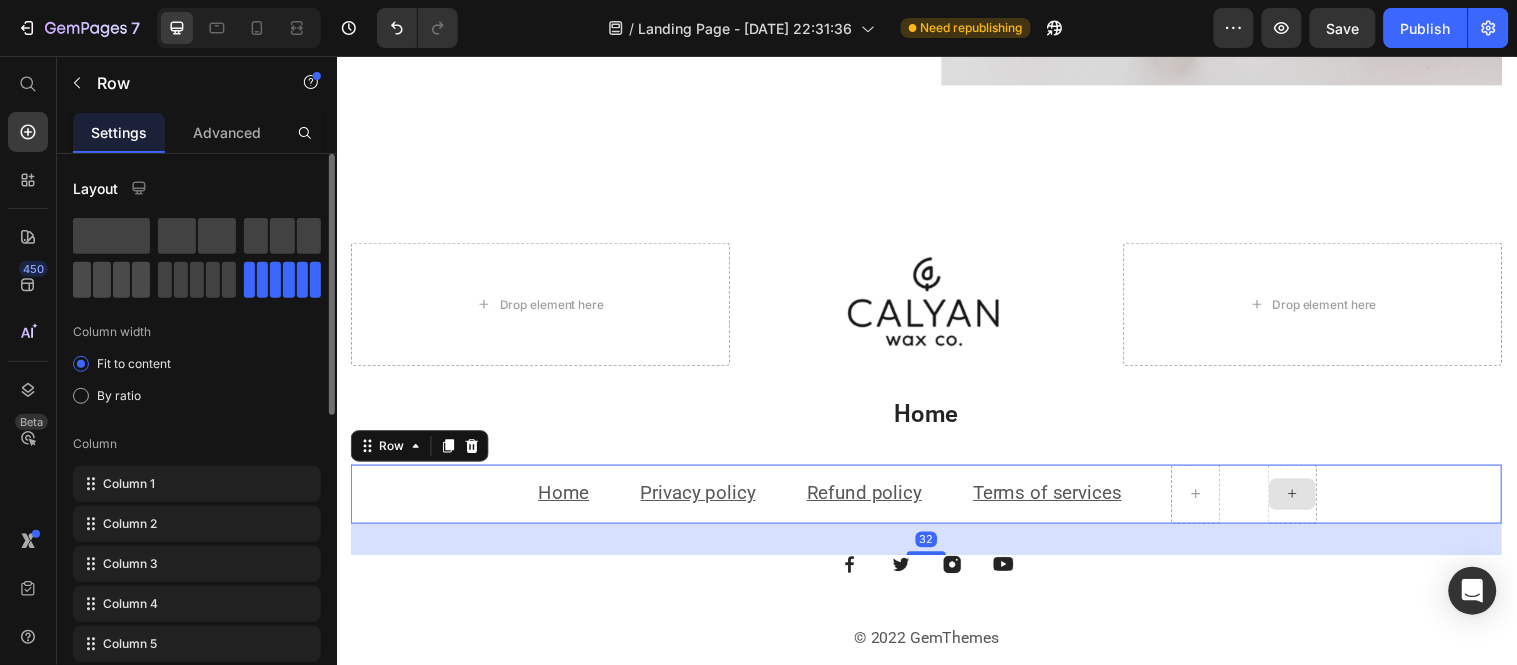 click 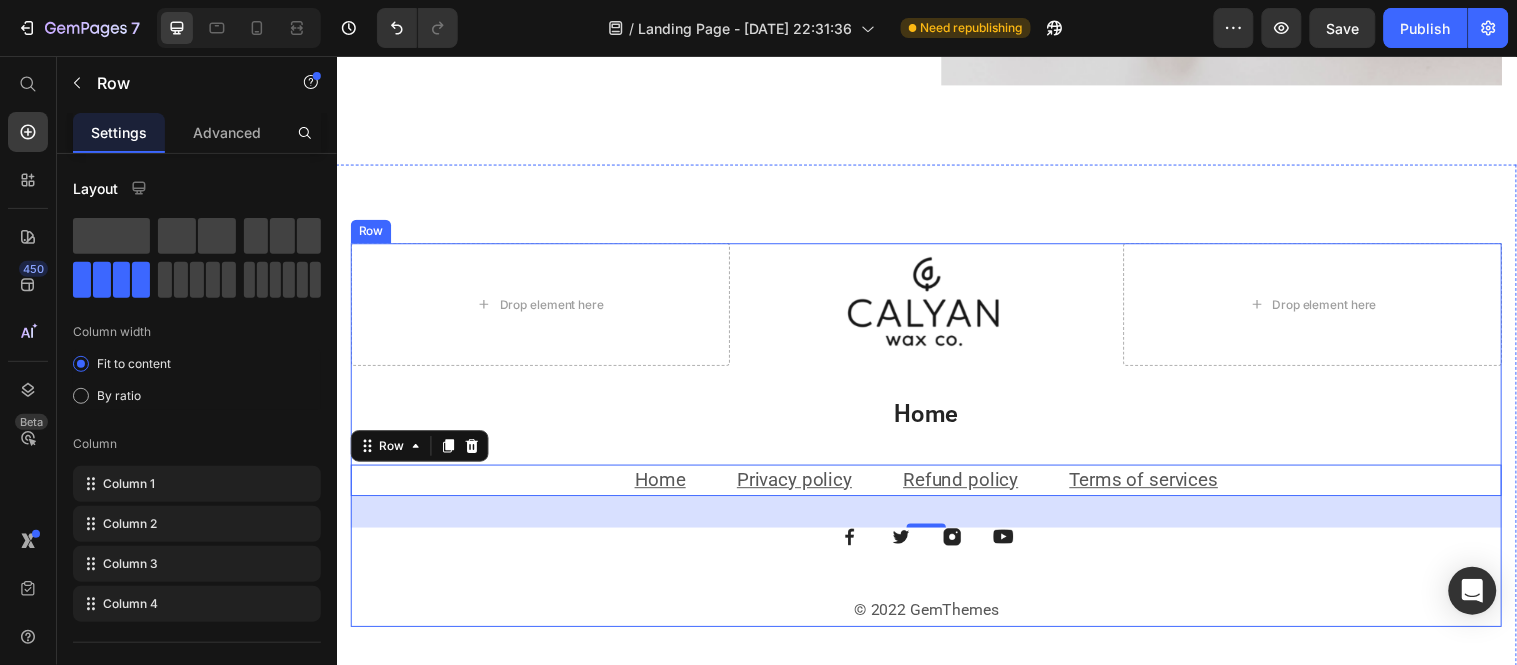 click on "Drop element here Image
Drop element here Row Home Heading Home Text block Privacy policy  Text block Refund policy  Text block Terms of services  Text block Row   32 Image Image Image Image Row © 2022 GemThemes Text block" at bounding box center (936, 440) 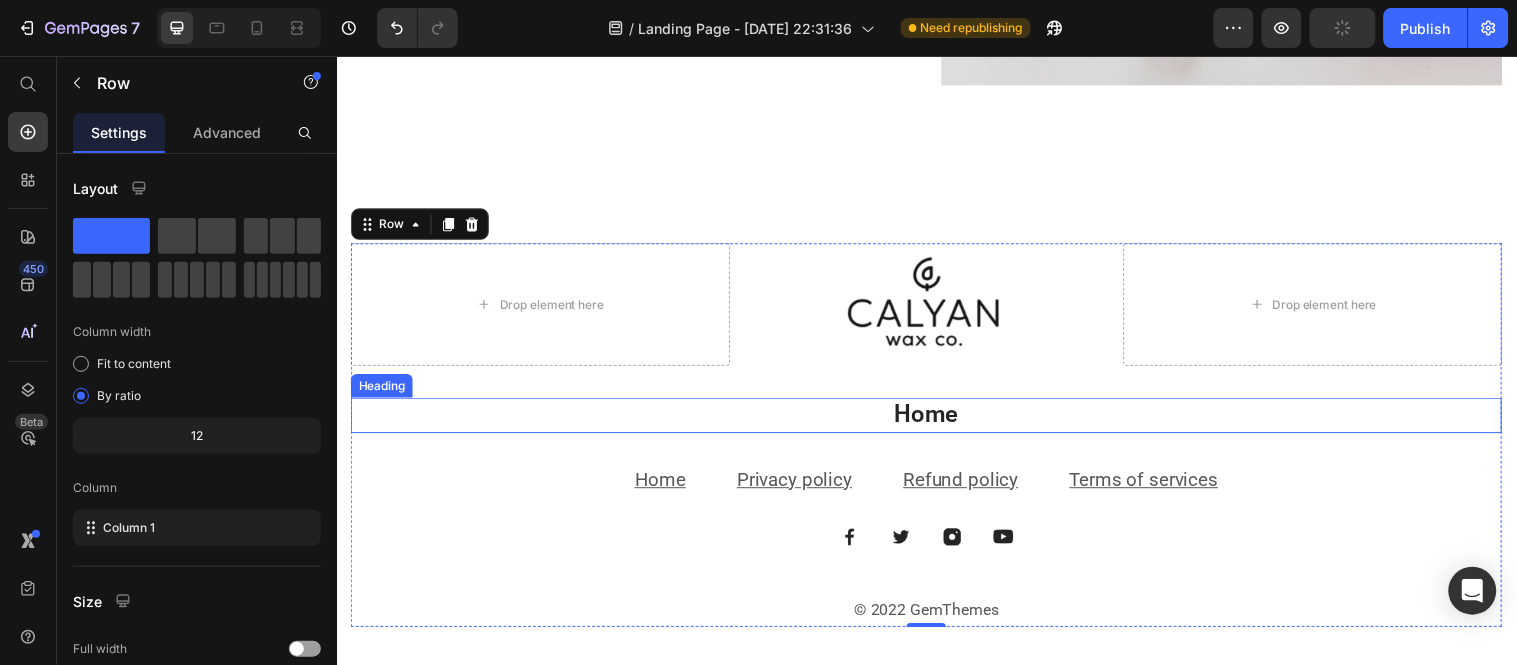 click on "Home" at bounding box center (936, 419) 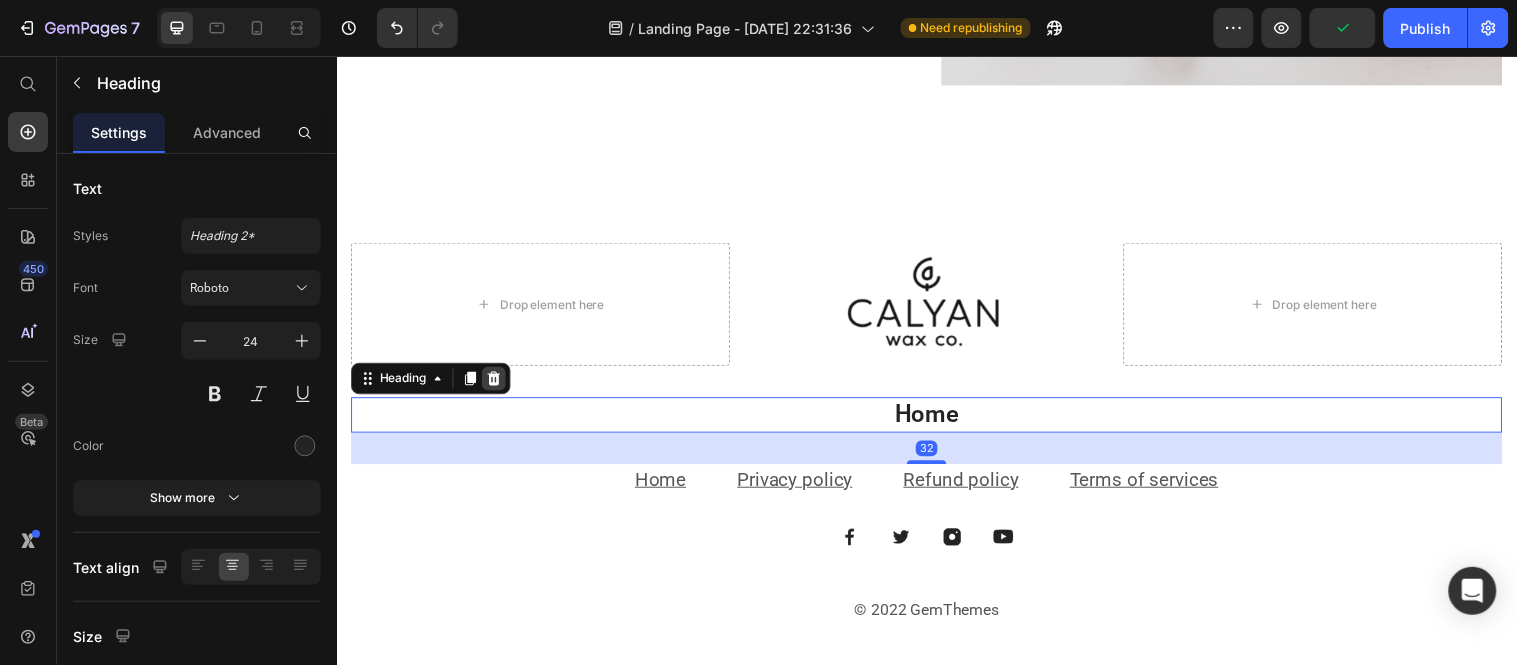 click 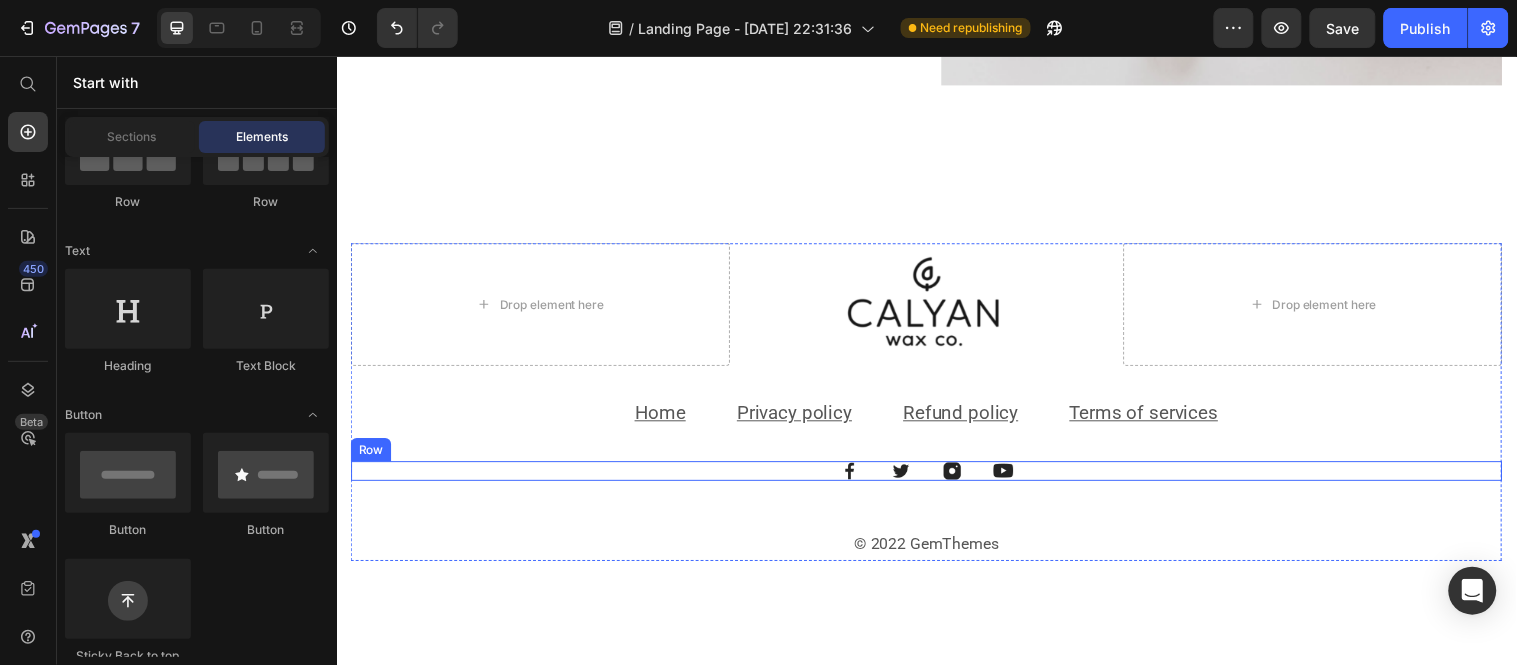 click on "Image Image Image Image Row" at bounding box center (936, 477) 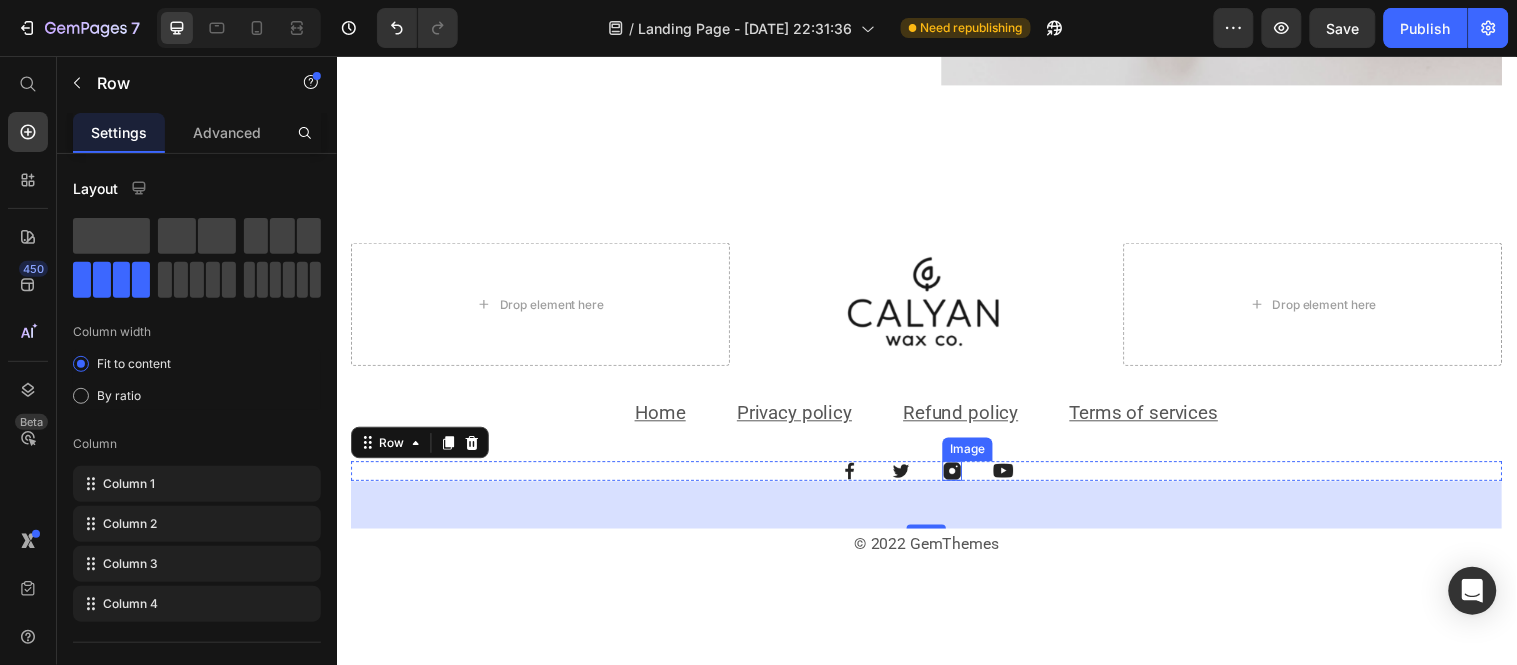 click at bounding box center [962, 477] 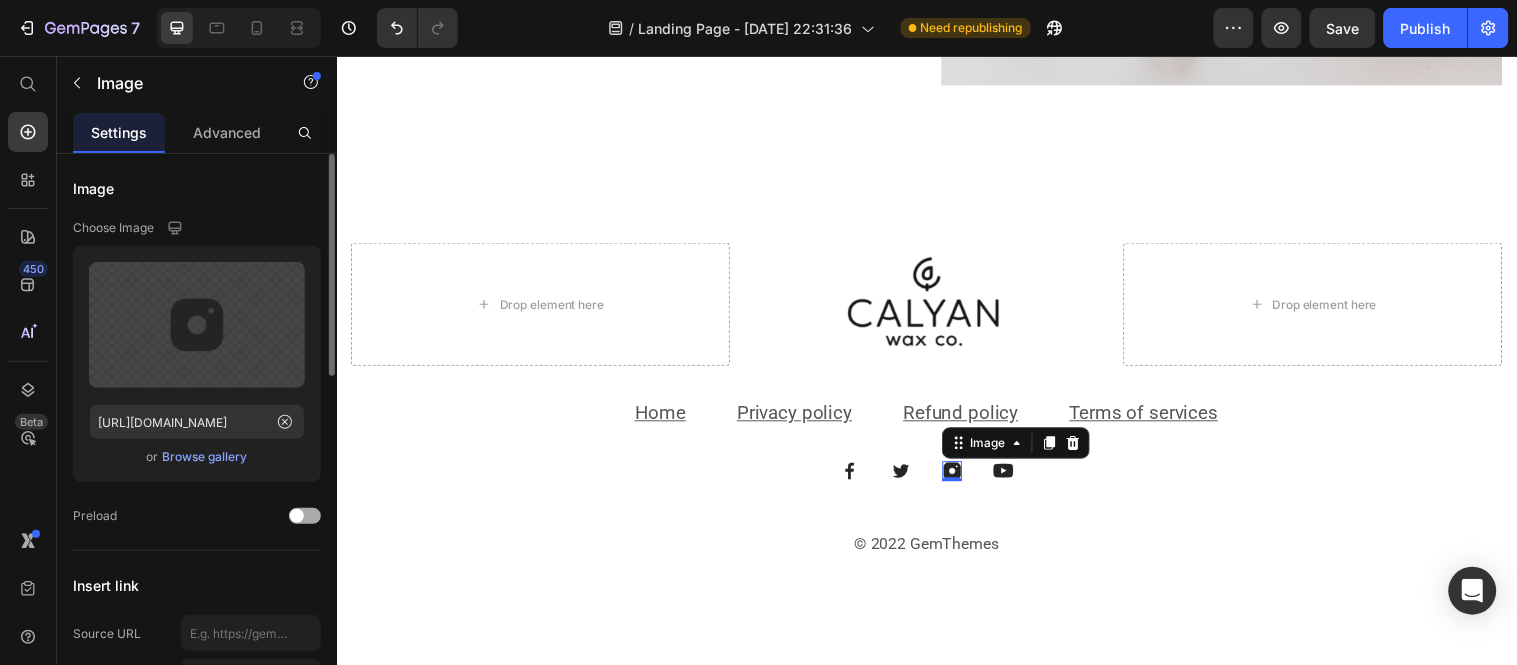 scroll, scrollTop: 222, scrollLeft: 0, axis: vertical 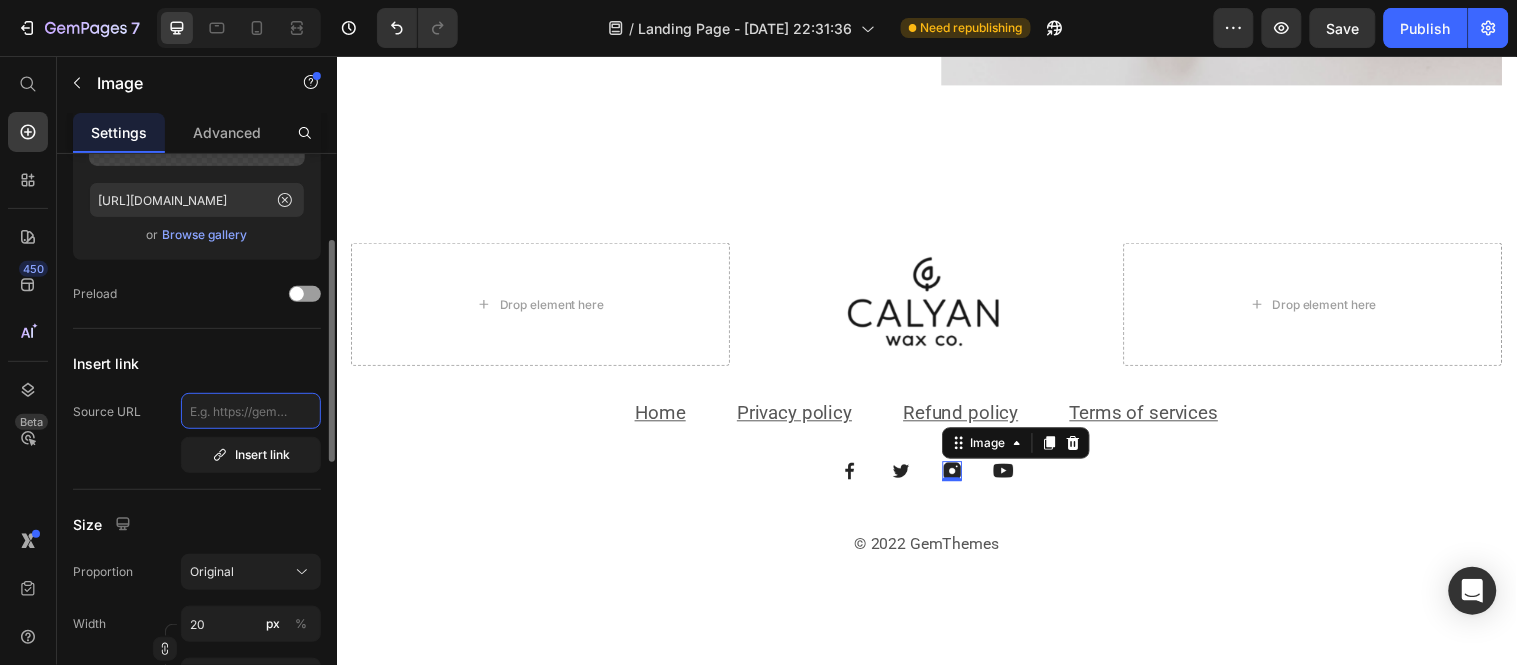 click 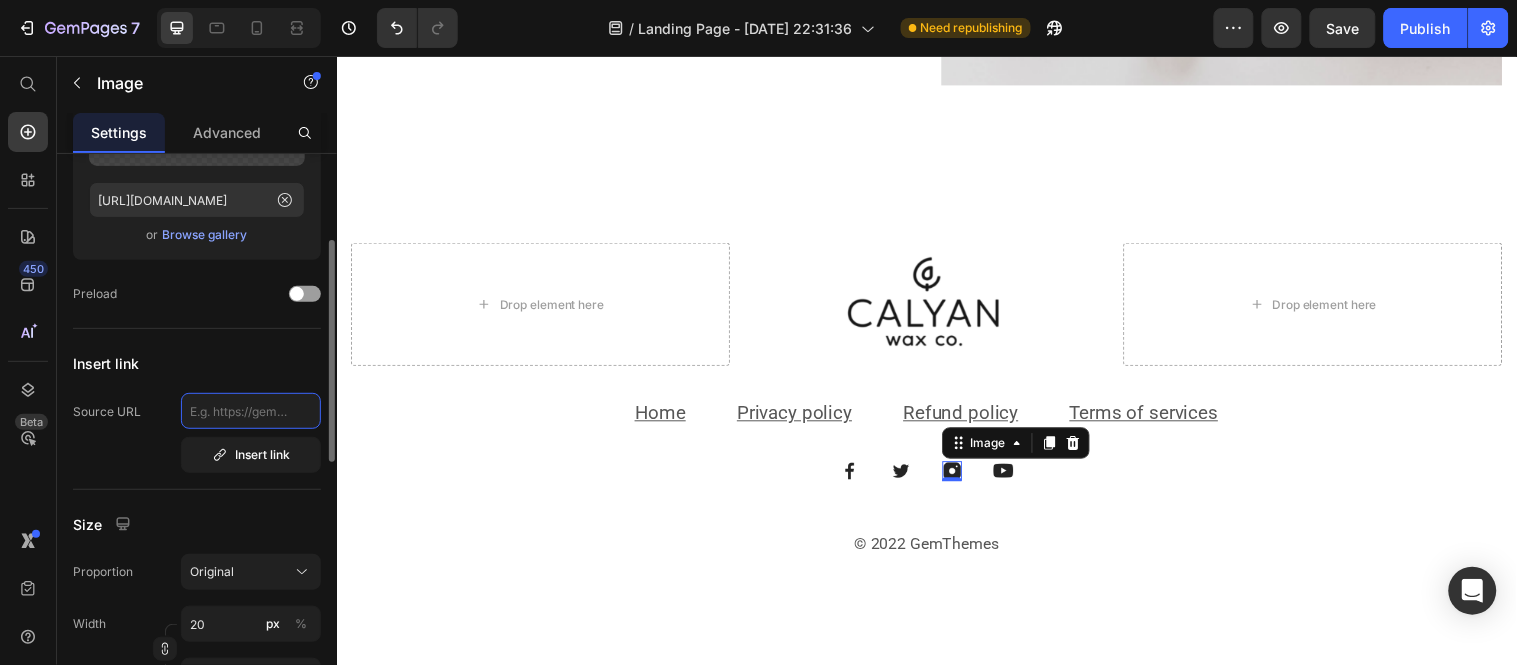 paste on "https://www.instagram.com/calyanwaxco/?hl=en" 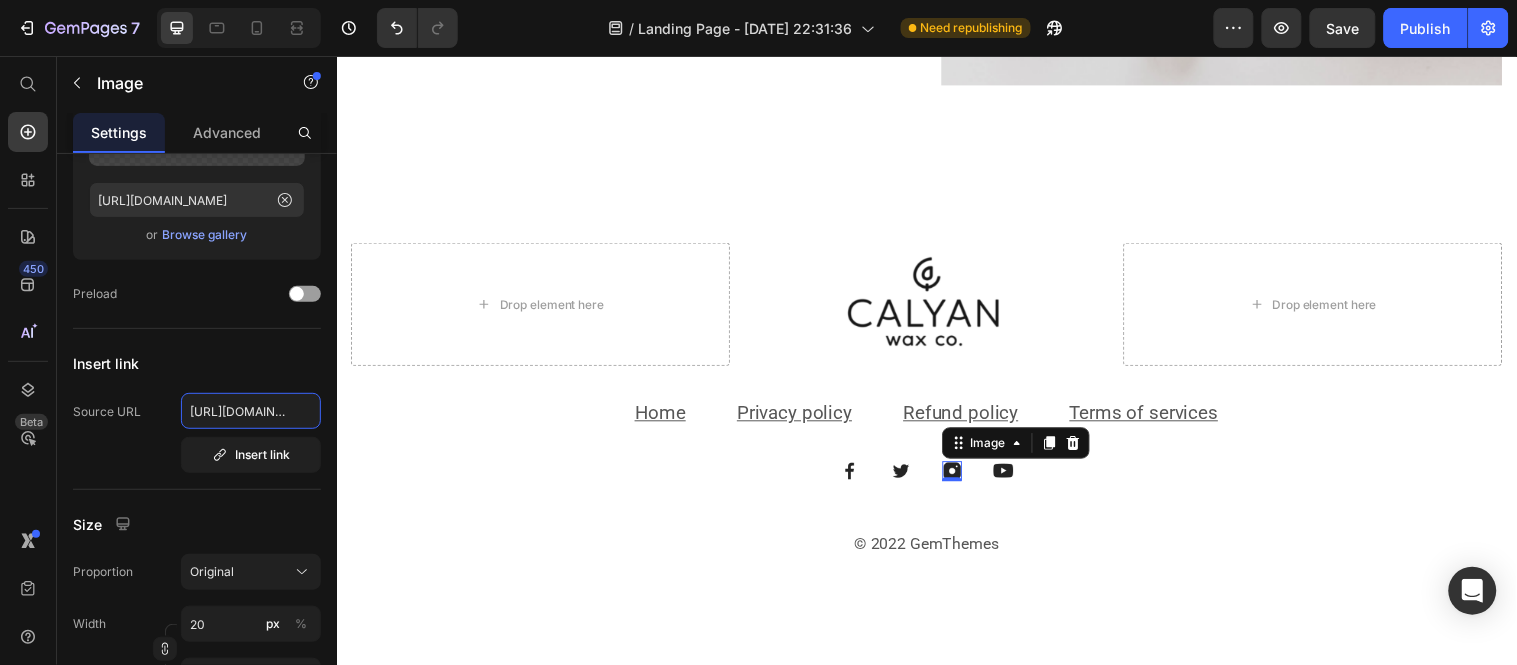 scroll, scrollTop: 0, scrollLeft: 180, axis: horizontal 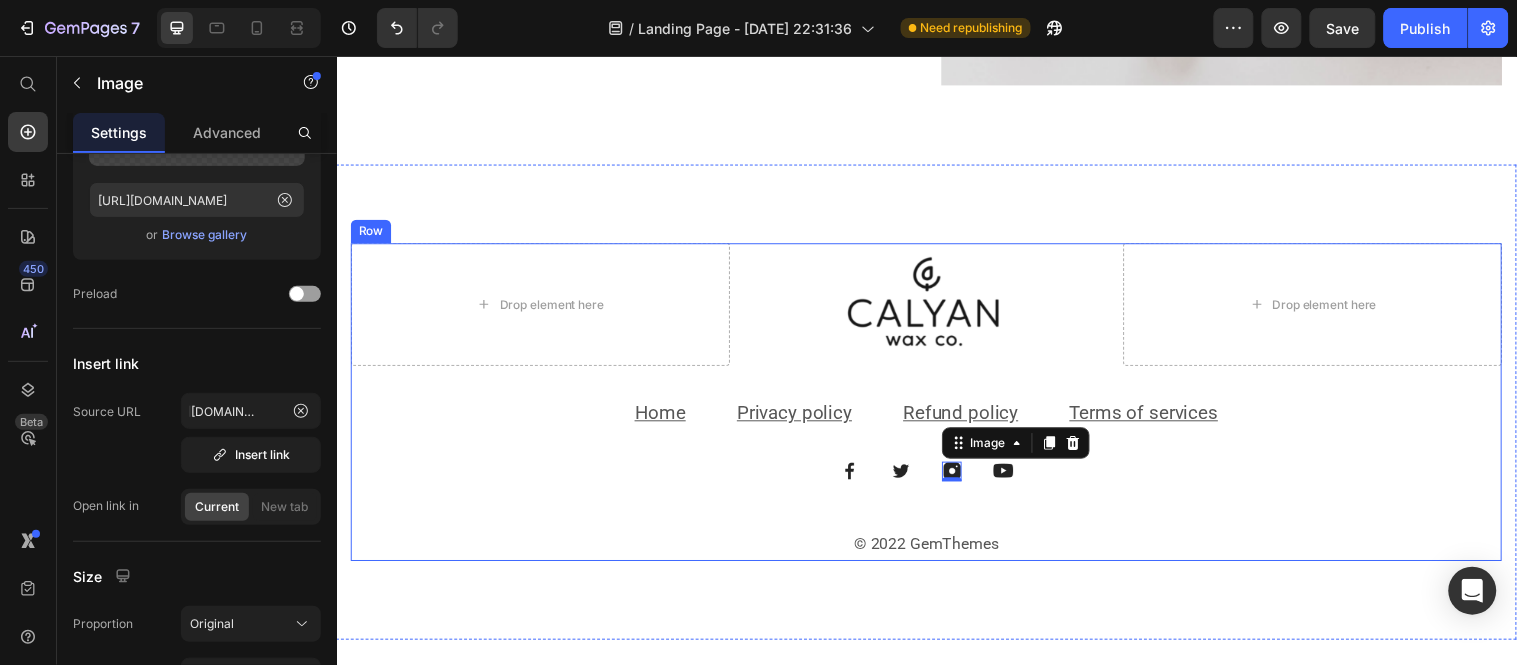 click on "Drop element here Image
Drop element here Row Home Text block Privacy policy  Text block Refund policy  Text block Terms of services  Text block Row Image Image Image   0 Image Row © 2022 GemThemes Text block" at bounding box center [936, 406] 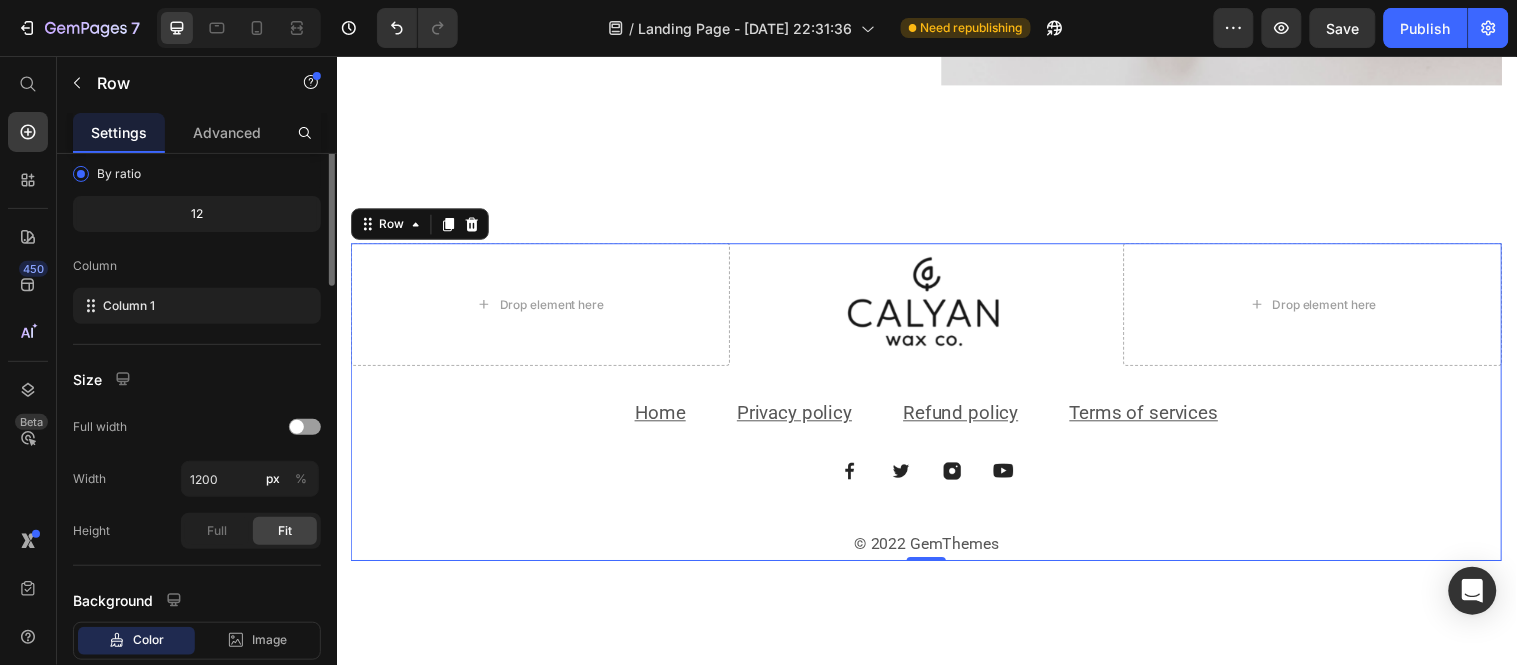 scroll, scrollTop: 0, scrollLeft: 0, axis: both 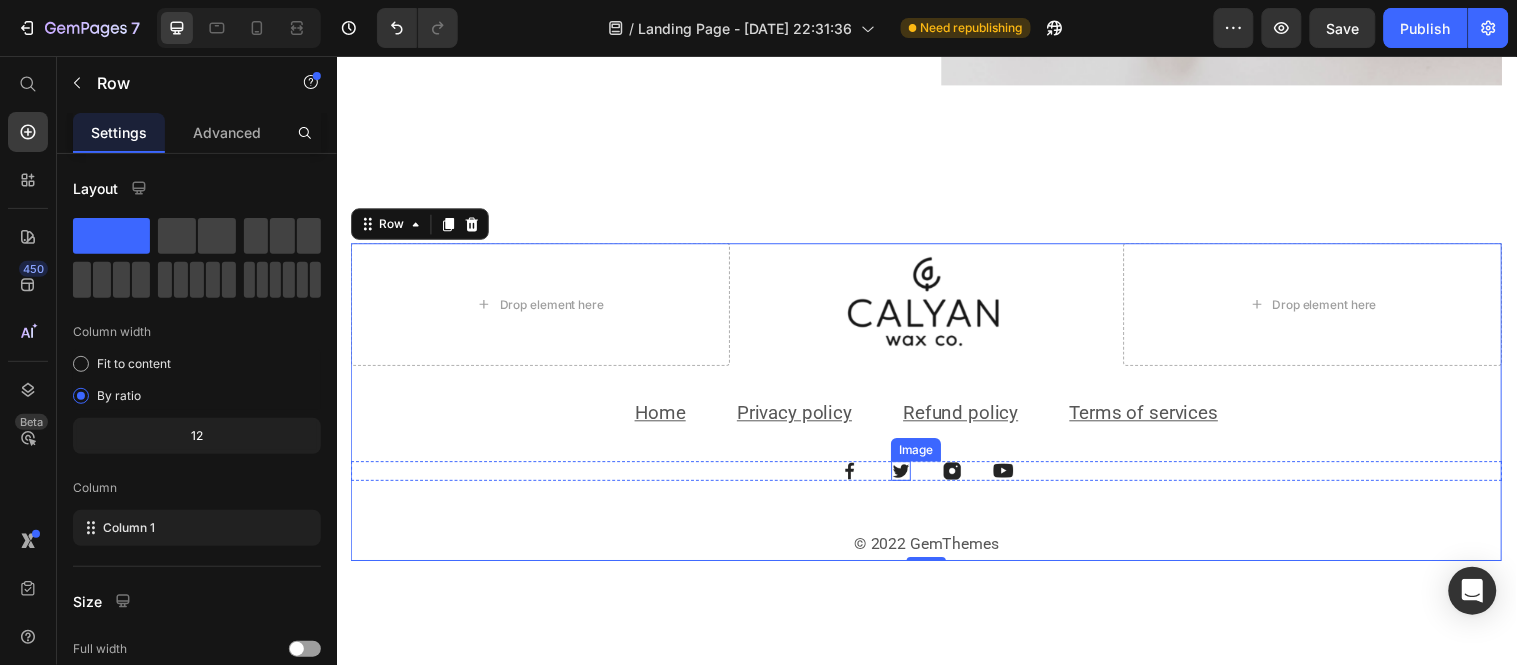 click at bounding box center [910, 477] 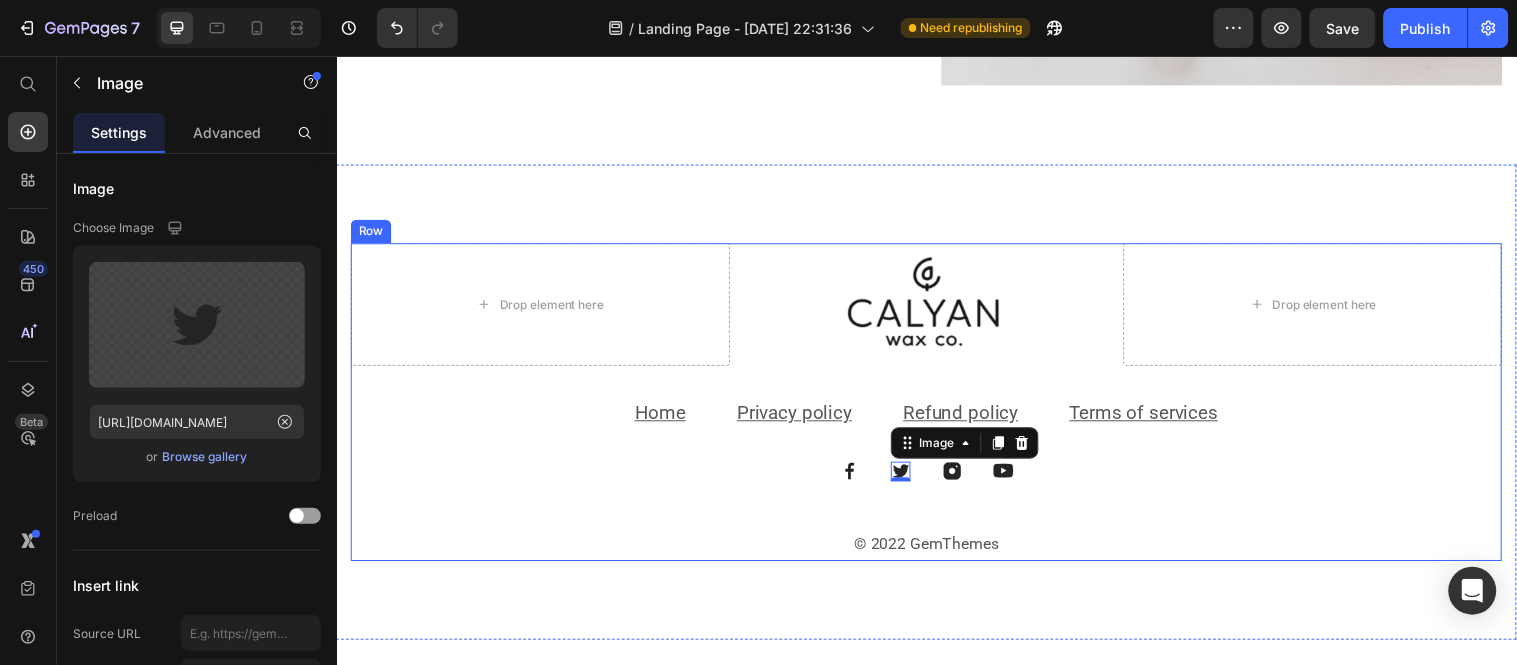 click on "Drop element here Image
Drop element here Row Home Text block Privacy policy  Text block Refund policy  Text block Terms of services  Text block Row Image Image   0 Image Image Row © 2022 GemThemes Text block" at bounding box center (936, 406) 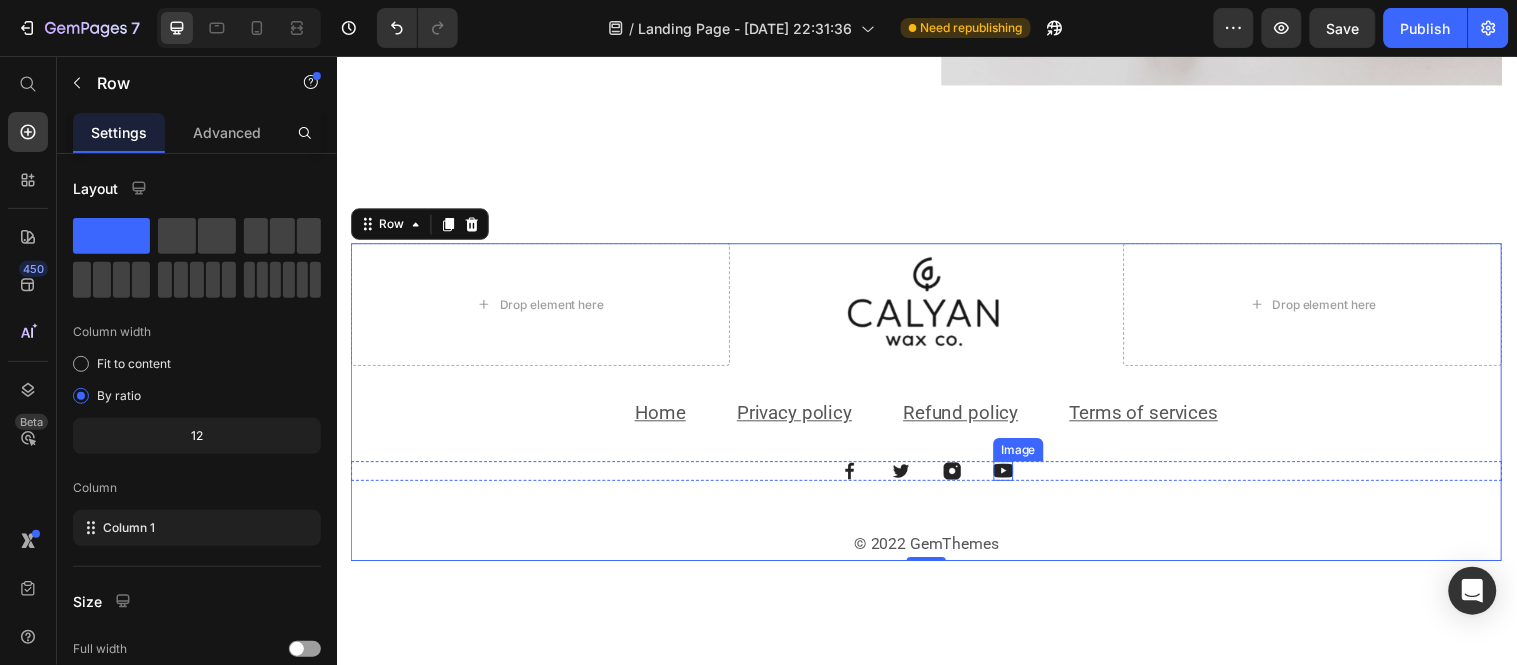 click at bounding box center [1014, 477] 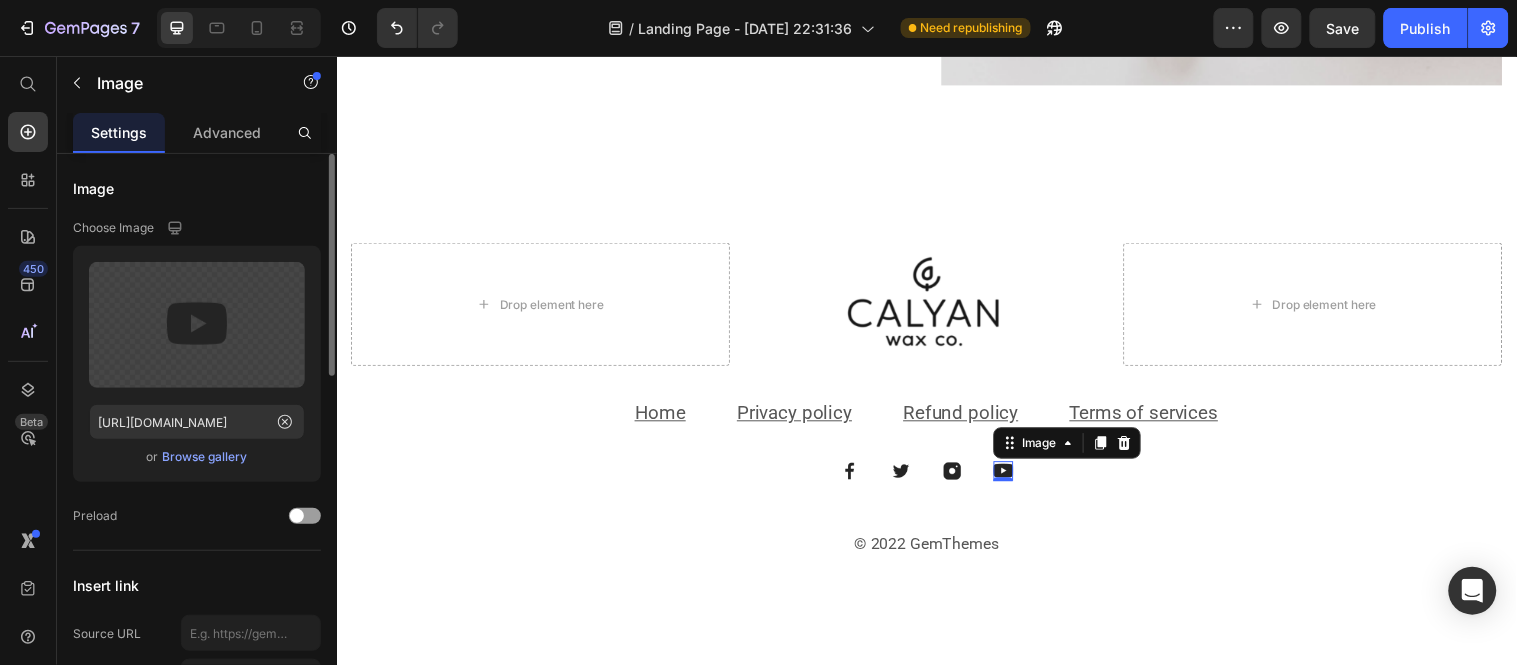 click on "Browse gallery" at bounding box center (205, 457) 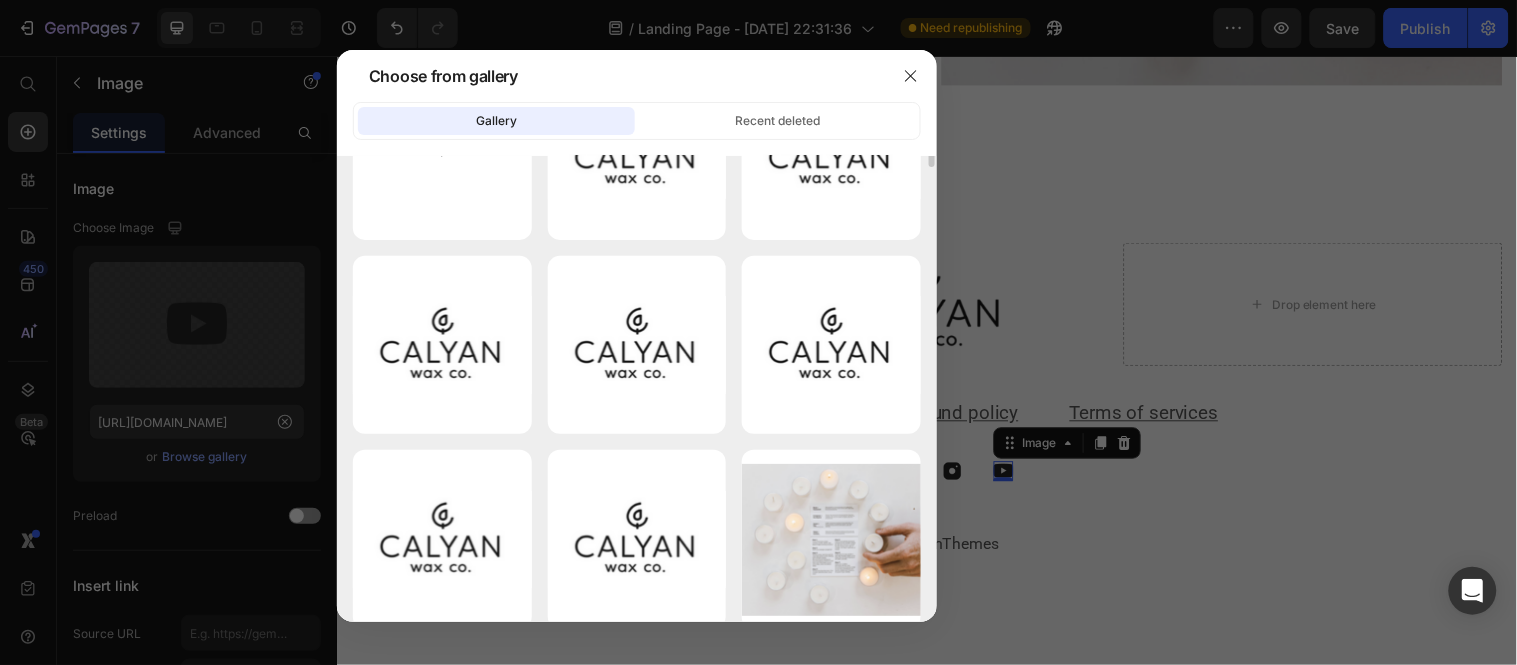 scroll, scrollTop: 0, scrollLeft: 0, axis: both 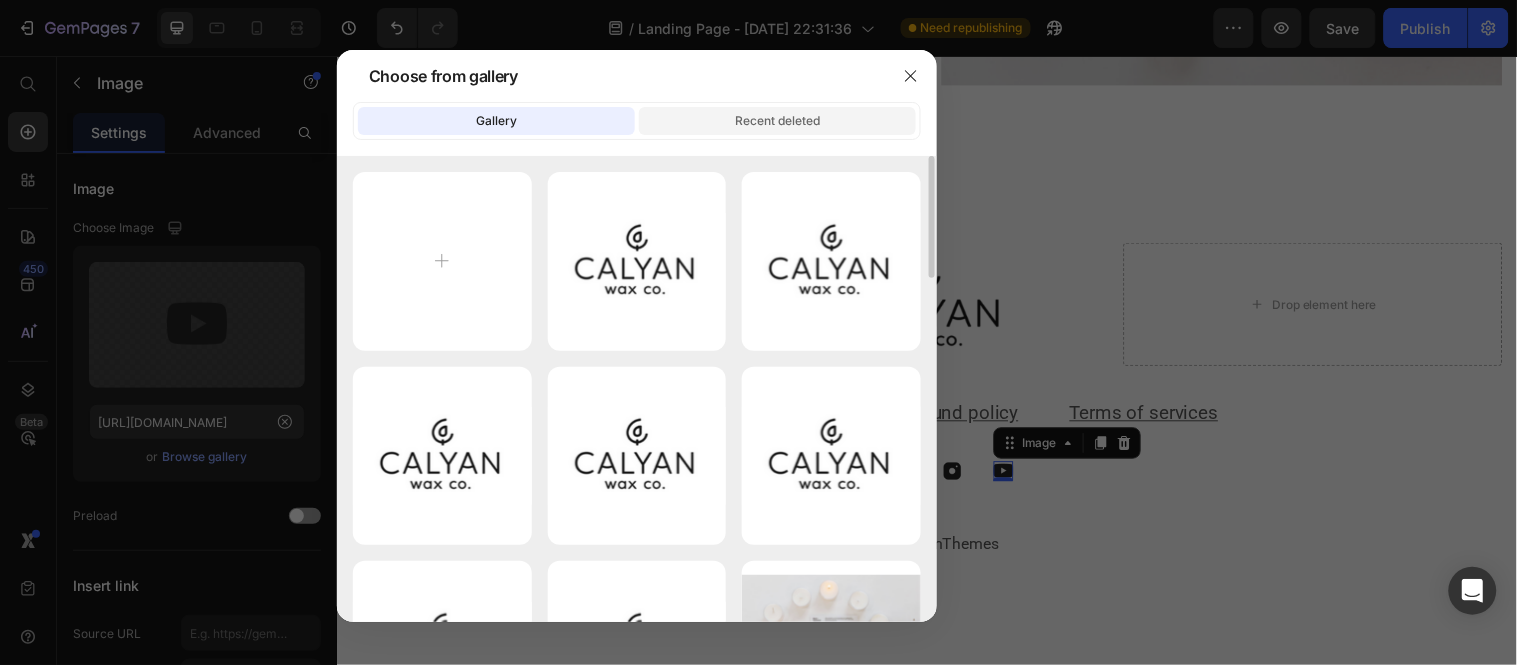 click on "Recent deleted" 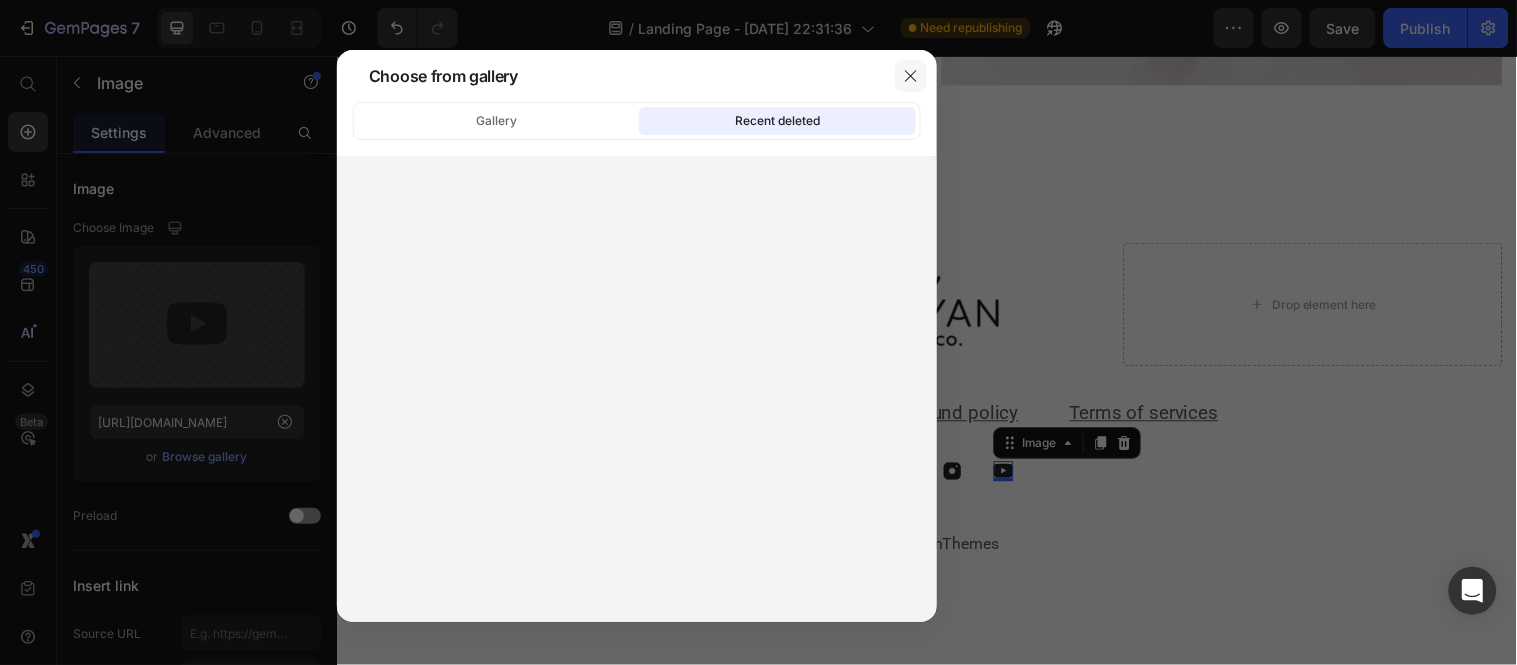click 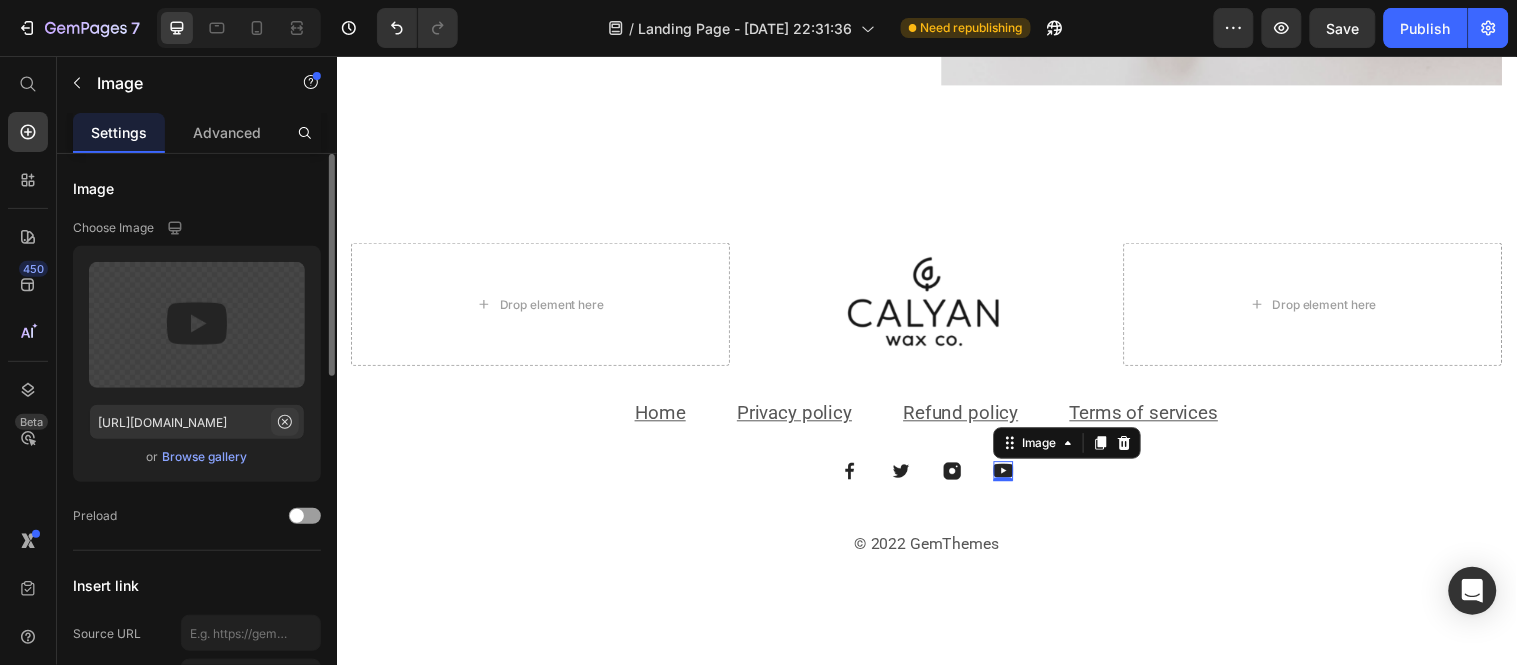 click 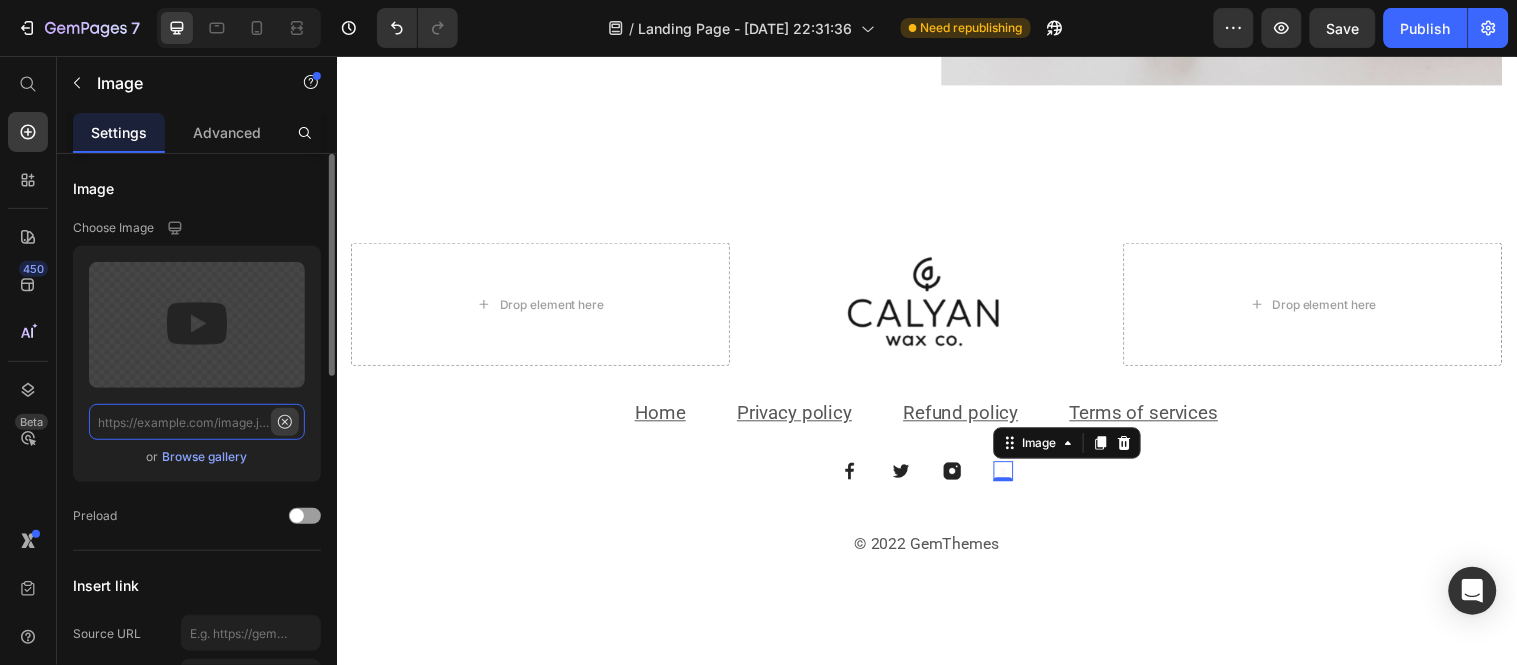 scroll, scrollTop: 0, scrollLeft: 0, axis: both 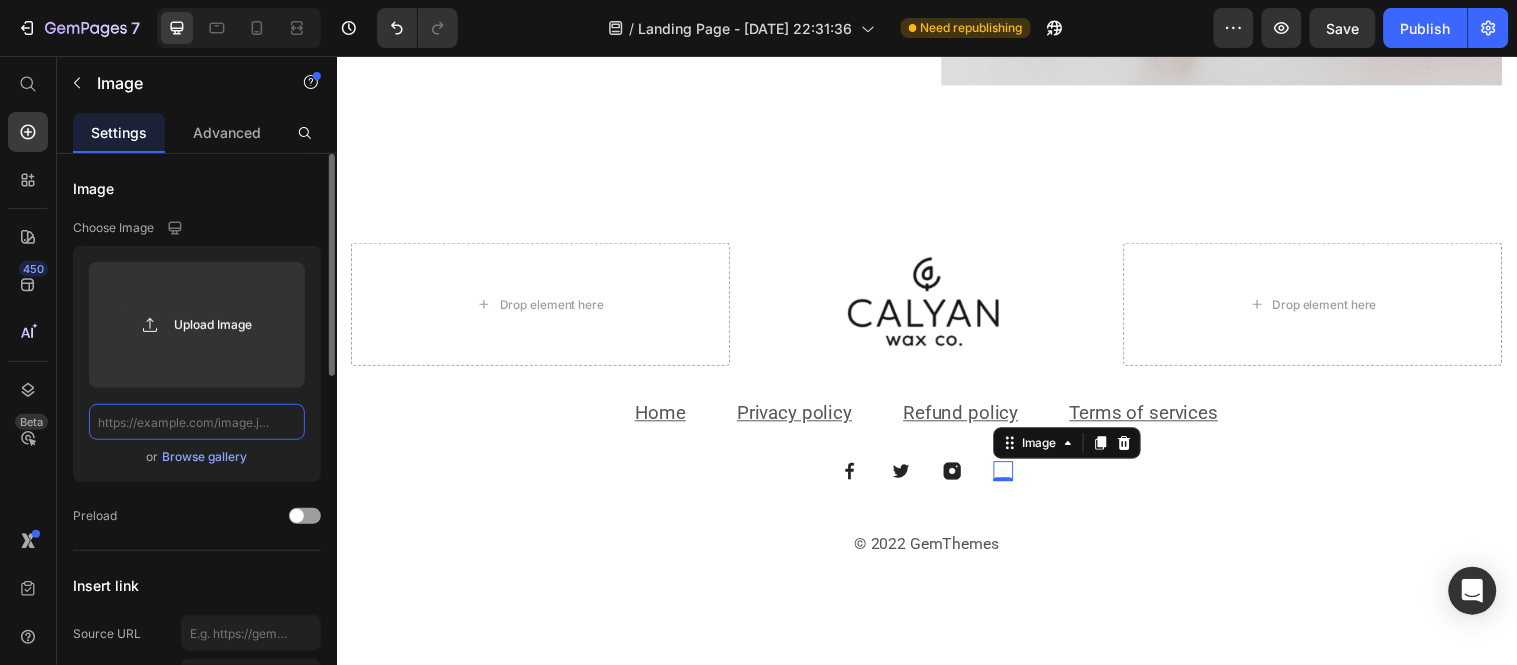 click 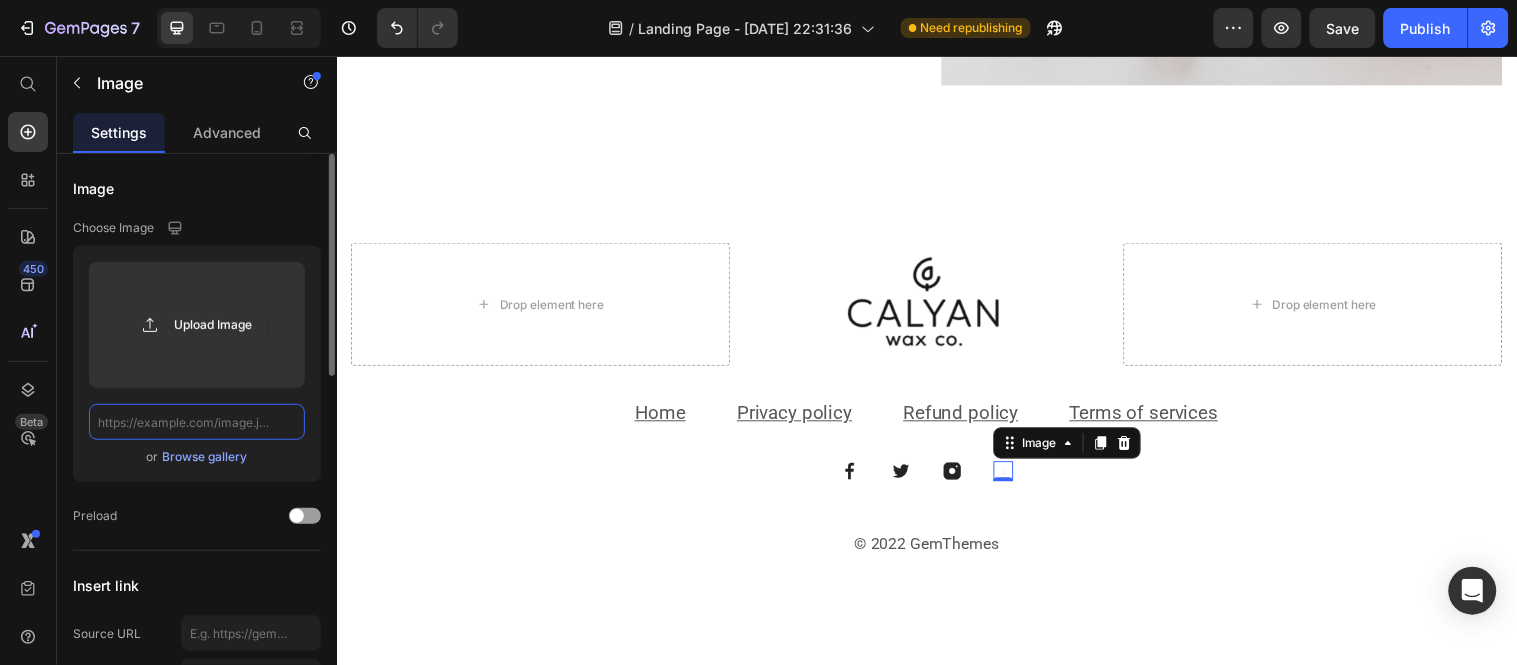 paste on "https://www.linkedin.com/company/calyan-wax-co" 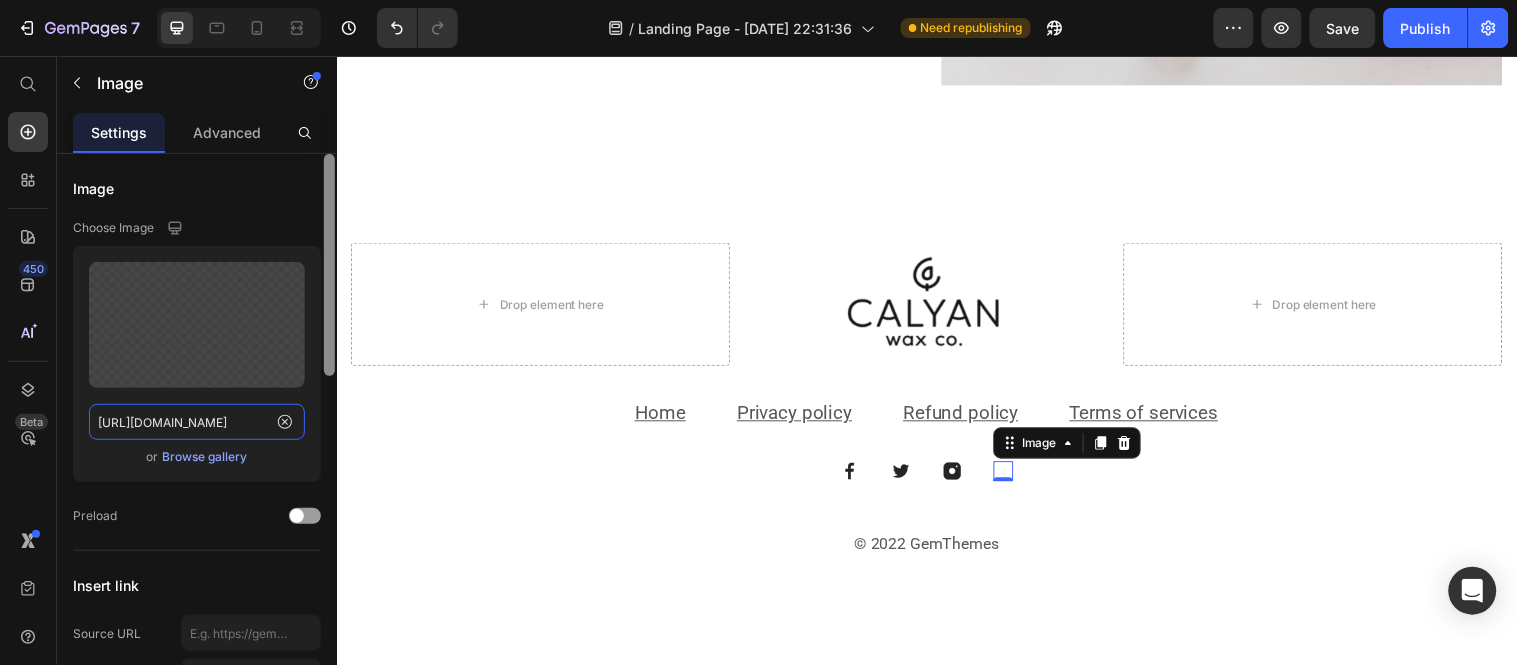 scroll, scrollTop: 0, scrollLeft: 115, axis: horizontal 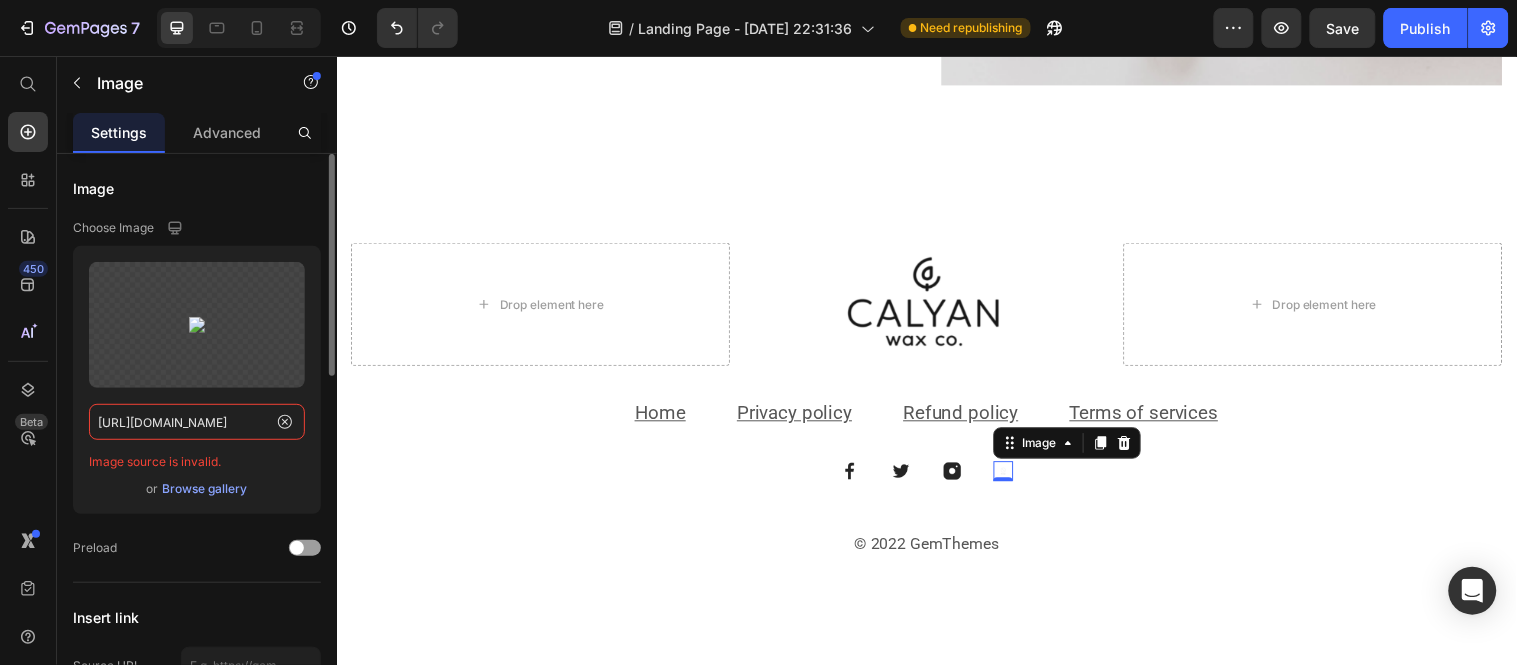 type on "https://www.linkedin.com/company/calyan-wax-co" 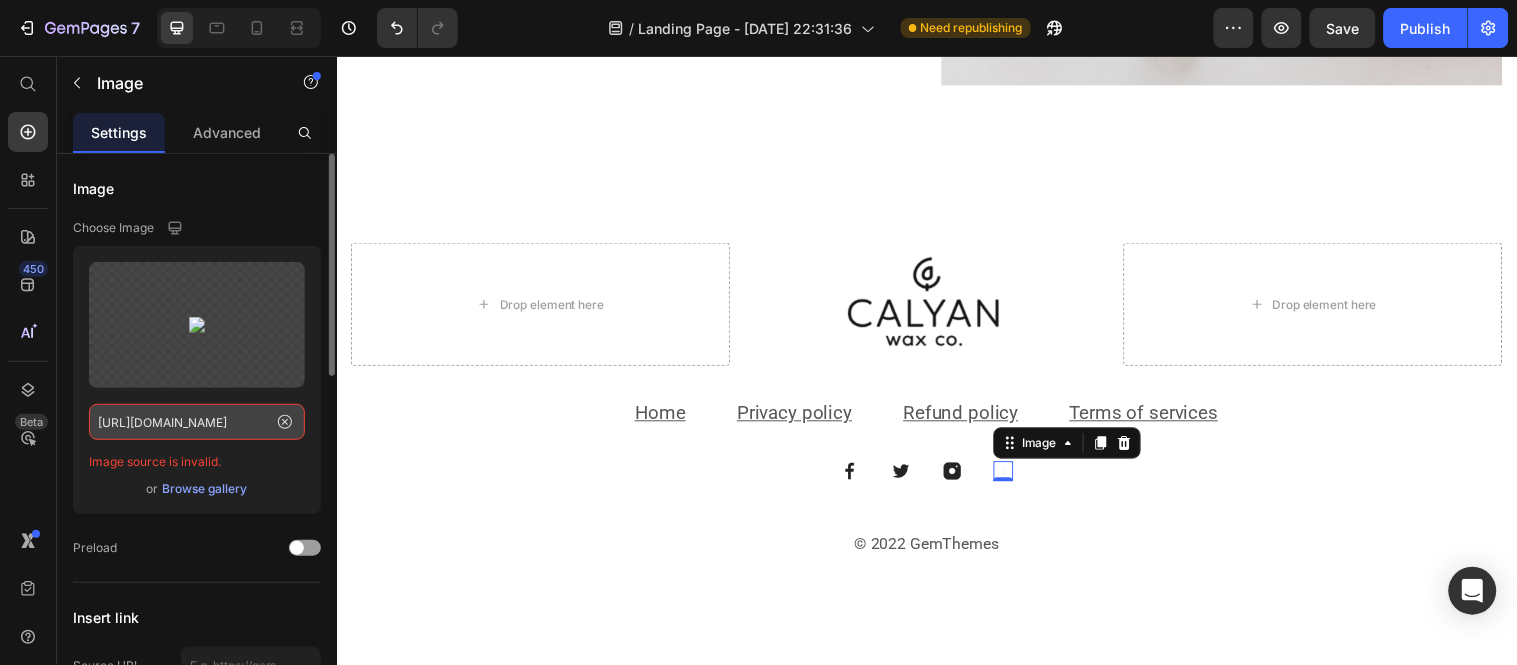 scroll, scrollTop: 0, scrollLeft: 0, axis: both 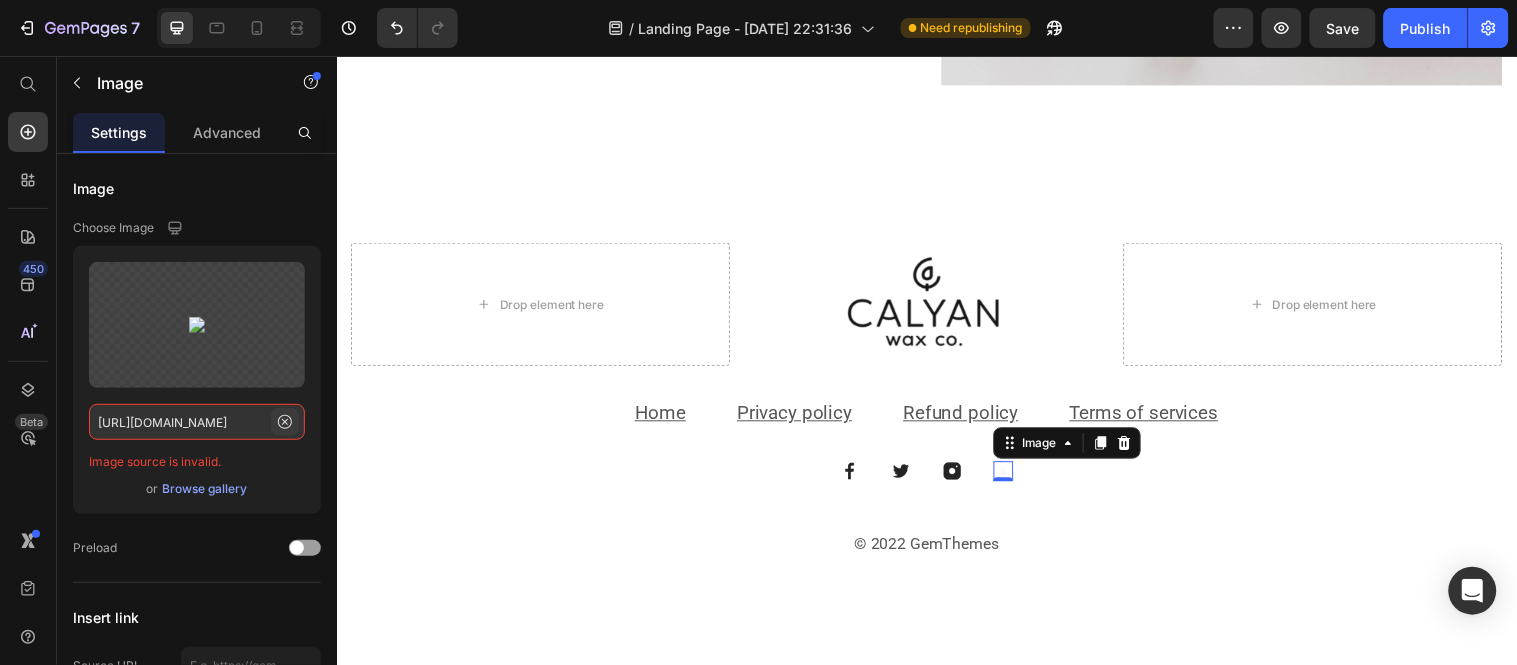 drag, startPoint x: 87, startPoint y: 414, endPoint x: 275, endPoint y: 430, distance: 188.67963 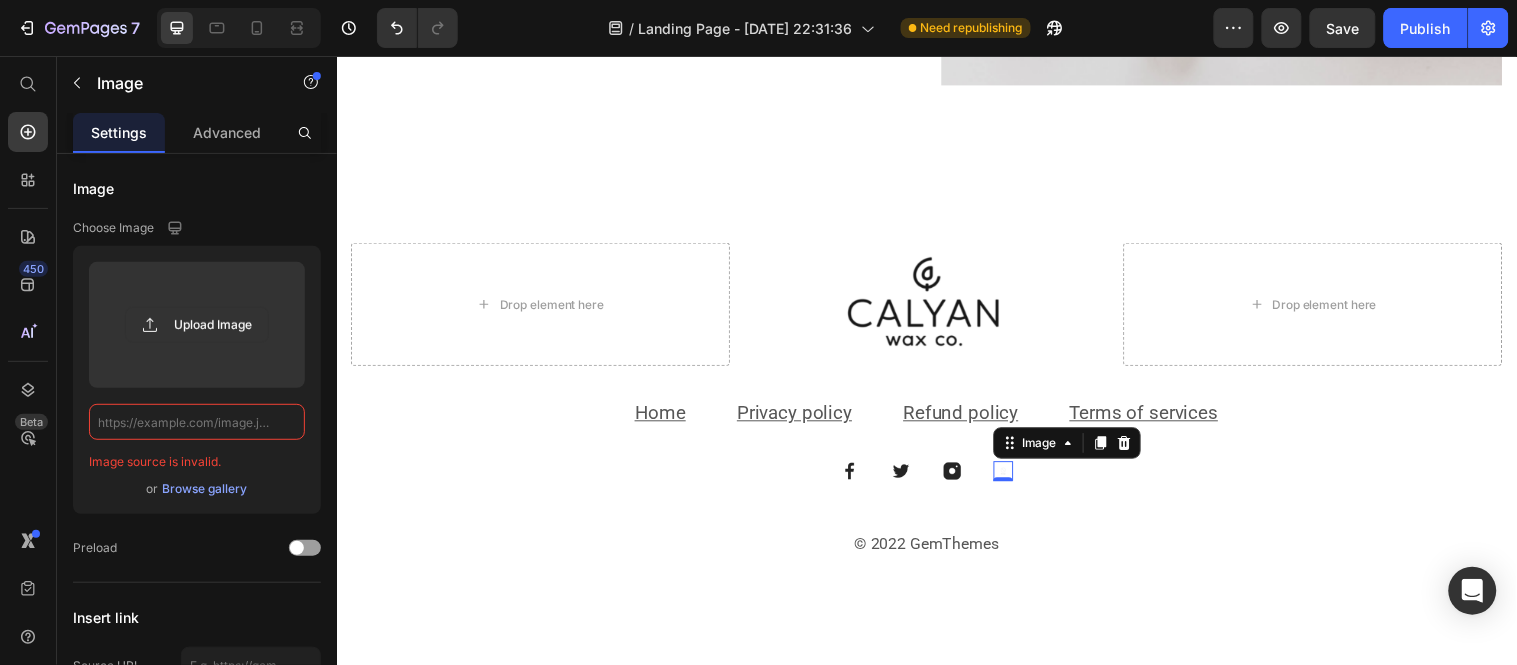 scroll, scrollTop: 0, scrollLeft: 0, axis: both 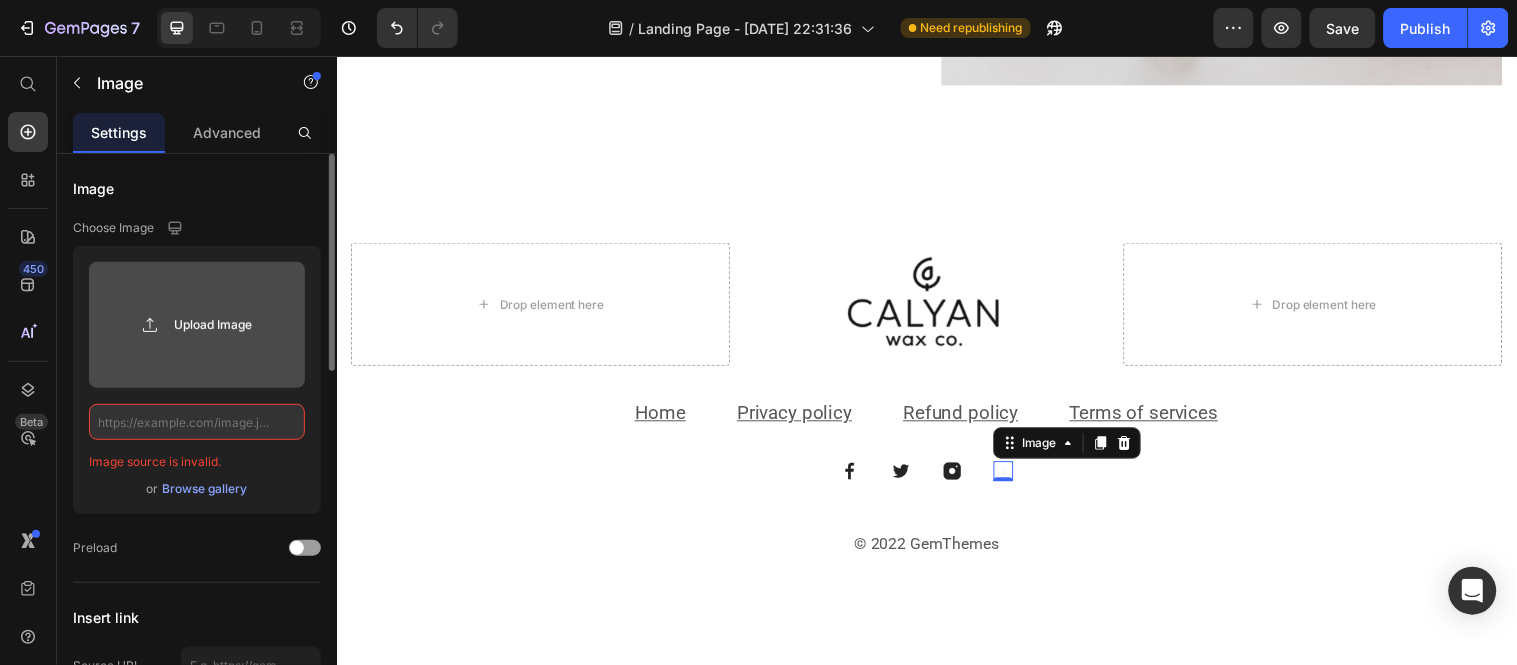 click 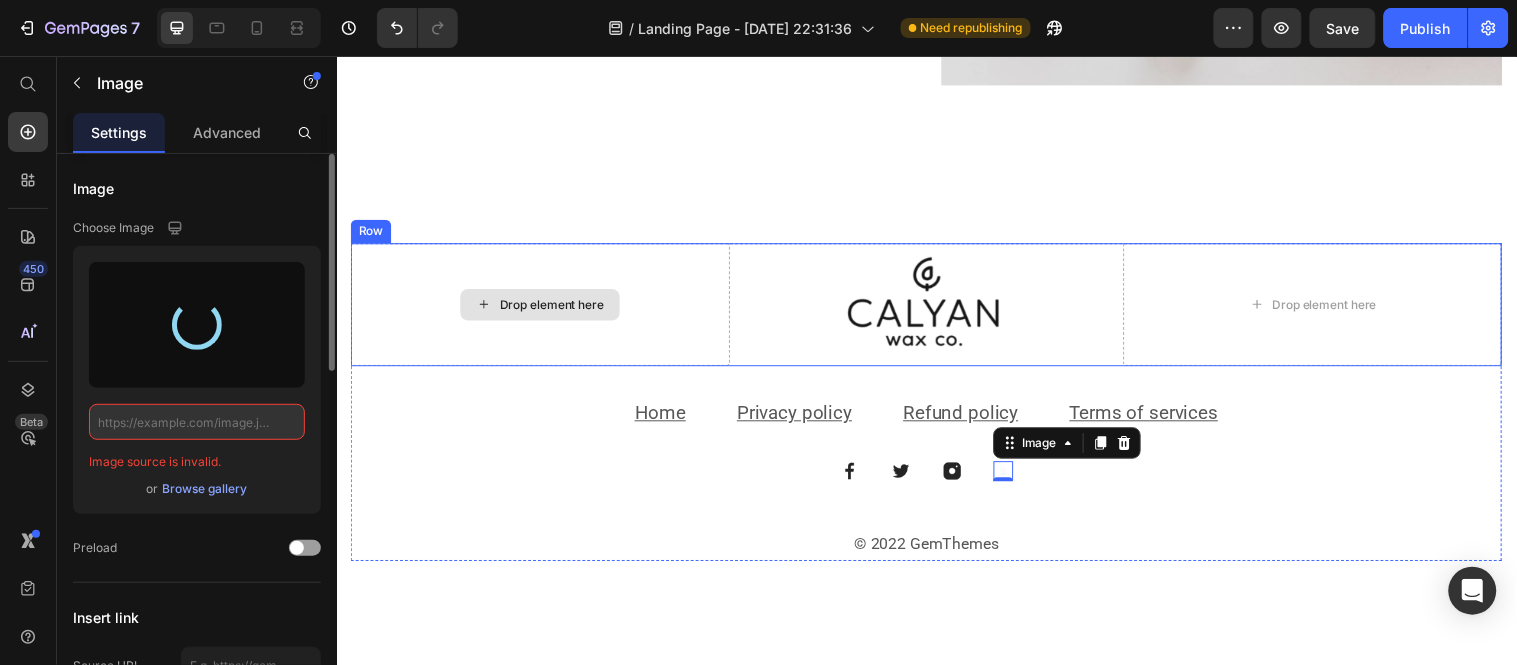 type on "https://cdn.shopify.com/s/files/1/0612/2412/4471/files/gempages_574840228645176549-d82b9e1e-bced-4ab9-a8ad-2be605cac3c7.png" 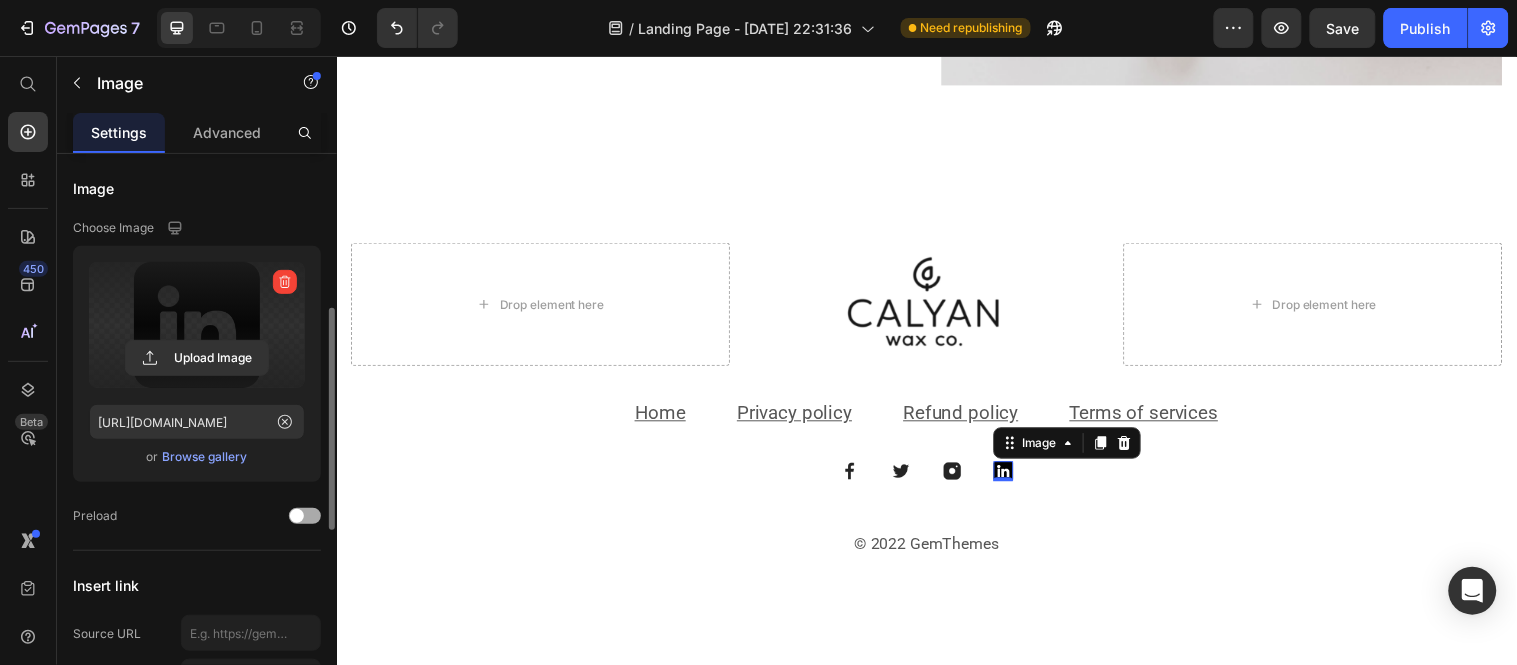 scroll, scrollTop: 111, scrollLeft: 0, axis: vertical 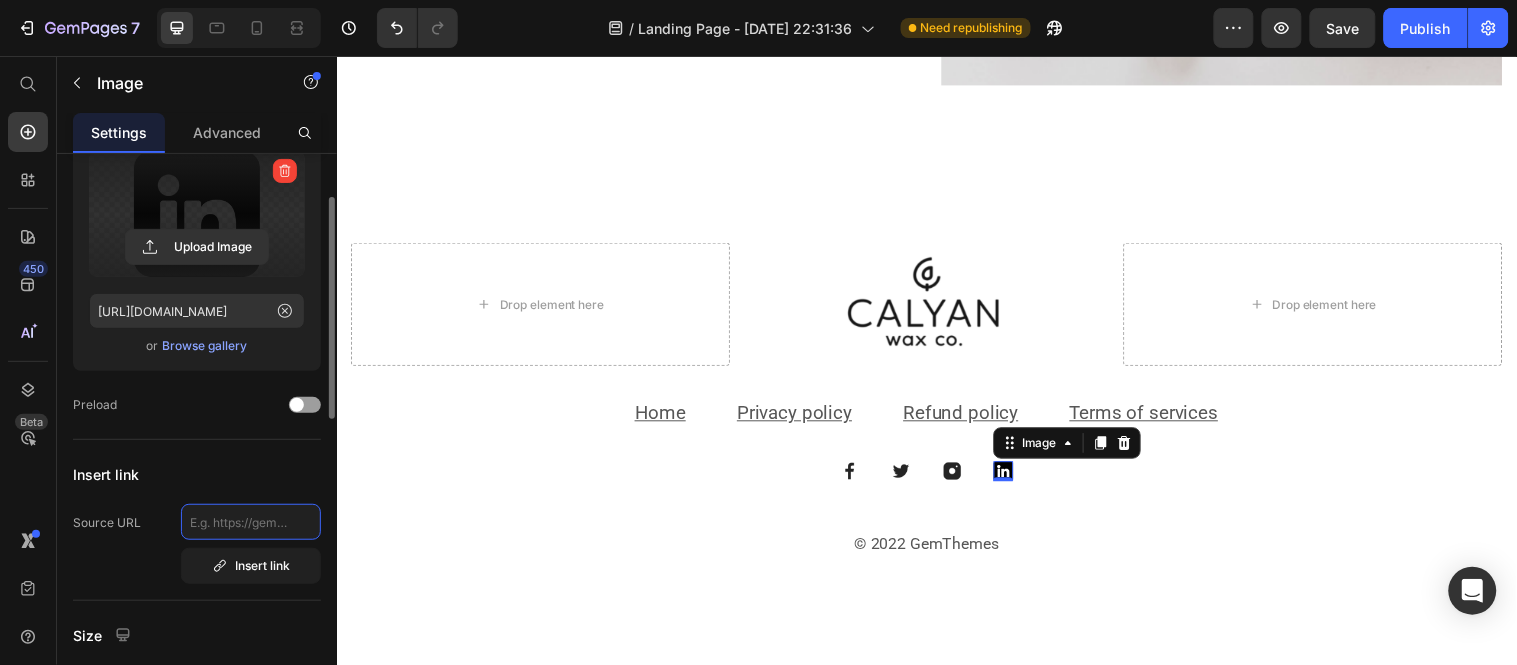 click 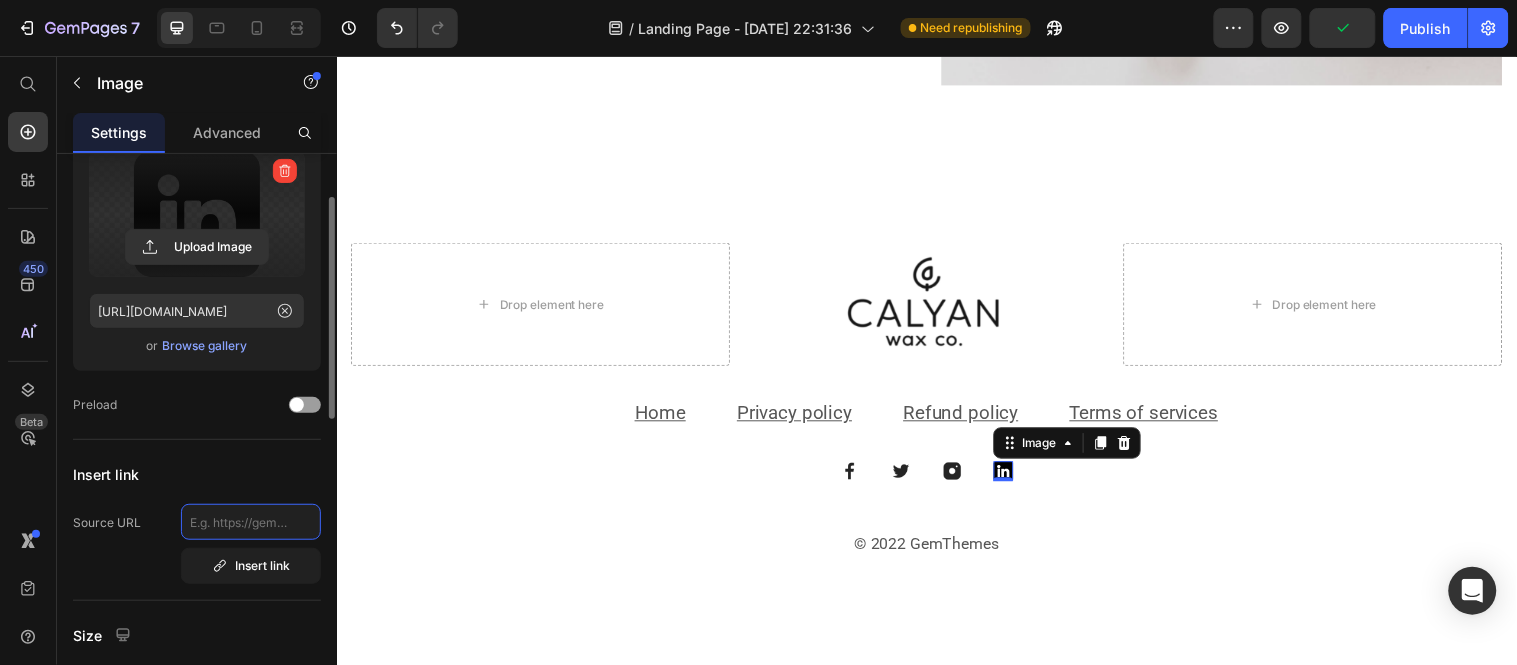 paste on "https://www.linkedin.com/company/calyan-wax-co" 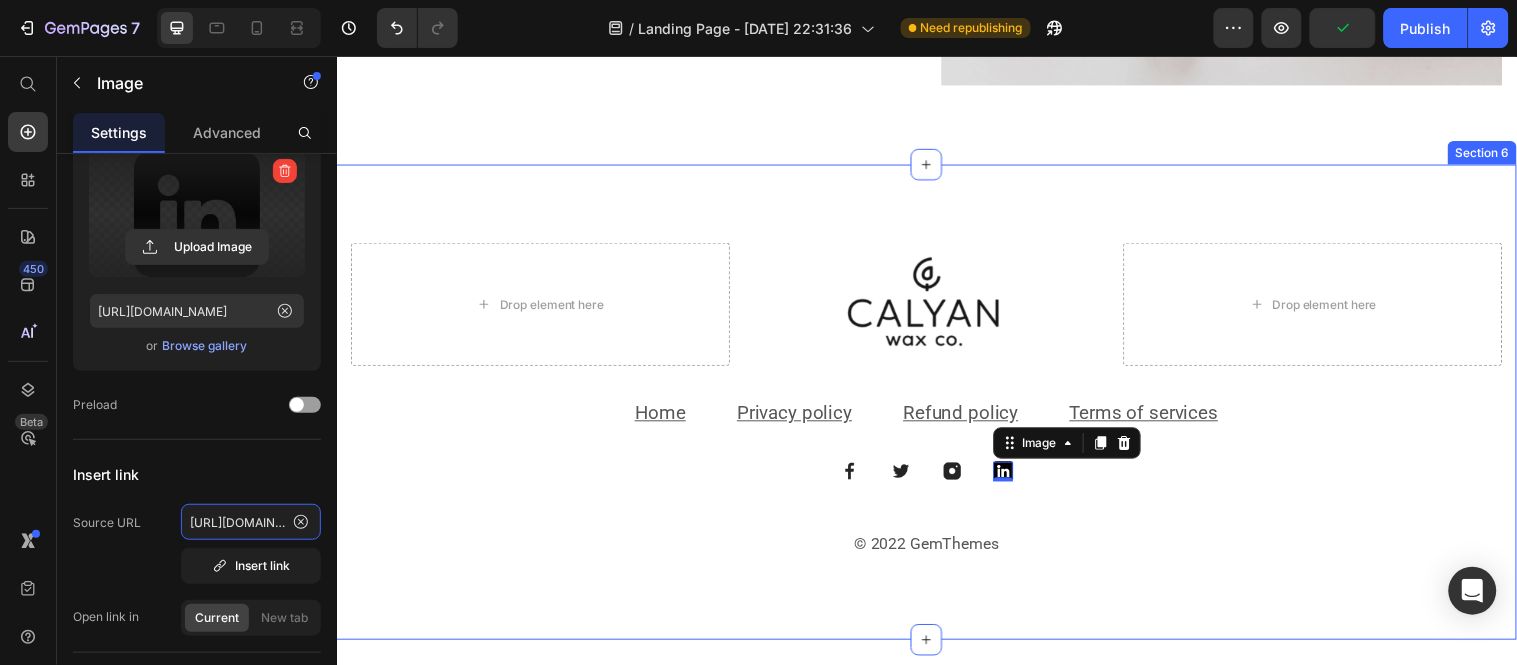 scroll, scrollTop: 0, scrollLeft: 192, axis: horizontal 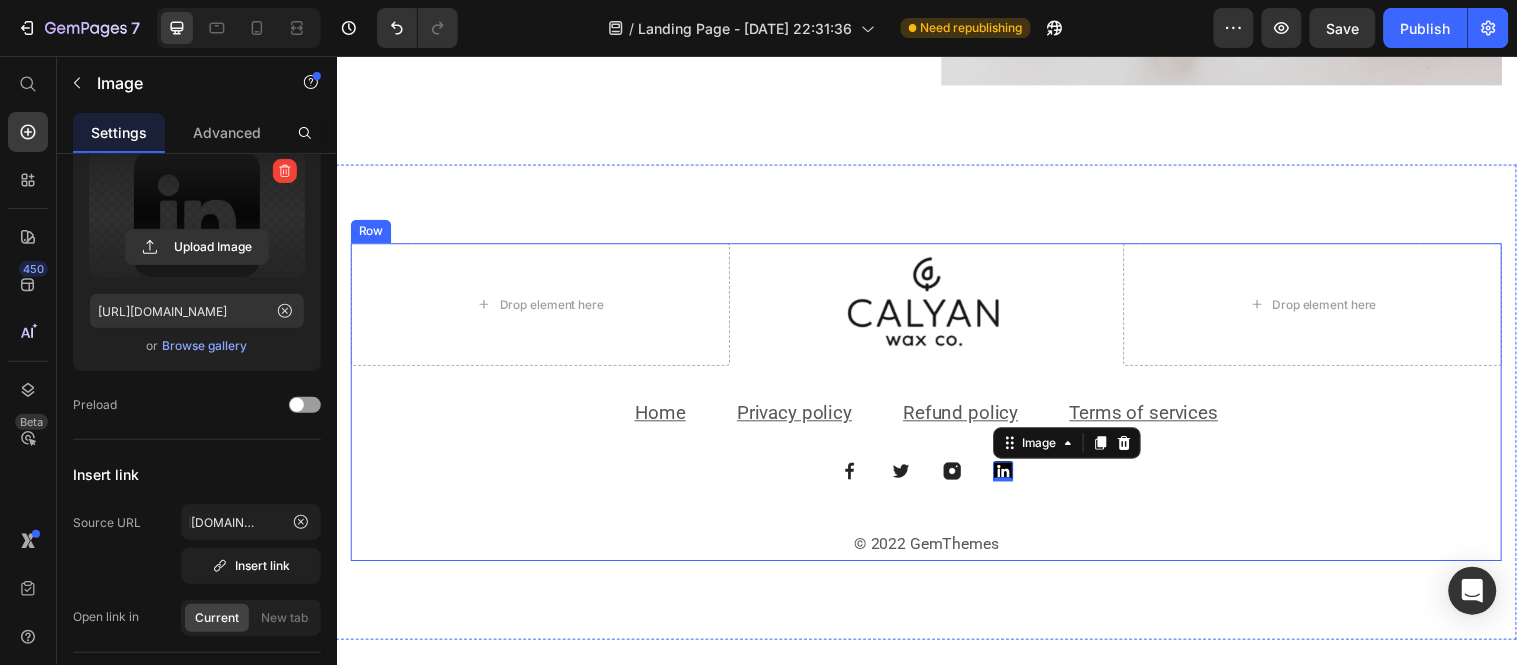 click on "Drop element here Image
Drop element here Row Home Text block Privacy policy  Text block Refund policy  Text block Terms of services  Text block Row Image Image Image Image   0 Row © 2022 GemThemes Text block" at bounding box center [936, 406] 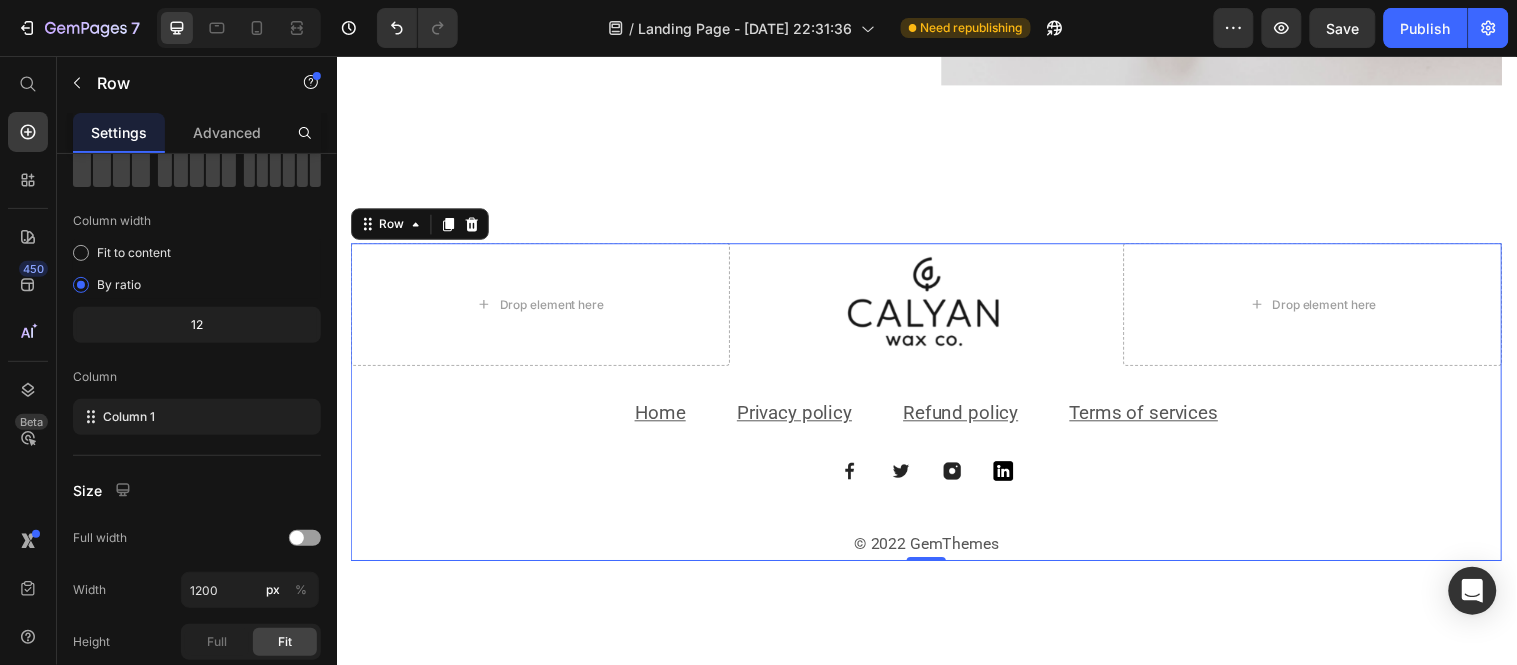 scroll, scrollTop: 0, scrollLeft: 0, axis: both 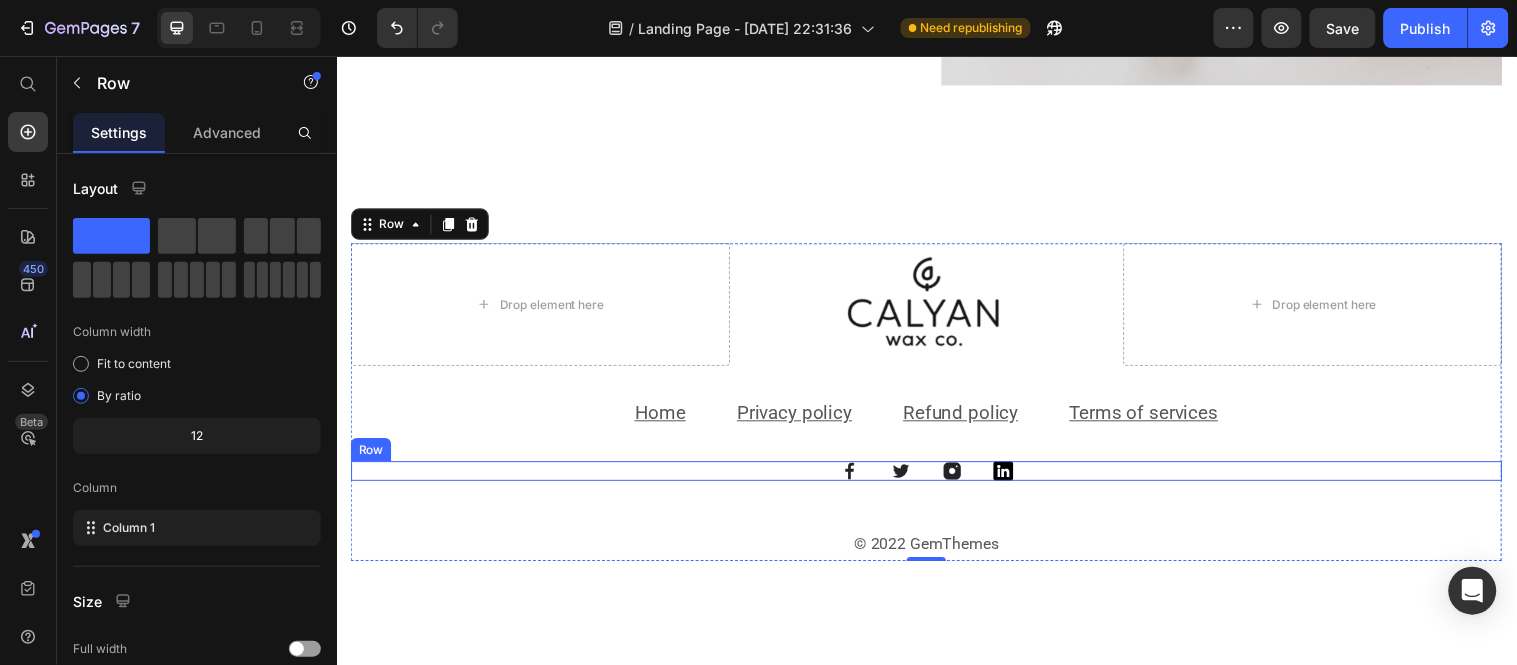 click on "Image Image Image Image Row" at bounding box center (936, 477) 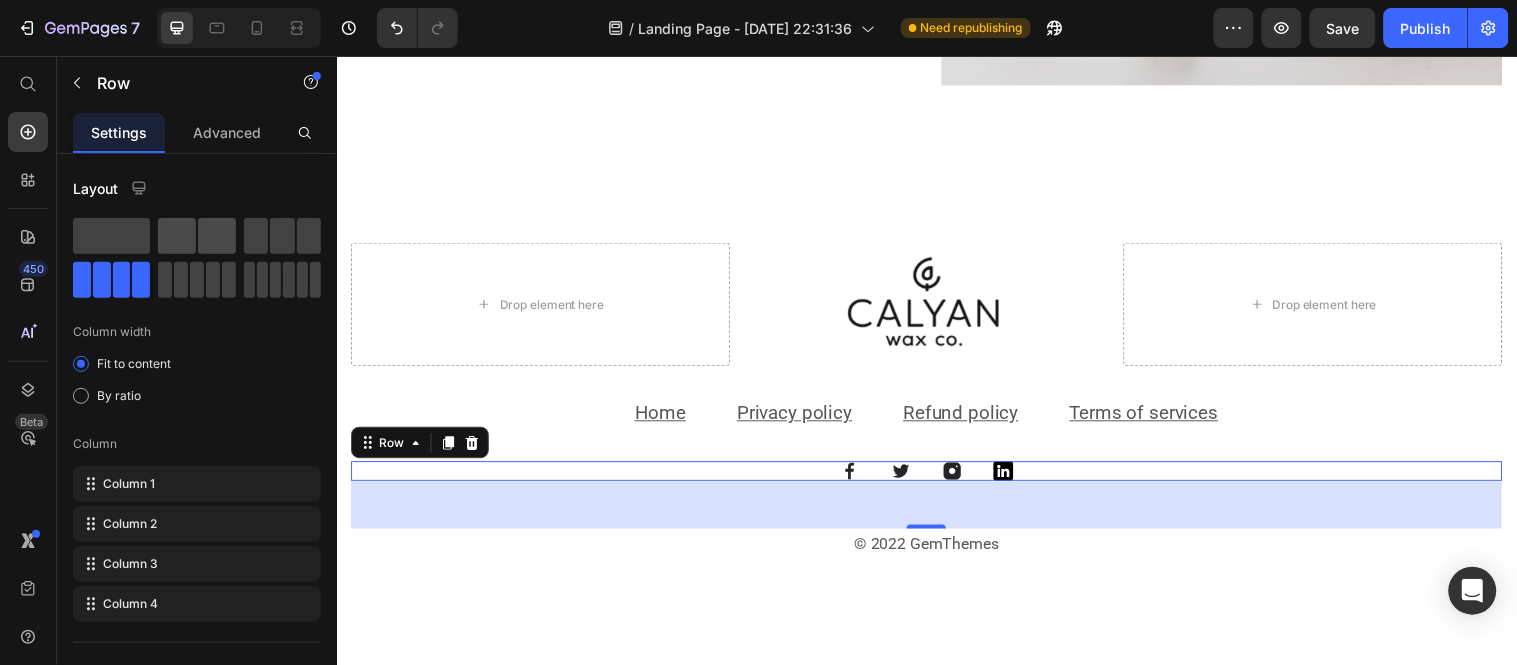 click 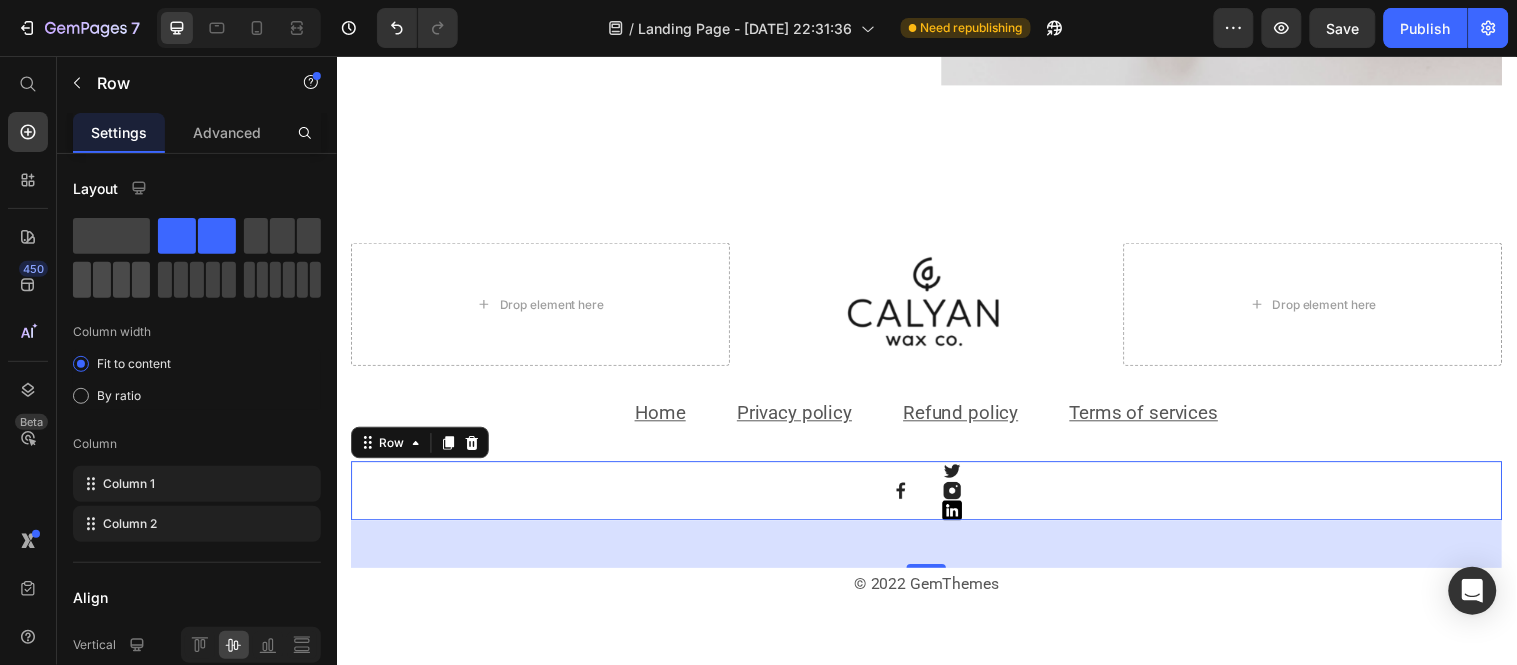 click 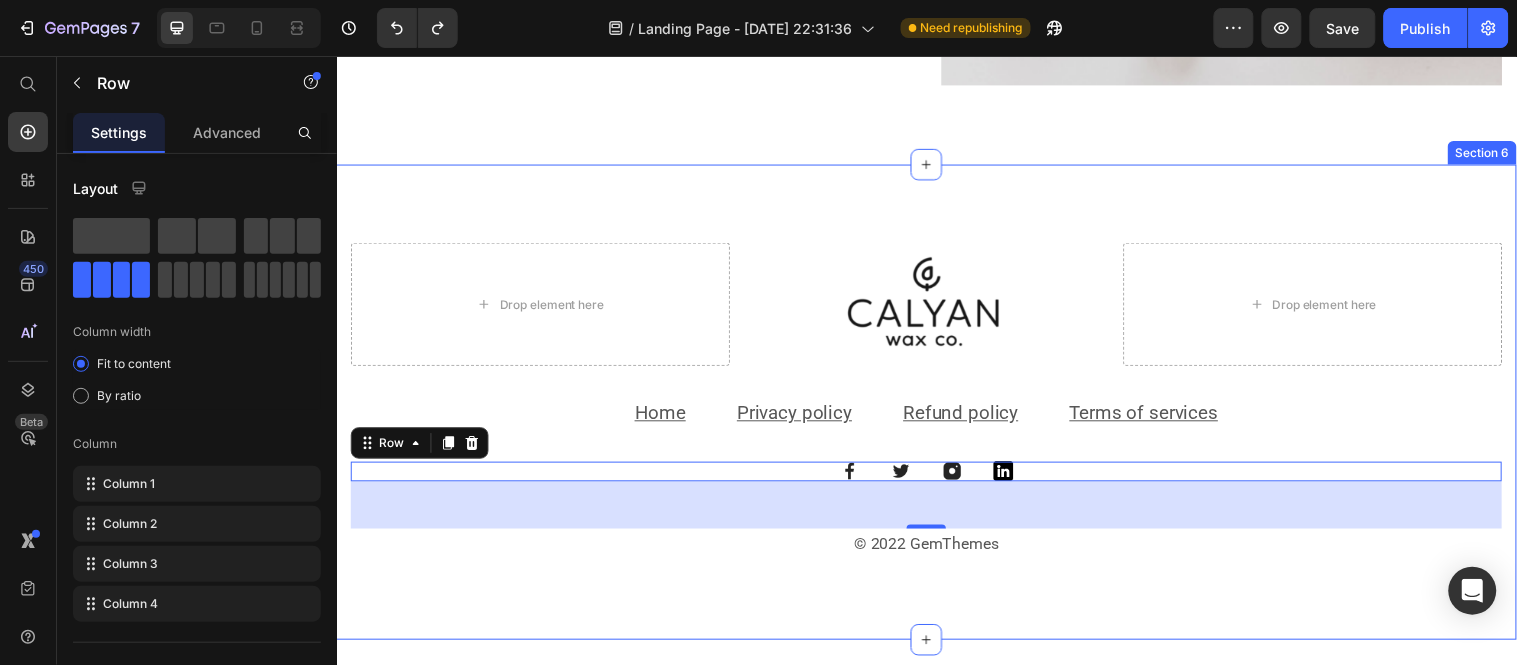 click on "Drop element here Image
Drop element here Row Home Text block Privacy policy  Text block Refund policy  Text block Terms of services  Text block Row Image Image Image Image Row   48 © 2022 GemThemes Text block Row Section 6" at bounding box center (936, 406) 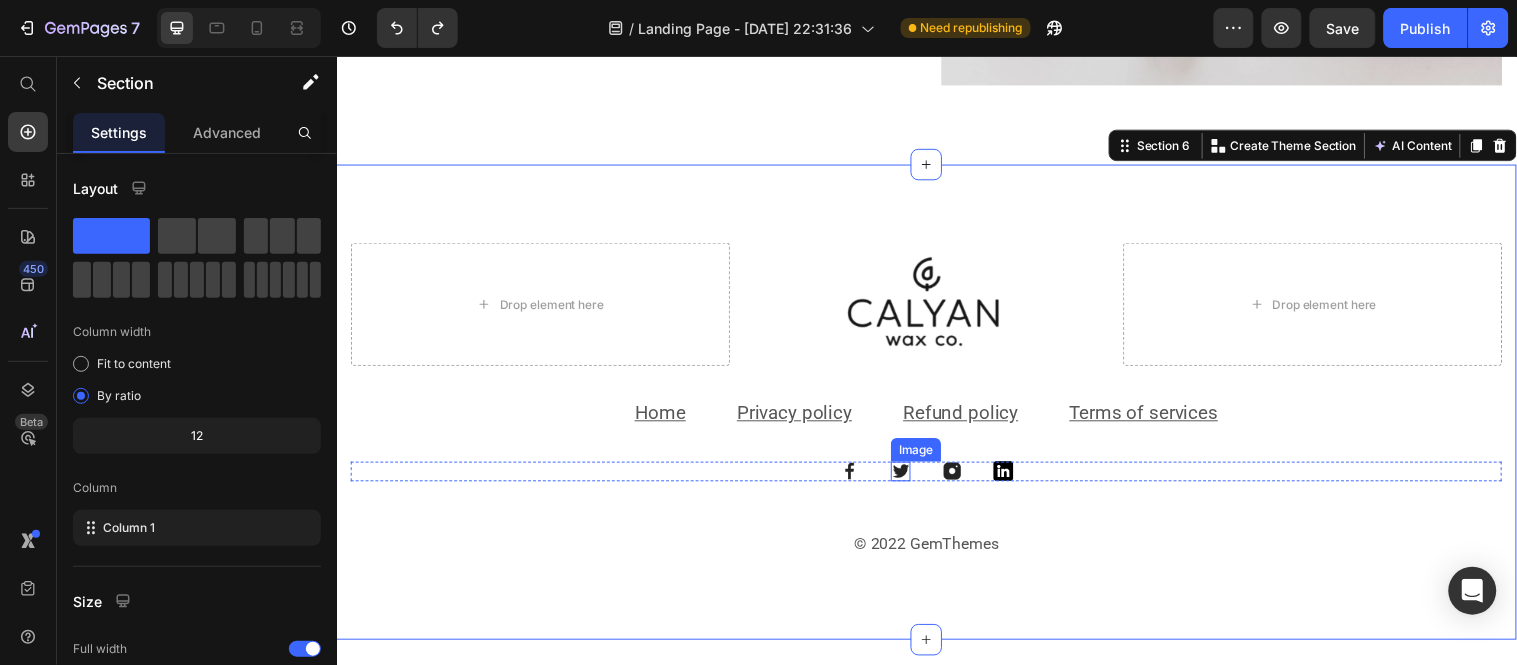 click at bounding box center [910, 477] 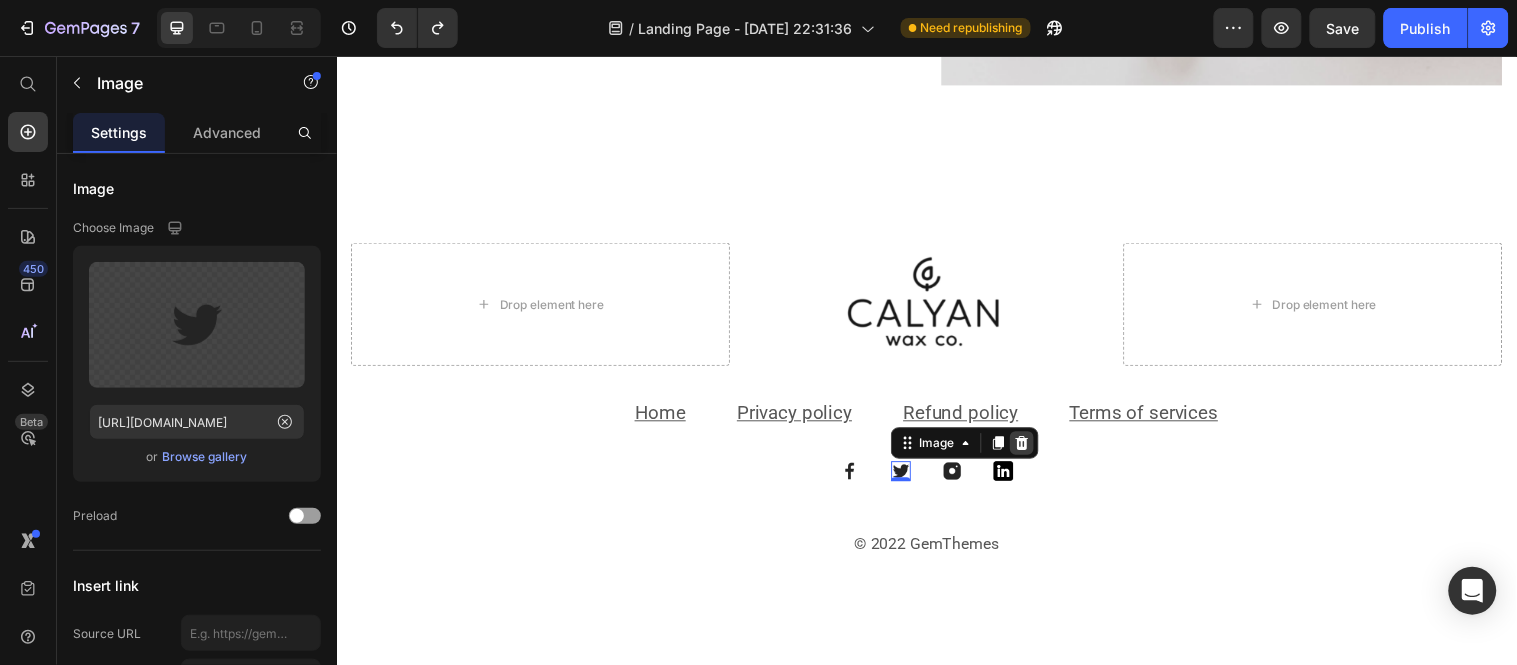click 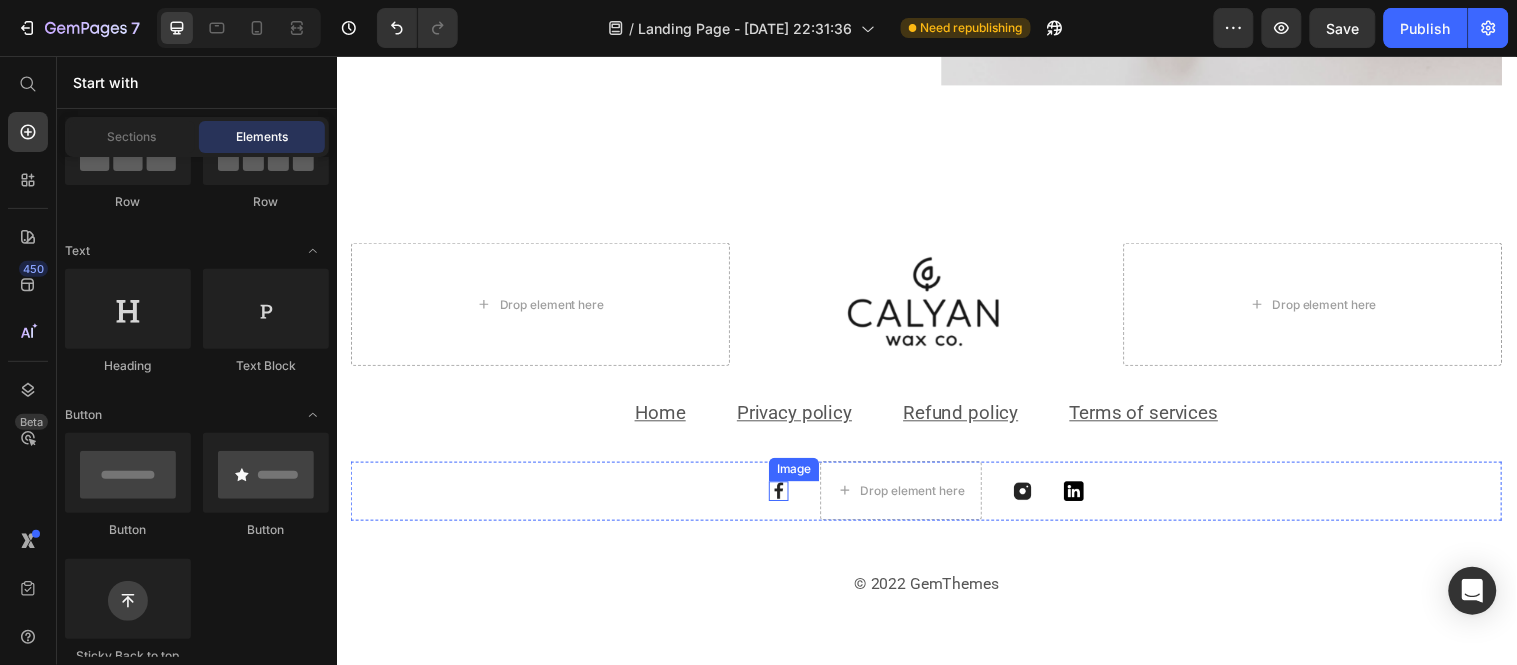 click at bounding box center (786, 497) 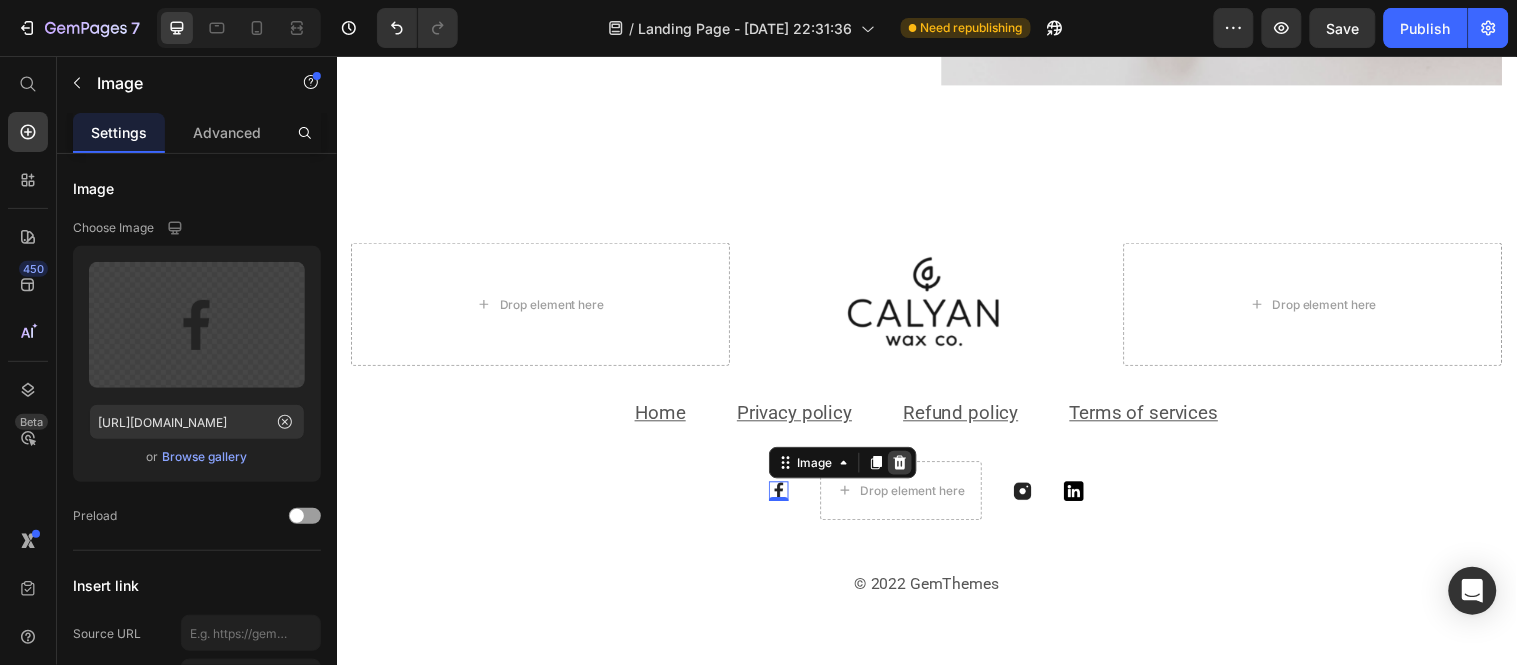 click 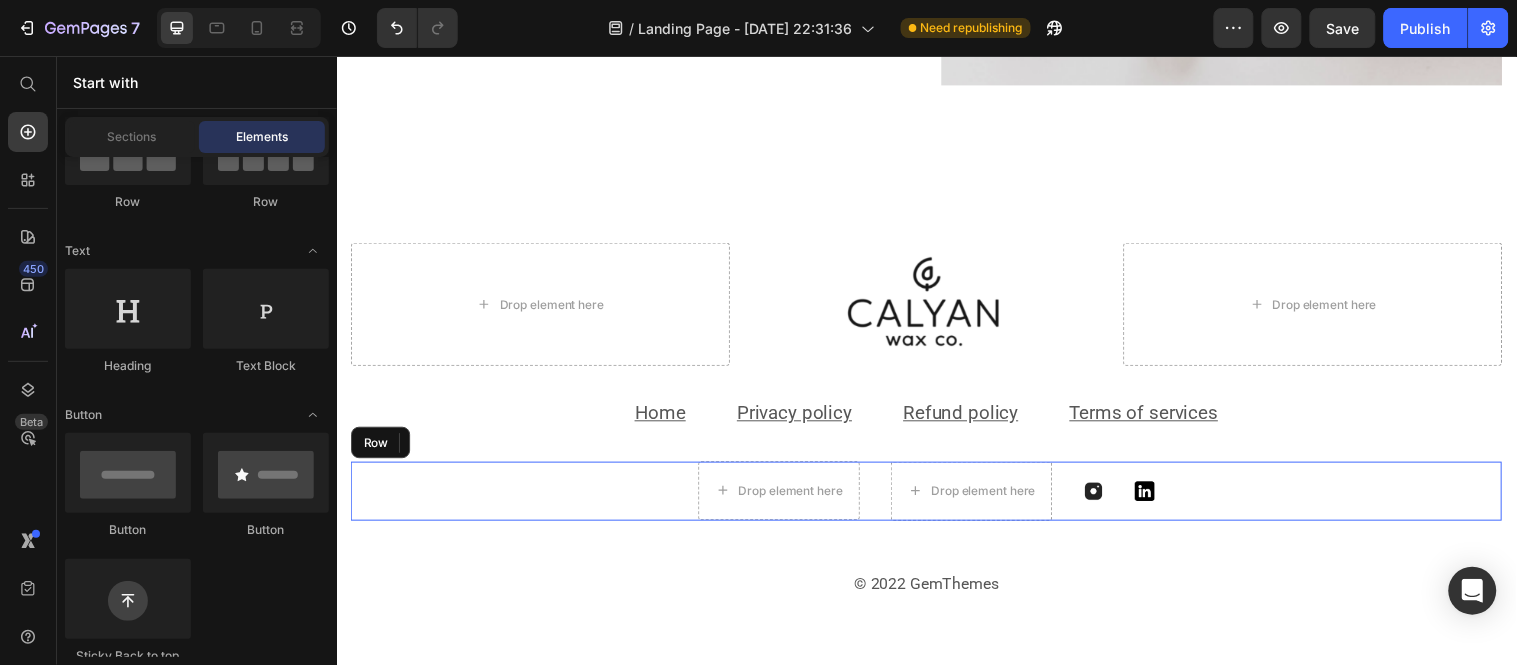 click on "Drop element here
Drop element here Image Image Row" at bounding box center [936, 497] 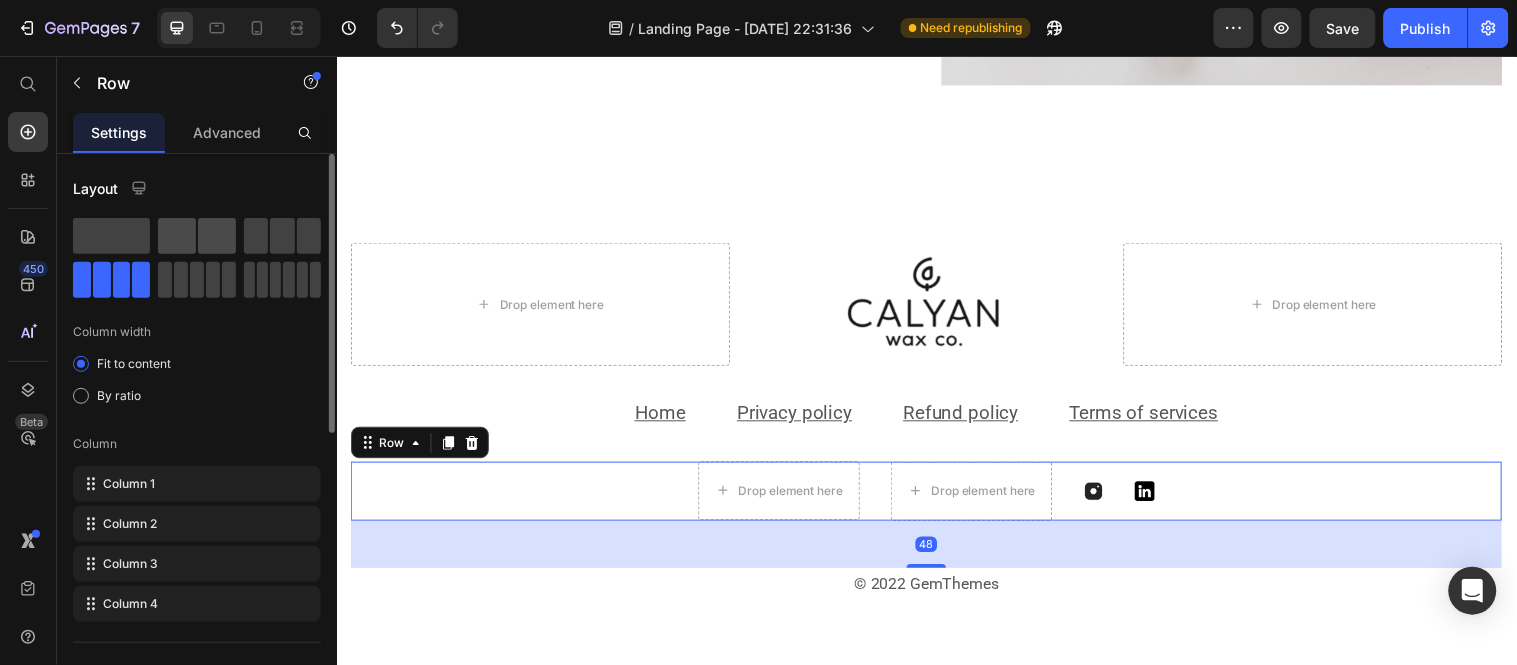 click 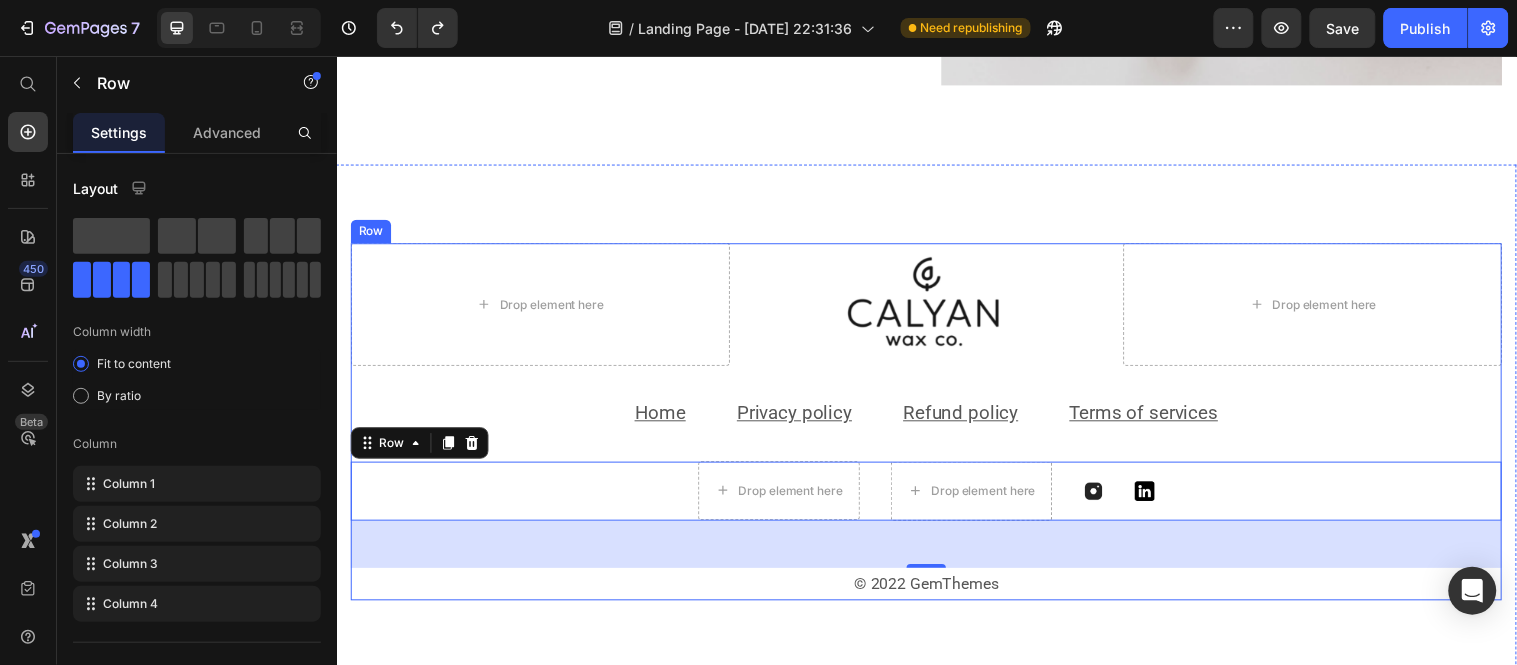 click on "Drop element here Image
Drop element here Row Home Text block Privacy policy  Text block Refund policy  Text block Terms of services  Text block Row
Drop element here
Drop element here Image Image Row   48 © 2022 GemThemes Text block" at bounding box center [936, 426] 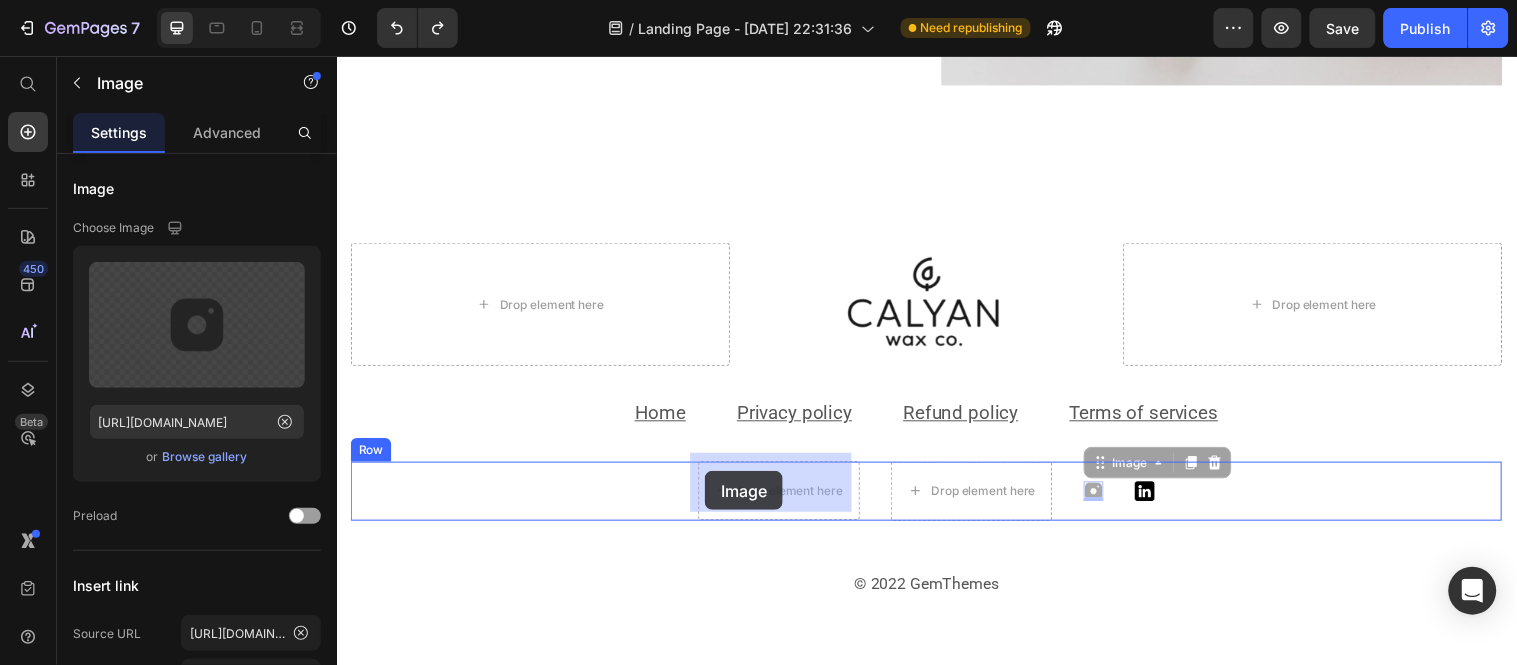 drag, startPoint x: 1101, startPoint y: 489, endPoint x: 710, endPoint y: 477, distance: 391.1841 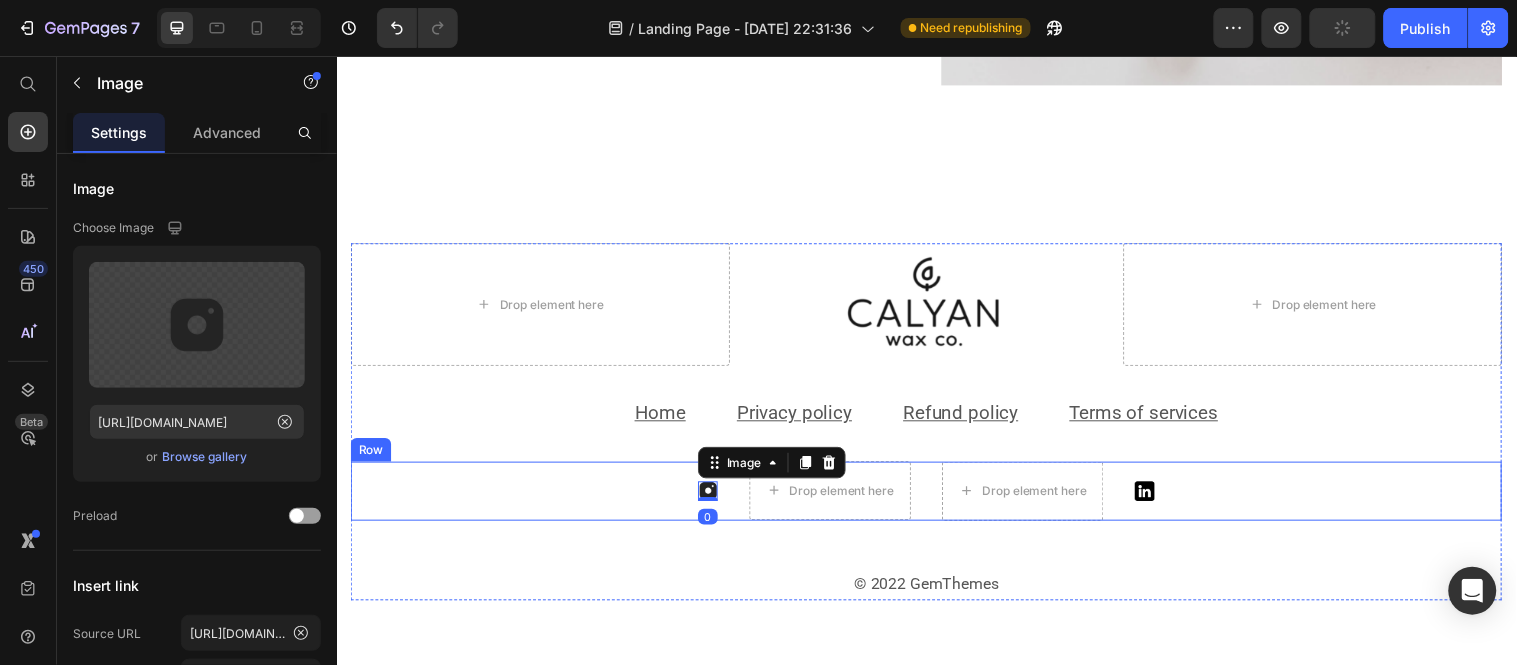 click on "Image   0
Drop element here
Drop element here Image Row" at bounding box center [936, 497] 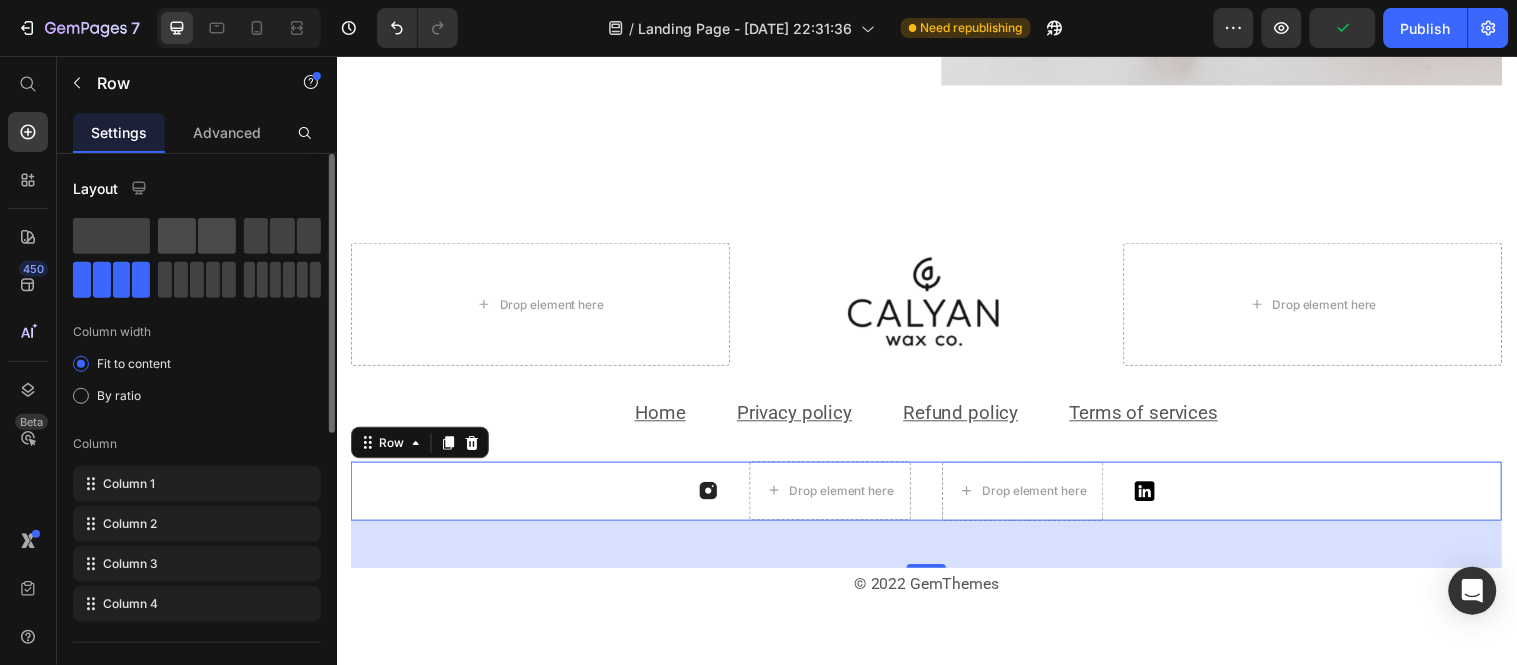 click 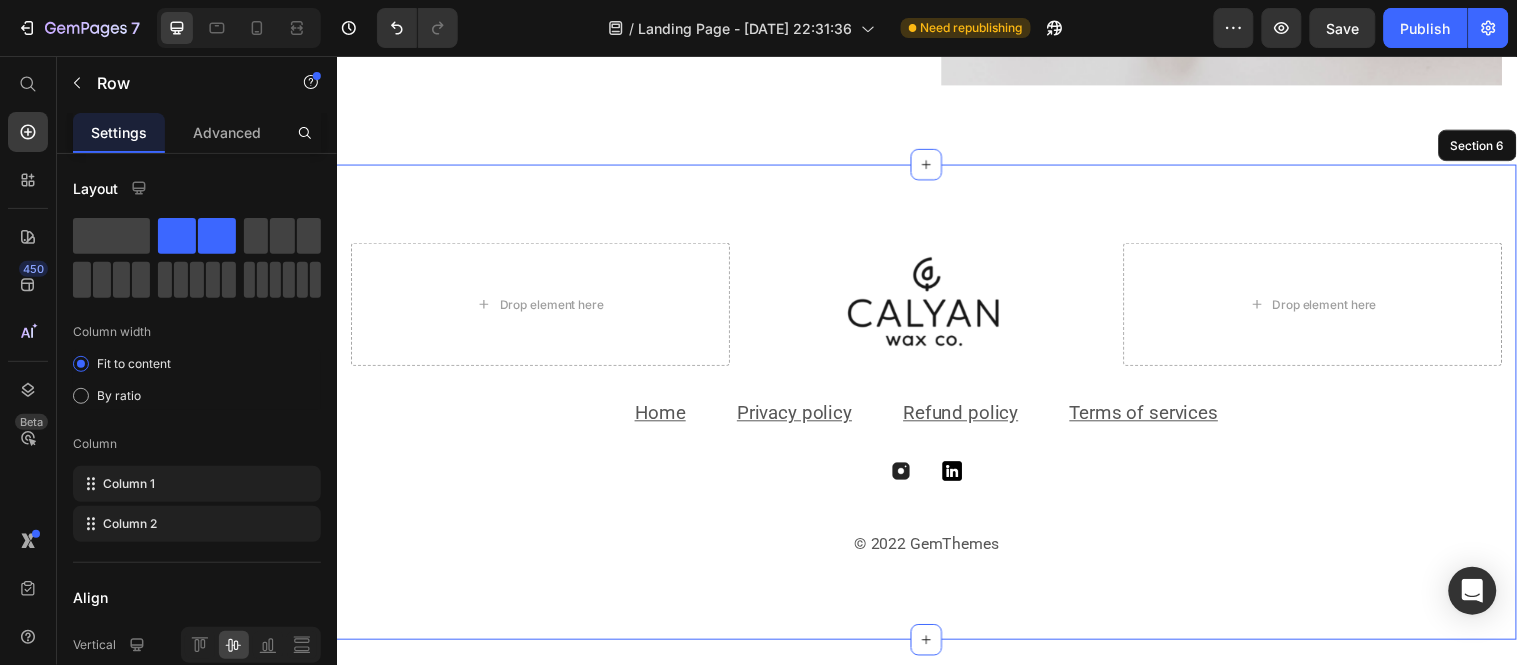 click on "Drop element here Image
Drop element here Row Home Text block Privacy policy  Text block Refund policy  Text block Terms of services  Text block Row Image Image Row   48 © 2022 GemThemes Text block Row Section 6" at bounding box center (936, 406) 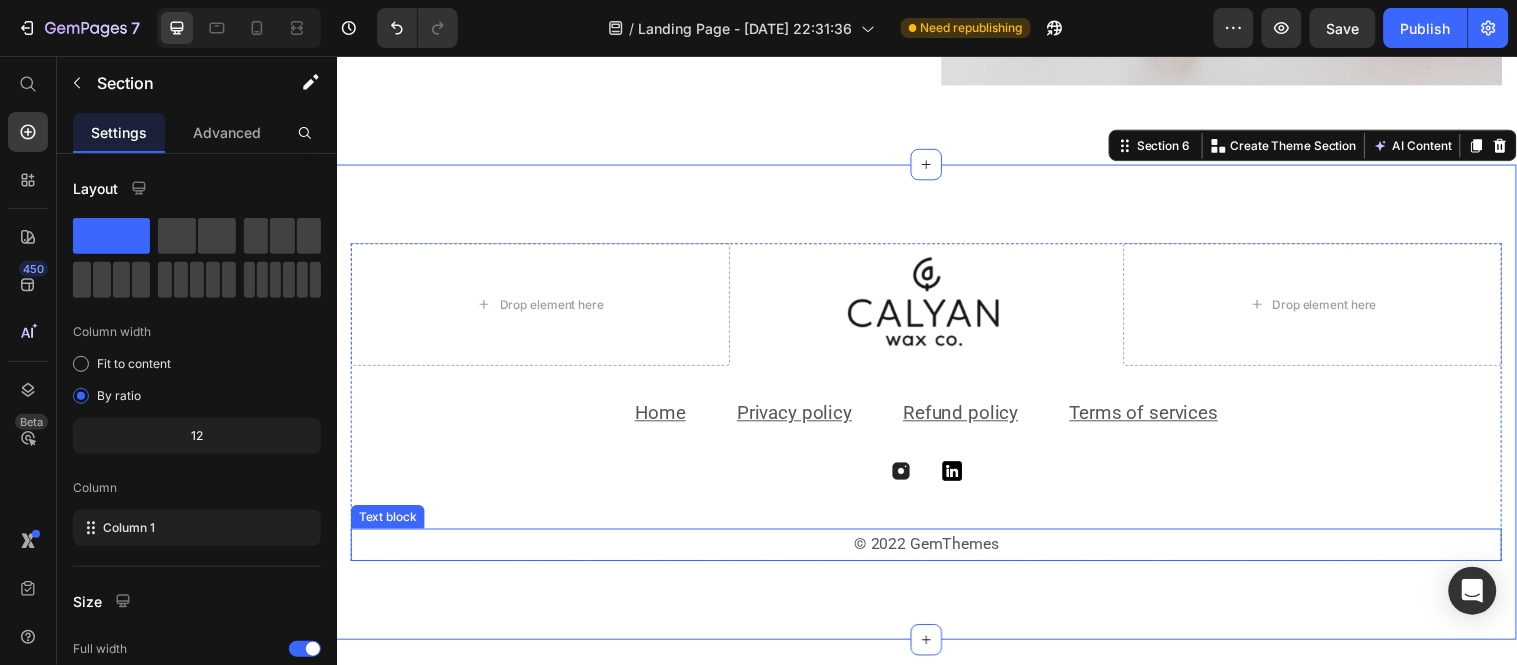 click on "© 2022 GemThemes" at bounding box center (936, 551) 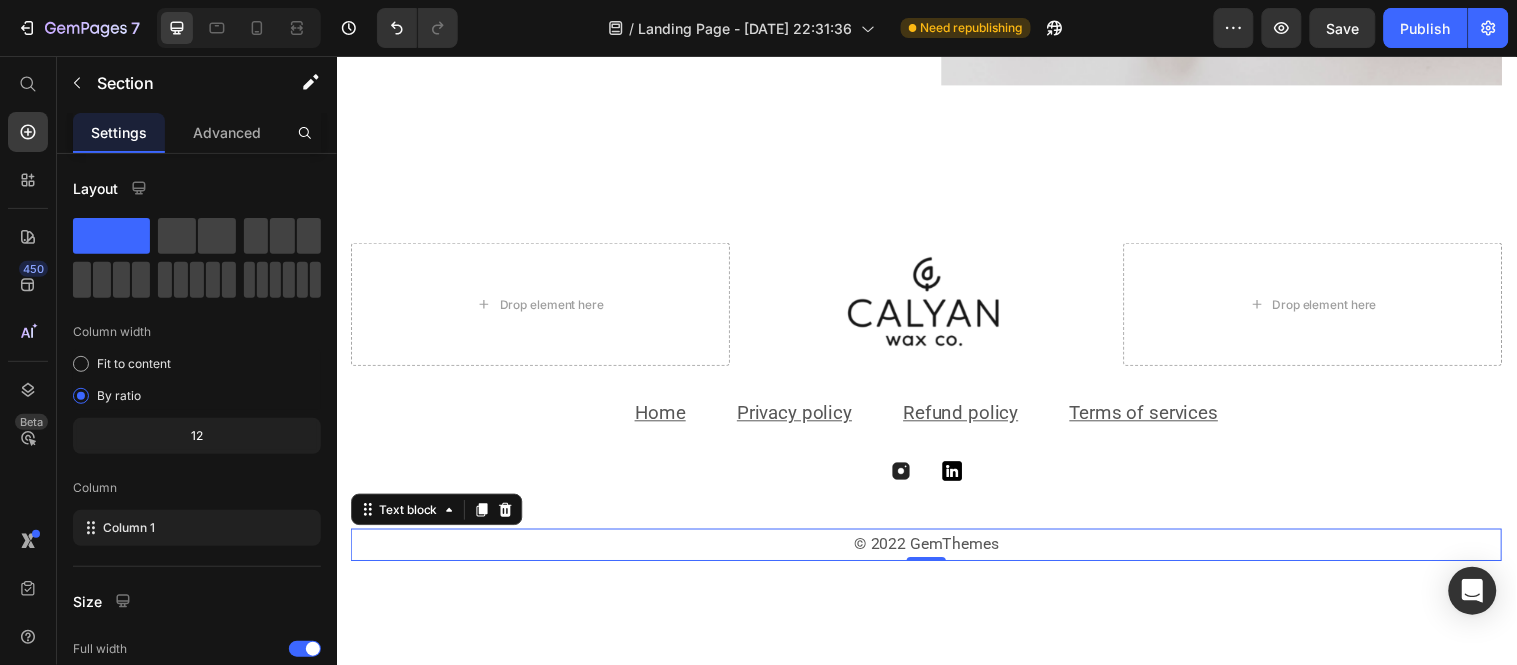 click on "© 2022 GemThemes" at bounding box center [936, 551] 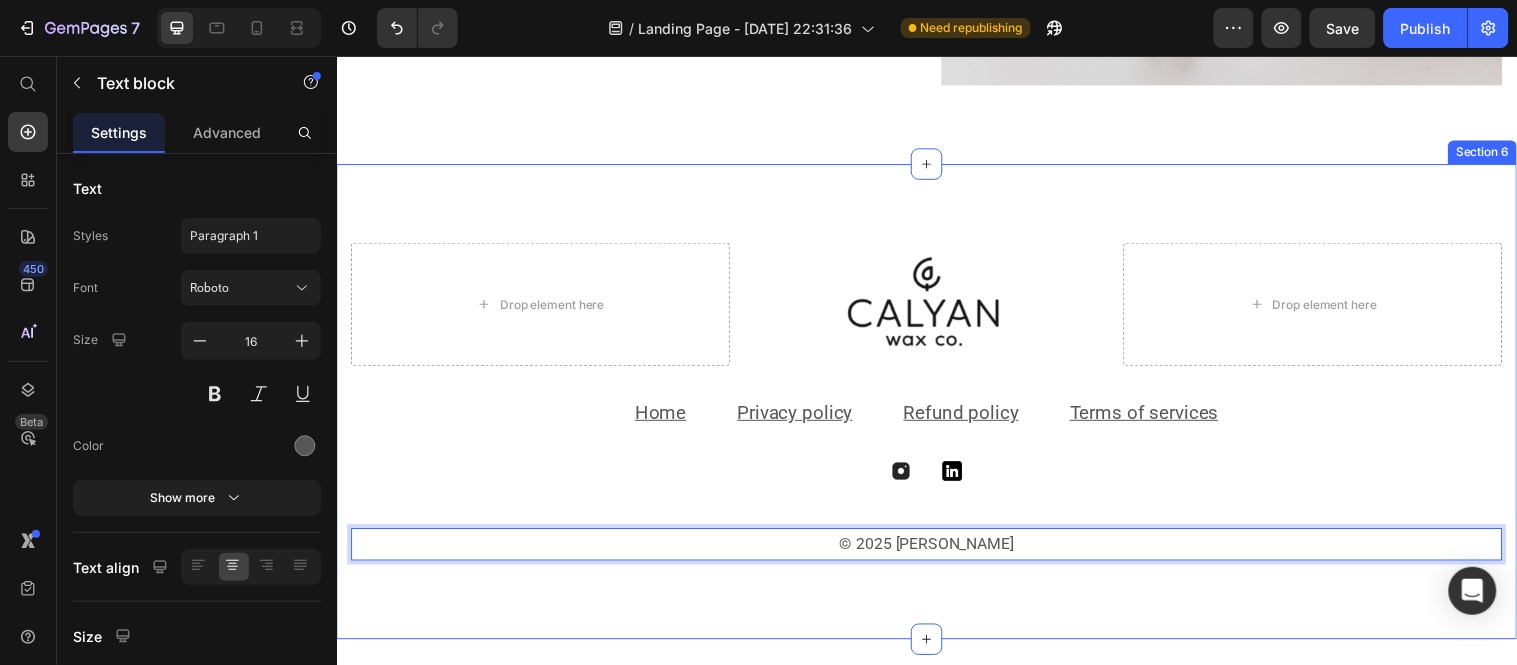 click on "Drop element here Image
Drop element here Row Home Text block Privacy policy  Text block Refund policy  Text block Terms of services  Text block Row Image Image Row © 2025 Calyan Wax Text block   0 Row Section 6" at bounding box center (936, 406) 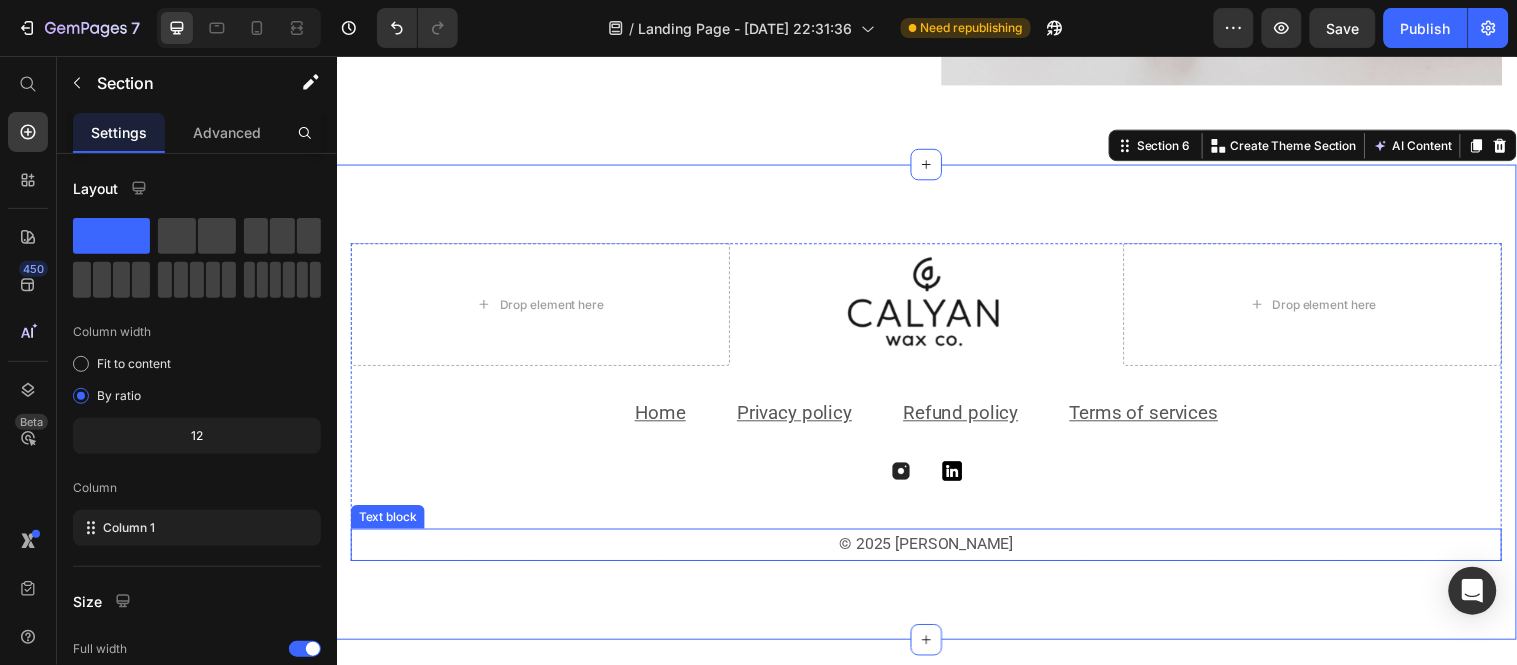 click on "© 2025 Calyan Wax" at bounding box center (936, 551) 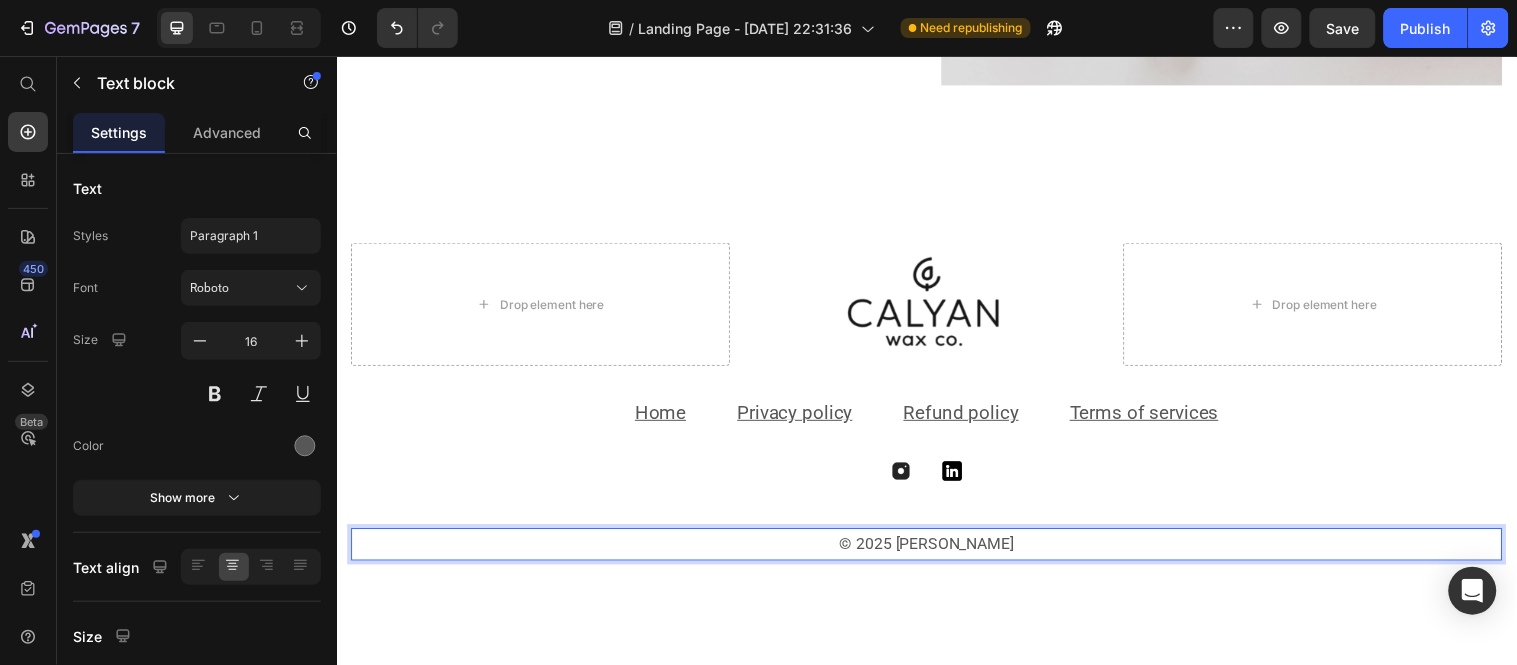 click on "© 2025 Calyan Wax" at bounding box center [936, 551] 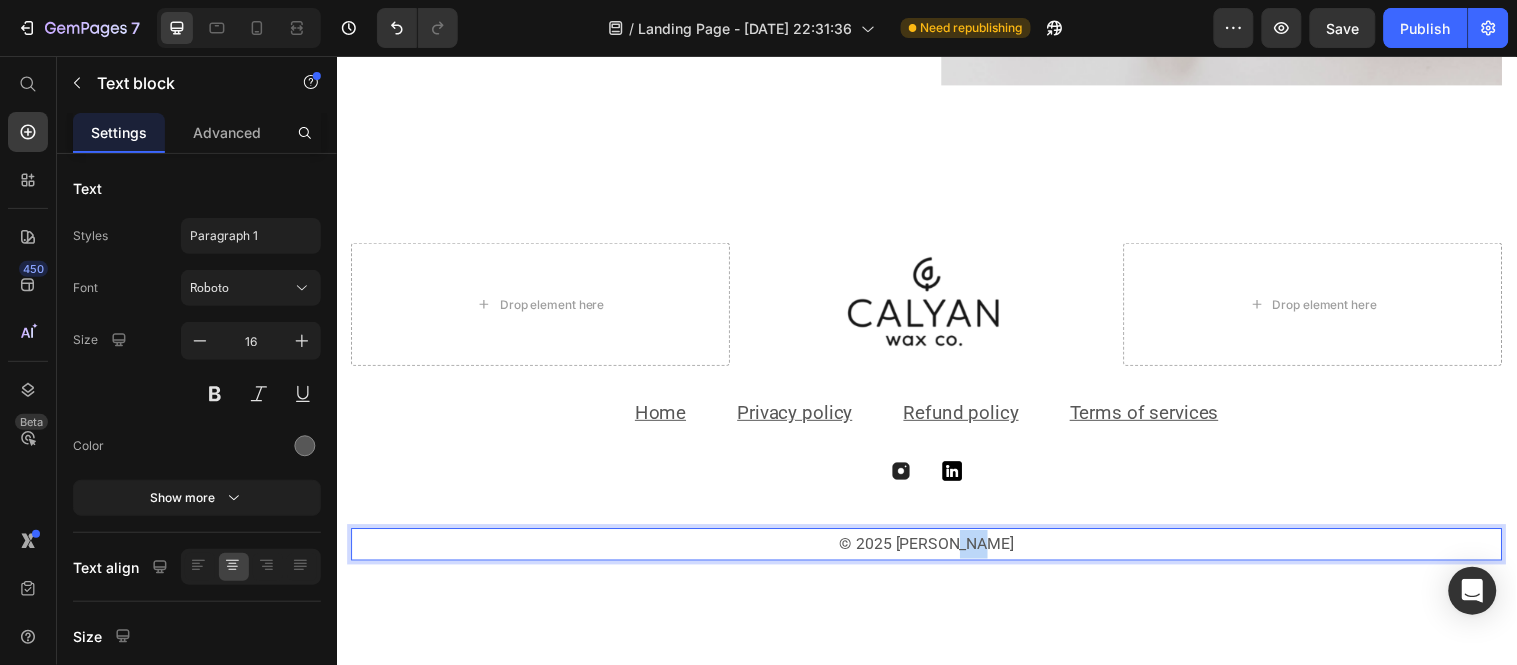click on "© 2025 Calyan Wax" at bounding box center (936, 551) 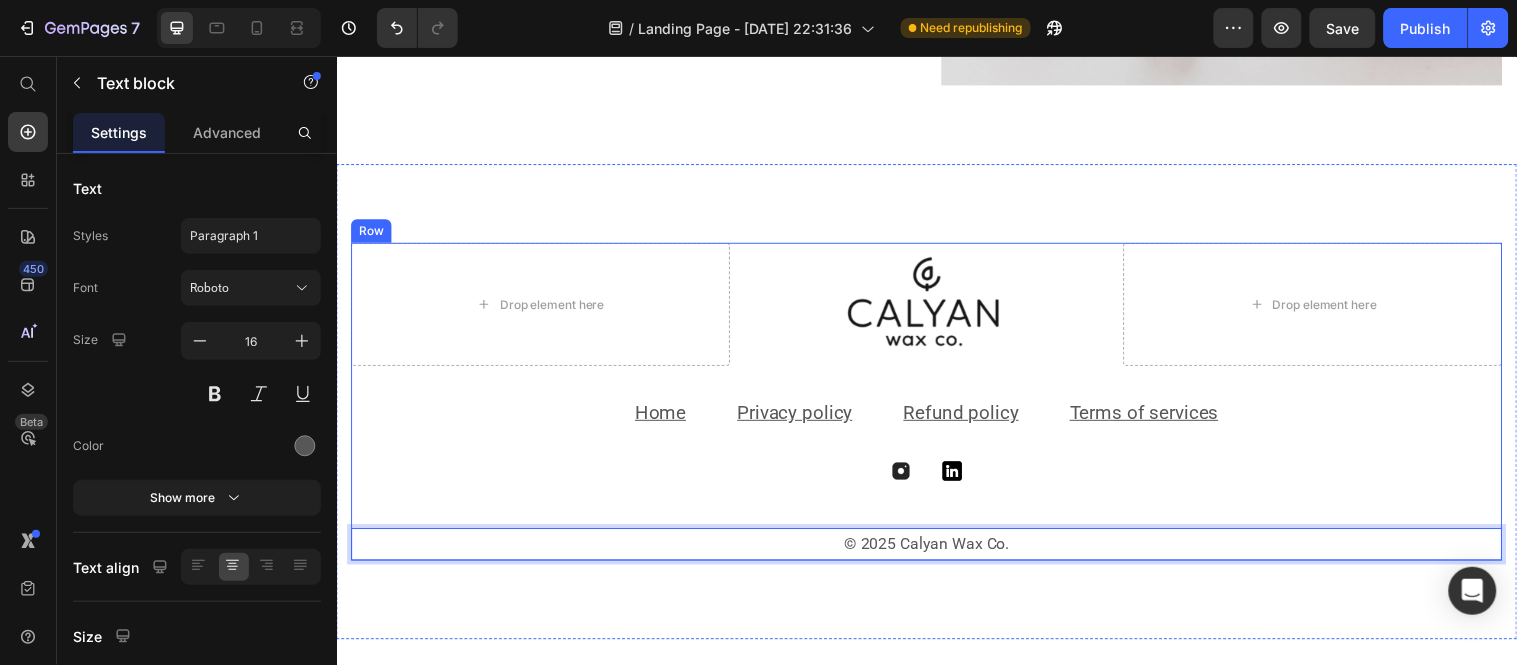 click on "Drop element here Image
Drop element here Row Home Text block Privacy policy  Text block Refund policy  Text block Terms of services  Text block Row Image Image Row © 2025 Calyan Wax Co. Text block   0" at bounding box center [936, 406] 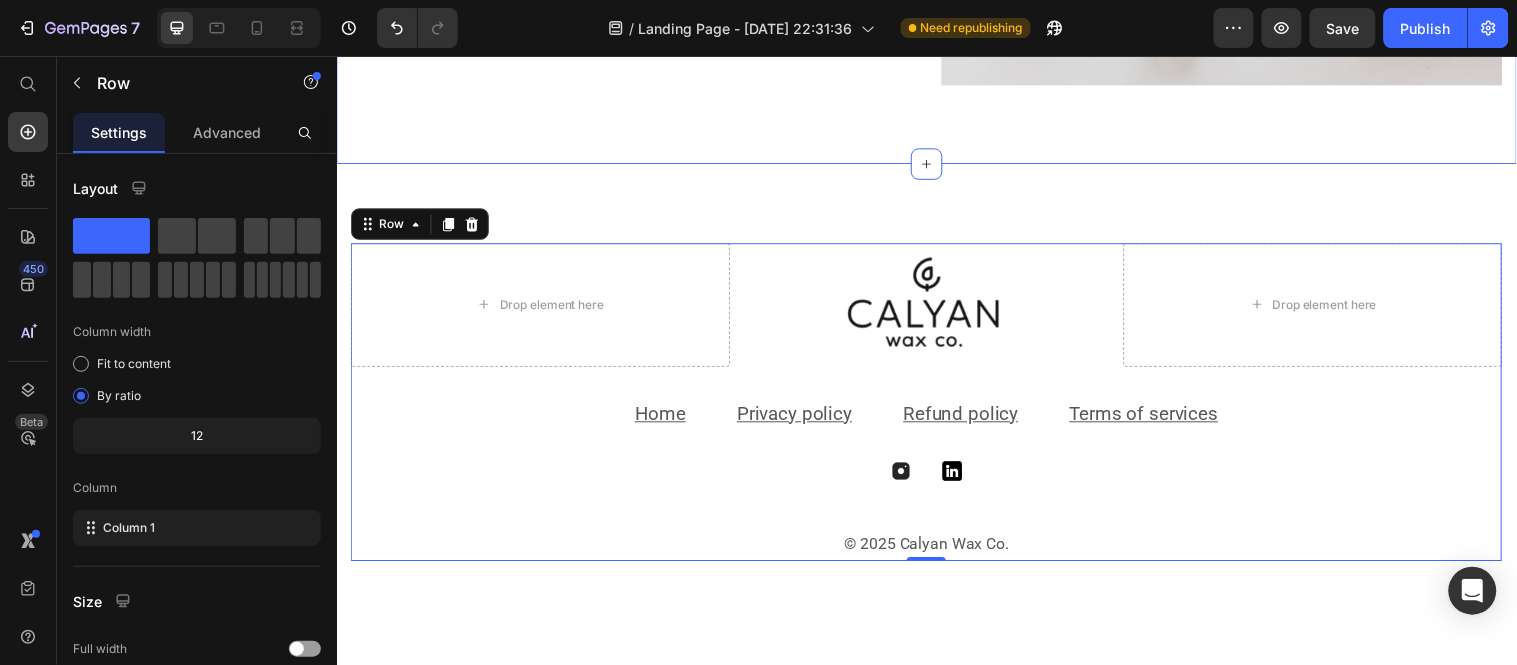 scroll, scrollTop: 3016, scrollLeft: 0, axis: vertical 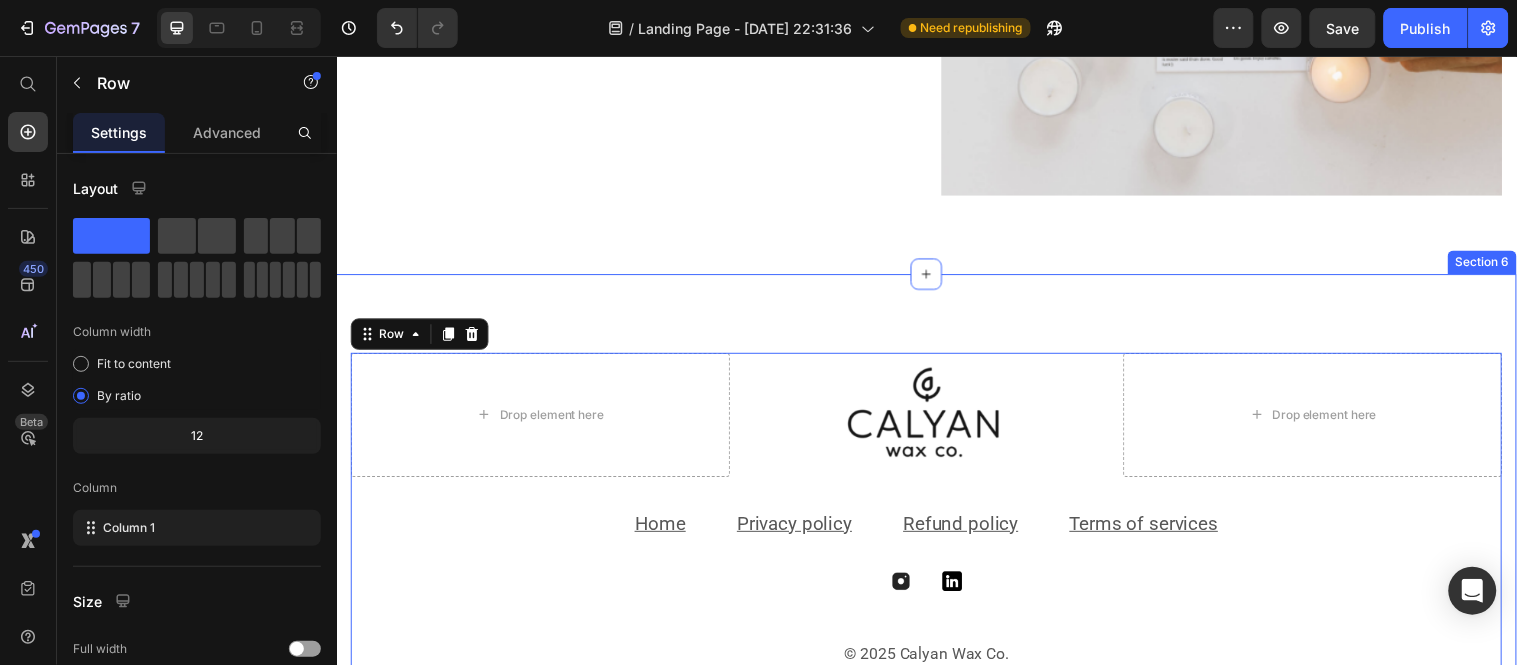 click on "Drop element here Image
Drop element here Row Home Text block Privacy policy  Text block Refund policy  Text block Terms of services  Text block Row Image Image Row © 2025 Calyan Wax Co. Text block Row   0 Section 6" at bounding box center (936, 518) 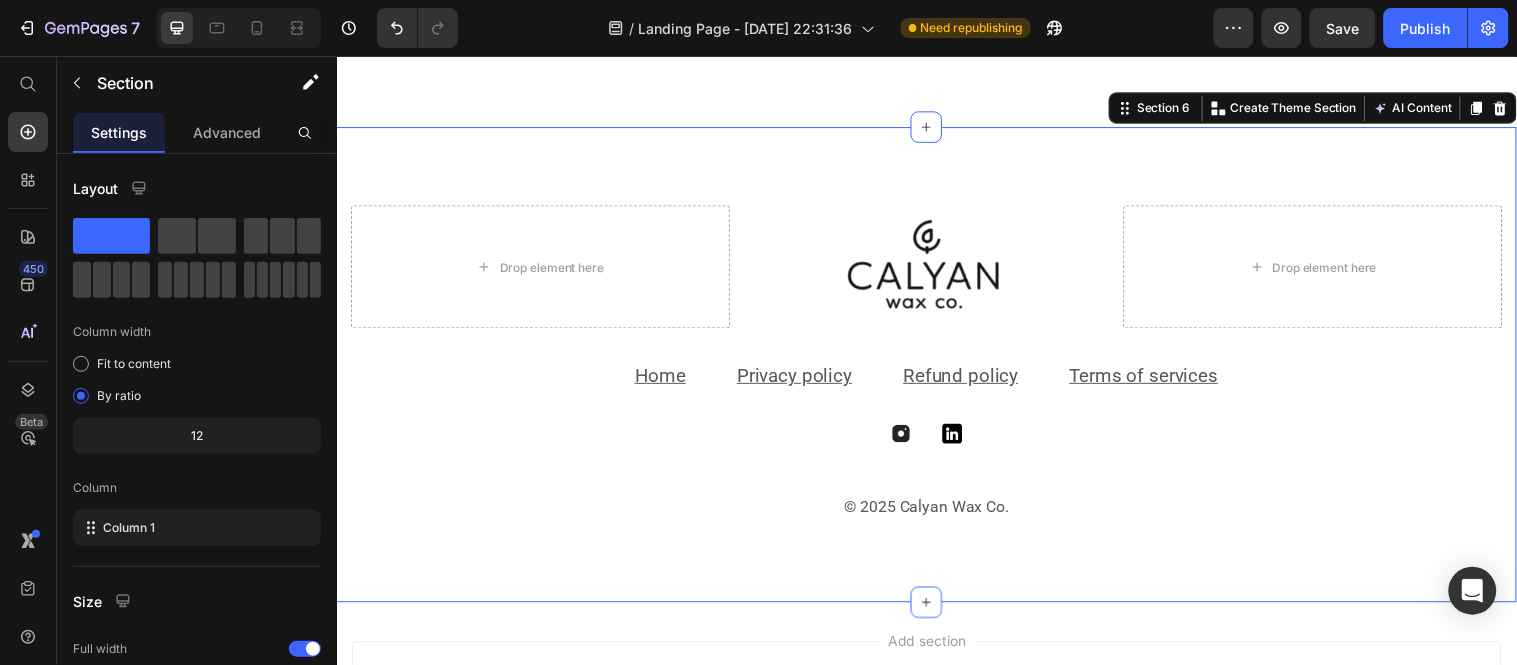 scroll, scrollTop: 3127, scrollLeft: 0, axis: vertical 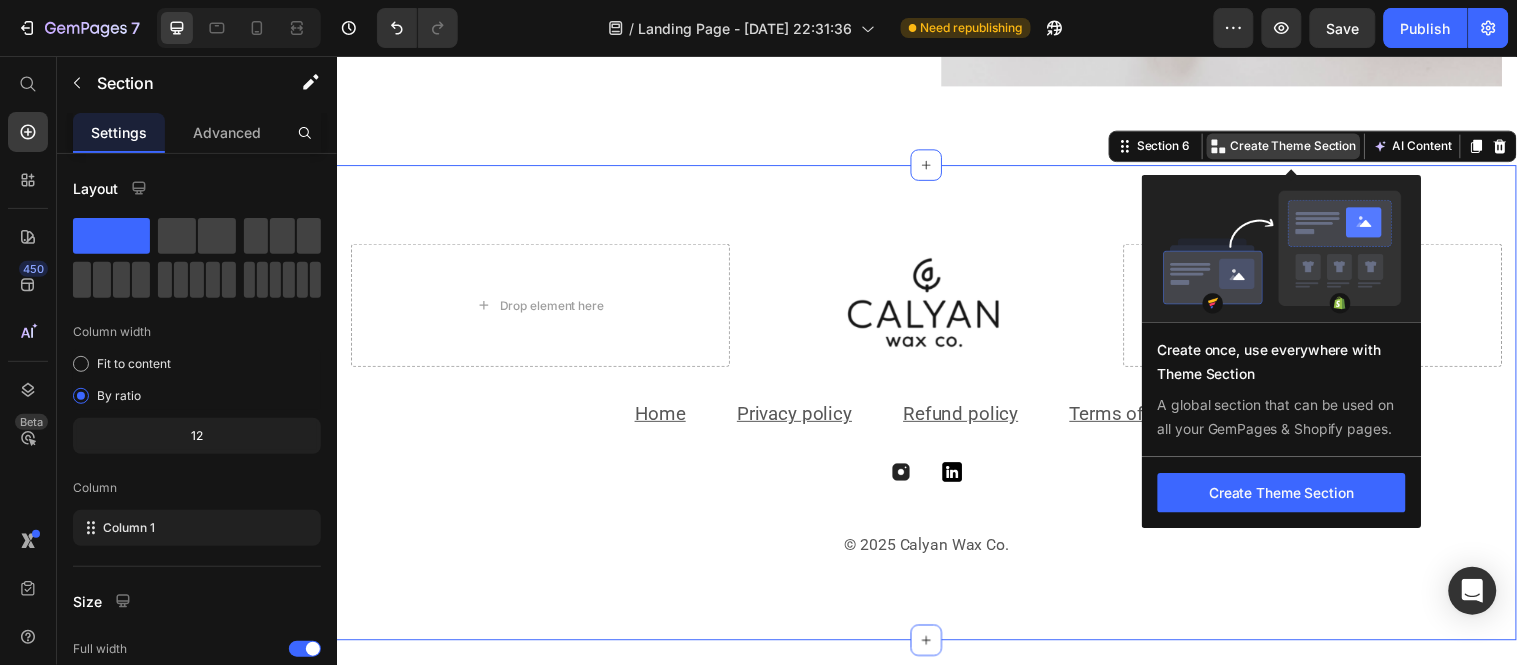 click on "Create Theme Section" at bounding box center (1309, 147) 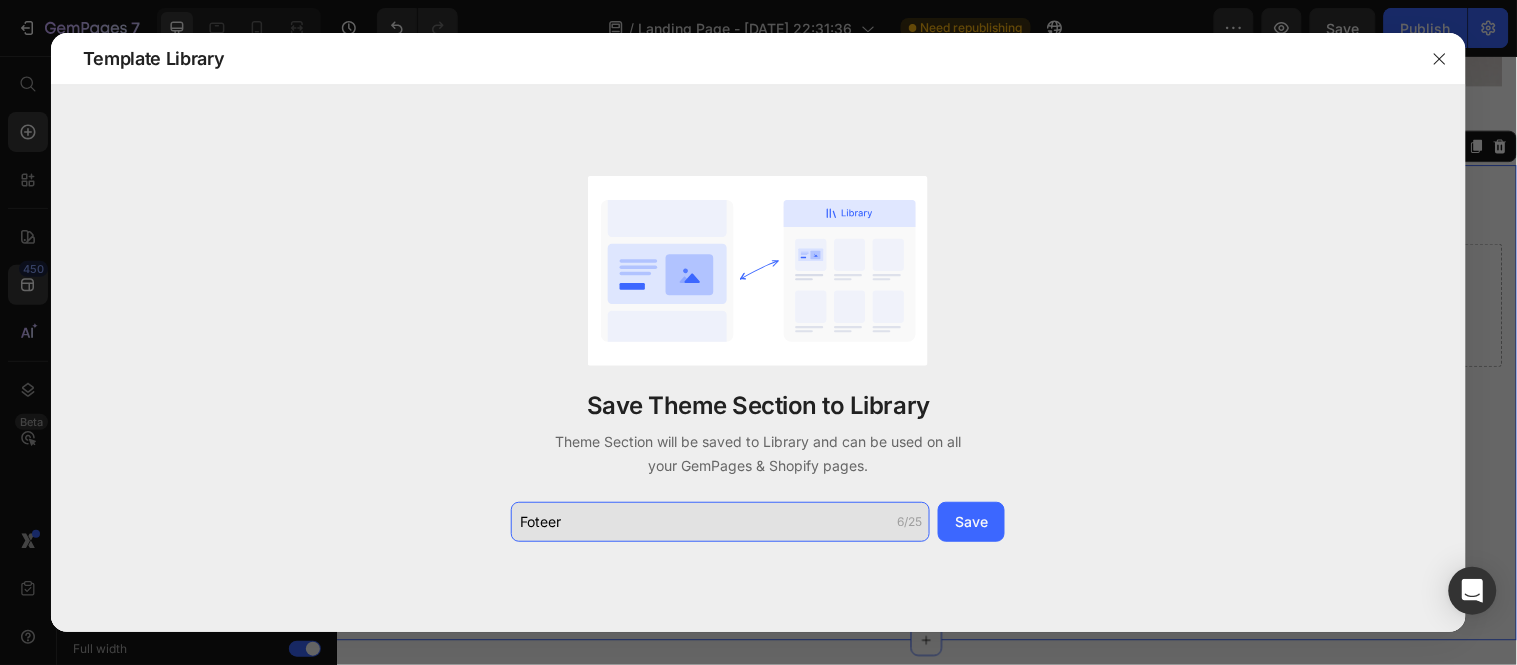click on "Foteer" 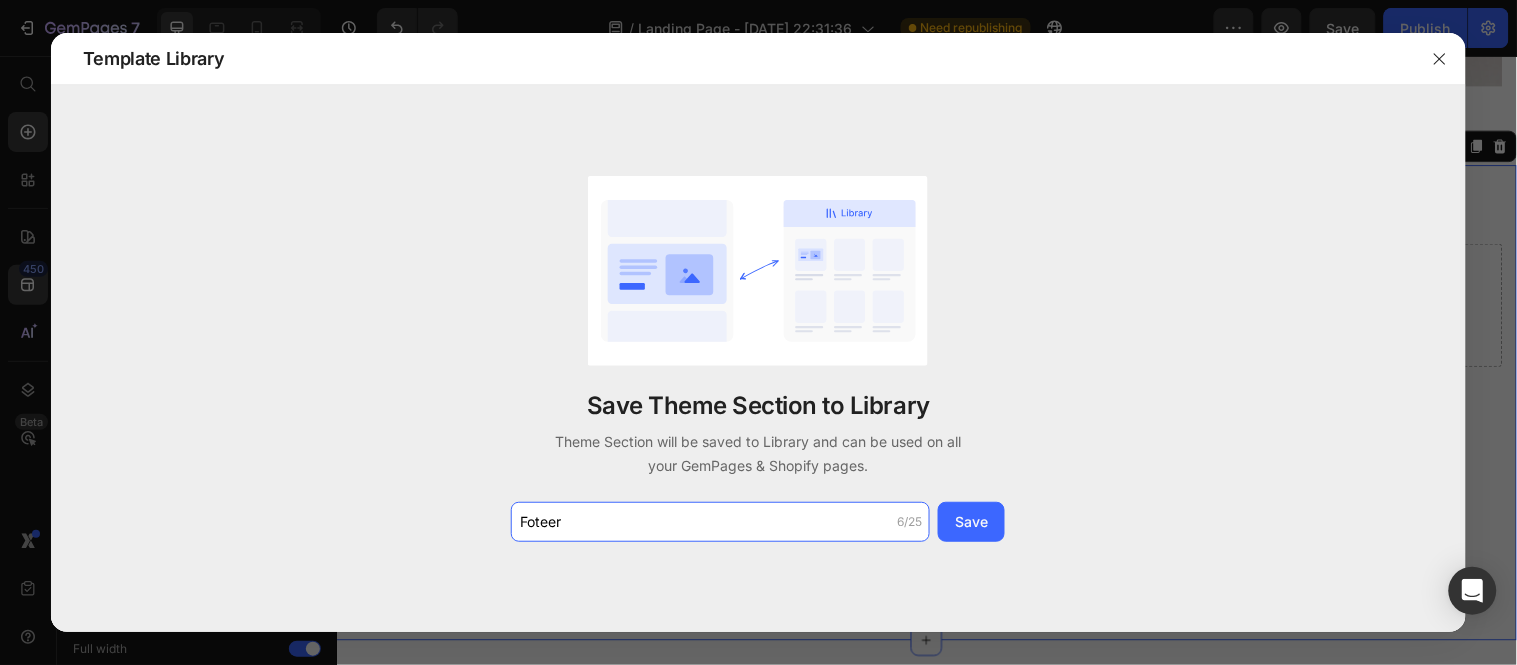 type on "Foteer" 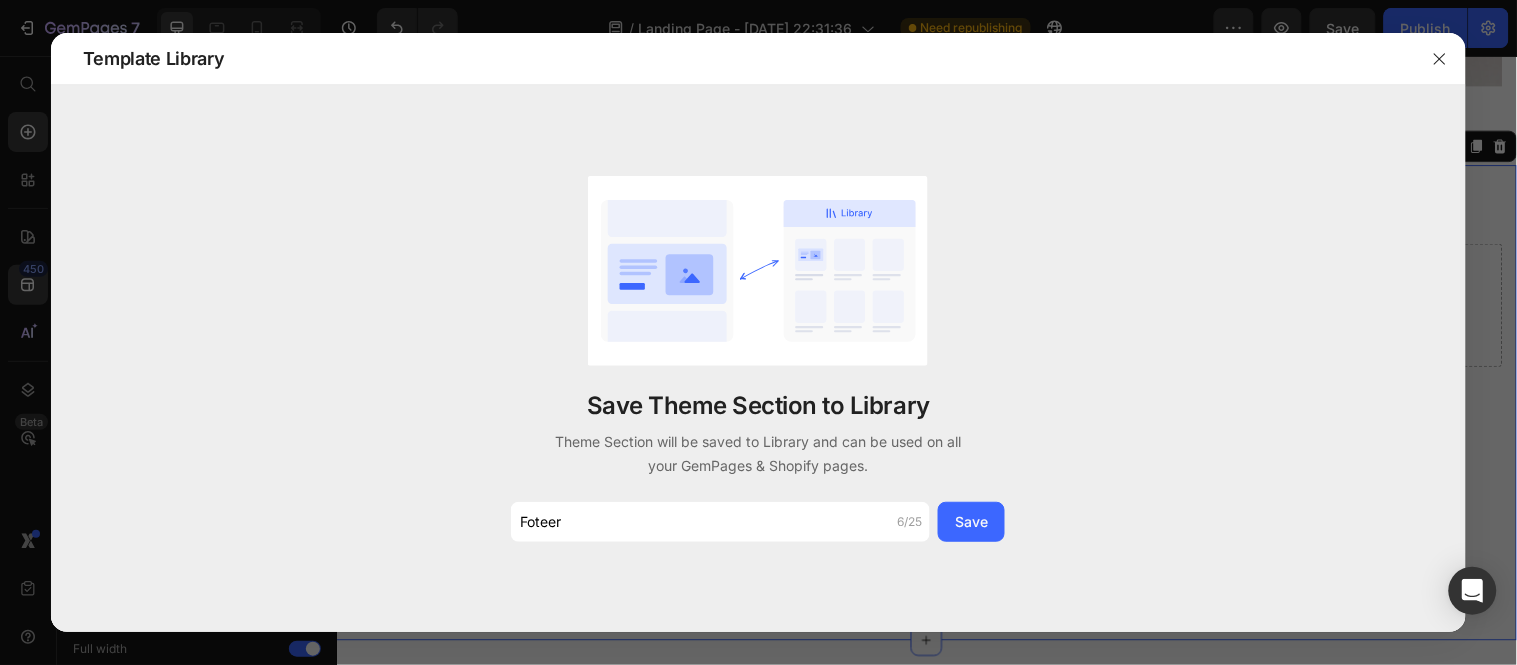 click on "Save Theme Section to Library   Theme Section will be saved to Library and can be used on all your GemPages & Shopify pages.  Foteer 6/25 Save" 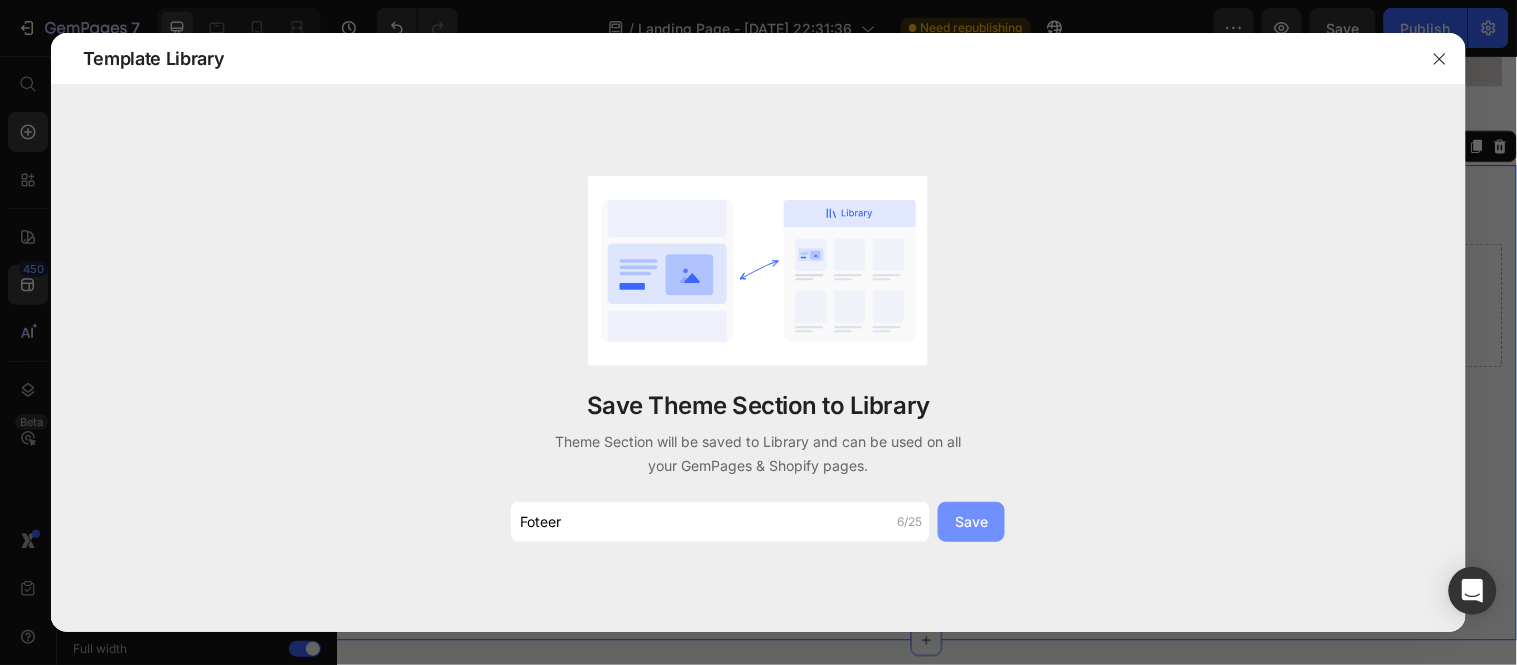 click on "Save" at bounding box center [971, 522] 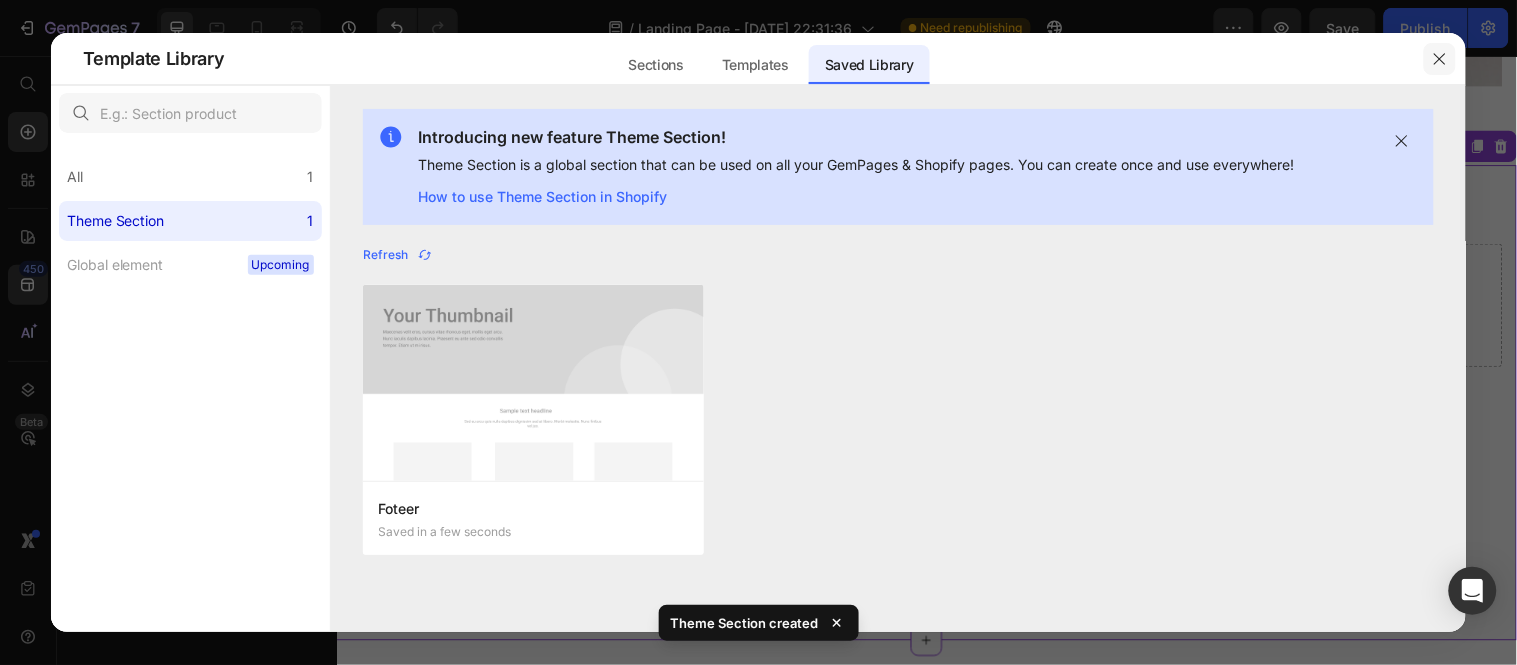 click 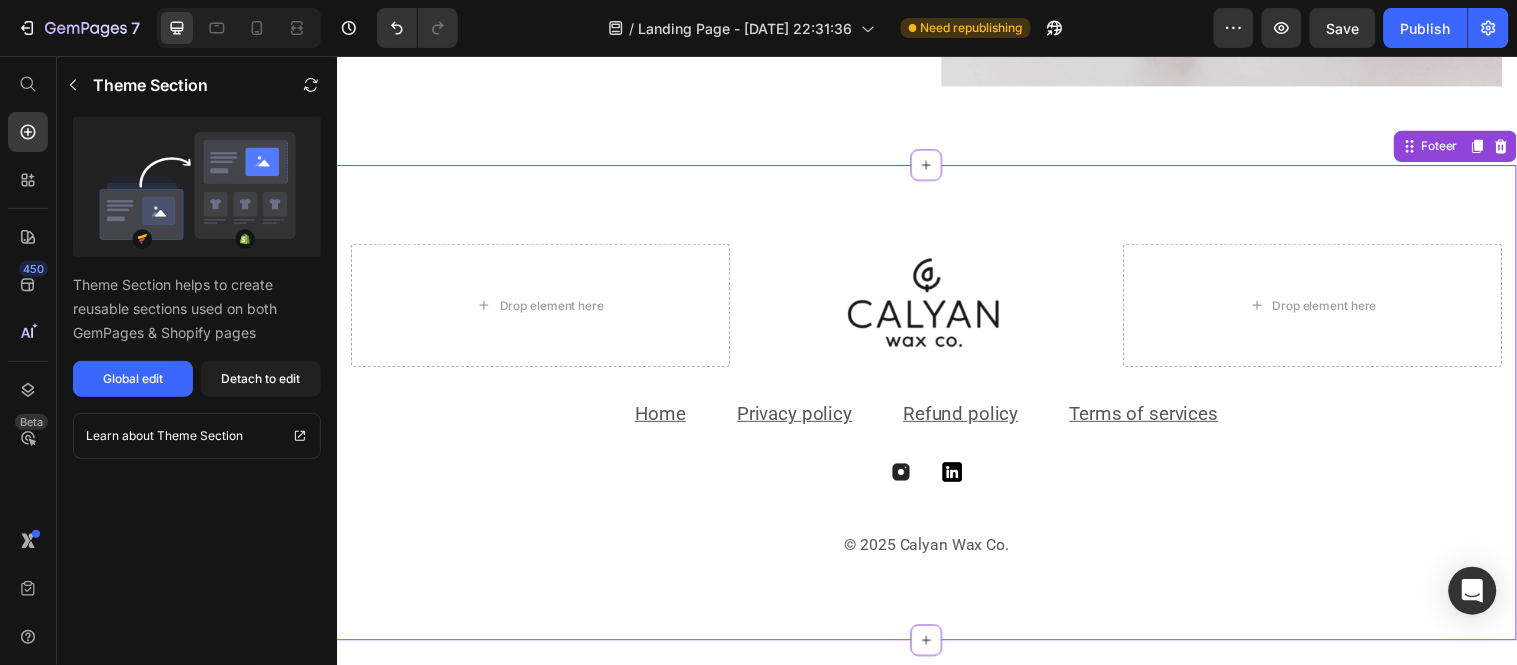 click on "7  Version history  /  Landing Page - Jul 10, 22:31:36 Need republishing Preview  Save   Publish" 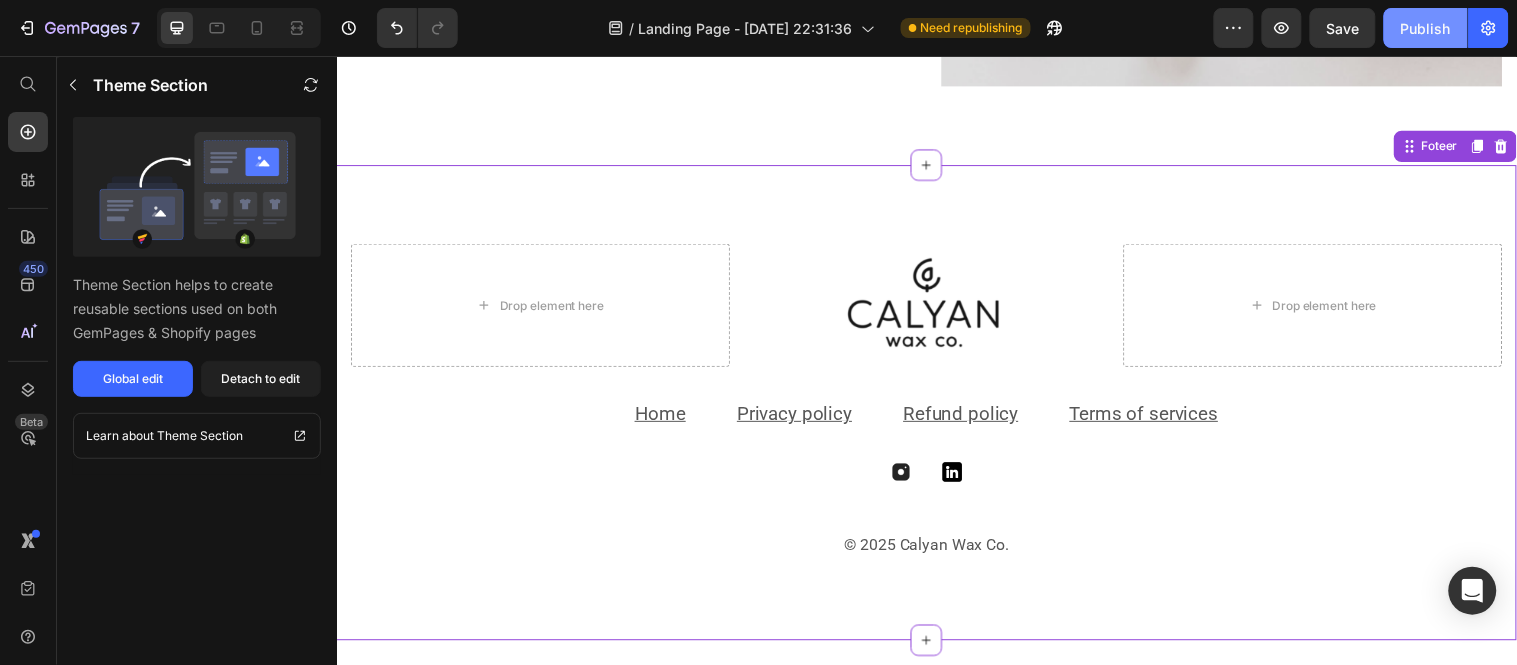 click on "Publish" at bounding box center (1426, 28) 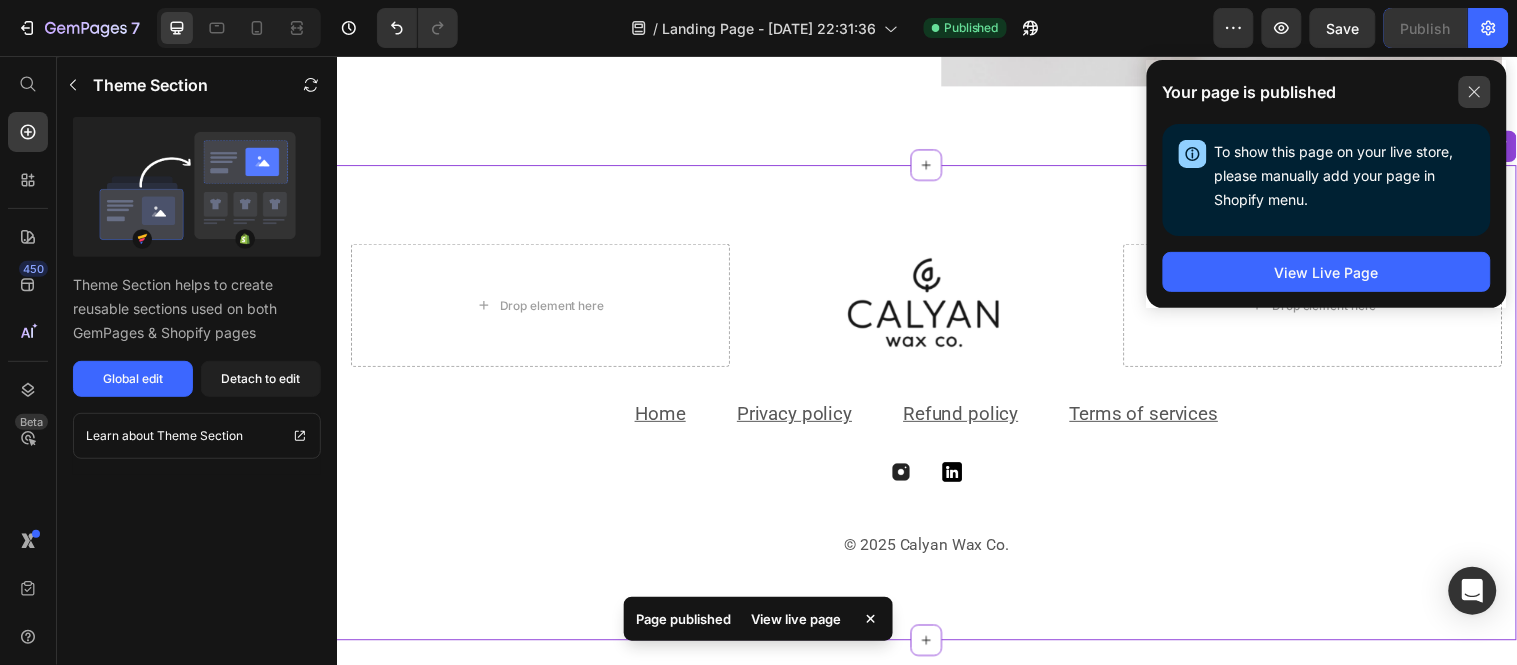 click 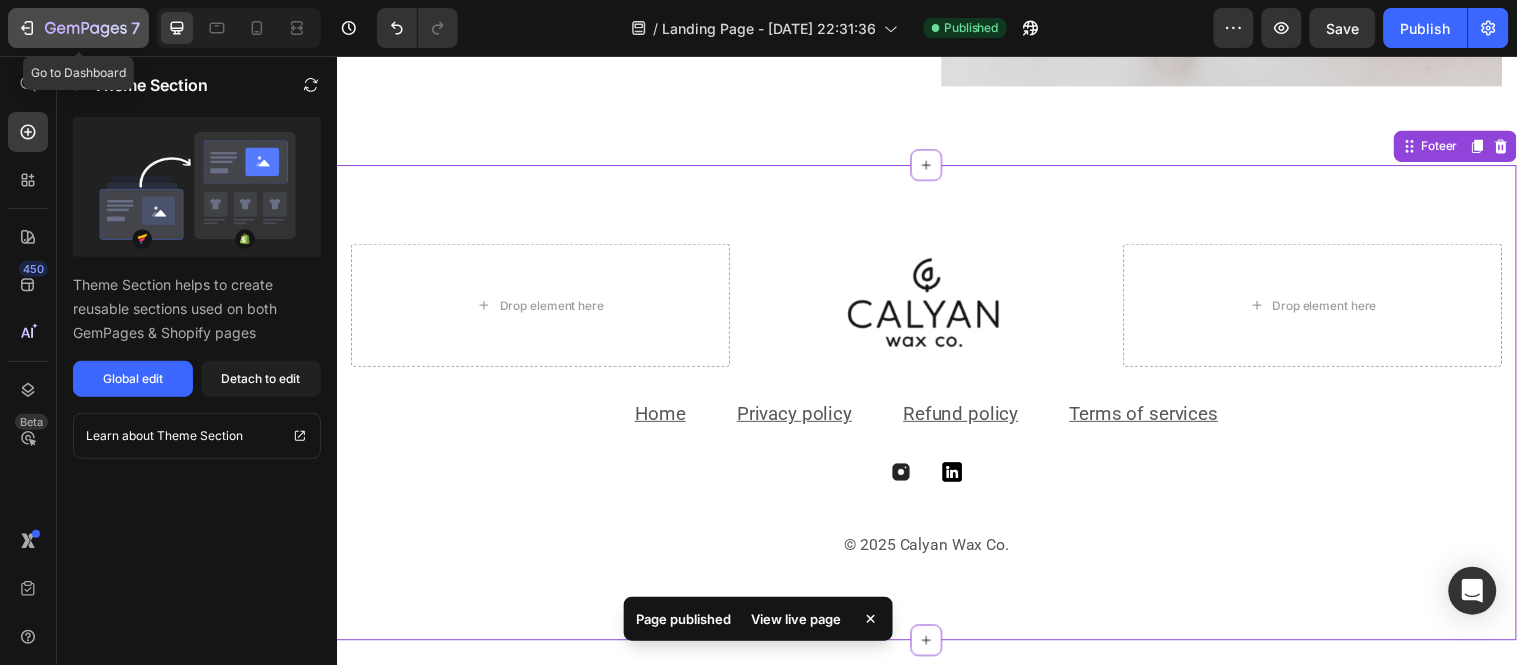 click 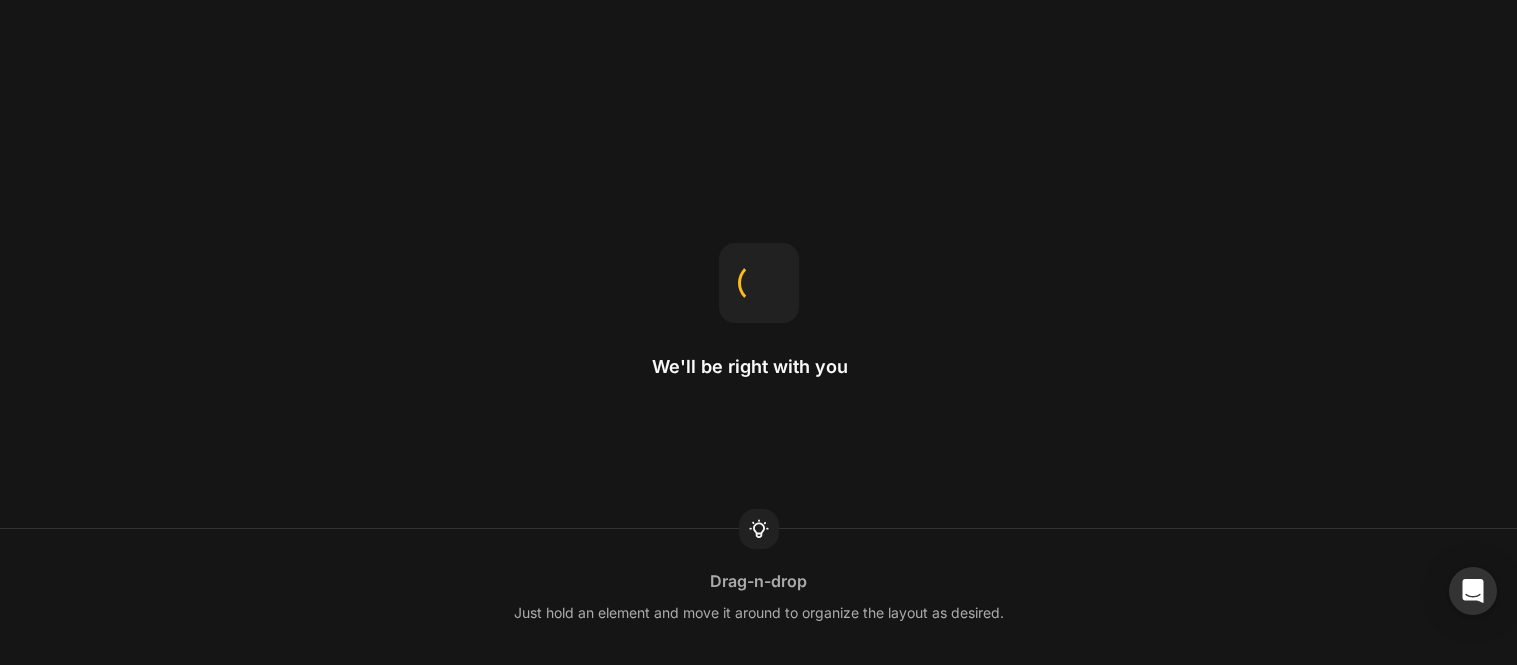 scroll, scrollTop: 0, scrollLeft: 0, axis: both 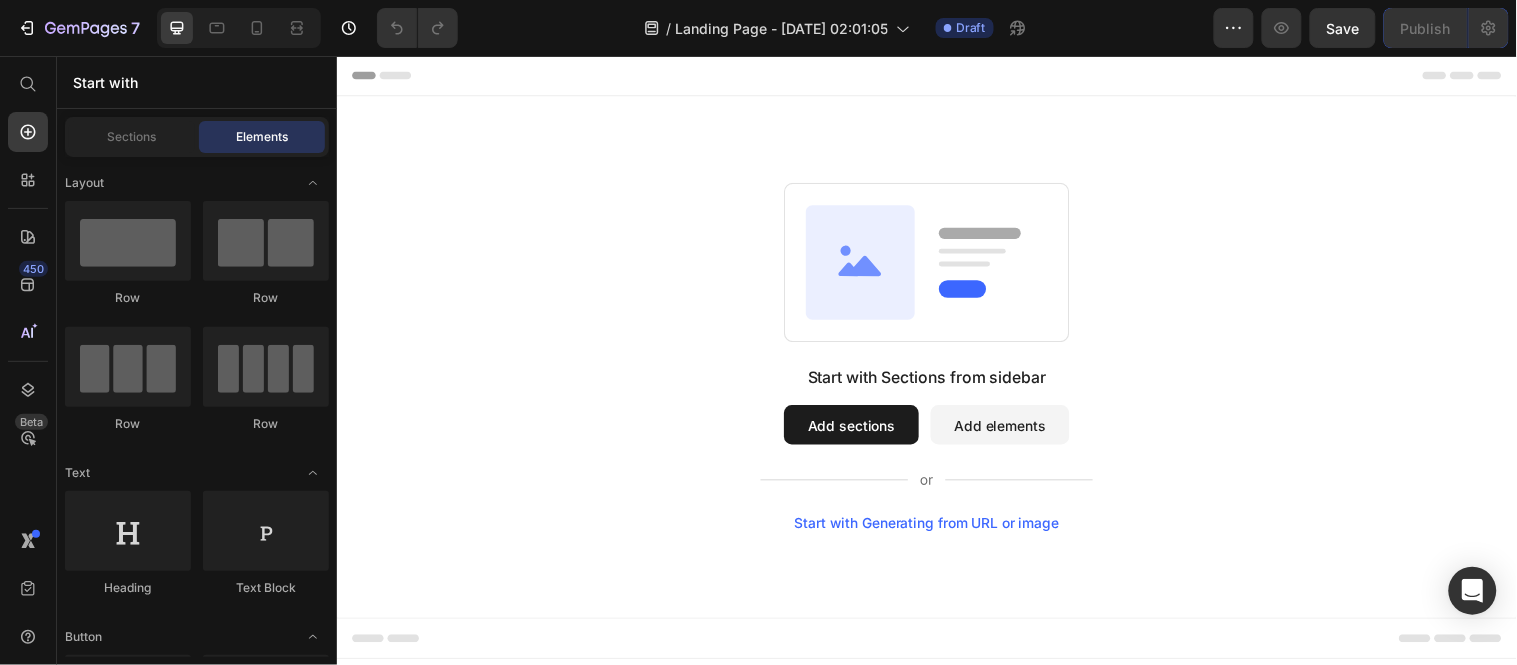click on "Add sections" at bounding box center [859, 430] 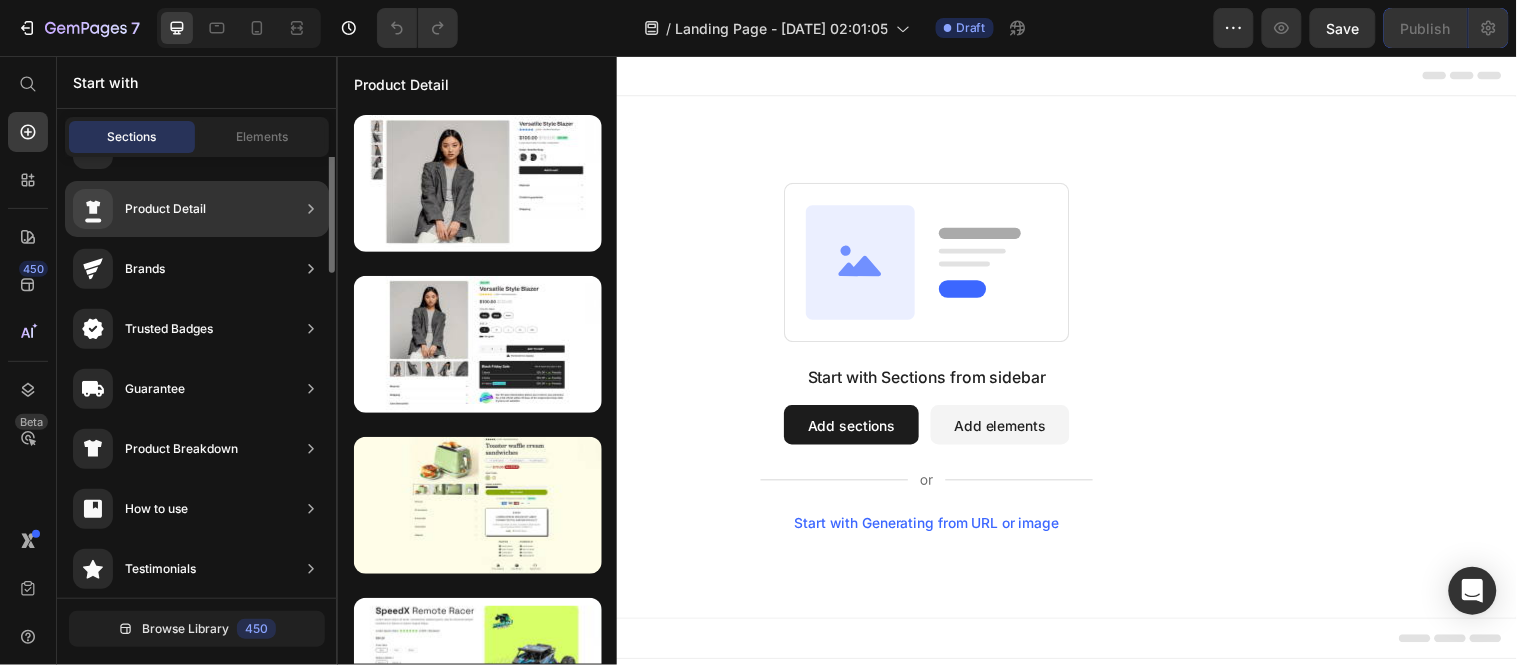 scroll, scrollTop: 0, scrollLeft: 0, axis: both 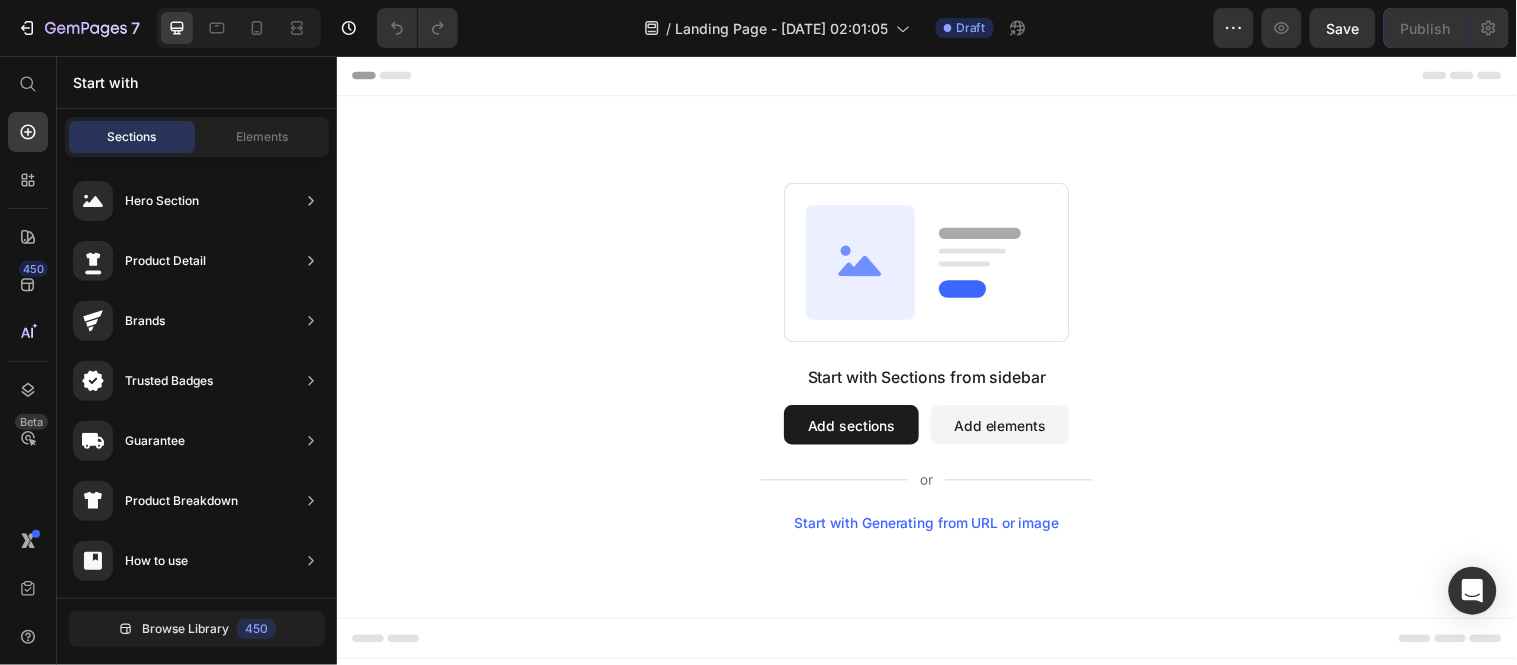 click on "Add sections" at bounding box center [859, 430] 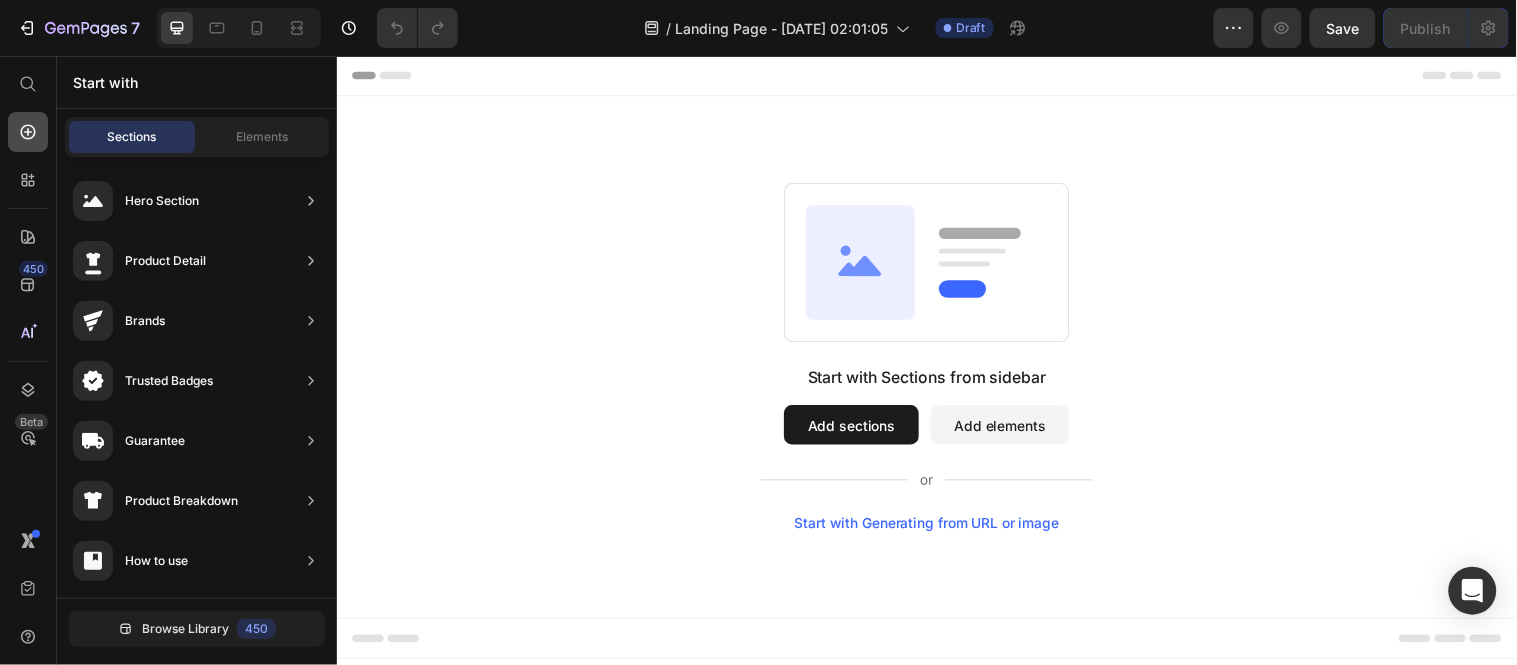 click 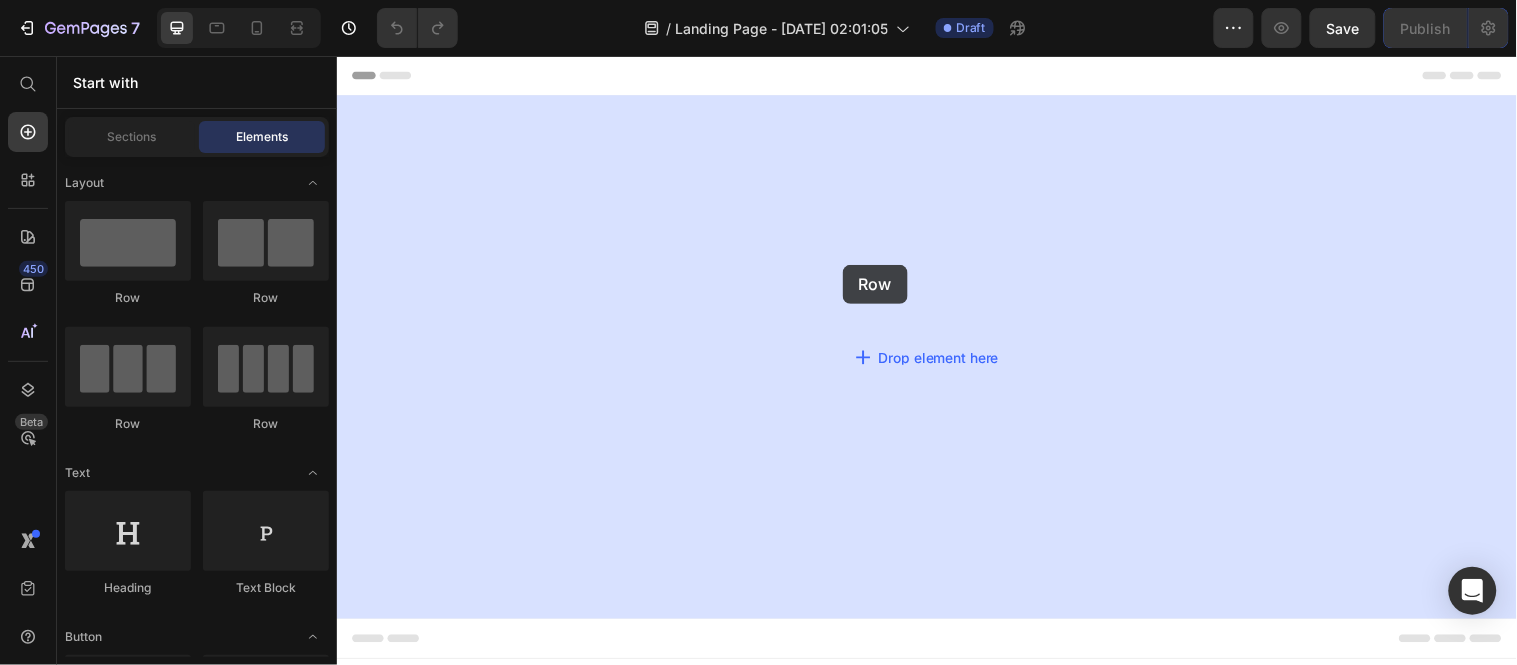 drag, startPoint x: 477, startPoint y: 296, endPoint x: 888, endPoint y: 238, distance: 415.0723 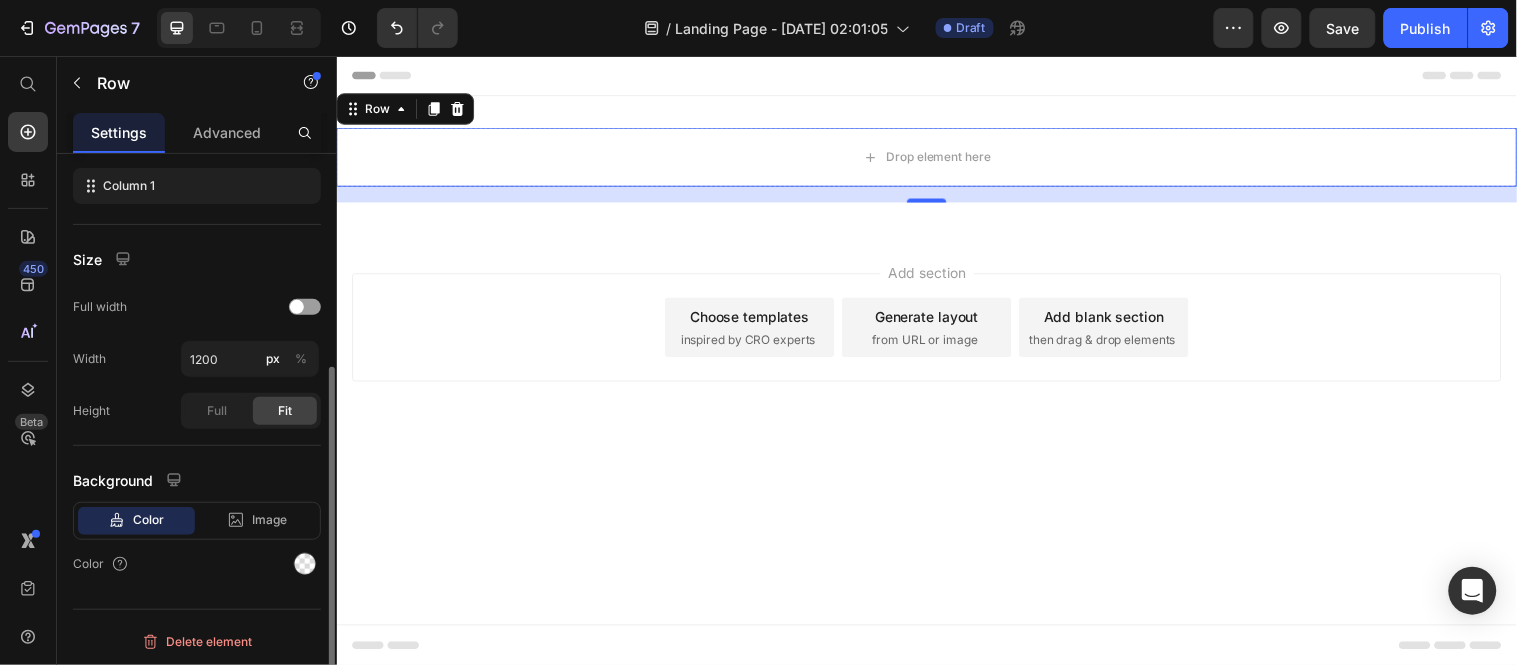 scroll, scrollTop: 0, scrollLeft: 0, axis: both 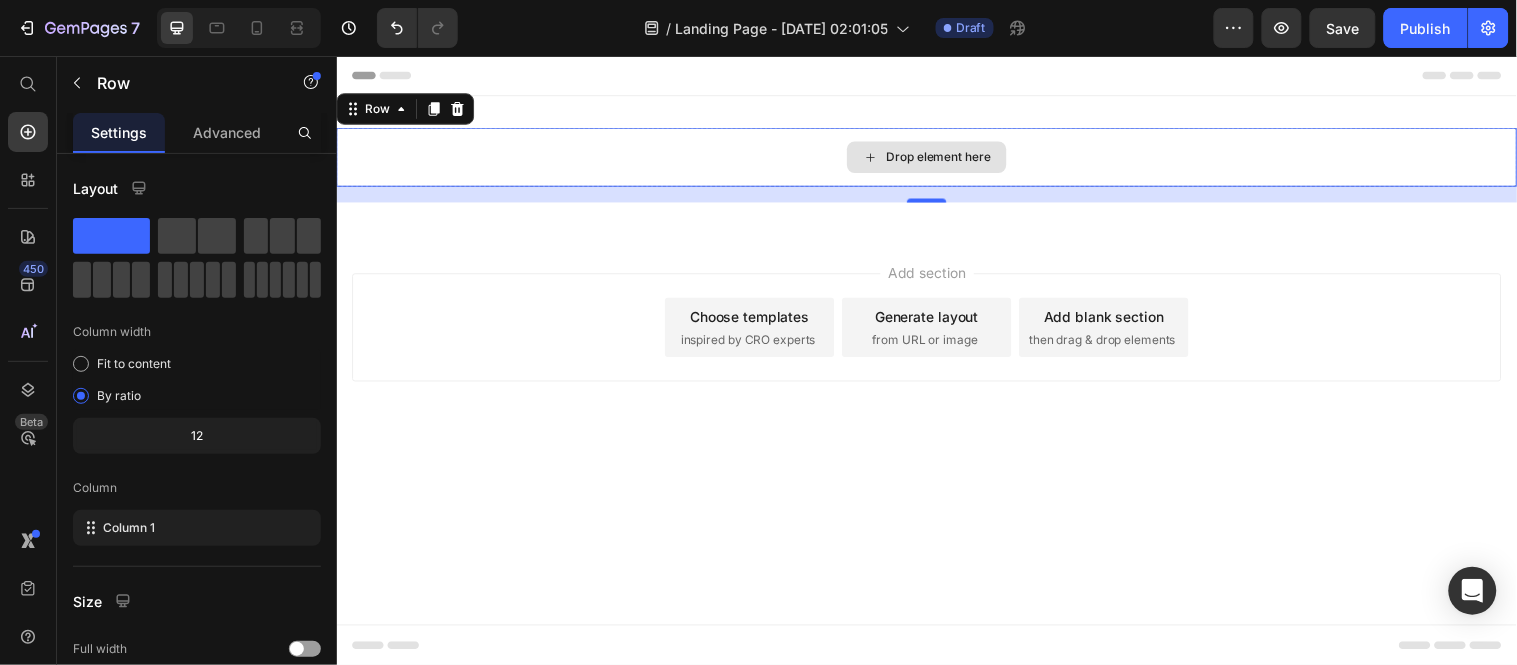click on "Drop element here" at bounding box center (936, 158) 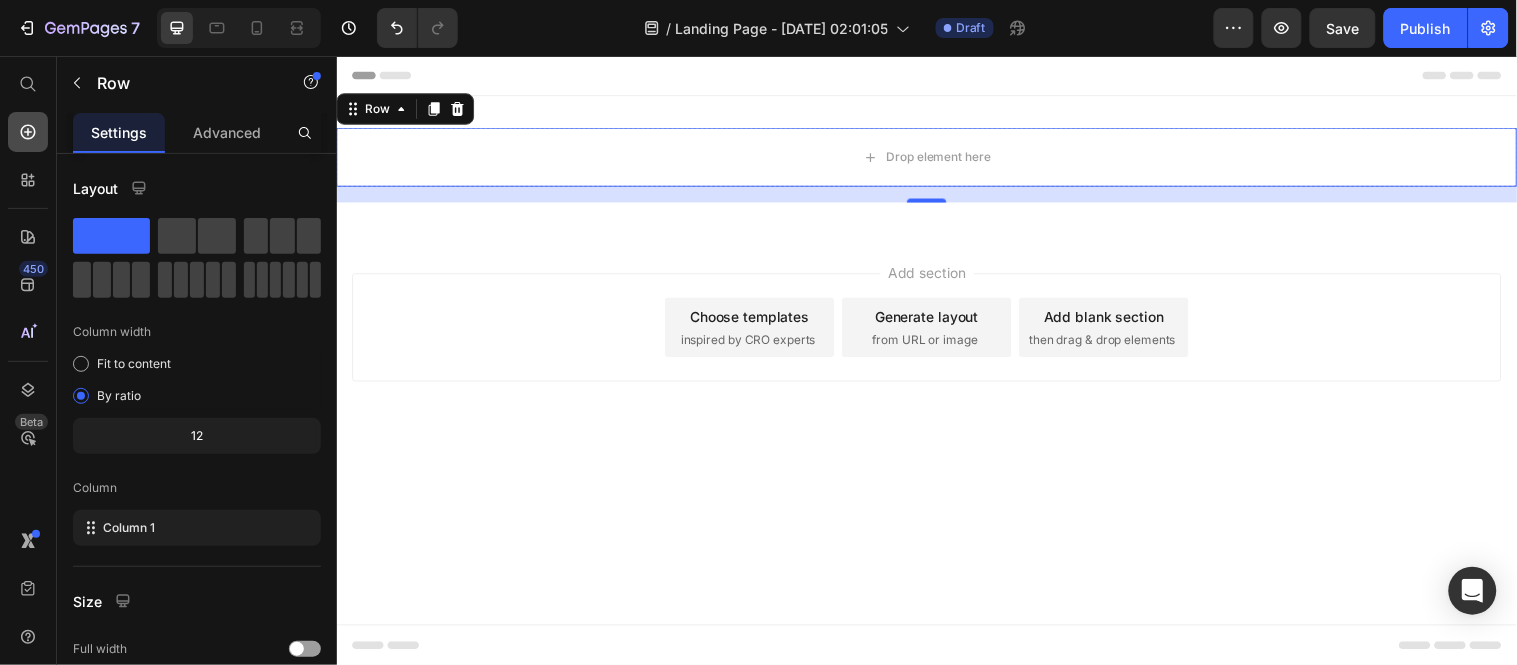 click 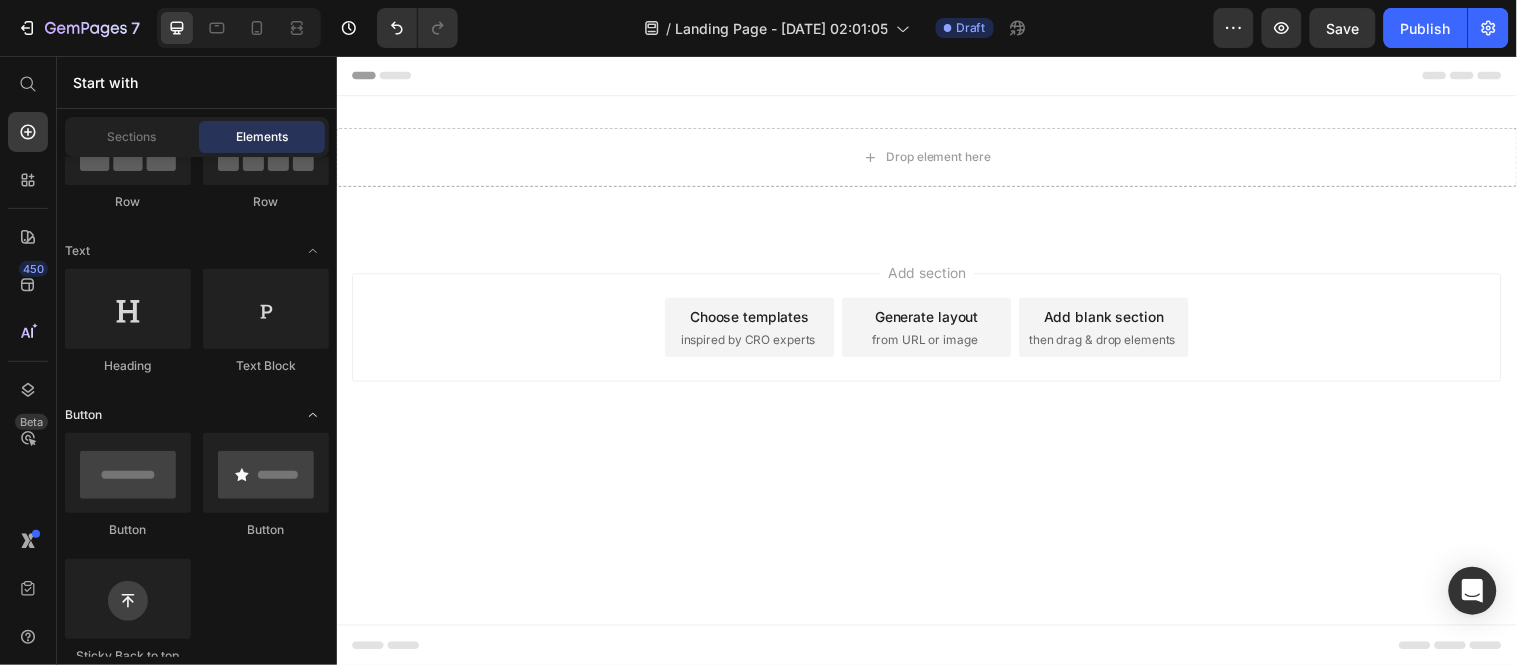 scroll, scrollTop: 111, scrollLeft: 0, axis: vertical 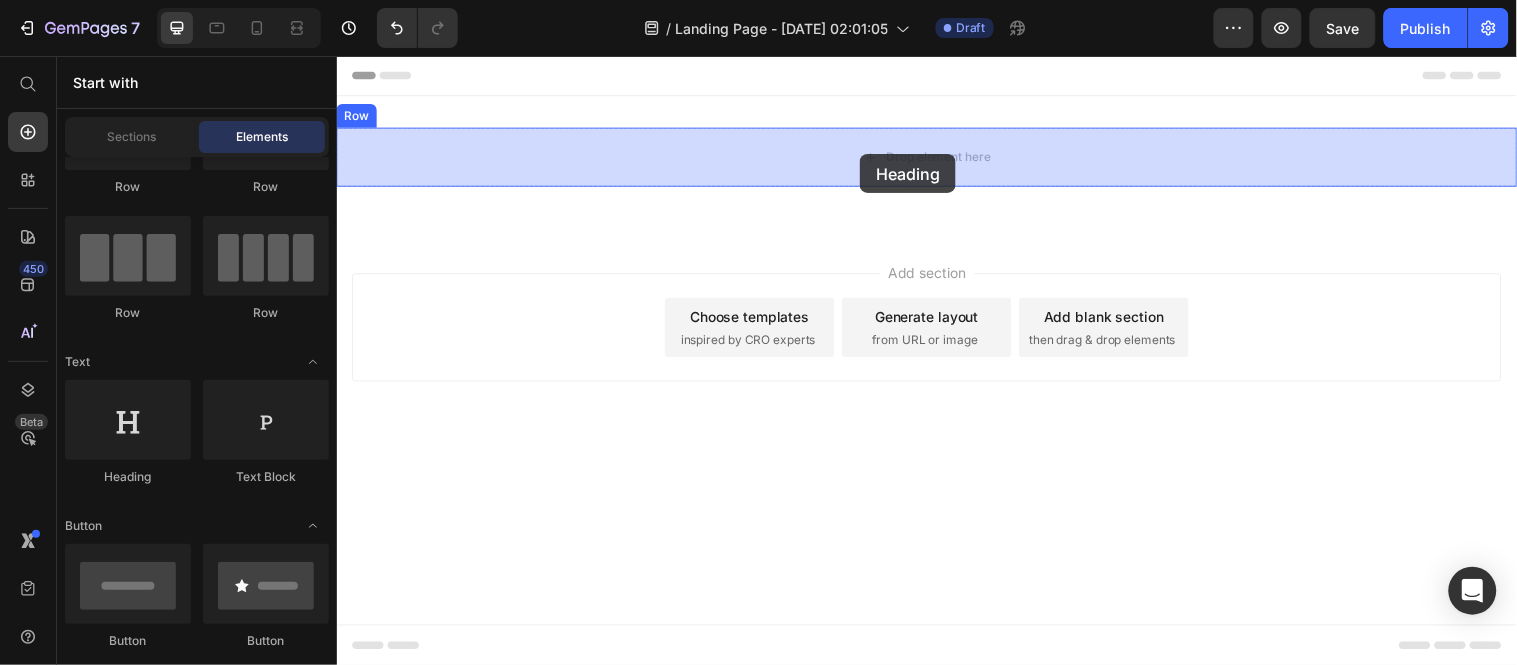 drag, startPoint x: 462, startPoint y: 487, endPoint x: 872, endPoint y: 157, distance: 526.3079 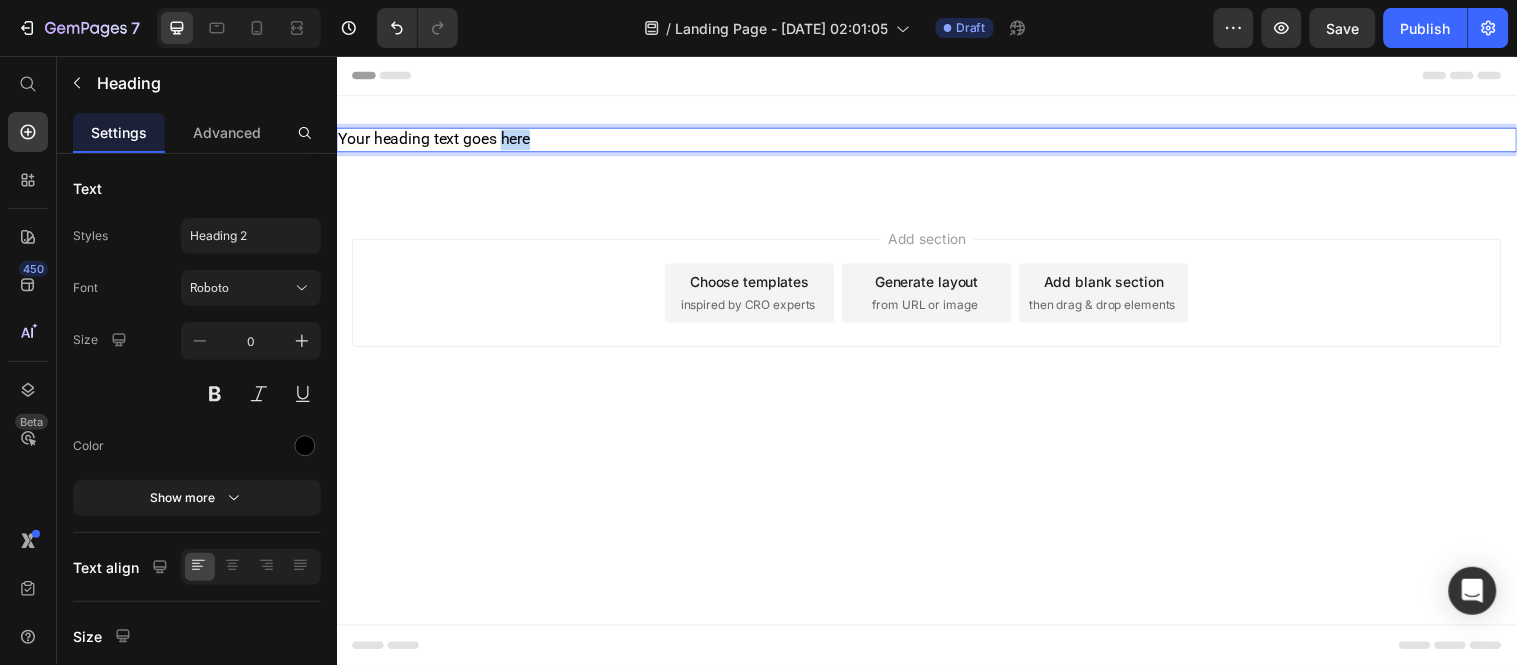 click on "Your heading text goes here" at bounding box center [936, 140] 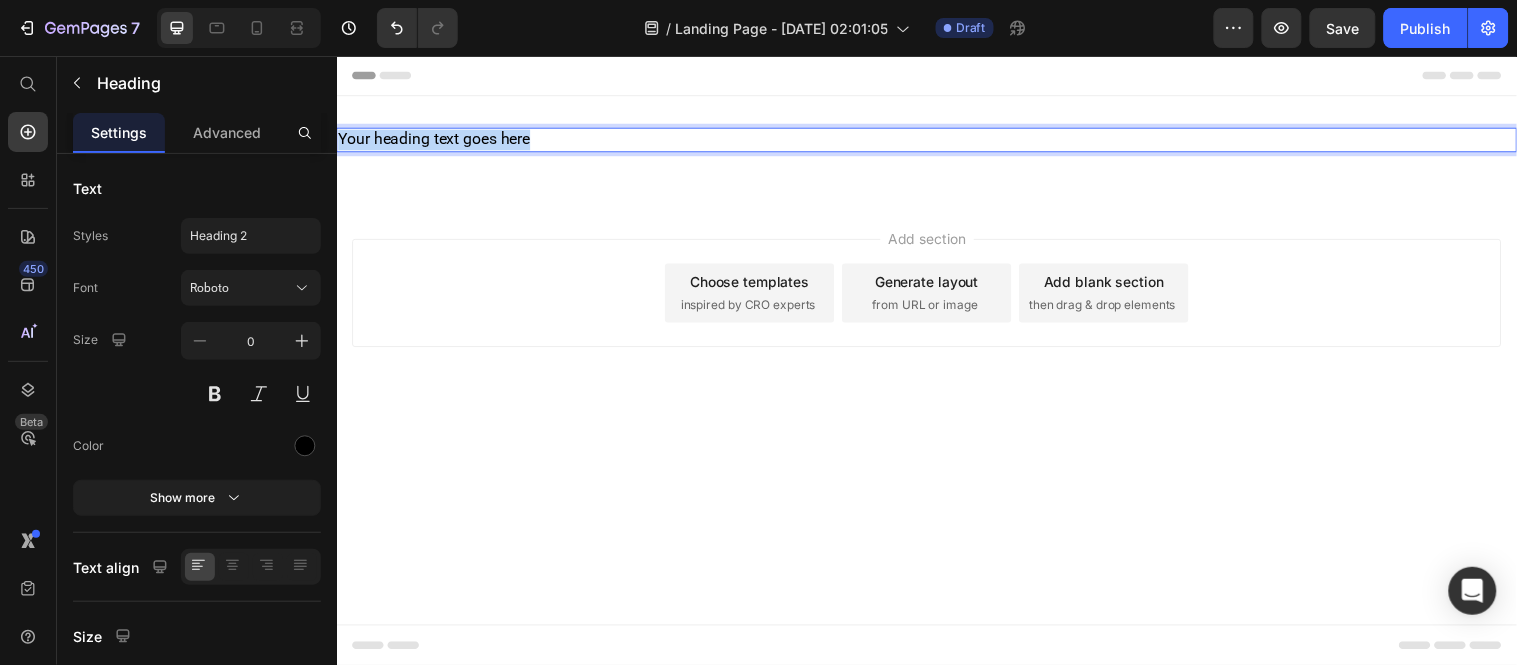 click on "Your heading text goes here" at bounding box center (936, 140) 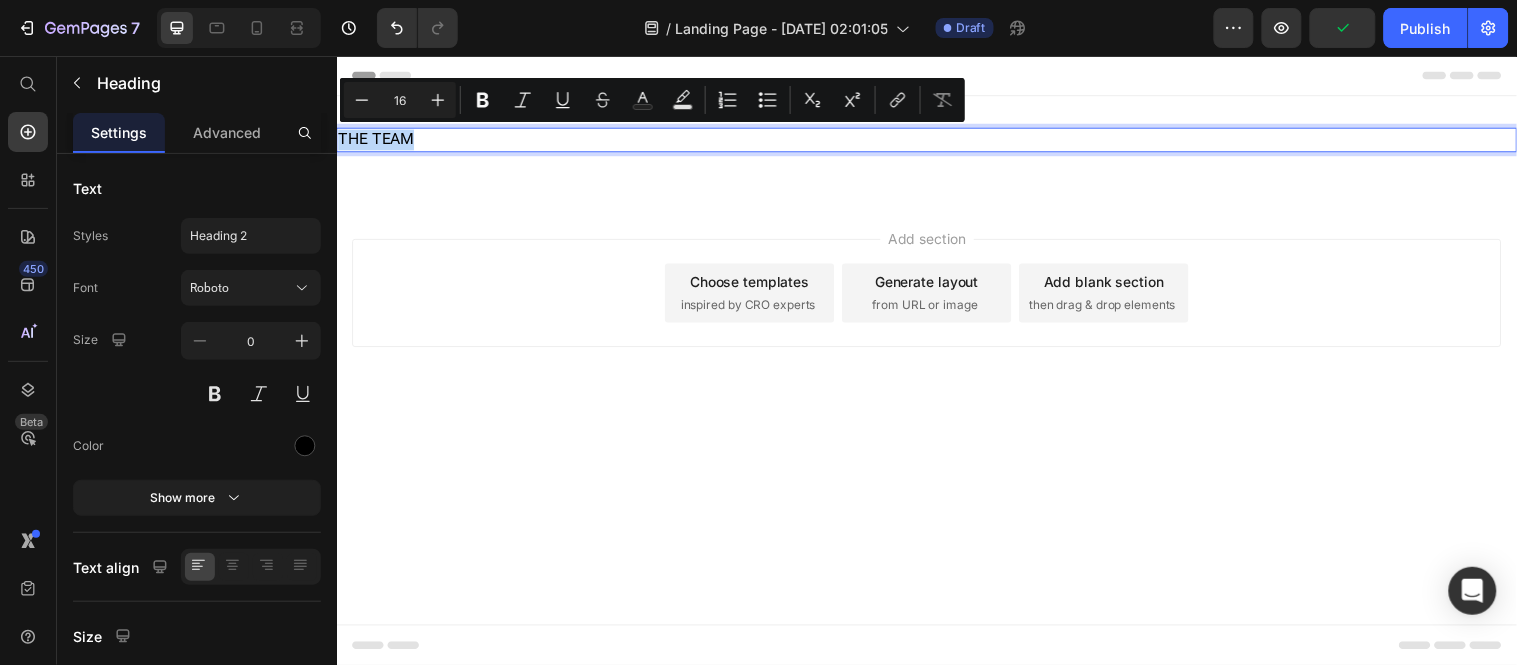 drag, startPoint x: 418, startPoint y: 139, endPoint x: 339, endPoint y: 140, distance: 79.00633 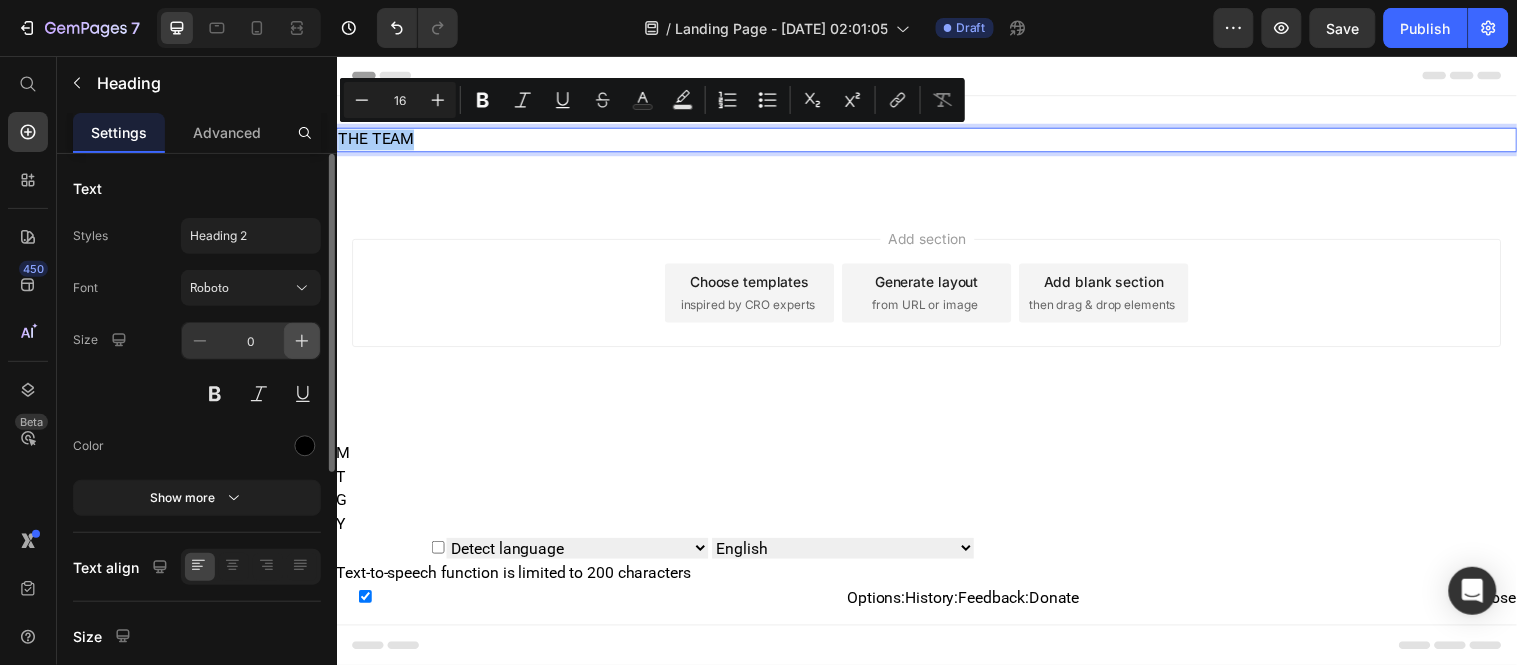 click at bounding box center (302, 341) 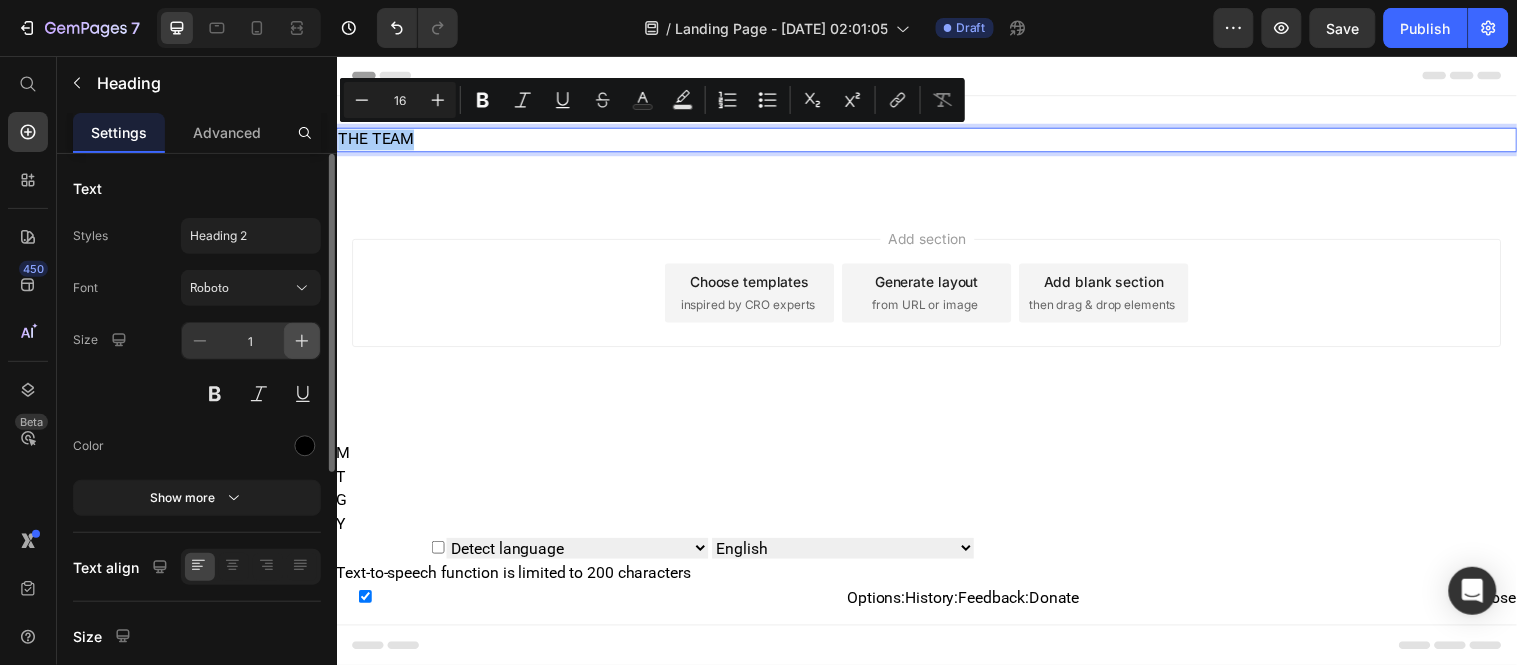 click at bounding box center (302, 341) 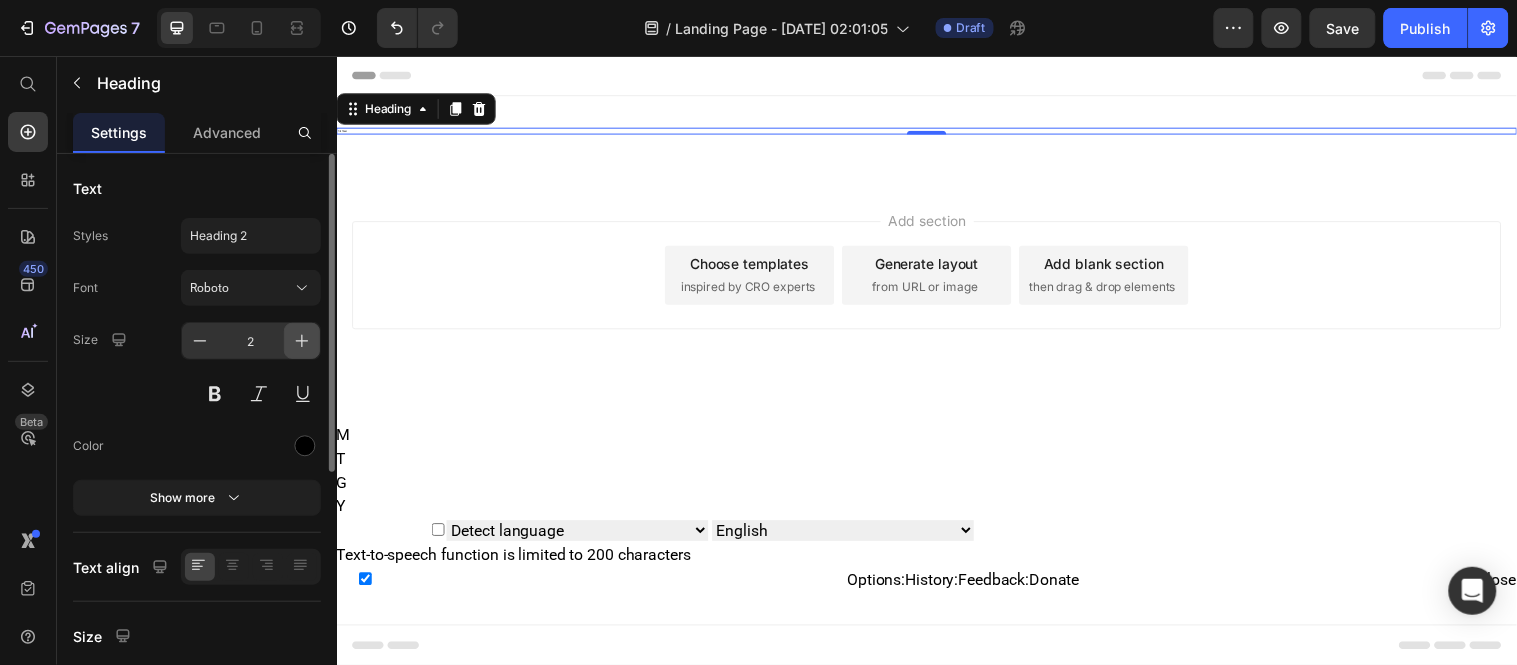 click at bounding box center (302, 341) 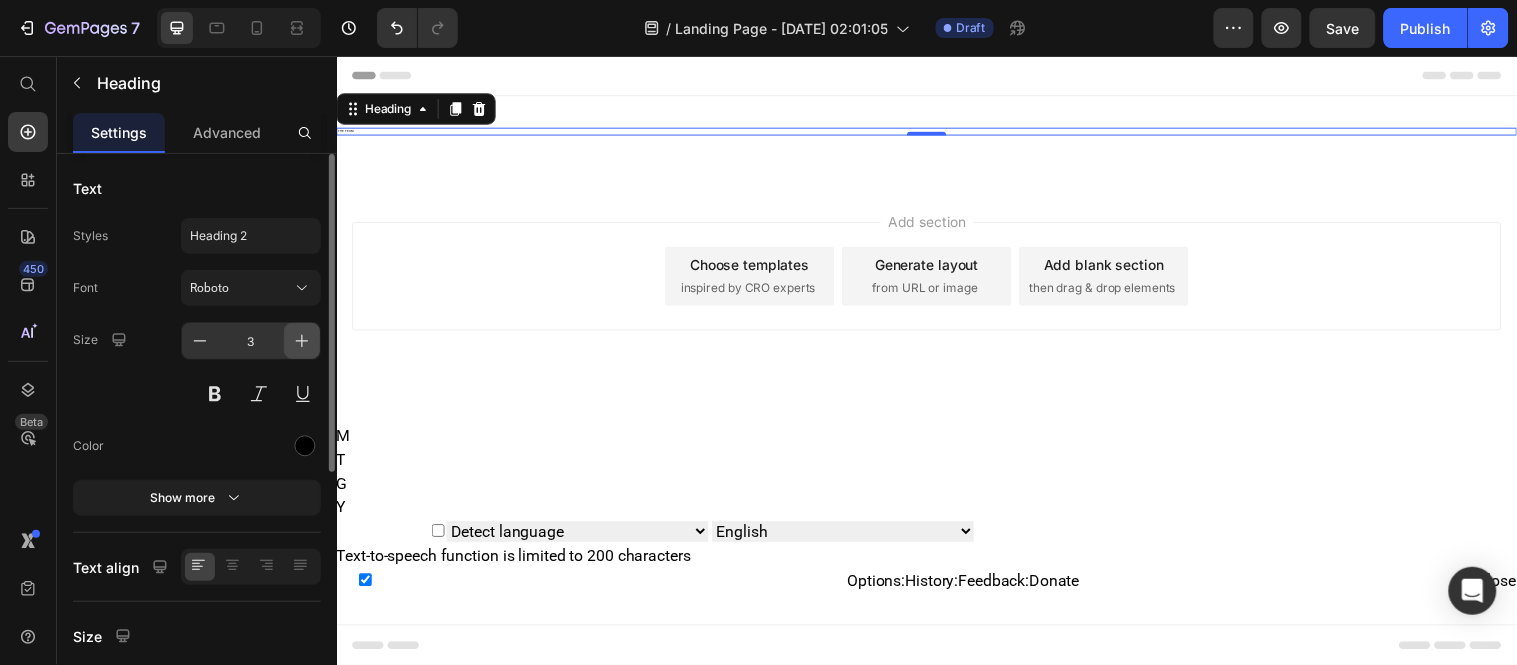 click at bounding box center [302, 341] 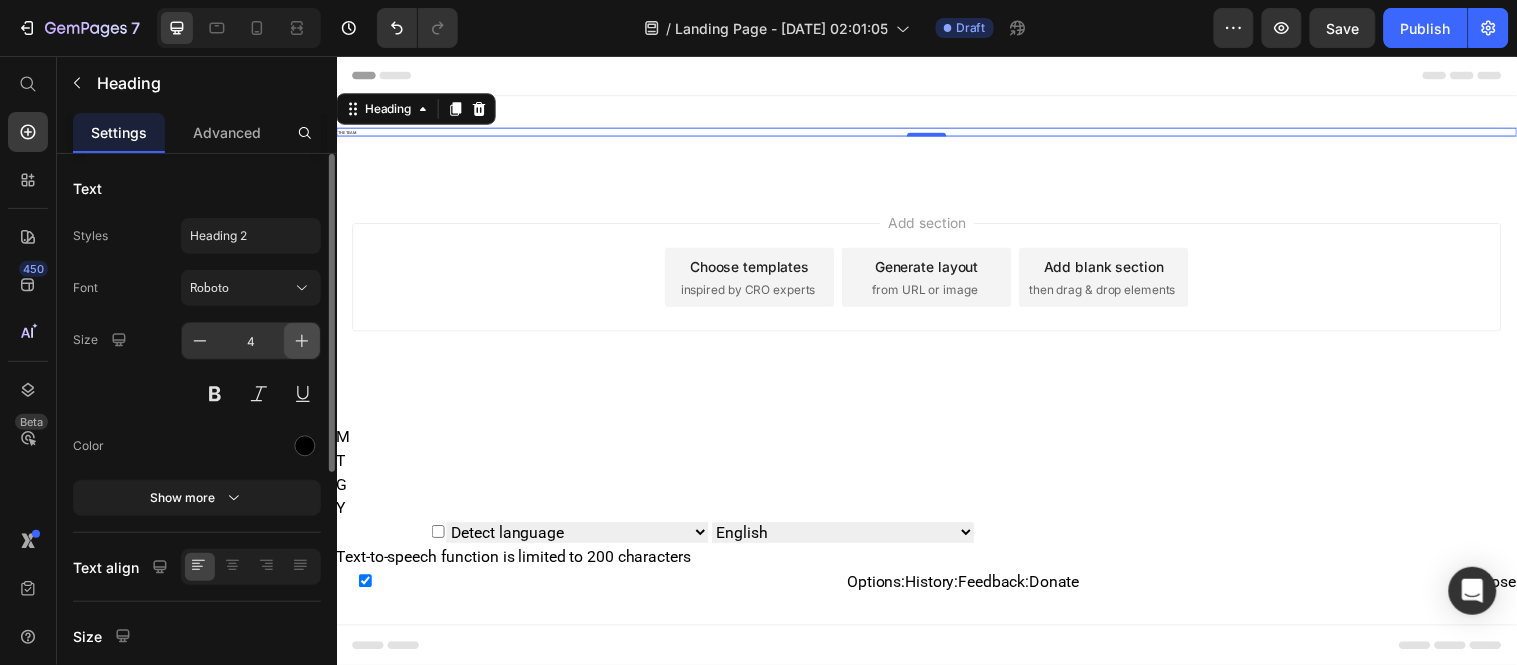 click at bounding box center (302, 341) 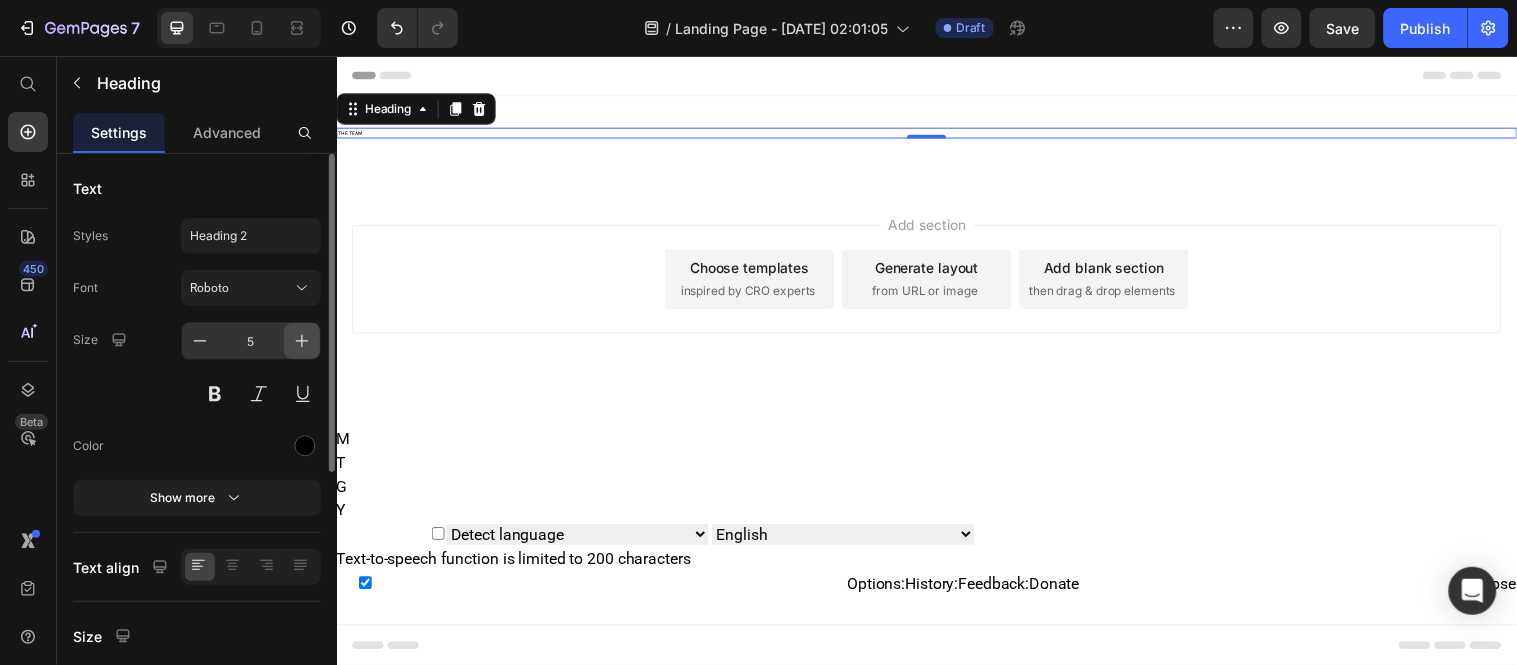 click at bounding box center (302, 341) 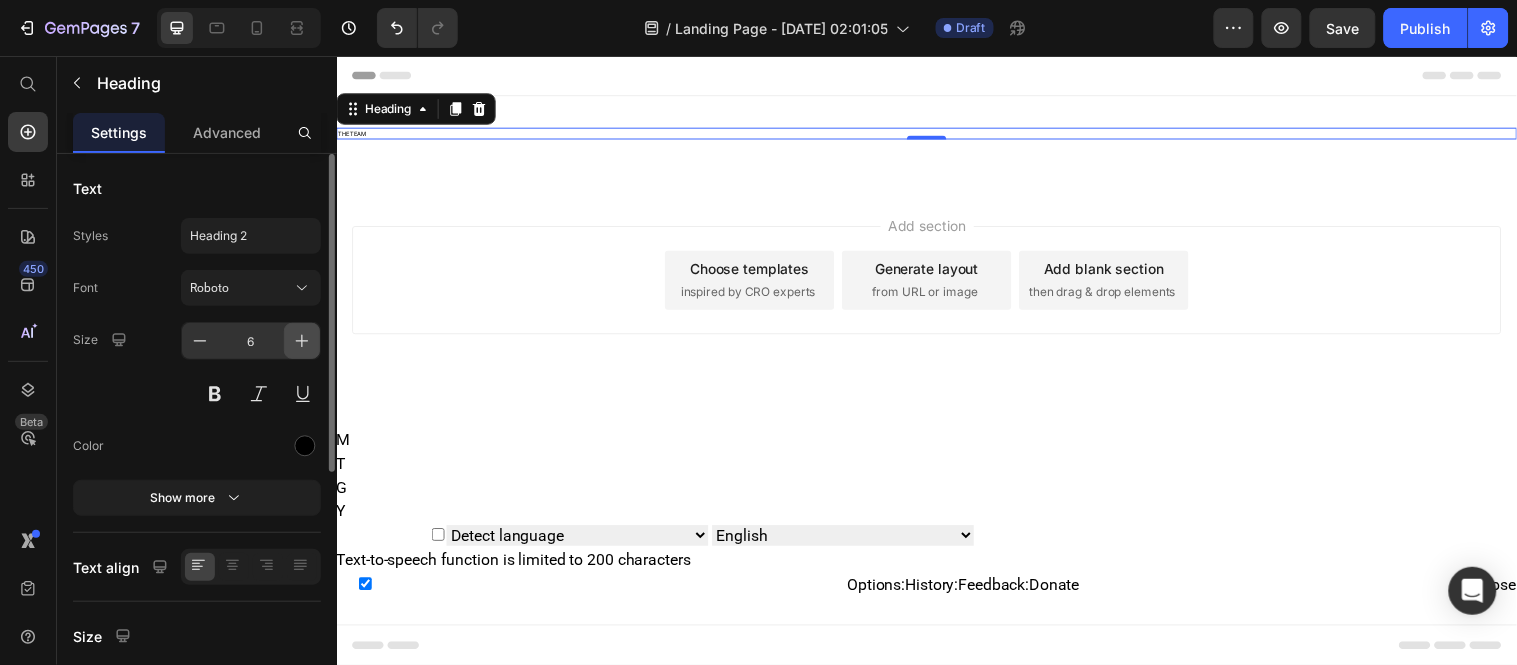 click 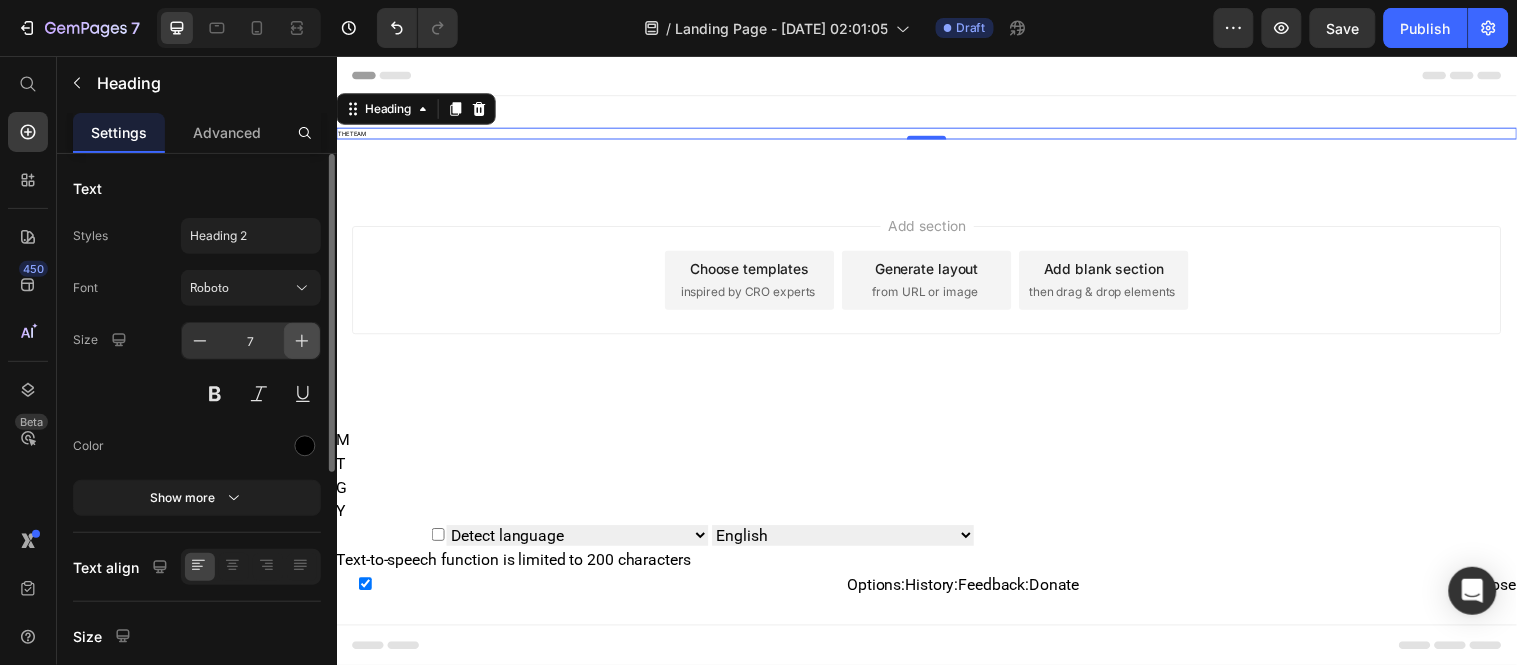click 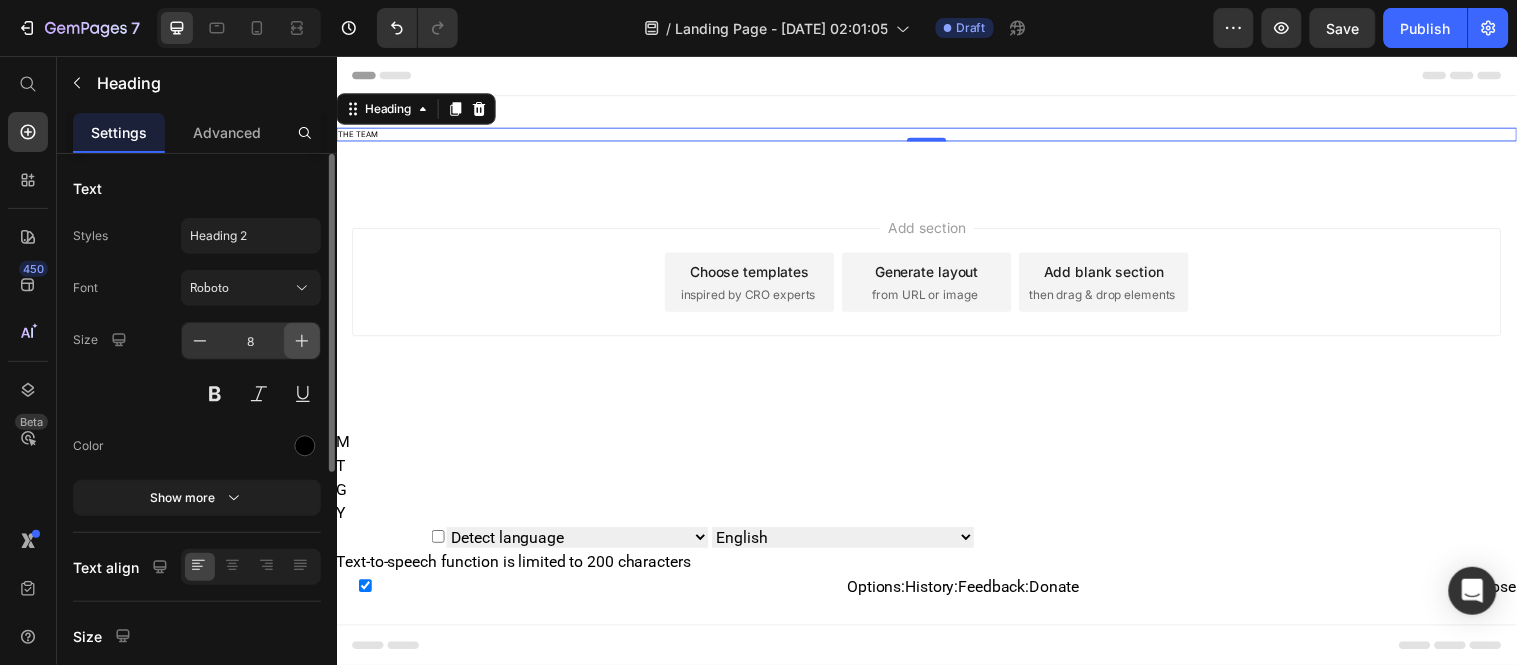 click 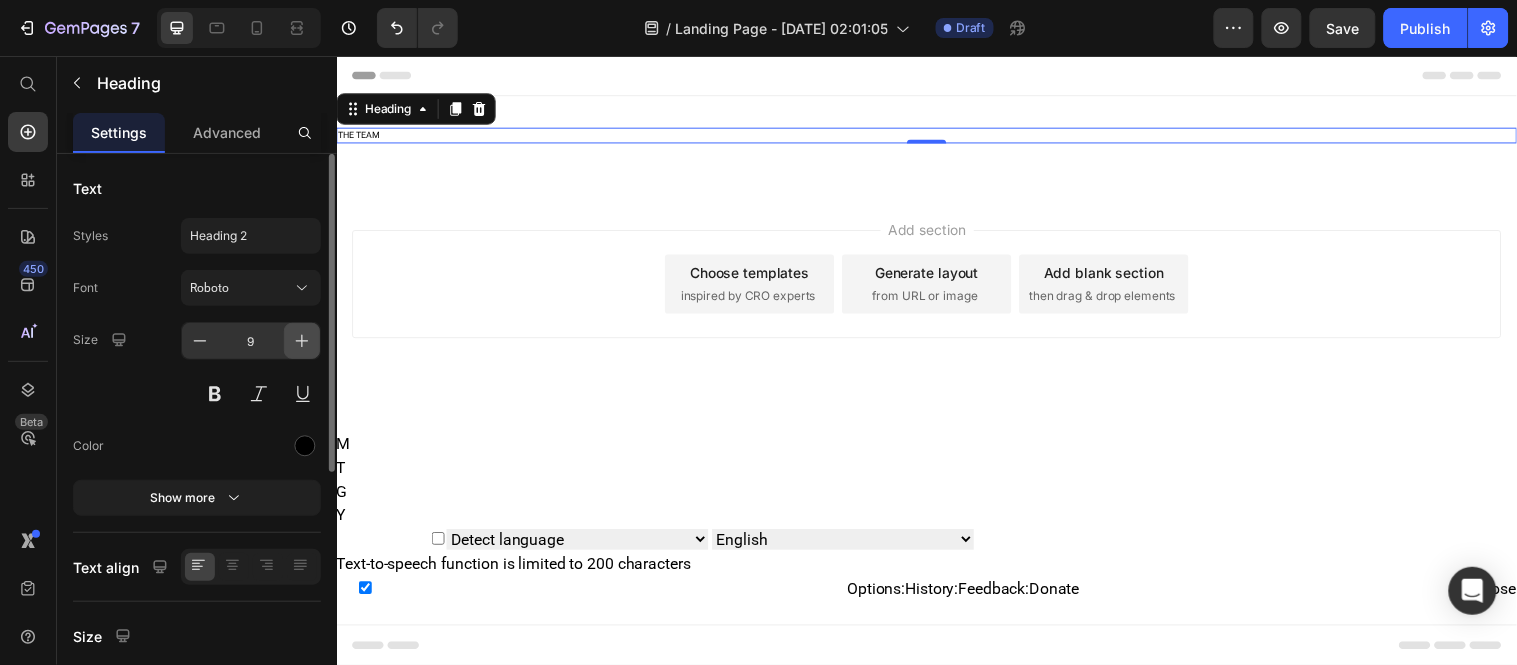 click 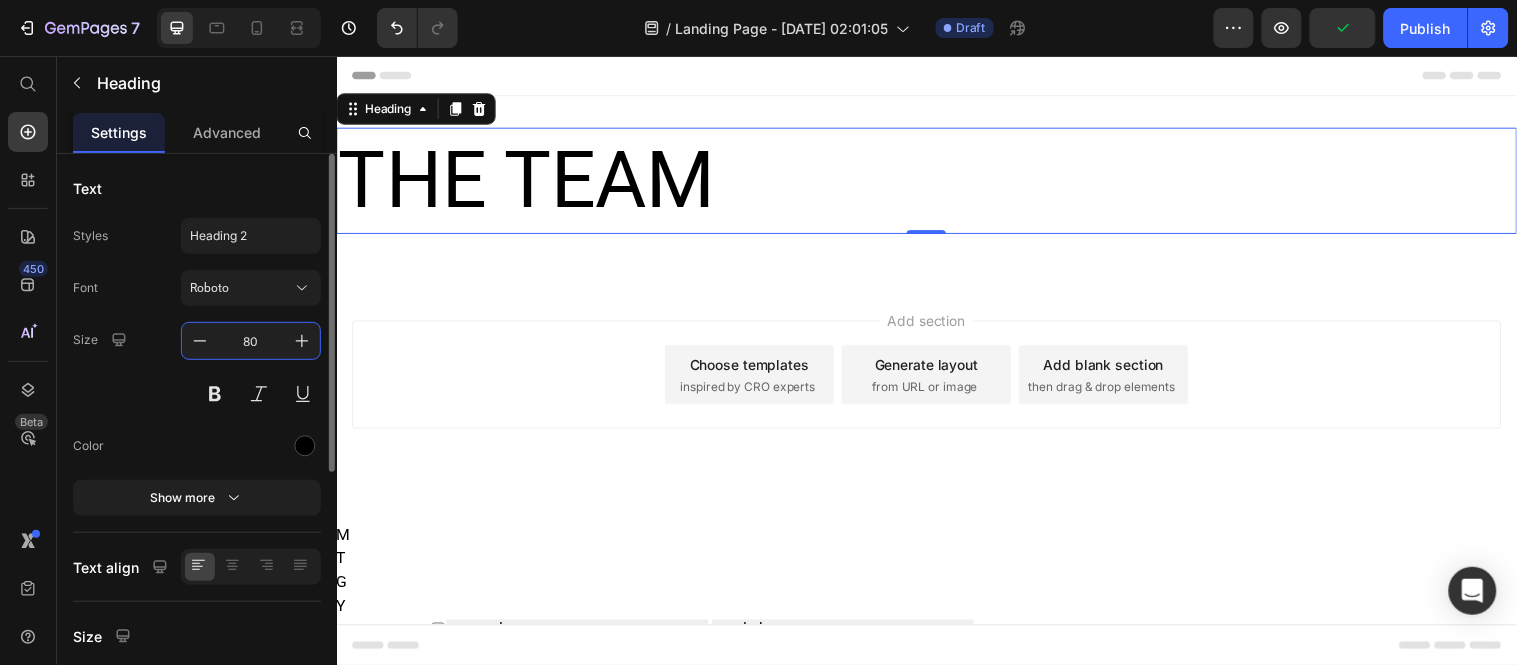 type on "8" 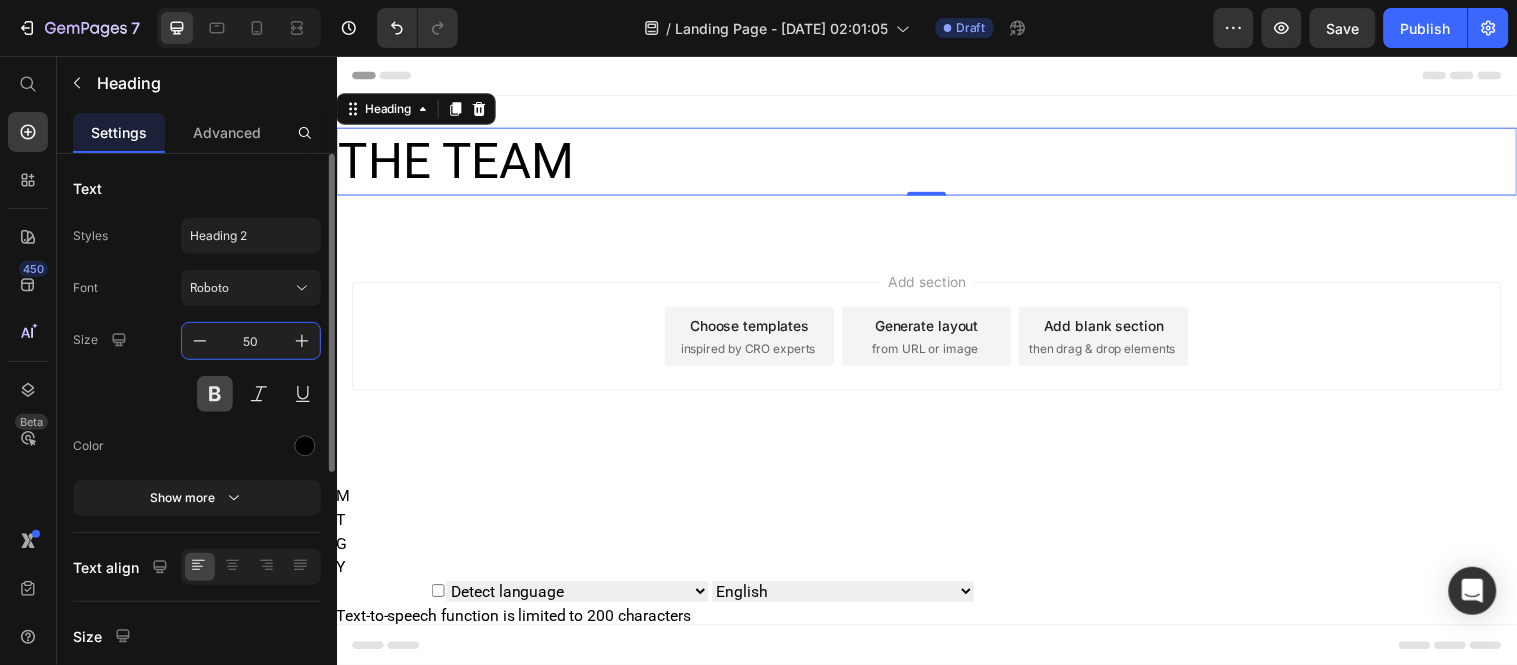 type on "50" 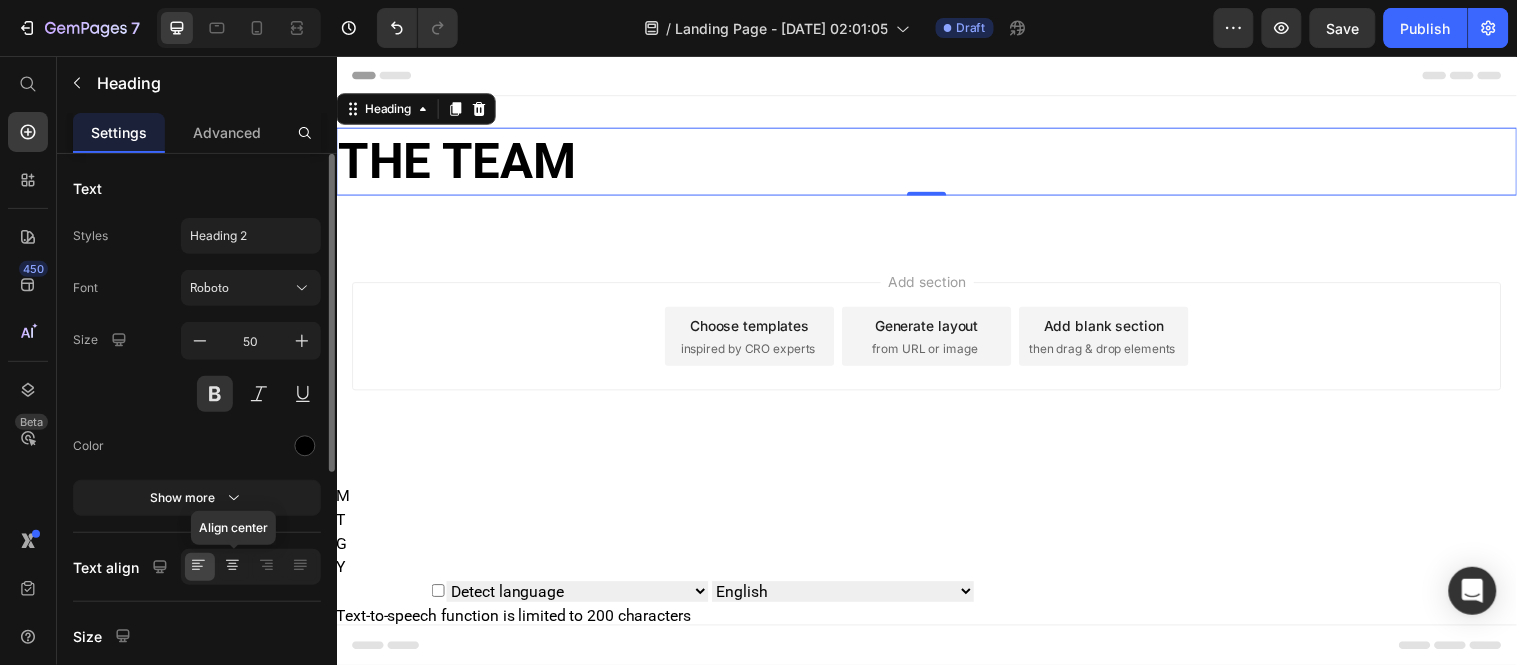 drag, startPoint x: 231, startPoint y: 577, endPoint x: 13, endPoint y: 478, distance: 239.42639 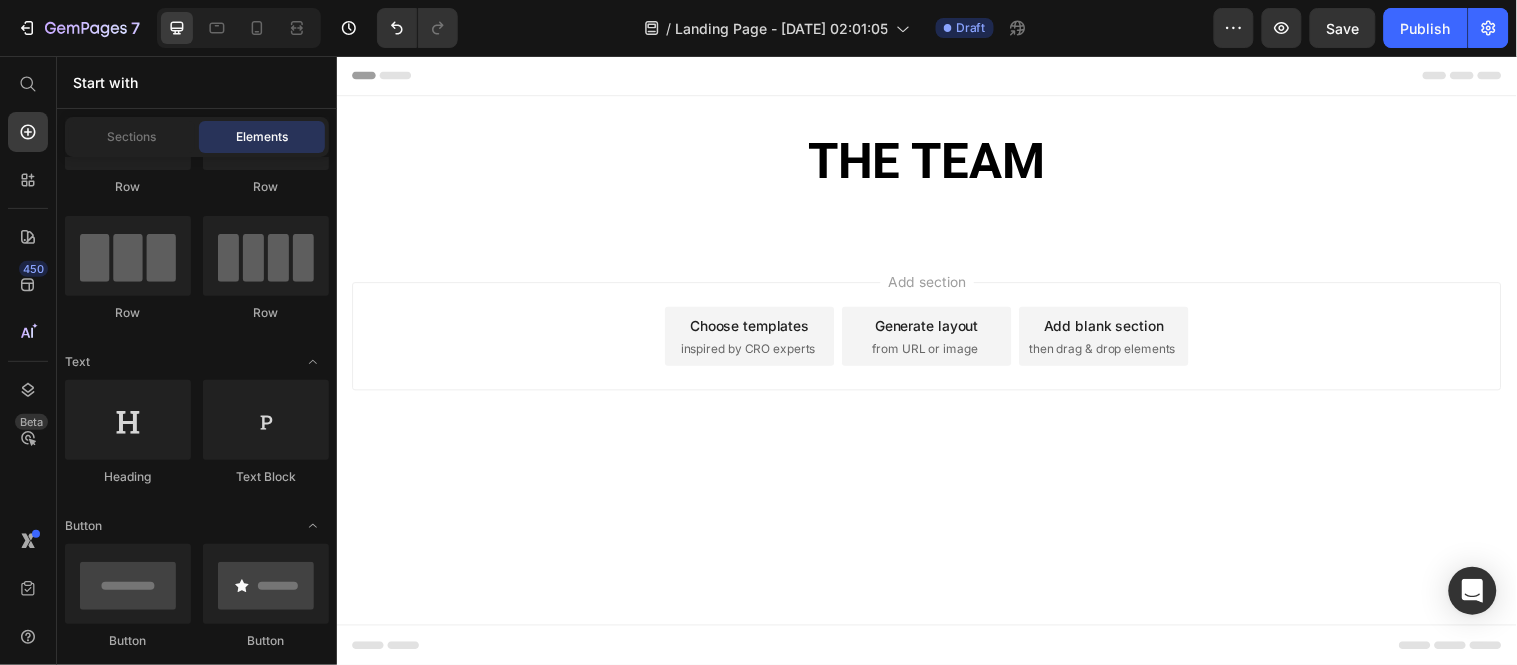 click on "Add section Choose templates inspired by CRO experts Generate layout from URL or image Add blank section then drag & drop elements" at bounding box center [936, 368] 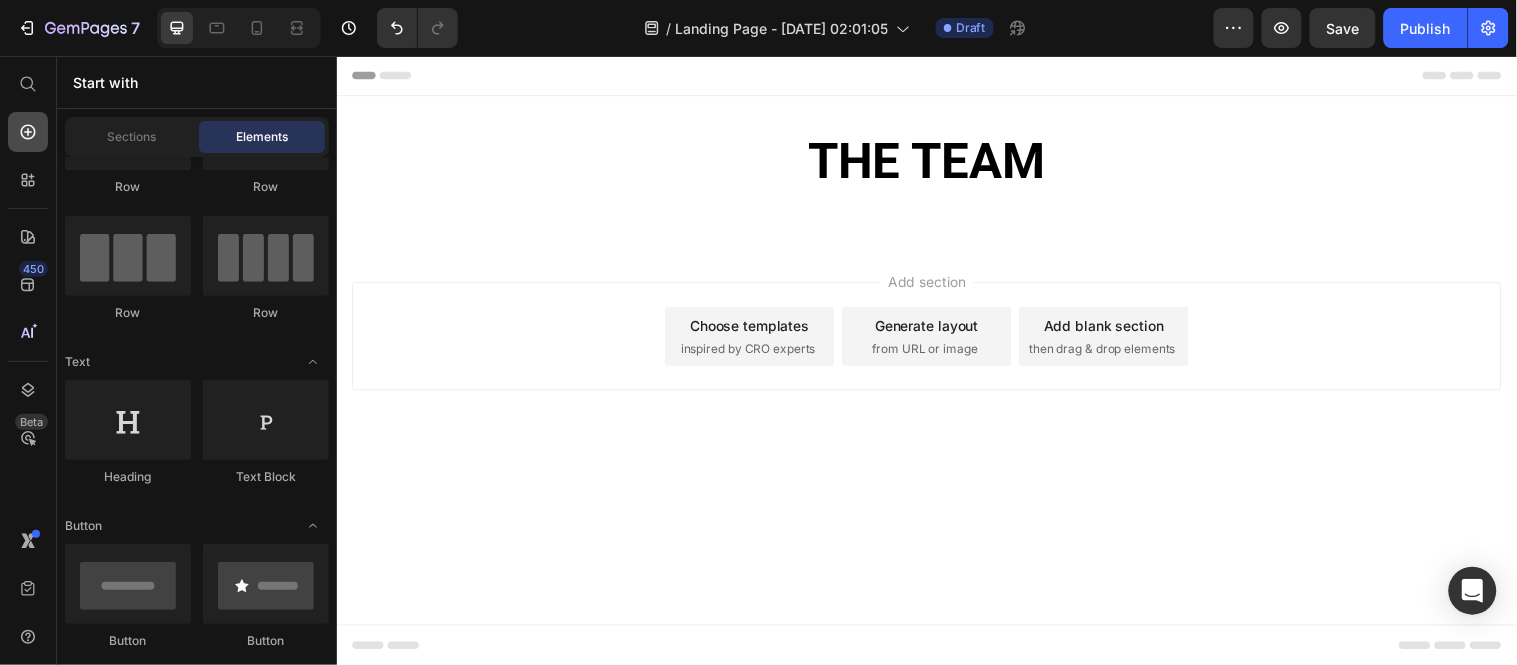 click 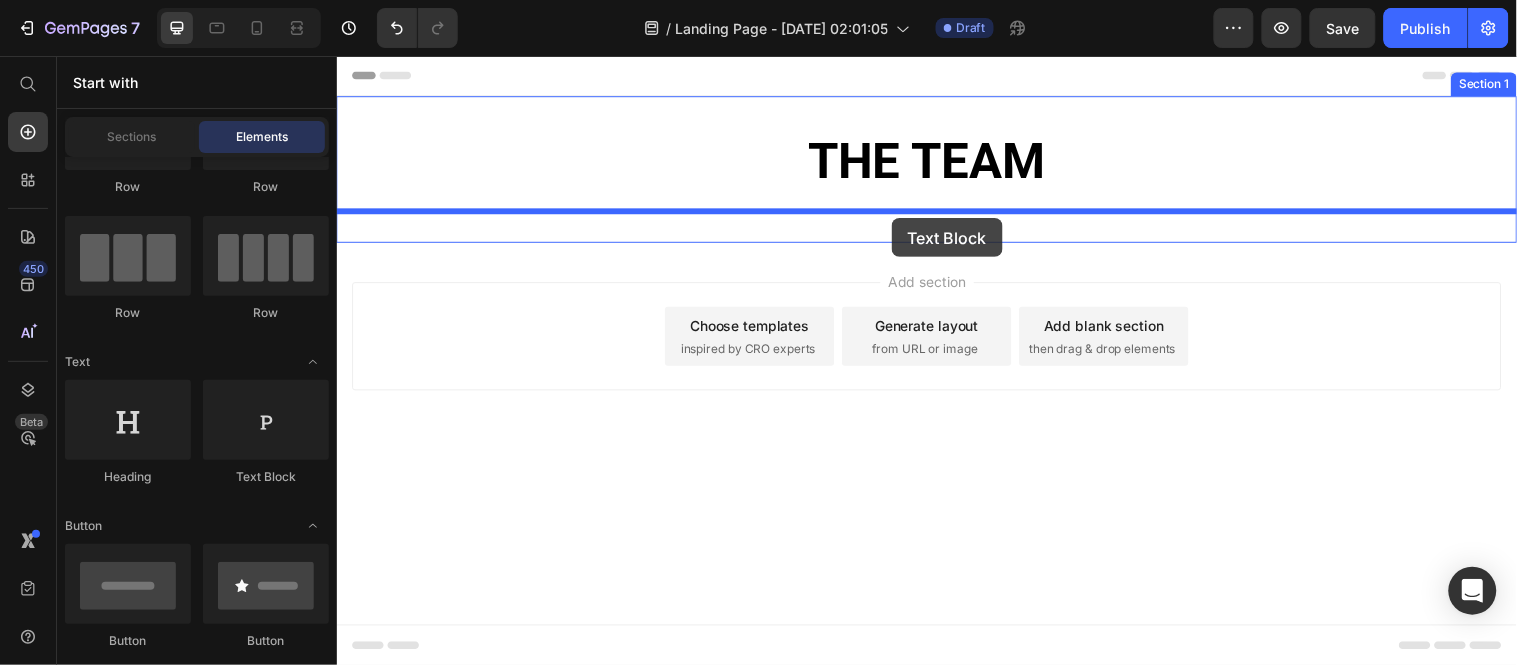 drag, startPoint x: 437, startPoint y: 448, endPoint x: 900, endPoint y: 220, distance: 516.094 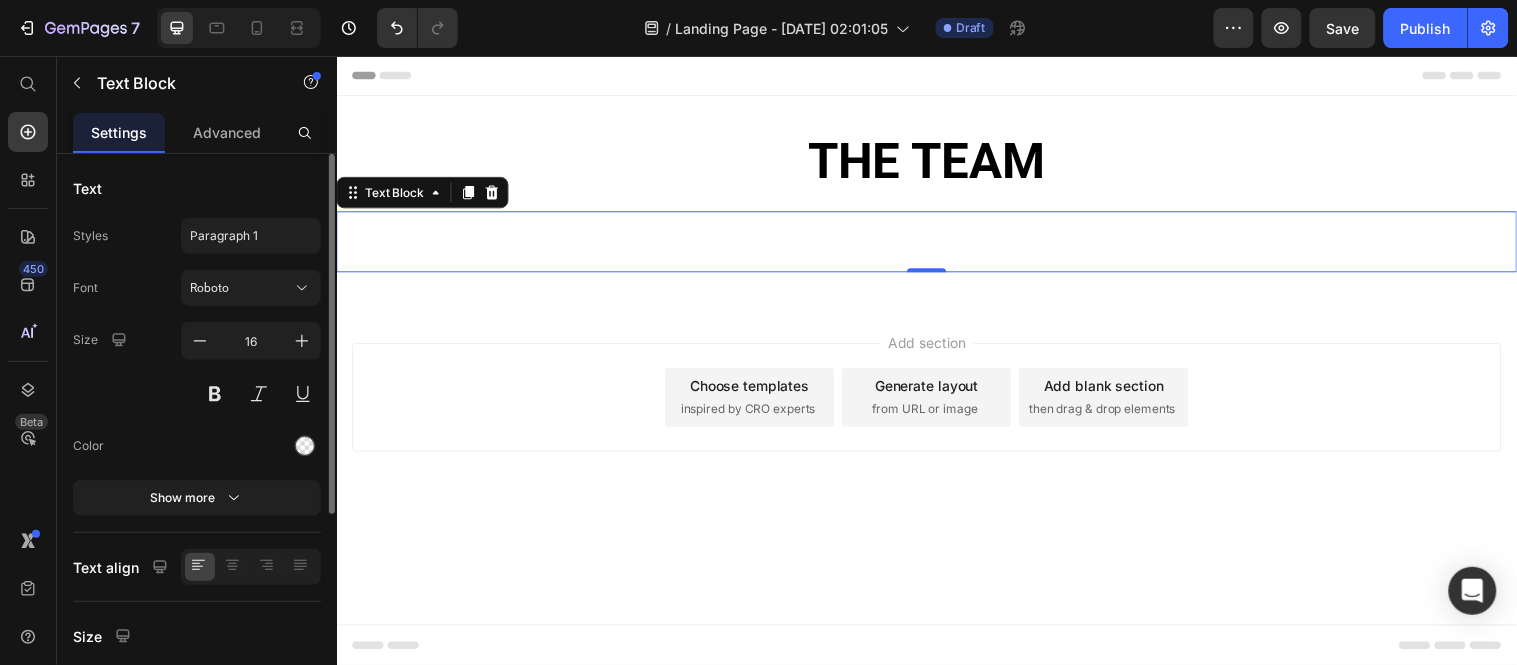click on "Lorem ipsum dolor sit amet, consectetur adipiscing elit, sed do eiusmod tempor incididunt ut labore et dolore magna aliqua. Ut enim ad minim veniam, quis nostrud exercitation ullamco laboris nisi ut aliquip ex ea commodo consequat." at bounding box center [936, 244] 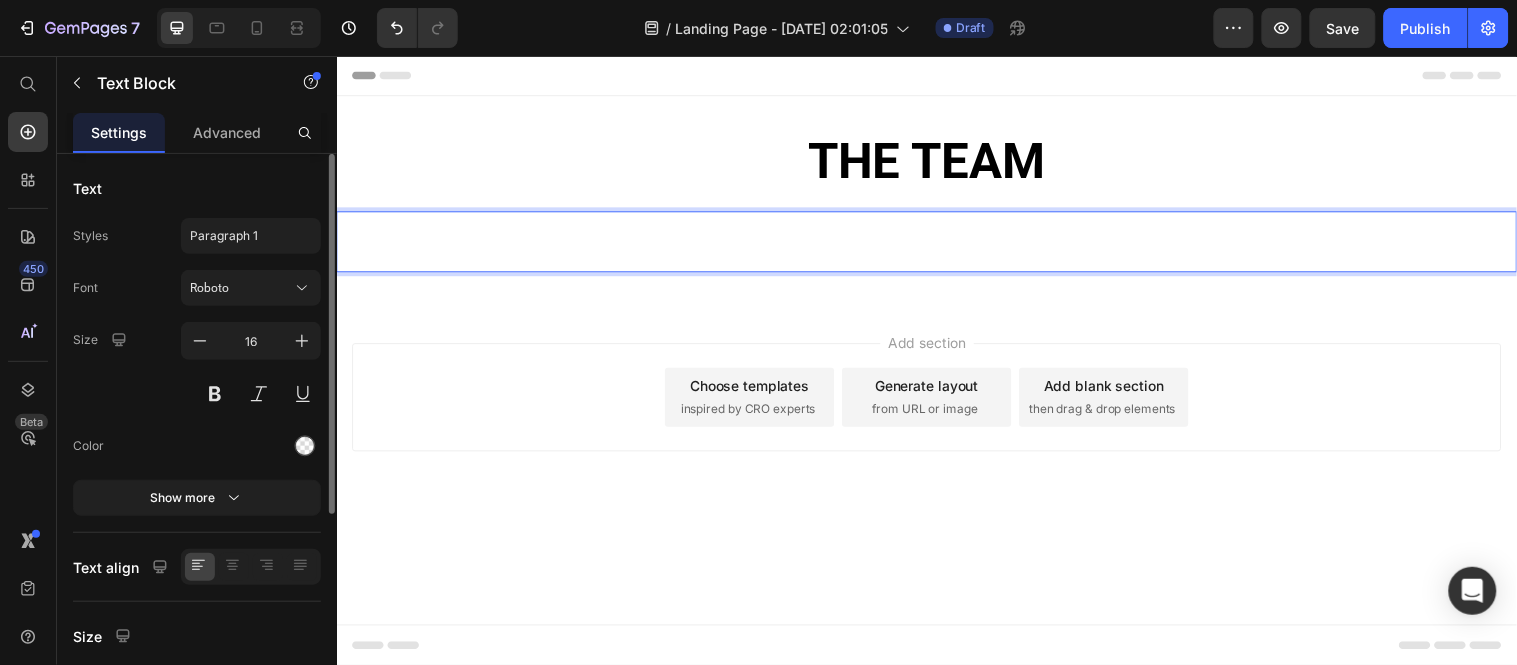 click on "Lorem ipsum dolor sit amet, consectetur adipiscing elit, sed do eiusmod tempor incididunt ut labore et dolore magna aliqua. Ut enim ad minim veniam, quis nostrud exercitation ullamco laboris nisi ut aliquip ex ea commodo consequat." at bounding box center (936, 244) 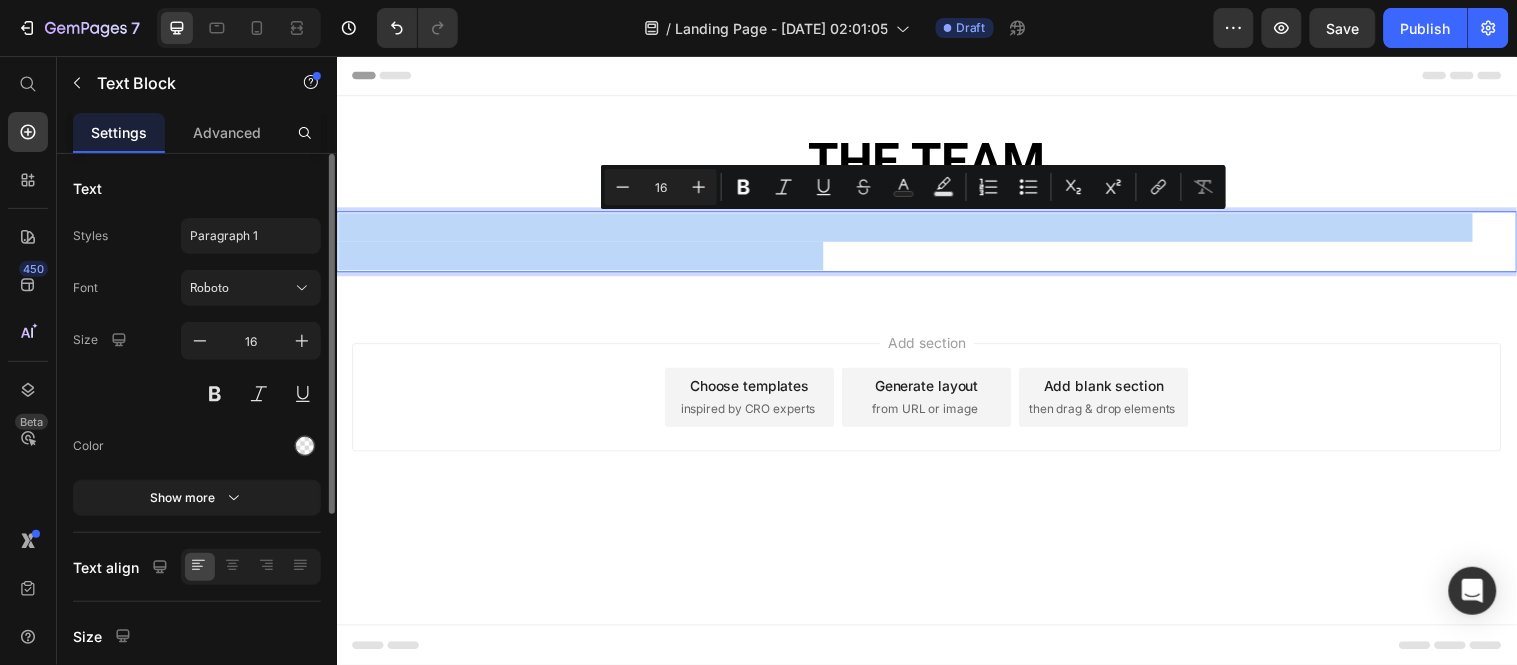 drag, startPoint x: 1036, startPoint y: 253, endPoint x: 321, endPoint y: 192, distance: 717.59735 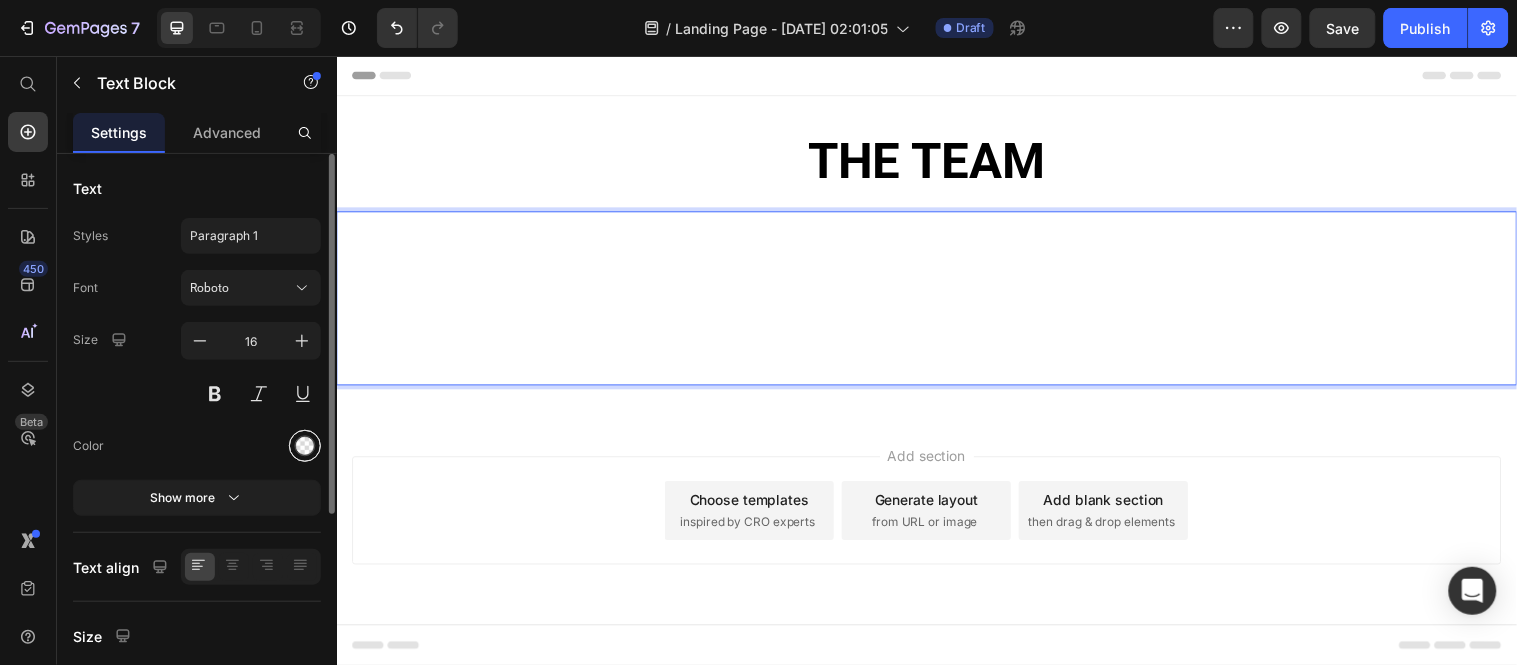 click at bounding box center [305, 446] 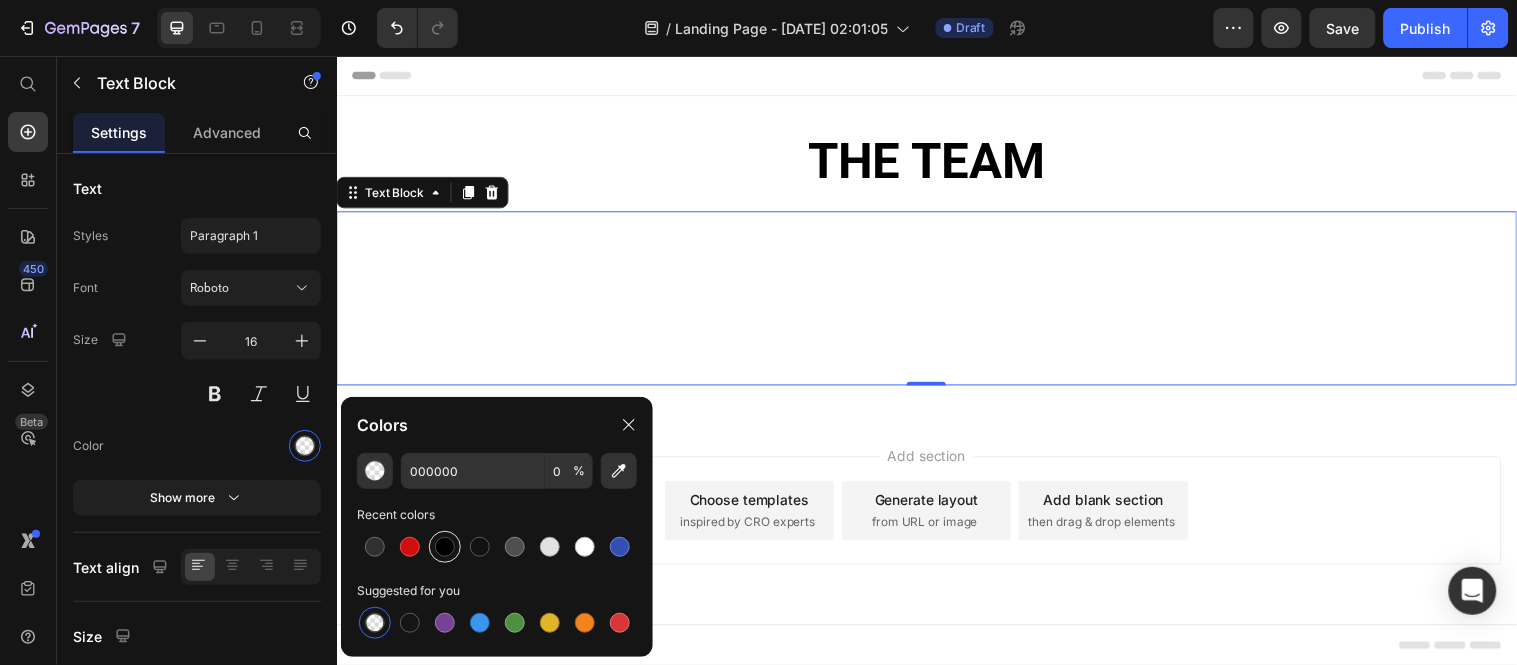 click at bounding box center (445, 547) 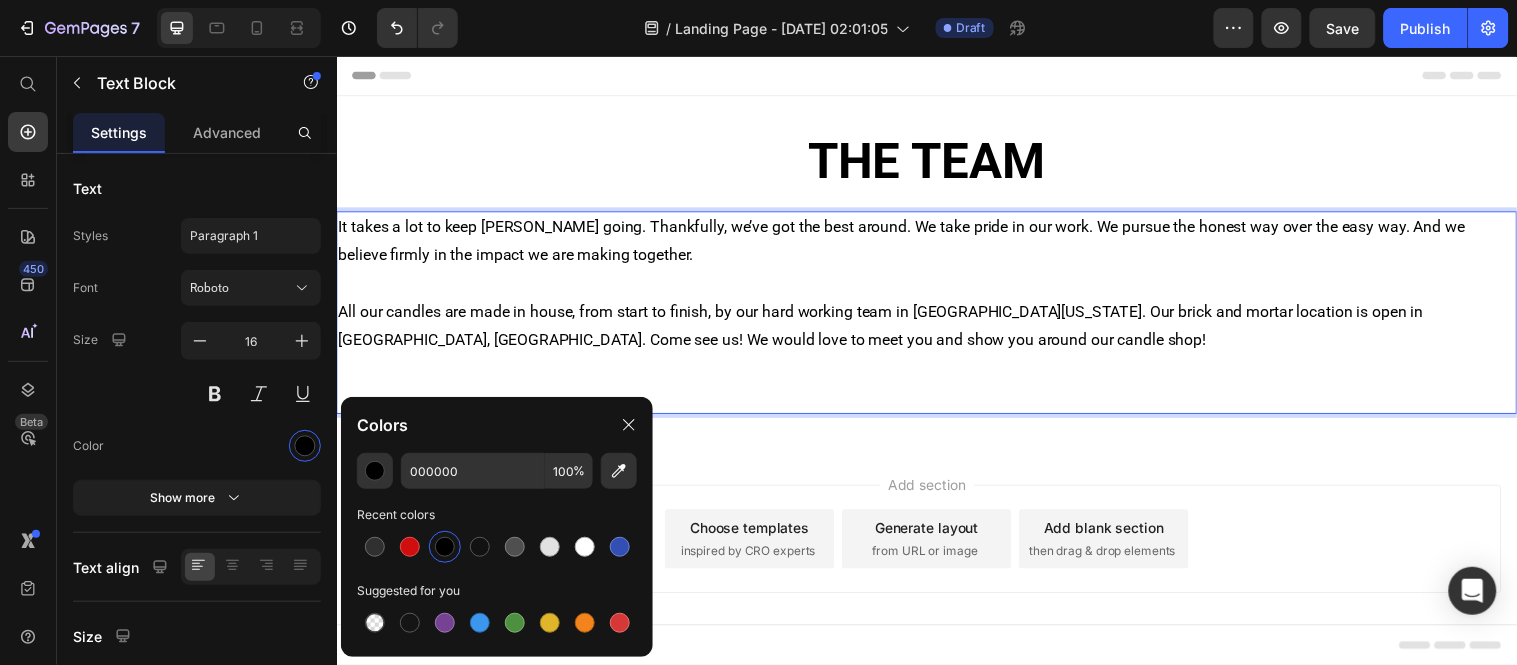 click on "All our candles are made in house, from start to finish, by our hard working team in North Texas. Our brick and mortar location is open in Arlington, TX. Come see us! We would love to meet you and show you around our candle shop!" at bounding box center [936, 345] 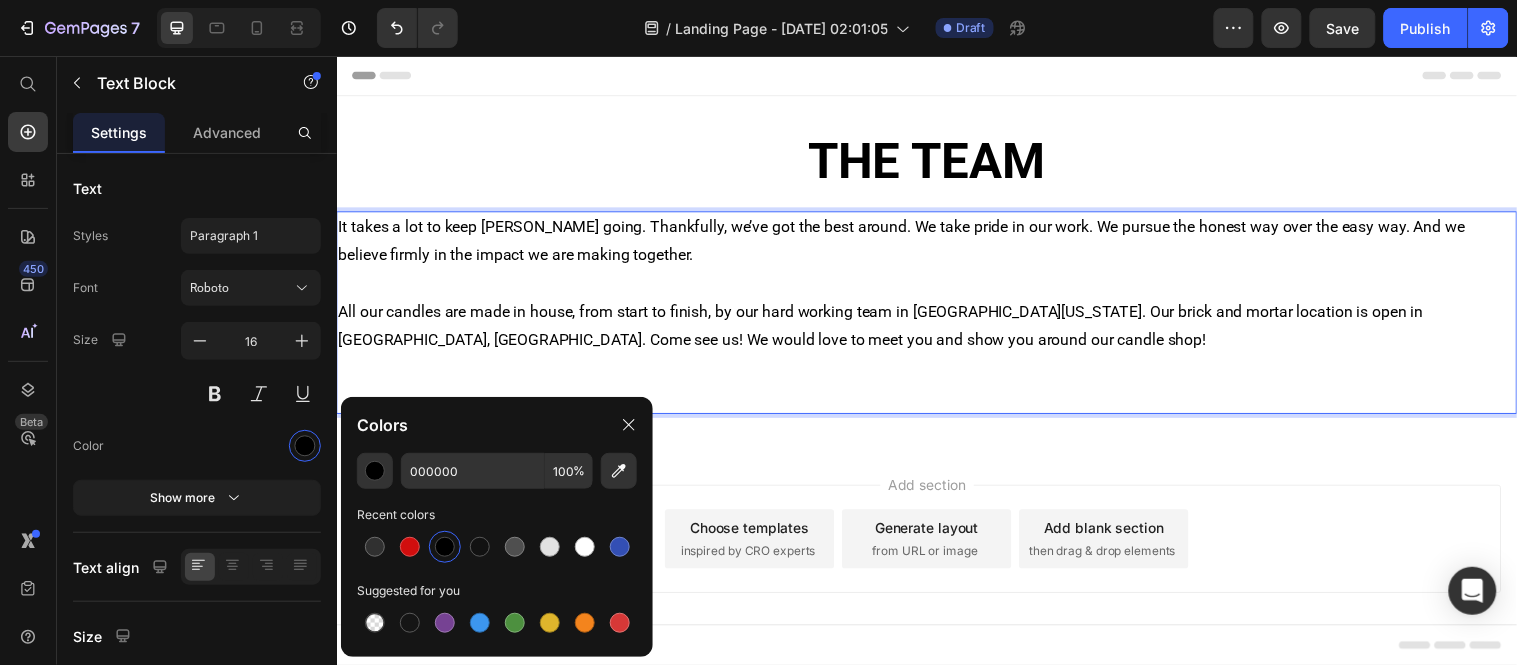 click on "All our candles are made in house, from start to finish, by our hard working team in North Texas. Our brick and mortar location is open in Arlington, TX. Come see us! We would love to meet you and show you around our candle shop! ⁠⁠⁠⁠⁠⁠⁠" at bounding box center [936, 345] 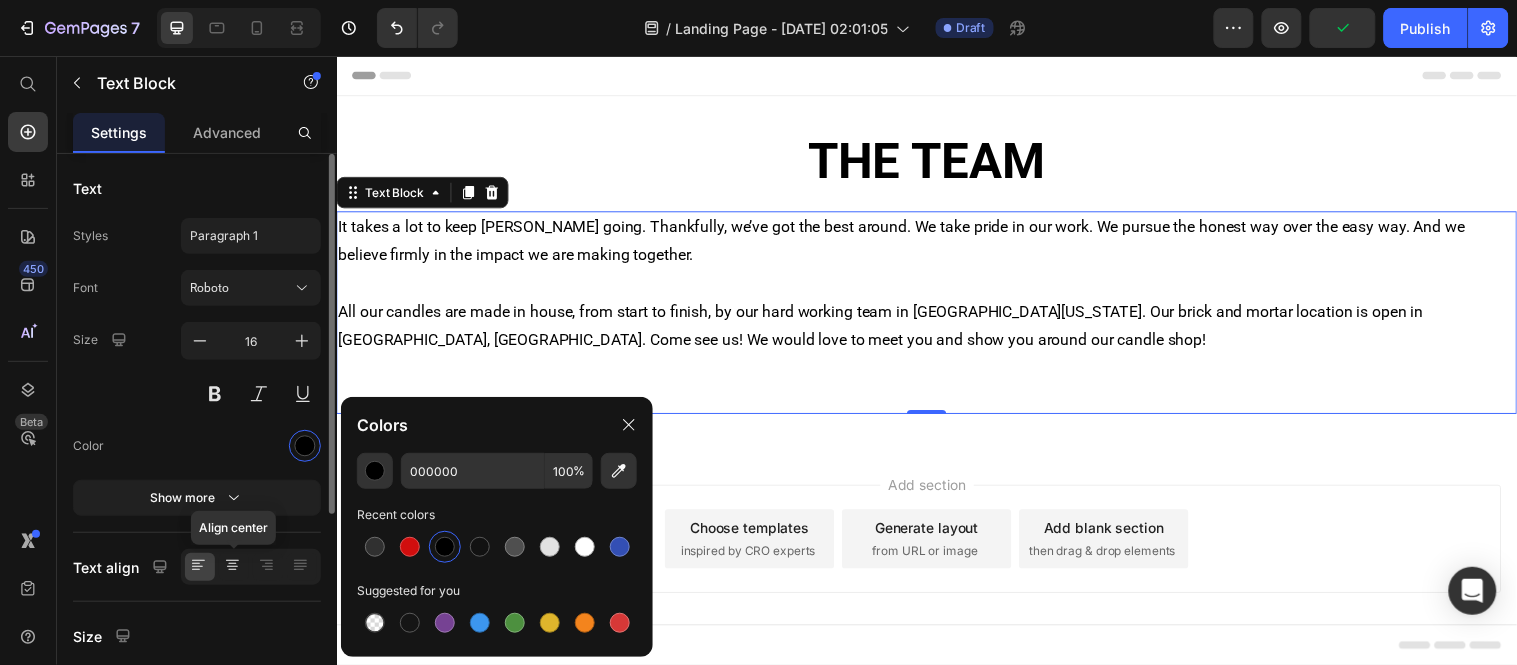 click 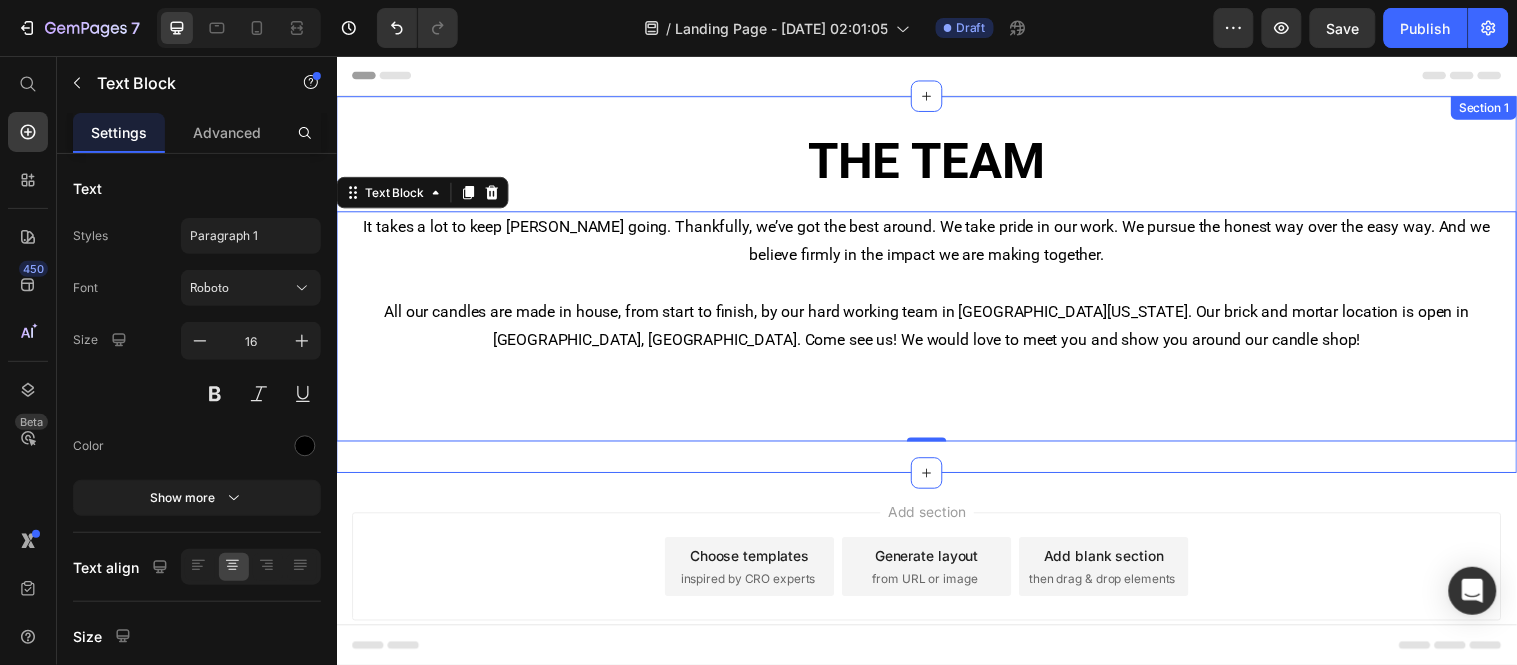 click on "THE TEAM Heading Row It takes a lot to keep Calyan going. Thankfully, we’ve got the best around. We take pride in our work. We pursue the honest way over the easy way. And we believe firmly in the impact we are making together. All our candles are made in house, from start to finish, by our hard working team in North Texas. Our brick and mortar location is open in Arlington, TX. Come see us! We would love to meet you and show you around our candle shop! Text Block   0 Section 1" at bounding box center (936, 287) 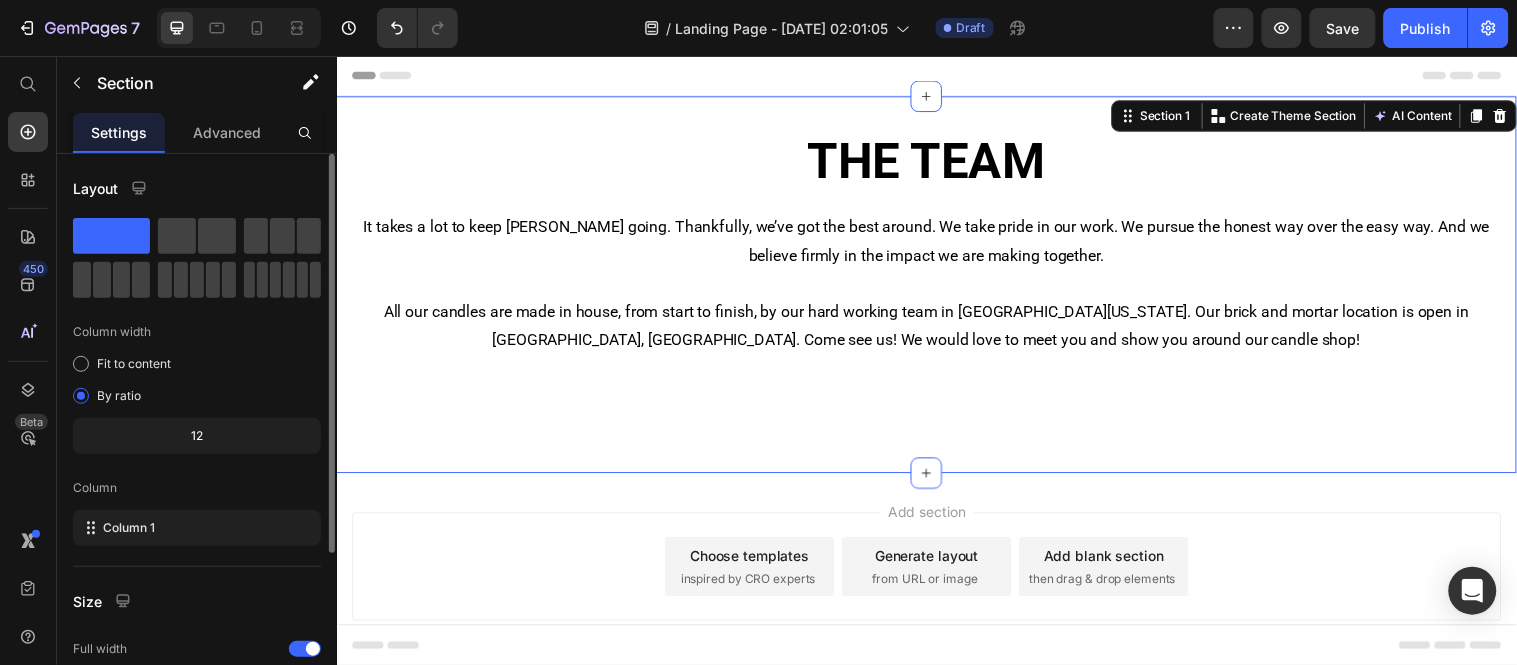 scroll, scrollTop: 238, scrollLeft: 0, axis: vertical 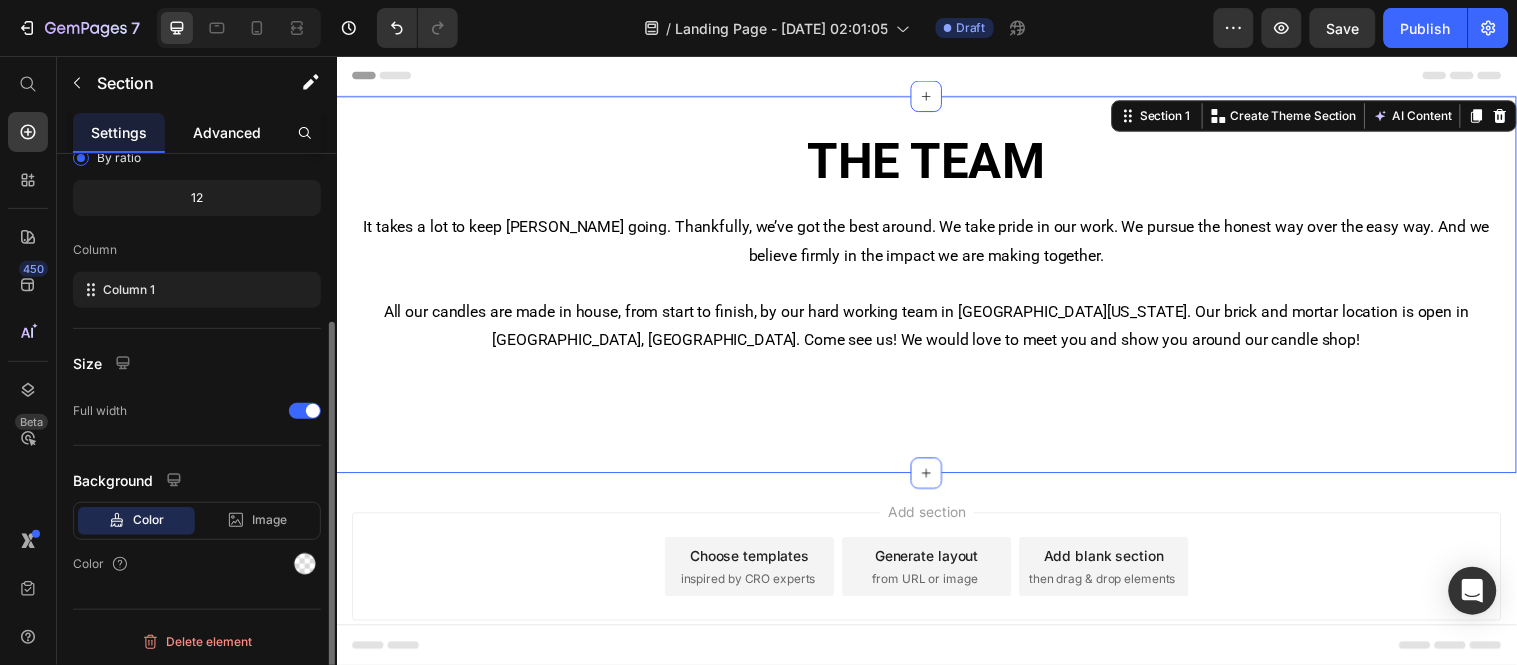 click on "Advanced" at bounding box center (227, 132) 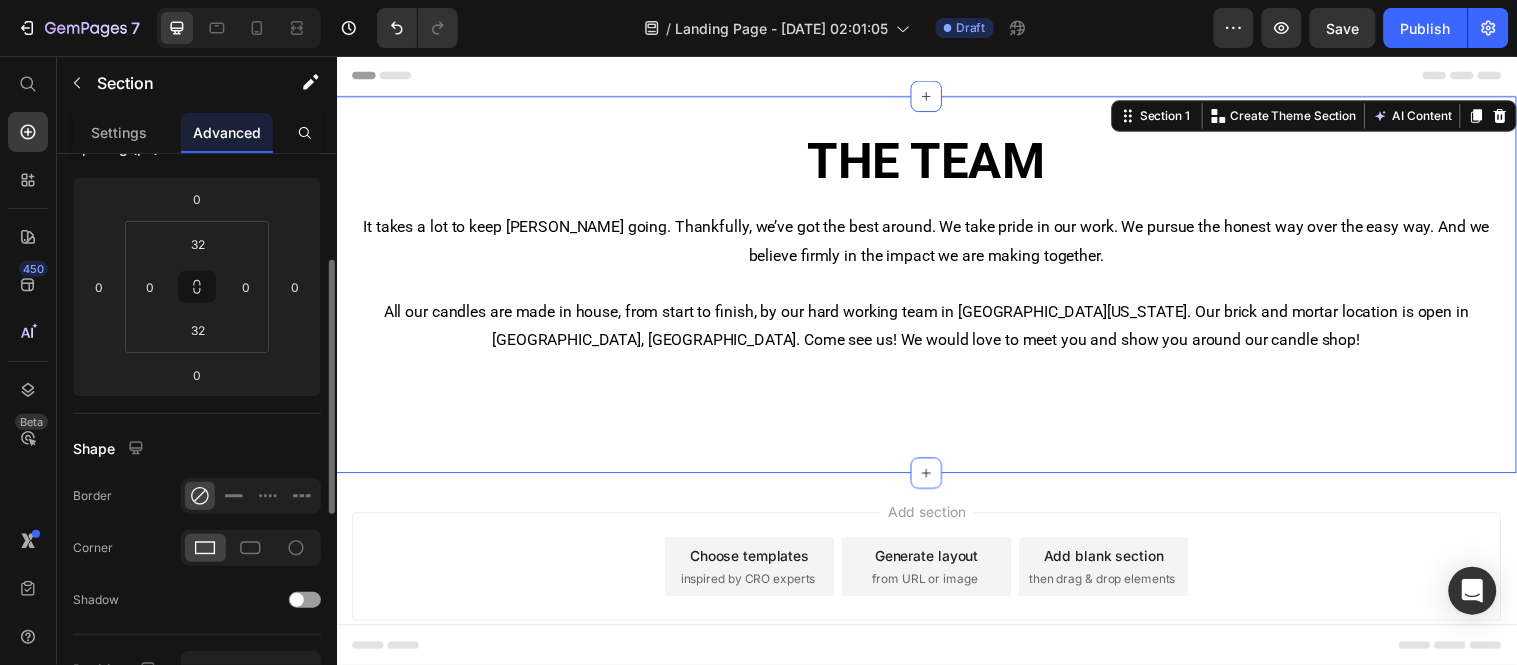 scroll, scrollTop: 0, scrollLeft: 0, axis: both 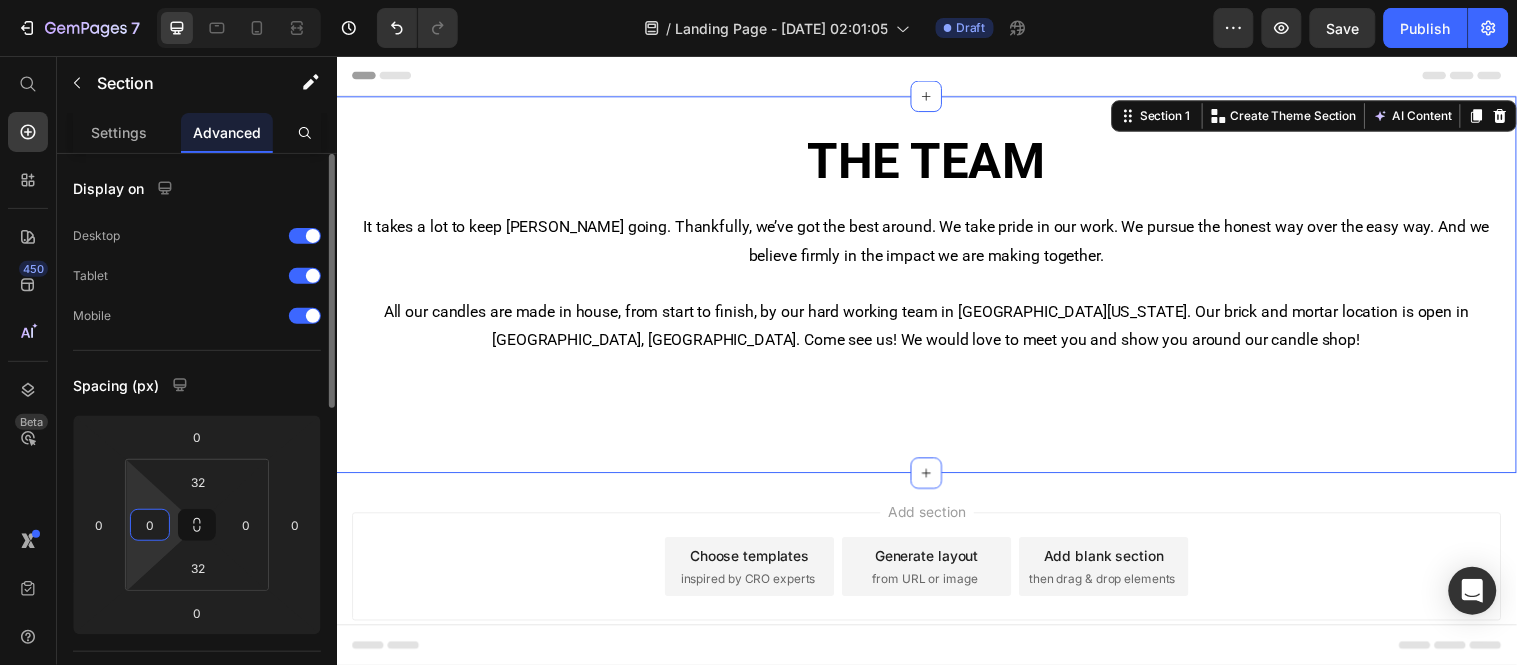 type 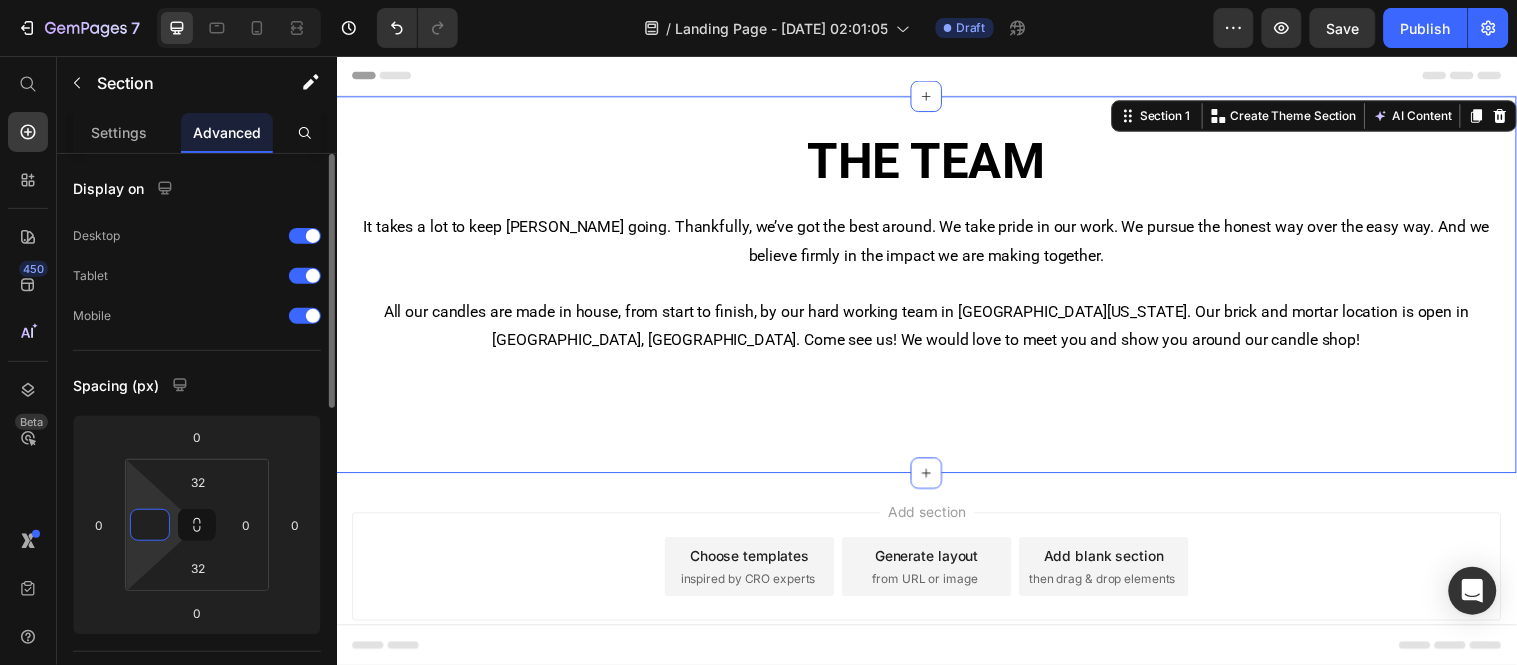 type on "00" 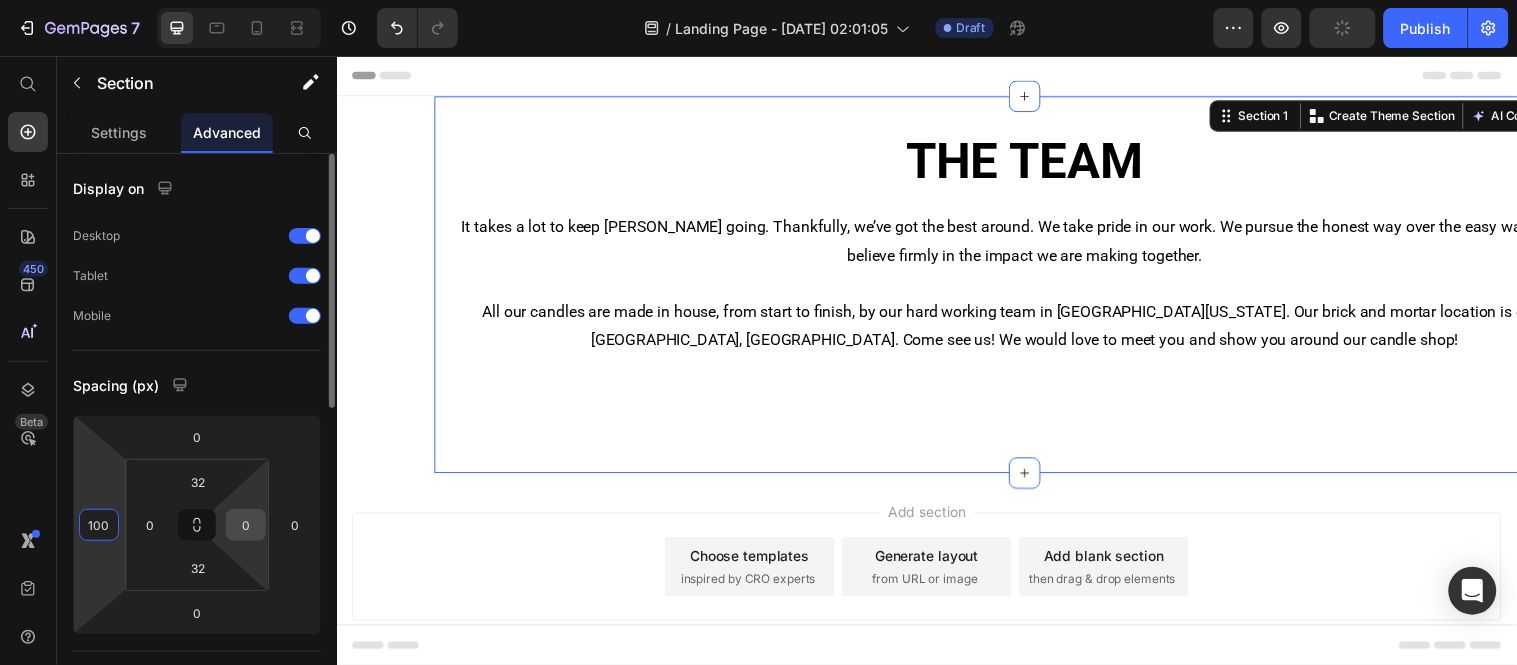 type on "100" 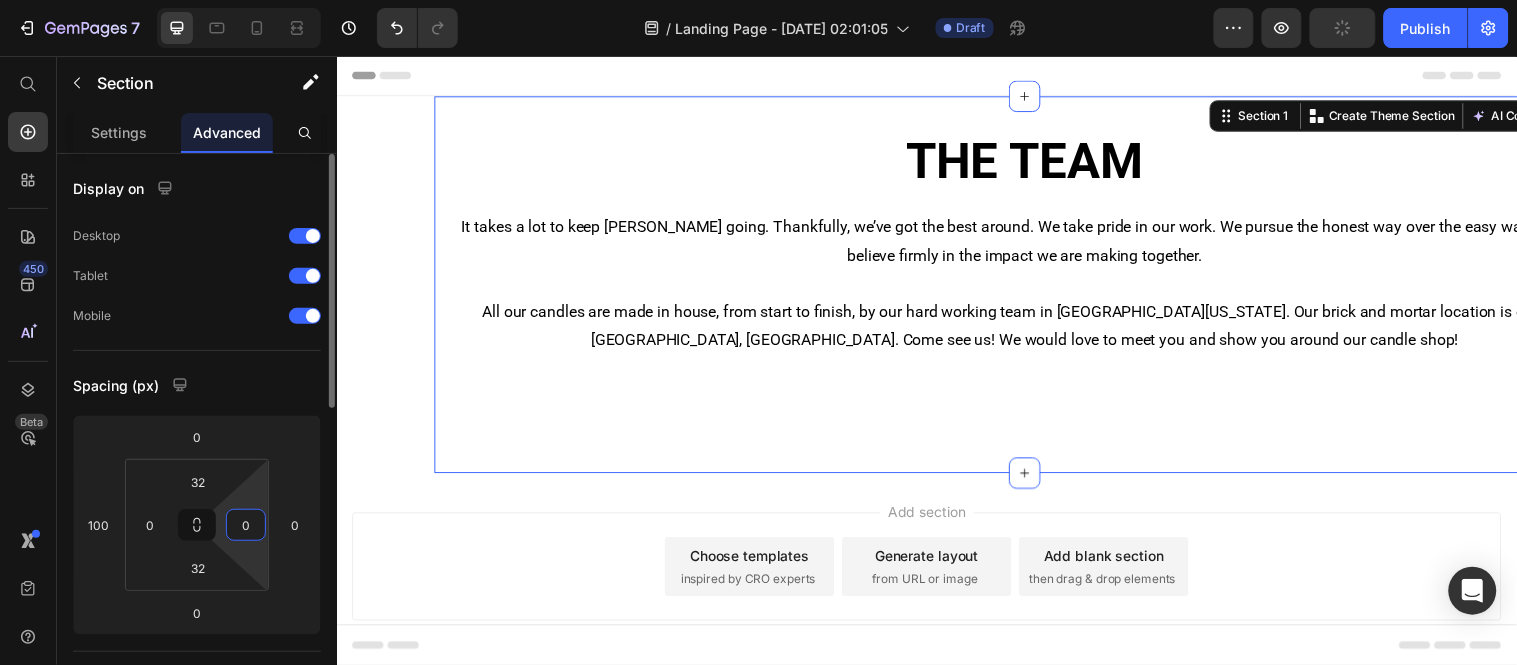 drag, startPoint x: 256, startPoint y: 527, endPoint x: 226, endPoint y: 520, distance: 30.805843 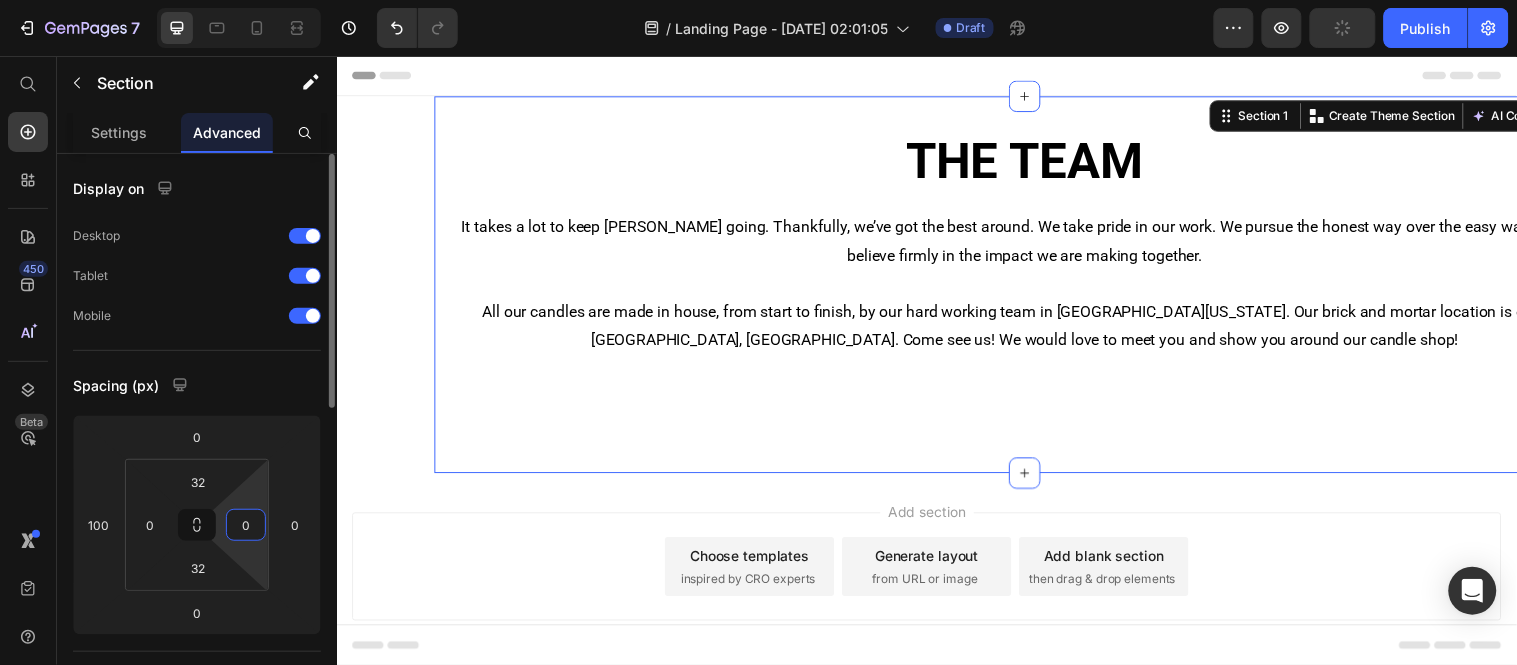 click on "0" at bounding box center (246, 525) 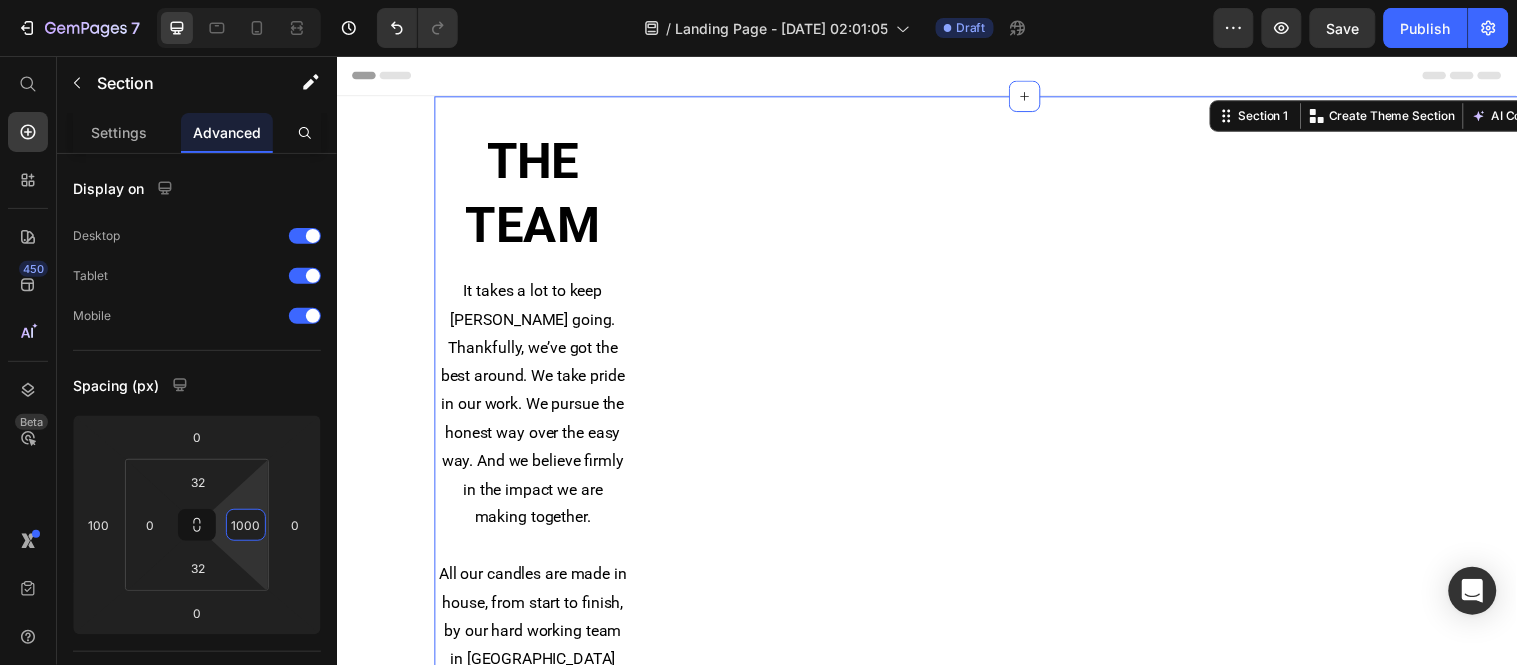 type on "100" 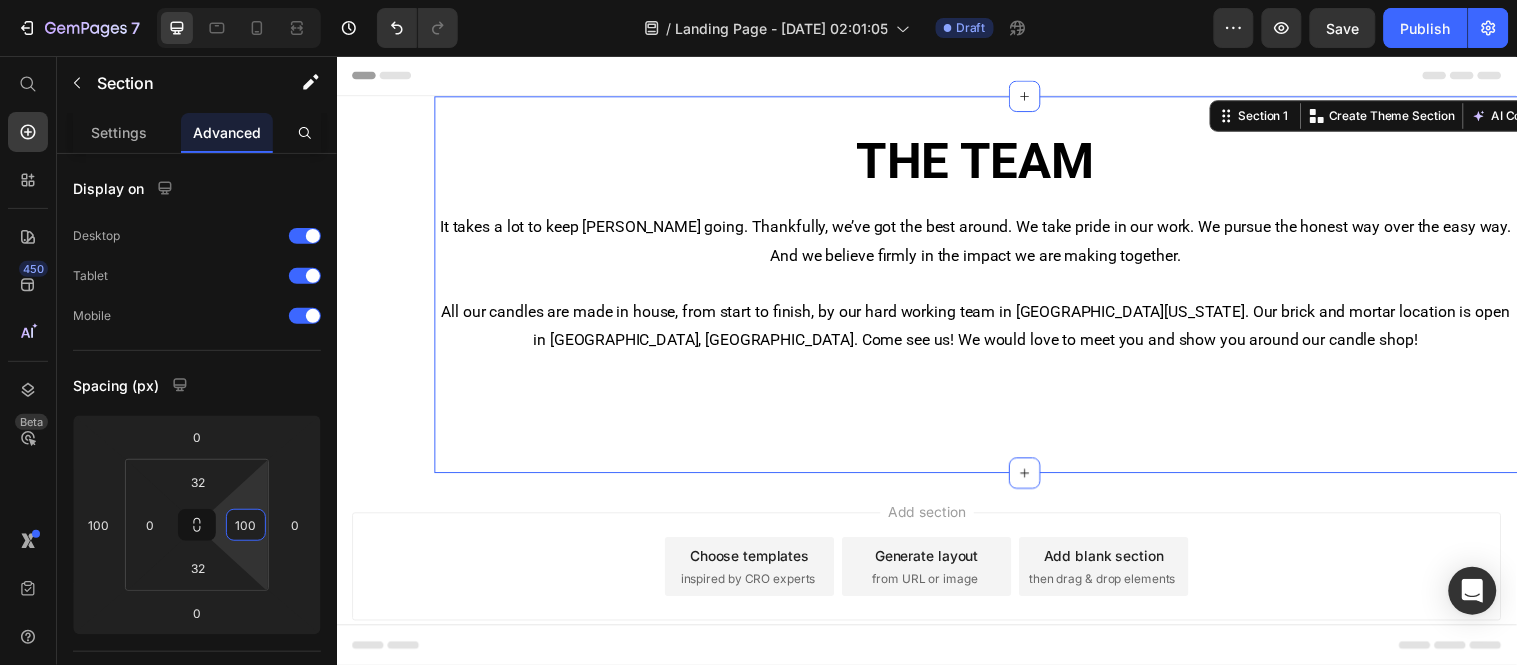 click on "THE TEAM Heading Row It takes a lot to keep Calyan going. Thankfully, we’ve got the best around. We take pride in our work. We pursue the honest way over the easy way. And we believe firmly in the impact we are making together. All our candles are made in house, from start to finish, by our hard working team in North Texas. Our brick and mortar location is open in Arlington, TX. Come see us! We would love to meet you and show you around our candle shop! Text Block Section 1   Create Theme Section AI Content Write with GemAI What would you like to describe here? Tone and Voice Persuasive Product Show more Generate" at bounding box center (936, 287) 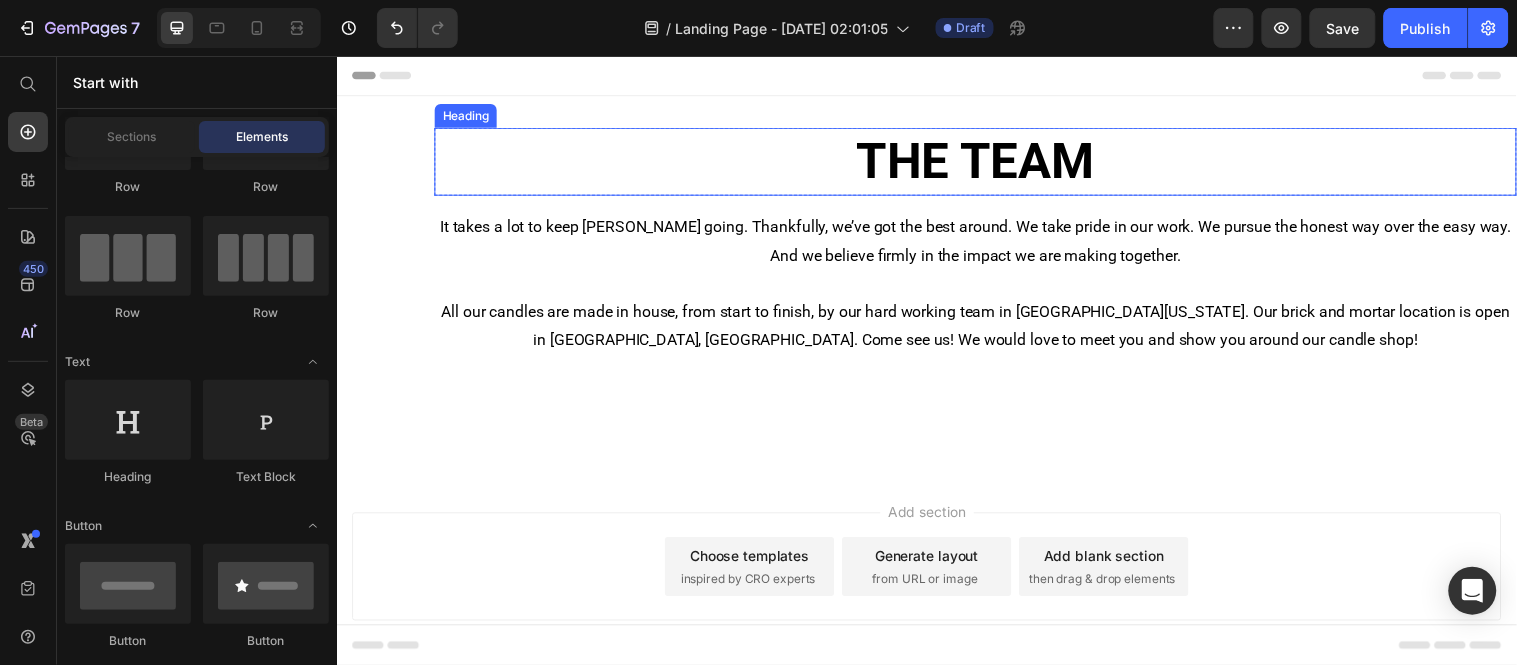 click on "THE TEAM" at bounding box center [986, 162] 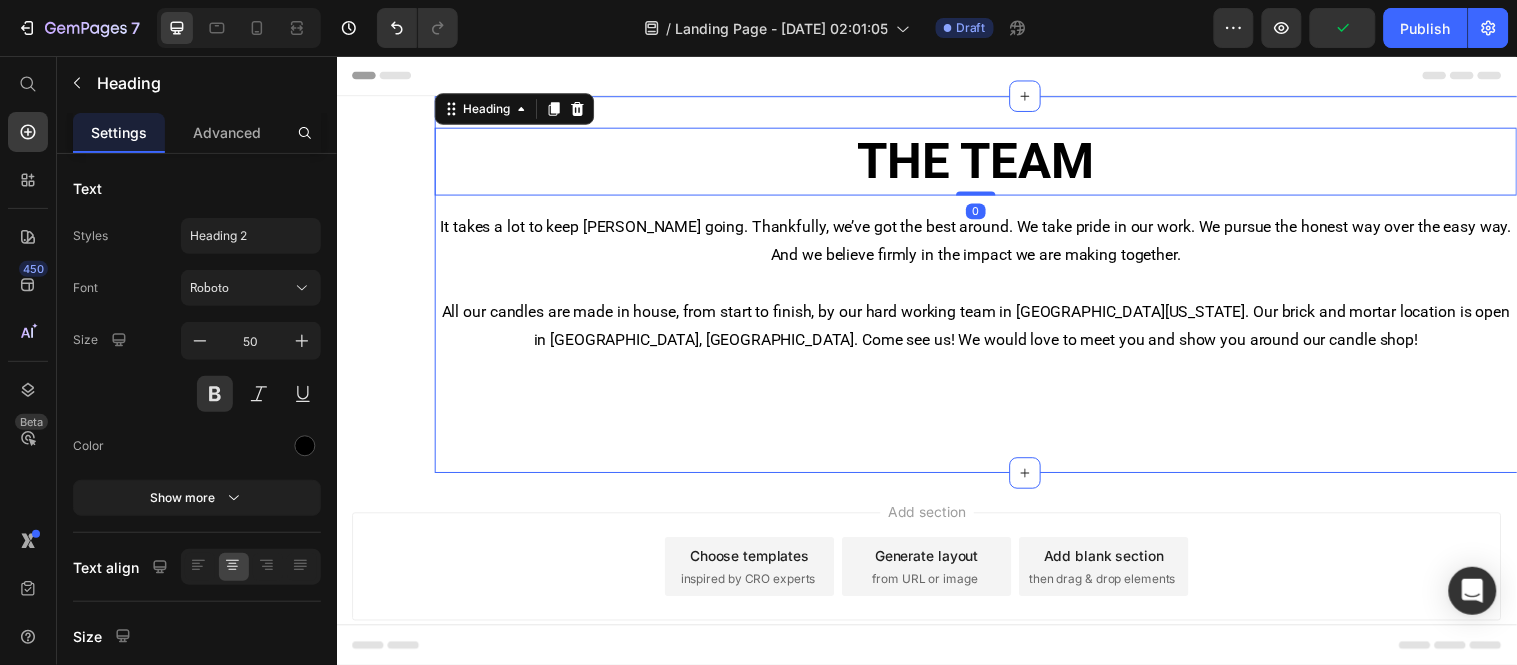 click on "All our candles are made in house, from start to finish, by our hard working team in North Texas. Our brick and mortar location is open in Arlington, TX. Come see us! We would love to meet you and show you around our candle shop!" at bounding box center (986, 359) 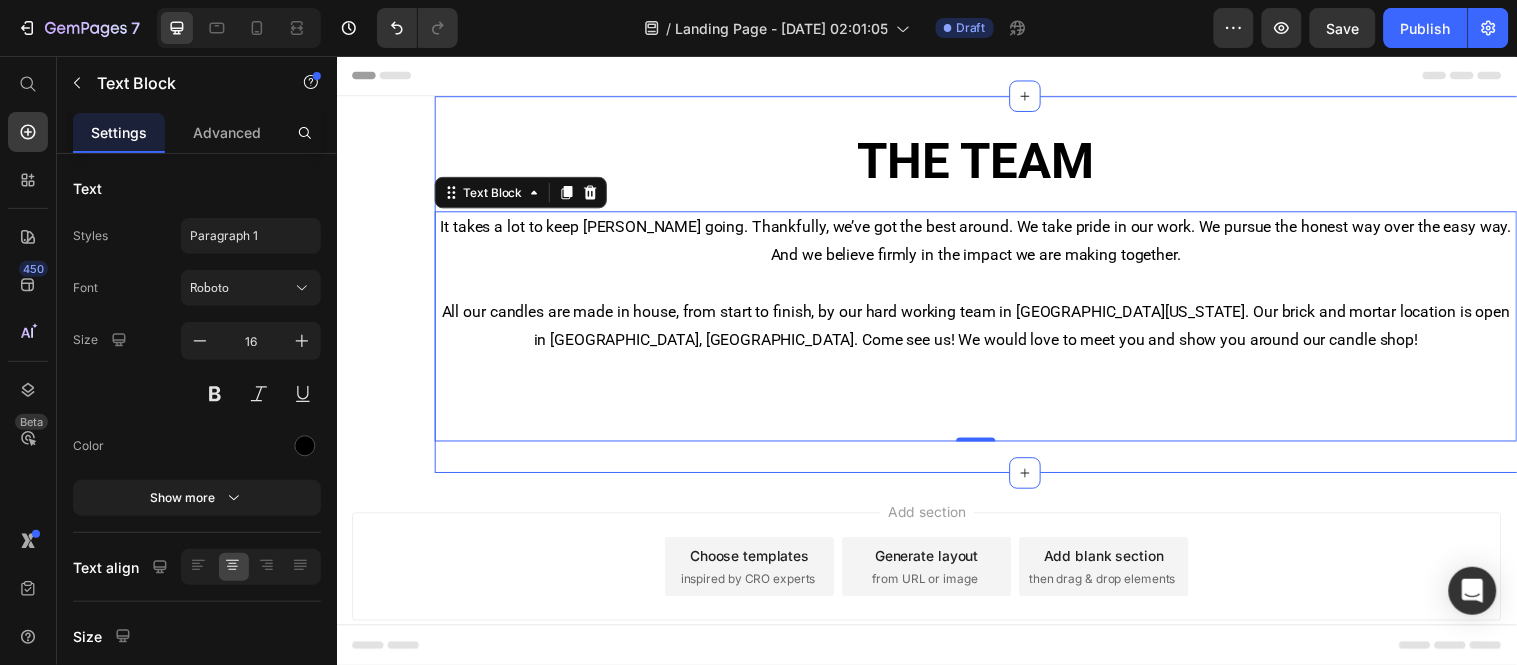 click on "THE TEAM Heading Row It takes a lot to keep Calyan going. Thankfully, we’ve got the best around. We take pride in our work. We pursue the honest way over the easy way. And we believe firmly in the impact we are making together. All our candles are made in house, from start to finish, by our hard working team in North Texas. Our brick and mortar location is open in Arlington, TX. Come see us! We would love to meet you and show you around our candle shop! Text Block   0 Section 1" at bounding box center (1036, 287) 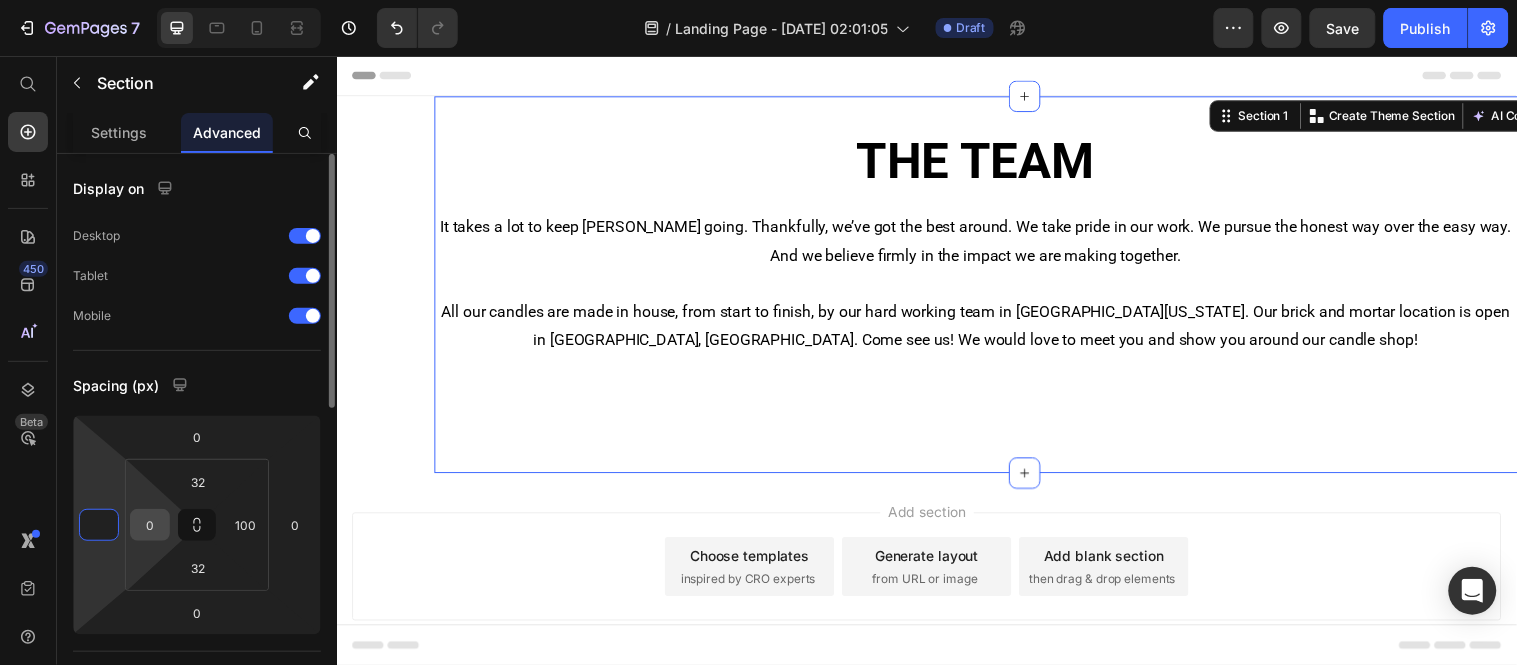 type on "0" 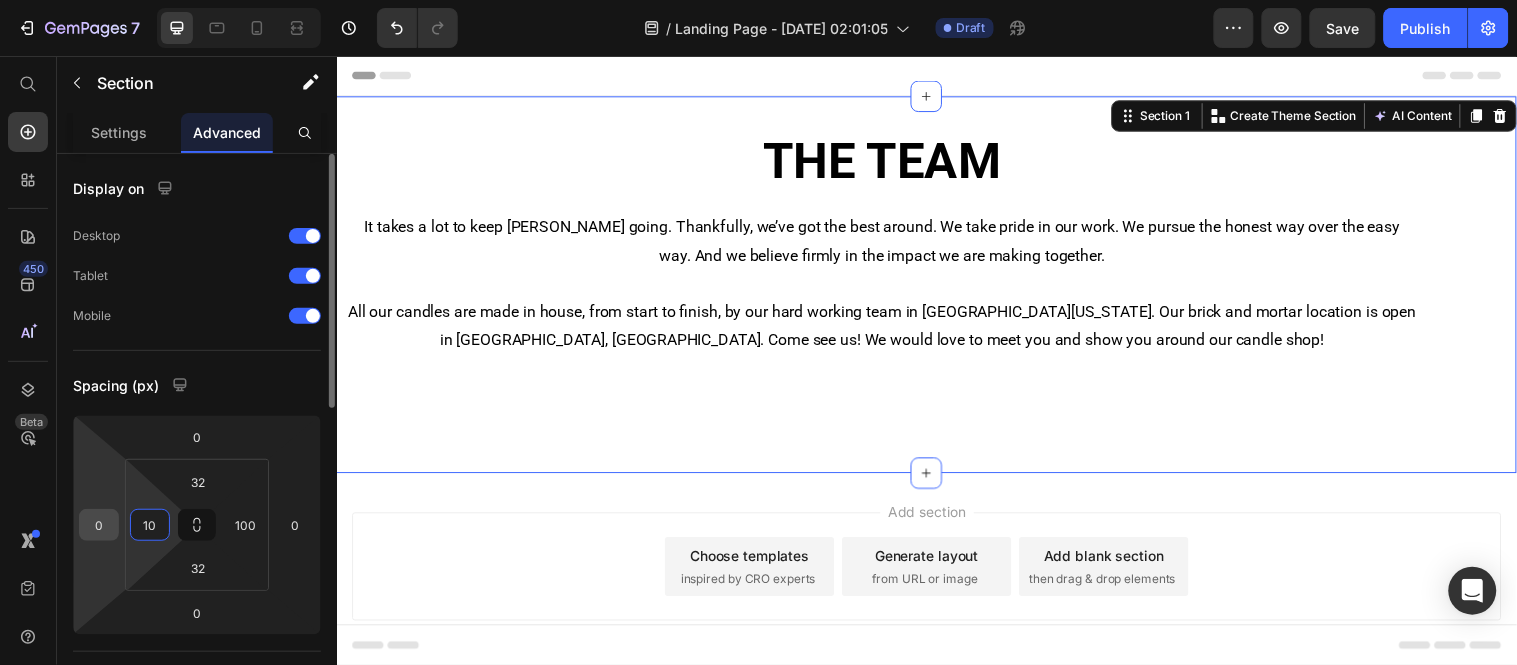 type on "100" 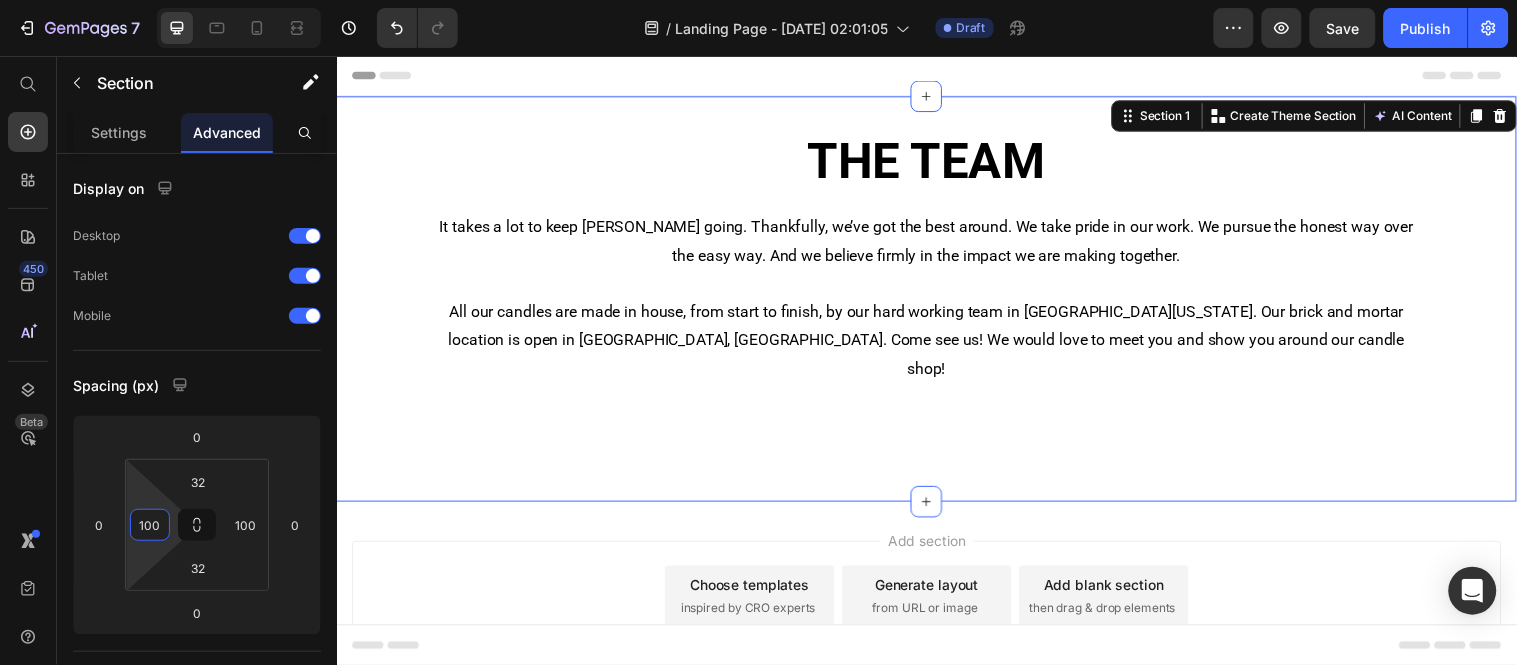 click on "Add section Choose templates inspired by CRO experts Generate layout from URL or image Add blank section then drag & drop elements" at bounding box center (936, 603) 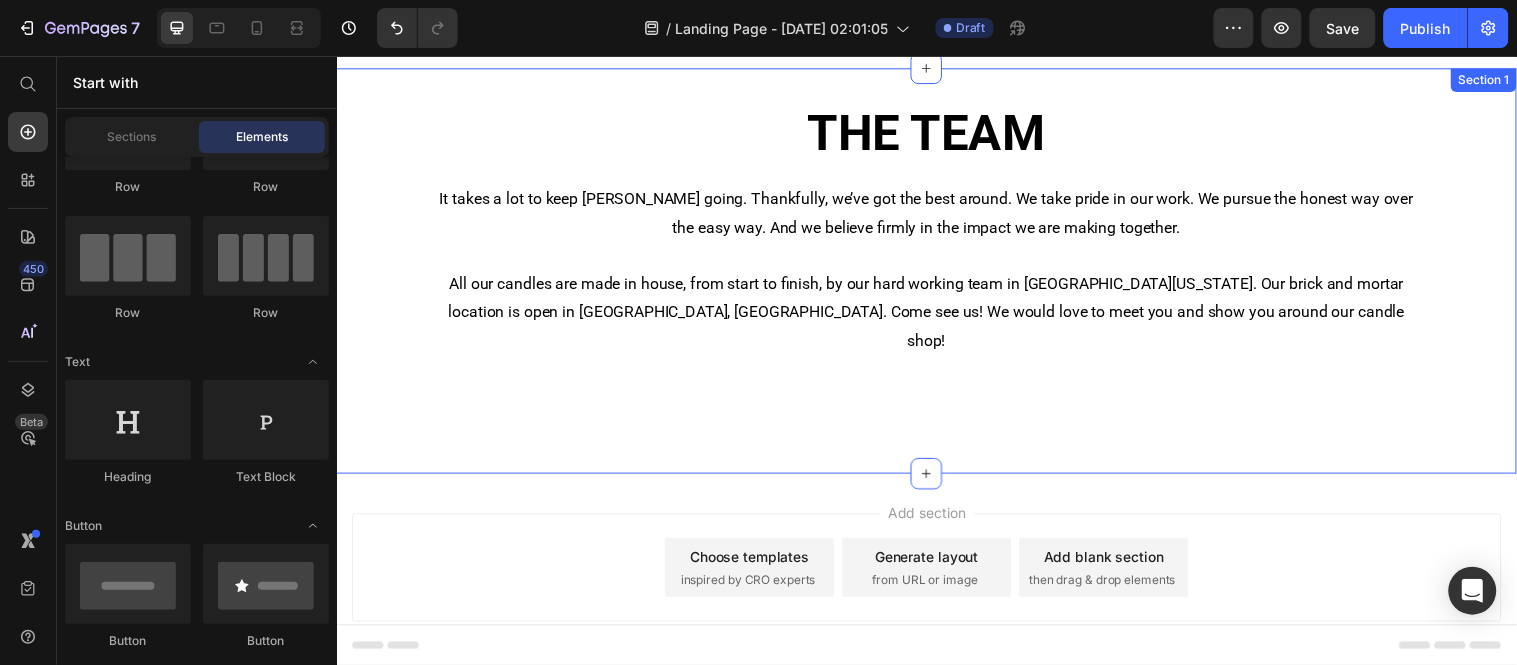 scroll, scrollTop: 51, scrollLeft: 0, axis: vertical 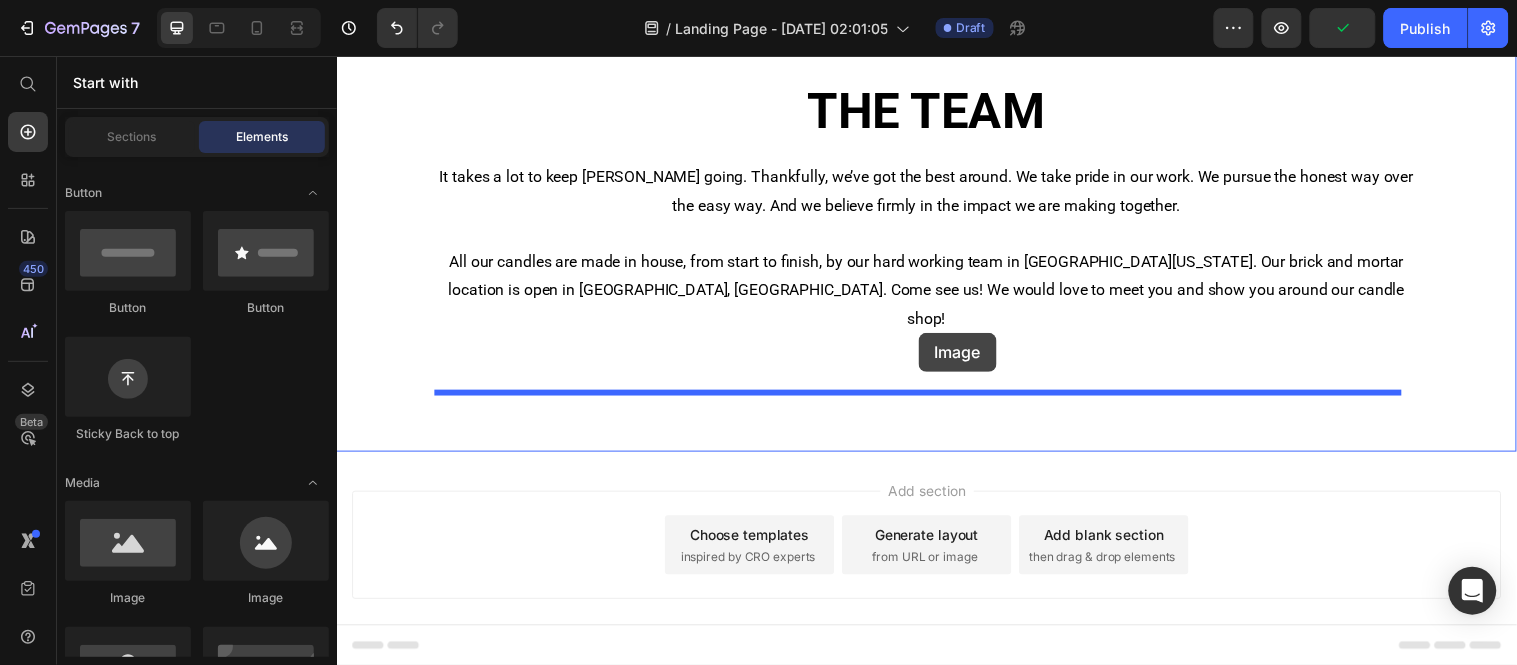 drag, startPoint x: 551, startPoint y: 622, endPoint x: 927, endPoint y: 336, distance: 472.41083 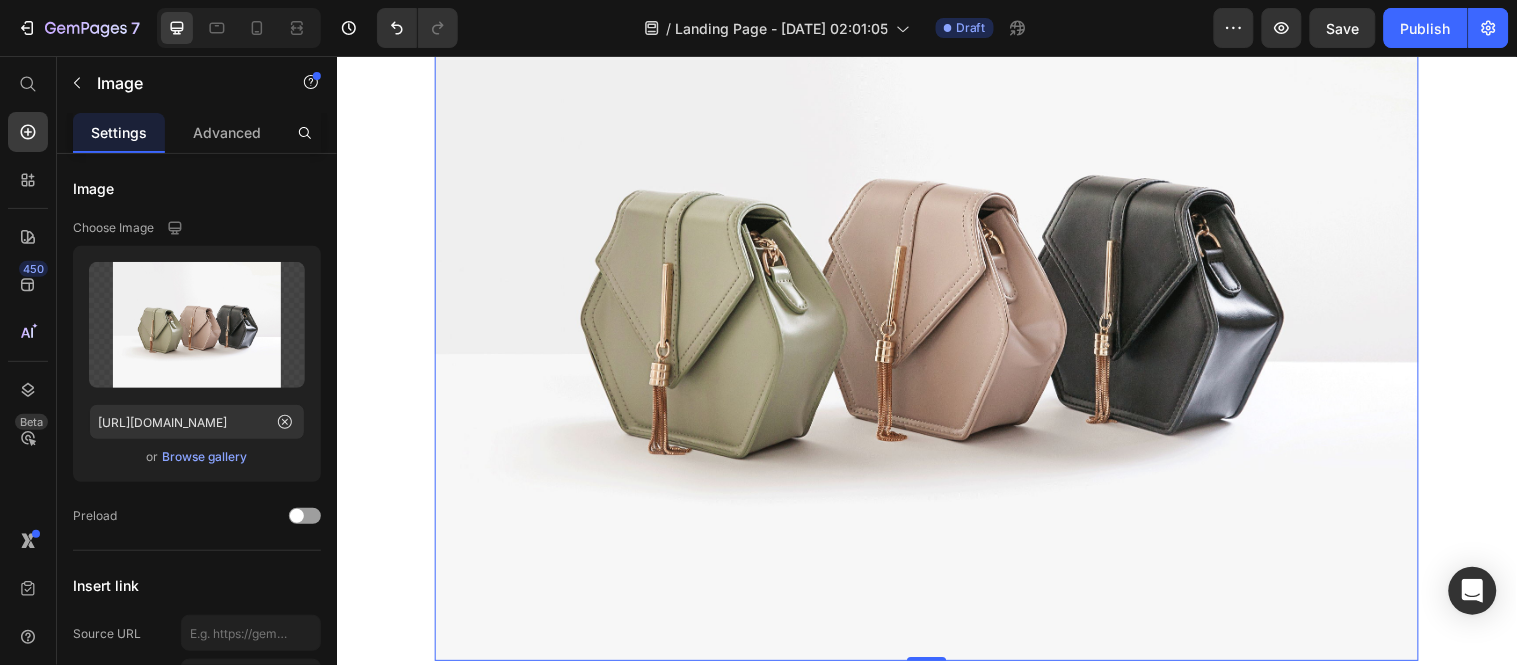 scroll, scrollTop: 606, scrollLeft: 0, axis: vertical 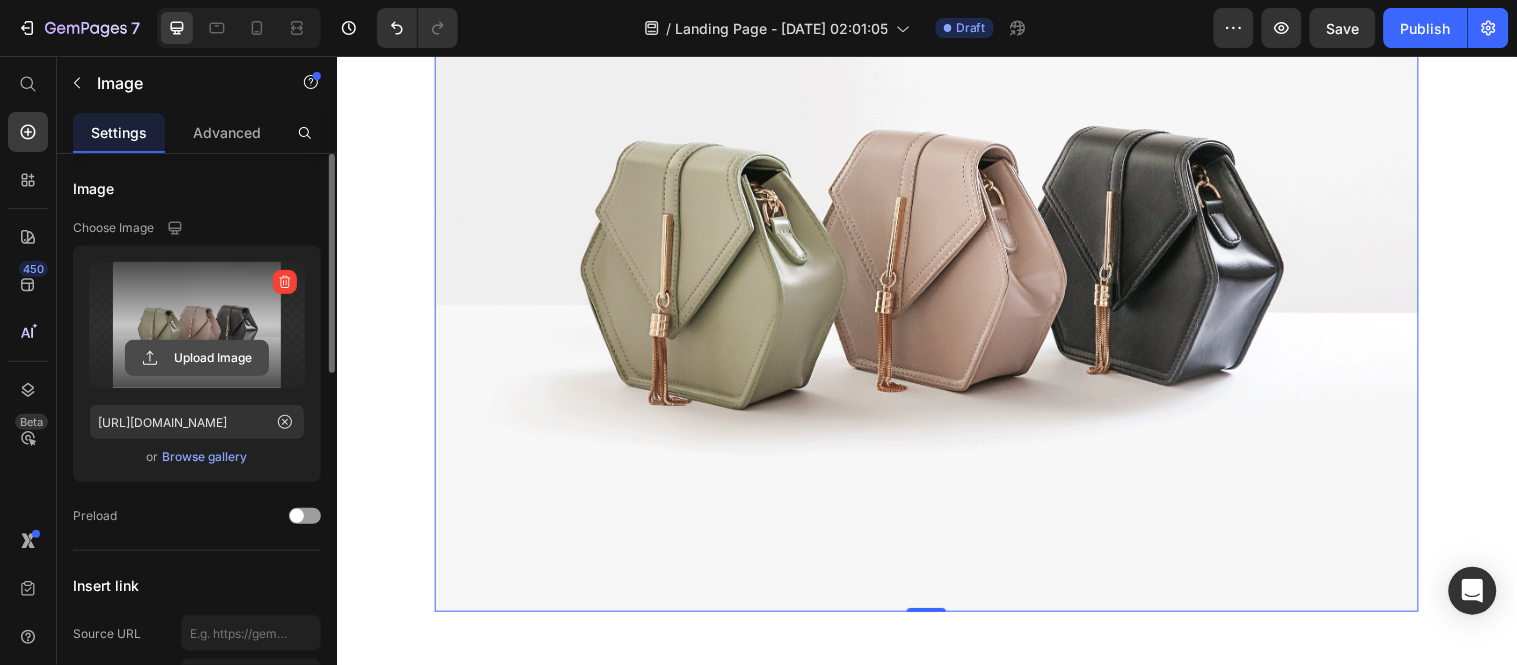 click 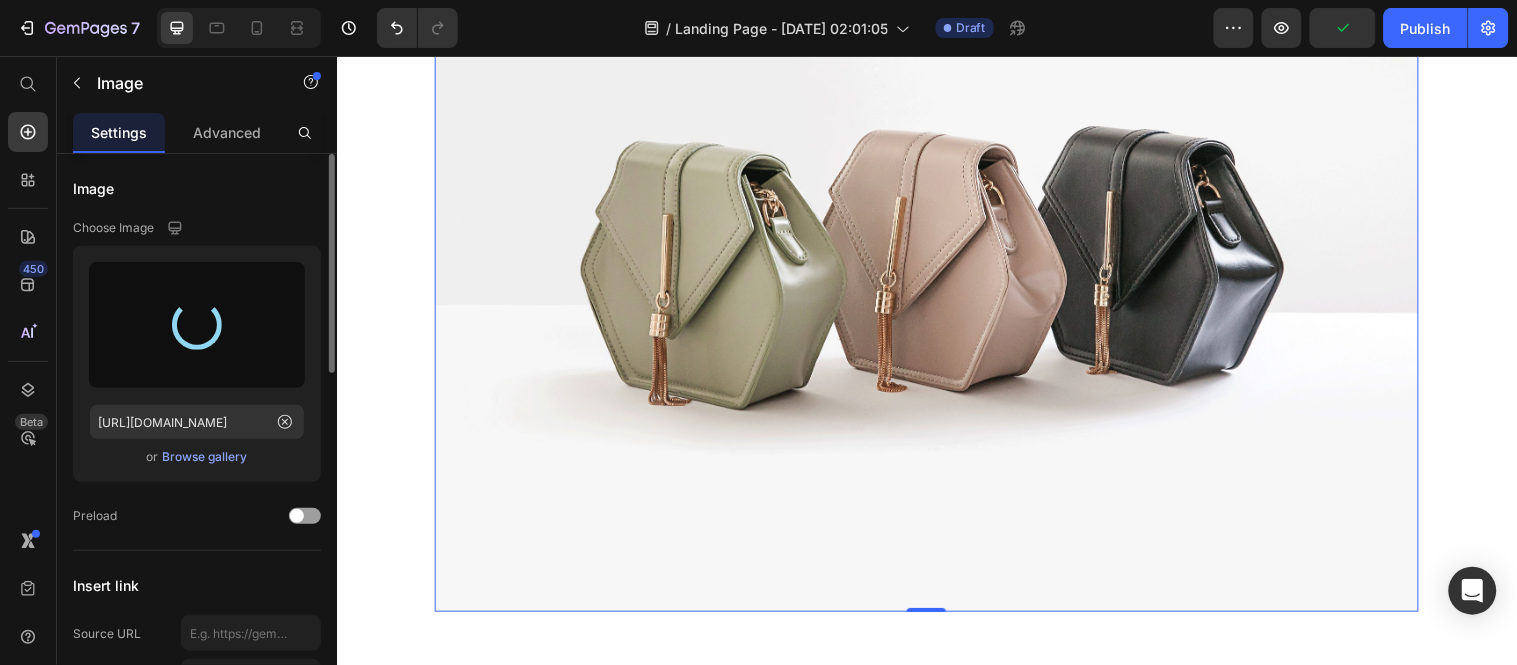 type on "https://cdn.shopify.com/s/files/1/0612/2412/4471/files/gempages_574840228645176549-5f30d078-e935-4be1-b7f4-e2b6ef2f6ff9.png" 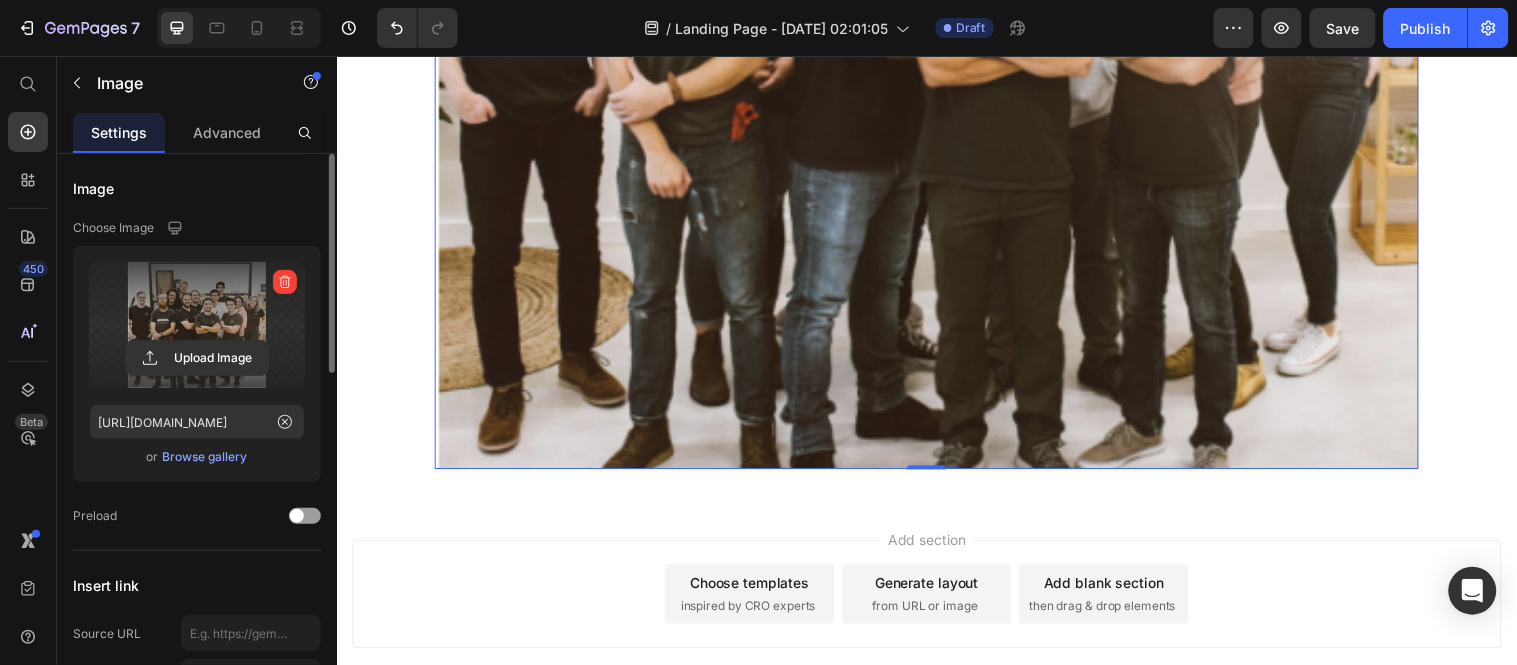 scroll, scrollTop: 940, scrollLeft: 0, axis: vertical 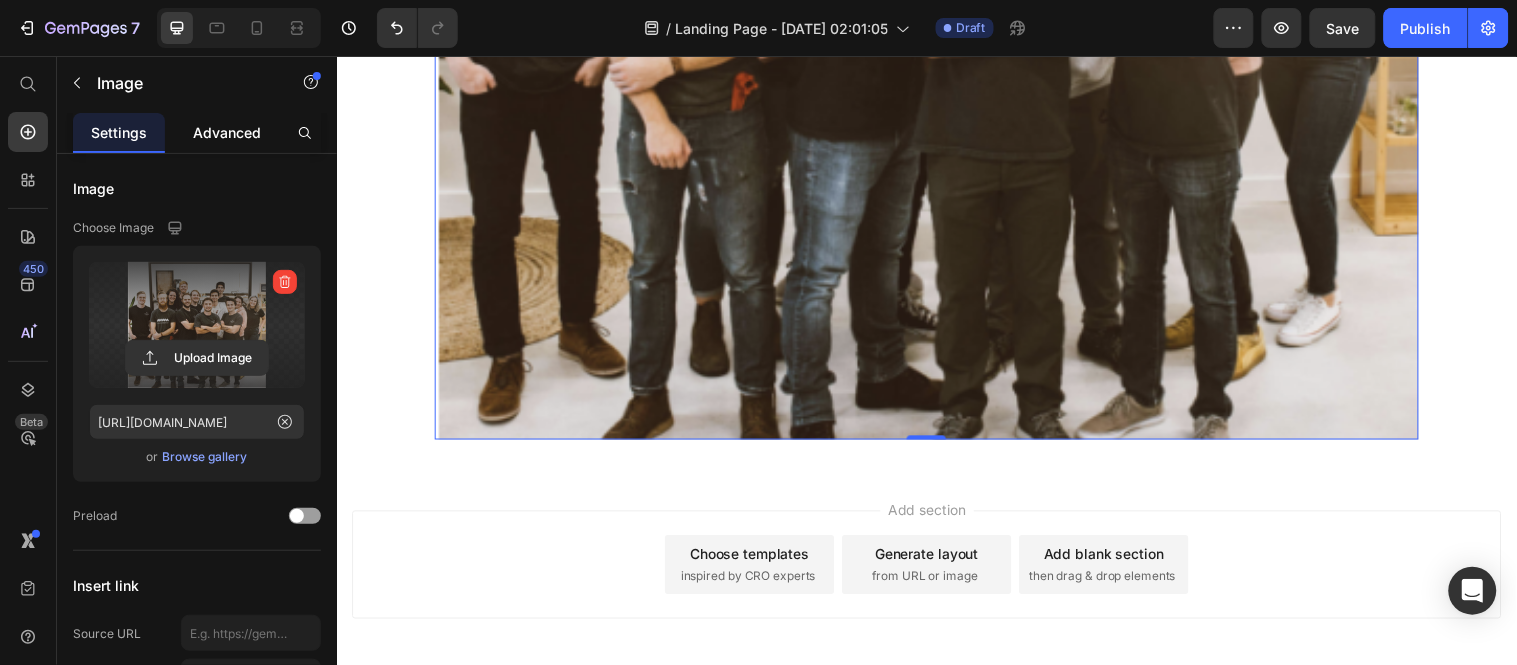 click on "Advanced" at bounding box center (227, 132) 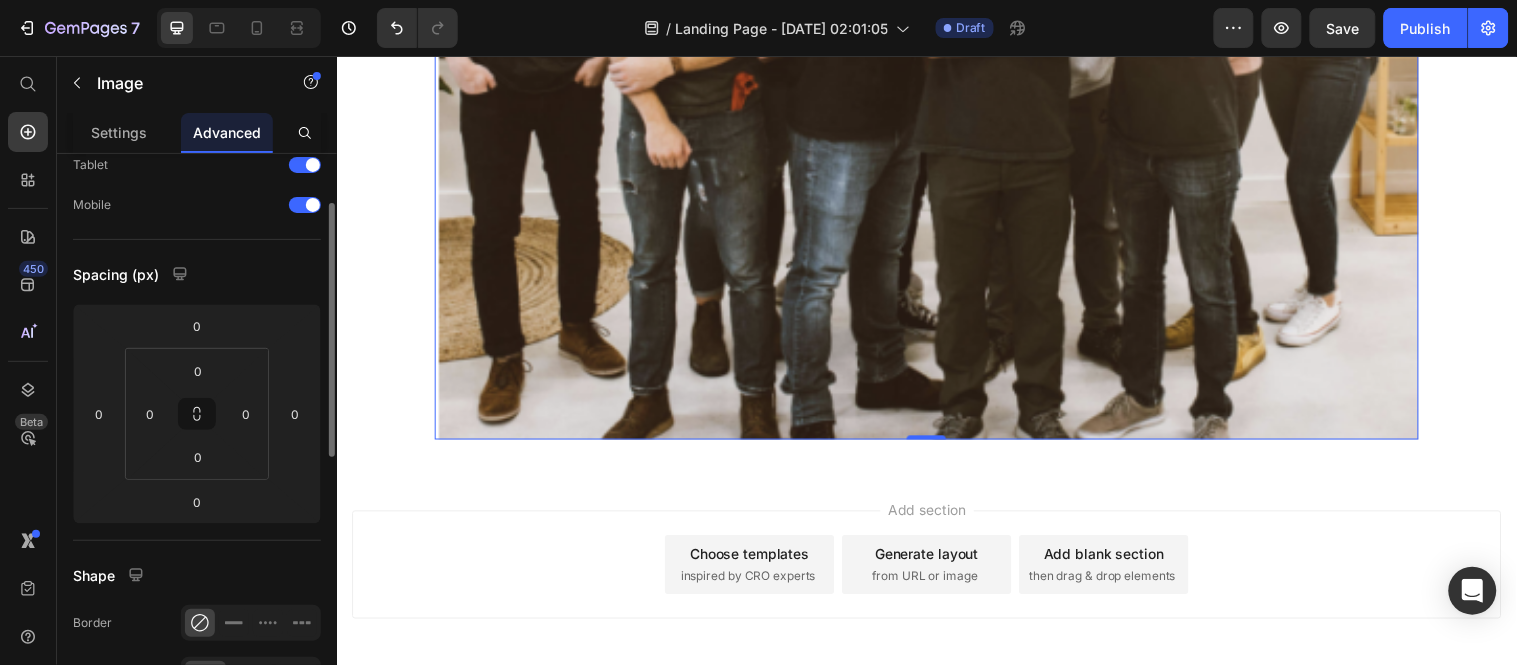 scroll, scrollTop: 0, scrollLeft: 0, axis: both 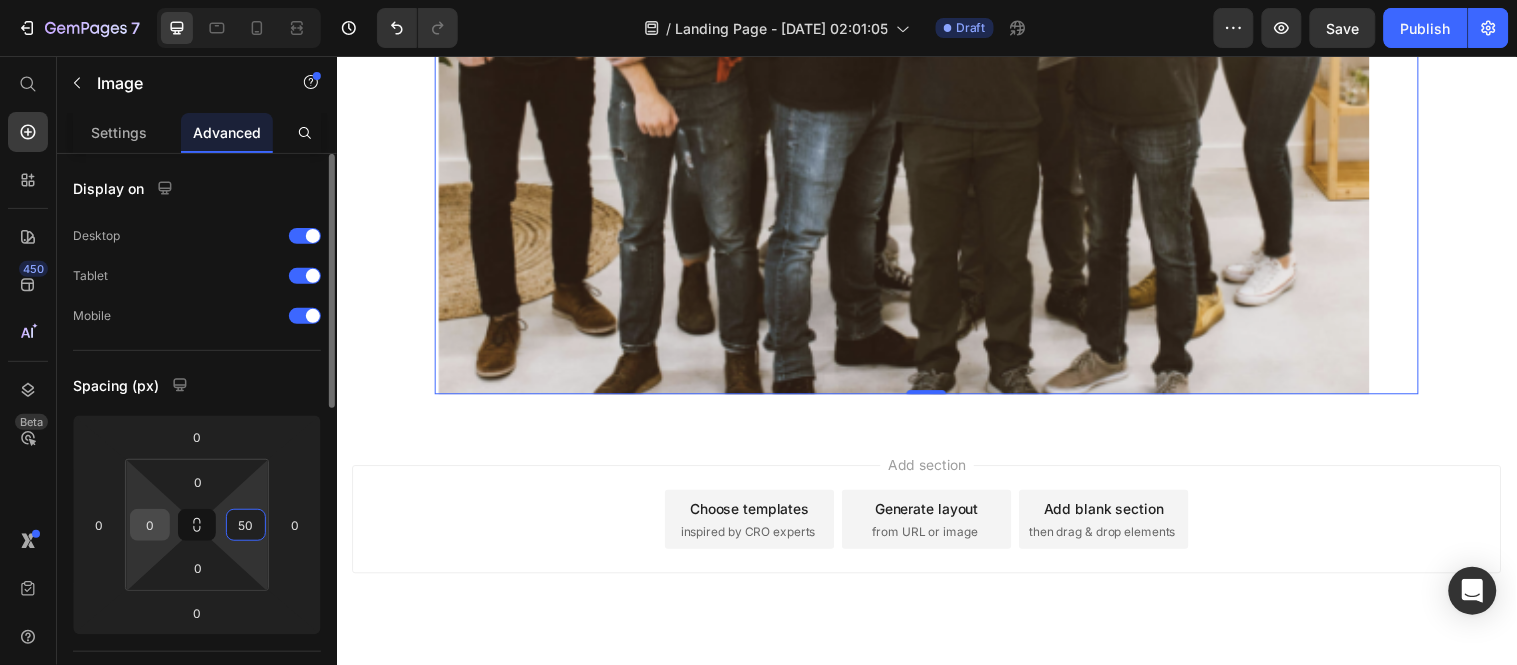 type on "50" 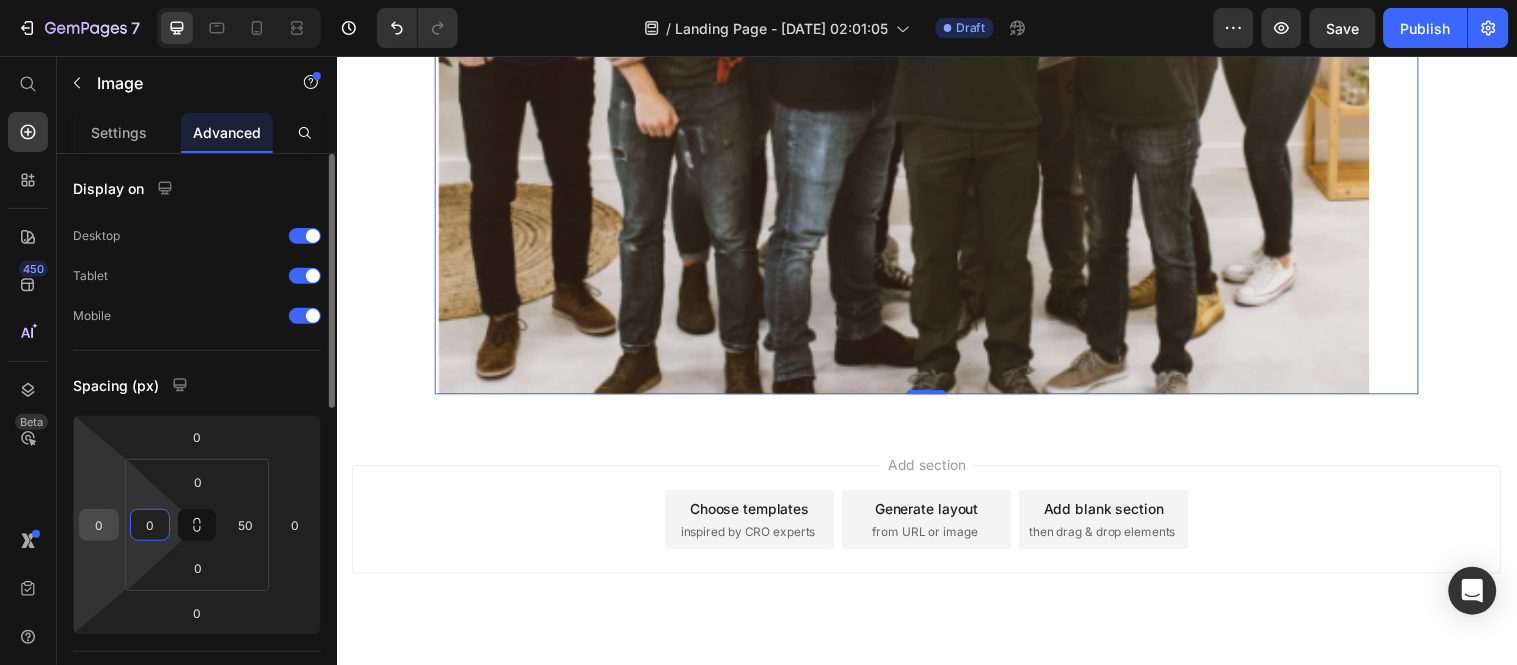 drag, startPoint x: 158, startPoint y: 518, endPoint x: 112, endPoint y: 517, distance: 46.010868 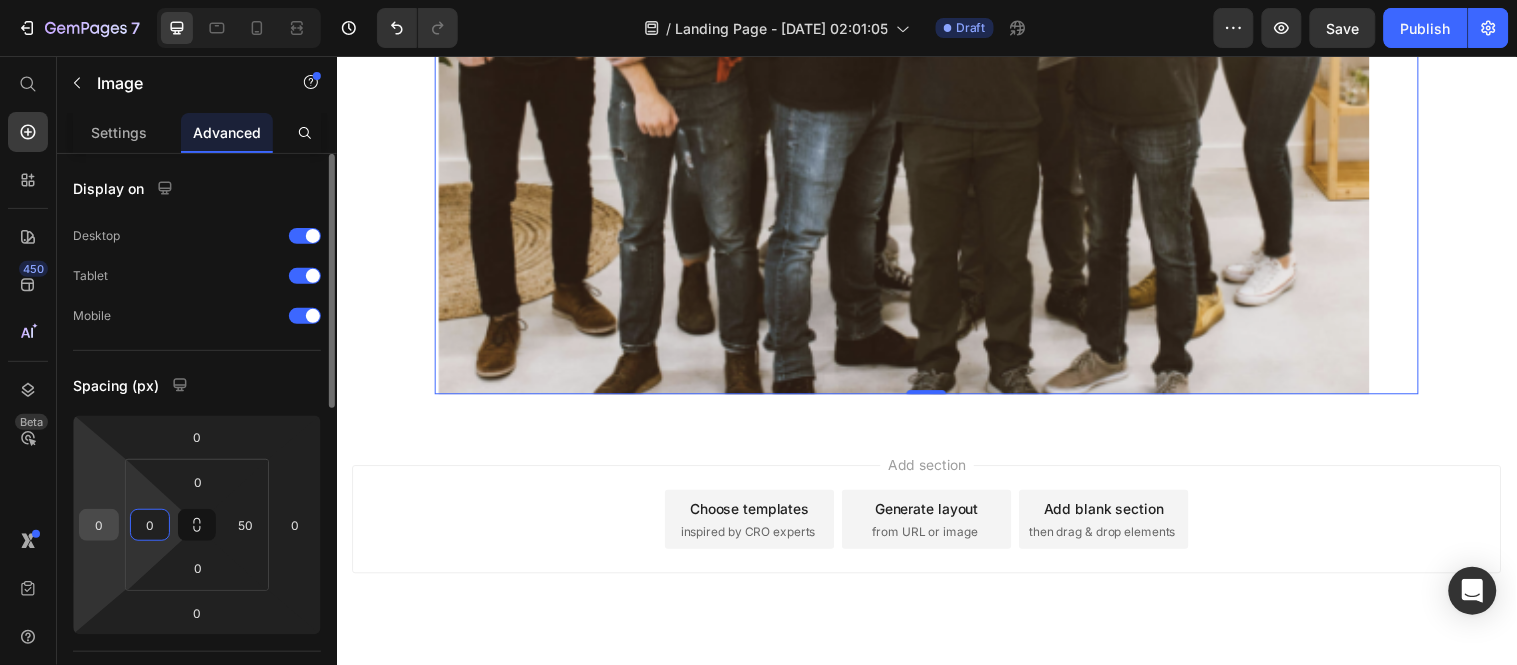 click on "0 0 0 0 0 0 0 50" 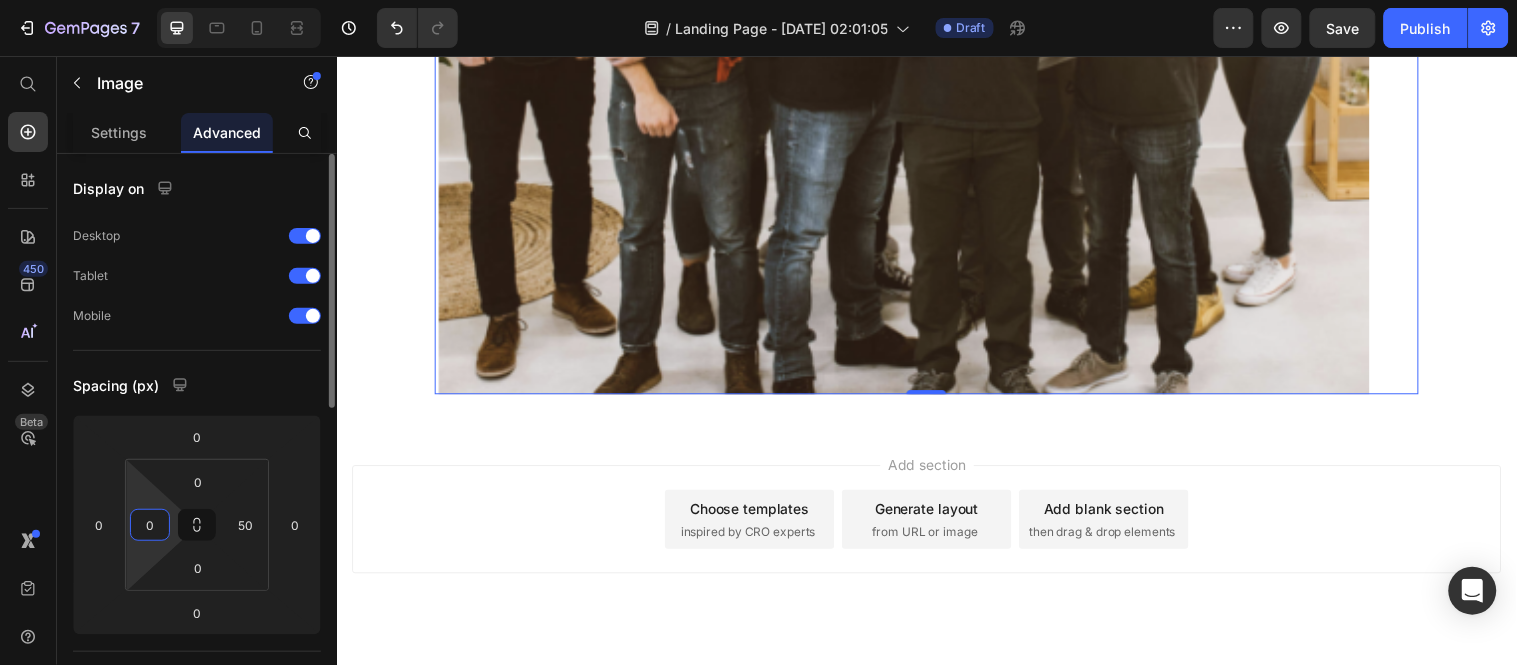 drag, startPoint x: 160, startPoint y: 525, endPoint x: 145, endPoint y: 524, distance: 15.033297 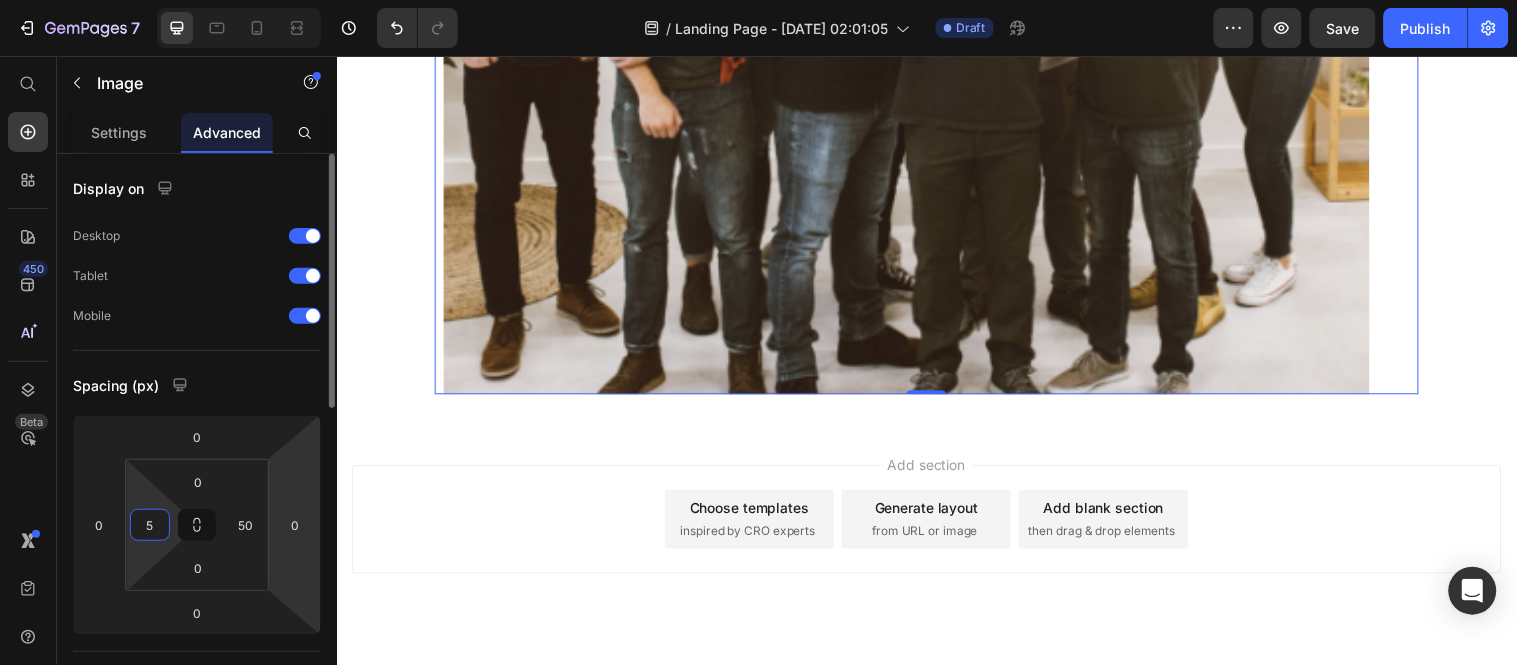 type on "50" 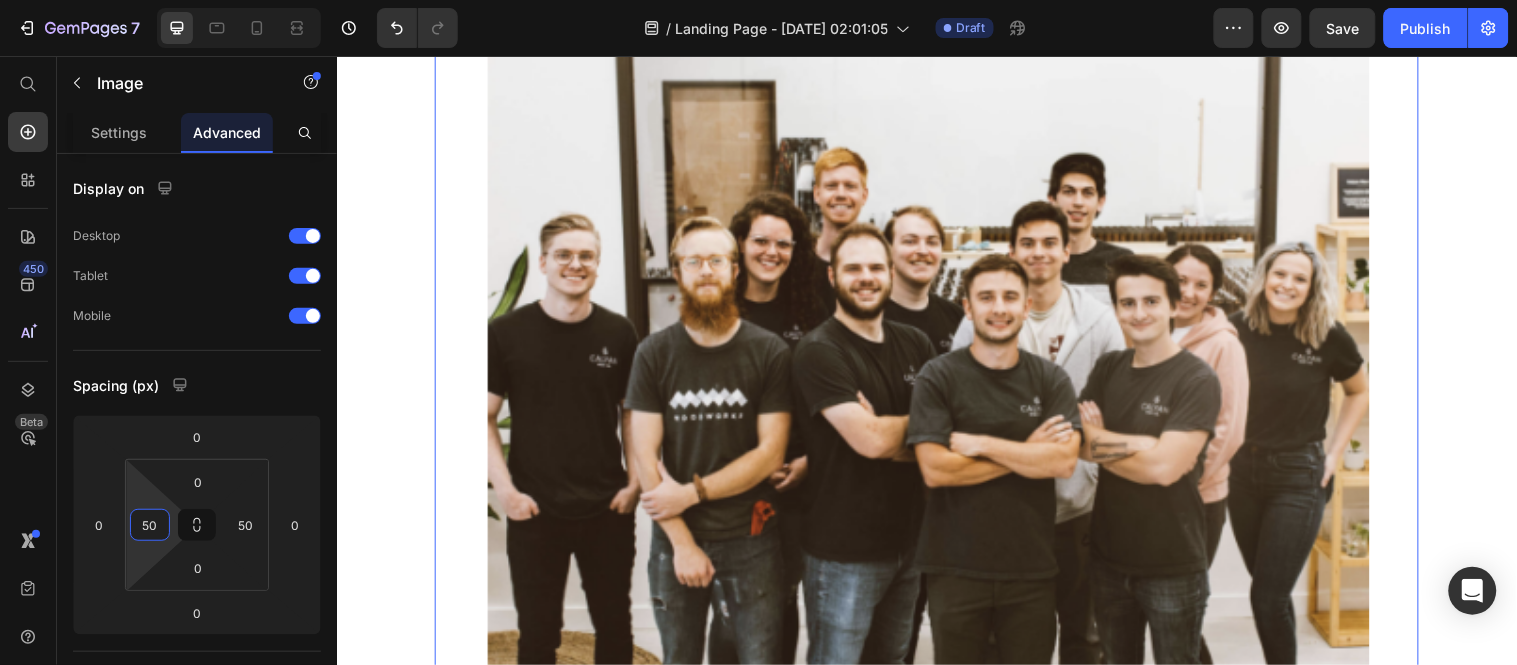 scroll, scrollTop: 562, scrollLeft: 0, axis: vertical 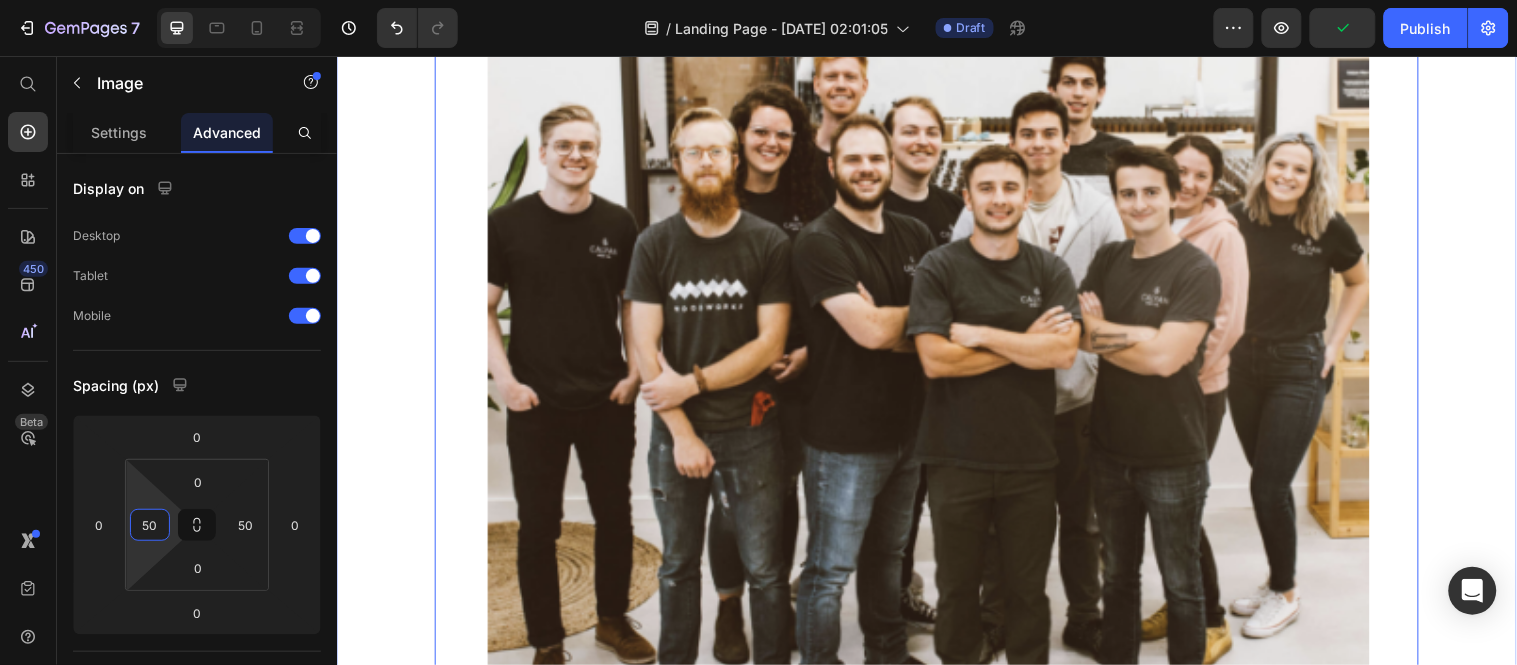 click on "THE TEAM Heading Row It takes a lot to keep Calyan going. Thankfully, we’ve got the best around. We take pride in our work. We pursue the honest way over the easy way. And we believe firmly in the impact we are making together. All our candles are made in house, from start to finish, by our hard working team in North Texas. Our brick and mortar location is open in Arlington, TX. Come see us! We would love to meet you and show you around our candle shop! Text Block Image   0 Section 1" at bounding box center (936, 149) 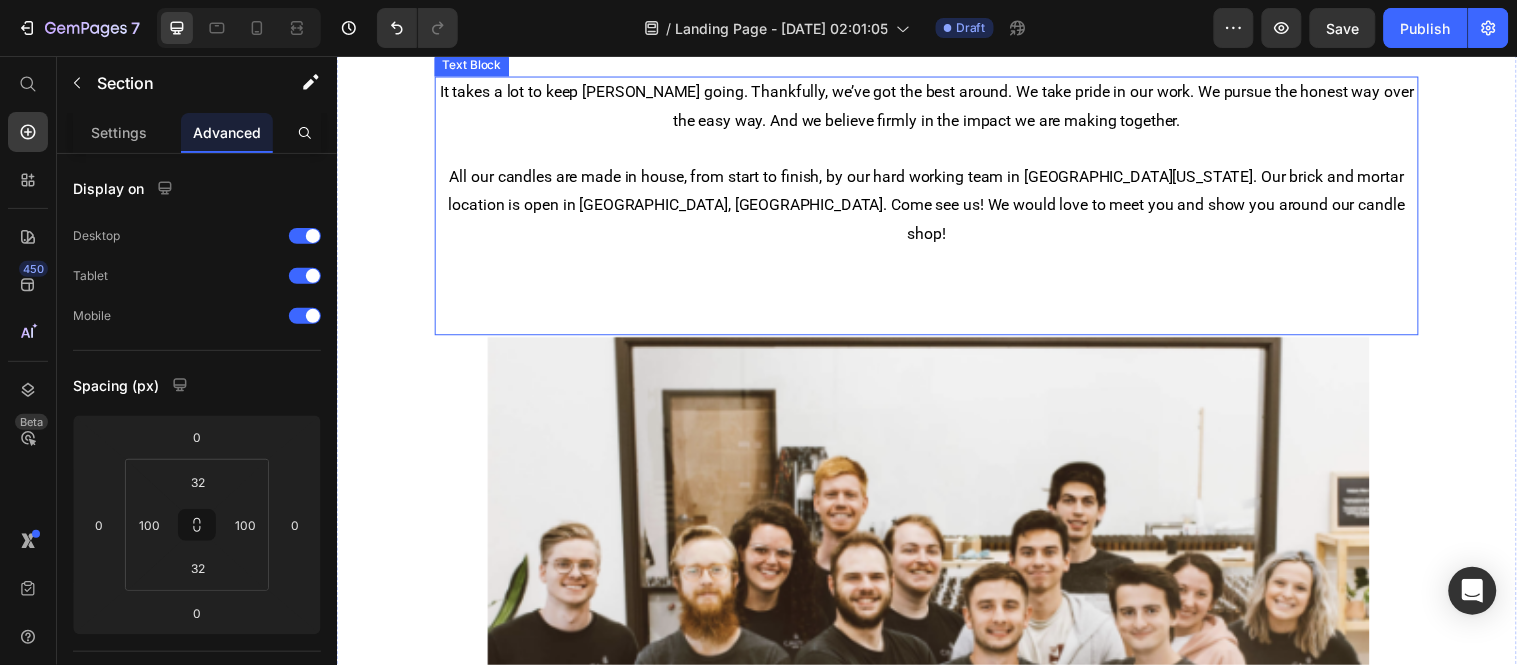 scroll, scrollTop: 340, scrollLeft: 0, axis: vertical 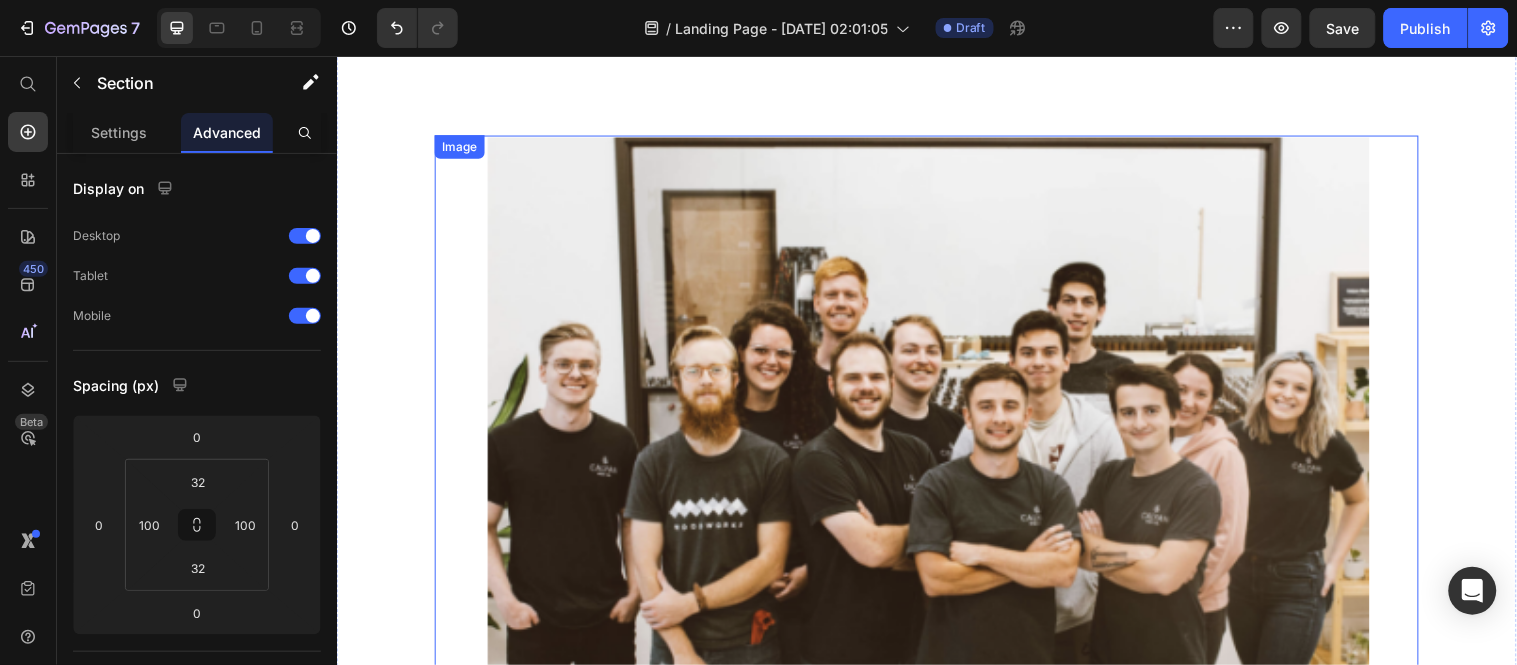 click at bounding box center (936, 545) 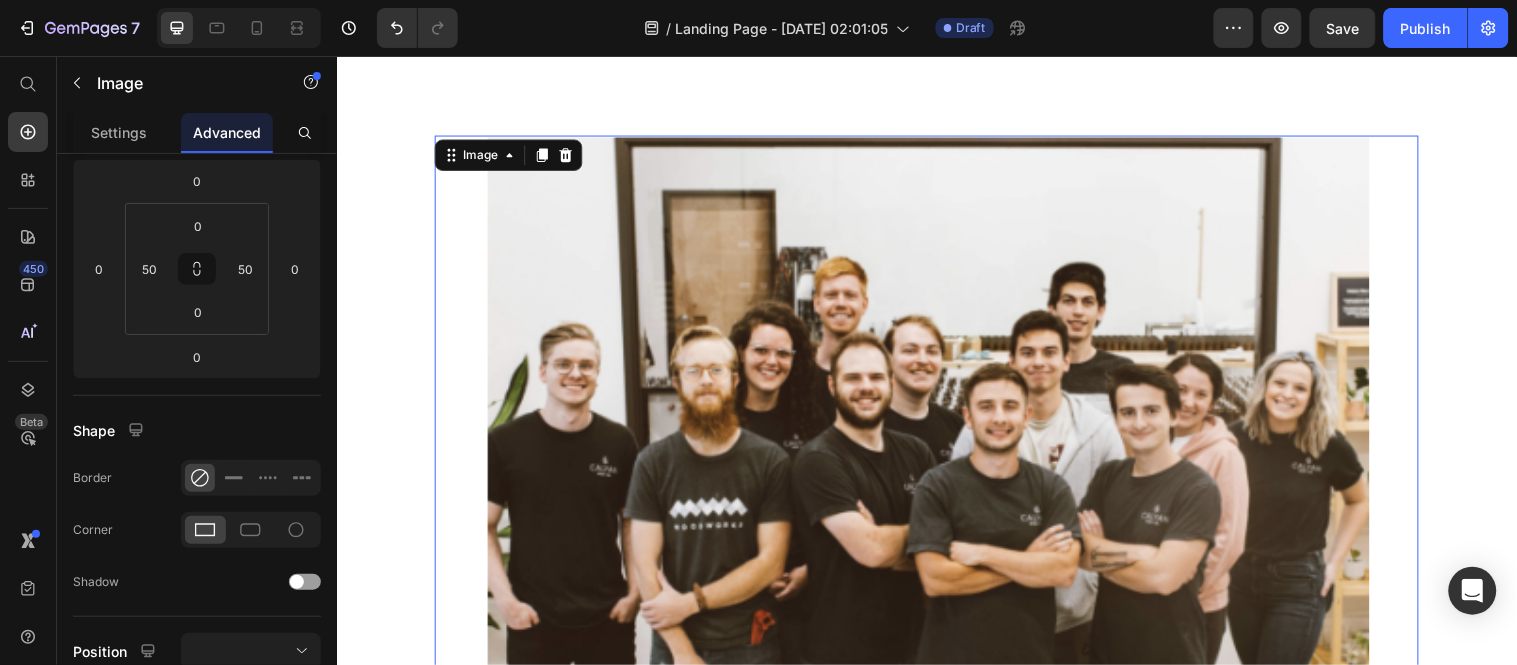 scroll, scrollTop: 0, scrollLeft: 0, axis: both 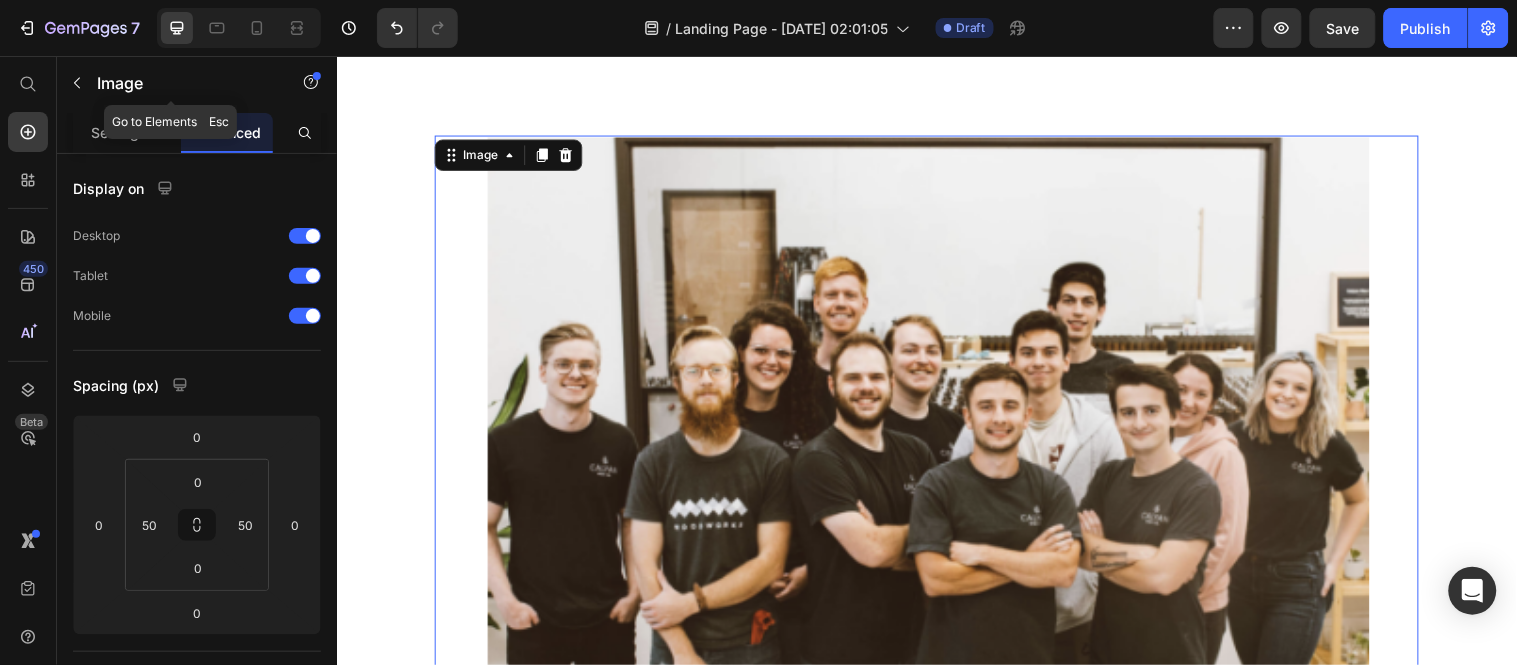 click on "Image" at bounding box center [171, 83] 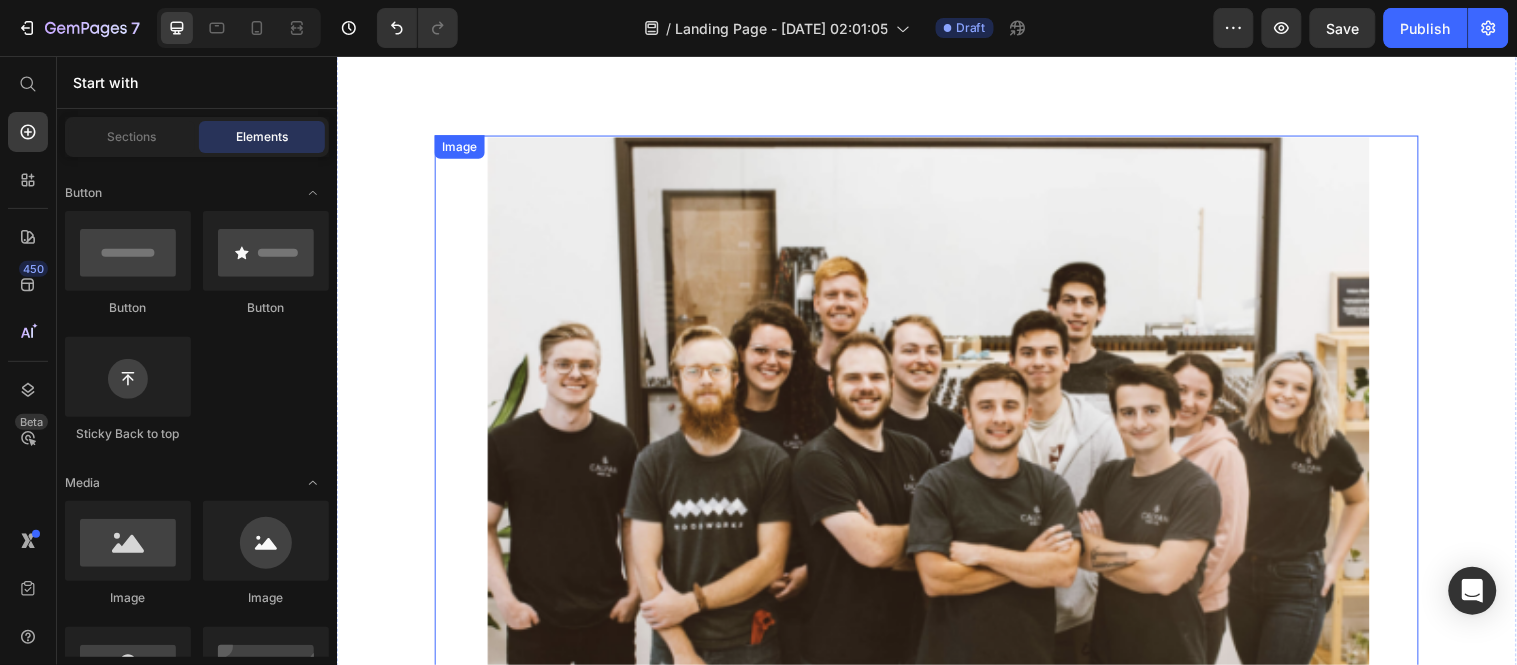 click at bounding box center (936, 545) 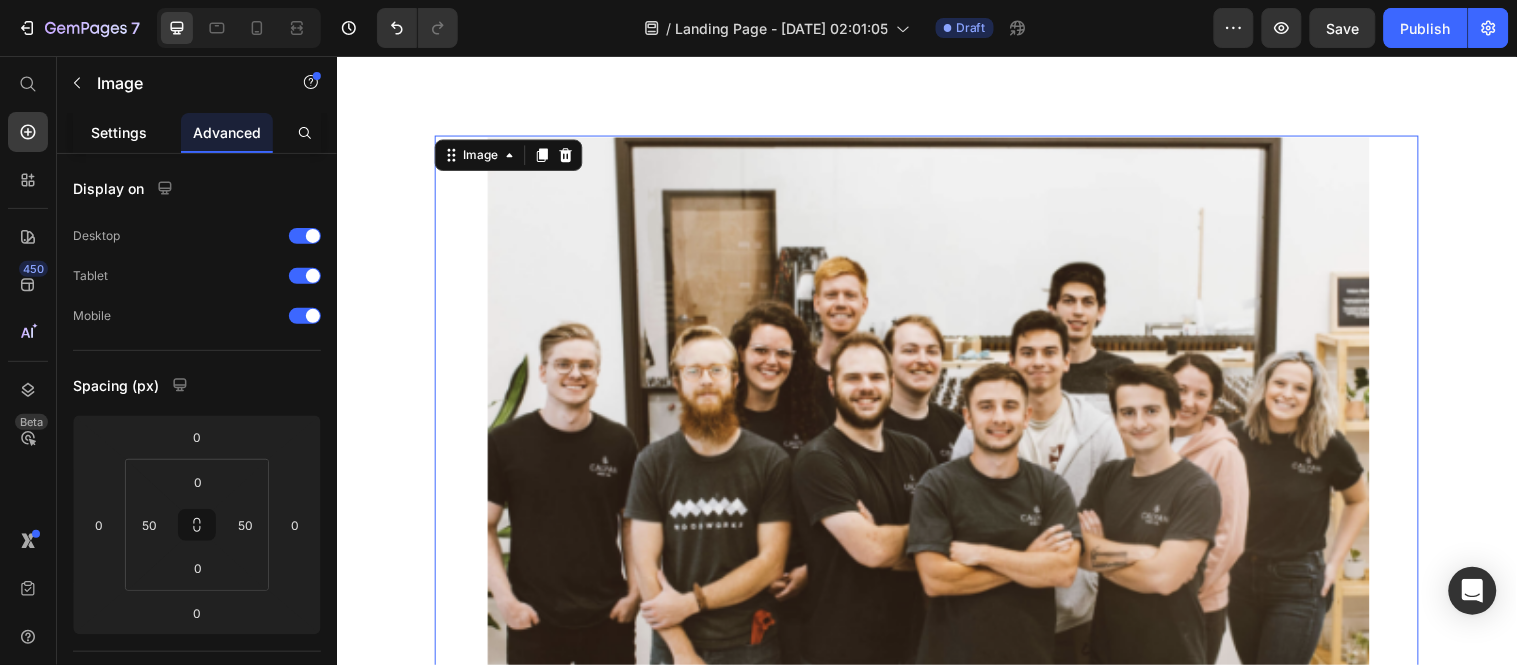 click on "Settings" at bounding box center (119, 132) 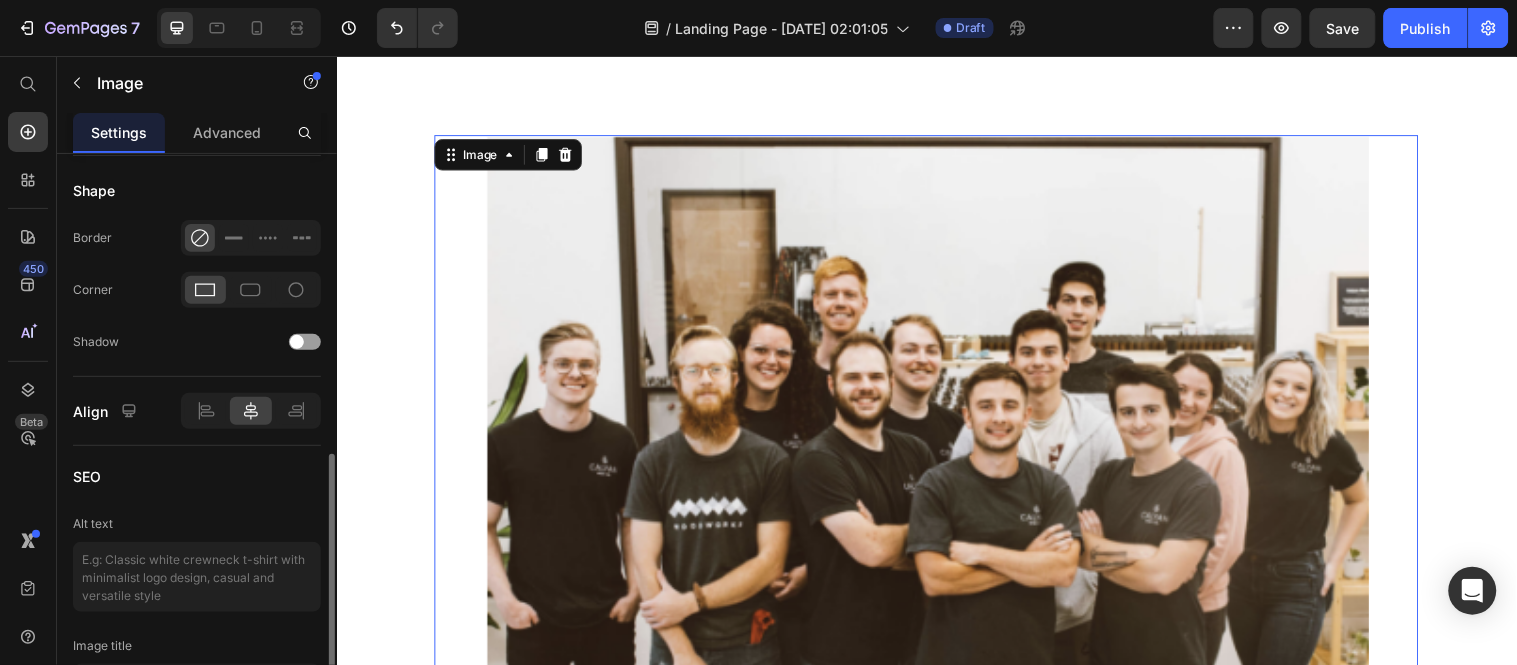 scroll, scrollTop: 555, scrollLeft: 0, axis: vertical 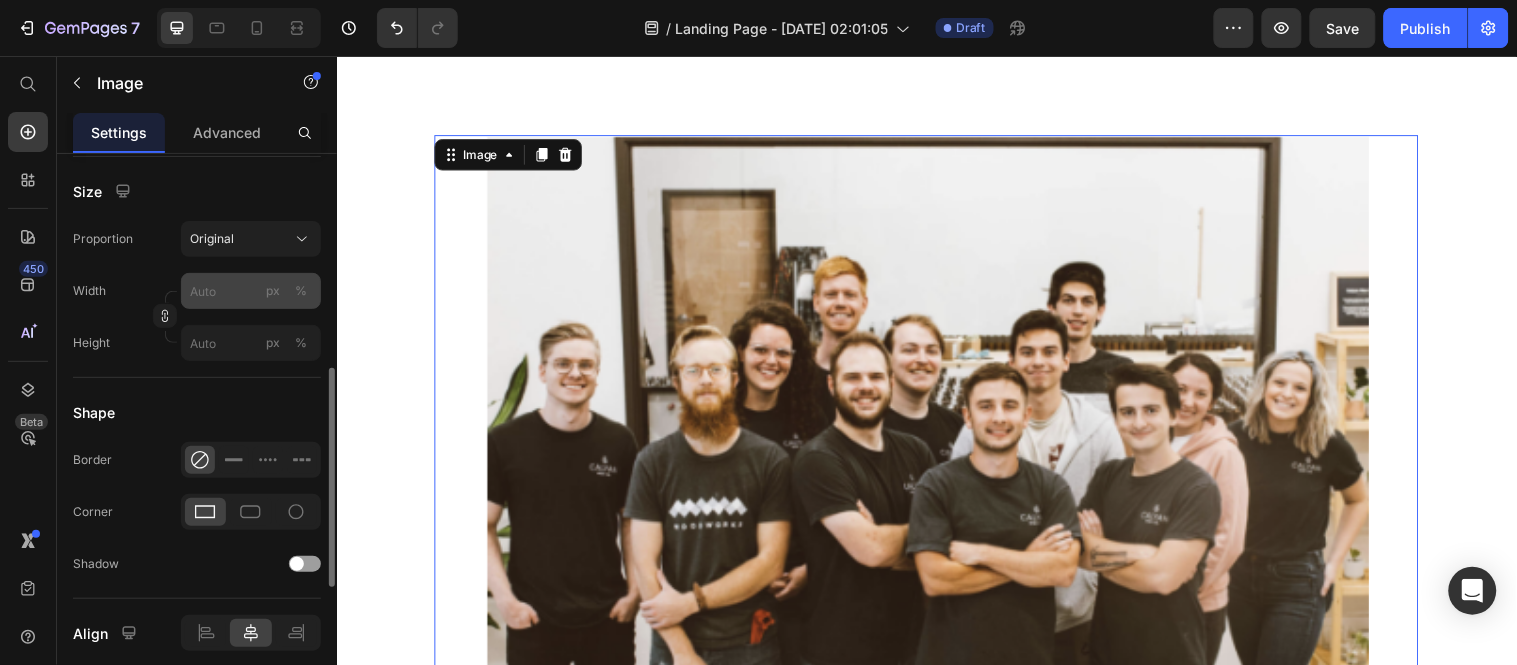 click on "%" at bounding box center [301, 291] 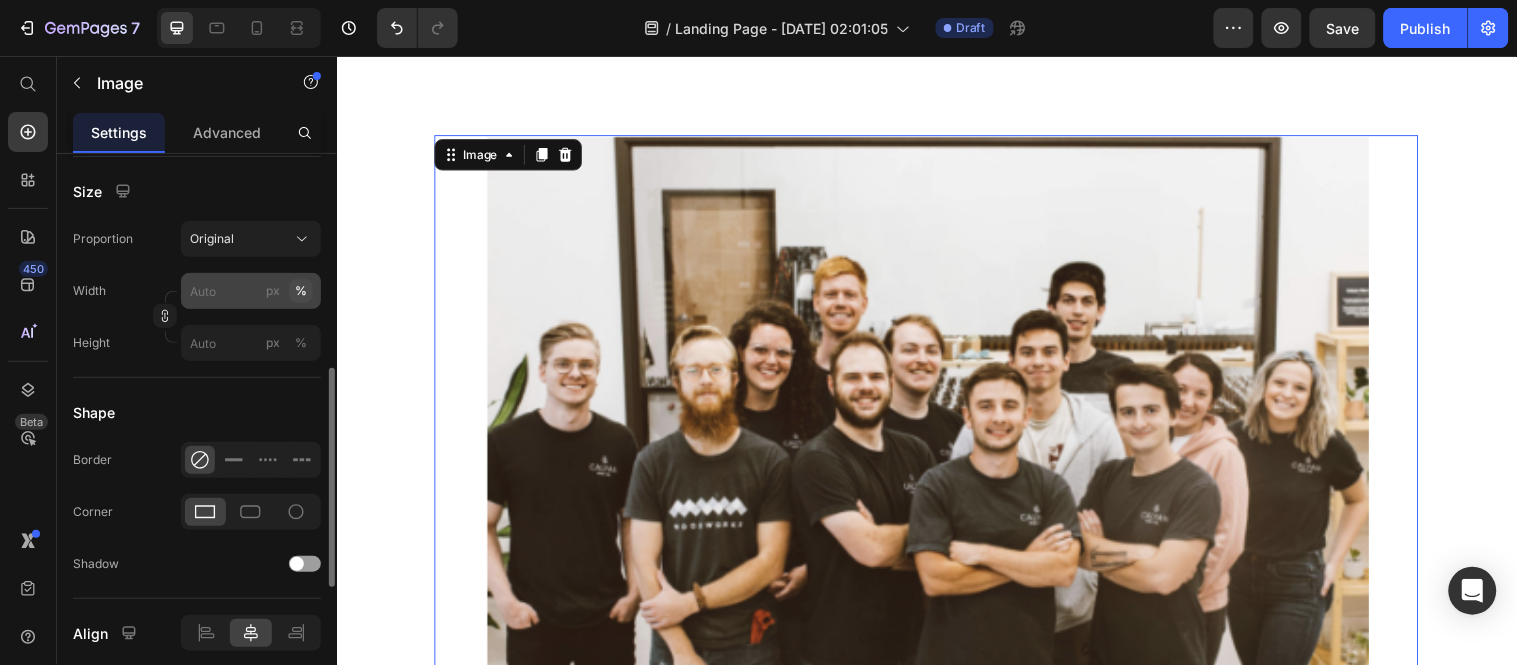click on "%" at bounding box center [301, 291] 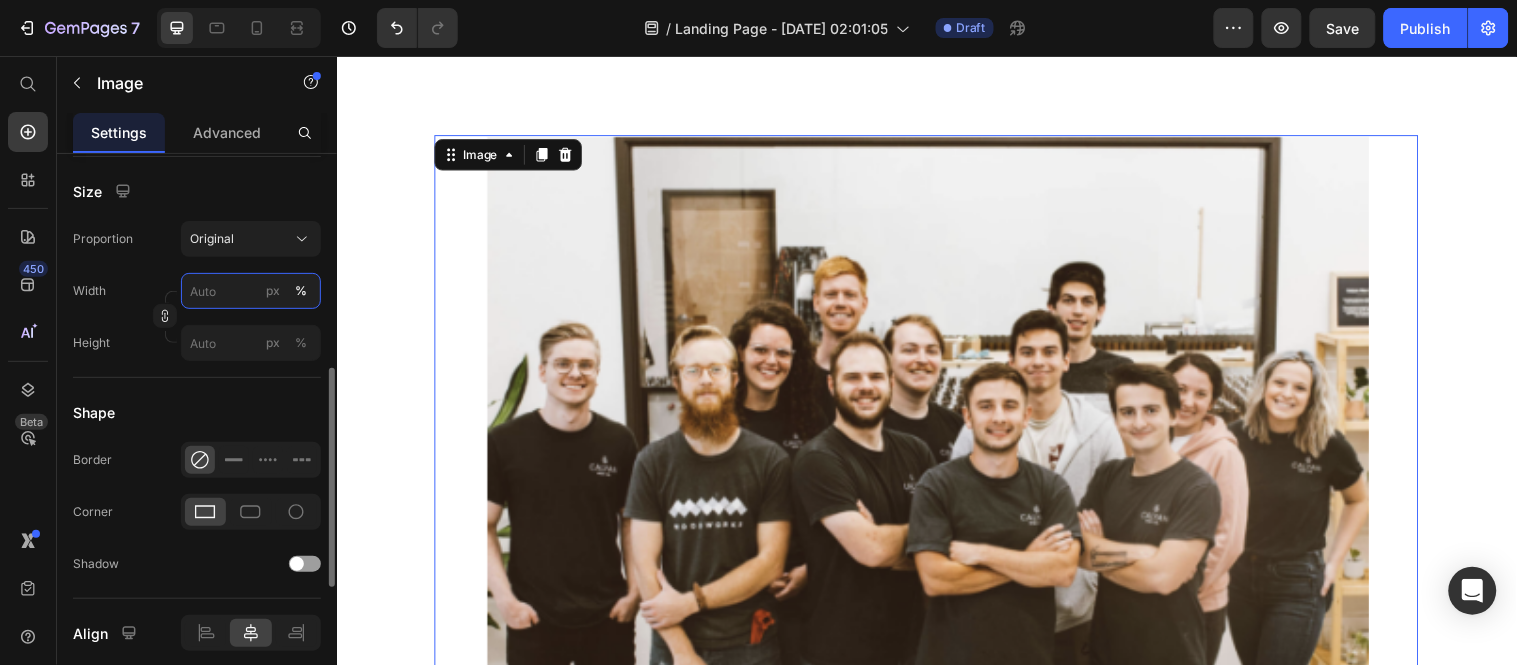 click on "px %" at bounding box center [251, 291] 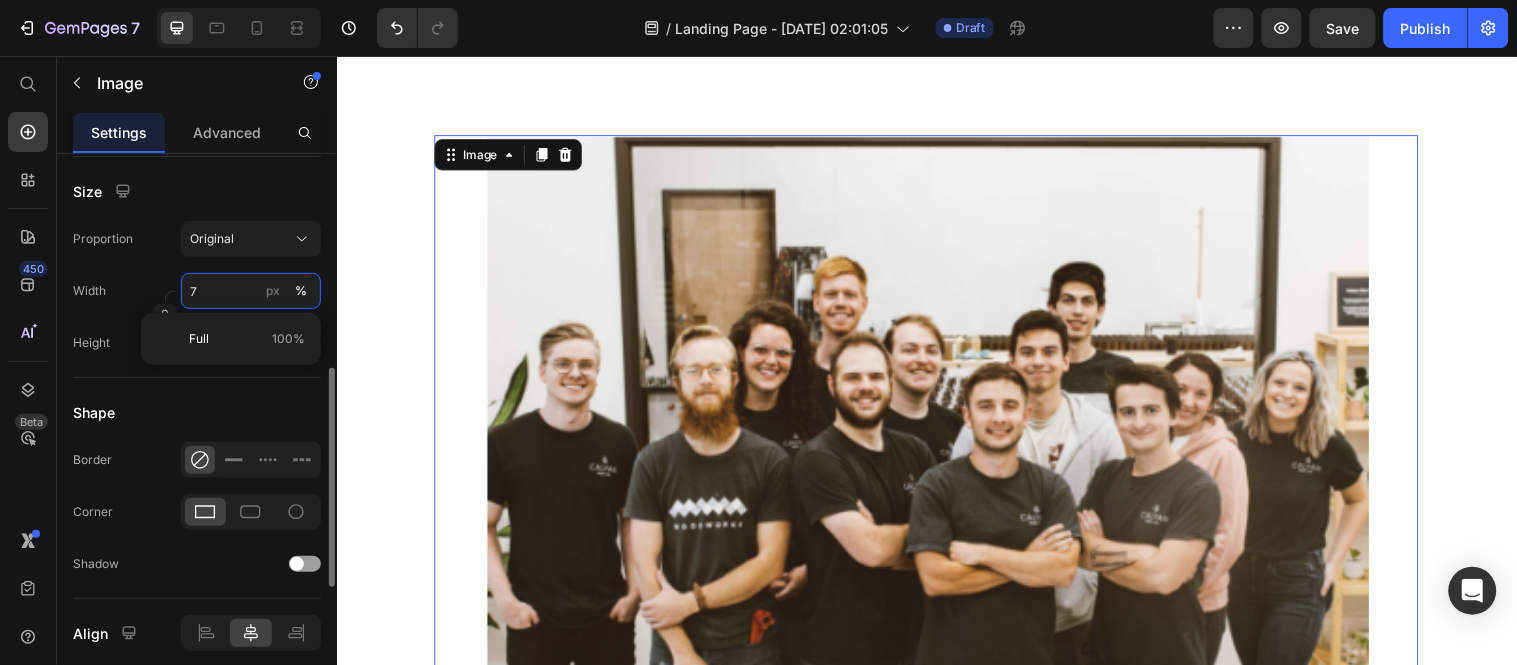scroll, scrollTop: 106, scrollLeft: 0, axis: vertical 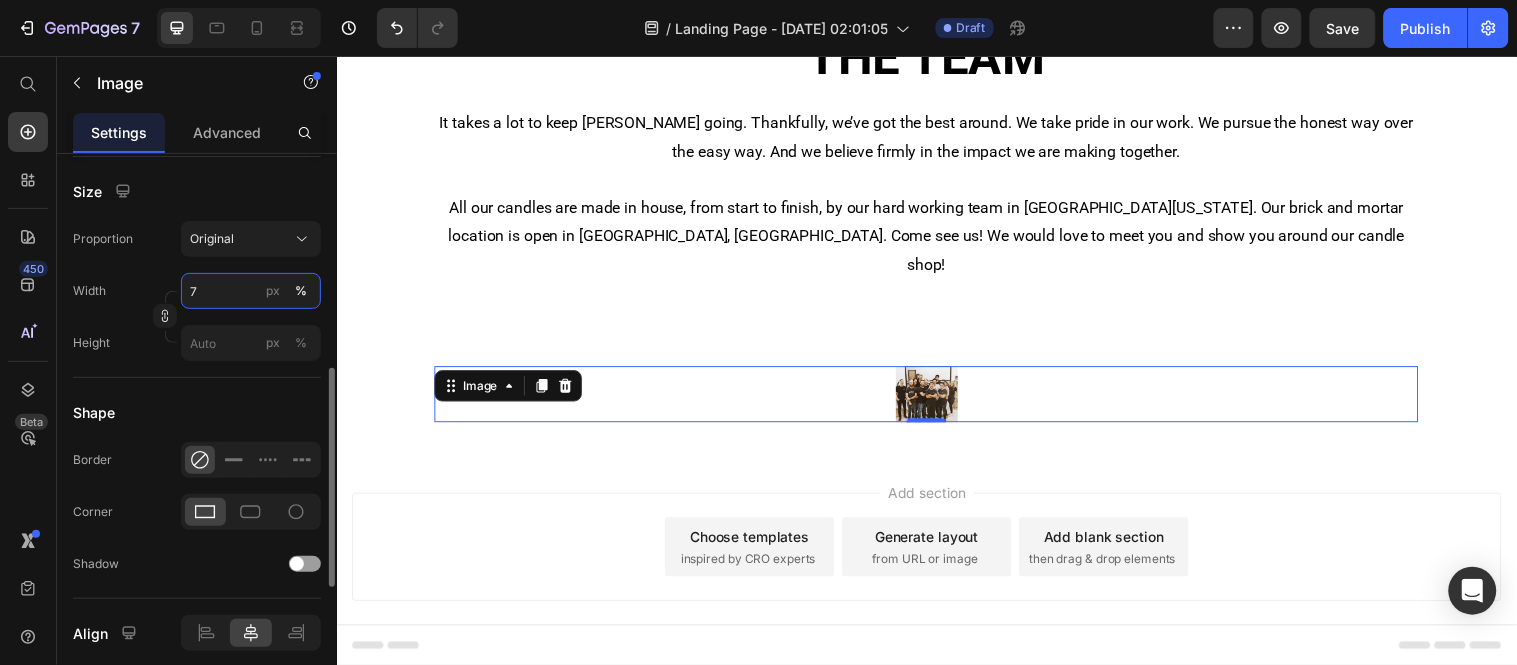 type on "70" 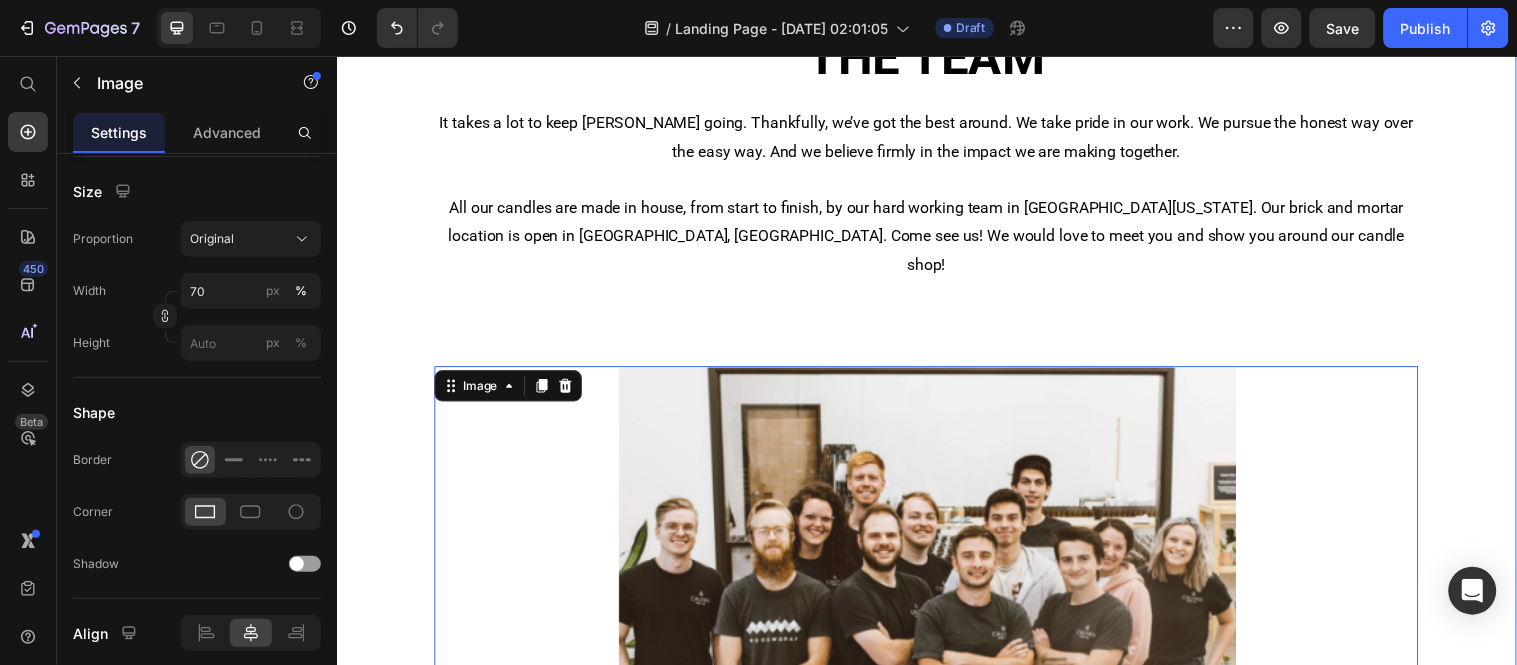click on "THE TEAM Heading Row It takes a lot to keep Calyan going. Thankfully, we’ve got the best around. We take pride in our work. We pursue the honest way over the easy way. And we believe firmly in the impact we are making together. All our candles are made in house, from start to finish, by our hard working team in North Texas. Our brick and mortar location is open in Arlington, TX. Come see us! We would love to meet you and show you around our candle shop! Text Block Image   0 Section 1" at bounding box center [936, 482] 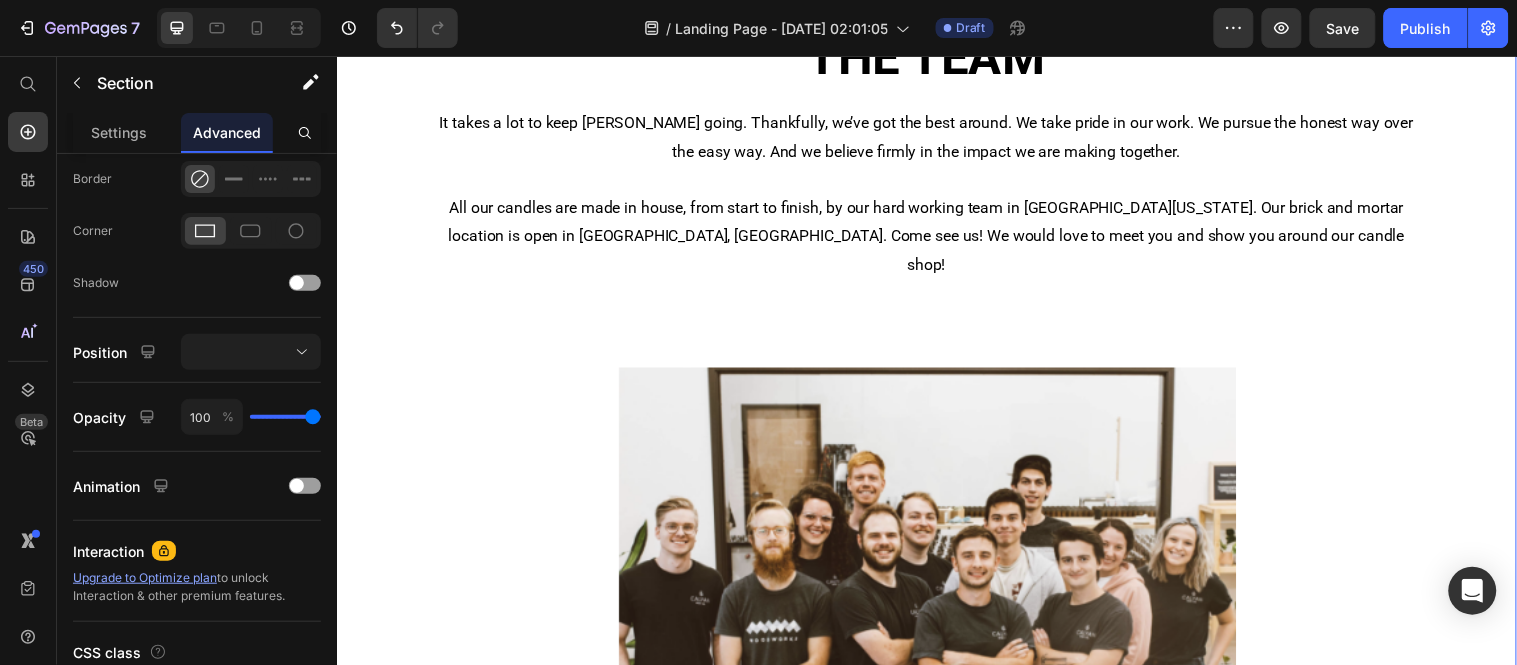 scroll, scrollTop: 0, scrollLeft: 0, axis: both 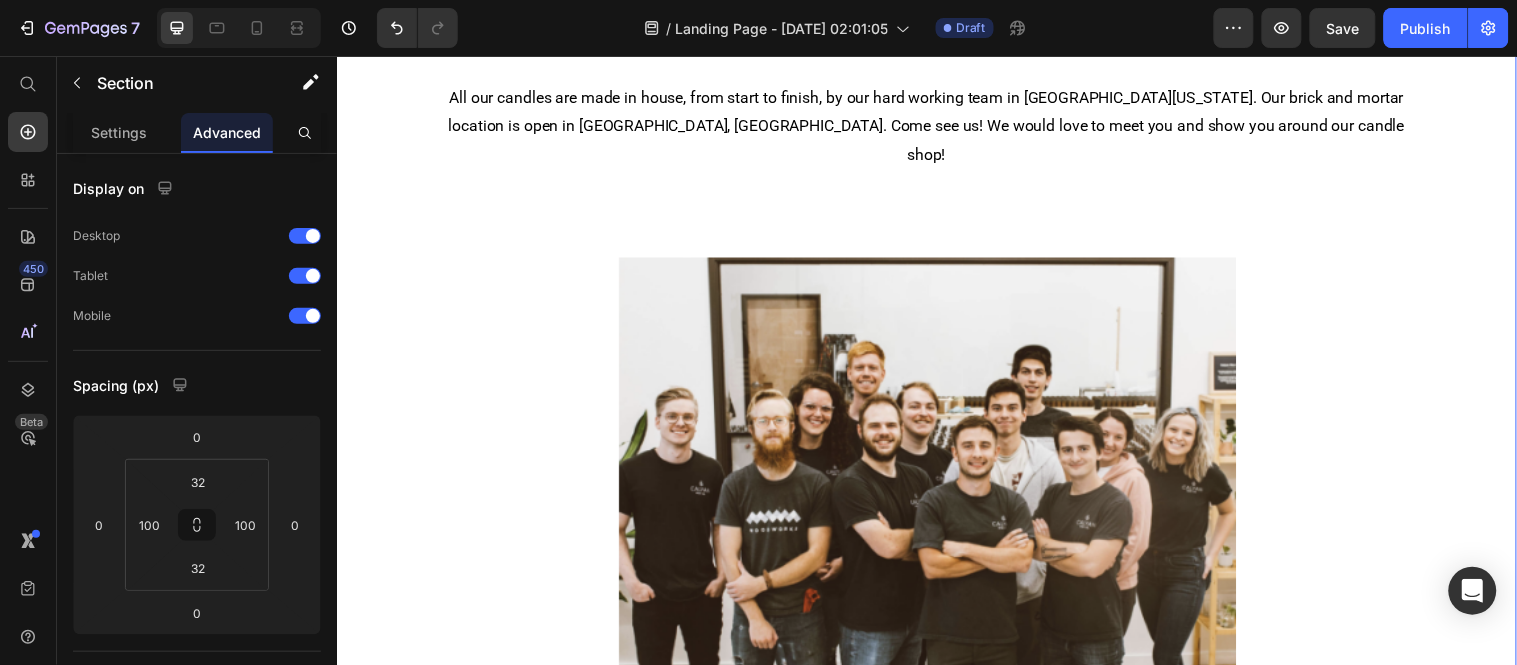 click on "THE TEAM Heading Row It takes a lot to keep Calyan going. Thankfully, we’ve got the best around. We take pride in our work. We pursue the honest way over the easy way. And we believe firmly in the impact we are making together. All our candles are made in house, from start to finish, by our hard working team in North Texas. Our brick and mortar location is open in Arlington, TX. Come see us! We would love to meet you and show you around our candle shop! Text Block Image Section 1   Create Theme Section AI Content Write with GemAI What would you like to describe here? Tone and Voice Persuasive Product Show more Generate" at bounding box center [936, 371] 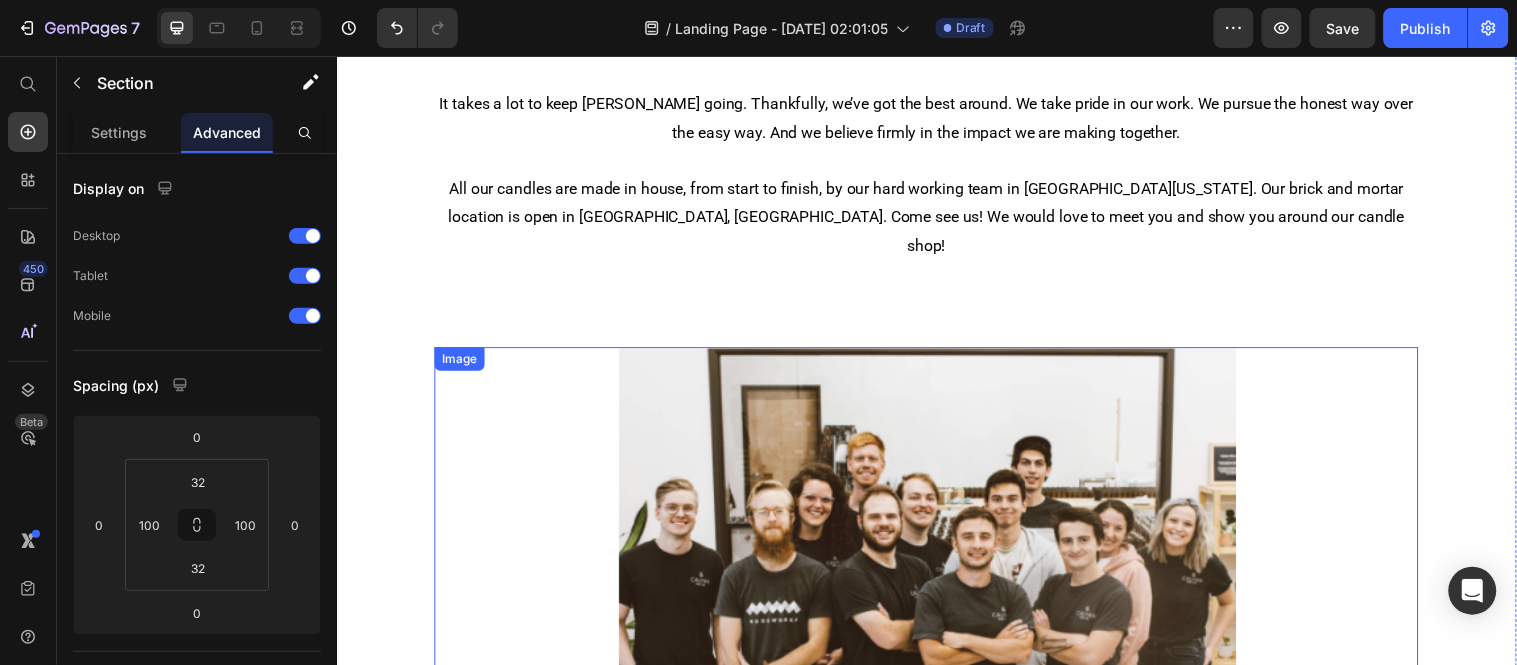 scroll, scrollTop: 0, scrollLeft: 0, axis: both 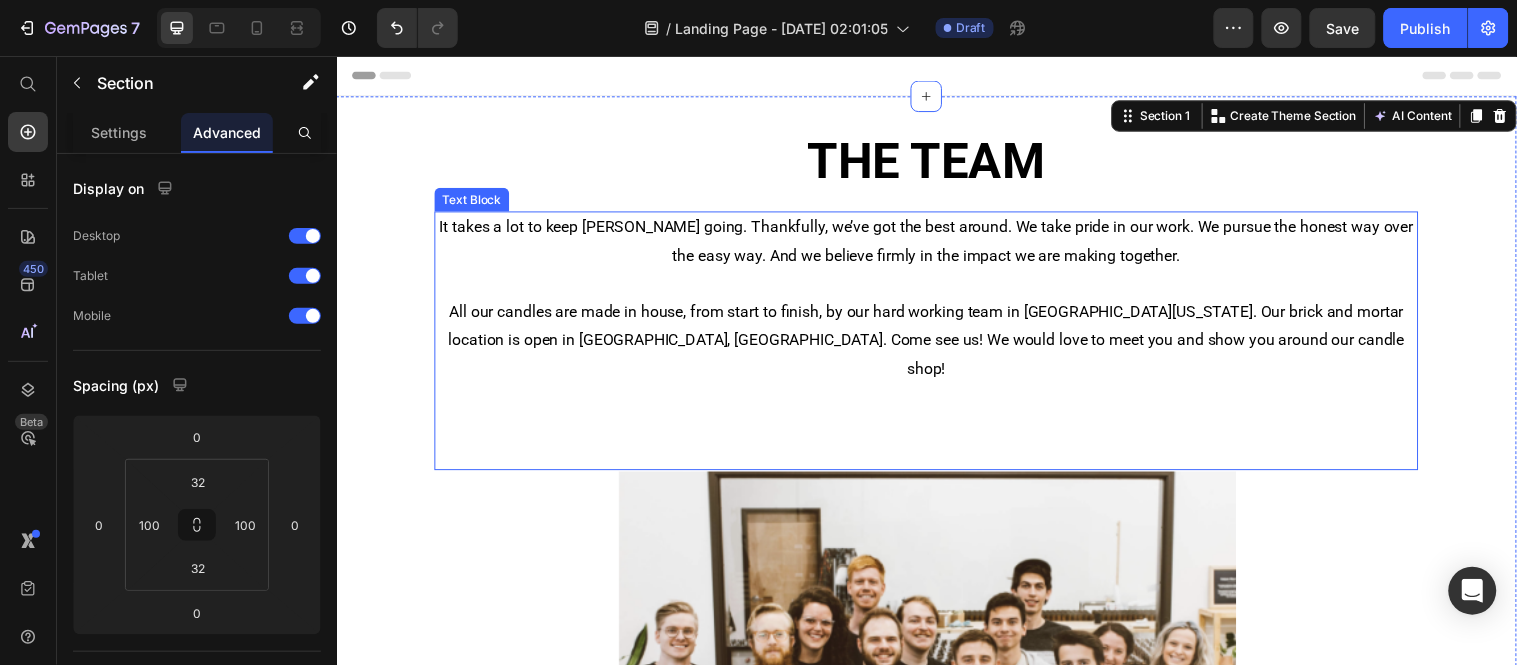 click on "It takes a lot to keep Calyan going. Thankfully, we’ve got the best around. We take pride in our work. We pursue the honest way over the easy way. And we believe firmly in the impact we are making together." at bounding box center (936, 244) 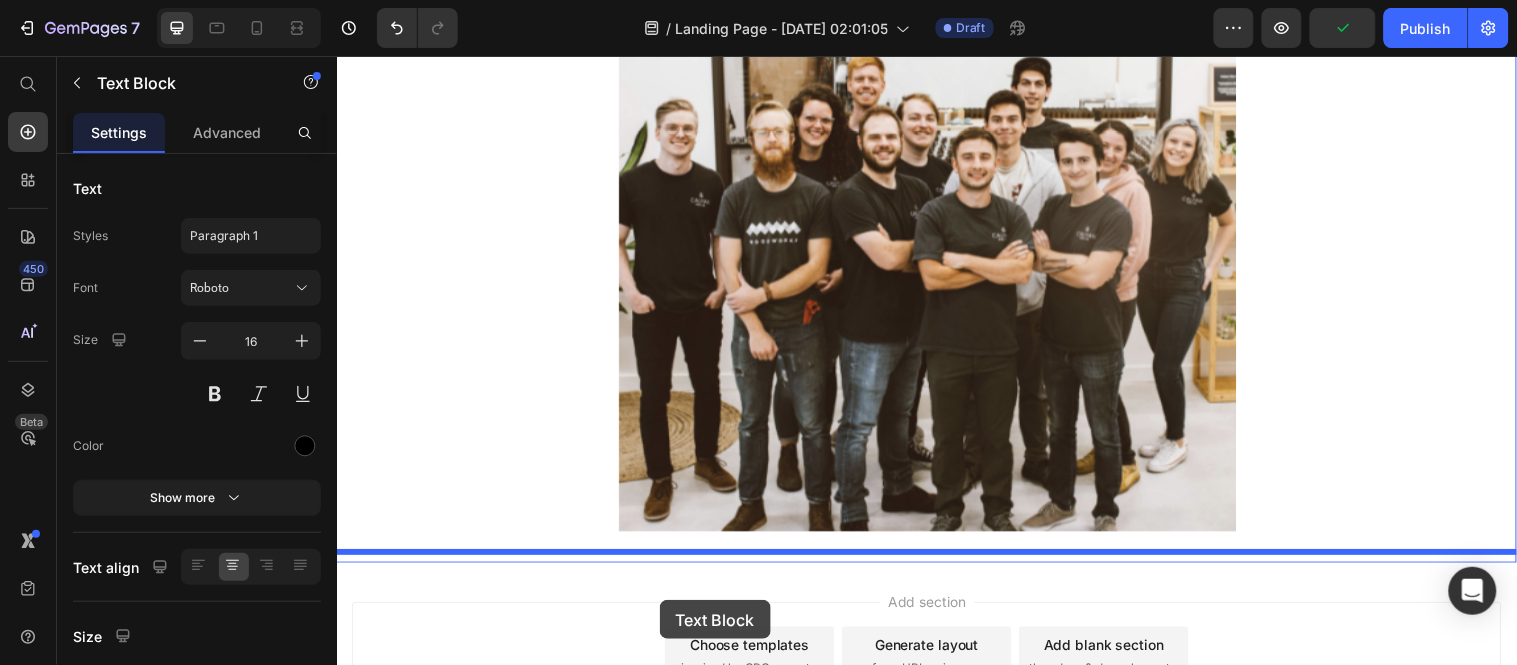 scroll, scrollTop: 533, scrollLeft: 0, axis: vertical 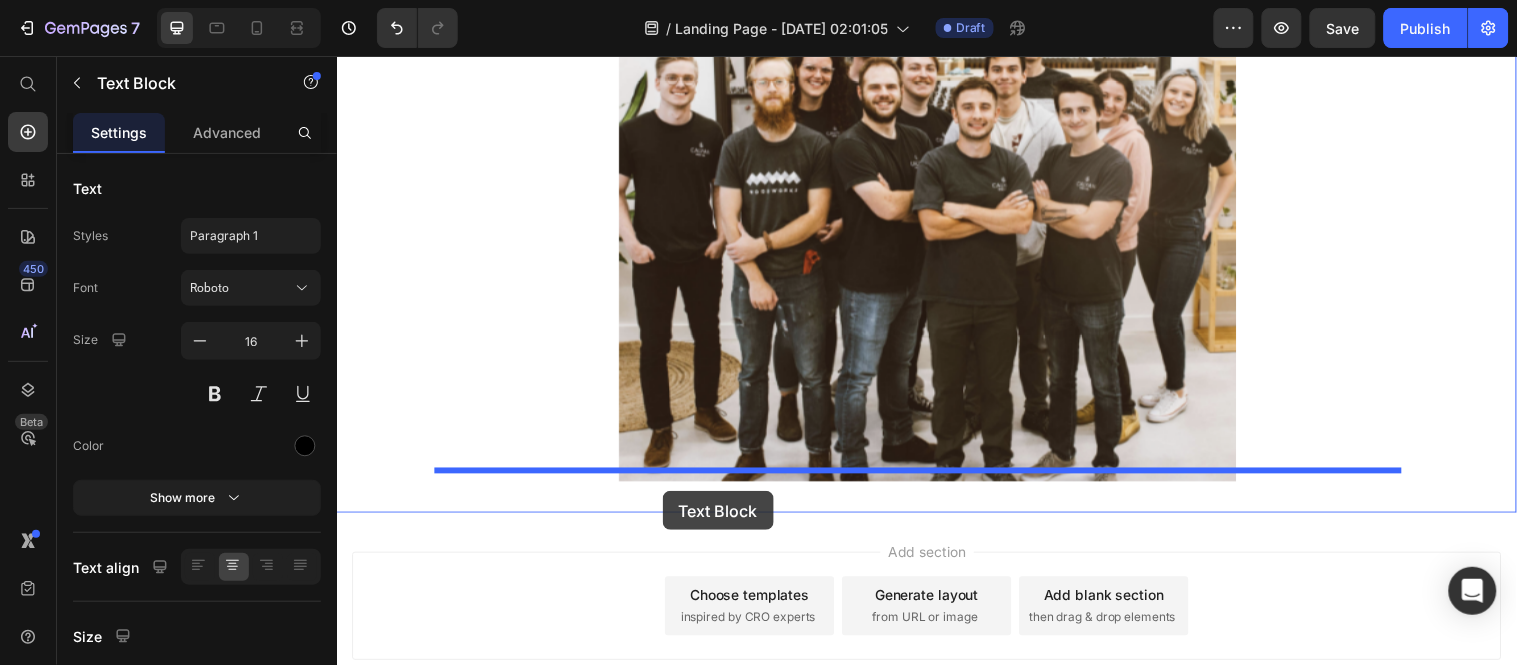 drag, startPoint x: 488, startPoint y: 197, endPoint x: 667, endPoint y: 497, distance: 349.34366 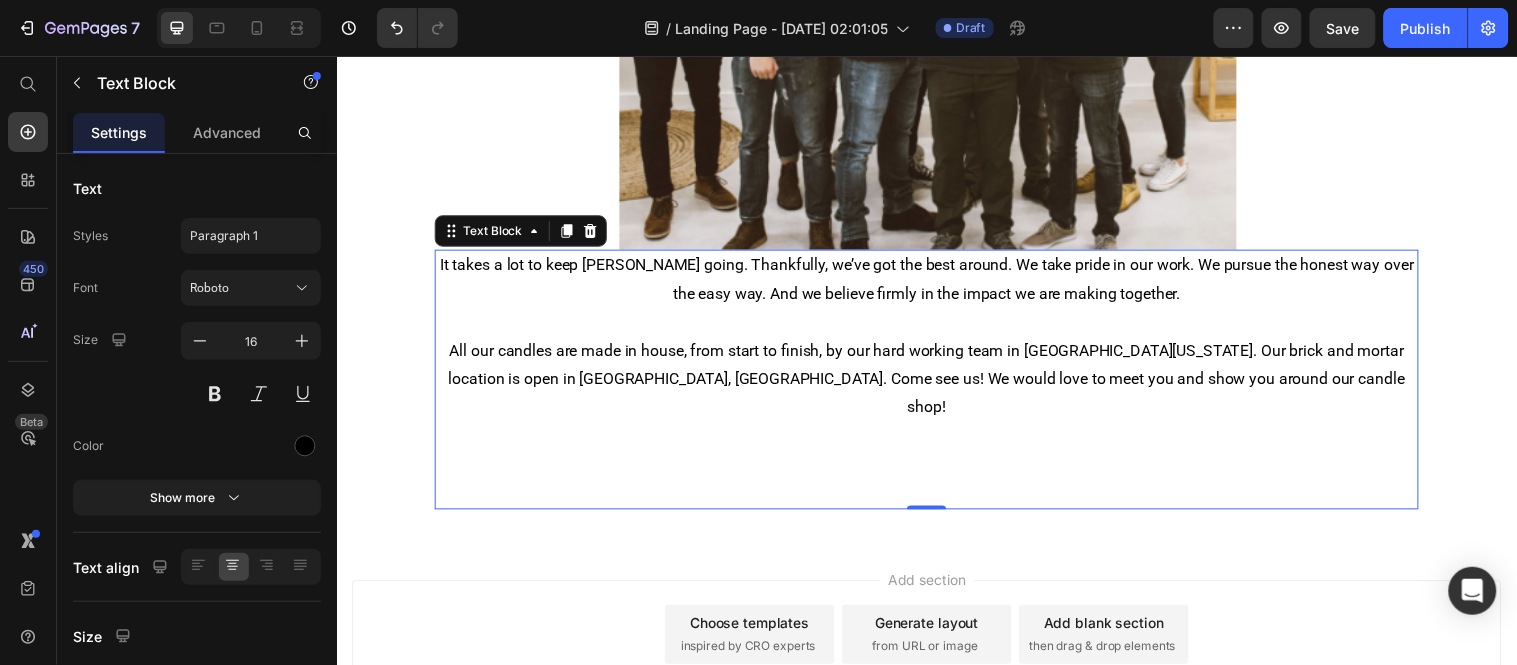 scroll, scrollTop: 298, scrollLeft: 0, axis: vertical 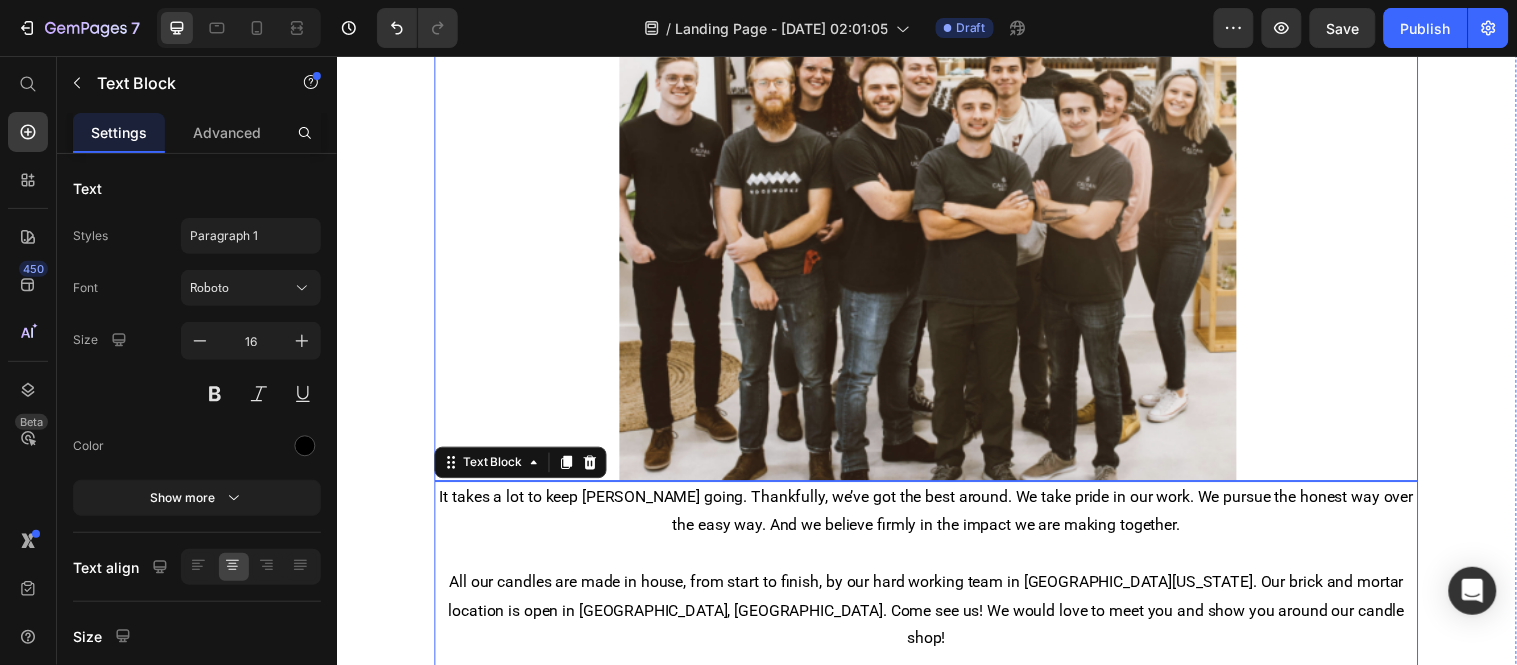 click at bounding box center [936, 201] 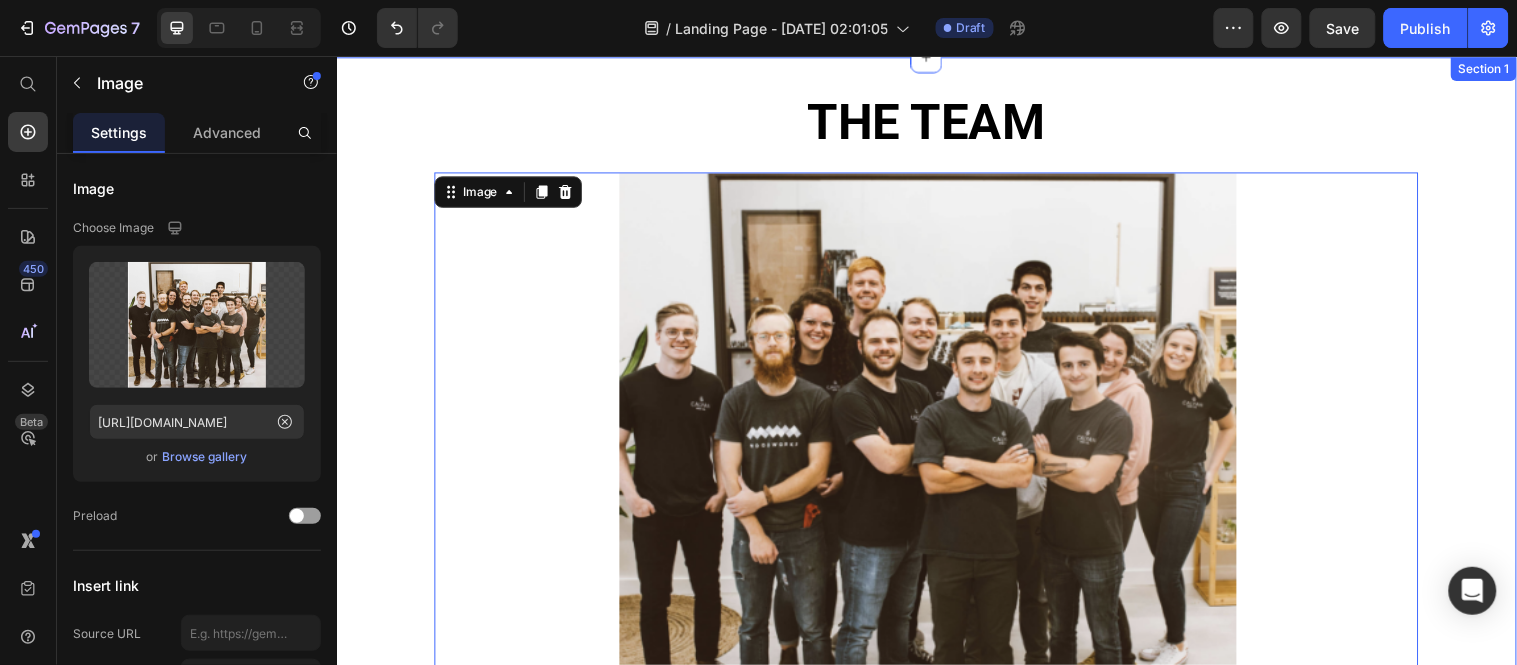 scroll, scrollTop: 0, scrollLeft: 0, axis: both 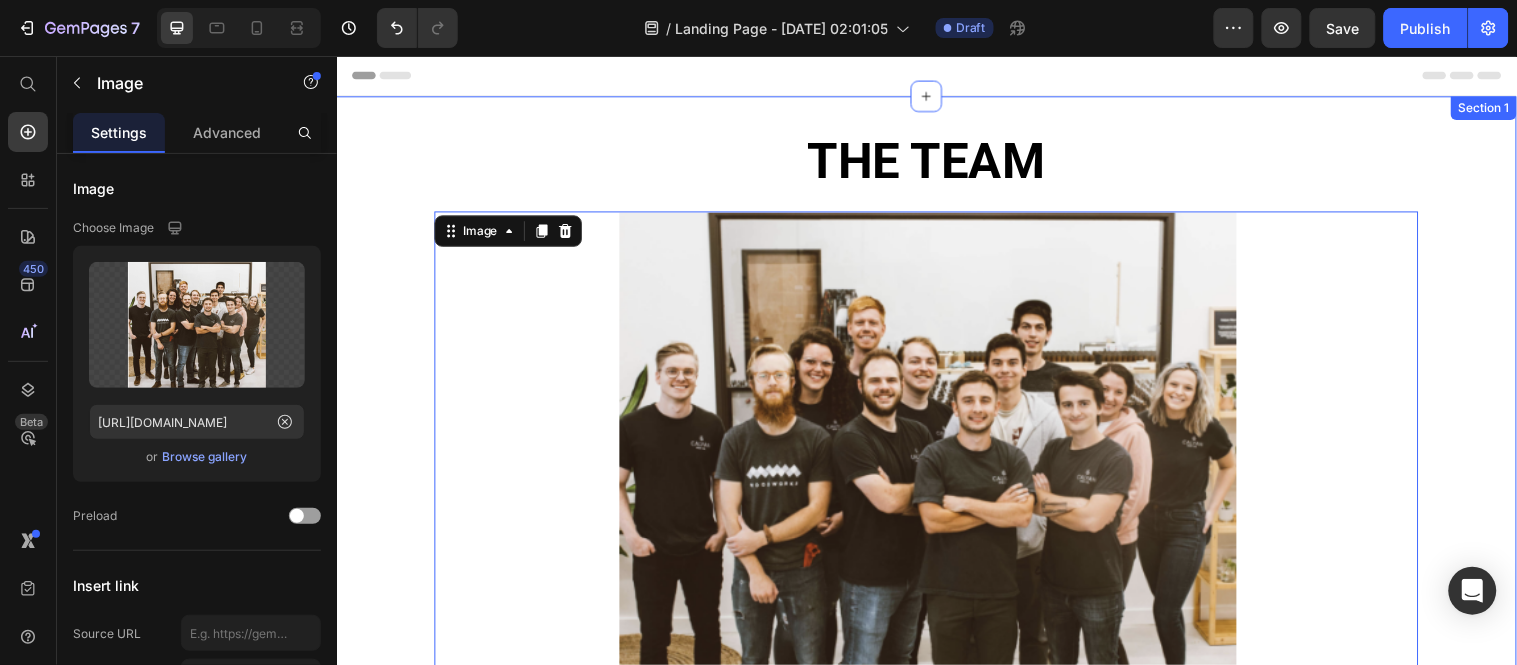 click on "THE TEAM Heading Row Image   0 It takes a lot to keep Calyan going. Thankfully, we’ve got the best around. We take pride in our work. We pursue the honest way over the easy way. And we believe firmly in the impact we are making together. All our candles are made in house, from start to finish, by our hard working team in North Texas. Our brick and mortar location is open in Arlington, TX. Come see us! We would love to meet you and show you around our candle shop! Text Block Section 1" at bounding box center (936, 588) 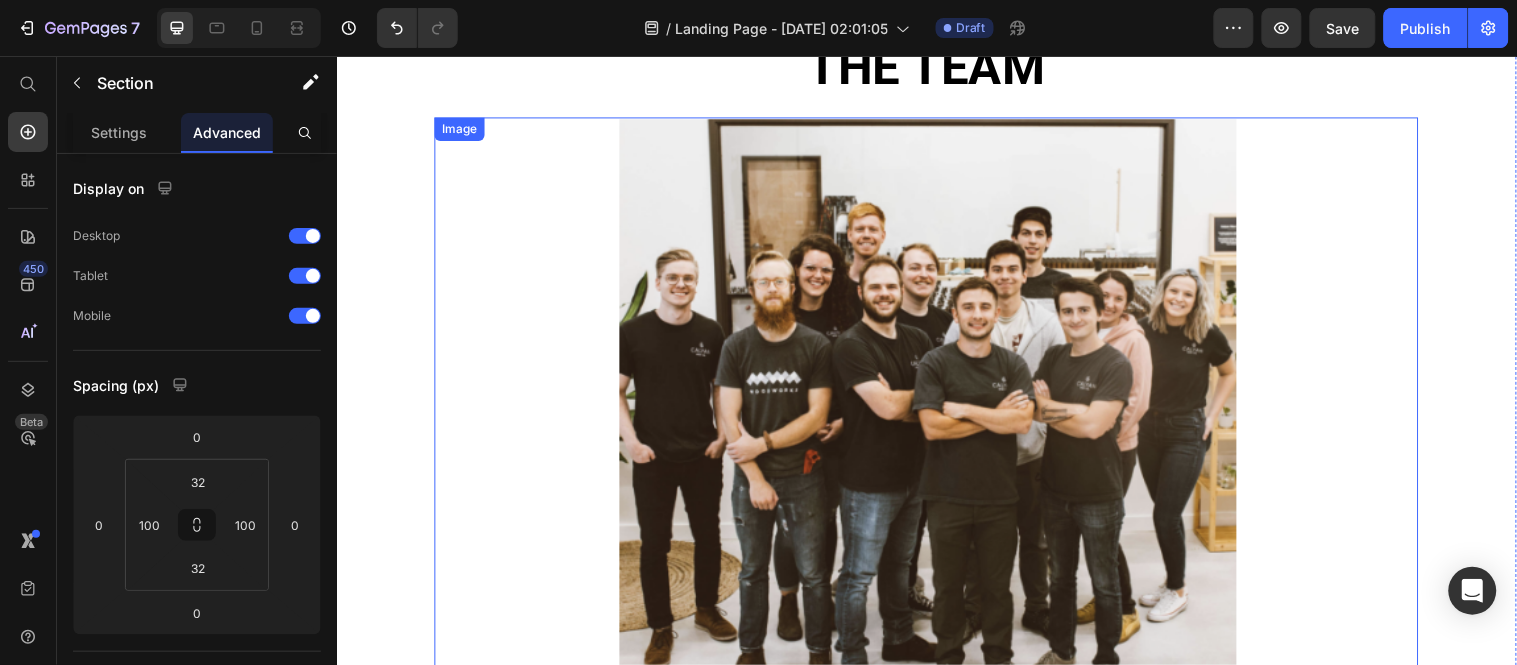 scroll, scrollTop: 0, scrollLeft: 0, axis: both 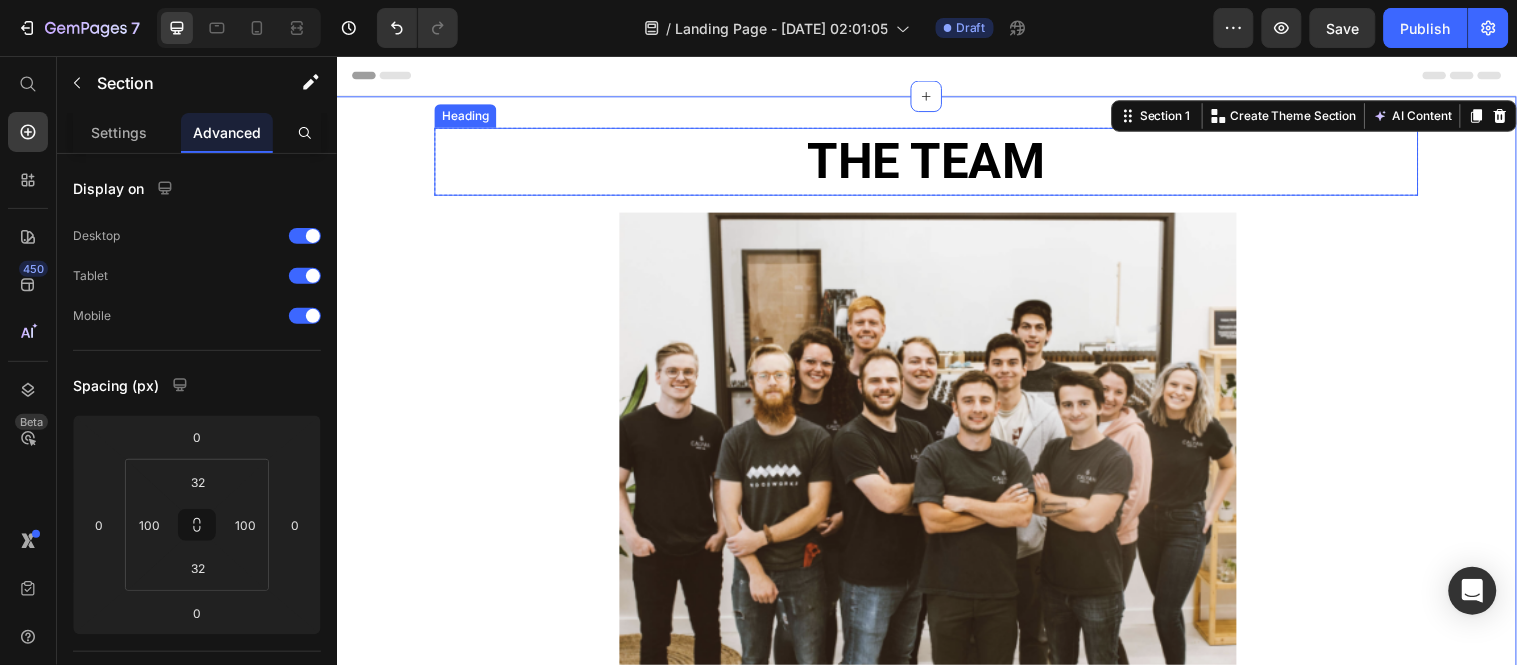 click on "THE TEAM" at bounding box center [936, 162] 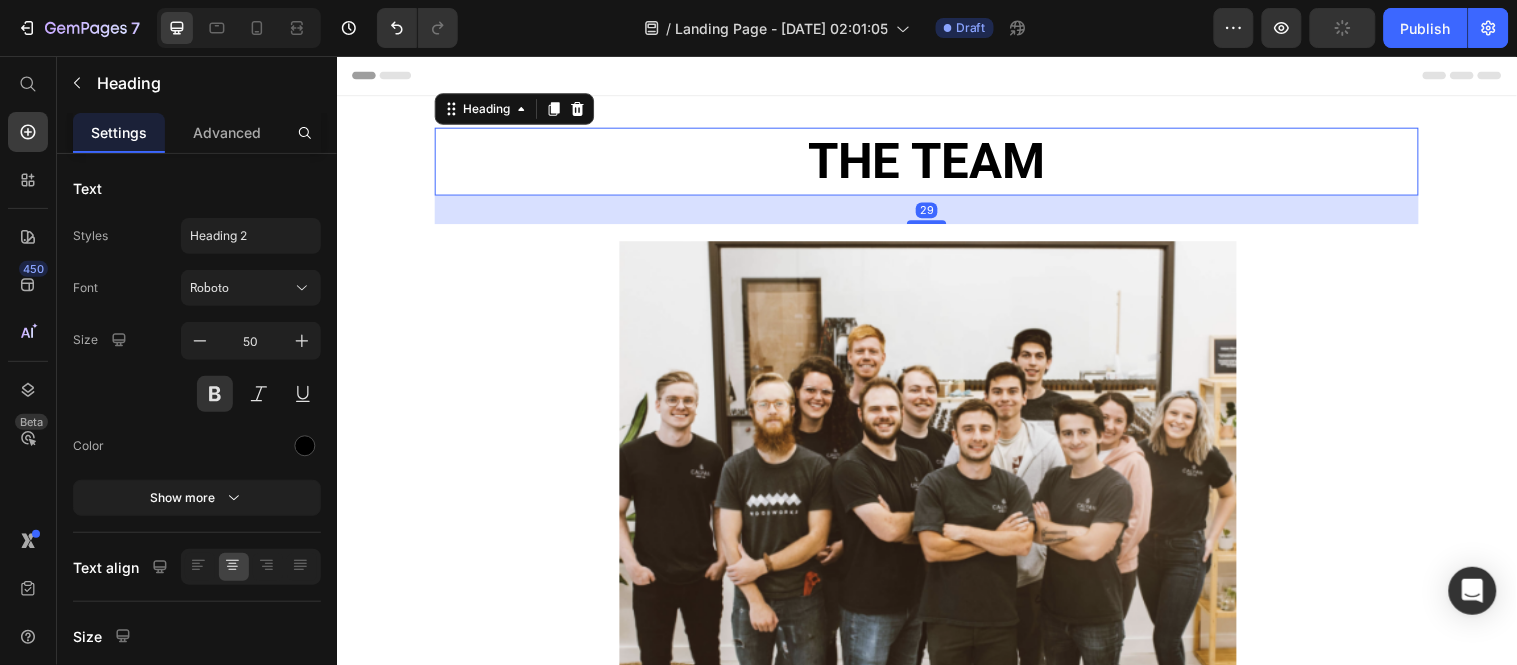 drag, startPoint x: 938, startPoint y: 193, endPoint x: 938, endPoint y: 222, distance: 29 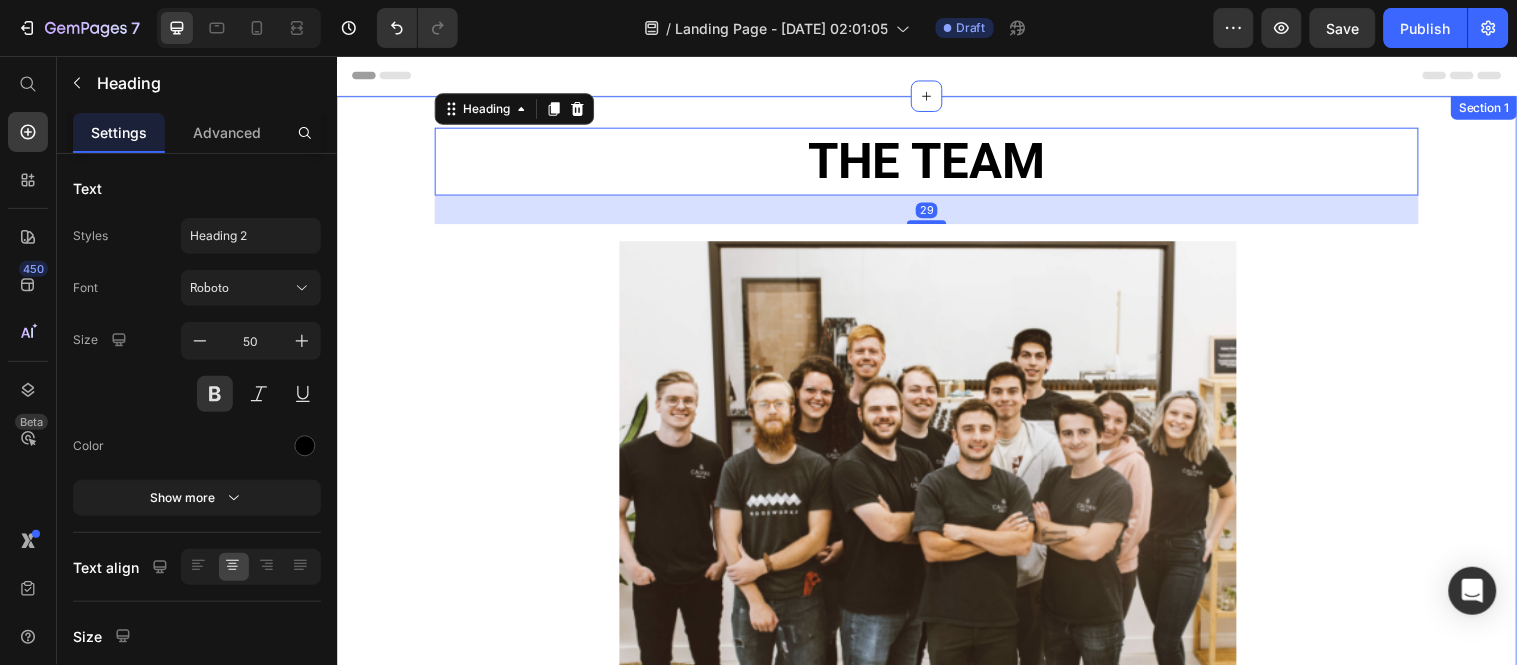 click on "THE TEAM Heading   29 Row Image It takes a lot to keep Calyan going. Thankfully, we’ve got the best around. We take pride in our work. We pursue the honest way over the easy way. And we believe firmly in the impact we are making together. All our candles are made in house, from start to finish, by our hard working team in North Texas. Our brick and mortar location is open in Arlington, TX. Come see us! We would love to meet you and show you around our candle shop! Text Block Section 1" at bounding box center [936, 603] 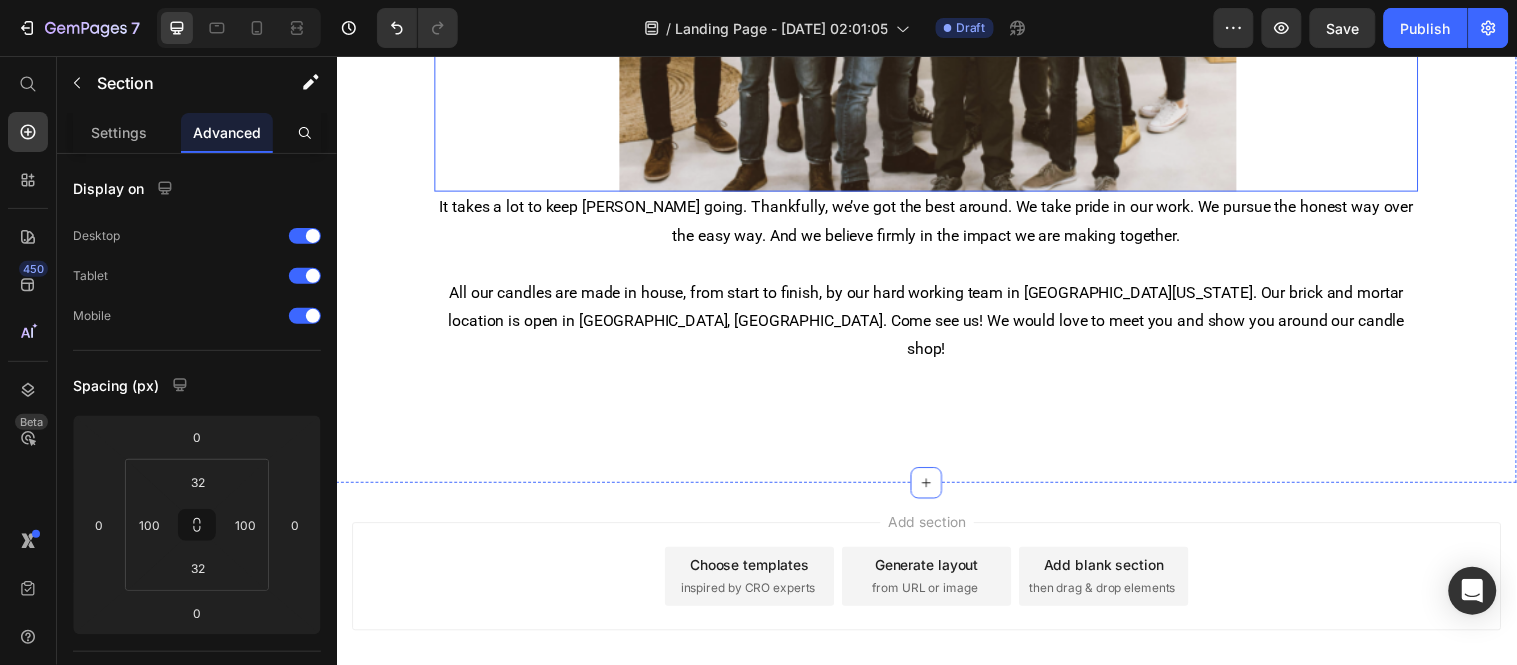 scroll, scrollTop: 683, scrollLeft: 0, axis: vertical 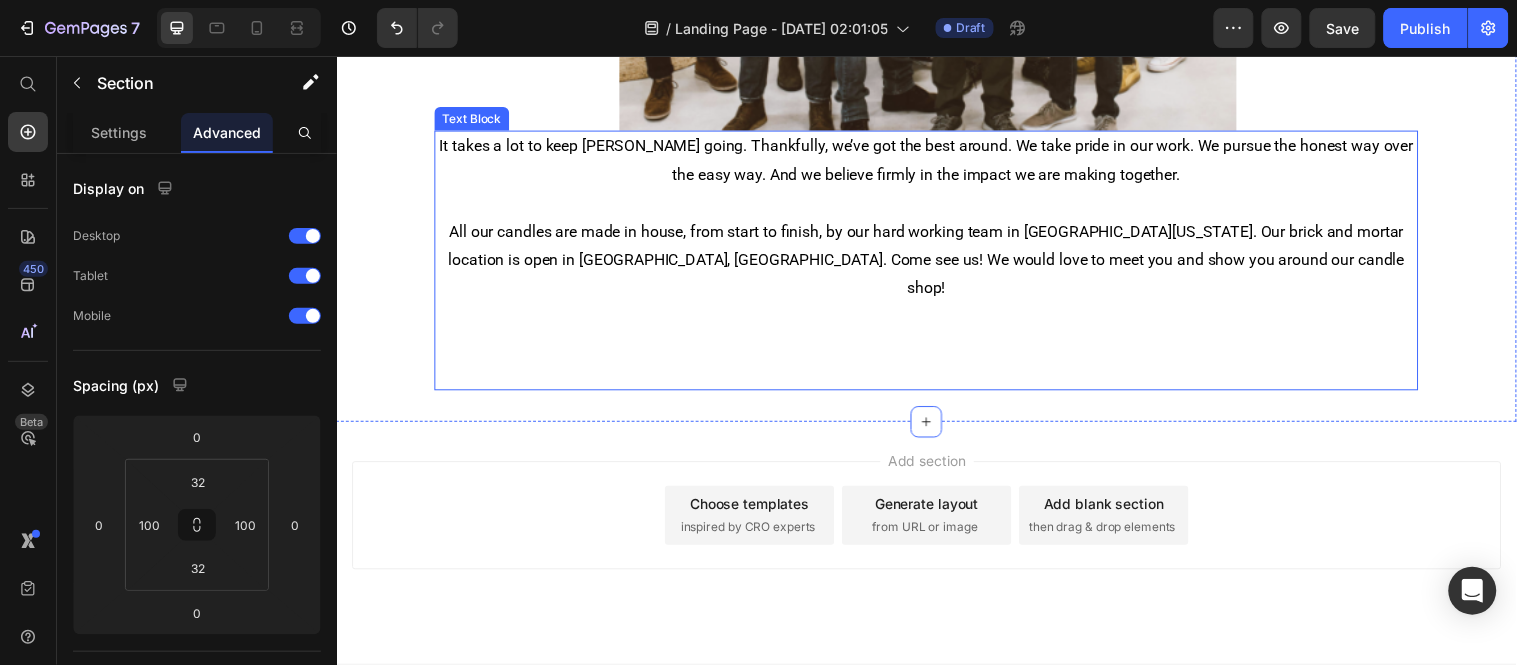 click on "All our candles are made in house, from start to finish, by our hard working team in North Texas. Our brick and mortar location is open in Arlington, TX. Come see us! We would love to meet you and show you around our candle shop!" at bounding box center (936, 292) 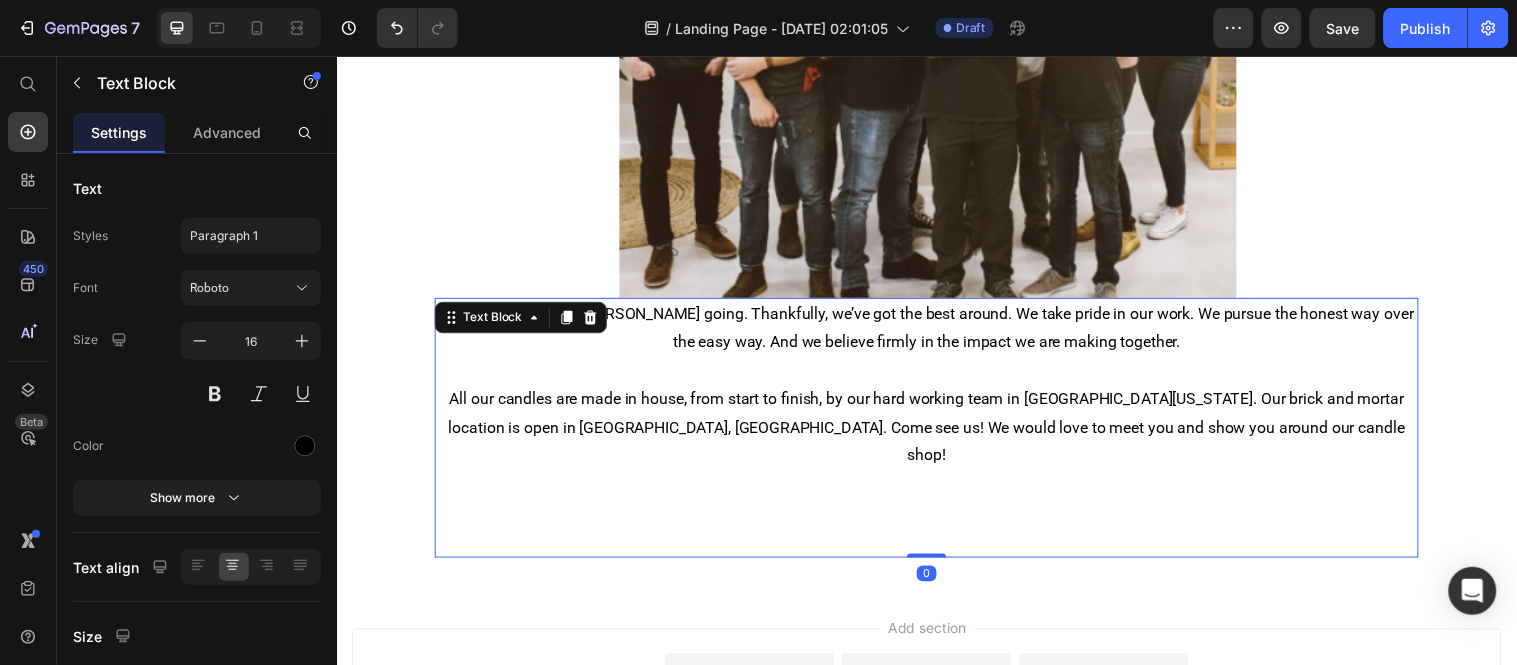 scroll, scrollTop: 461, scrollLeft: 0, axis: vertical 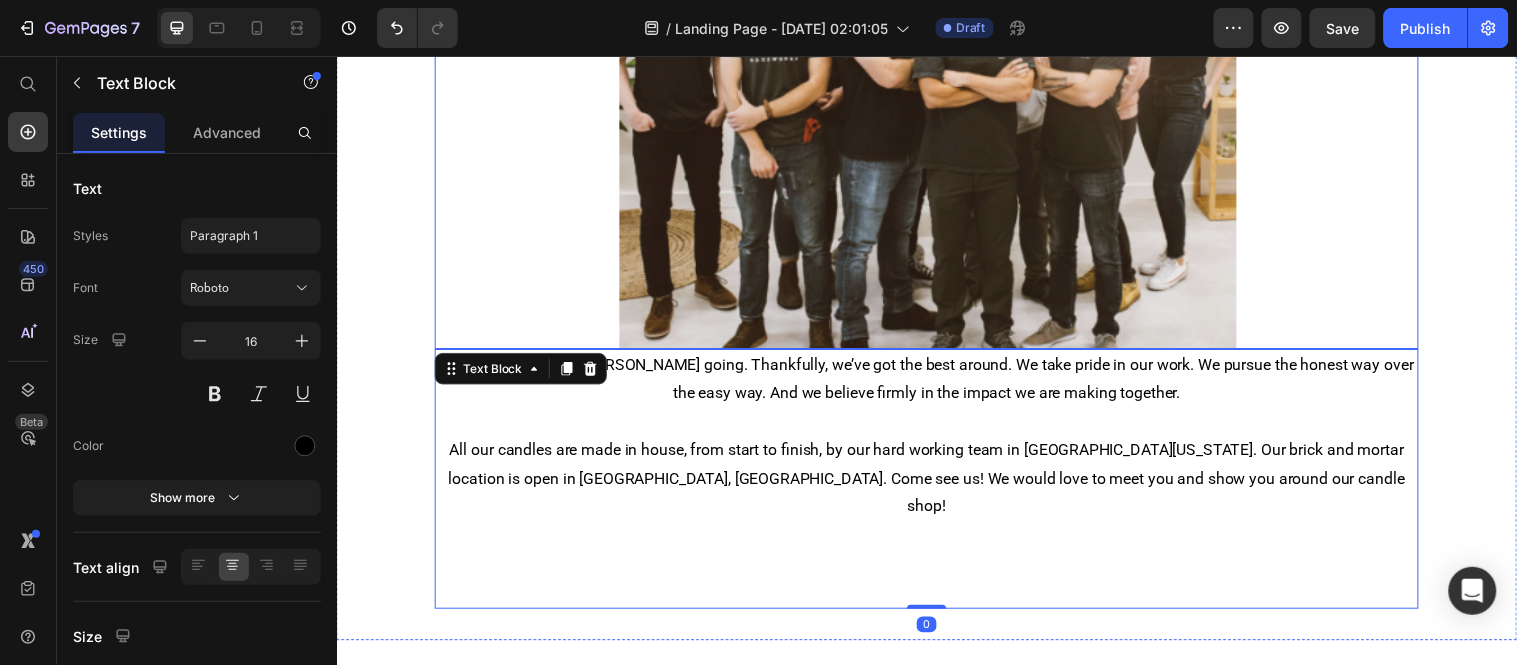 click at bounding box center (936, 67) 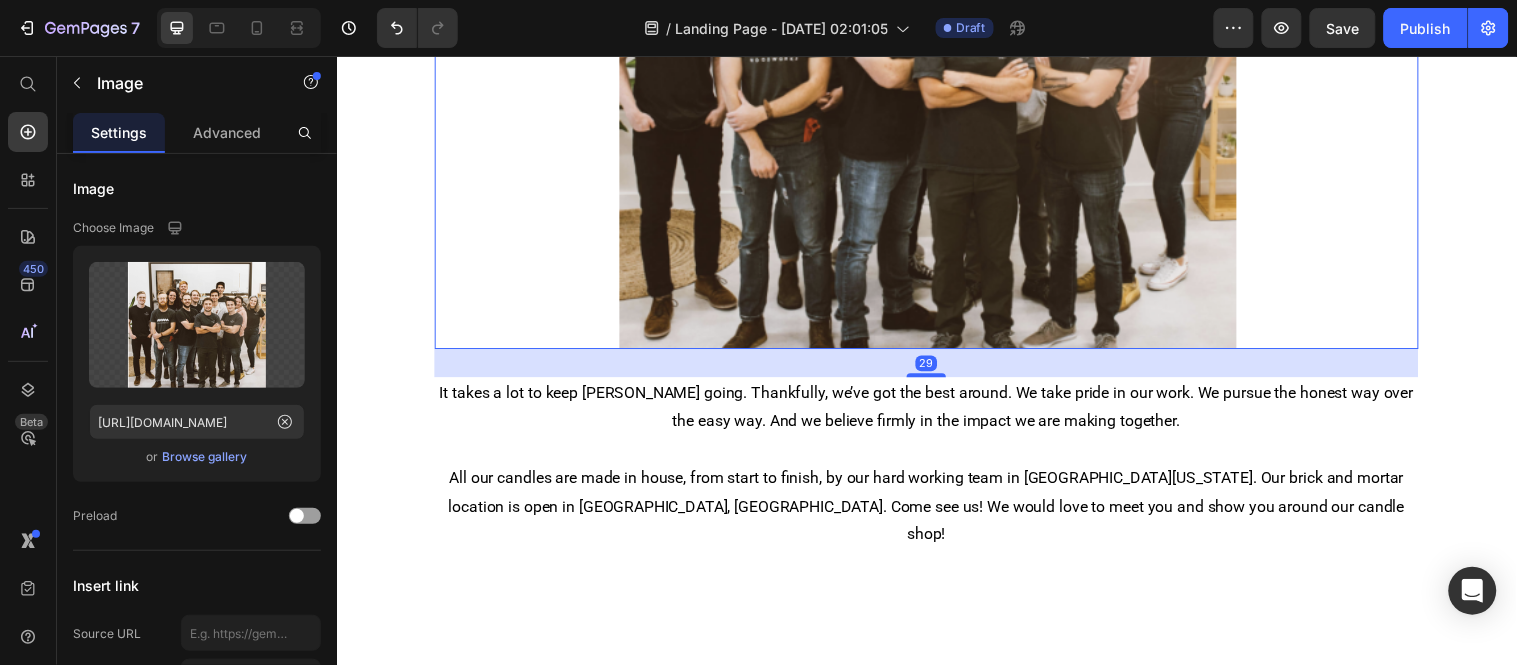 drag, startPoint x: 940, startPoint y: 340, endPoint x: 947, endPoint y: 369, distance: 29.832869 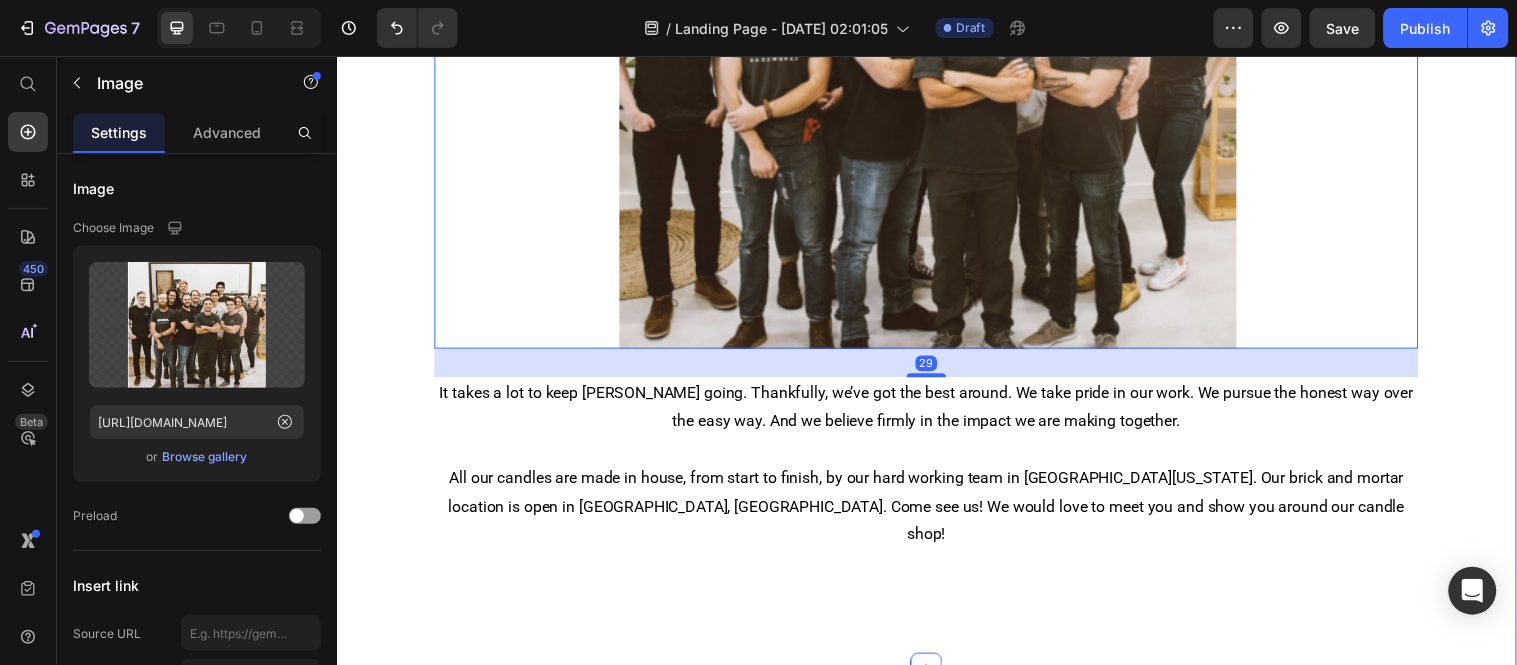 click on "THE TEAM Heading Row Image   29 It takes a lot to keep Calyan going. Thankfully, we’ve got the best around. We take pride in our work. We pursue the honest way over the easy way. And we believe firmly in the impact we are making together. All our candles are made in house, from start to finish, by our hard working team in North Texas. Our brick and mortar location is open in Arlington, TX. Come see us! We would love to meet you and show you around our candle shop! Text Block Section 1" at bounding box center (936, 156) 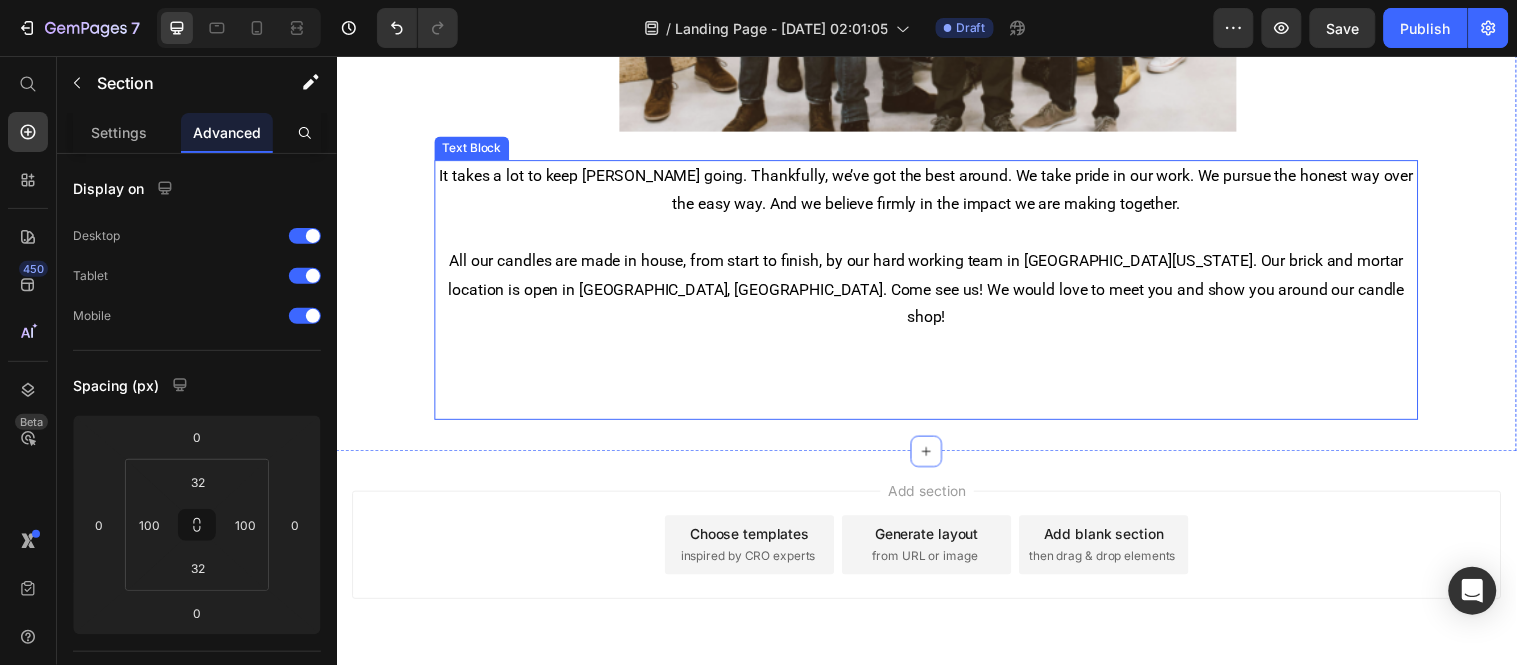 scroll, scrollTop: 683, scrollLeft: 0, axis: vertical 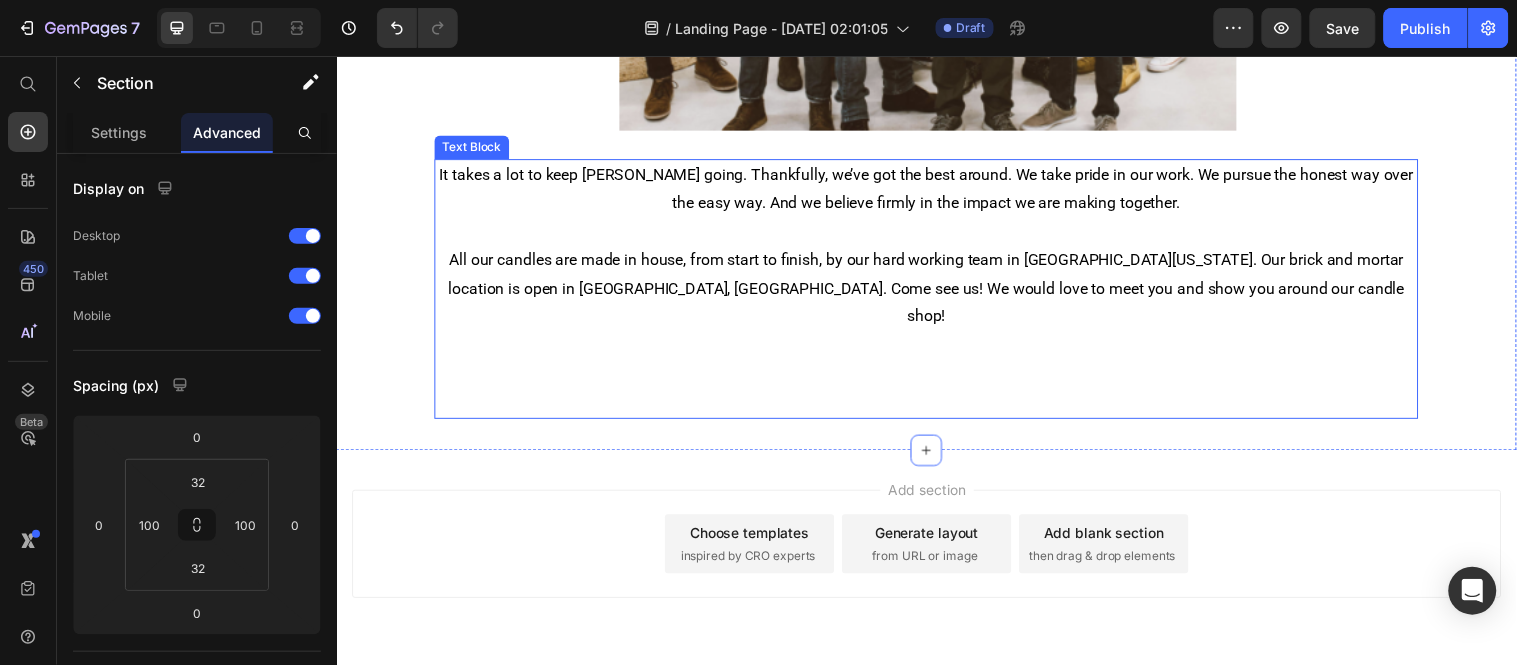 click on "It takes a lot to keep Calyan going. Thankfully, we’ve got the best around. We take pride in our work. We pursue the honest way over the easy way. And we believe firmly in the impact we are making together." at bounding box center [936, 191] 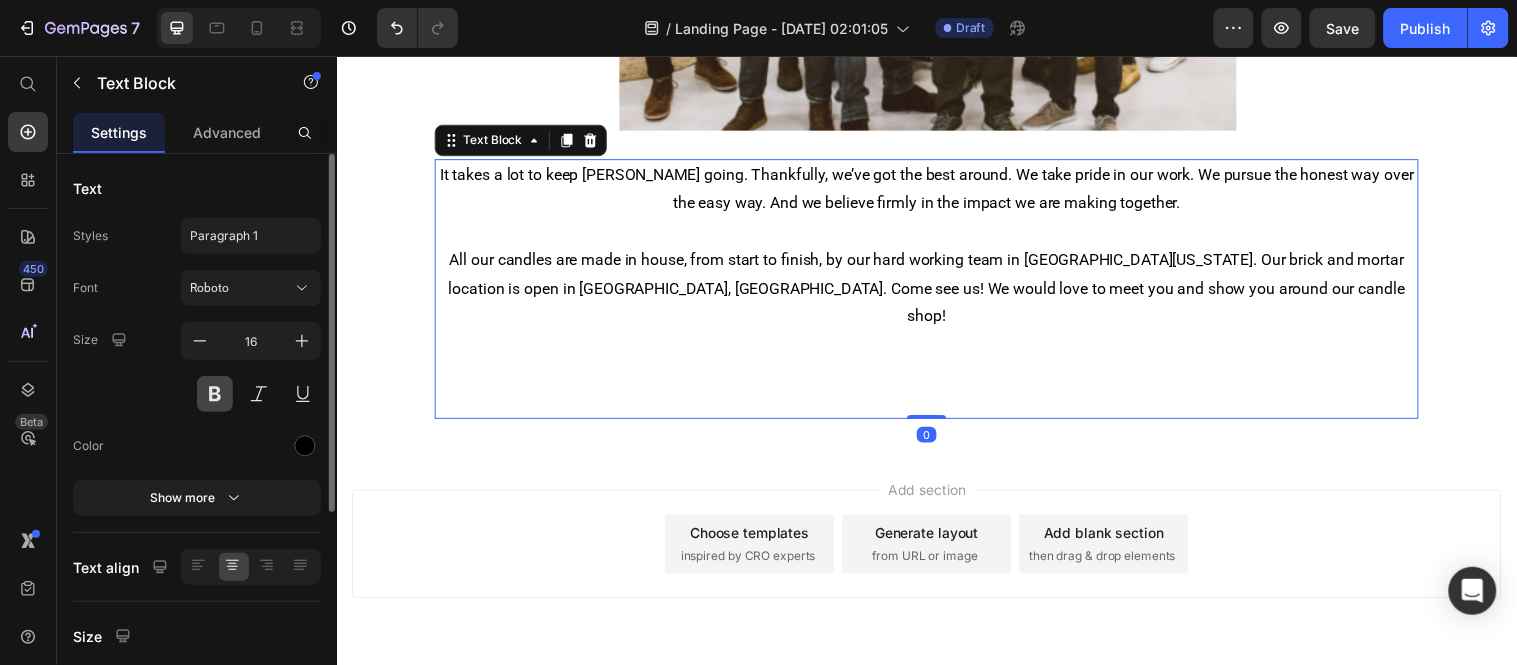 click at bounding box center [215, 394] 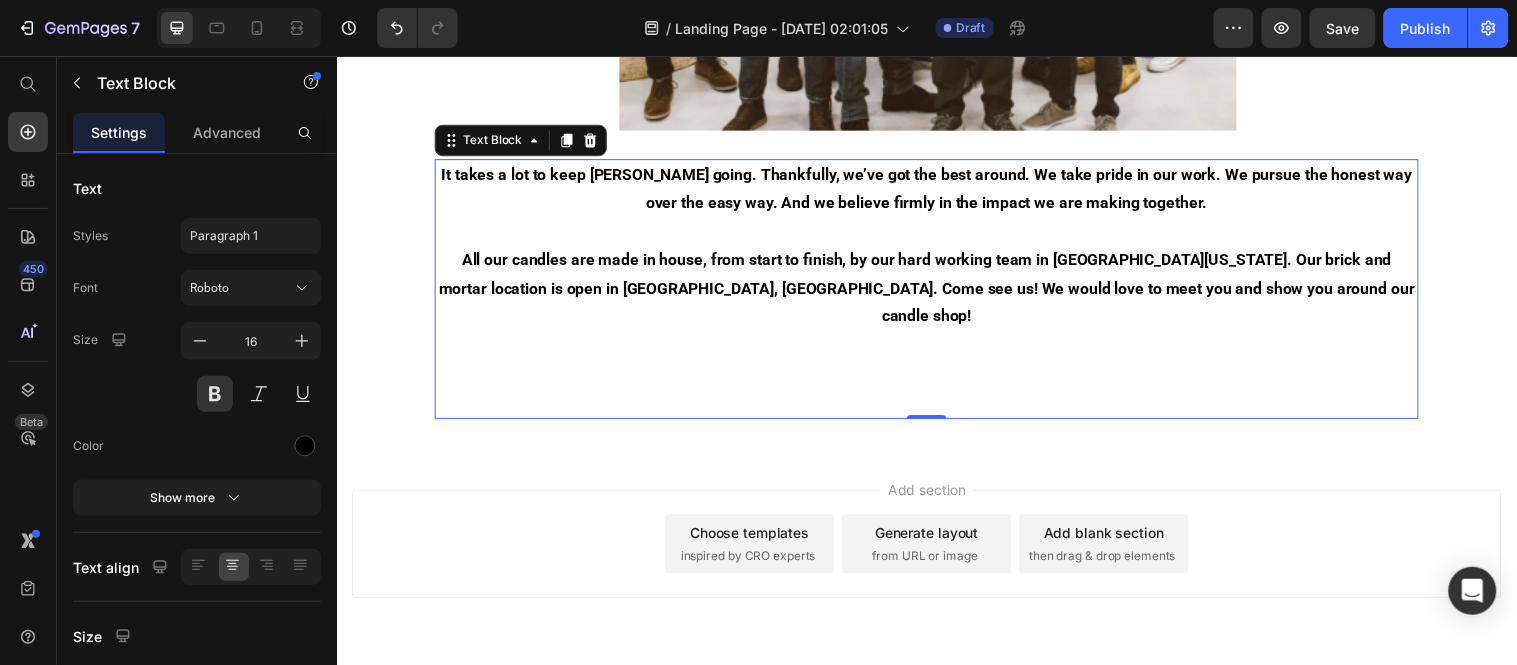 click on "Add section Choose templates inspired by CRO experts Generate layout from URL or image Add blank section then drag & drop elements" at bounding box center (936, 579) 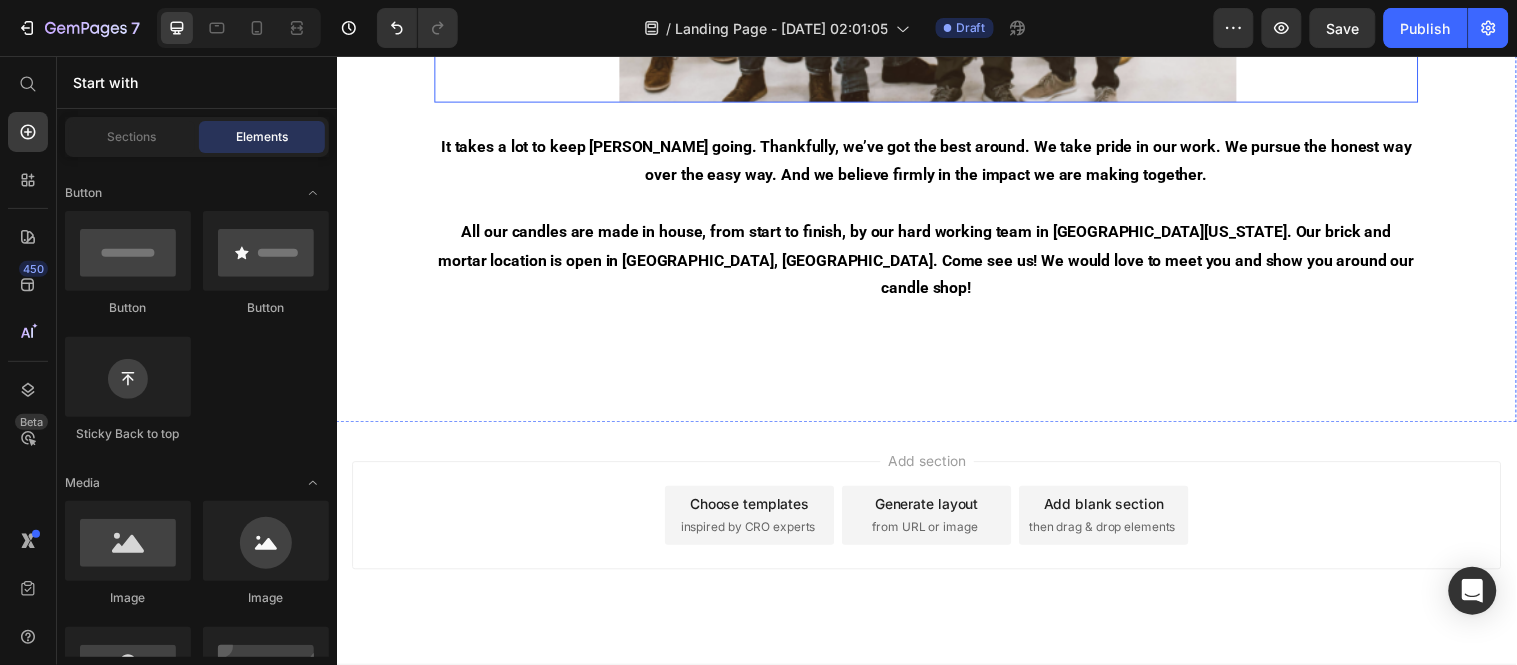 scroll, scrollTop: 601, scrollLeft: 0, axis: vertical 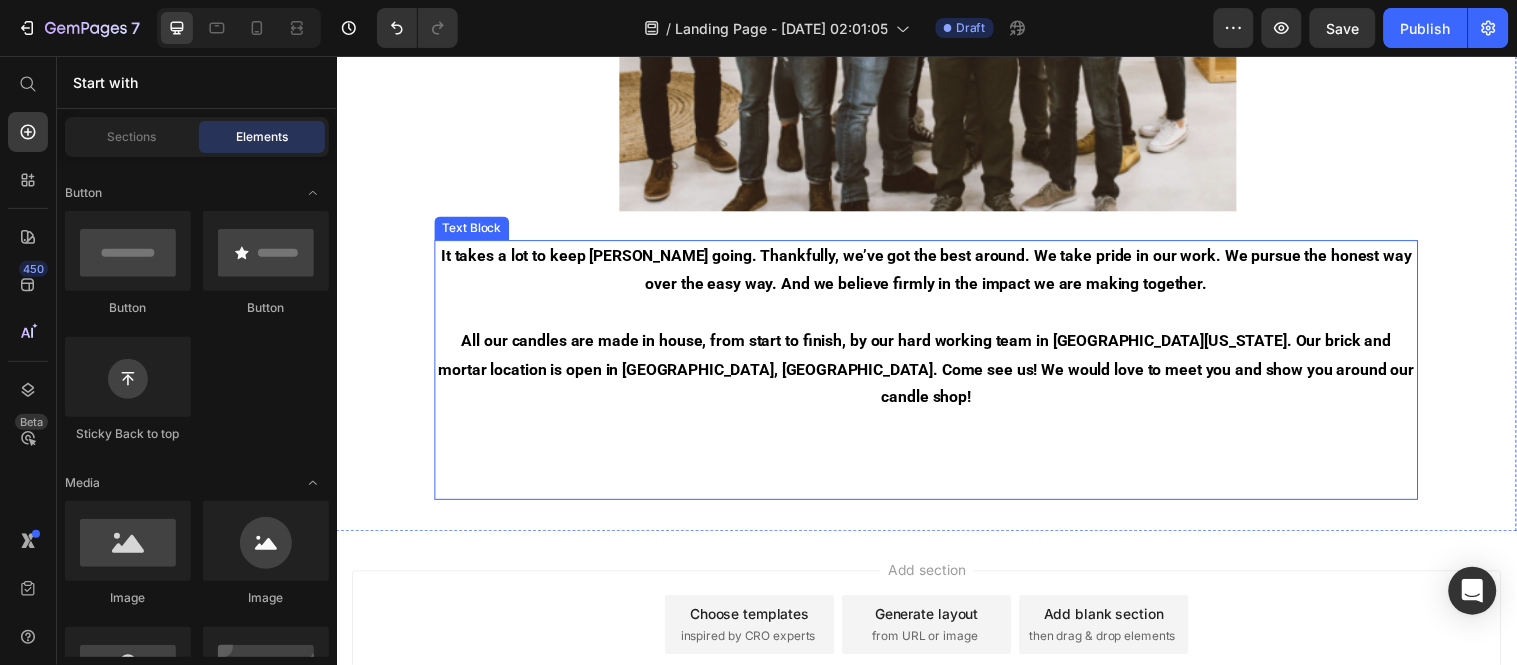 click on "All our candles are made in house, from start to finish, by our hard working team in North Texas. Our brick and mortar location is open in Arlington, TX. Come see us! We would love to meet you and show you around our candle shop!" at bounding box center [936, 403] 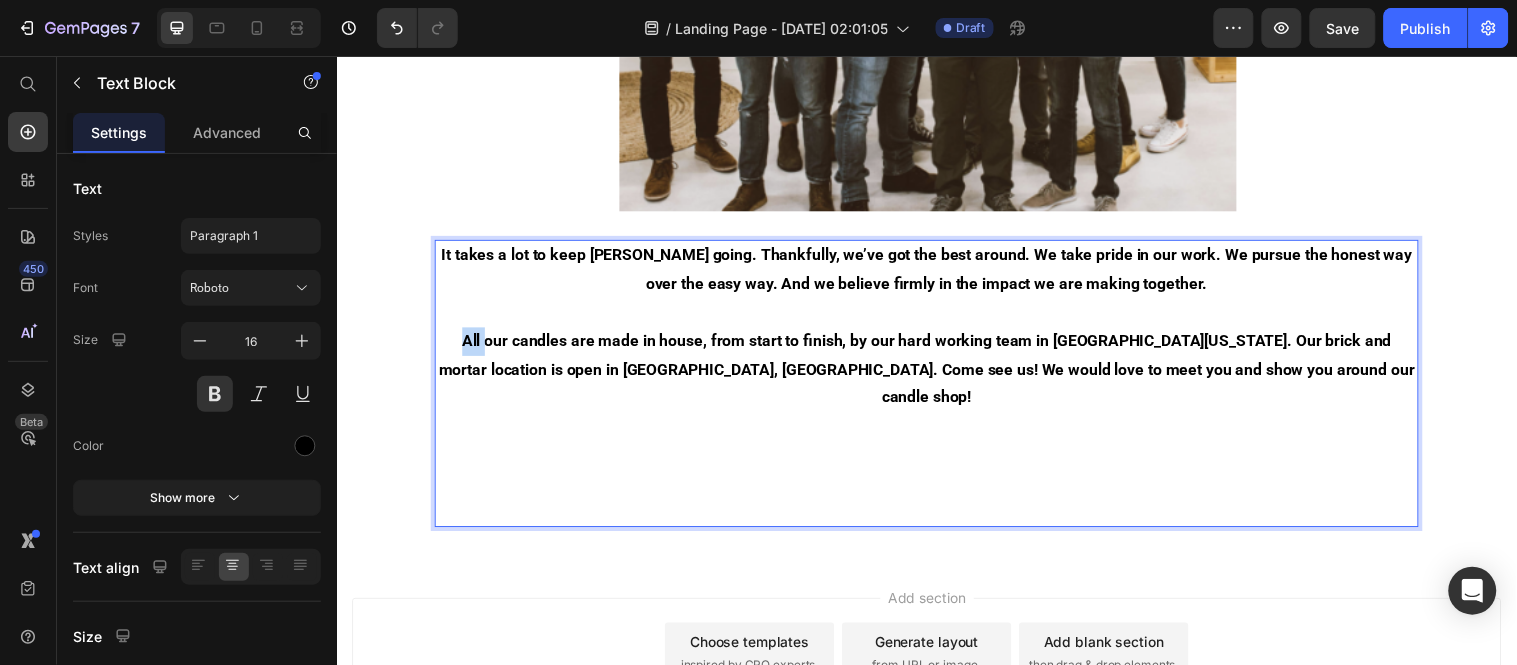 click on "All our candles are made in house, from start to finish, by our hard working team in North Texas. Our brick and mortar location is open in Arlington, TX. Come see us! We would love to meet you and show you around our candle shop!" at bounding box center [936, 417] 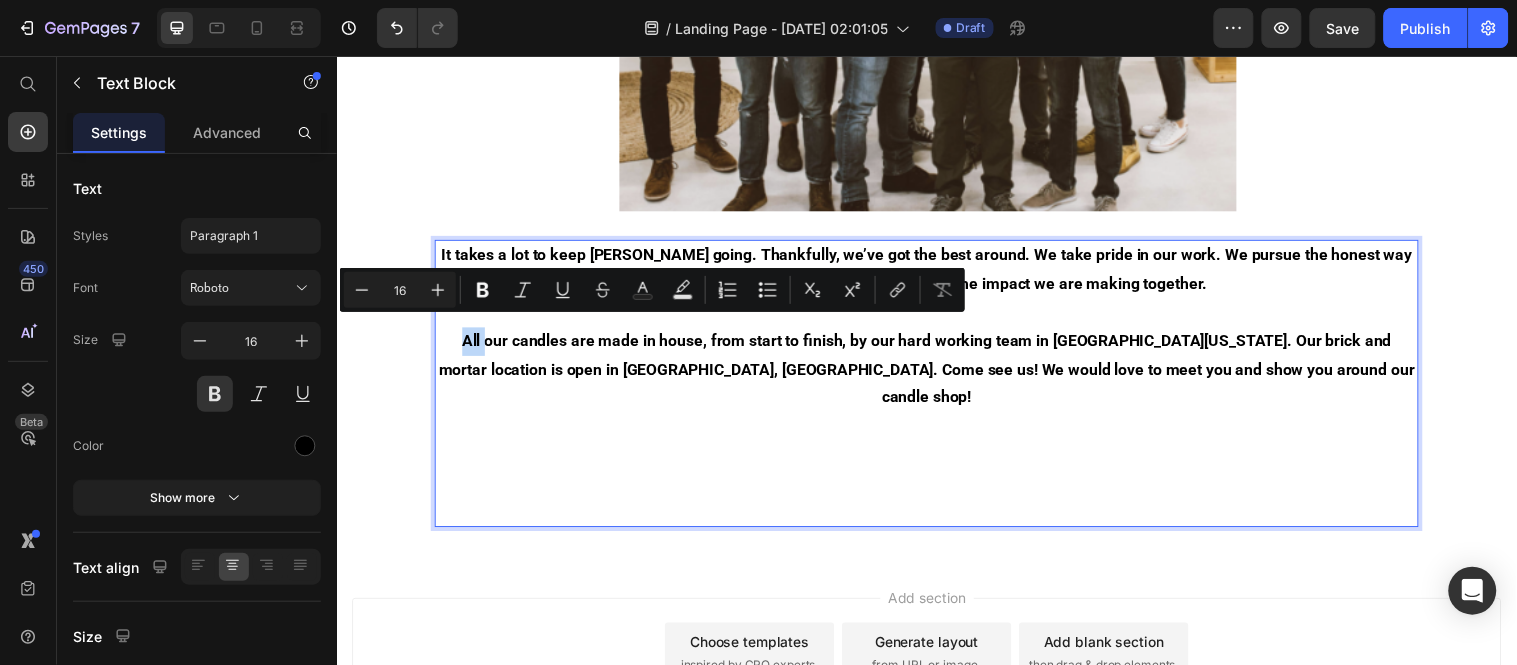 click on "All our candles are made in house, from start to finish, by our hard working team in North Texas. Our brick and mortar location is open in Arlington, TX. Come see us! We would love to meet you and show you around our candle shop!" at bounding box center [936, 417] 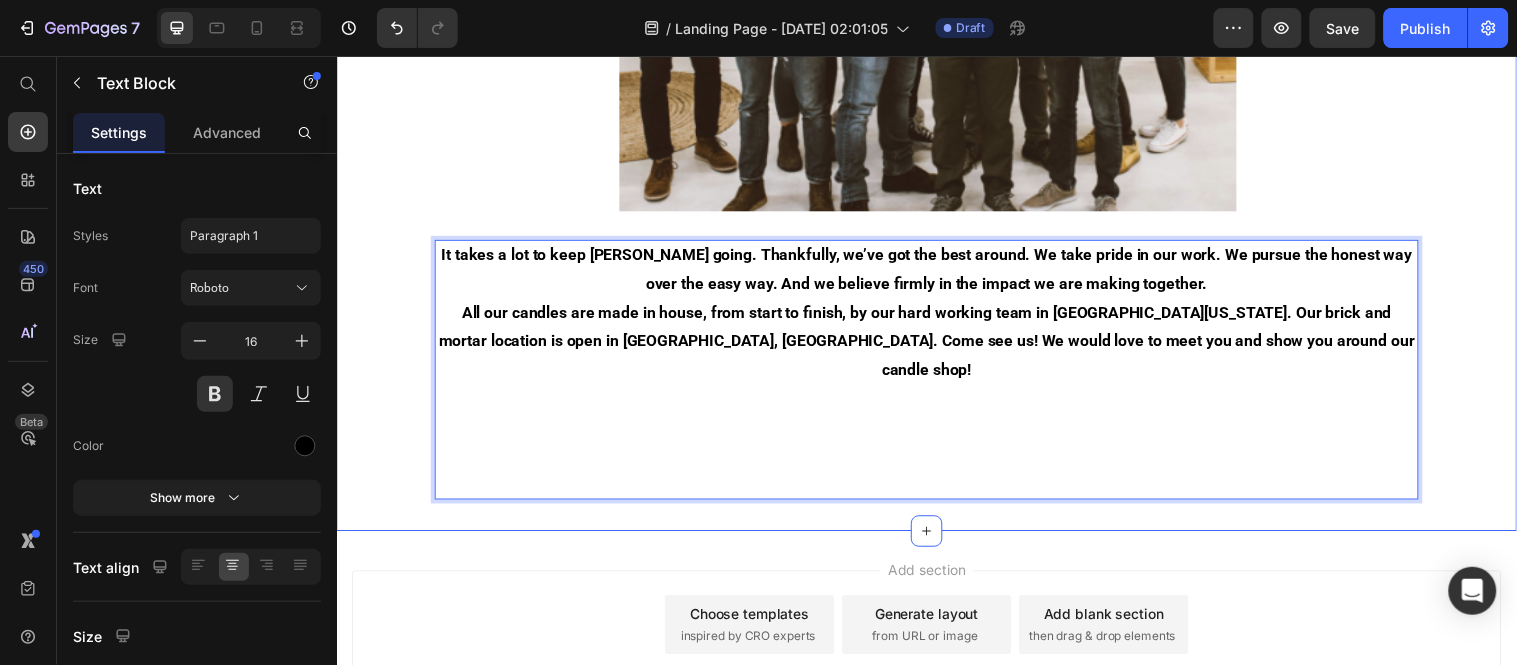 click on "THE TEAM Heading Row Image It takes a lot to keep Calyan going. Thankfully, we’ve got the best around. We take pride in our work. We pursue the honest way over the easy way. And we believe firmly in the impact we are making together. All our candles are made in house, from start to finish, by our hard working team in North Texas. Our brick and mortar location is open in Arlington, TX. Come see us! We would love to meet you and show you around our candle shop! Text Block   0 Section 1" at bounding box center [936, 16] 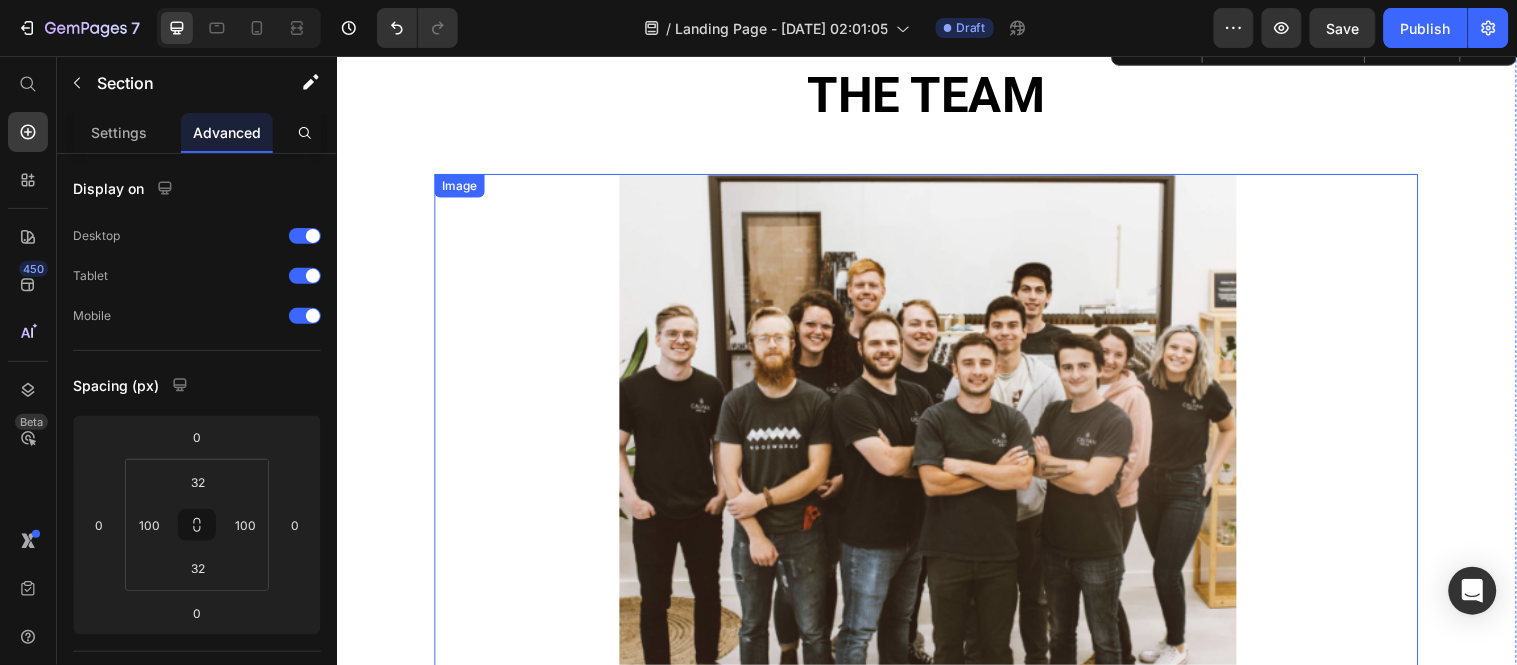 scroll, scrollTop: 0, scrollLeft: 0, axis: both 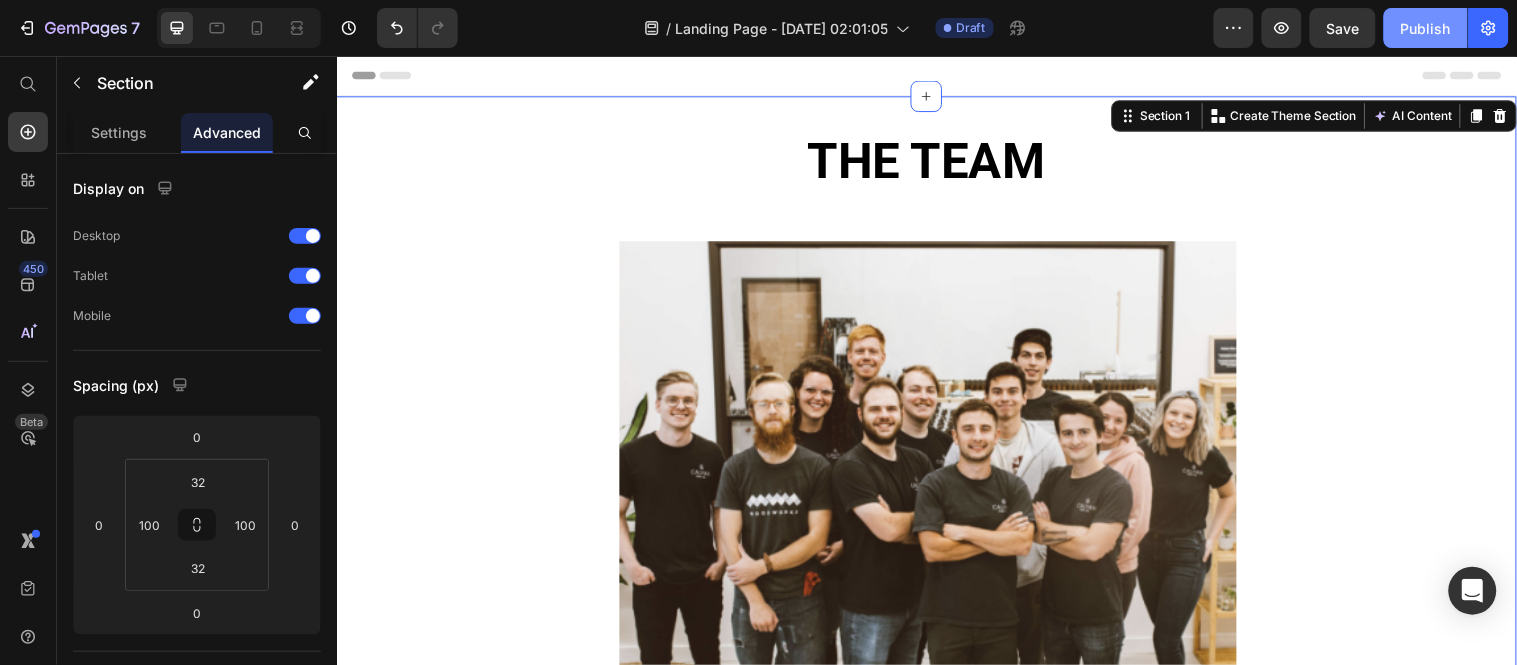 click on "Publish" at bounding box center [1426, 28] 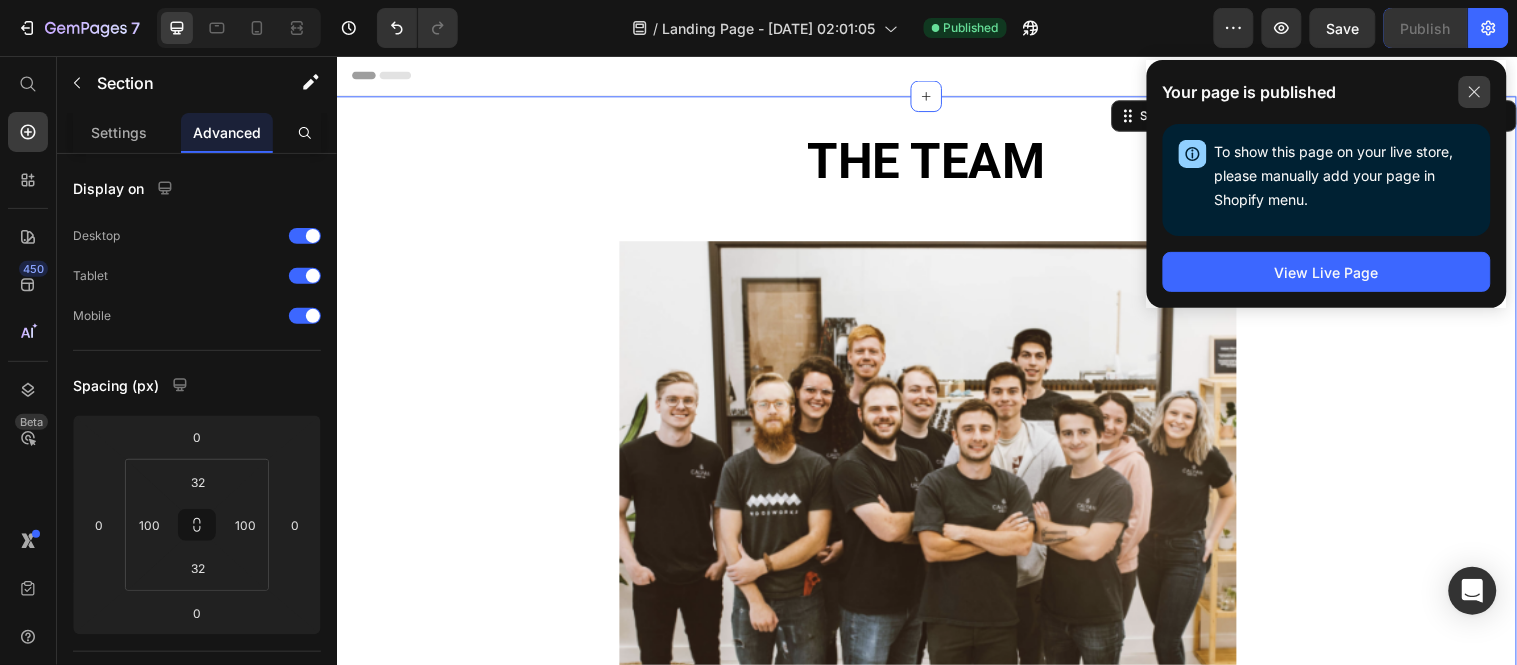 click 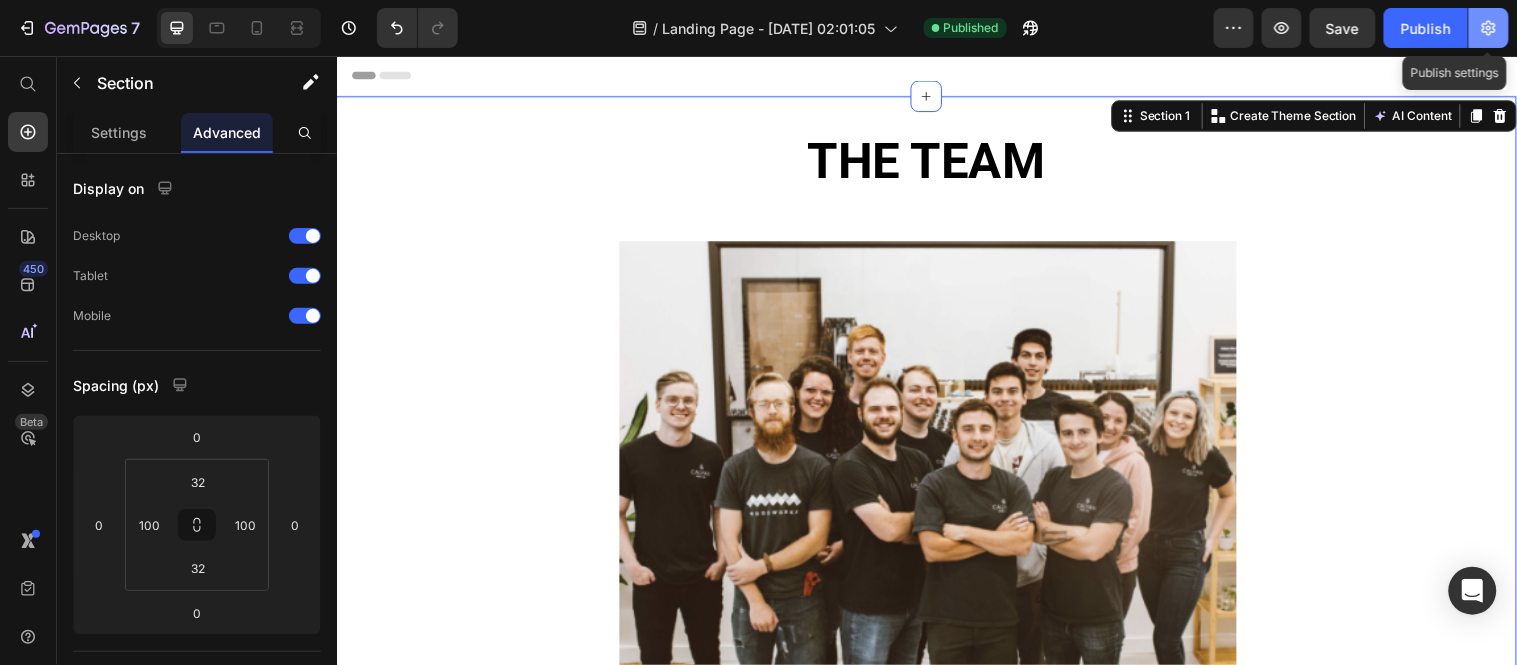 click 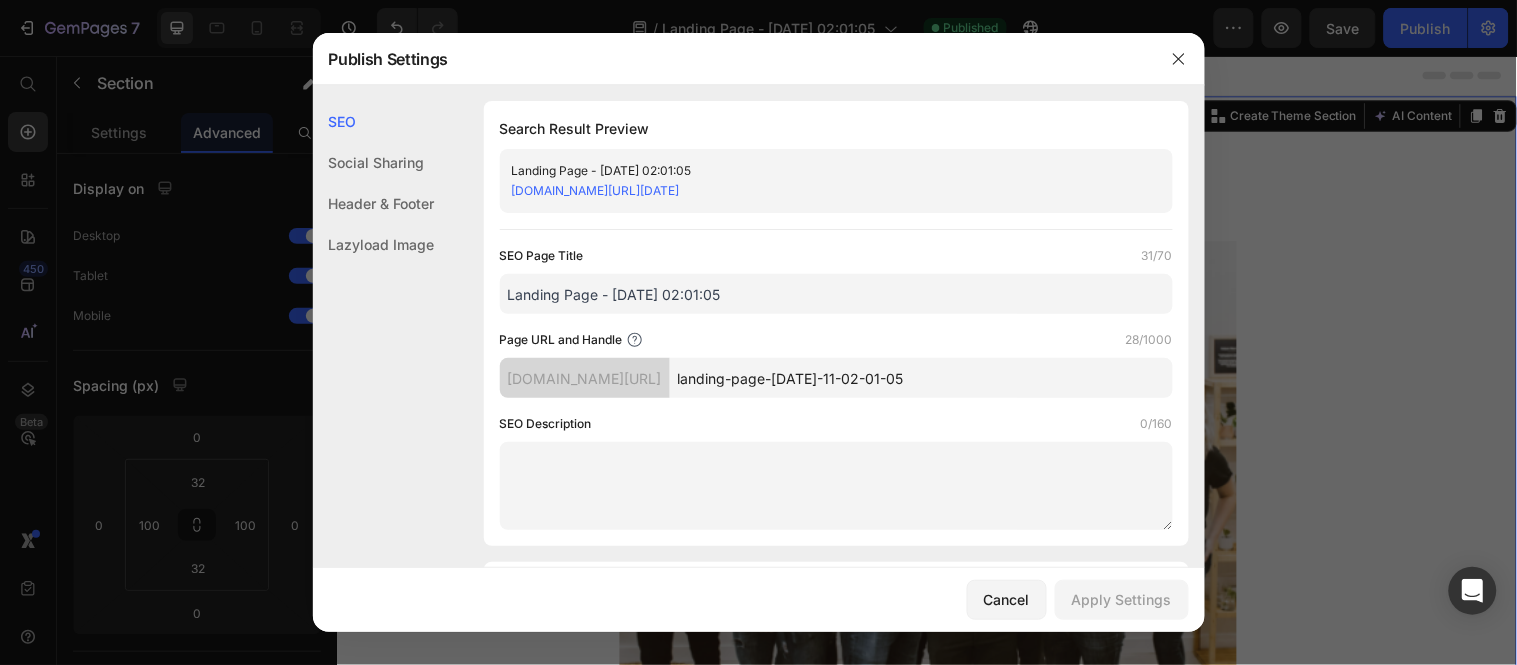 click on "Landing Page - [DATE] 02:01:05" at bounding box center (836, 294) 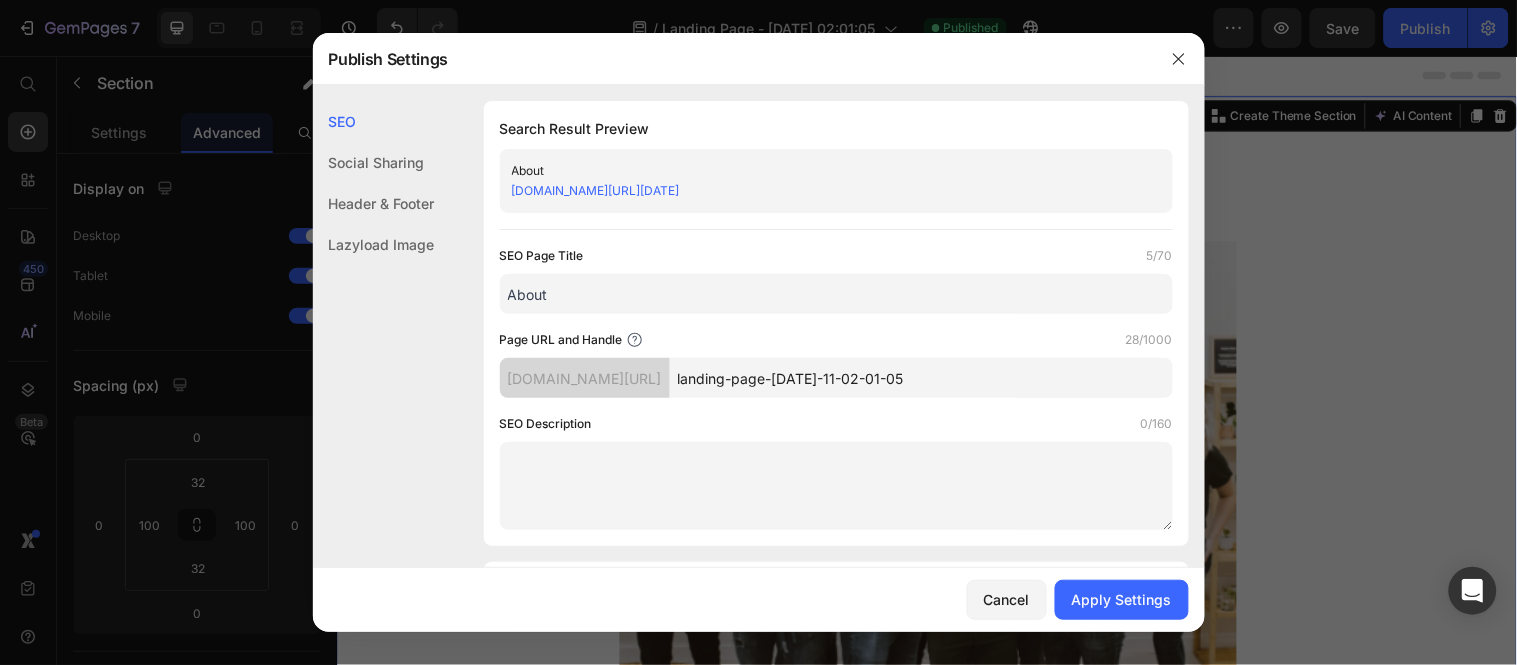type on "About" 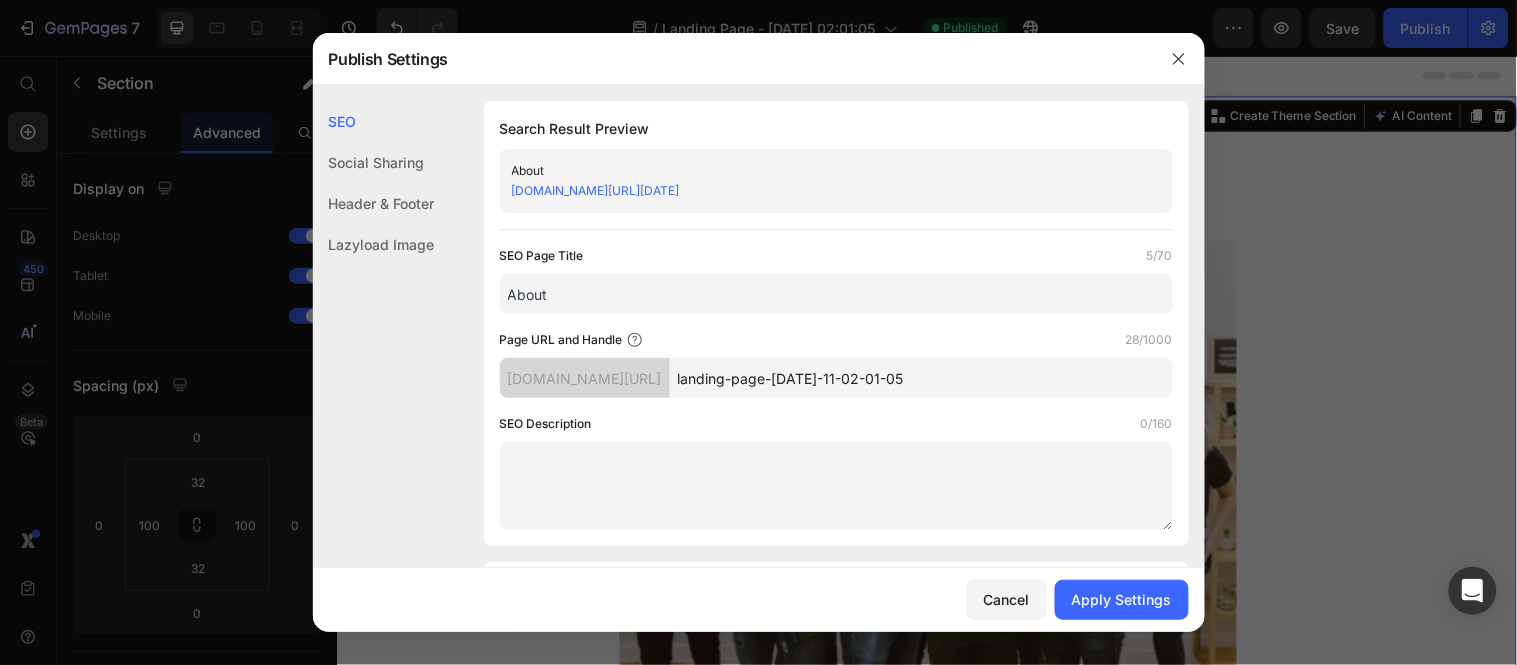 drag, startPoint x: 955, startPoint y: 384, endPoint x: 747, endPoint y: 383, distance: 208.00241 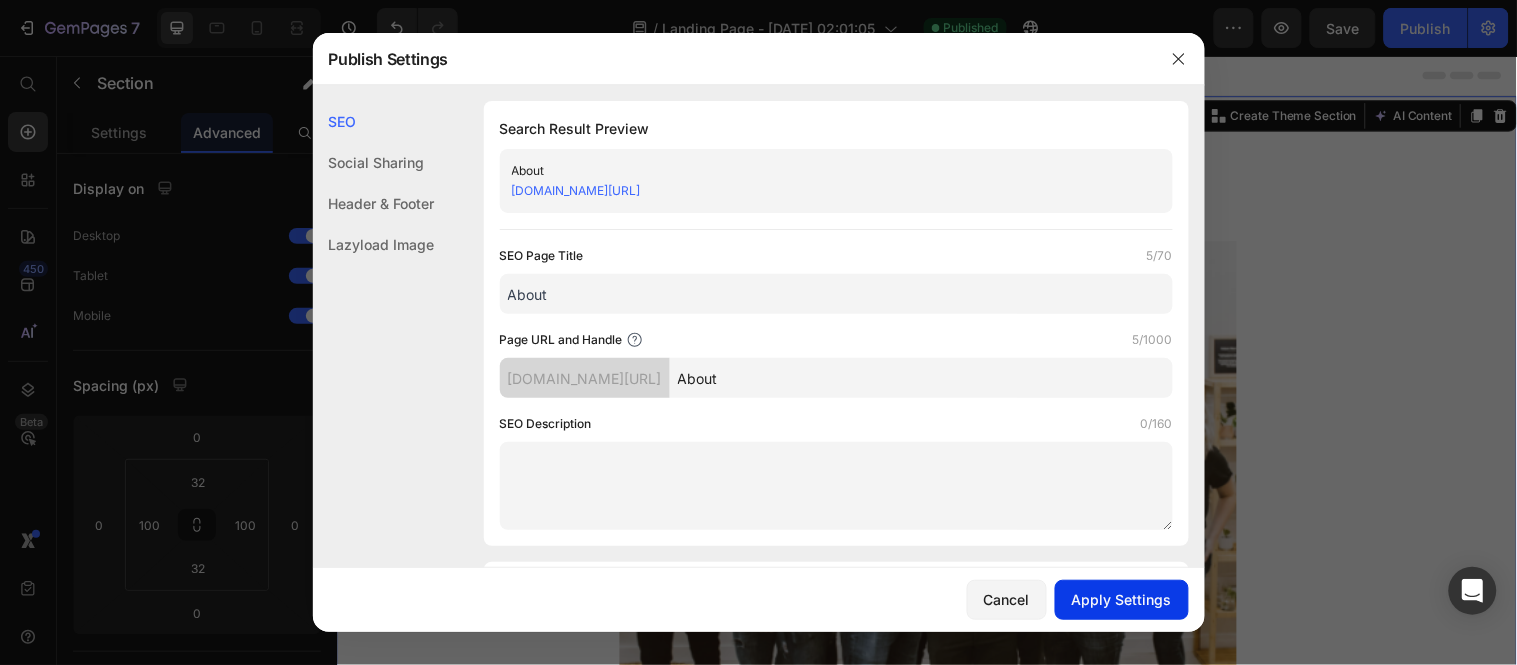type on "About" 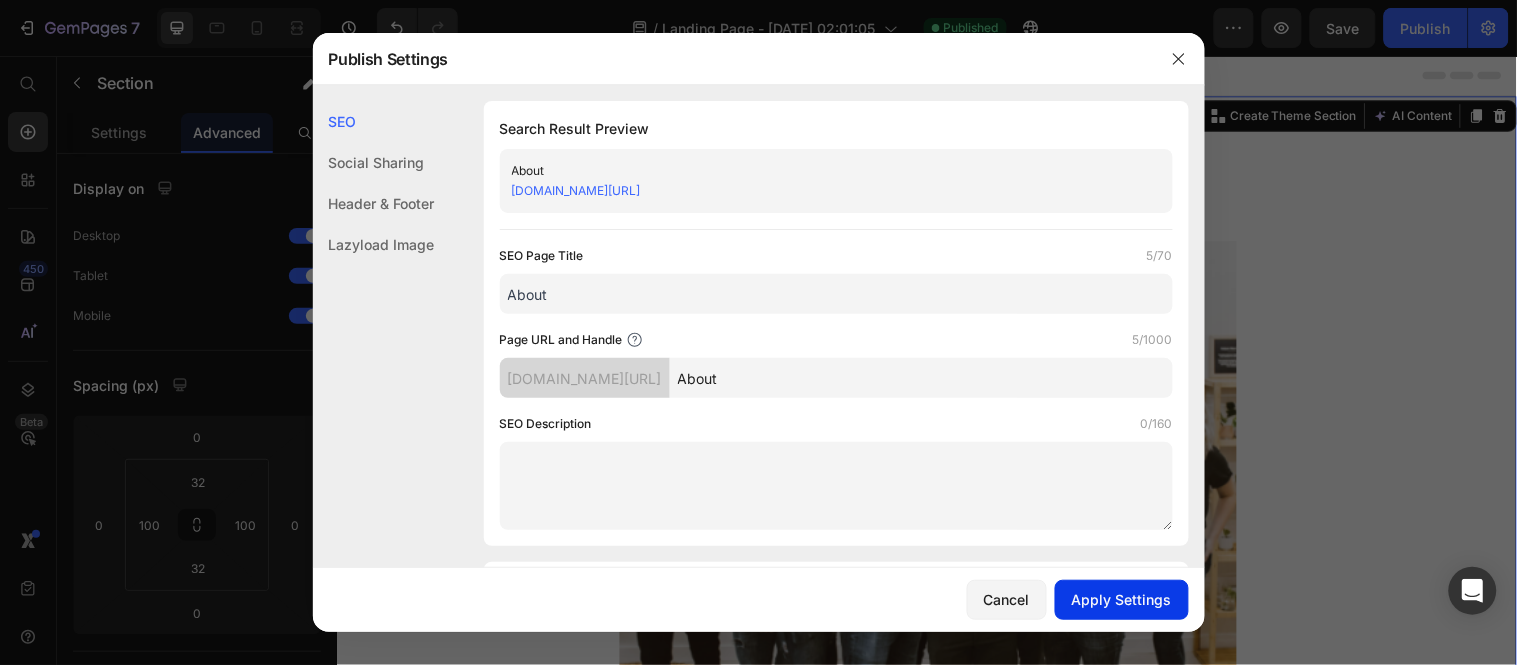 click on "Apply Settings" at bounding box center (1122, 599) 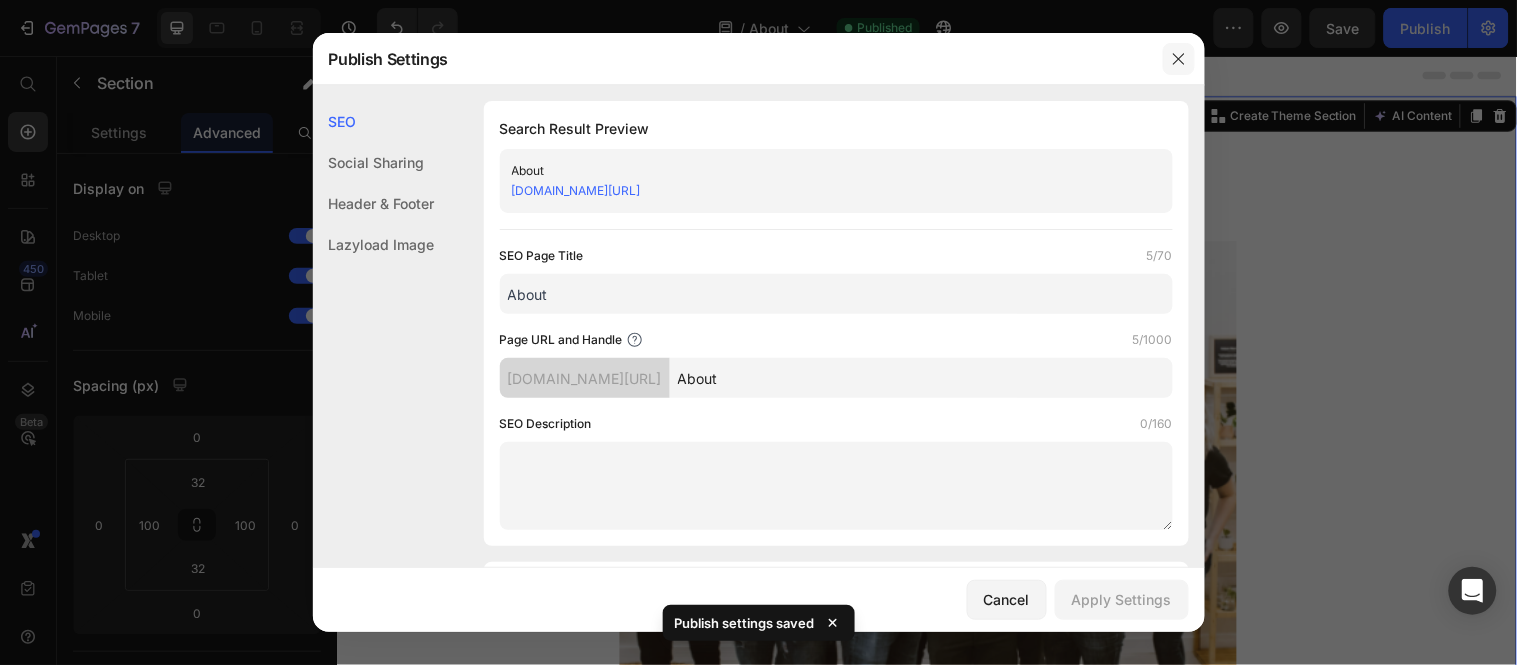 click 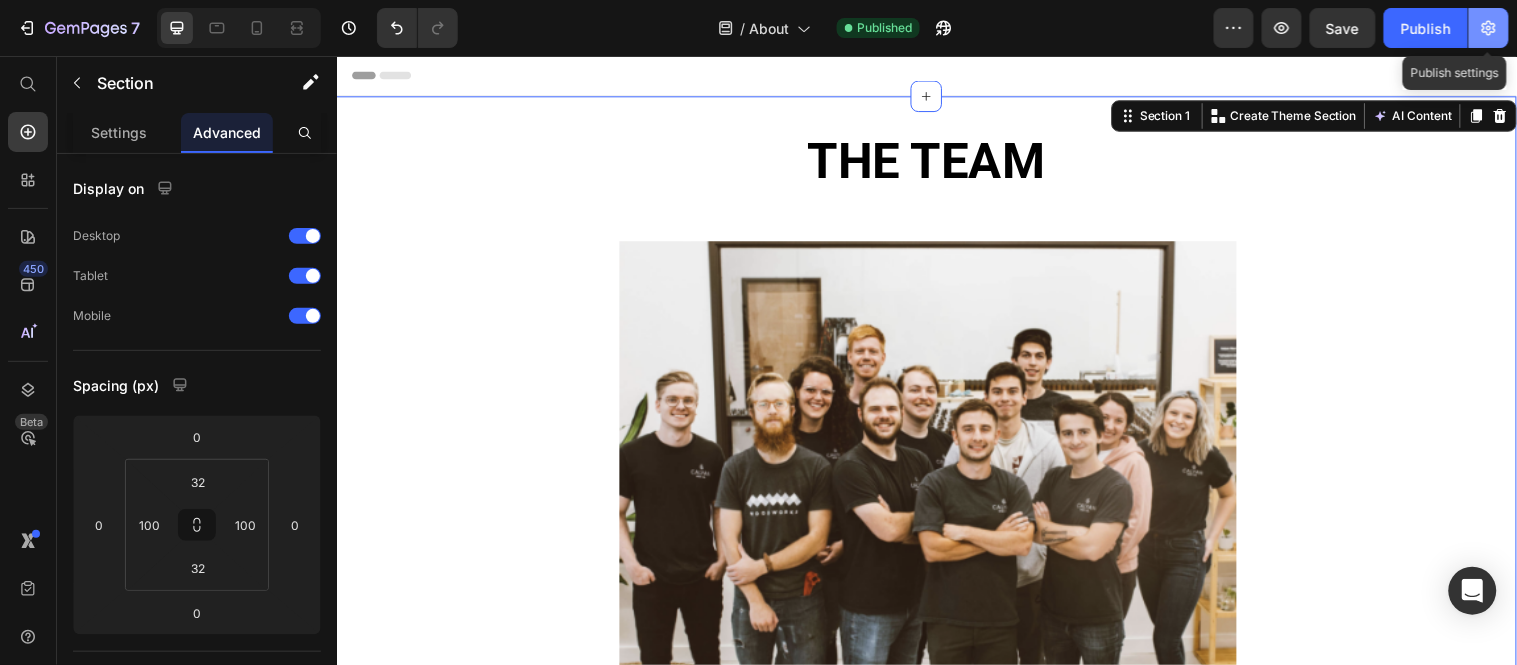click 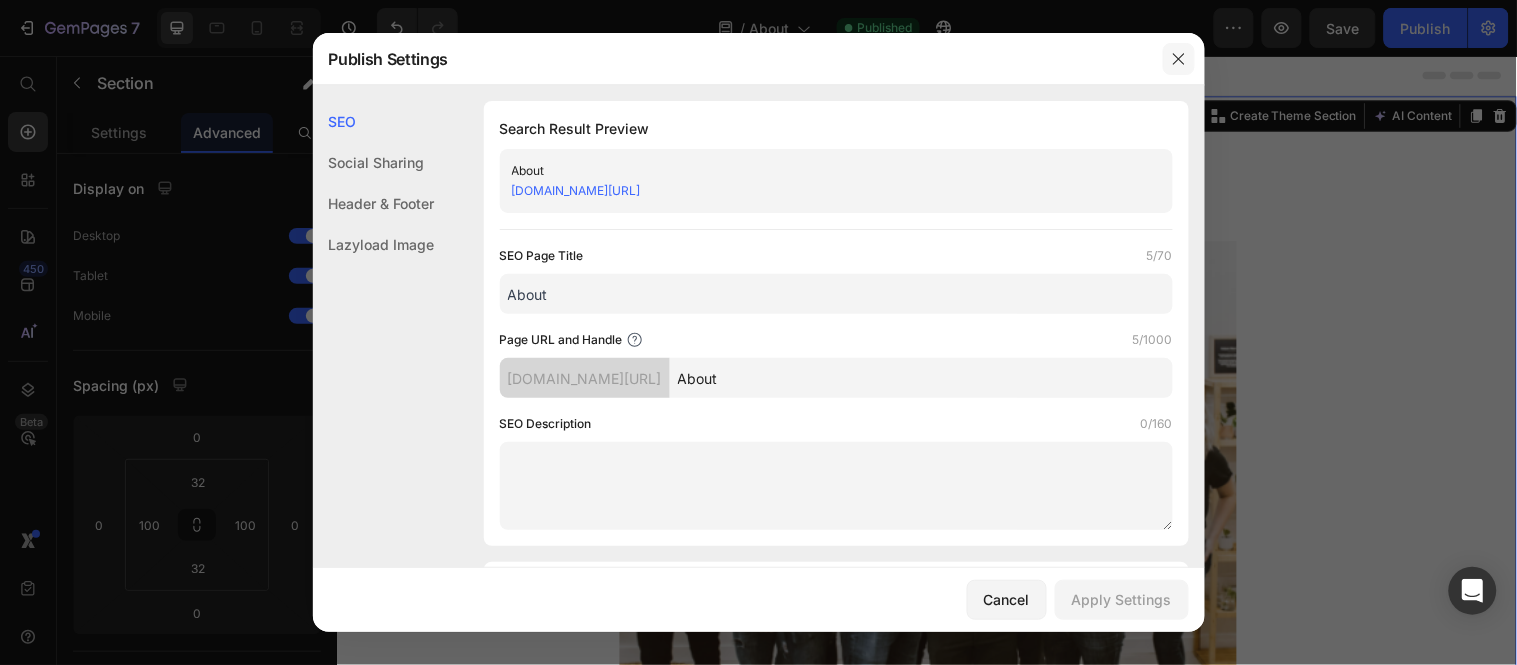 click 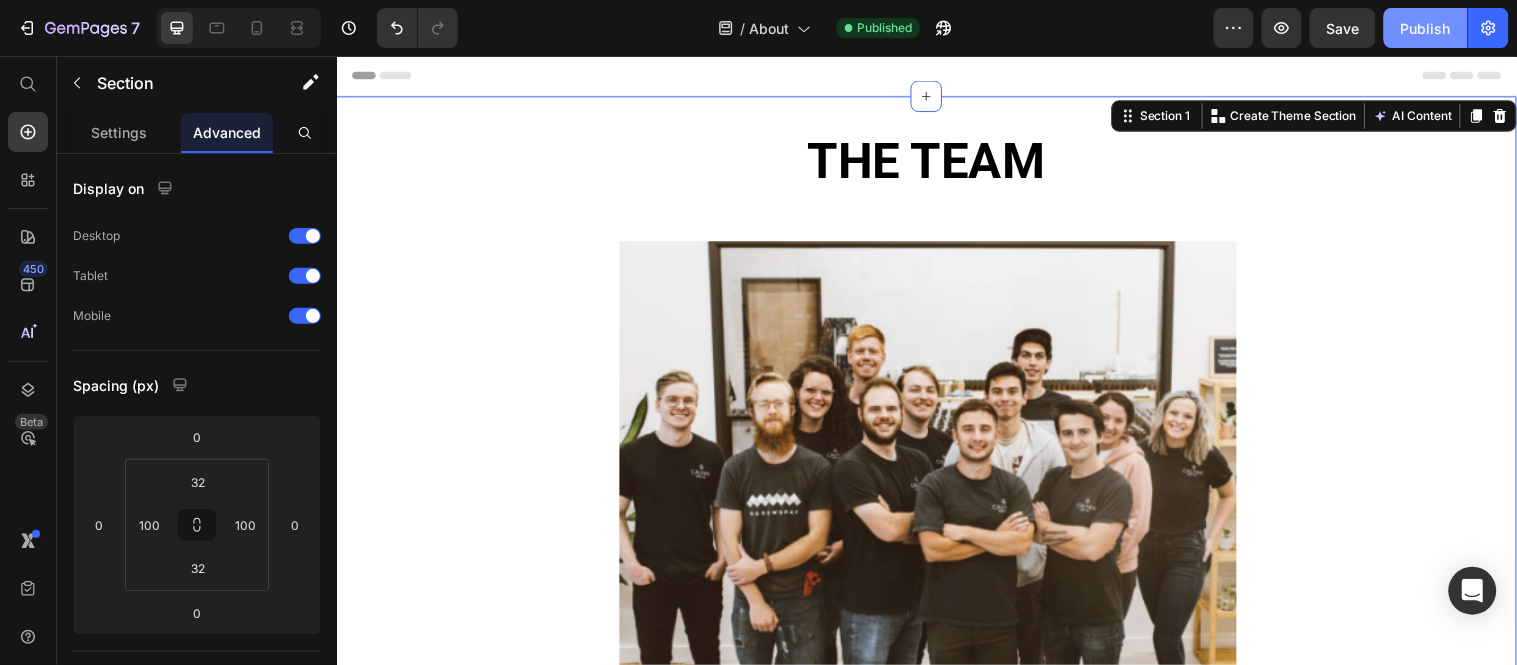 click on "Publish" at bounding box center [1426, 28] 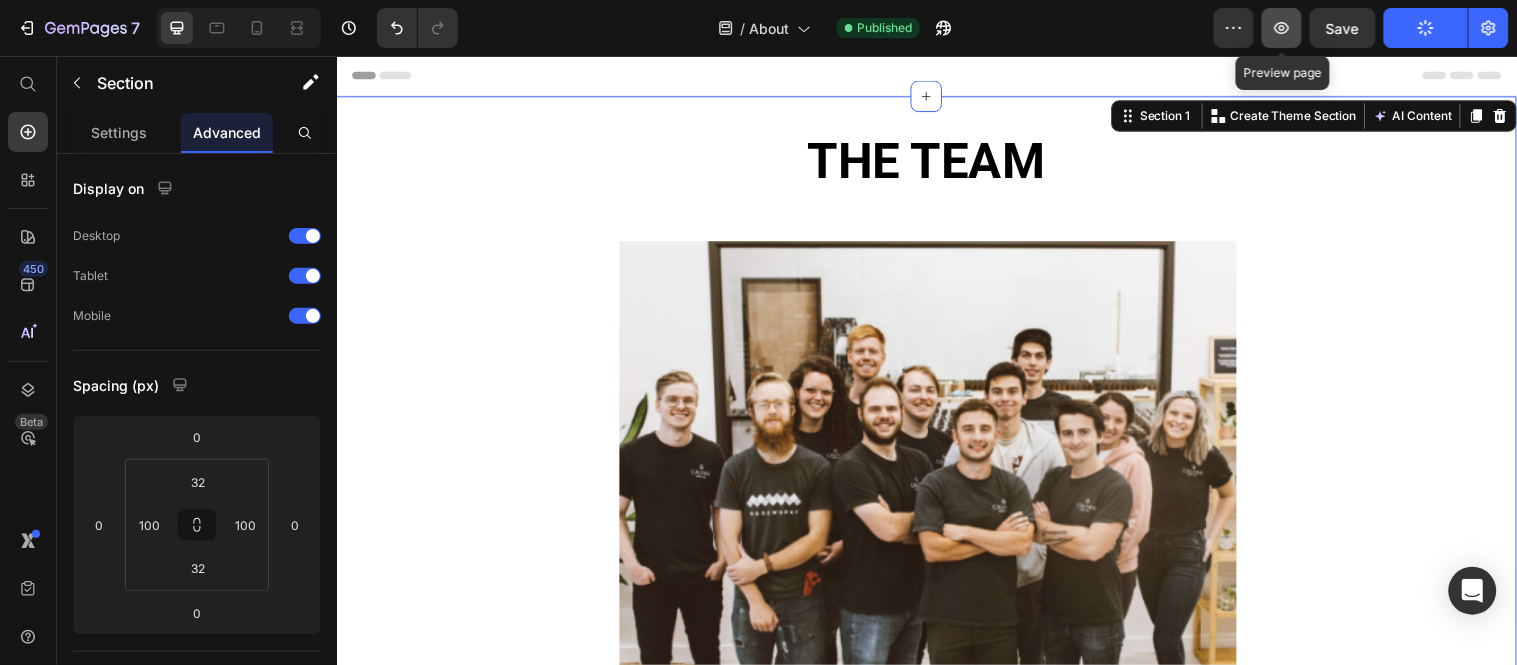 click 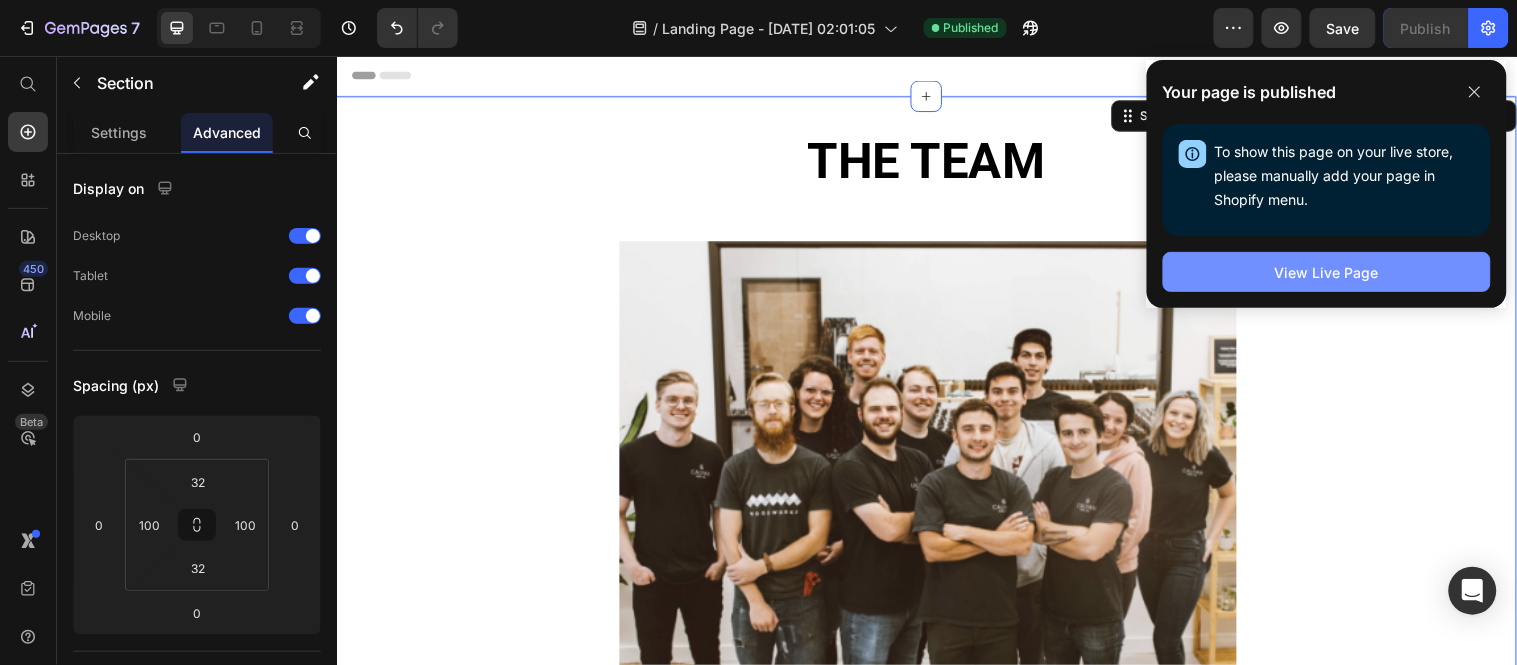 click on "View Live Page" at bounding box center (1327, 272) 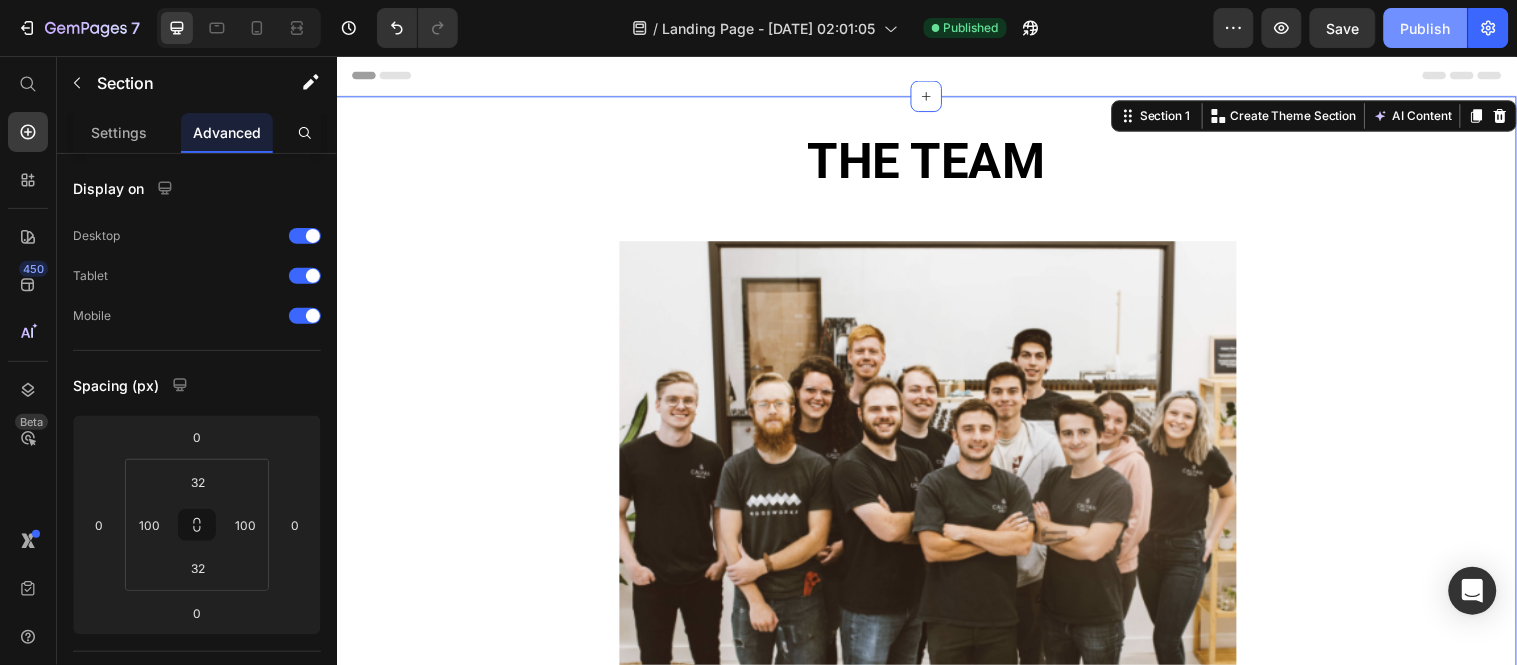 click on "Publish" 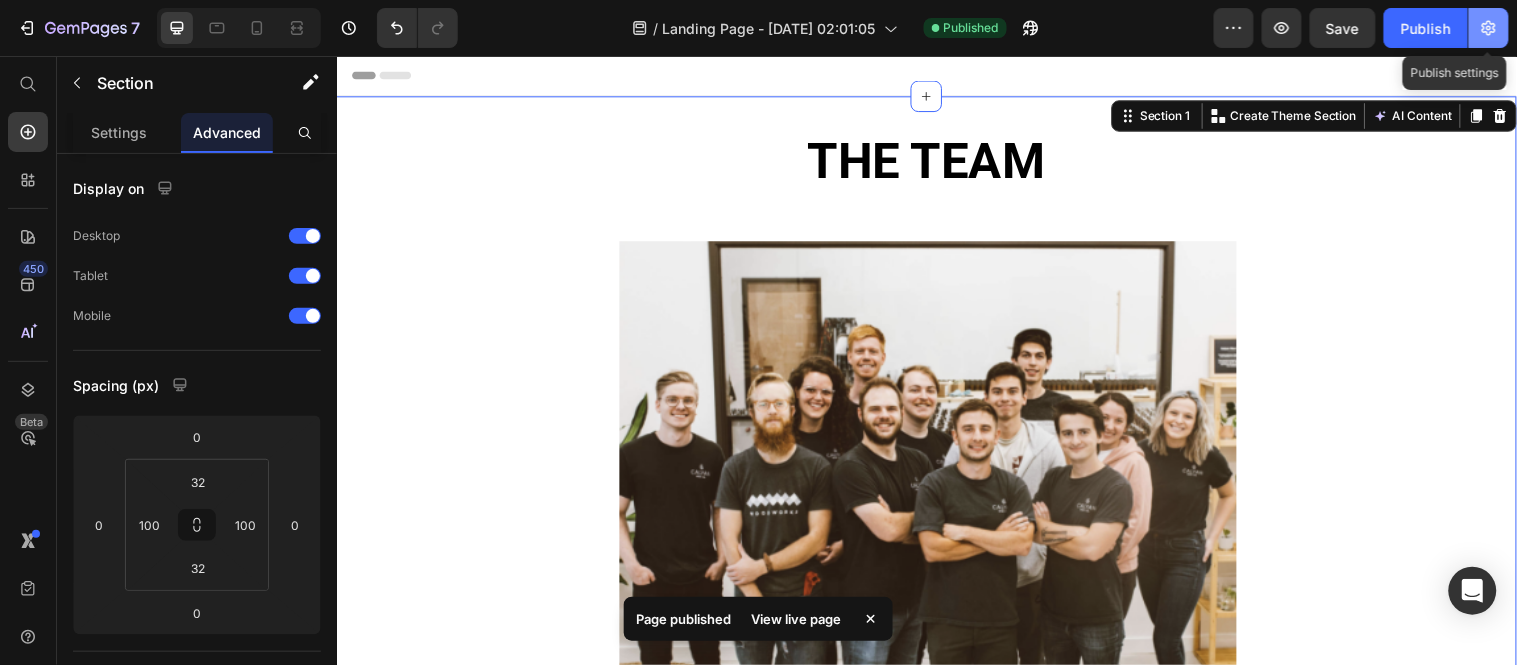 click 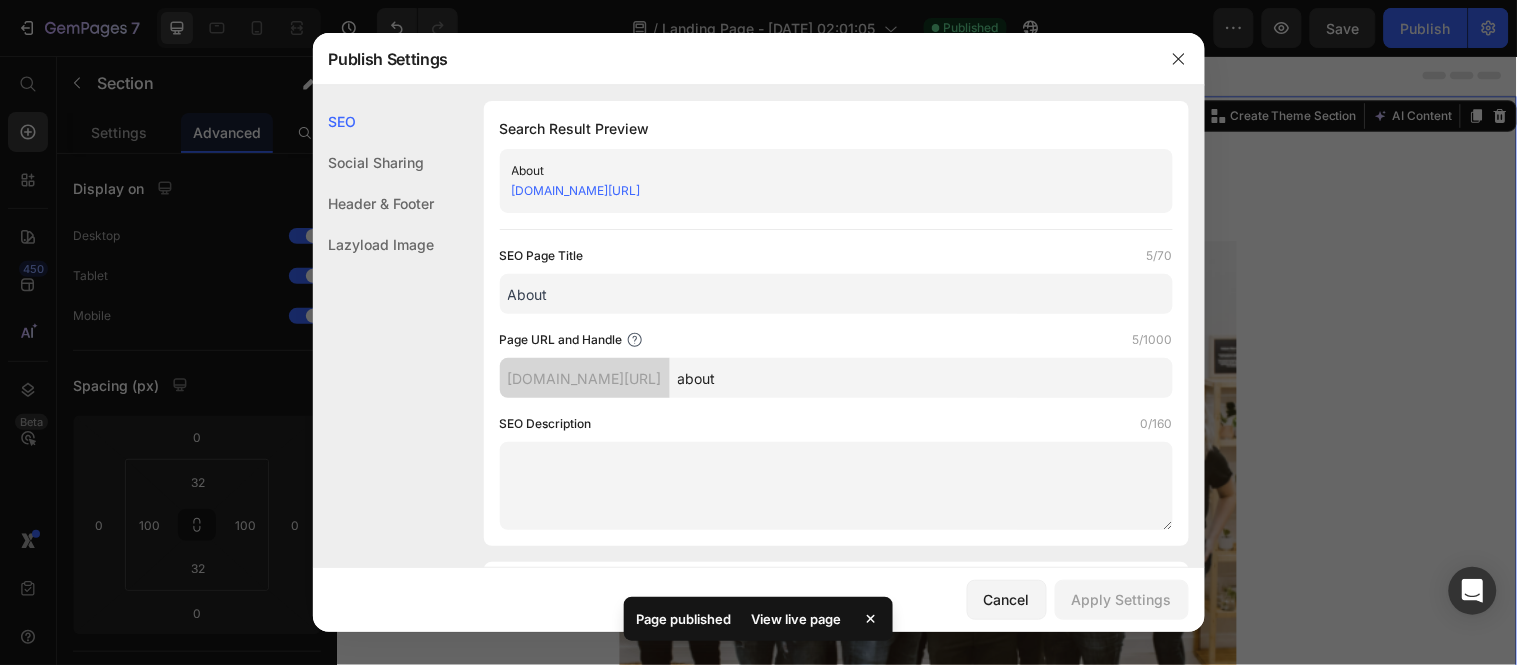 click on "about" at bounding box center [921, 378] 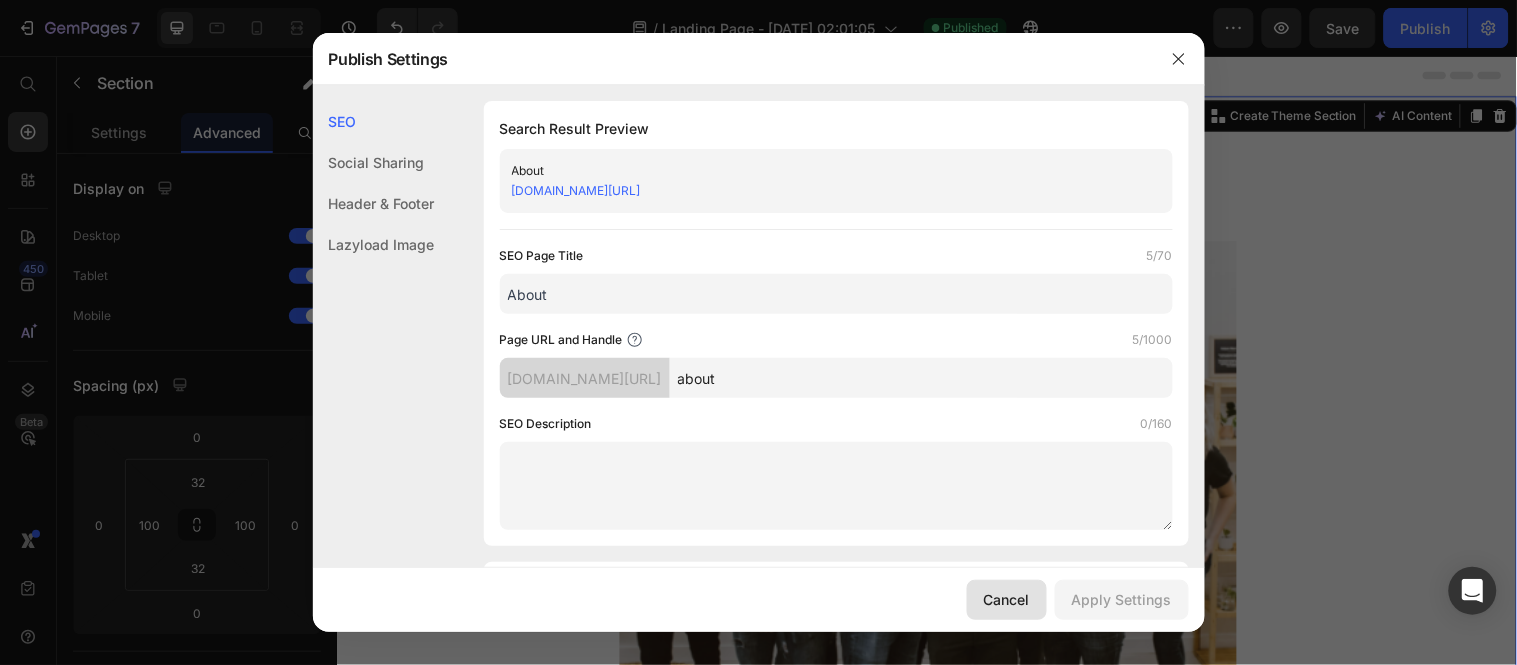 click on "Cancel" at bounding box center [1007, 599] 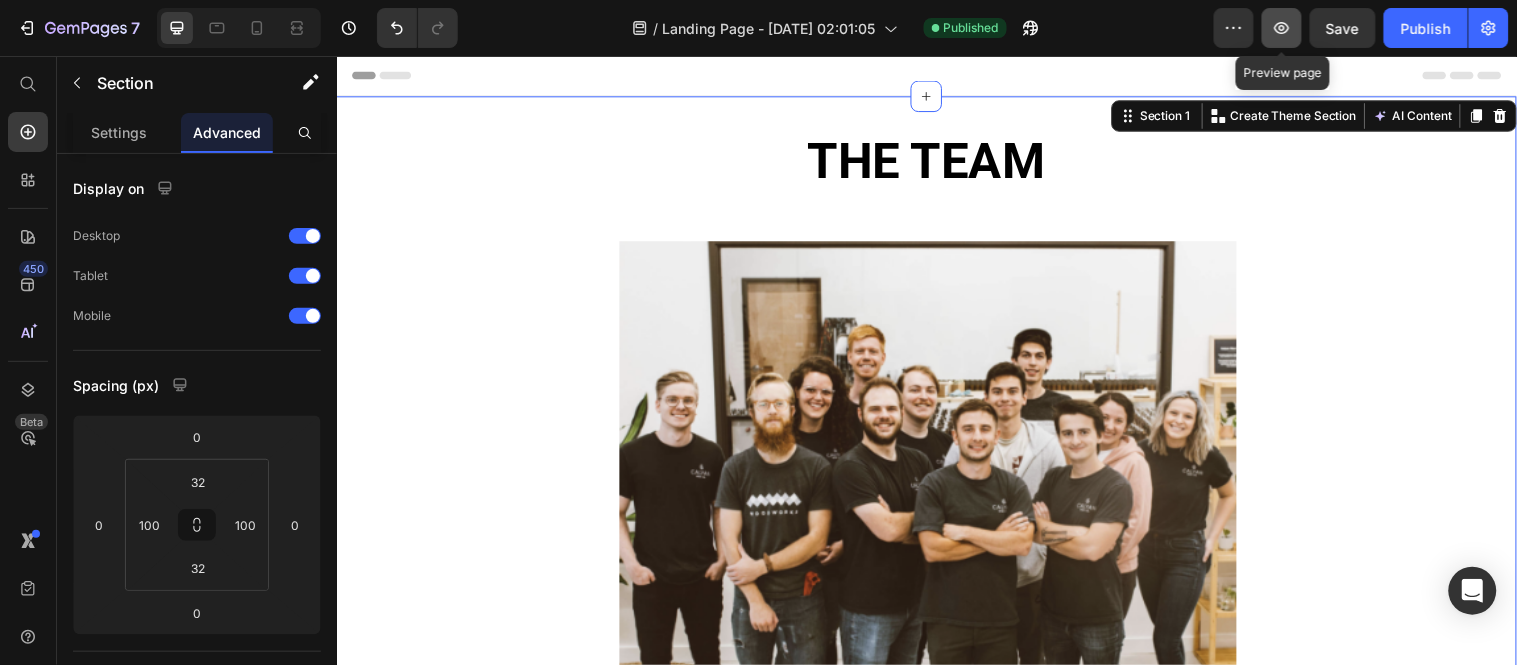click 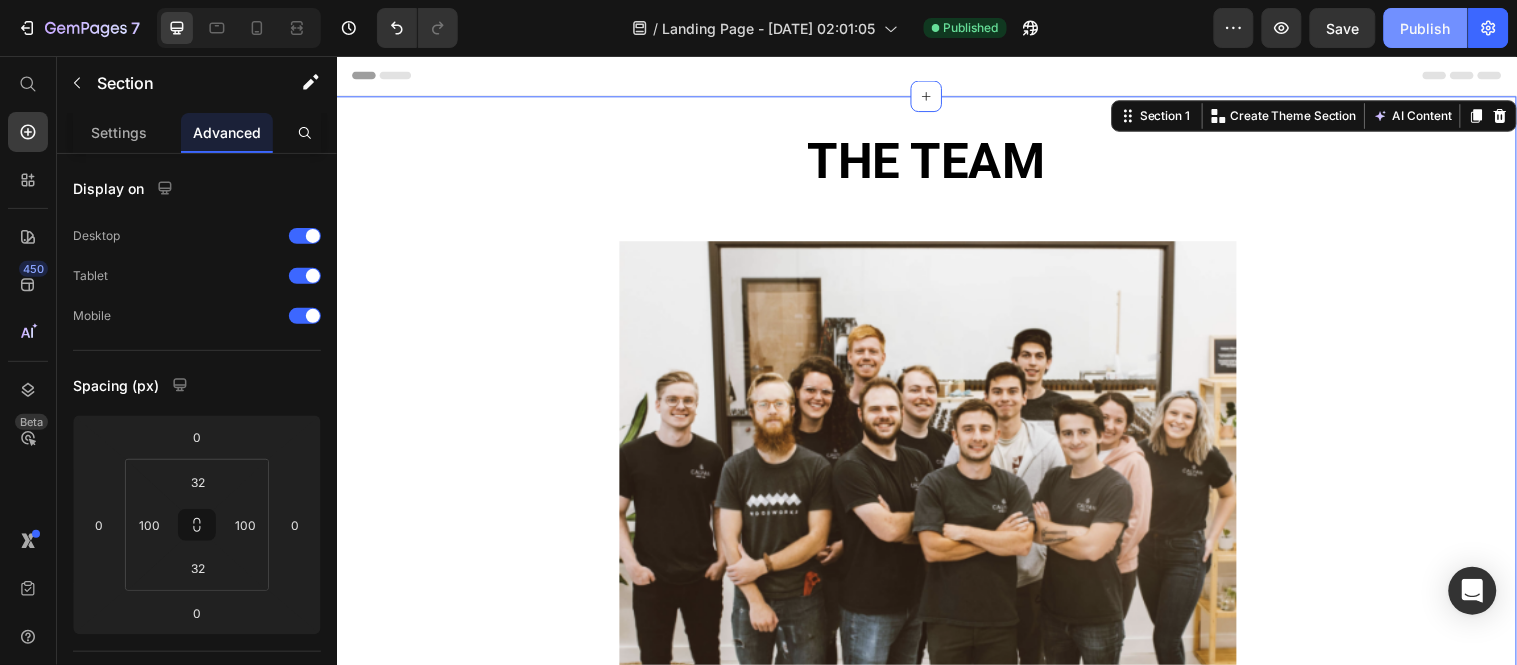 click on "Publish" 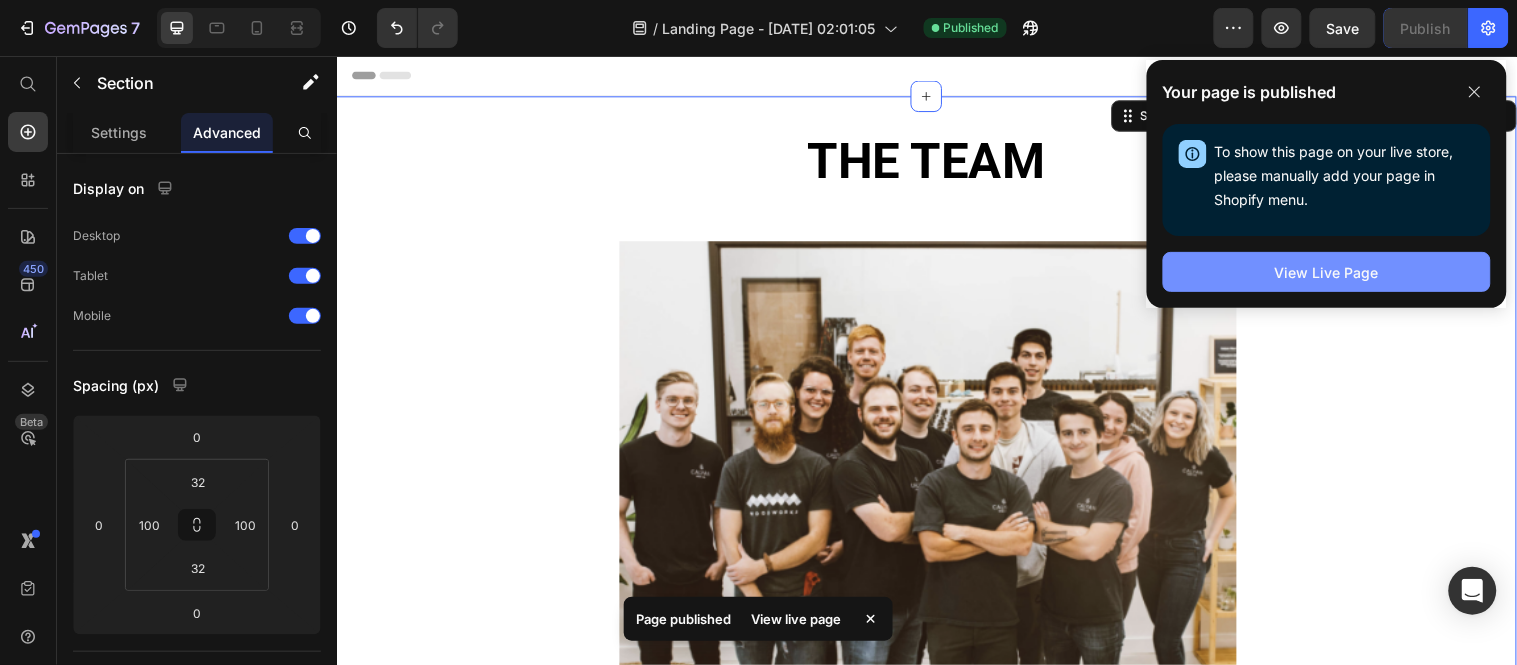 click on "View Live Page" at bounding box center [1327, 272] 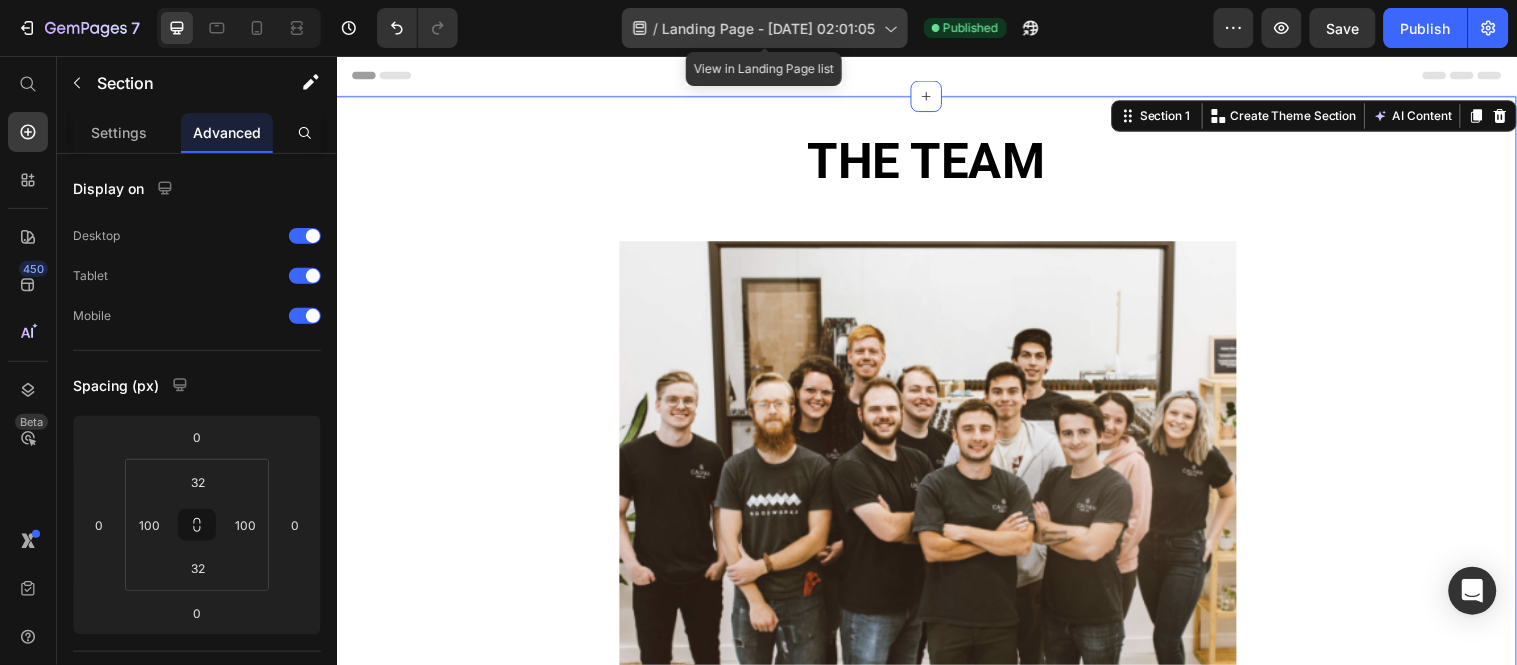 click on "/  Landing Page - Jul 11, 02:01:05" 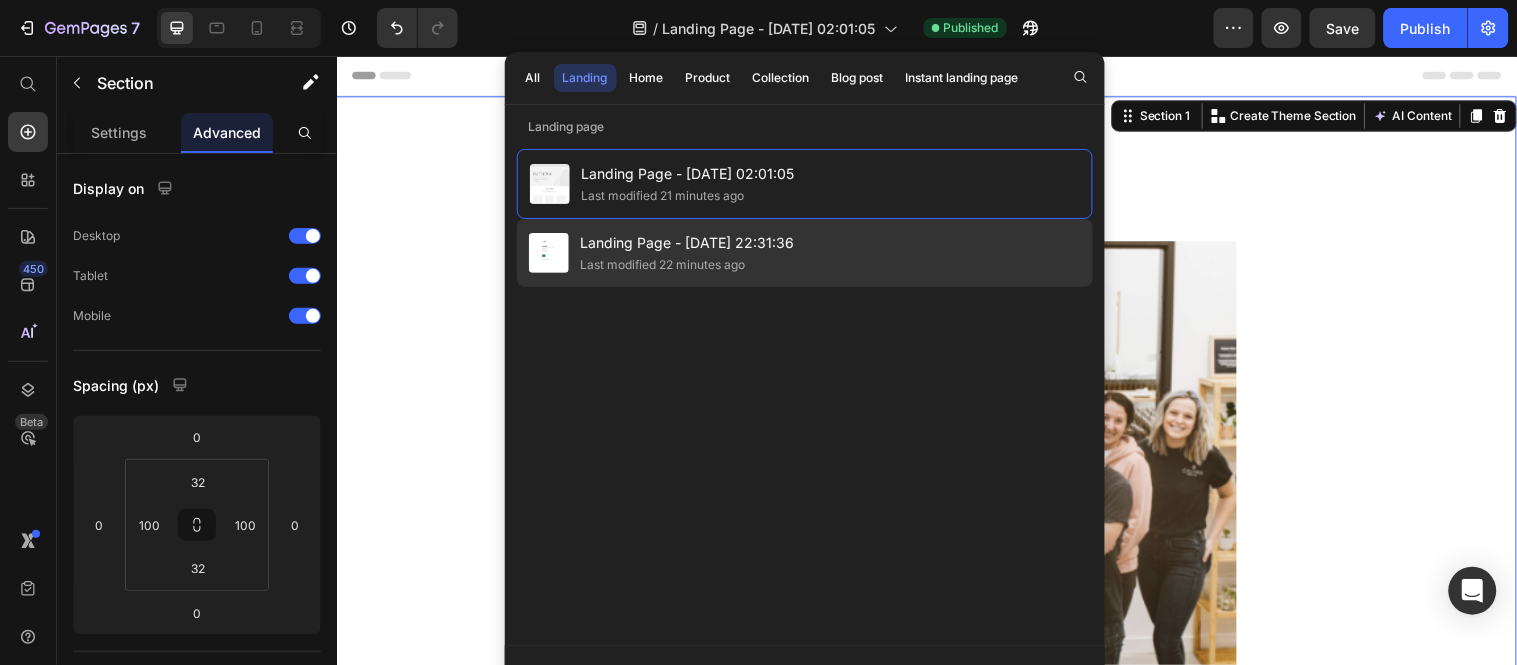 click on "Landing Page - [DATE] 22:31:36" at bounding box center [688, 243] 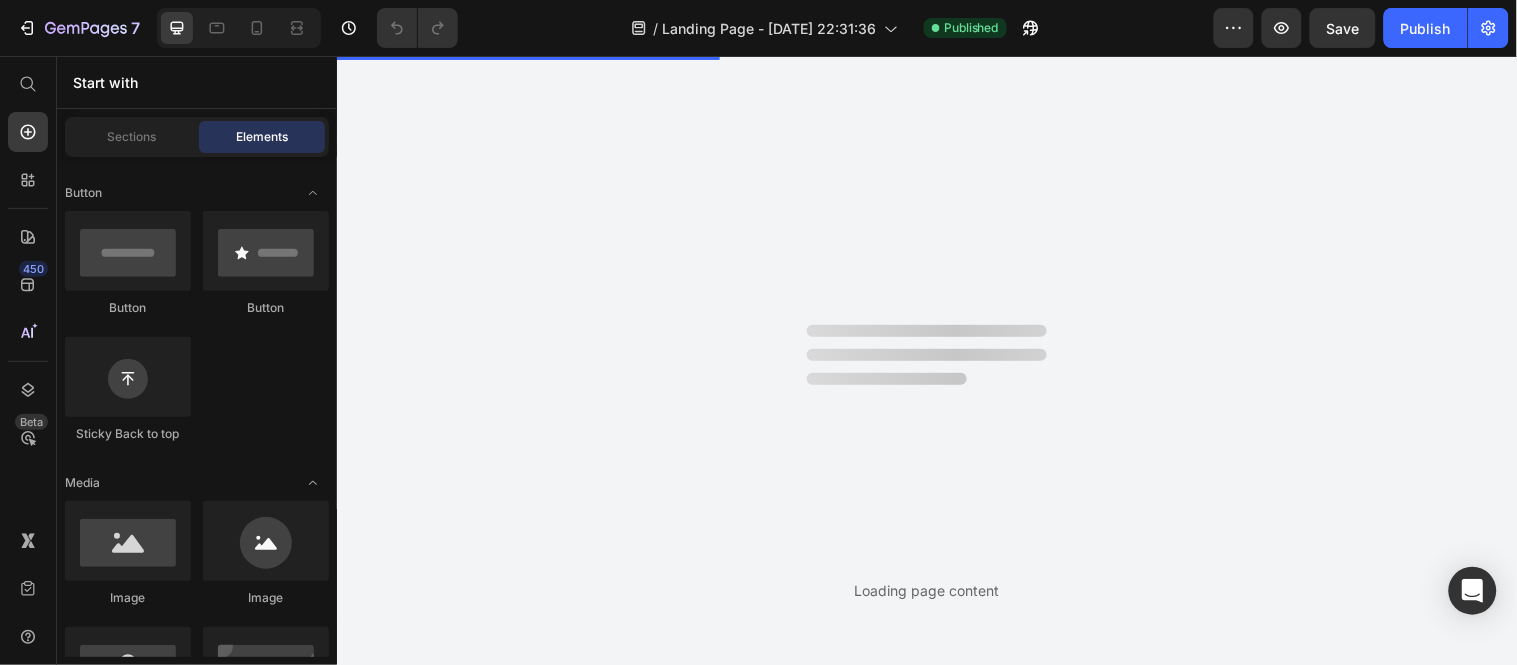 scroll, scrollTop: 0, scrollLeft: 0, axis: both 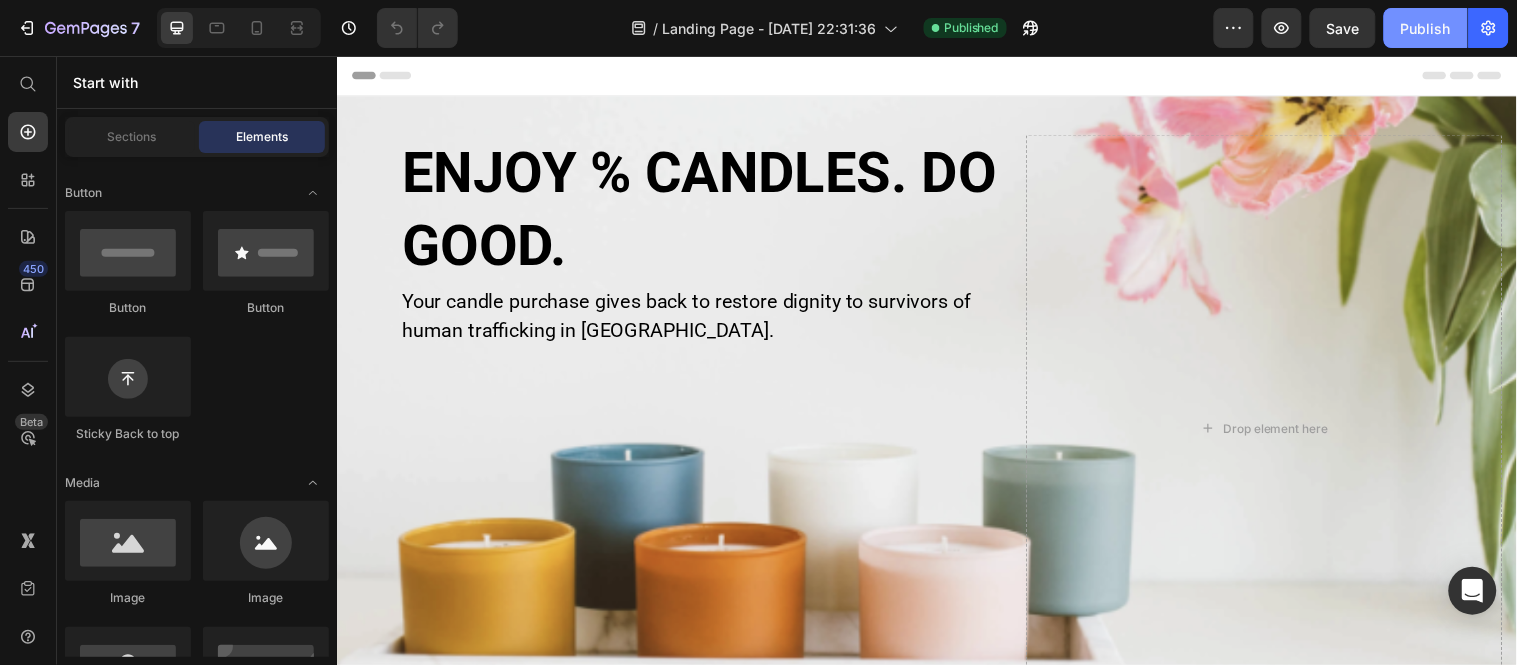 click on "Publish" at bounding box center [1426, 28] 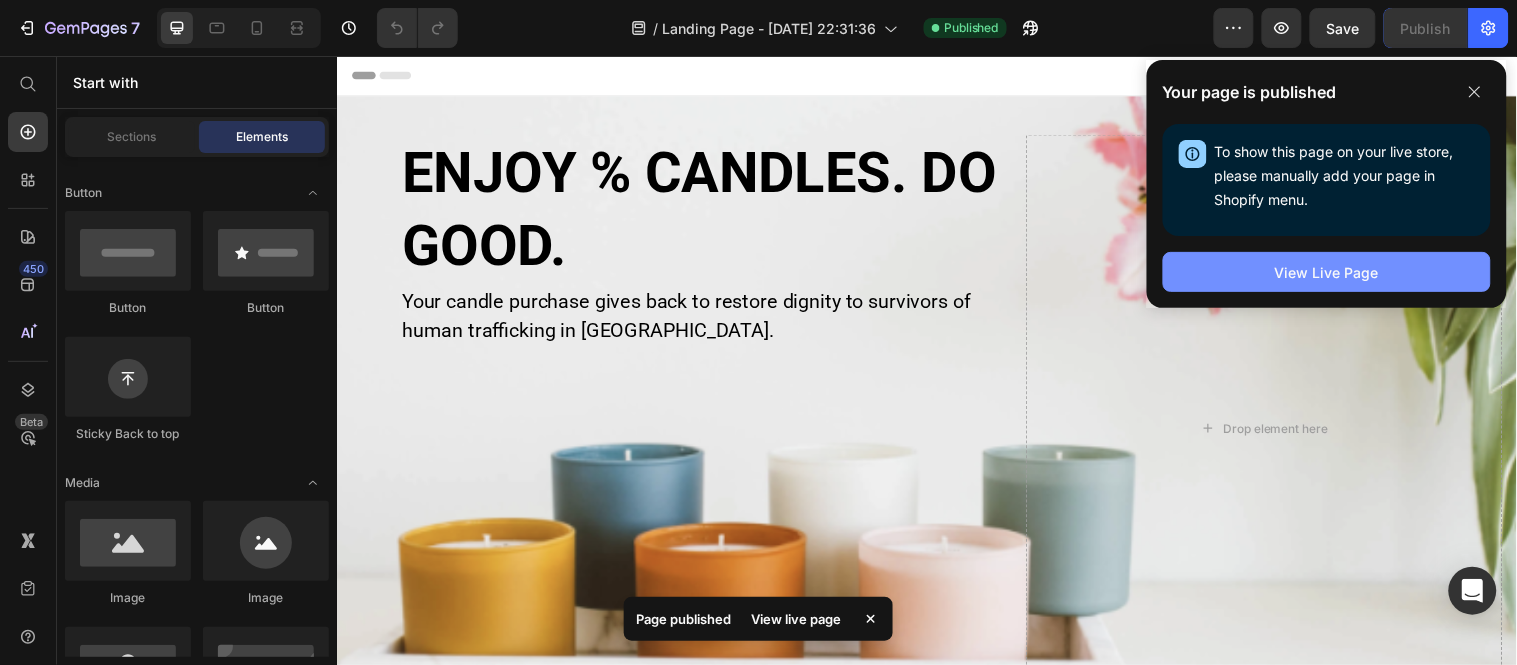 click on "View Live Page" at bounding box center [1327, 272] 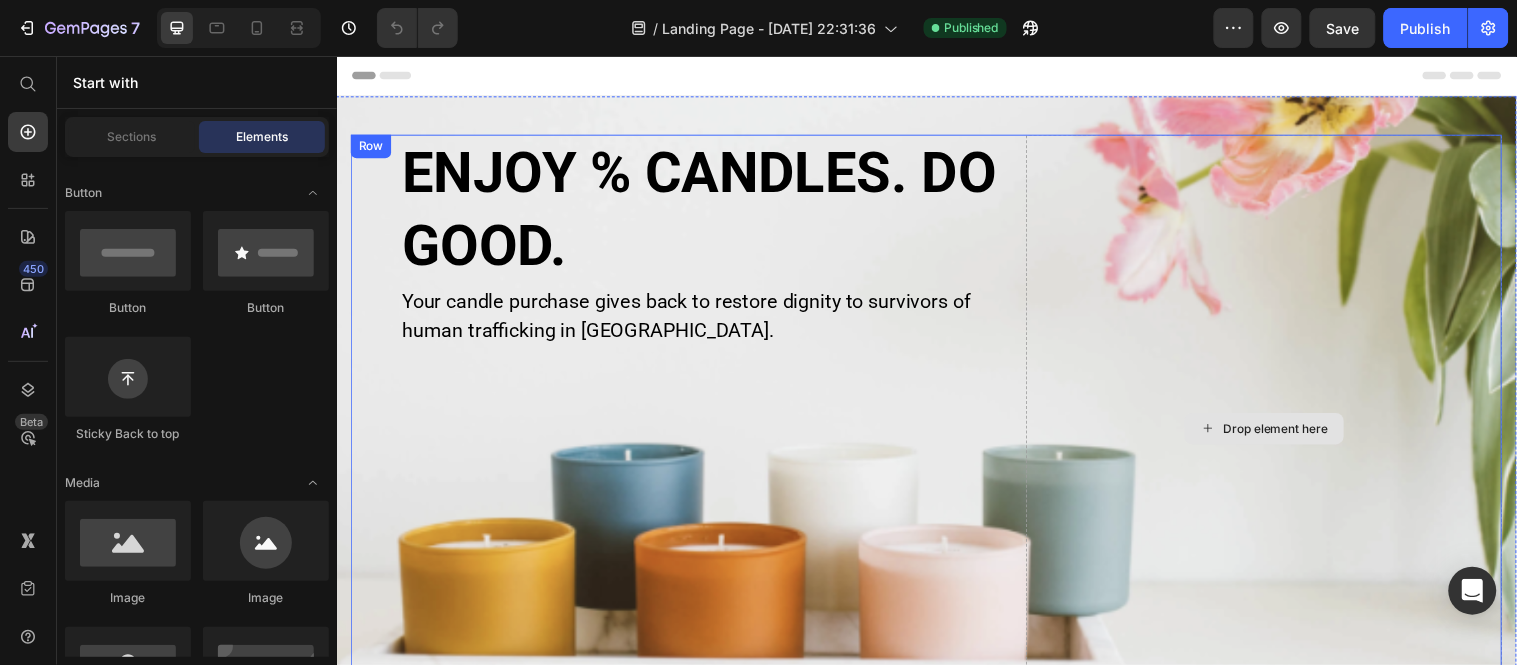 click on "Drop element here" at bounding box center [1279, 433] 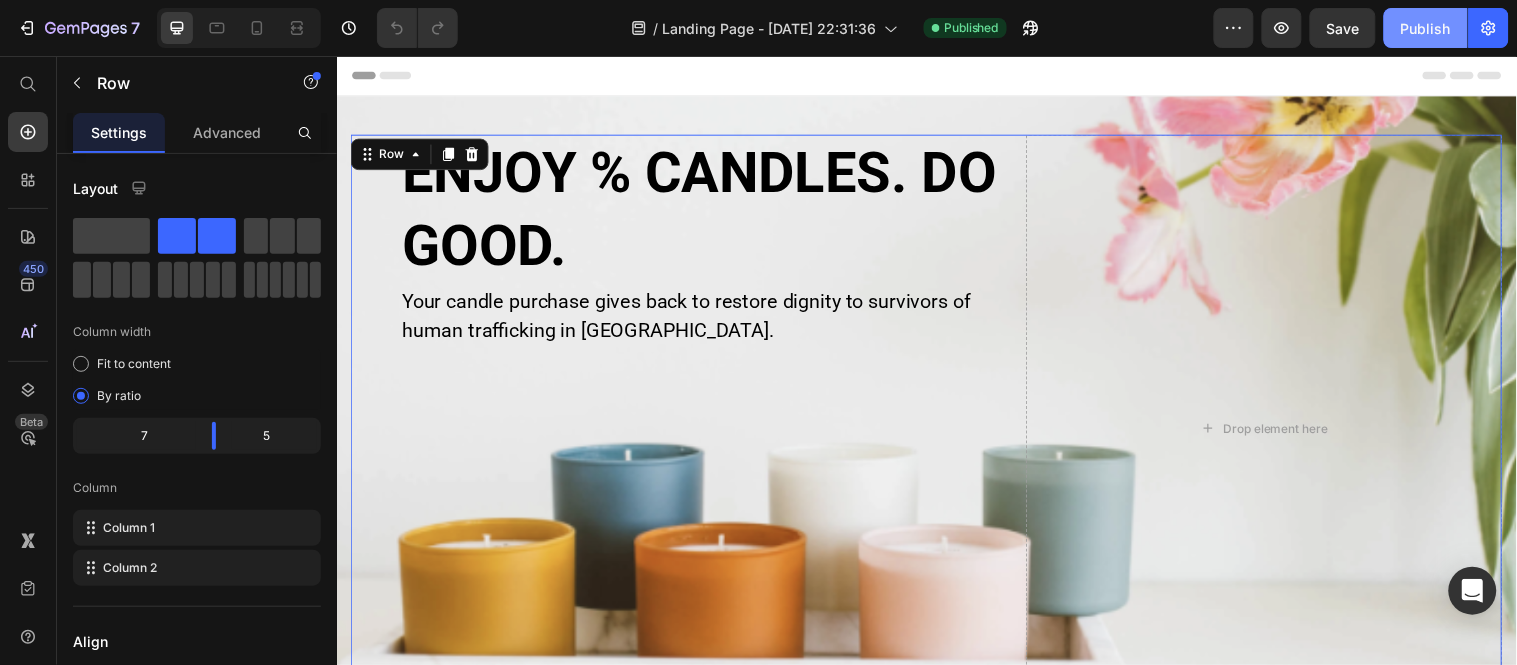 click on "Publish" at bounding box center (1426, 28) 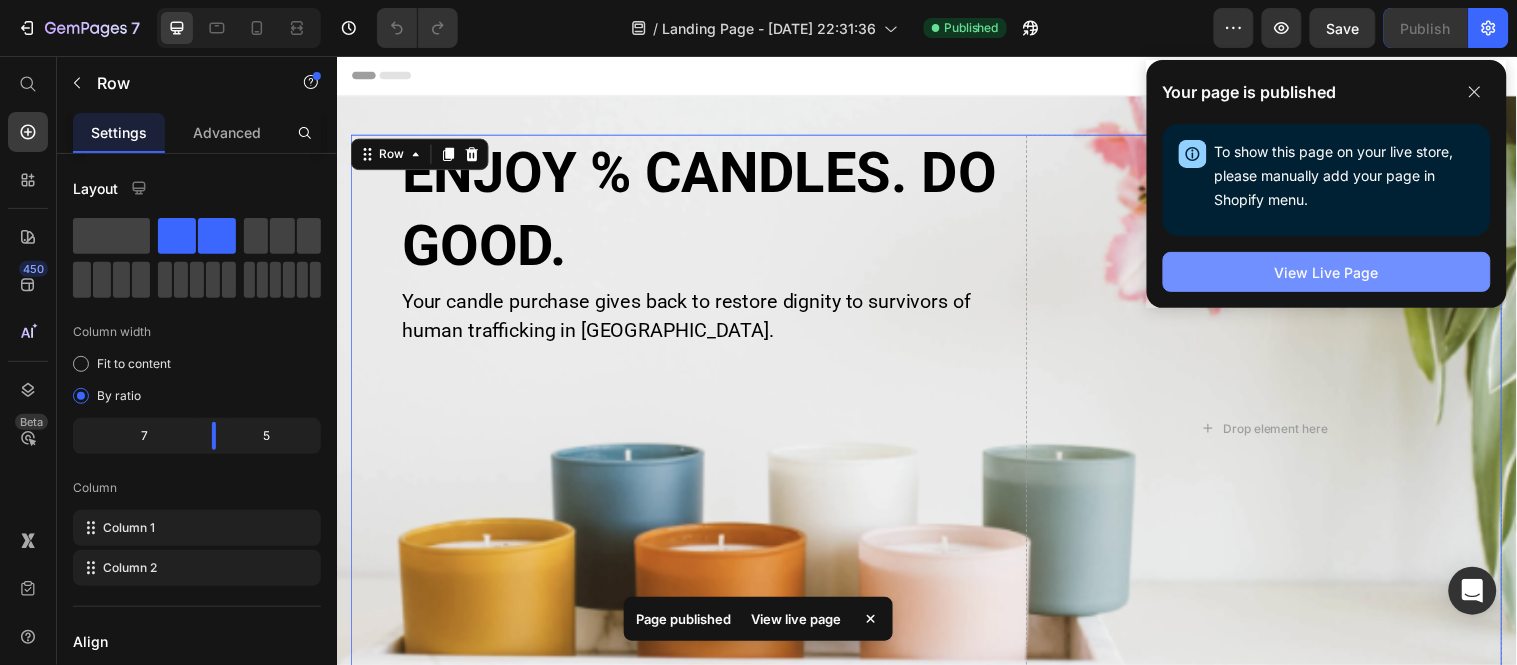 click on "View Live Page" at bounding box center [1327, 272] 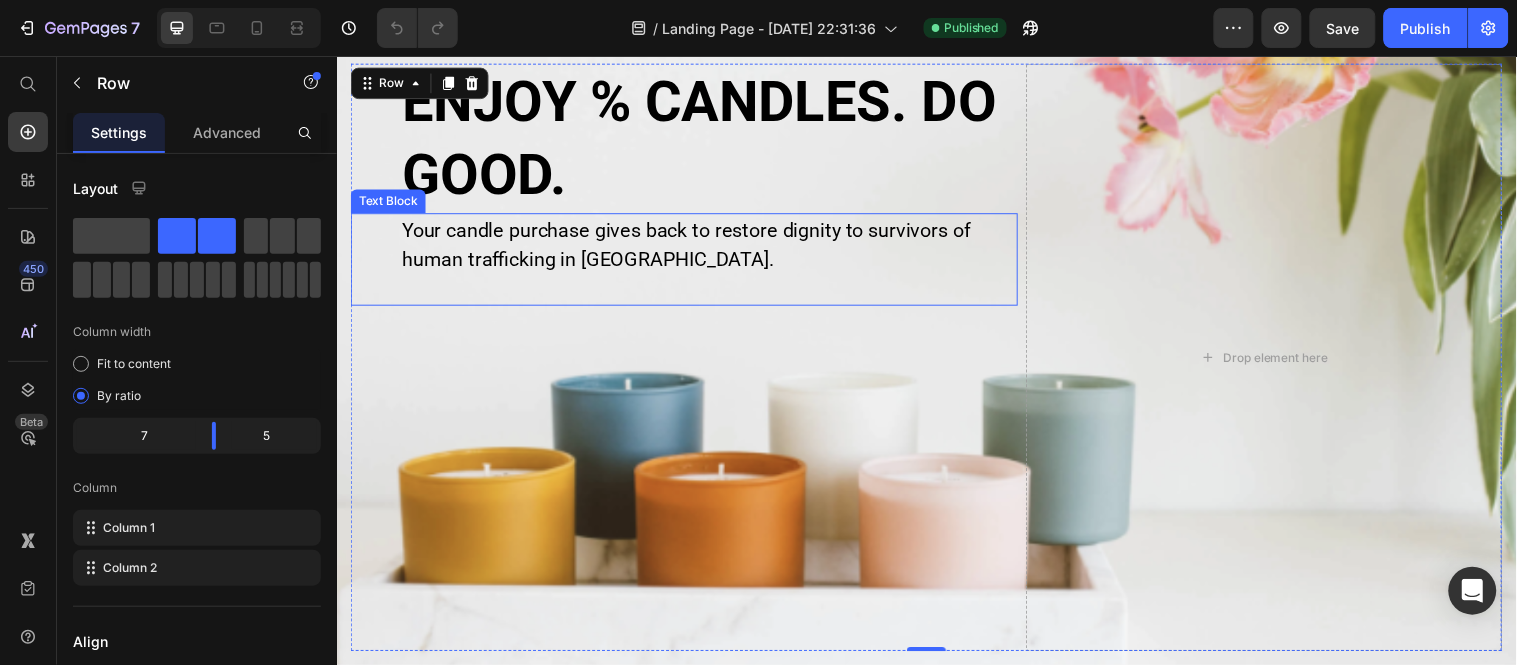 scroll, scrollTop: 111, scrollLeft: 0, axis: vertical 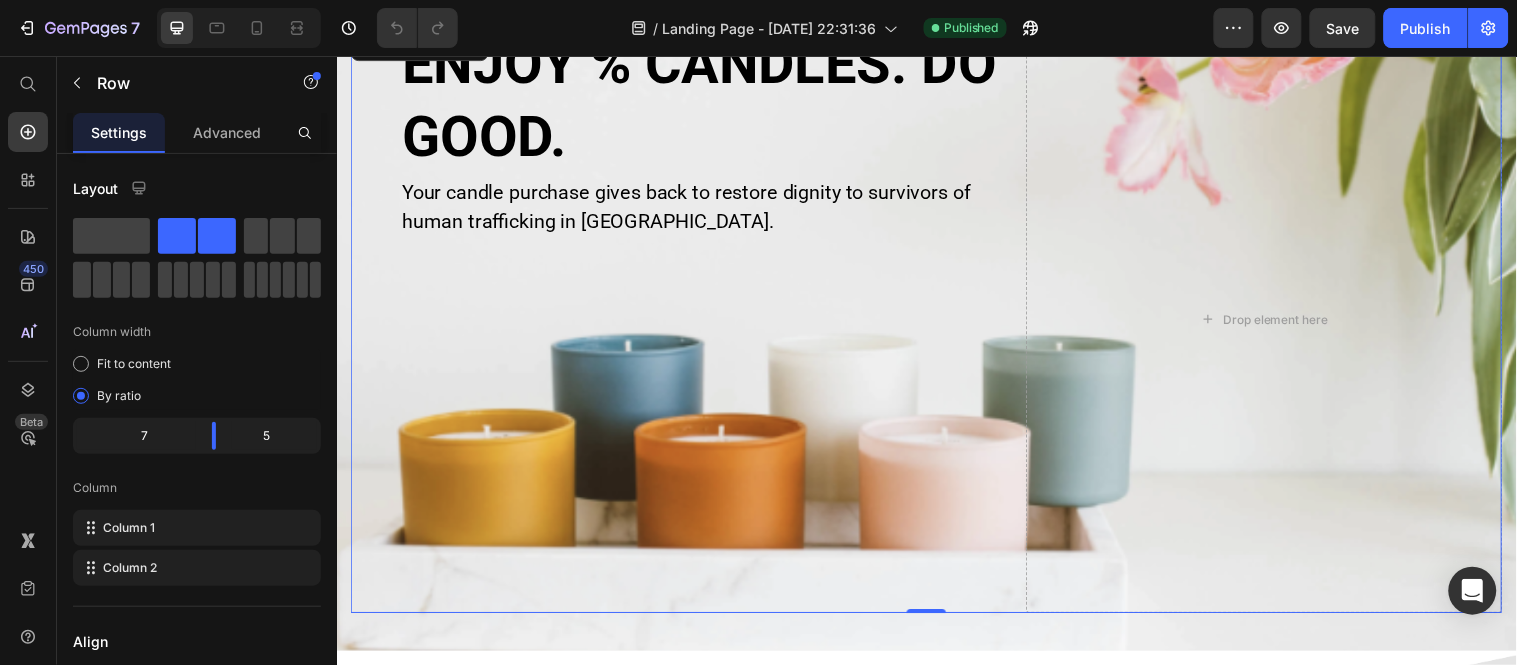 click on "ENJOY % CANDLES. DO GOOD. Heading Your candle purchase gives back to restore dignity to survivors of human trafficking in America.   Text Block" at bounding box center (690, 322) 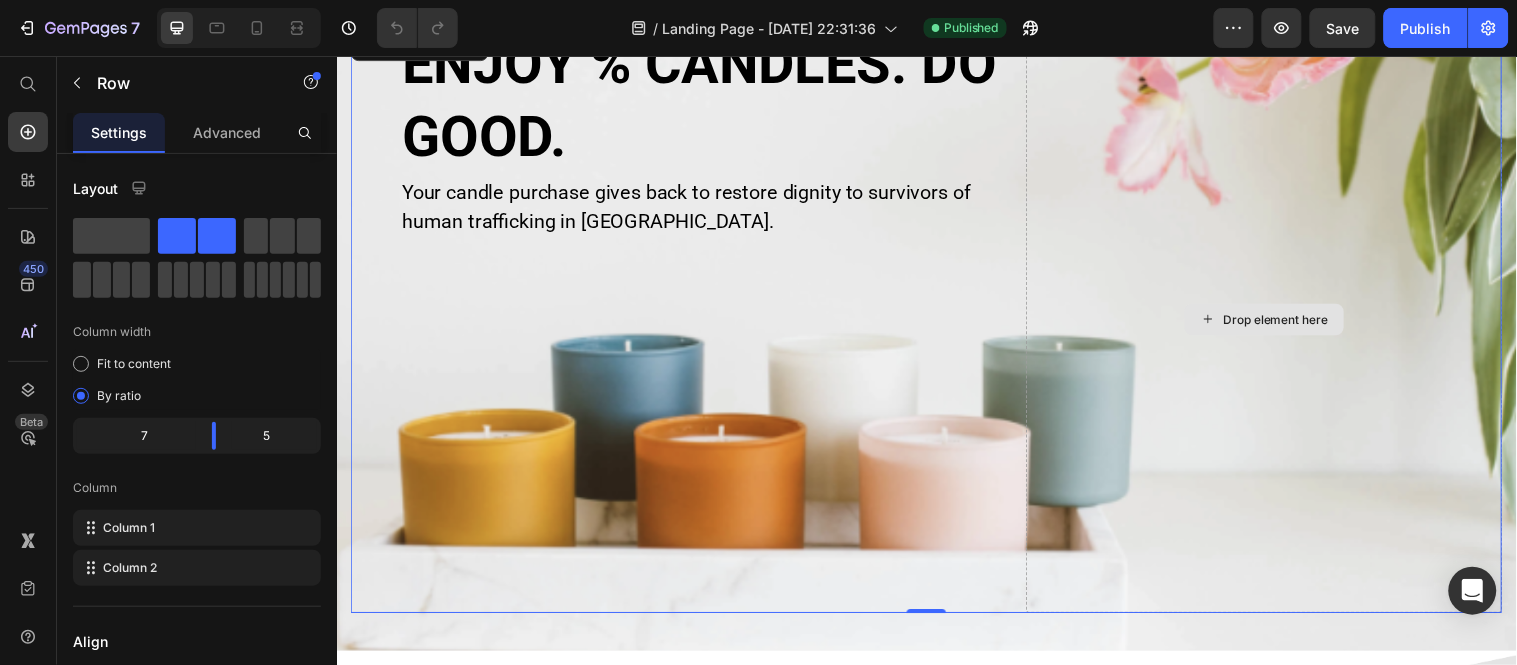 click on "Drop element here" at bounding box center (1279, 322) 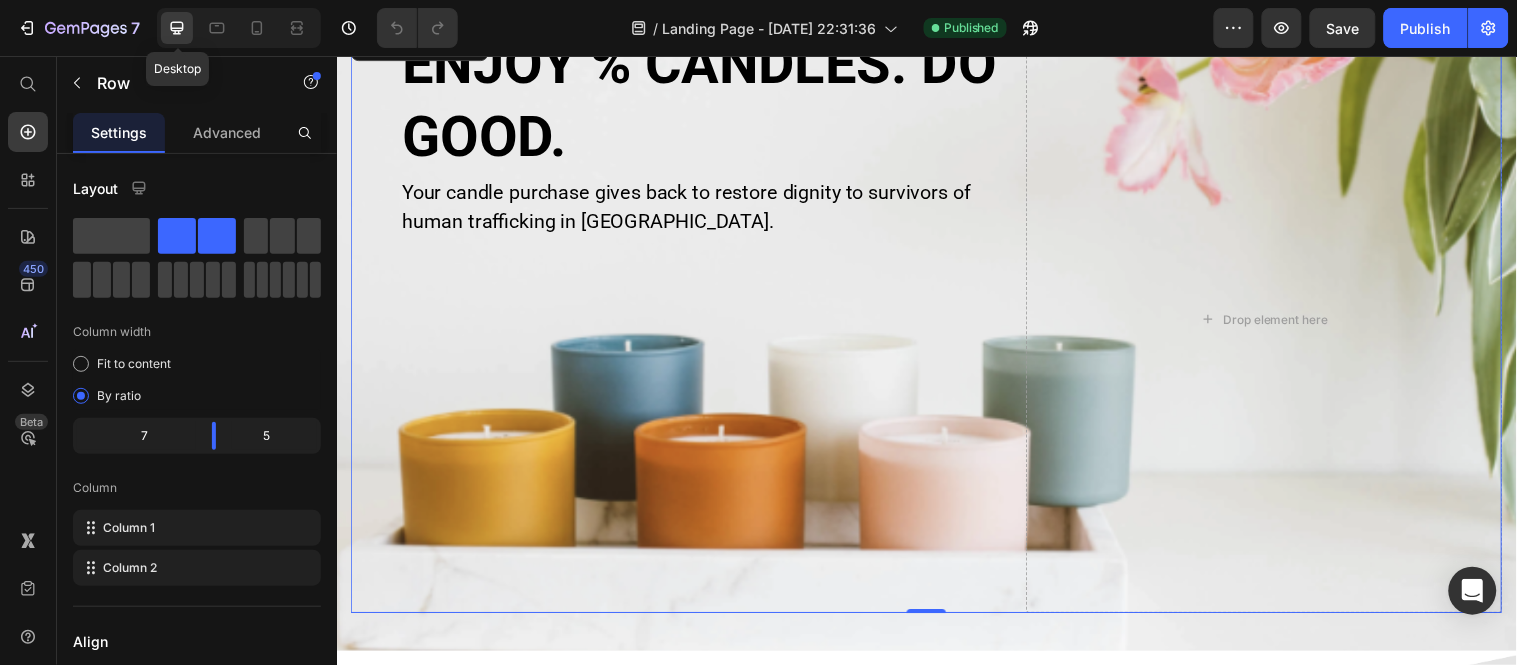 drag, startPoint x: 174, startPoint y: 38, endPoint x: 186, endPoint y: 36, distance: 12.165525 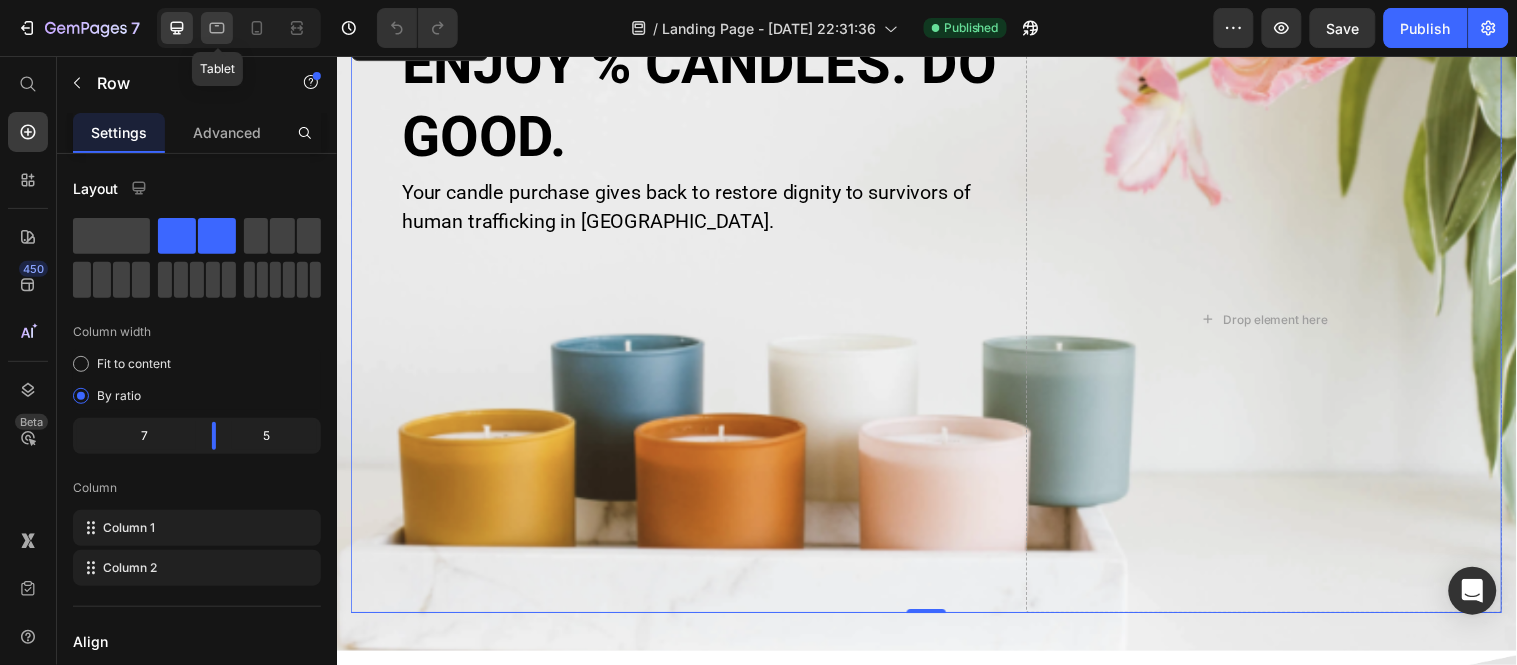 click 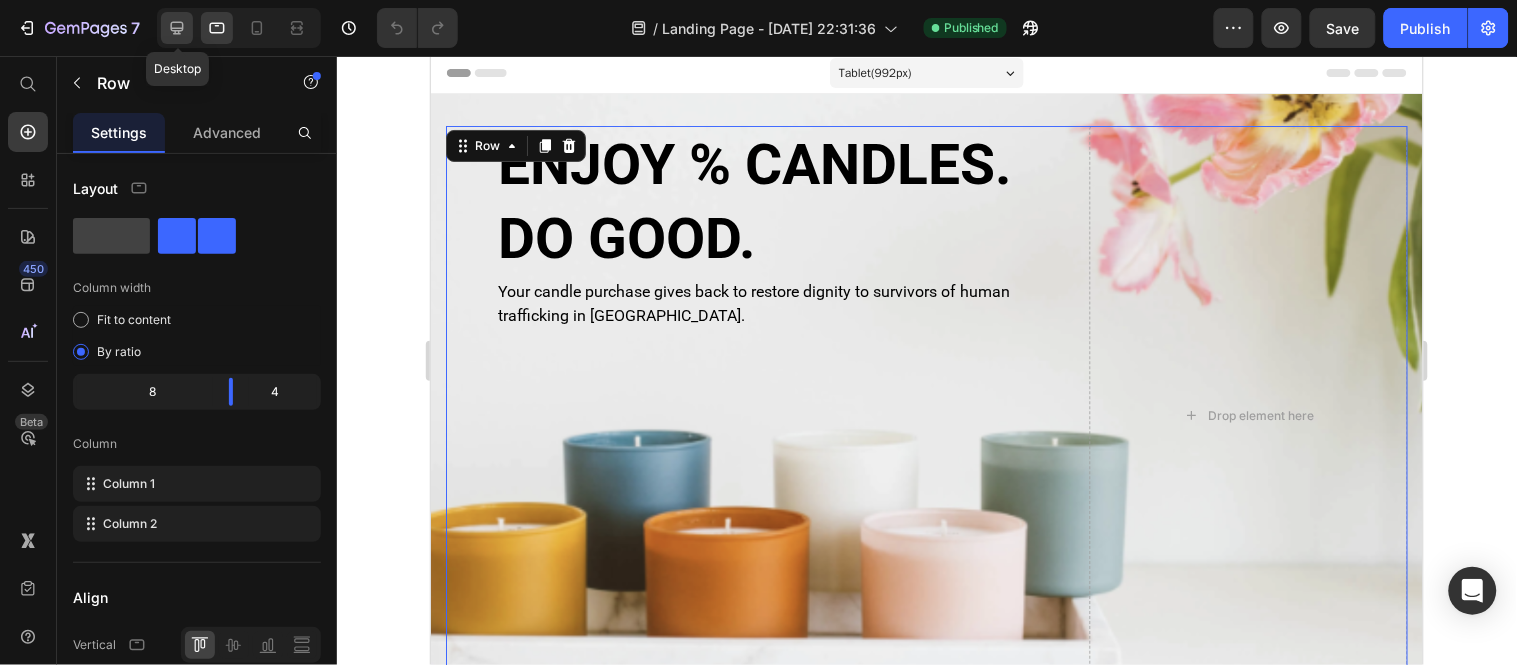 click 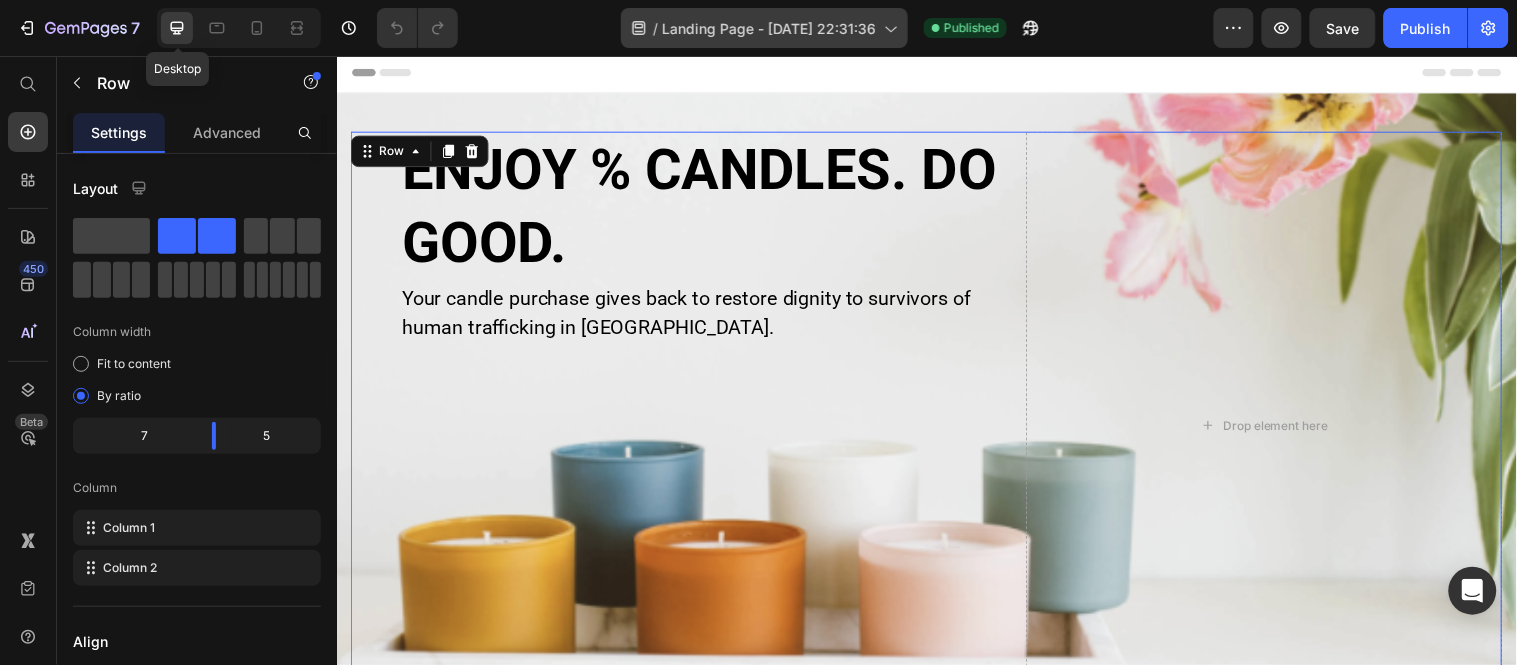 scroll, scrollTop: 5, scrollLeft: 0, axis: vertical 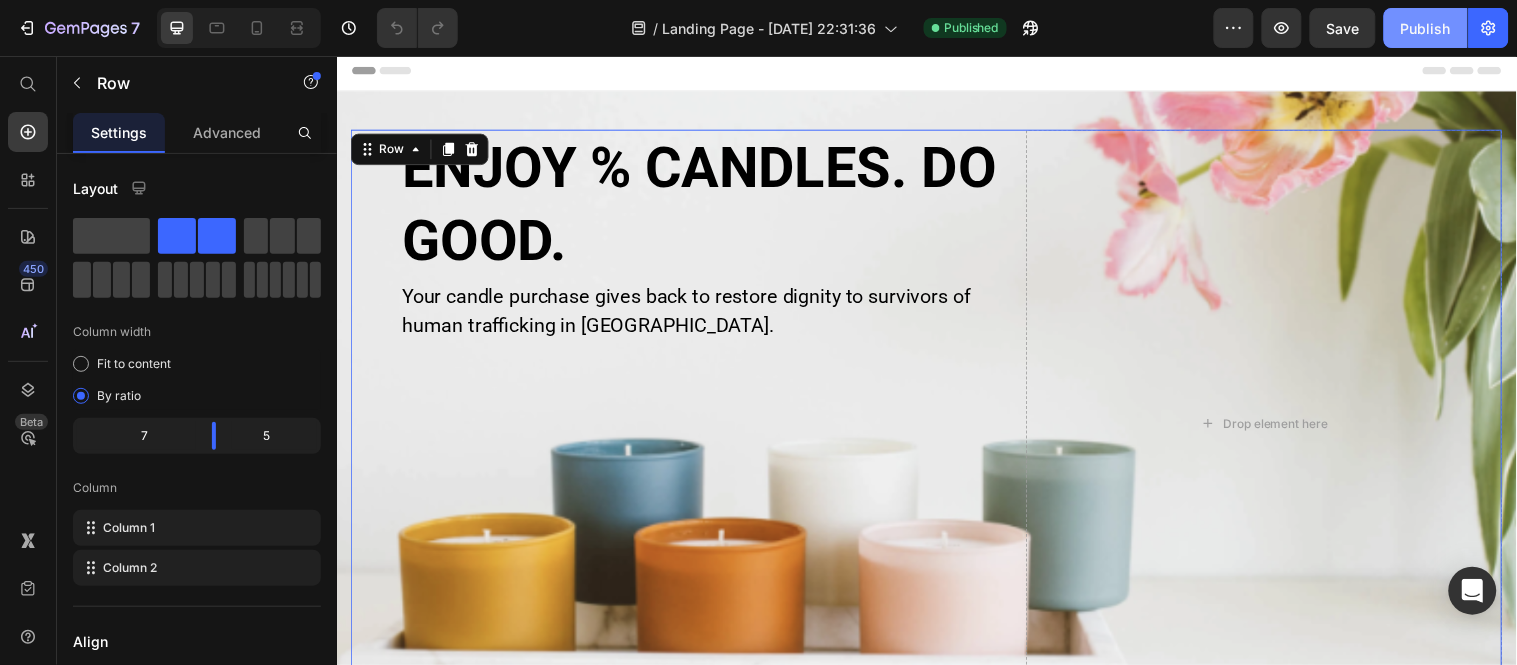 click on "Publish" at bounding box center (1426, 28) 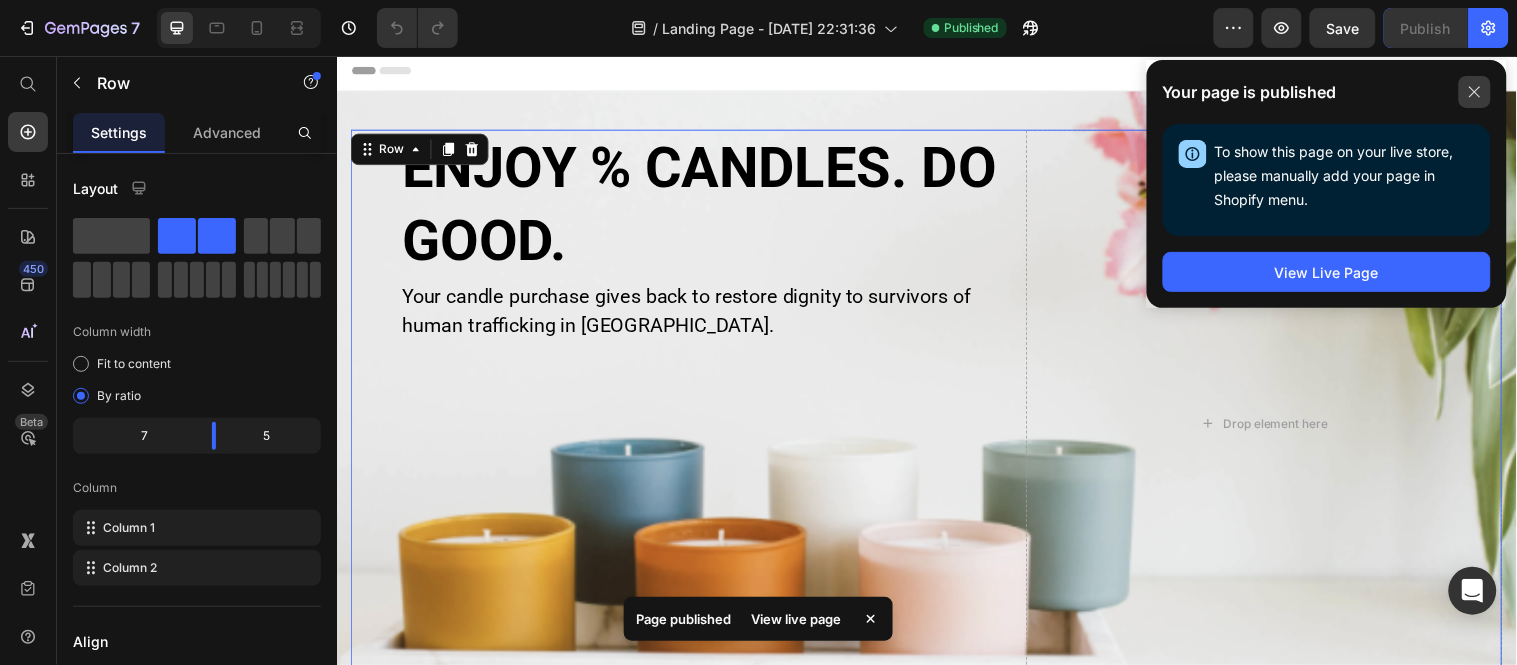 click 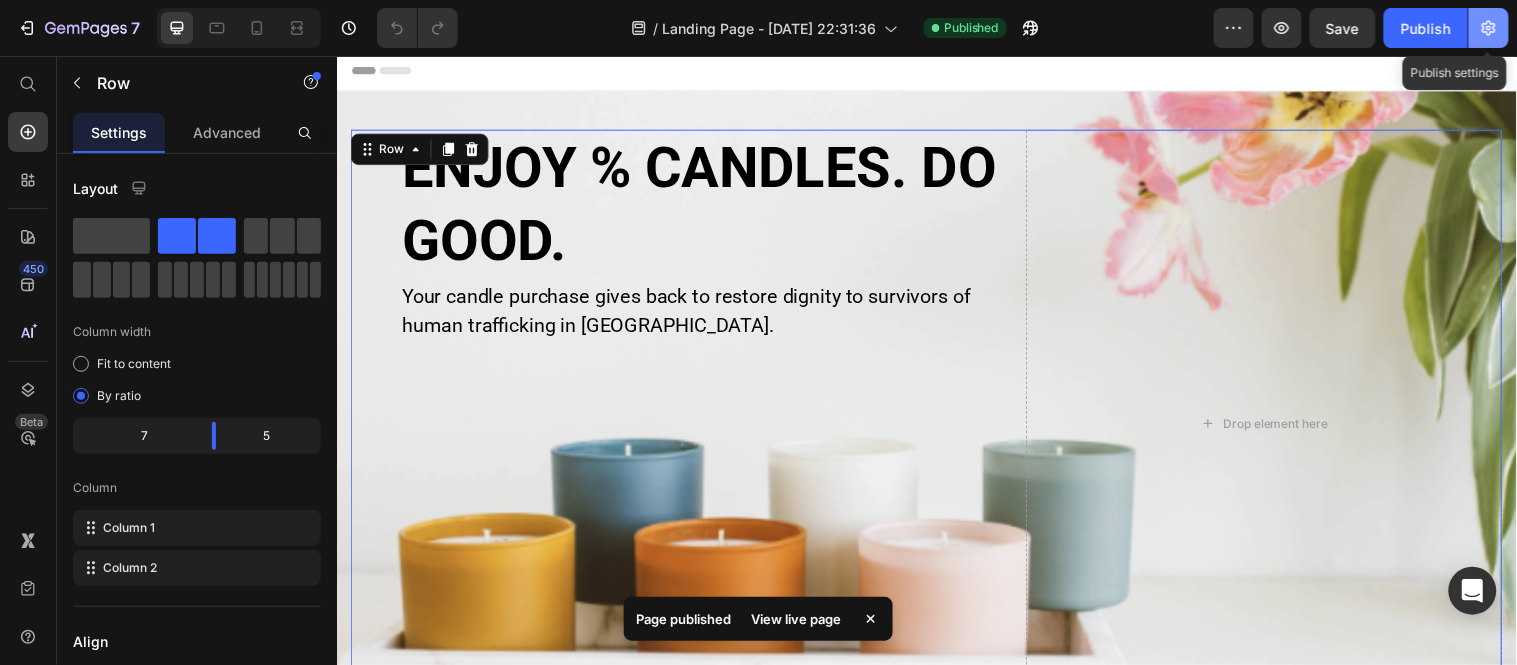 click 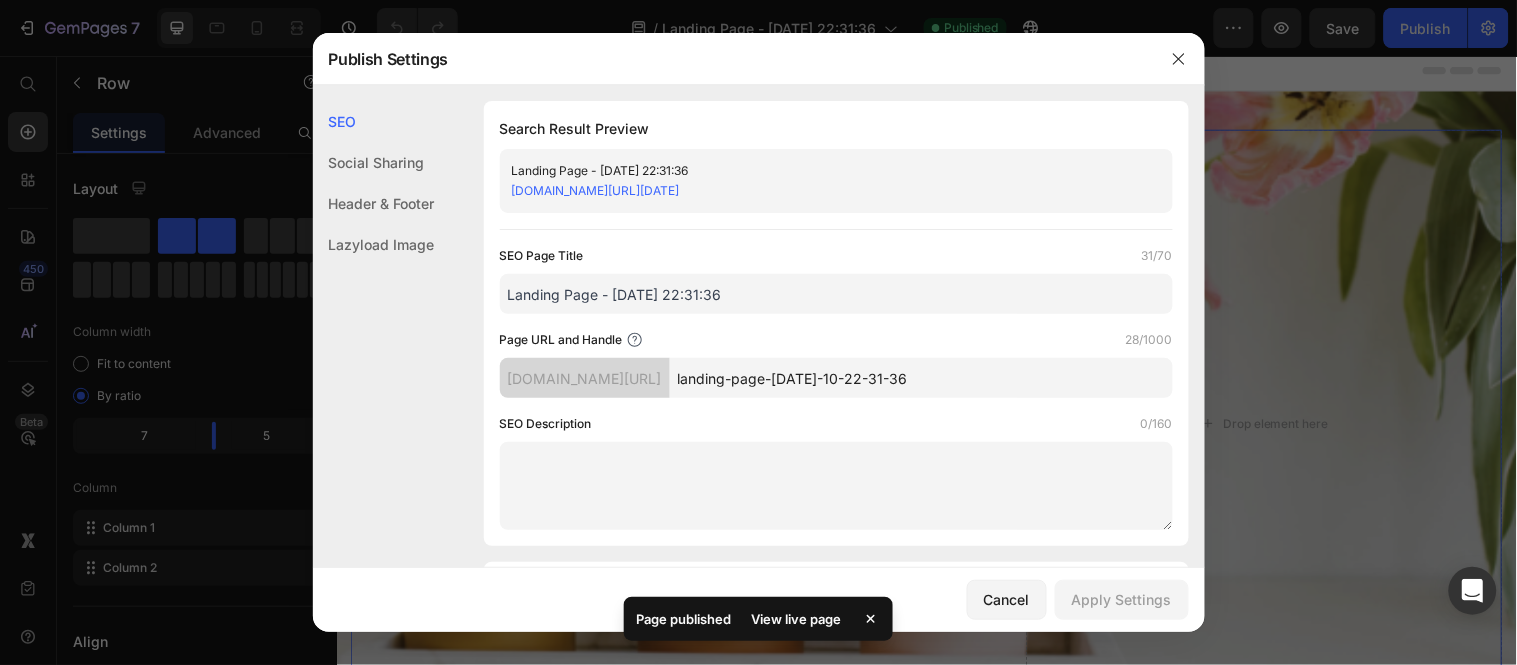 click on "Landing Page - [DATE] 22:31:36" at bounding box center [836, 294] 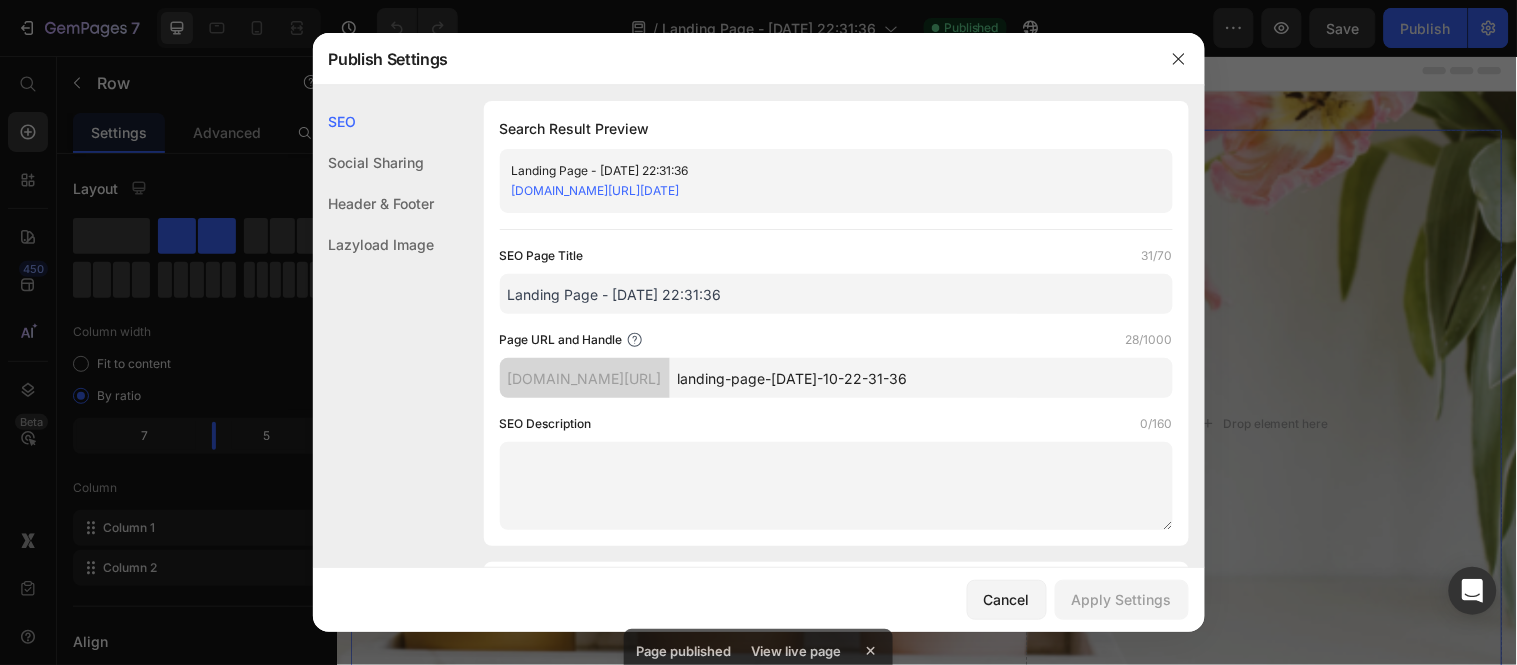 drag, startPoint x: 813, startPoint y: 303, endPoint x: 480, endPoint y: 296, distance: 333.07358 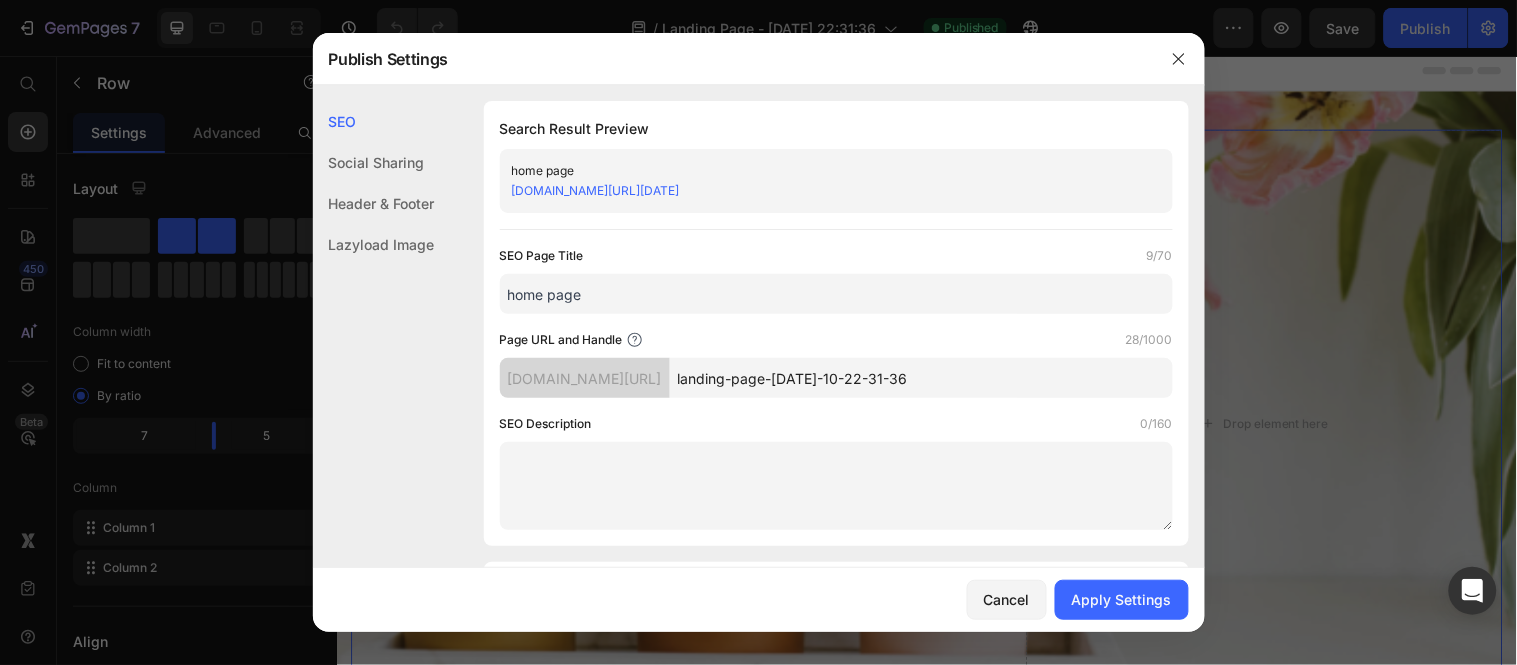 type on "home page" 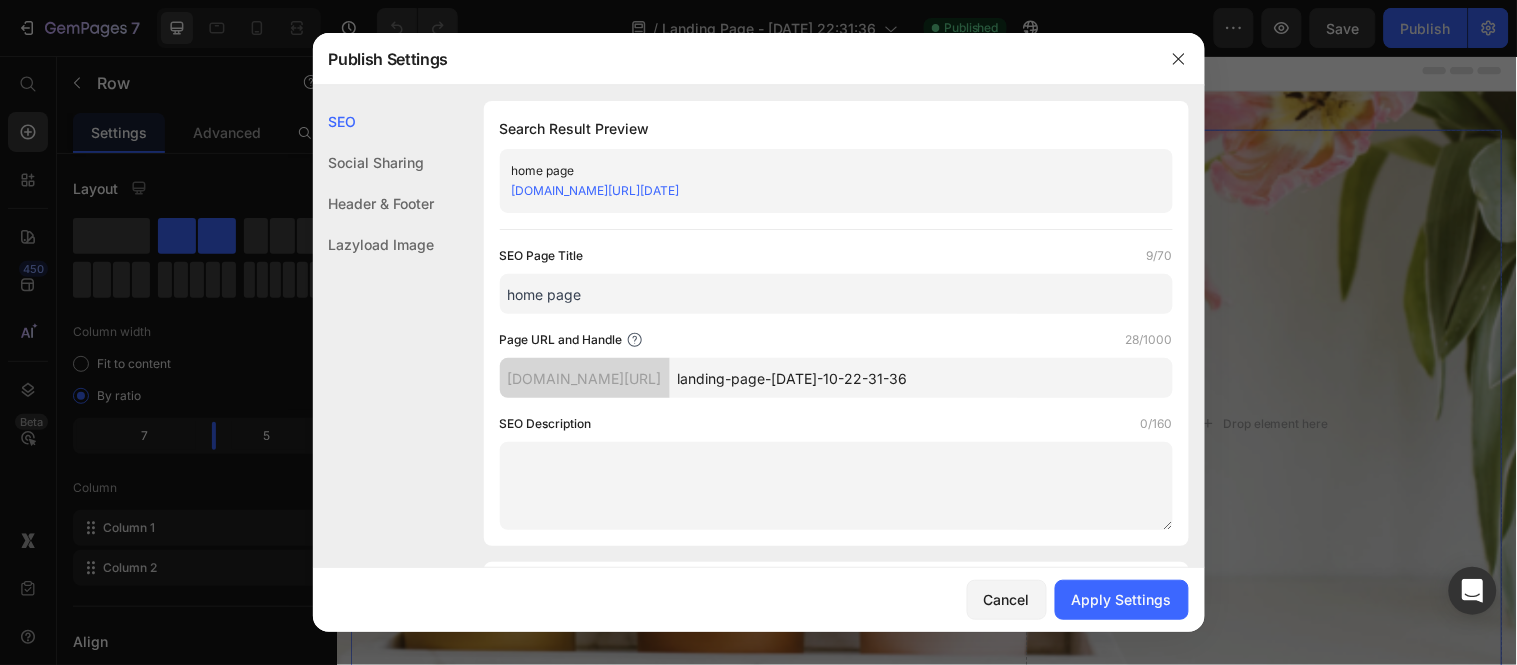 drag, startPoint x: 973, startPoint y: 366, endPoint x: 745, endPoint y: 424, distance: 235.26155 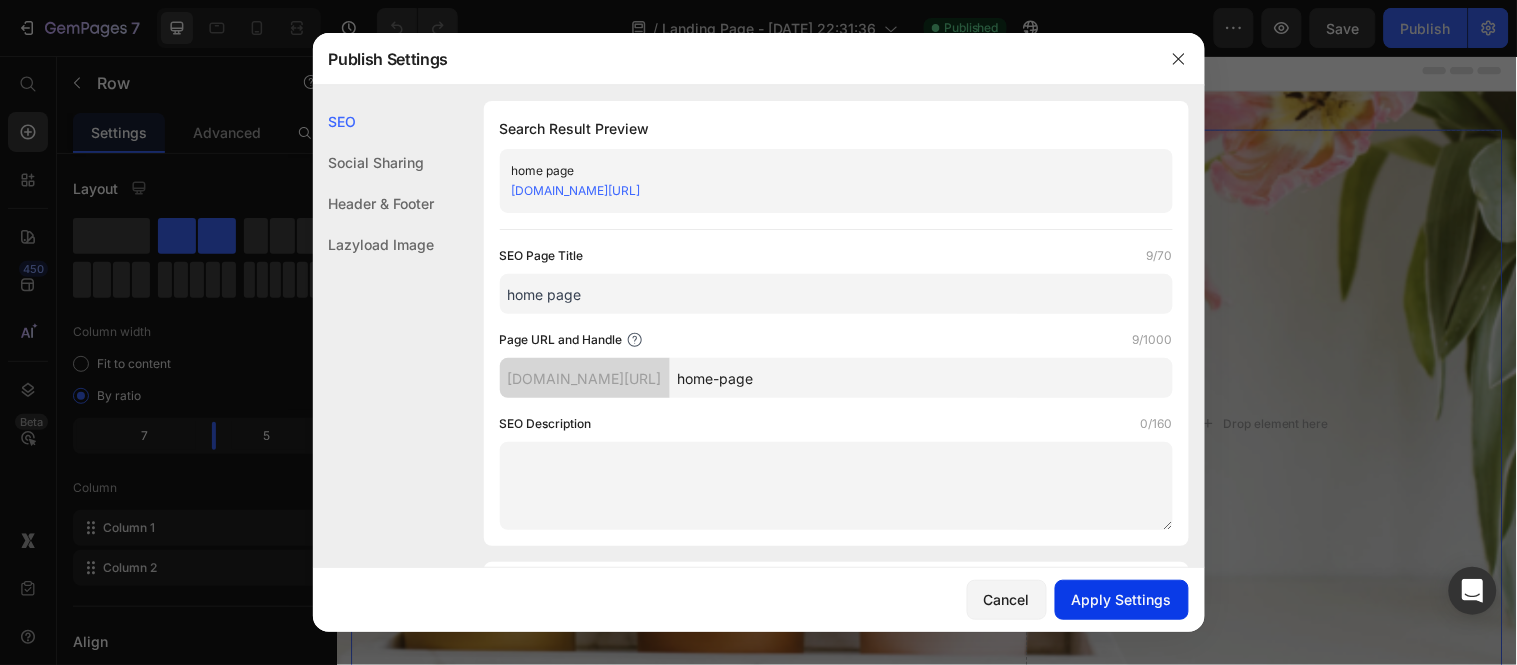 type on "home-page" 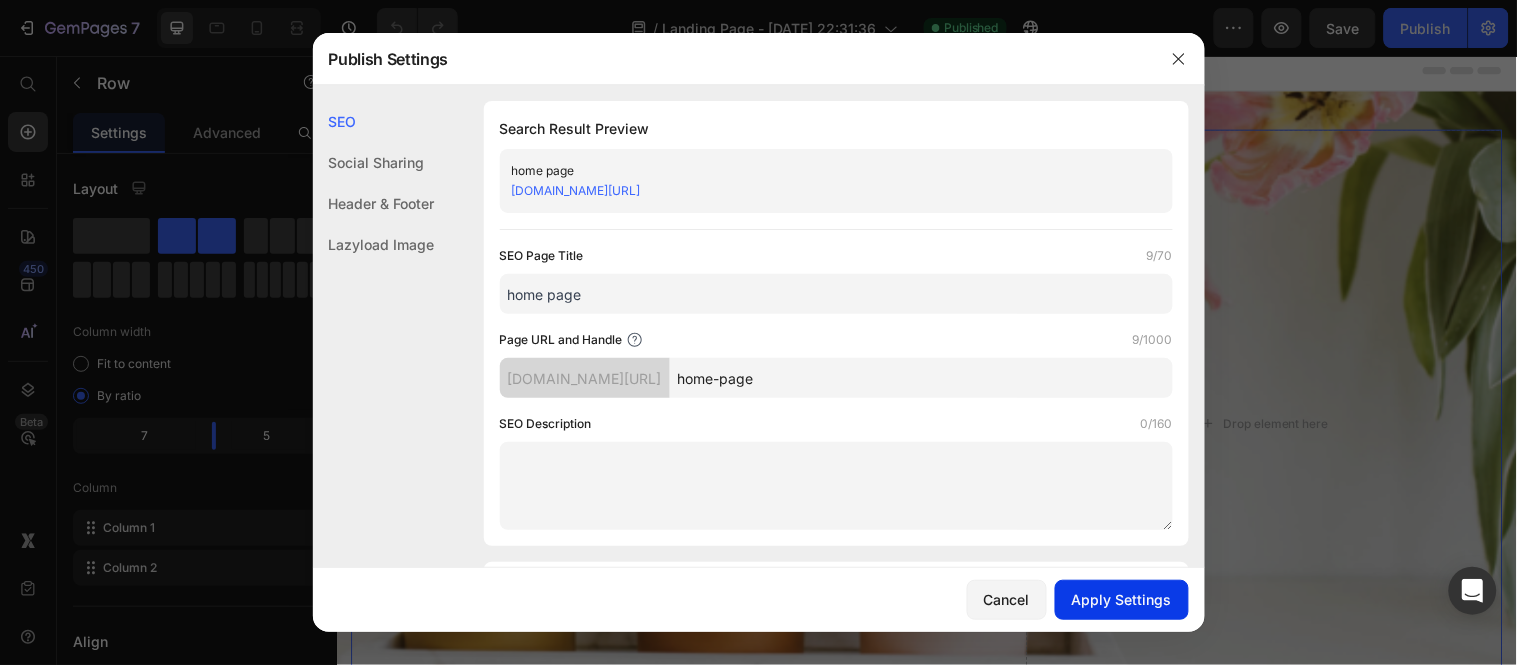 click on "Apply Settings" at bounding box center [1122, 599] 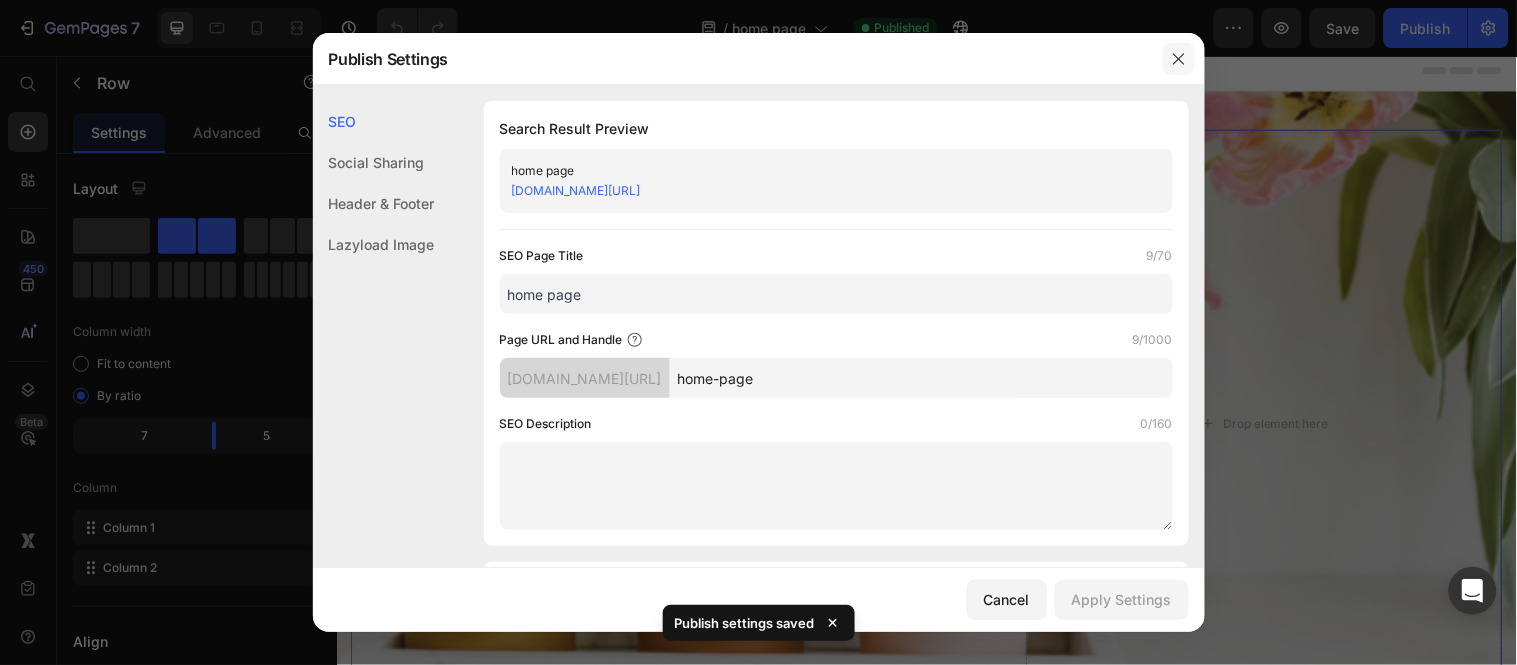click 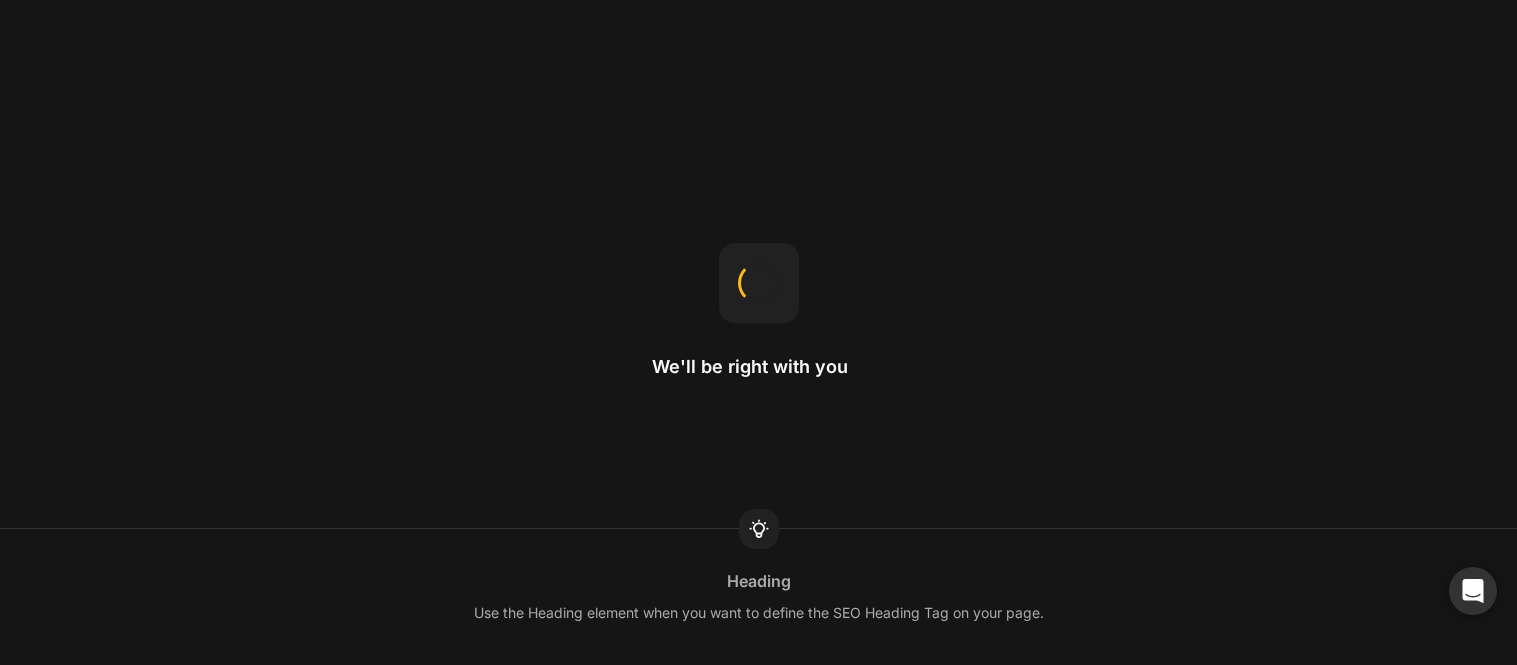 scroll, scrollTop: 0, scrollLeft: 0, axis: both 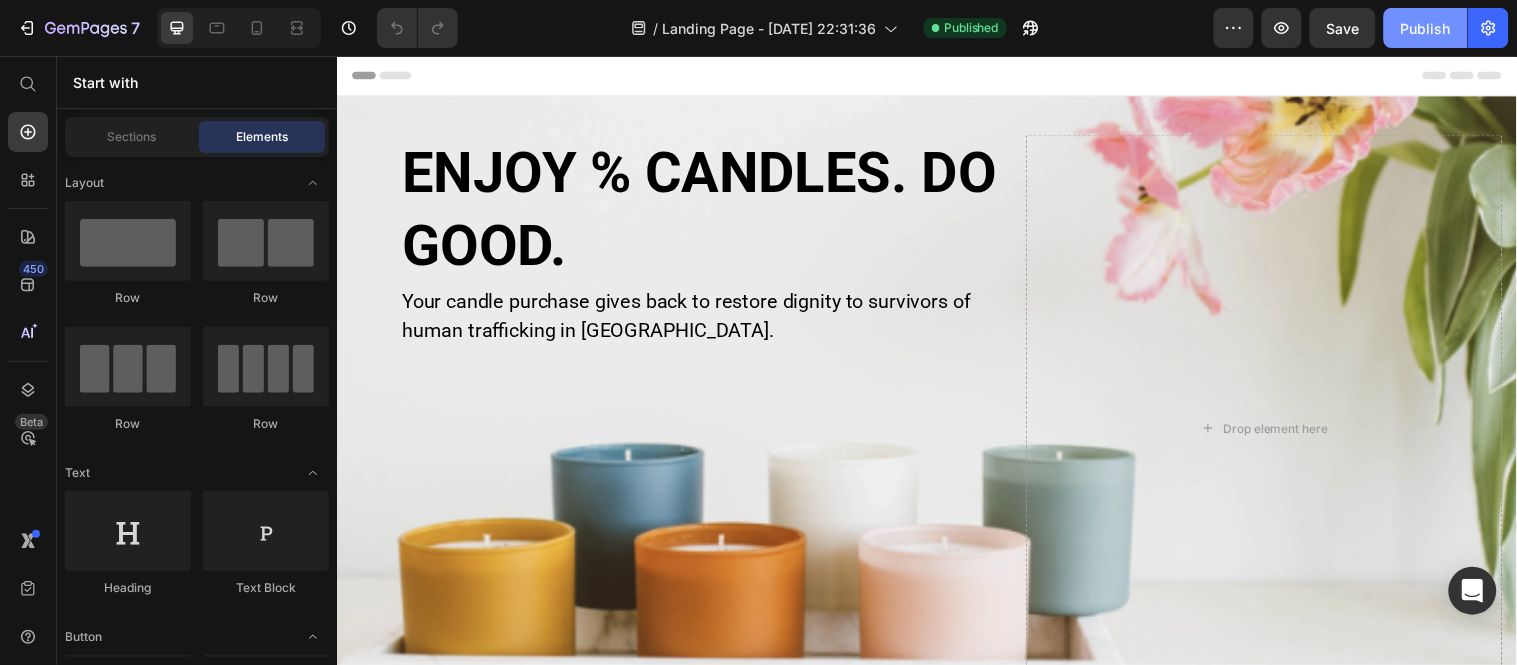 click on "Publish" 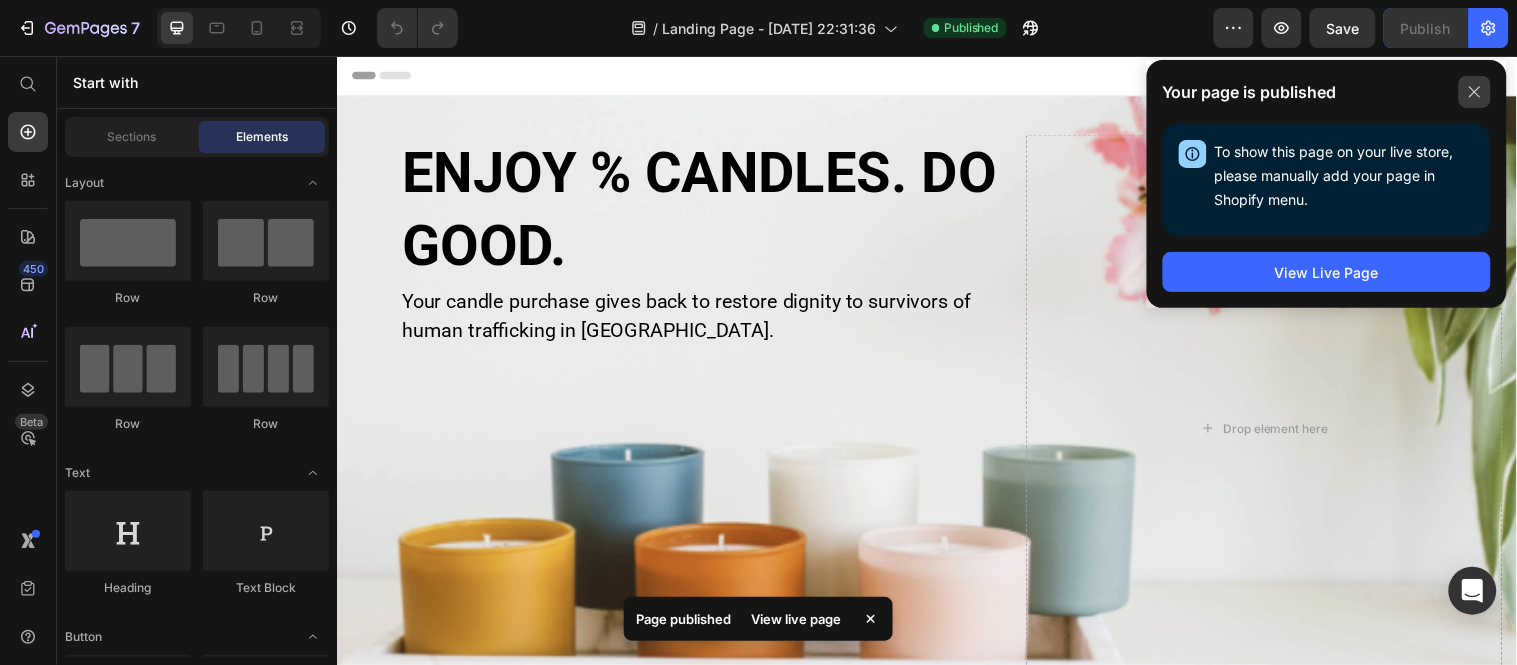 click 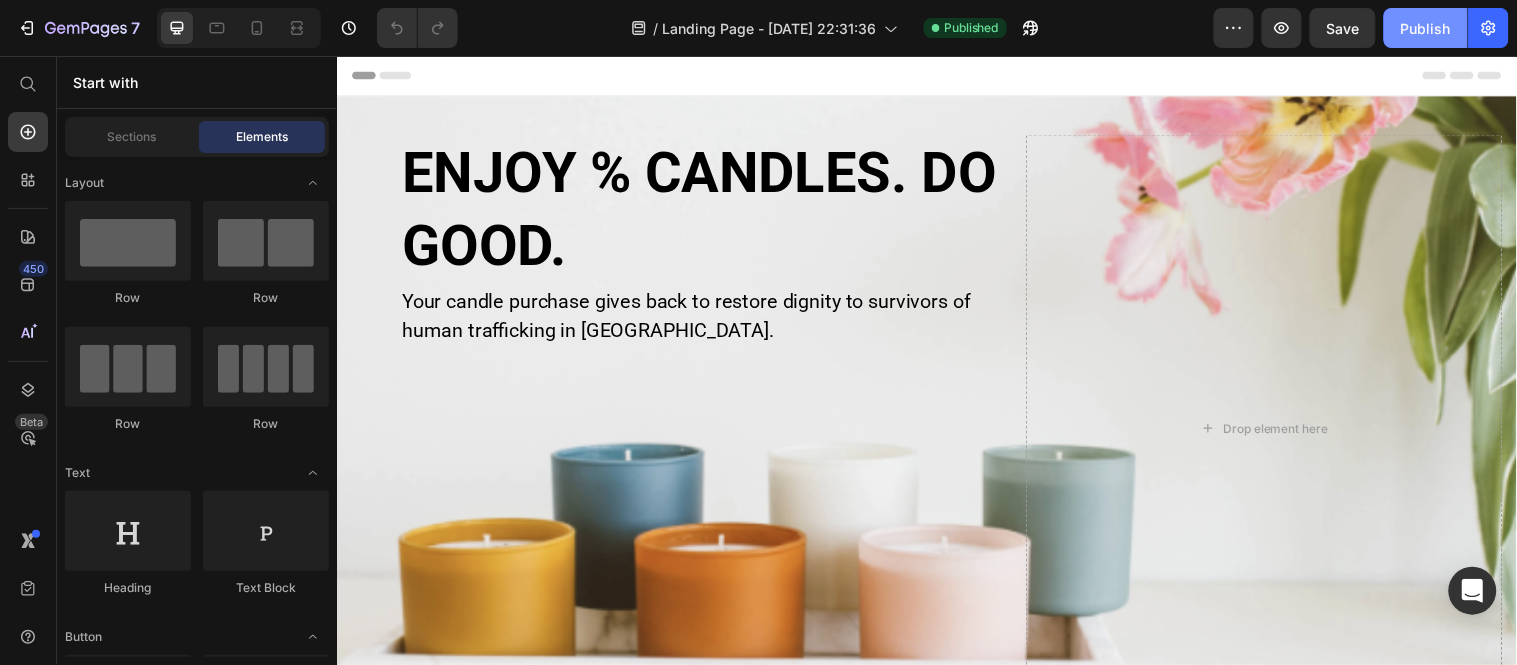 click on "Publish" at bounding box center [1426, 28] 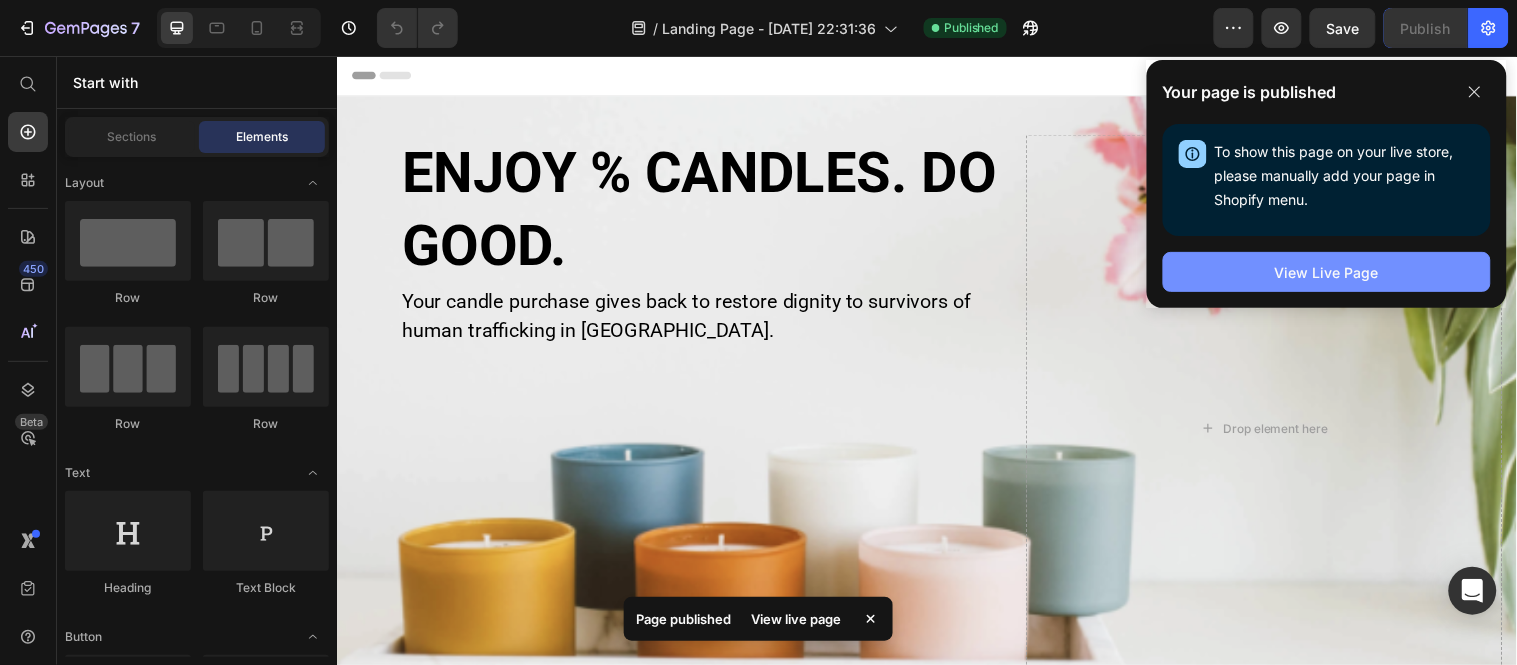 click on "View Live Page" at bounding box center (1327, 272) 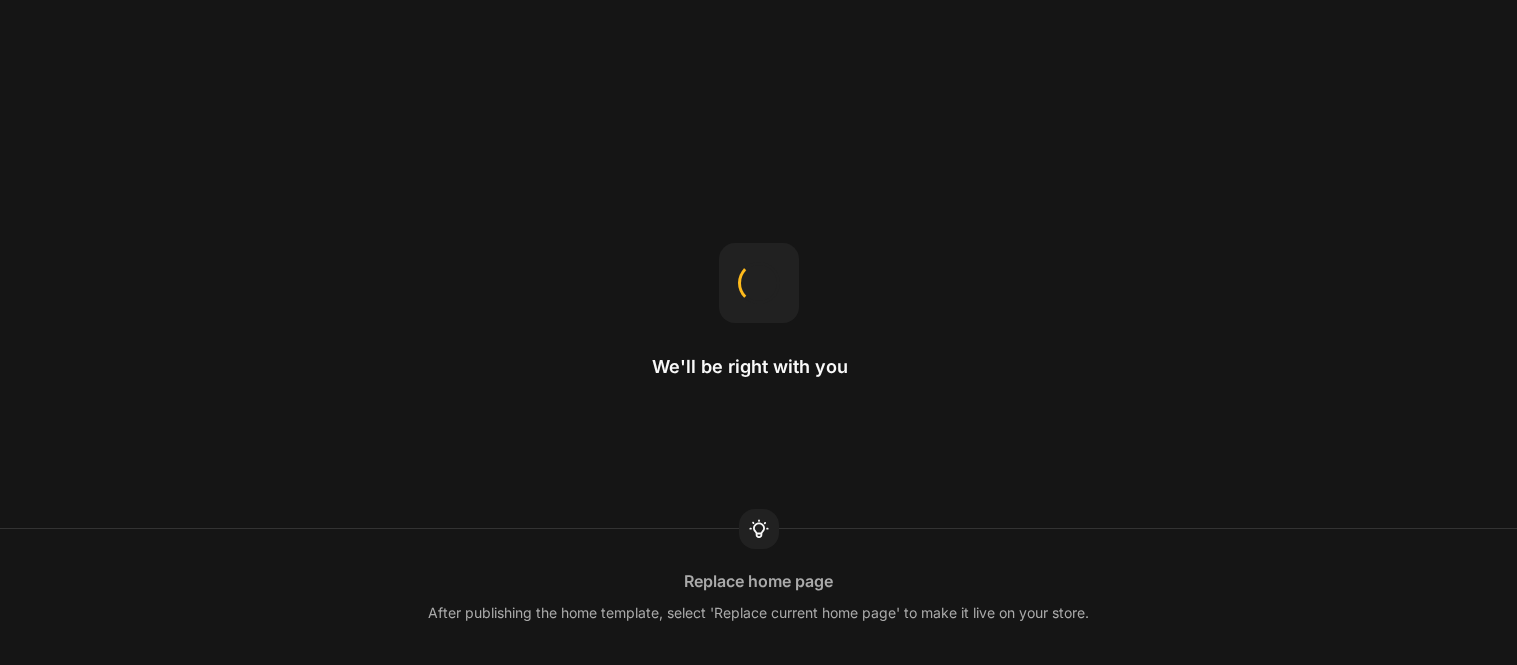scroll, scrollTop: 0, scrollLeft: 0, axis: both 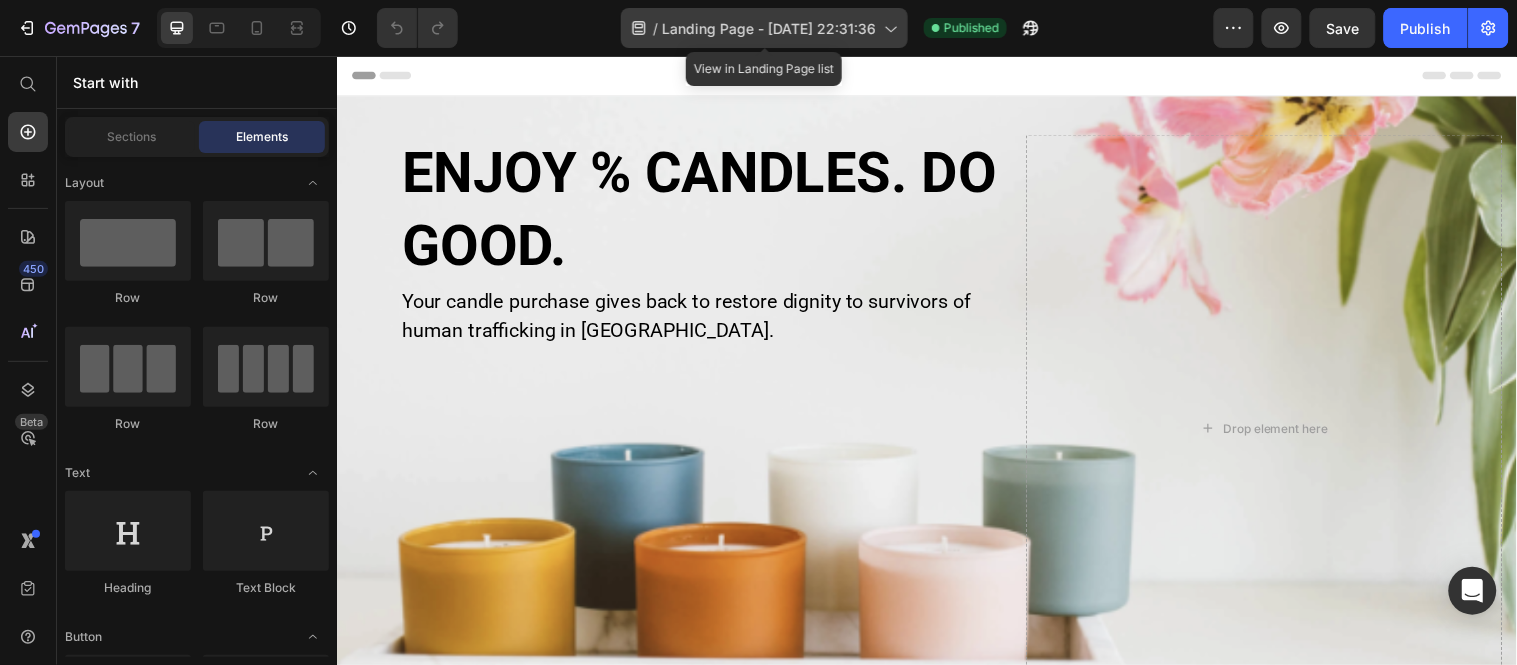 click on "Landing Page - [DATE] 22:31:36" at bounding box center [769, 28] 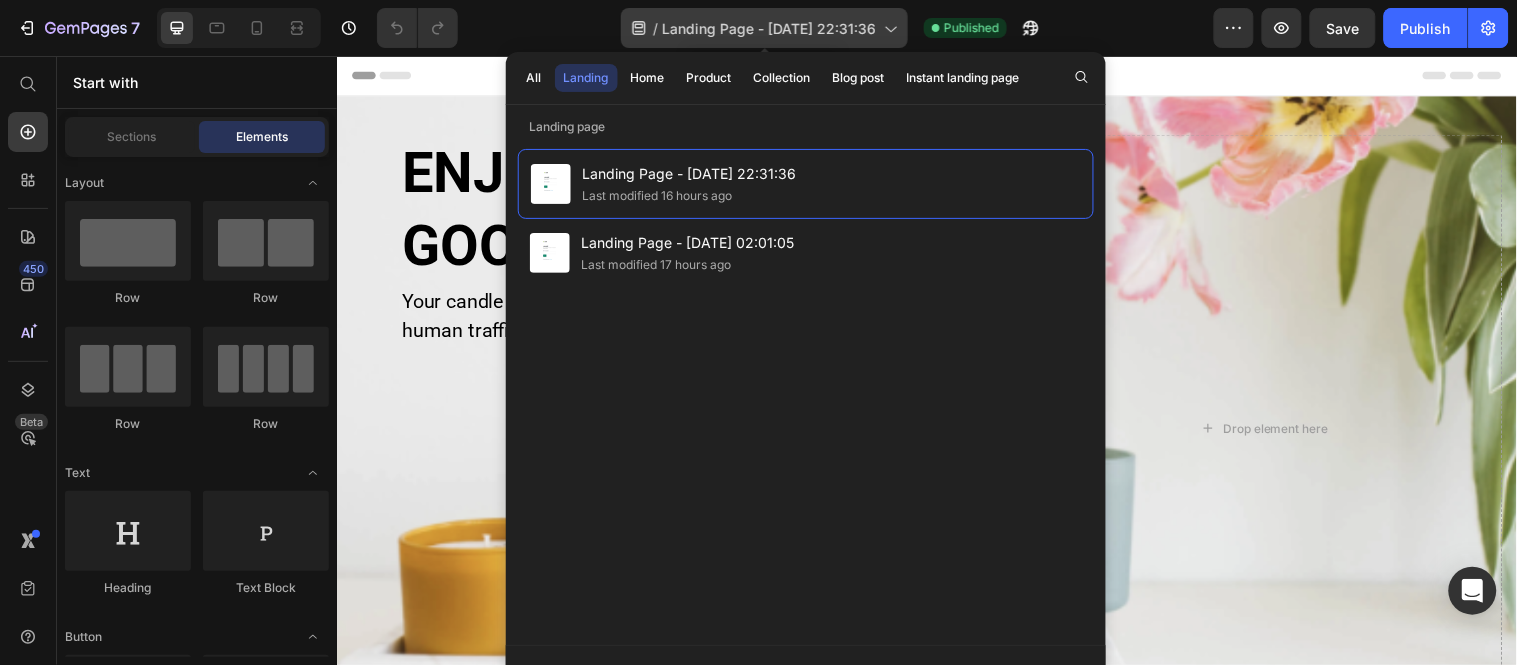 click on "Landing Page - [DATE] 22:31:36" at bounding box center (769, 28) 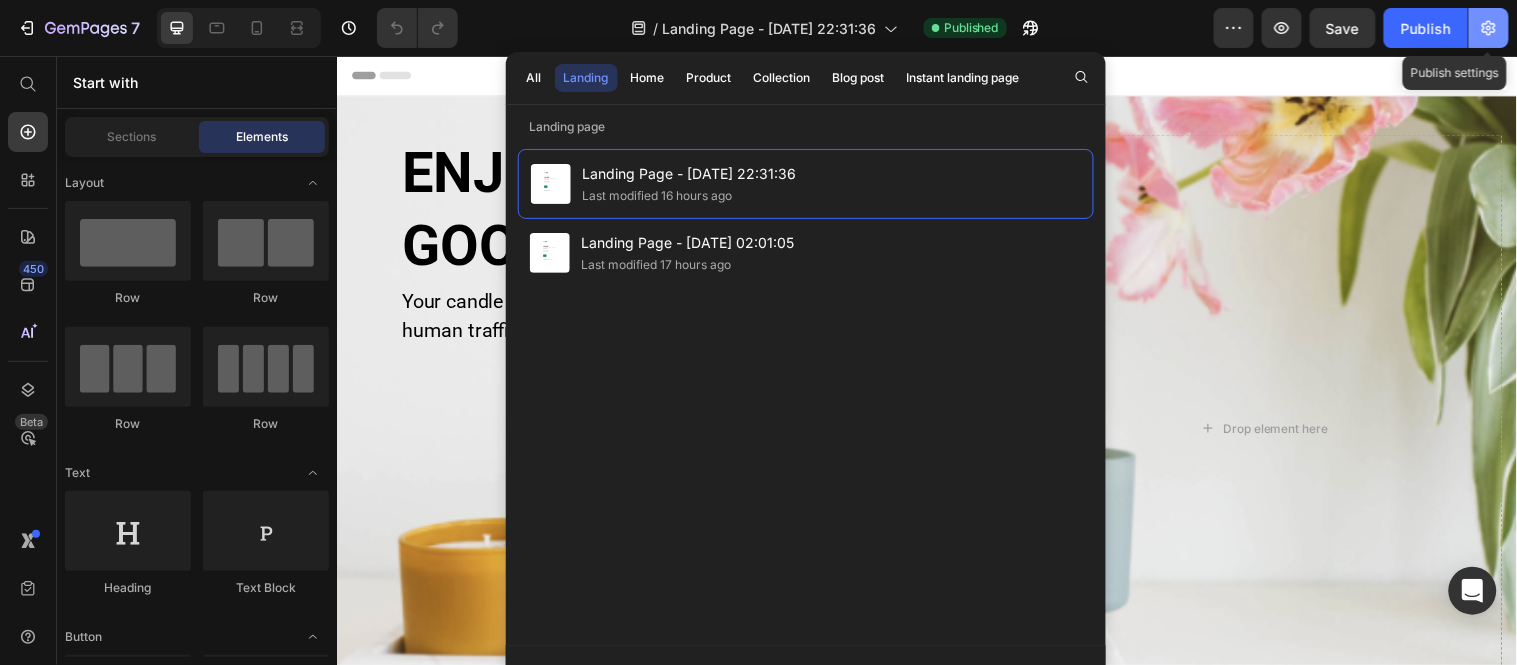 click 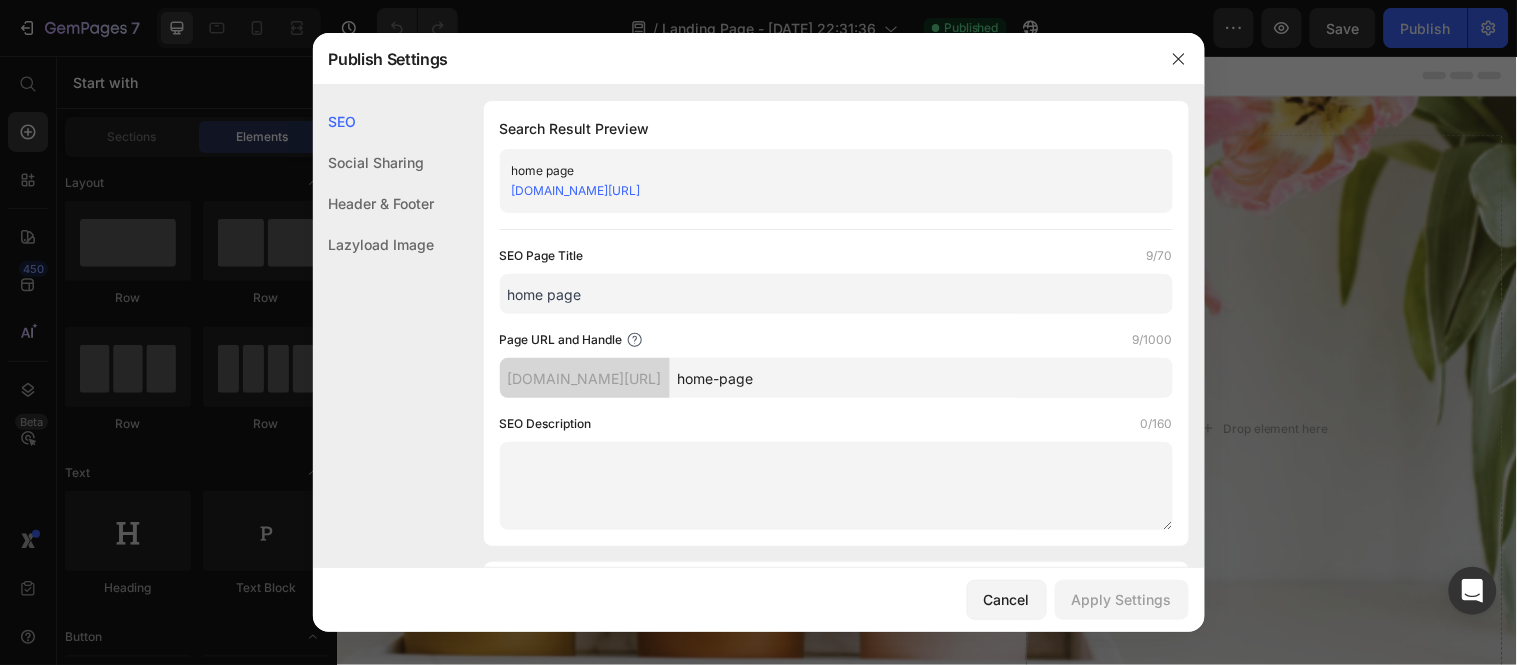 click on "home page" at bounding box center [836, 294] 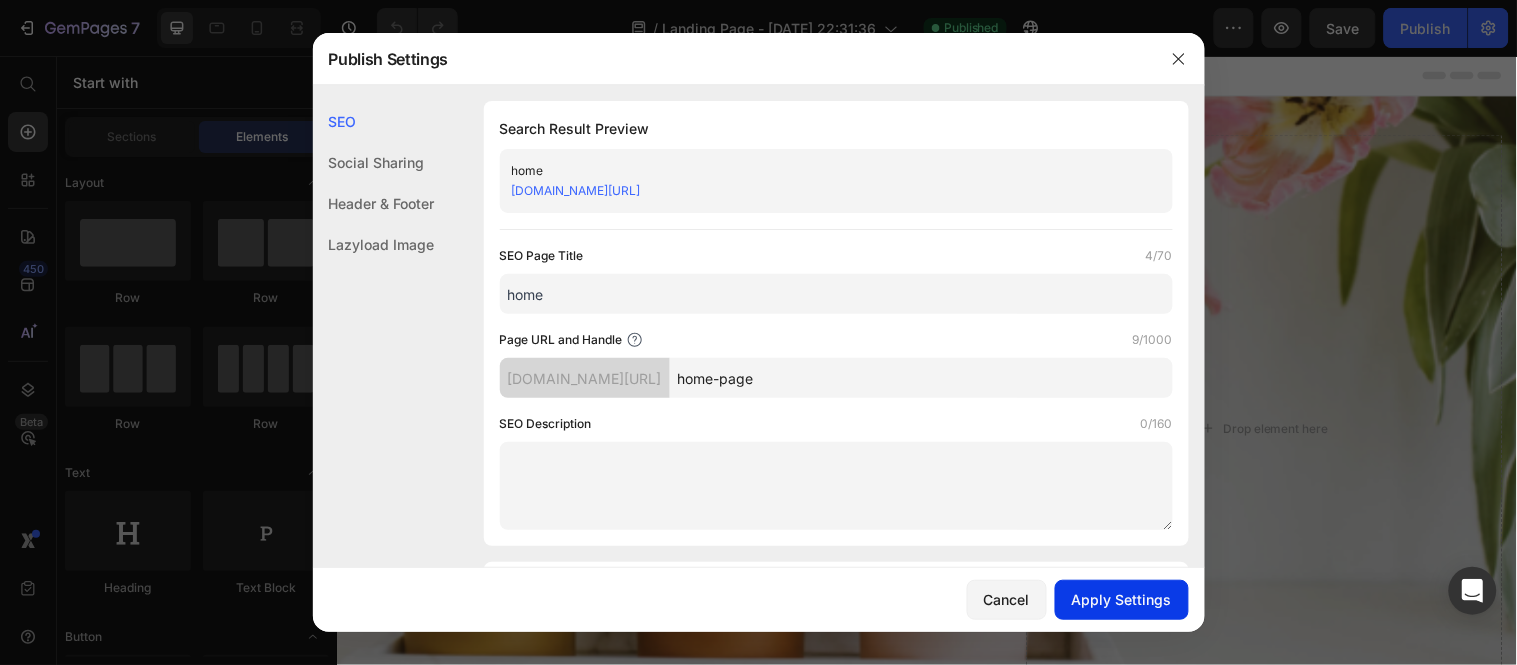 type on "home" 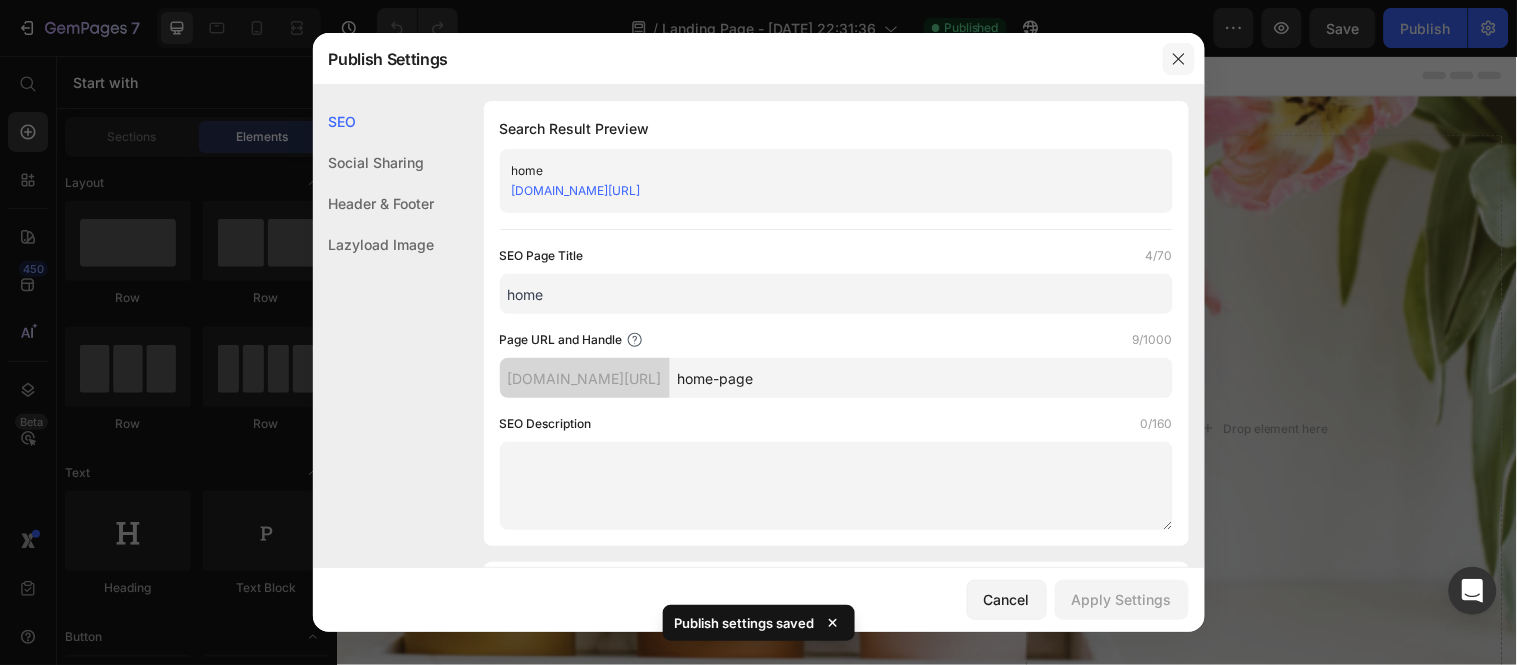 click 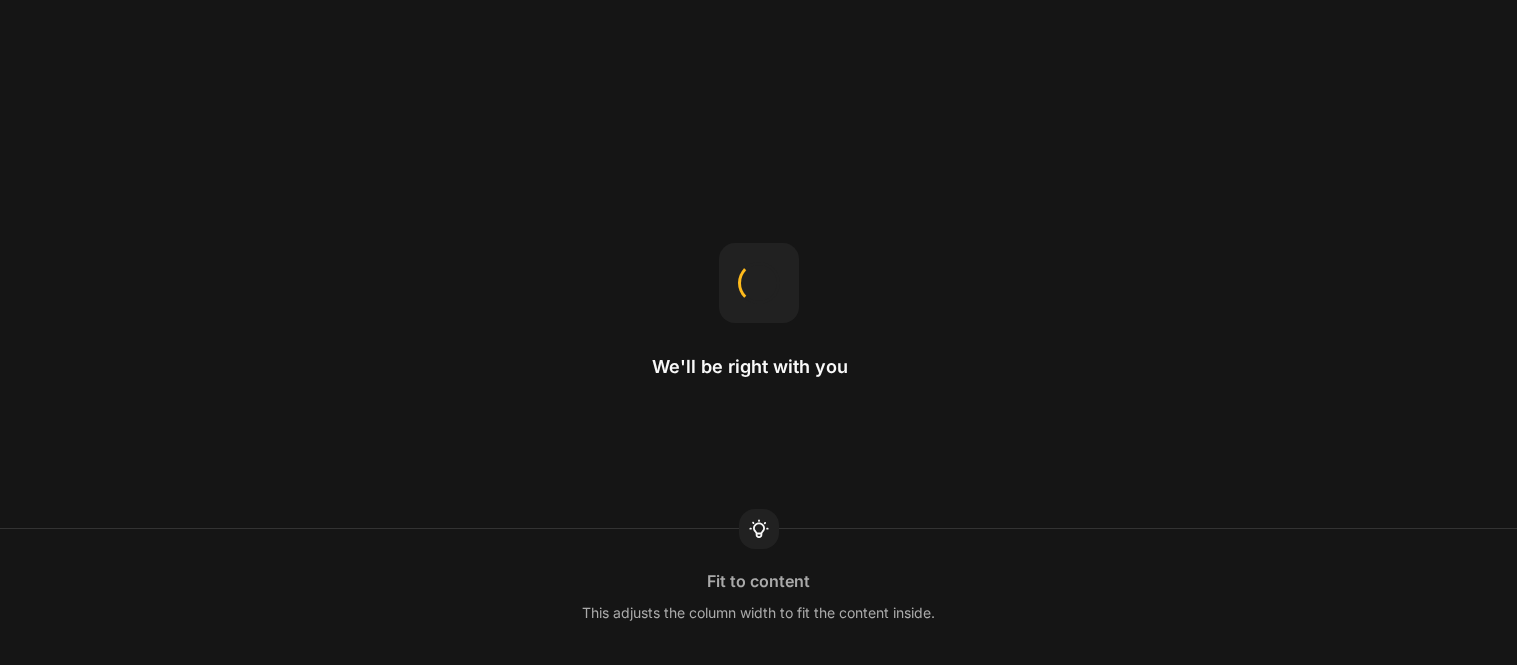 scroll, scrollTop: 0, scrollLeft: 0, axis: both 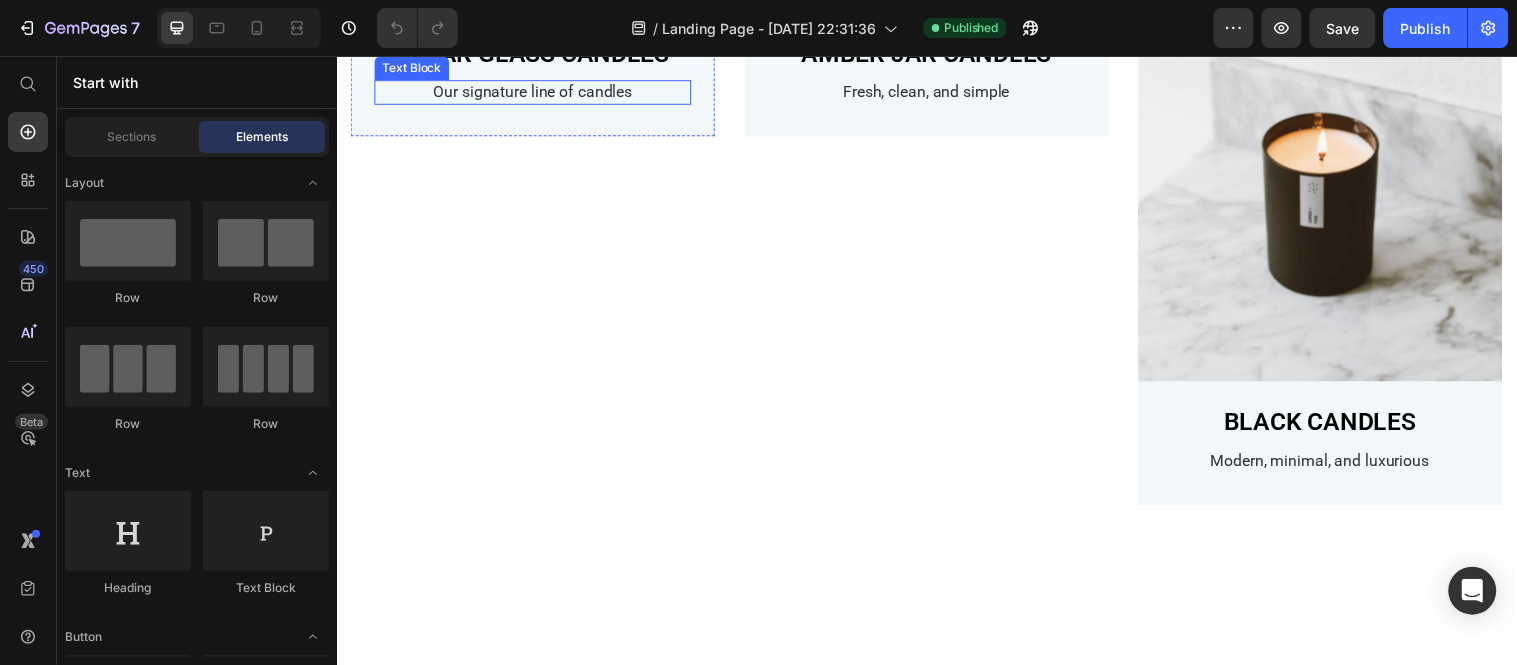 click on "Our signature line of candles" at bounding box center (536, 92) 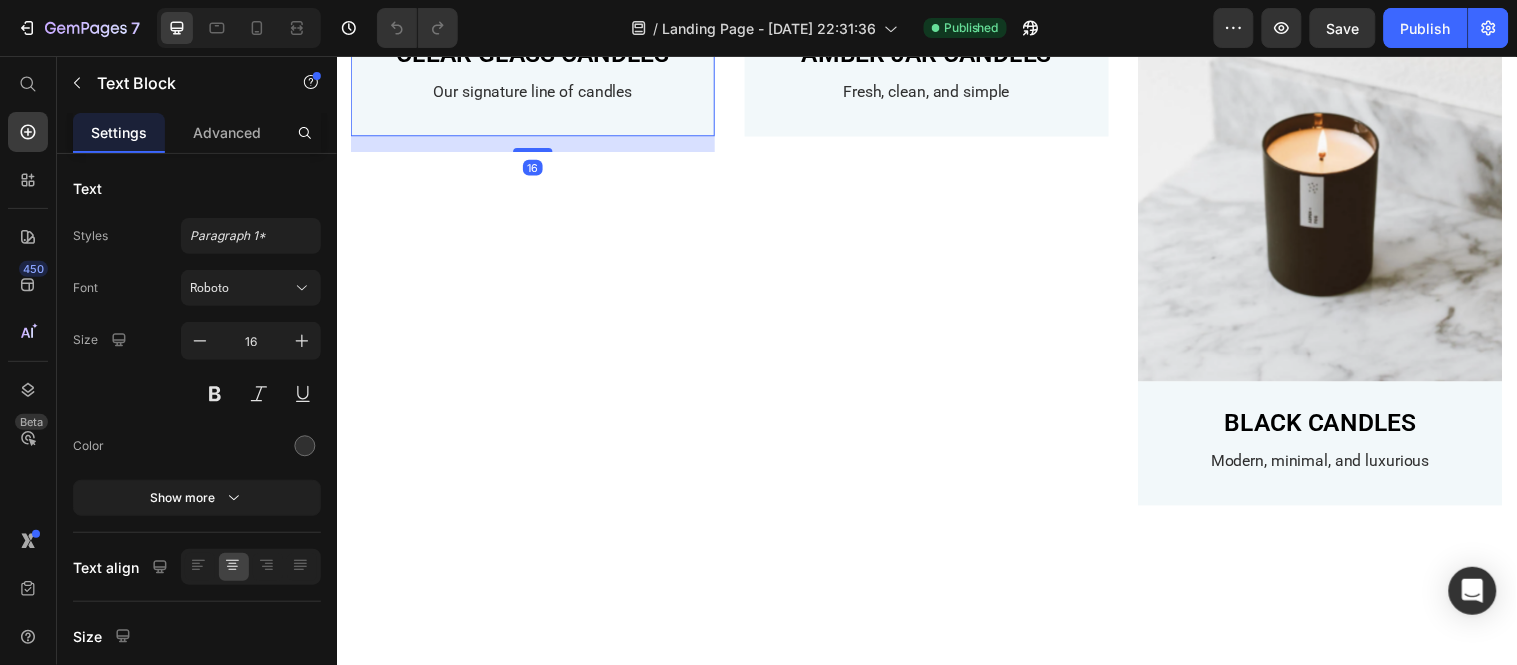 click on "CLEAR GLASS CANDLES Text Block Our signature line of candles Text Block Row   16" at bounding box center (536, 74) 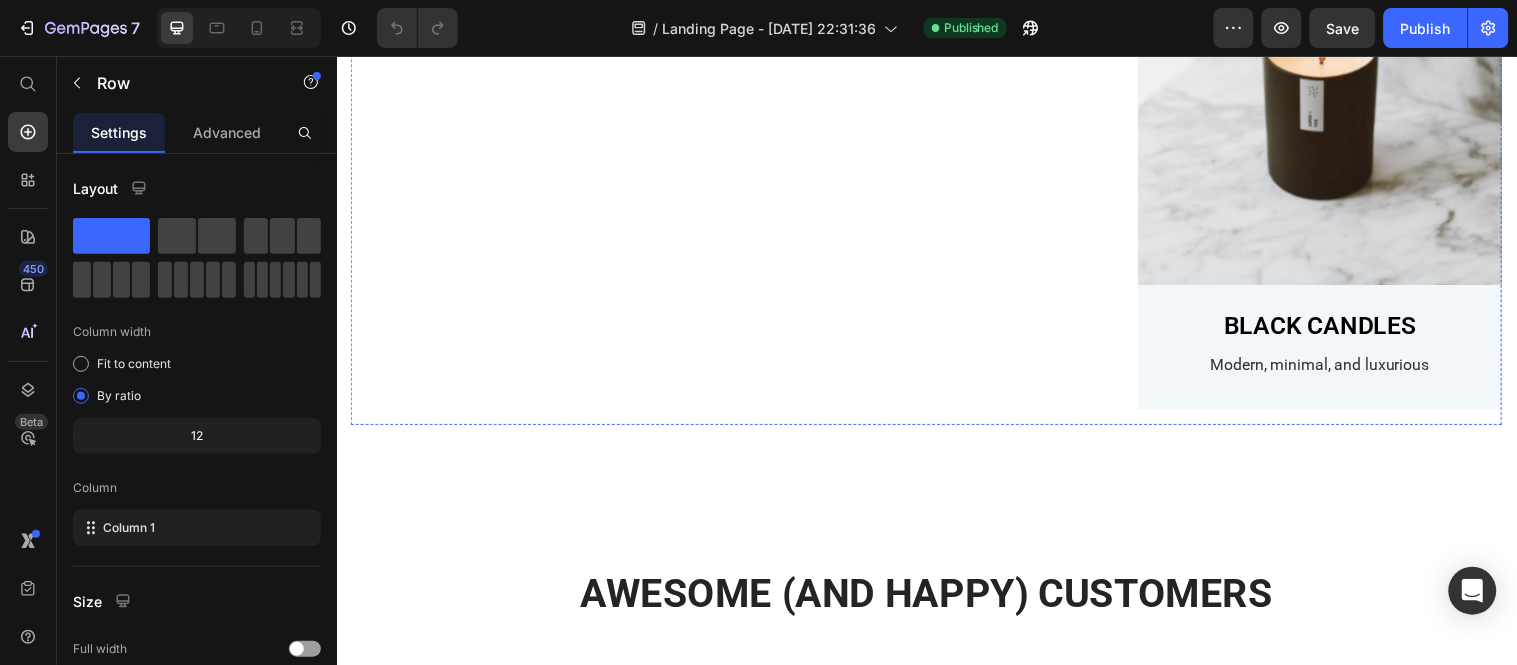 scroll, scrollTop: 1666, scrollLeft: 0, axis: vertical 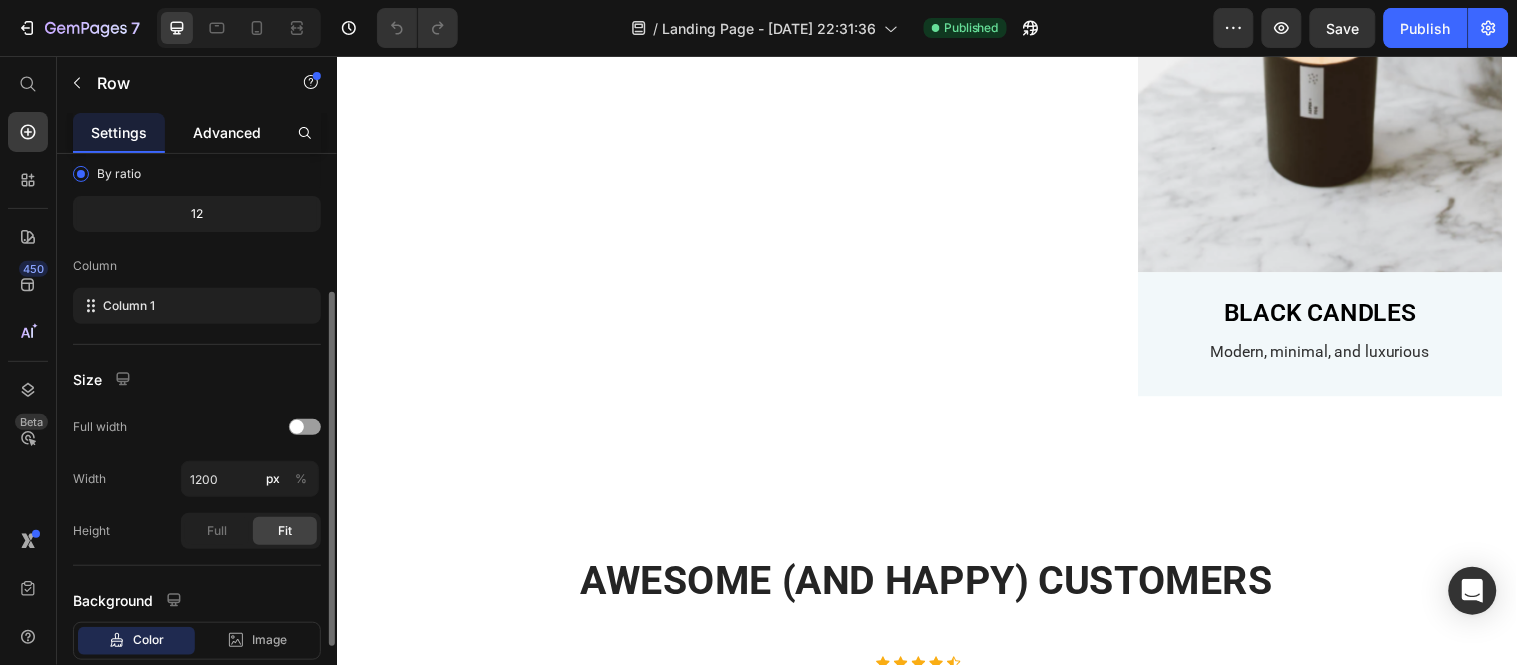 click on "Advanced" at bounding box center [227, 132] 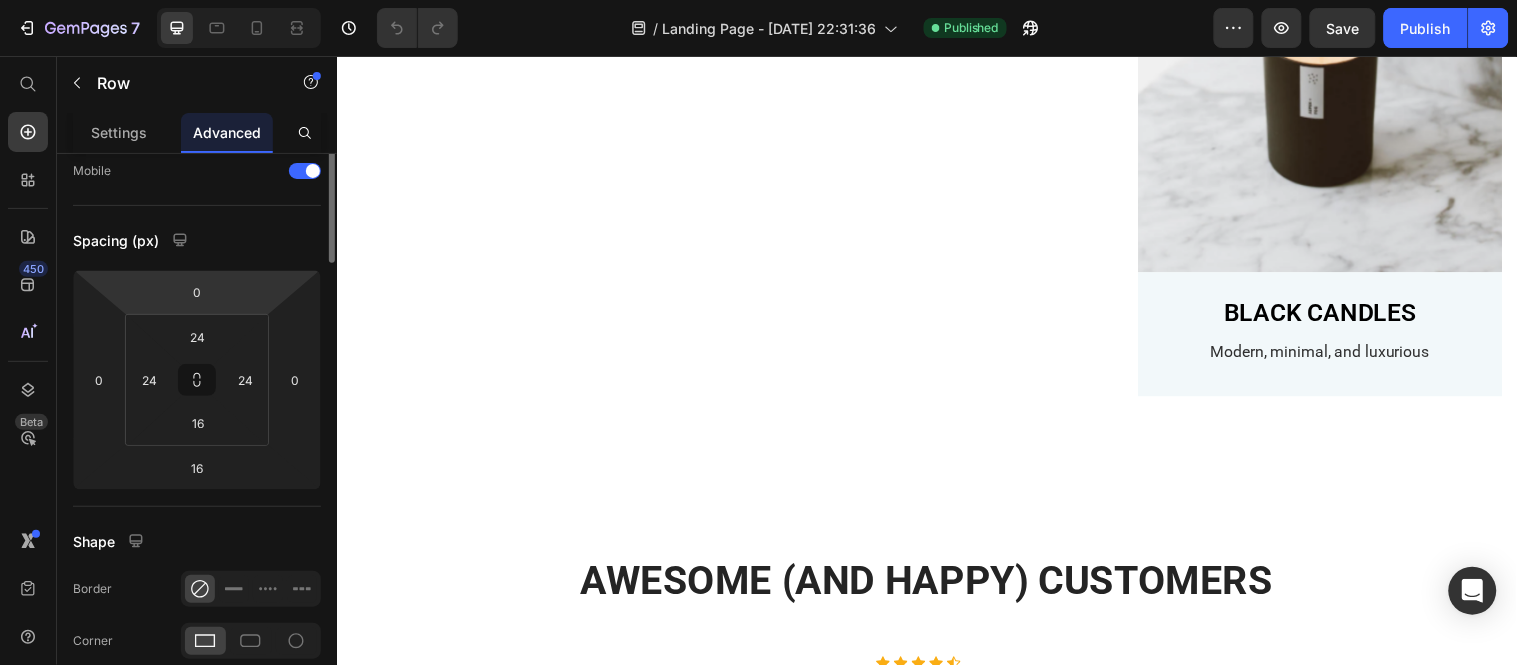scroll, scrollTop: 0, scrollLeft: 0, axis: both 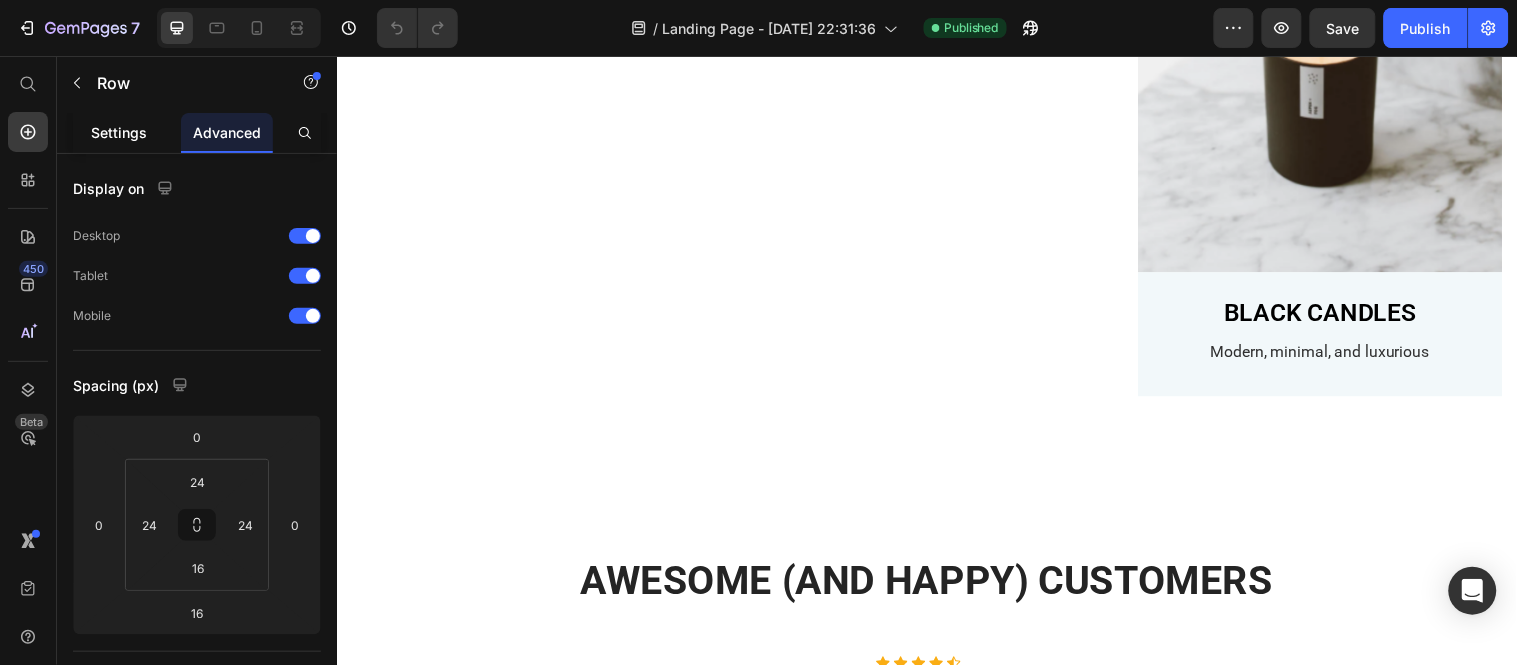 click on "Settings" at bounding box center (119, 132) 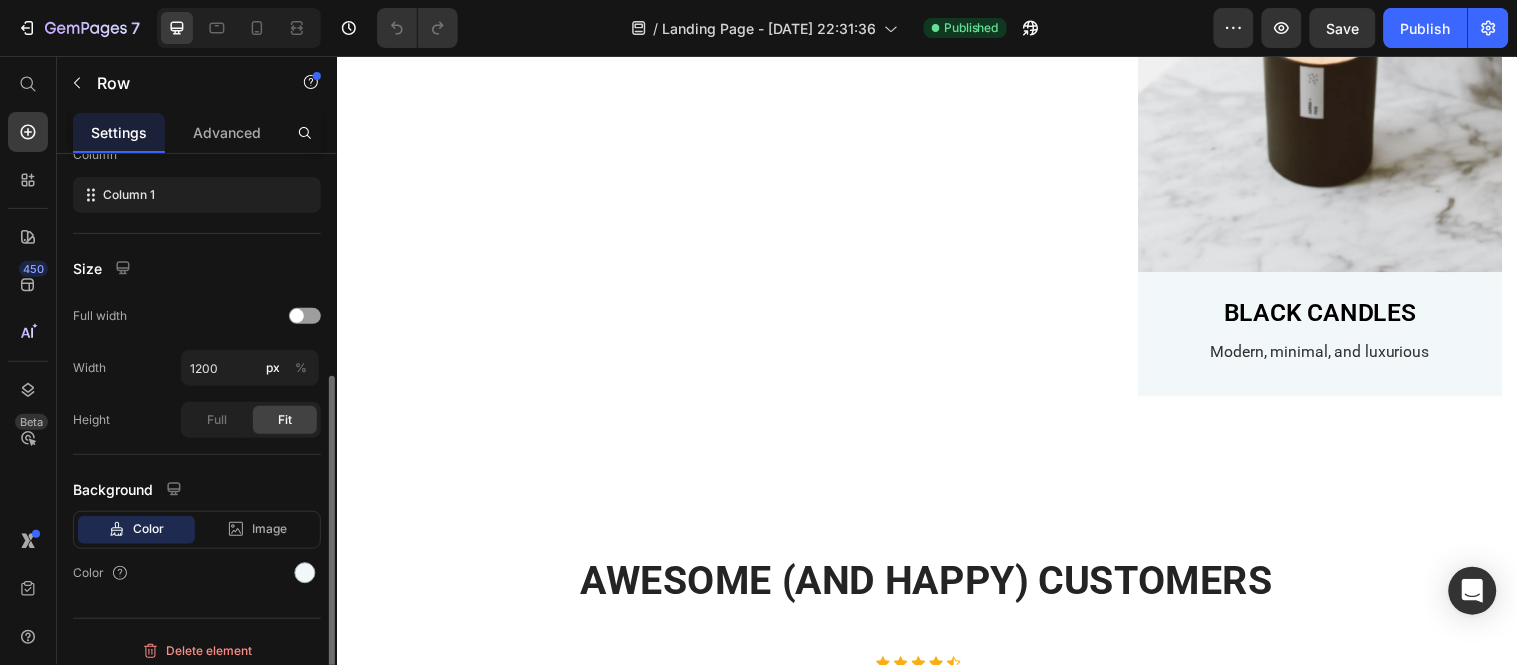 scroll, scrollTop: 342, scrollLeft: 0, axis: vertical 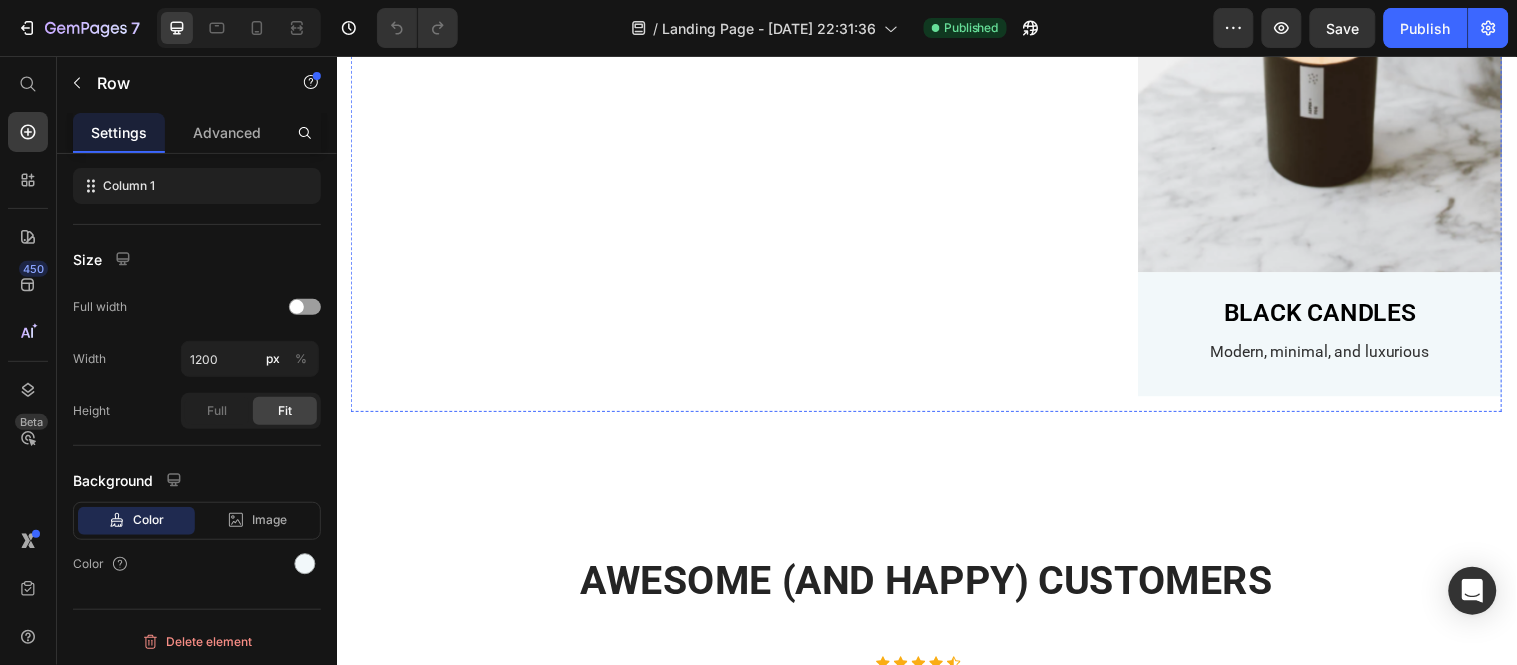 click at bounding box center [536, -99] 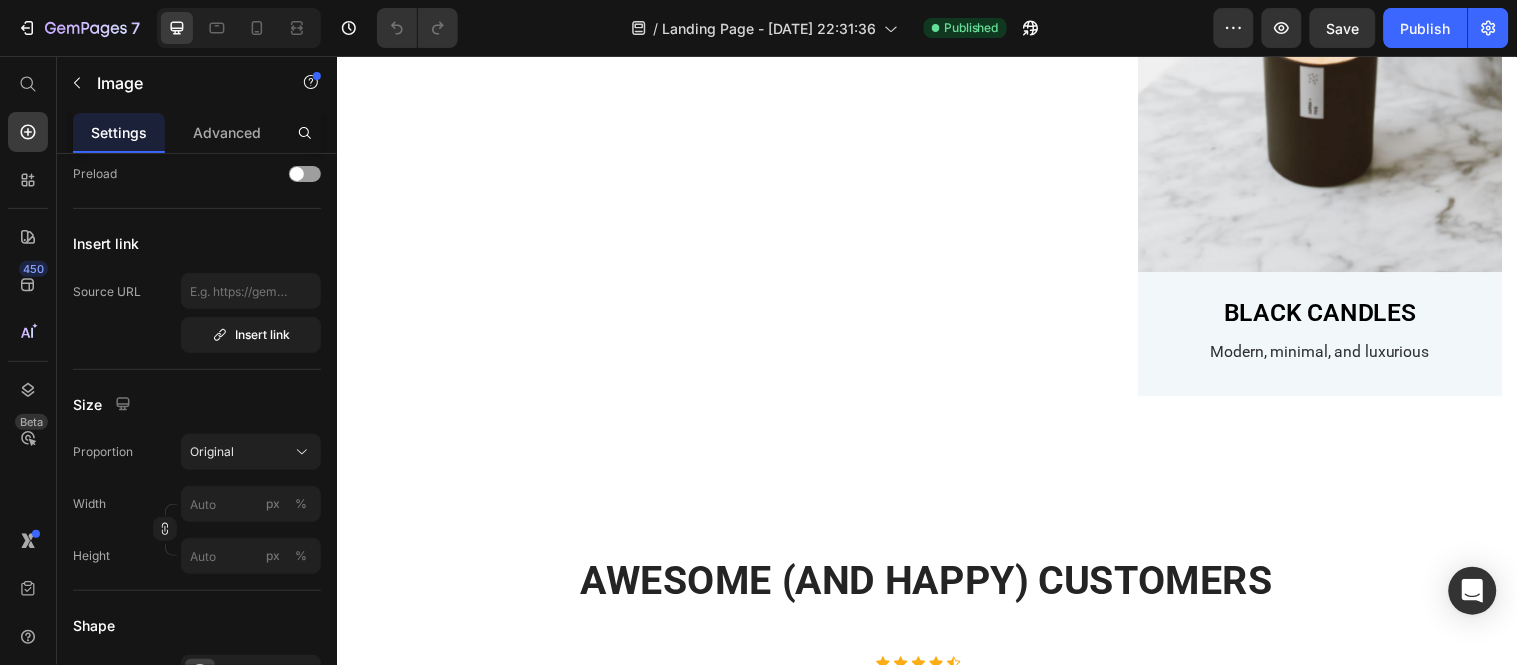 scroll, scrollTop: 0, scrollLeft: 0, axis: both 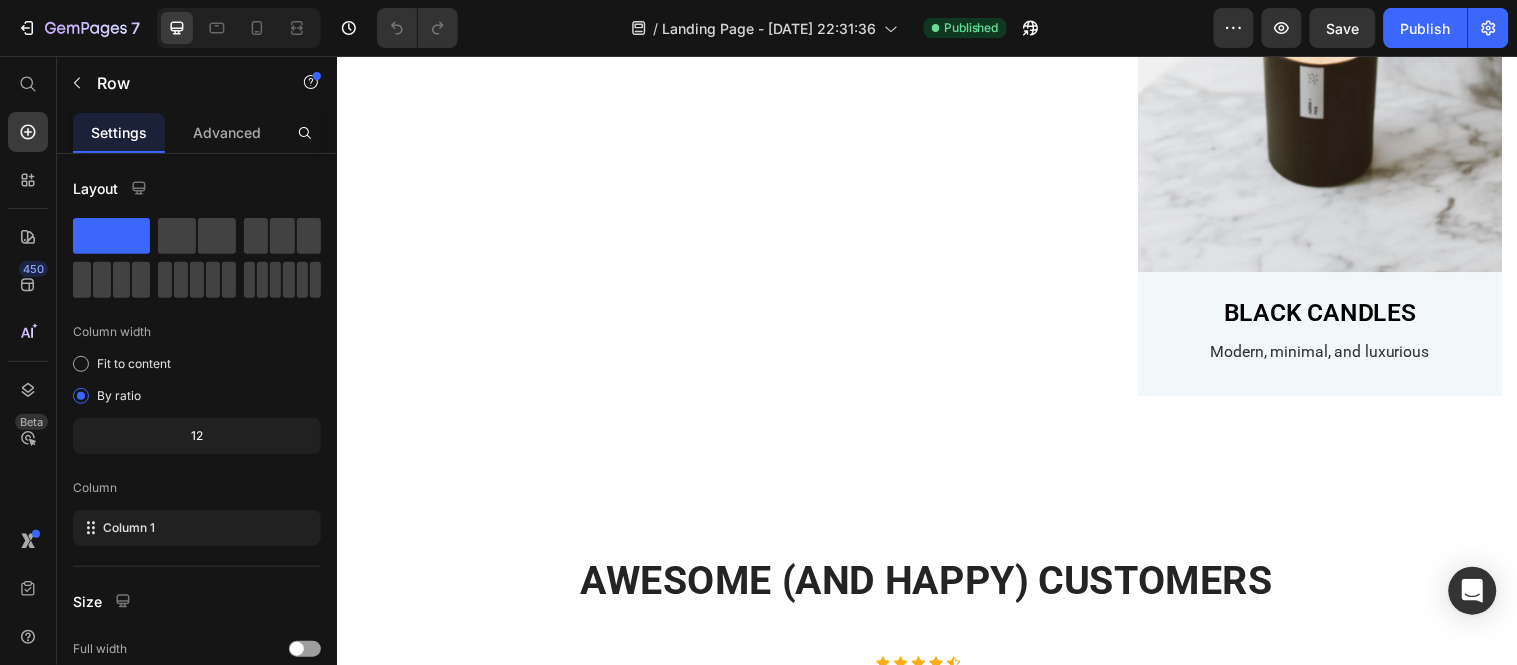 click on "CLEAR GLASS CANDLES Text Block Our signature line of candles Text Block Row   0" at bounding box center (536, -37) 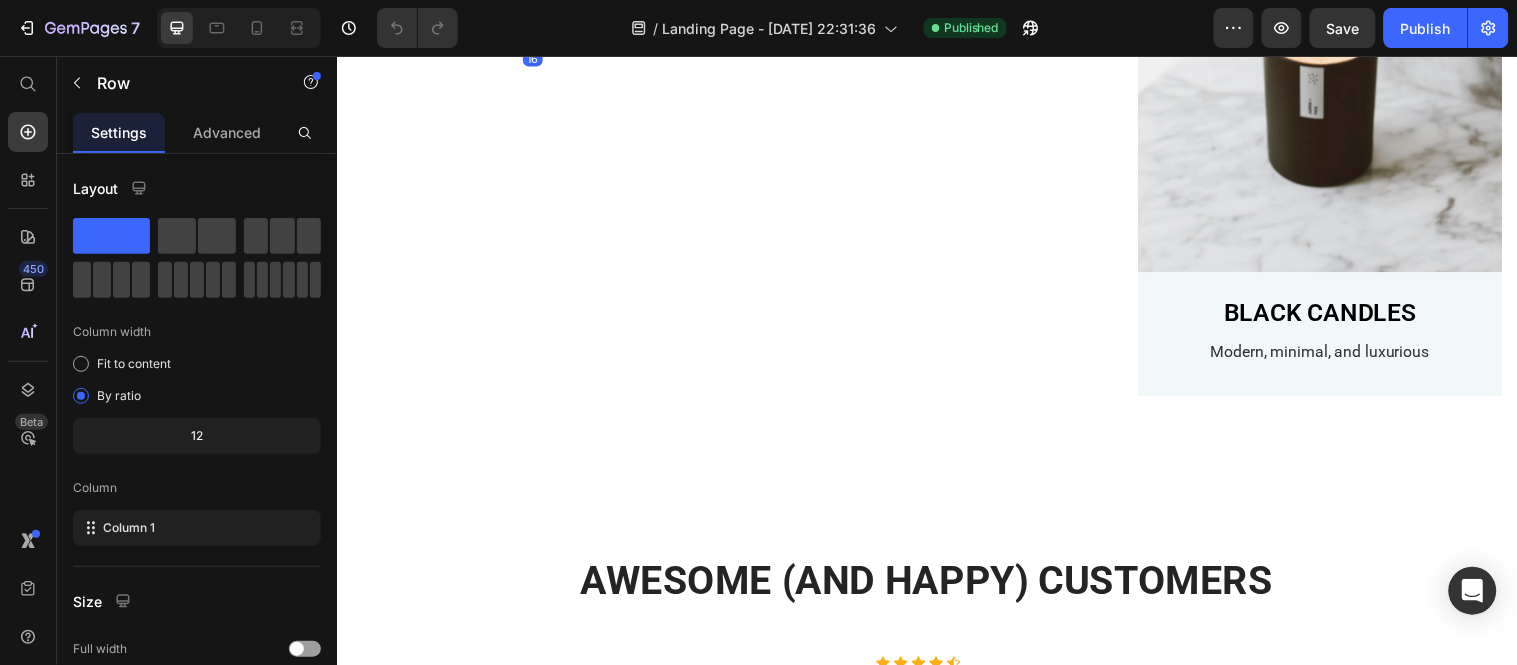 click on "CLEAR GLASS CANDLES" at bounding box center (536, -57) 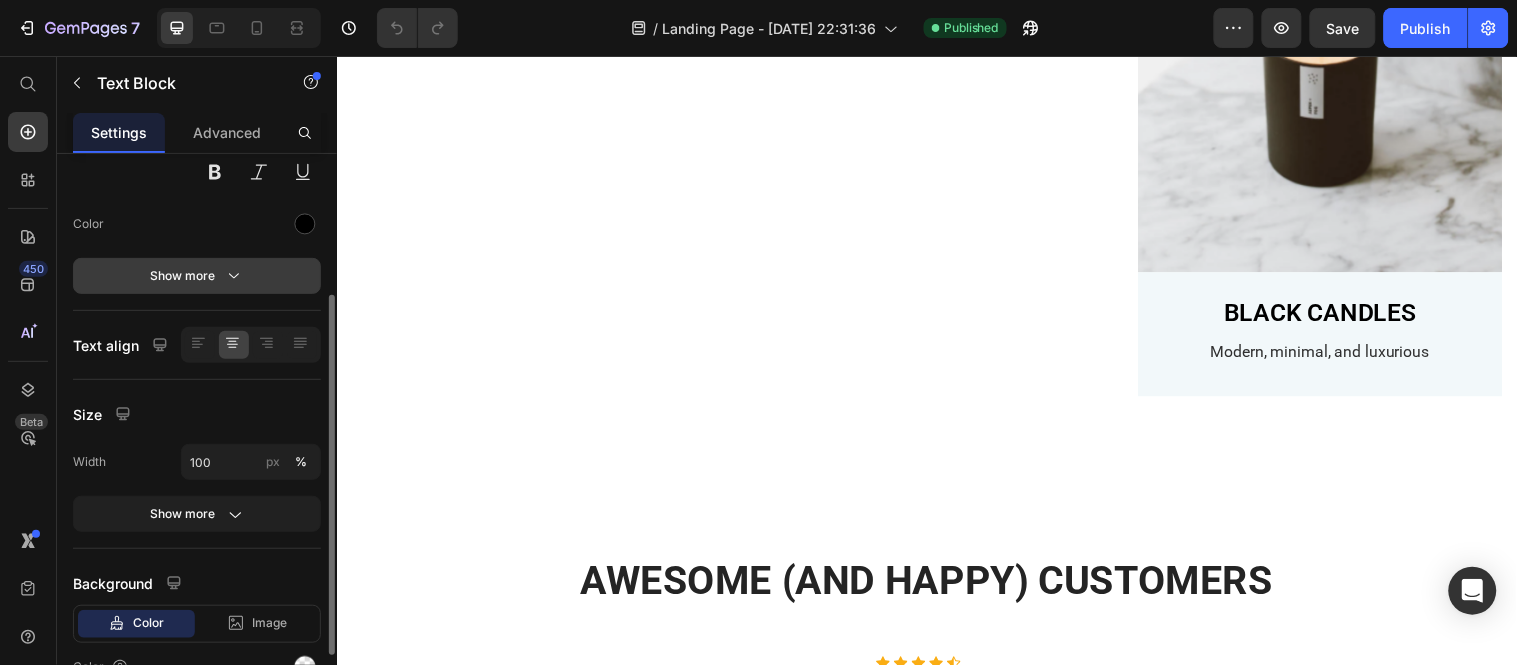 scroll, scrollTop: 325, scrollLeft: 0, axis: vertical 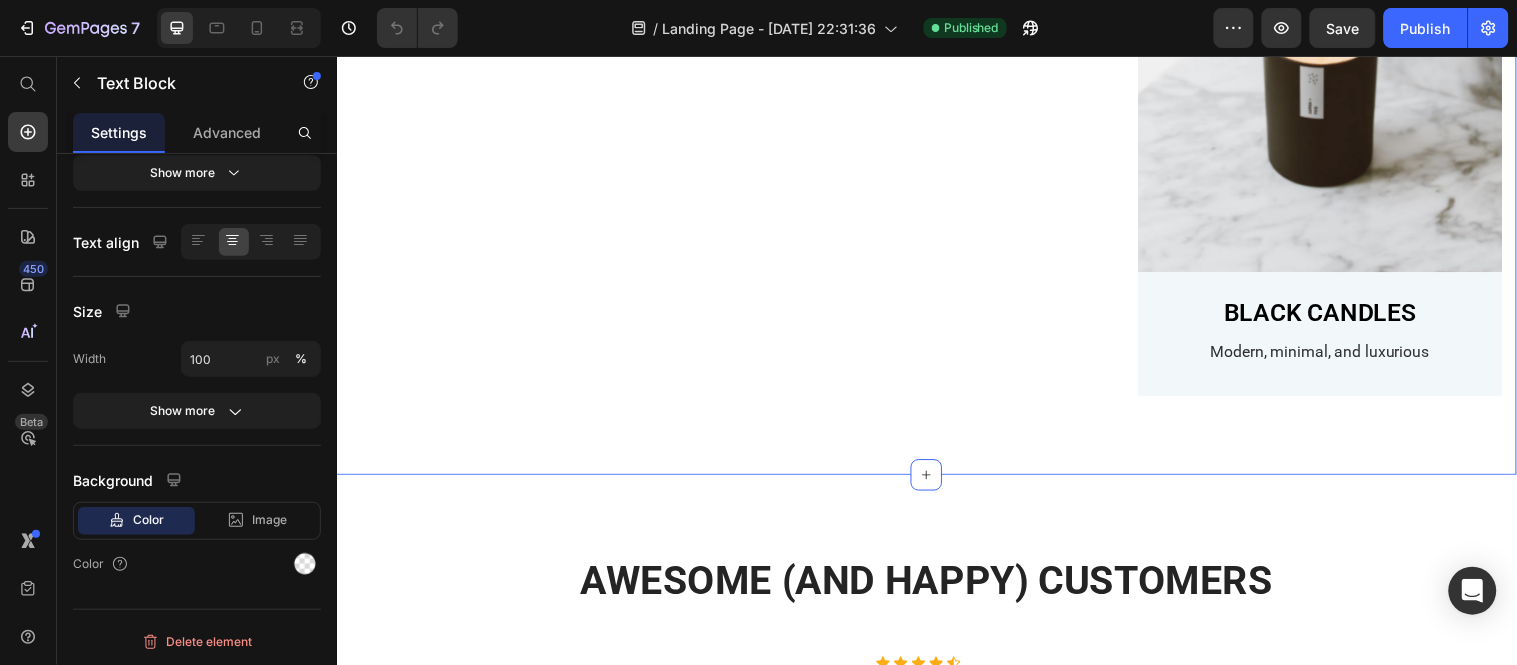 click on "OUR CANDLE LINES Heading 100% Soy Wax   |  Non-Toxic  |  Vegan  |  Phthalate-Free  |  US-Made  |   Essential-Oil-Infused   Text Block Image CLEAR GLASS CANDLES Text Block Our signature line of candles Text Block Row Image AMBER JAR CANDLES Text Block Fresh, clean, and simple Text Block Row Image BLACK CANDLES Text Block Modern, minimal, and luxurious Text Block Row Row Section 3   Create Theme Section AI Content Write with GemAI What would you like to describe here? Tone and Voice Persuasive Product Getting products... Show more Generate" at bounding box center (936, 80) 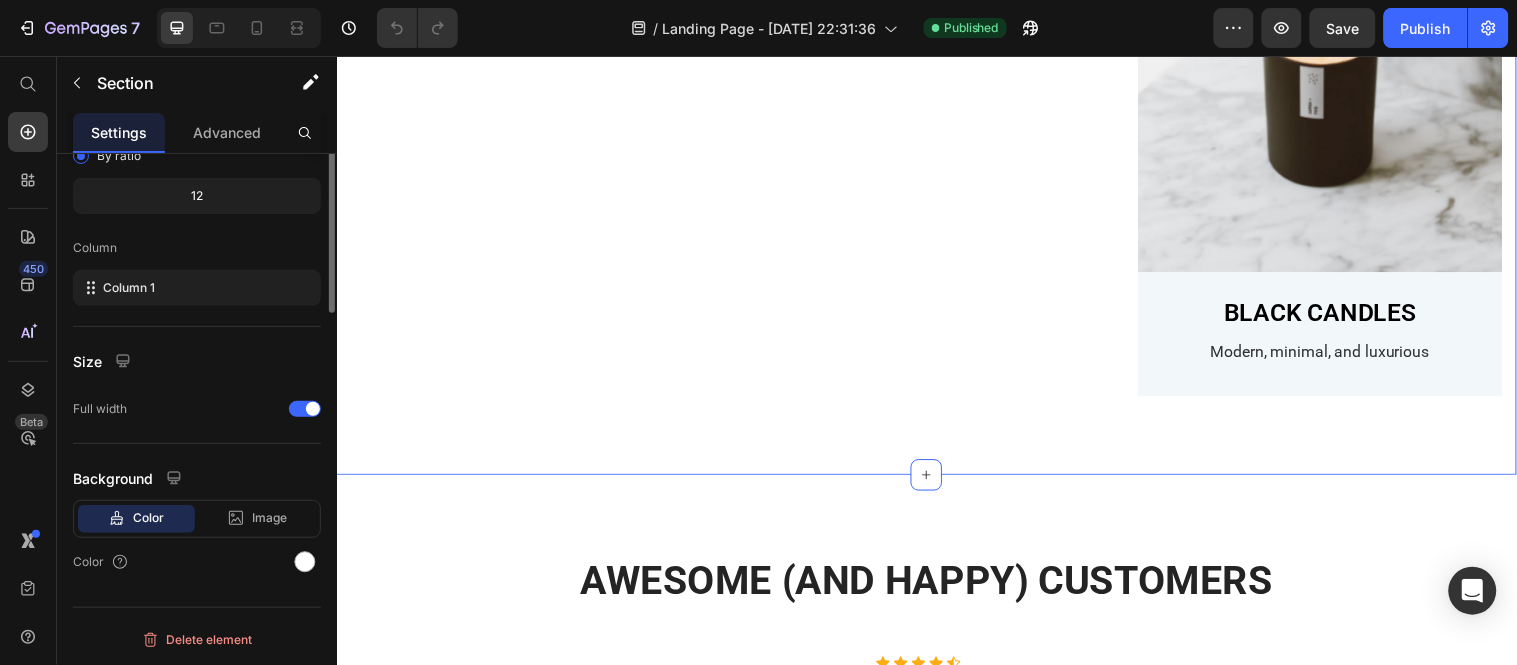 scroll, scrollTop: 0, scrollLeft: 0, axis: both 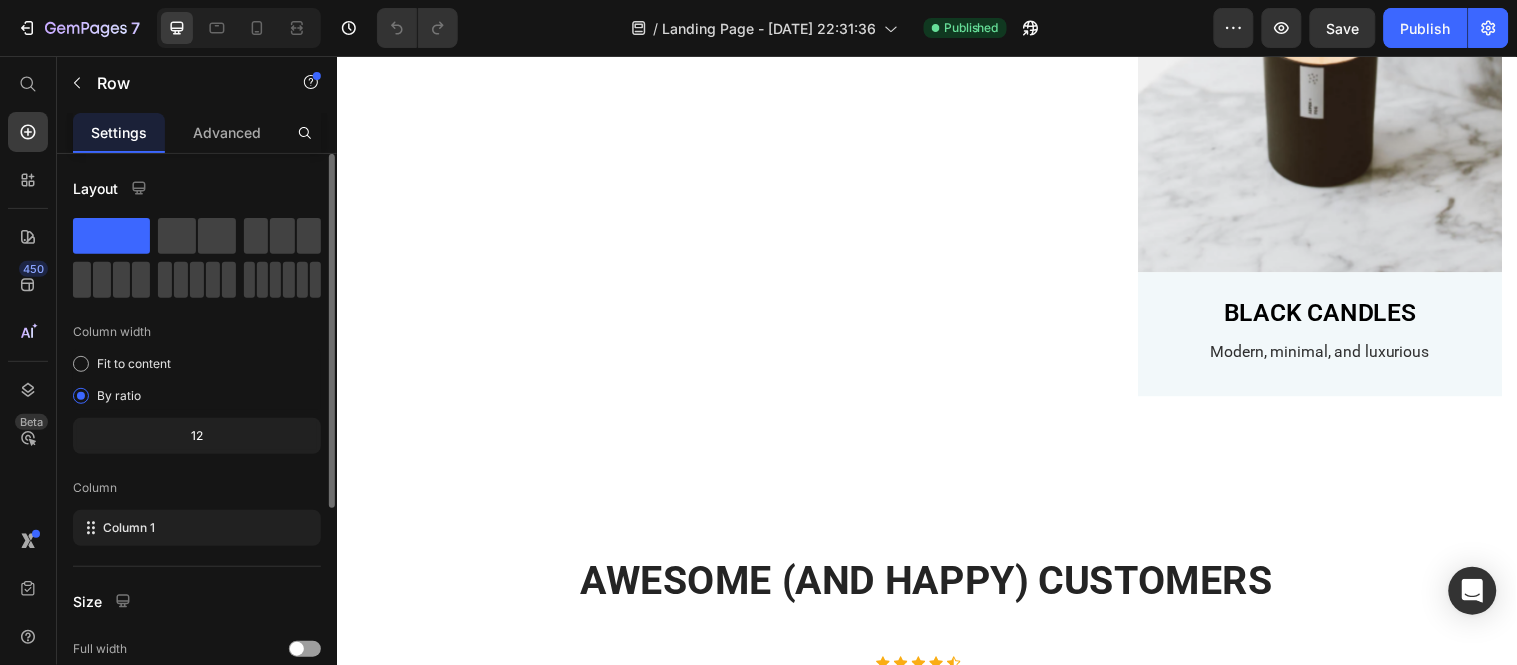 click on "CLEAR GLASS CANDLES Text Block Our signature line of candles Text Block Row   0" at bounding box center [536, -37] 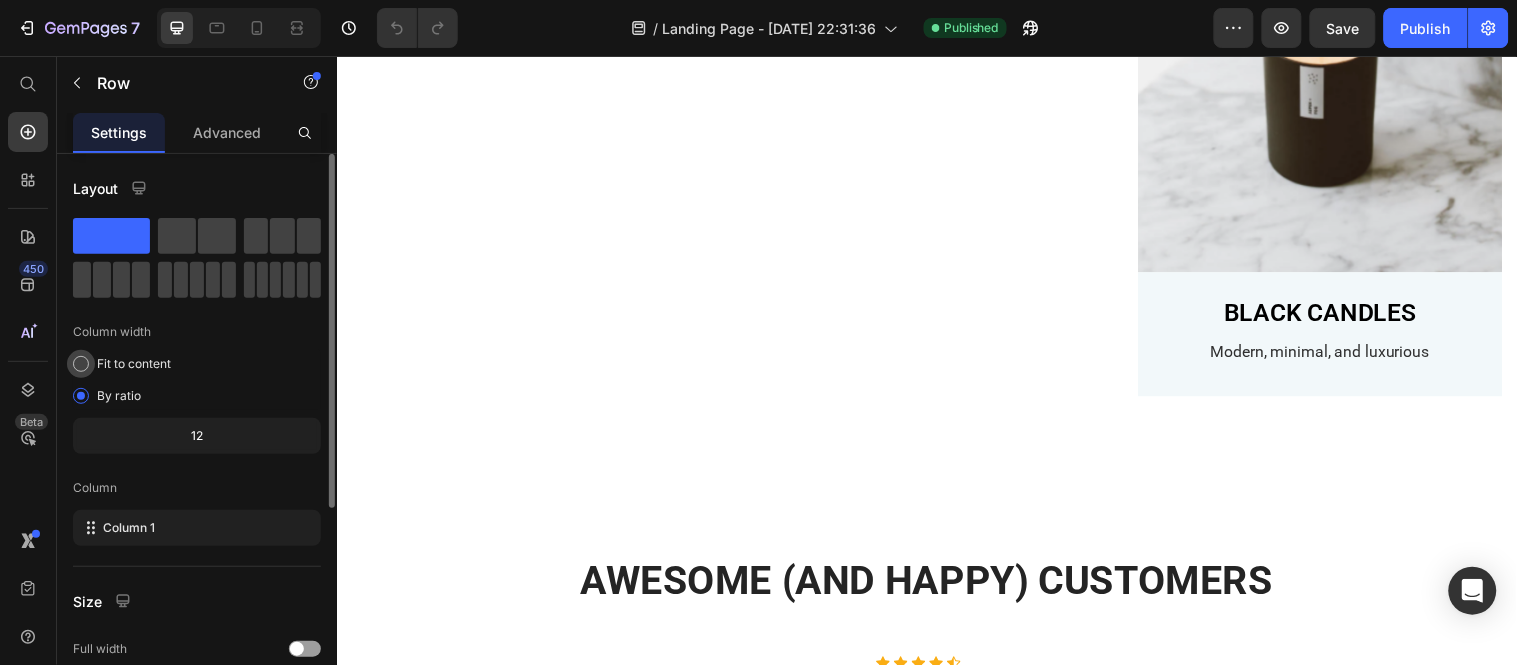 click on "Fit to content" at bounding box center (134, 364) 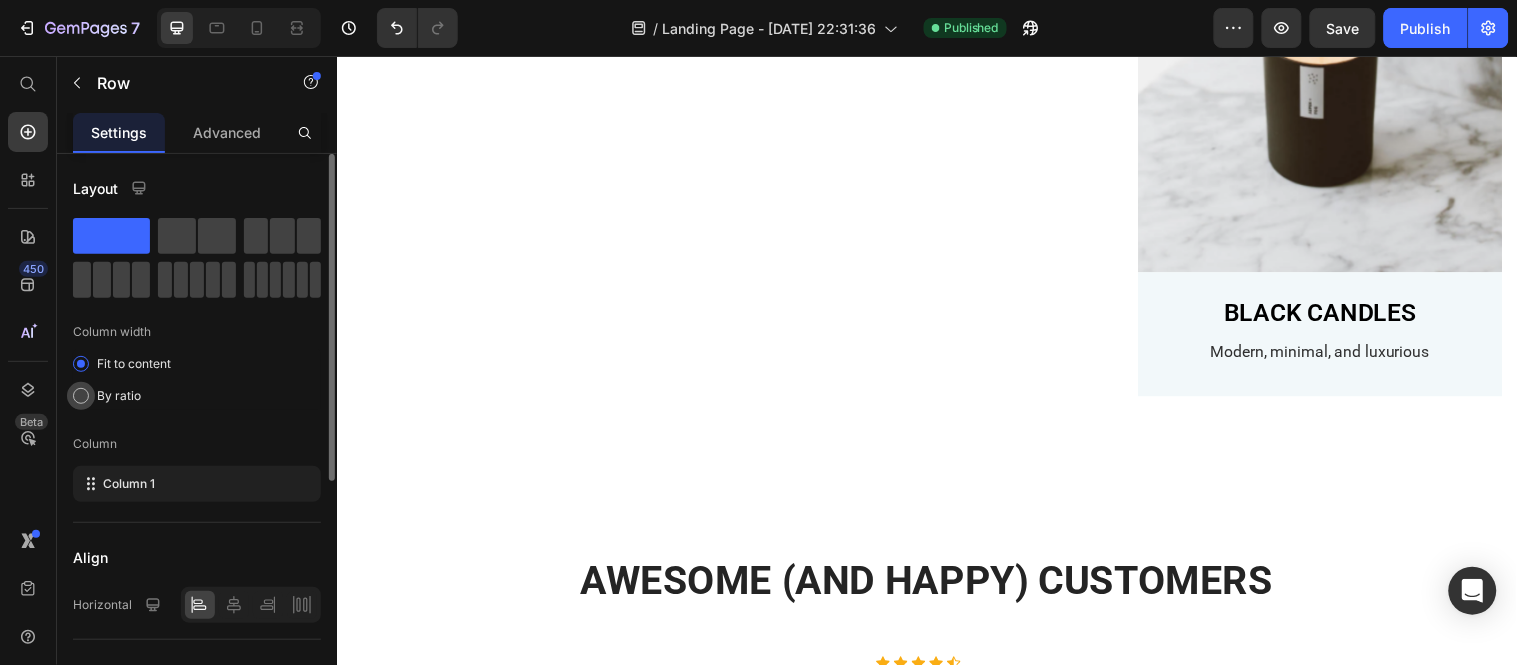 click on "By ratio" 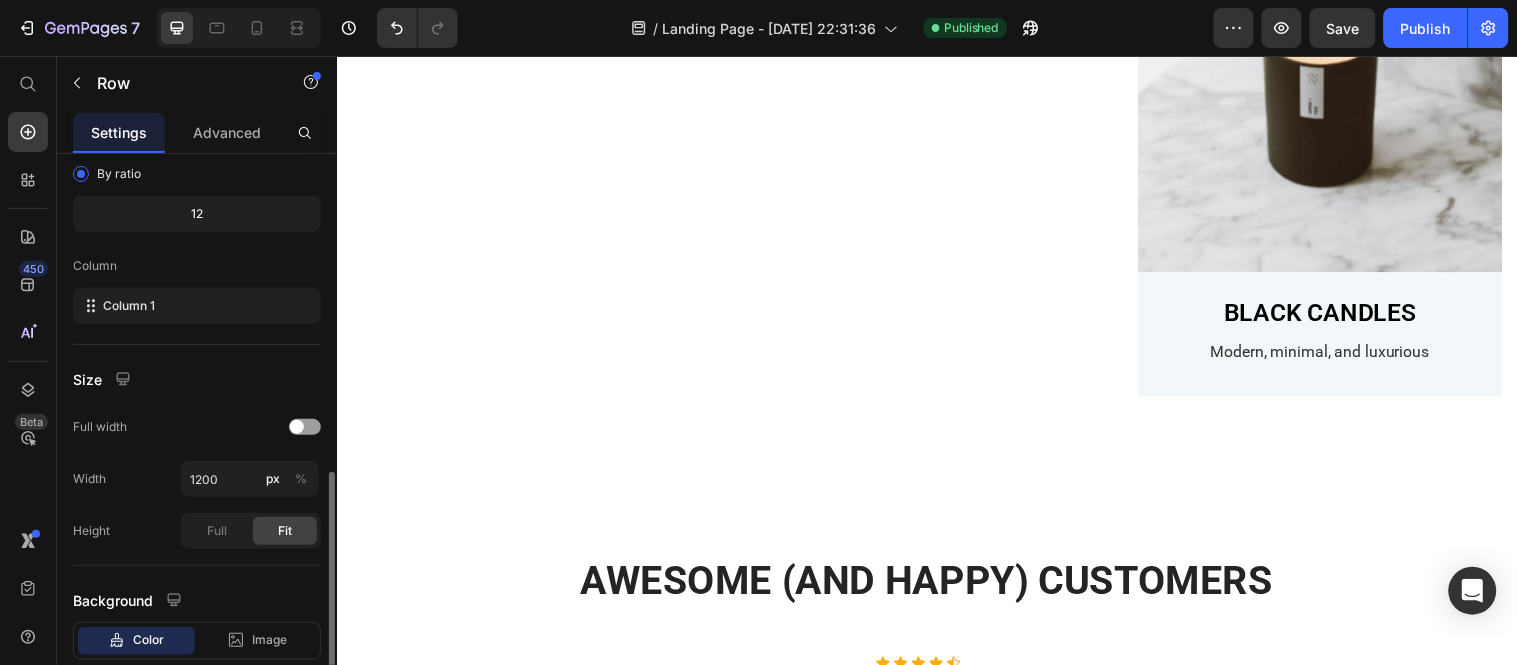 scroll, scrollTop: 342, scrollLeft: 0, axis: vertical 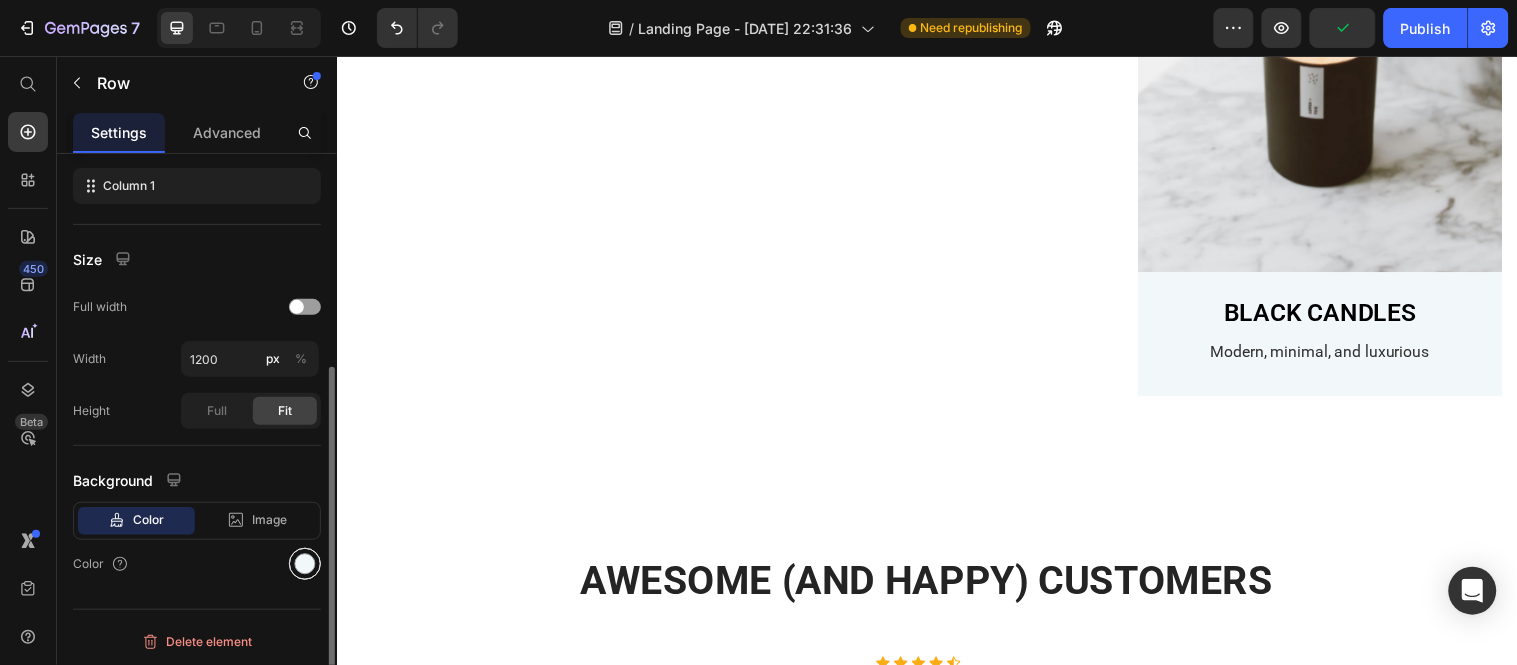 click at bounding box center [305, 564] 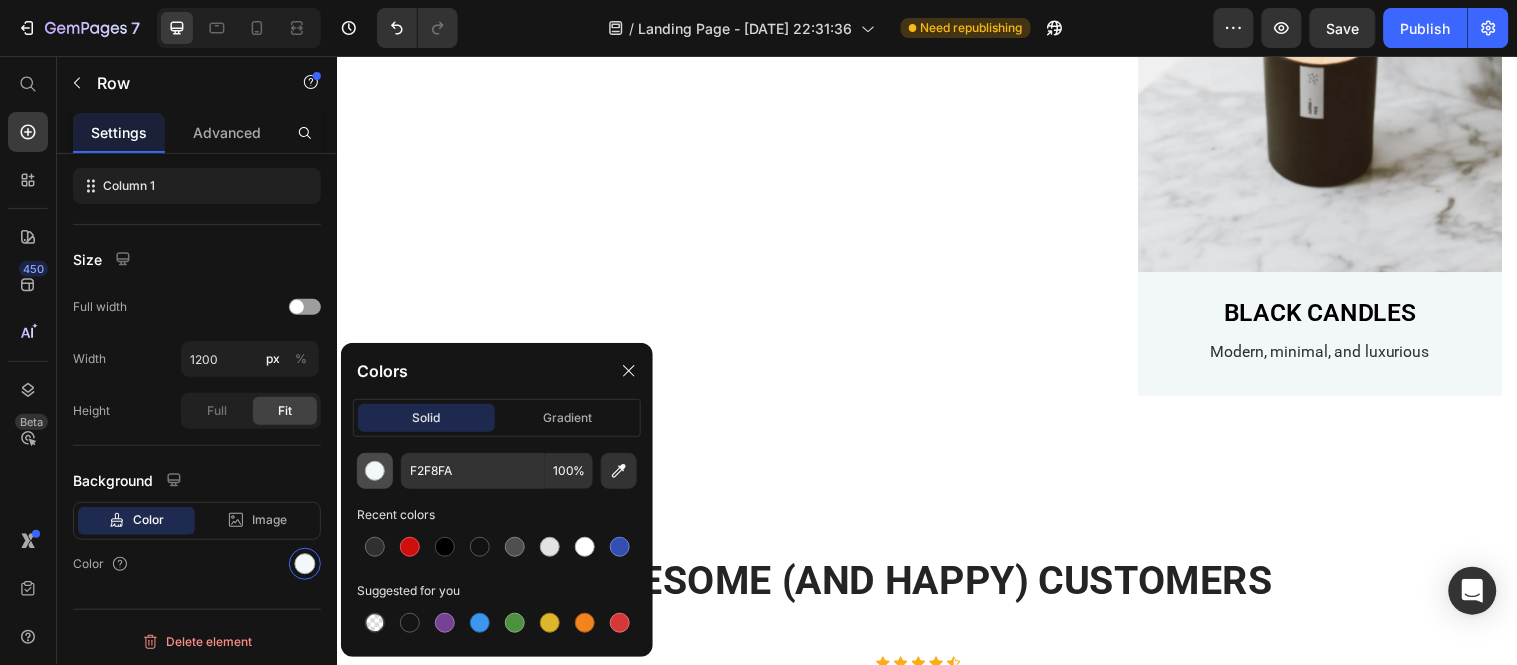 click at bounding box center (375, 471) 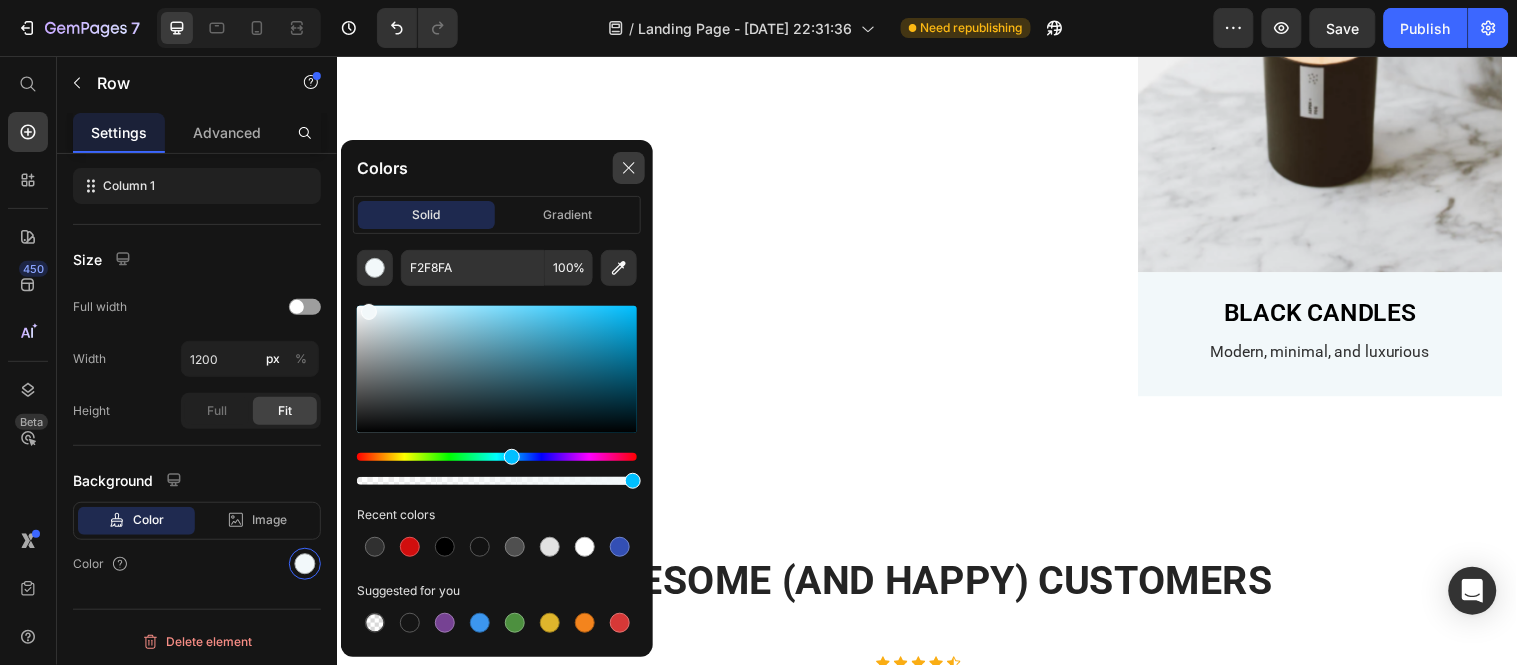 click 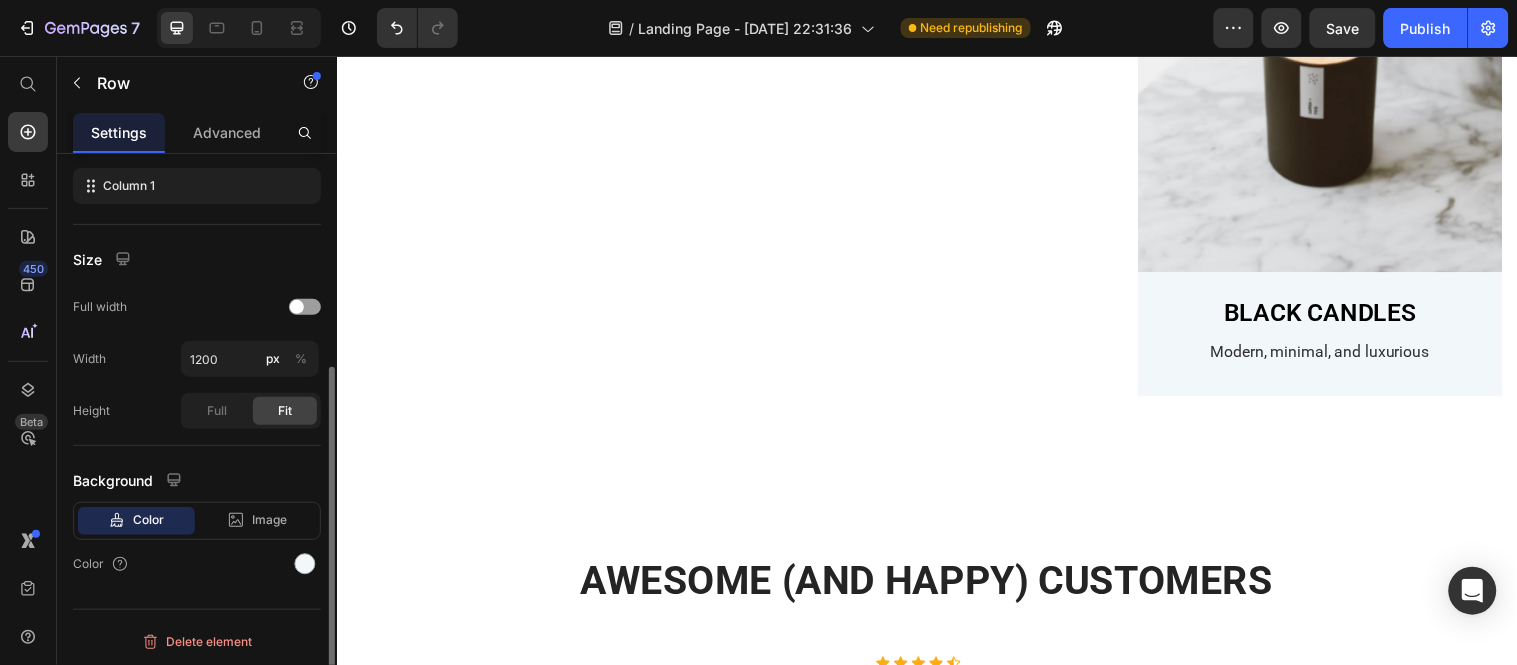 click on "Color" 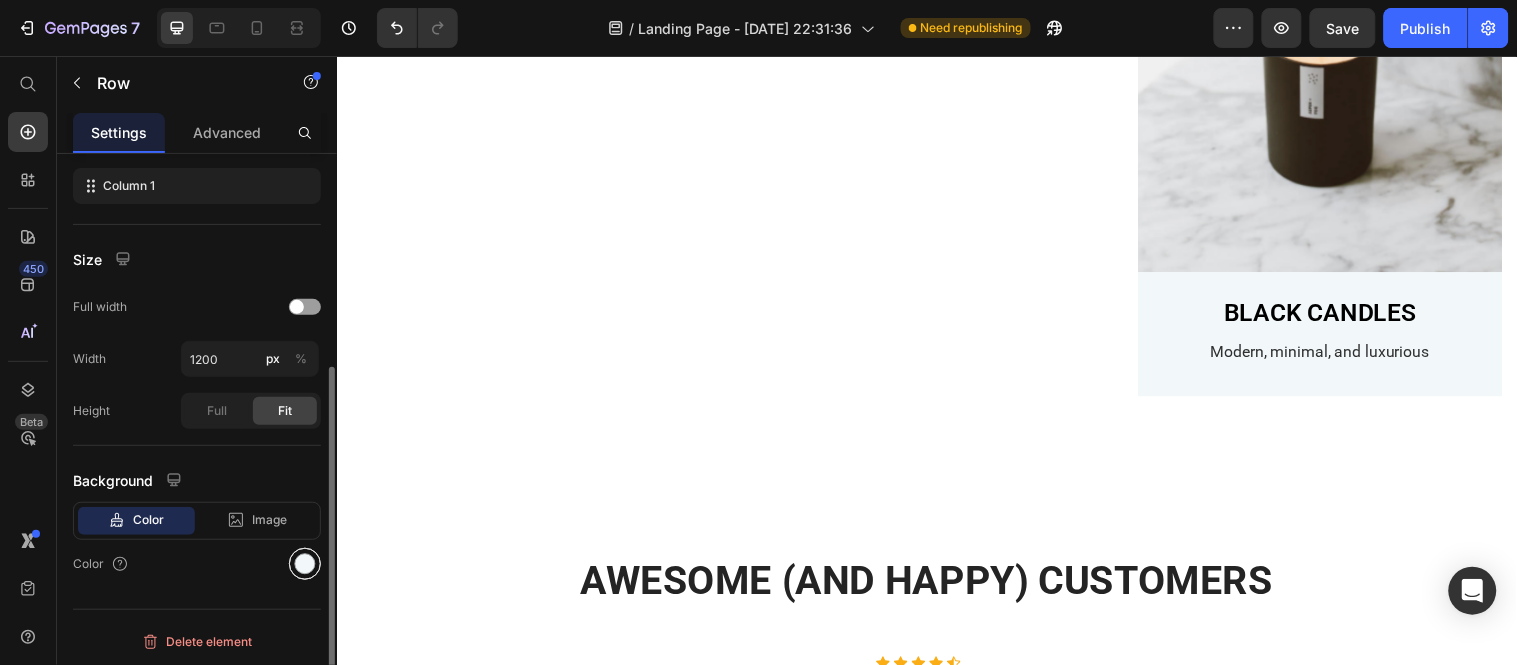 click at bounding box center [305, 564] 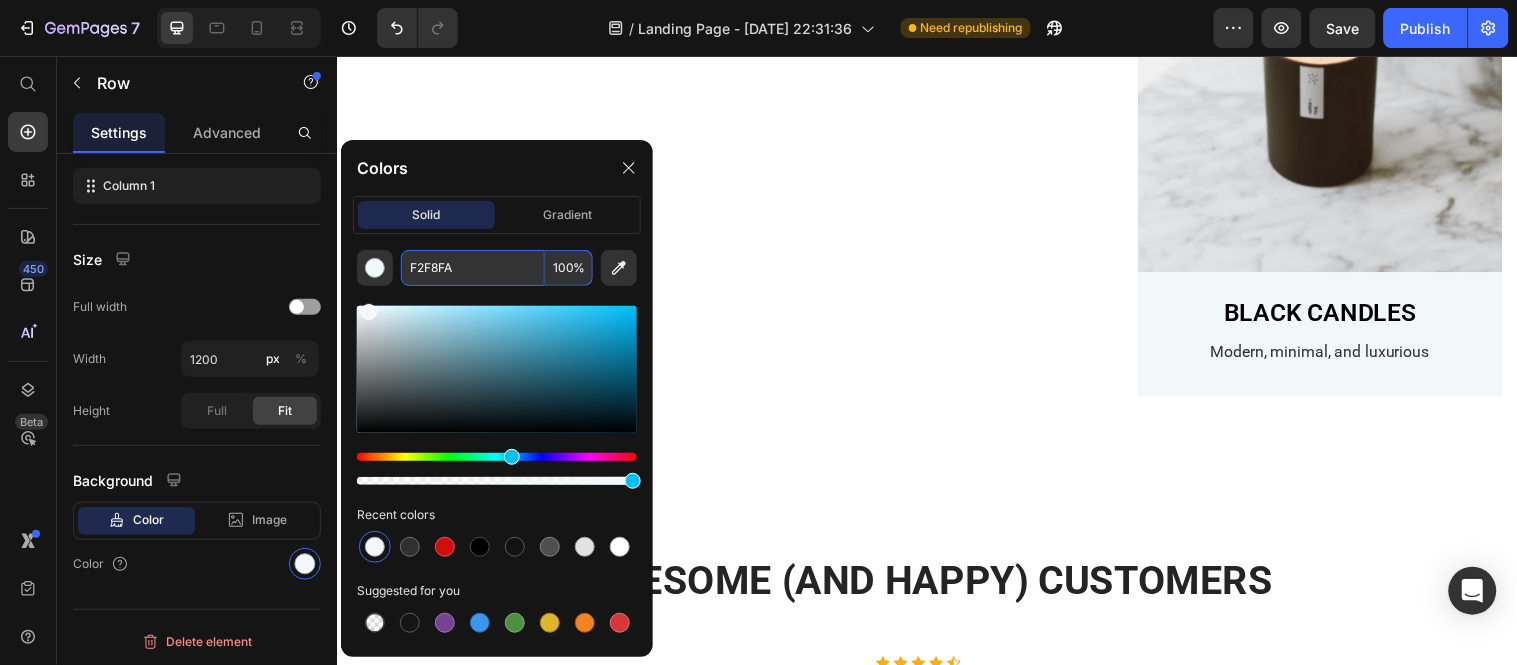 click on "F2F8FA" at bounding box center (473, 268) 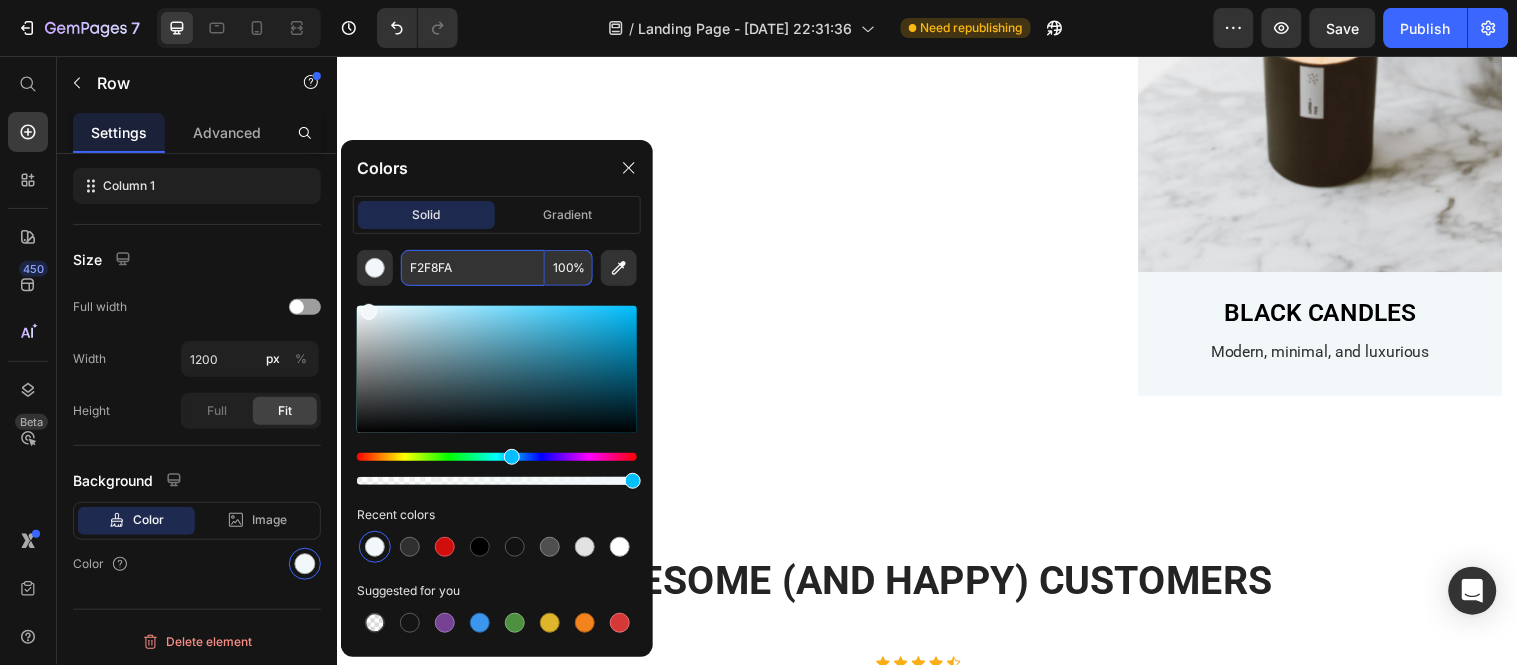 drag, startPoint x: 467, startPoint y: 270, endPoint x: 411, endPoint y: 270, distance: 56 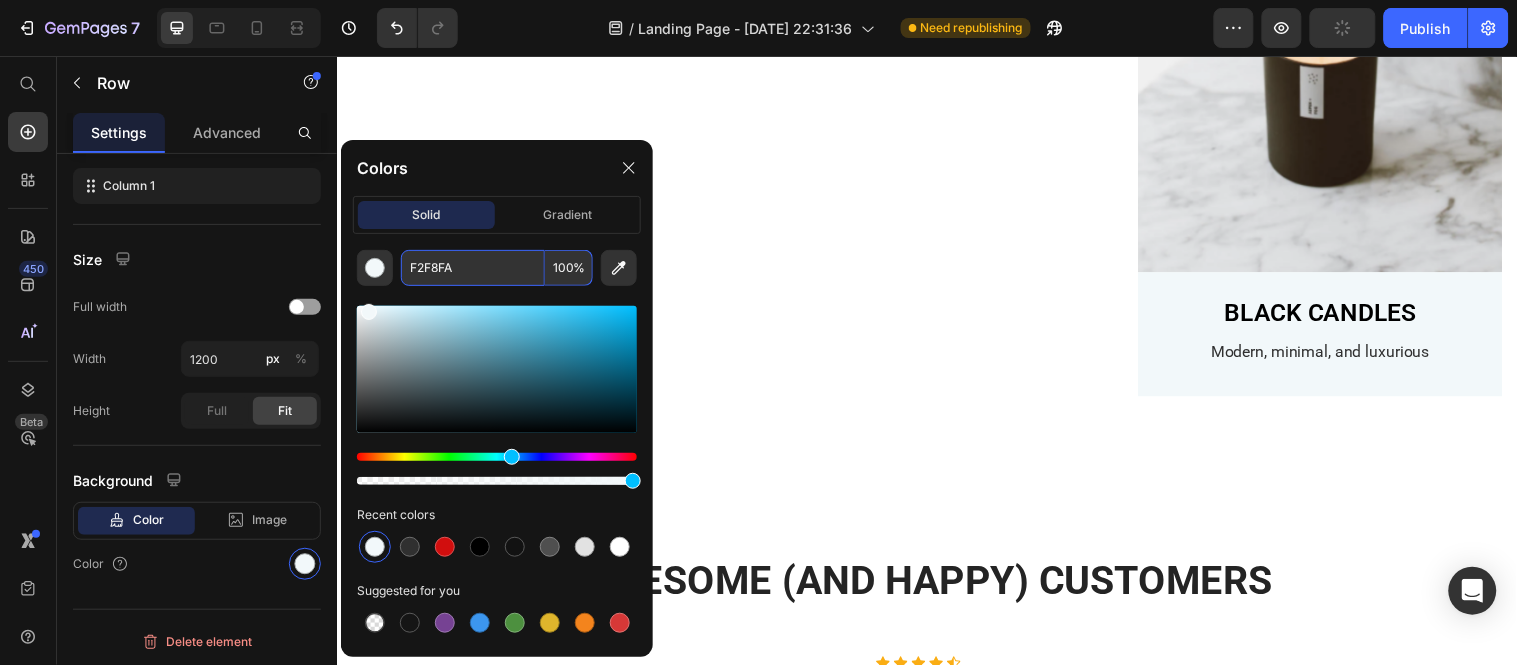 click at bounding box center [497, 369] 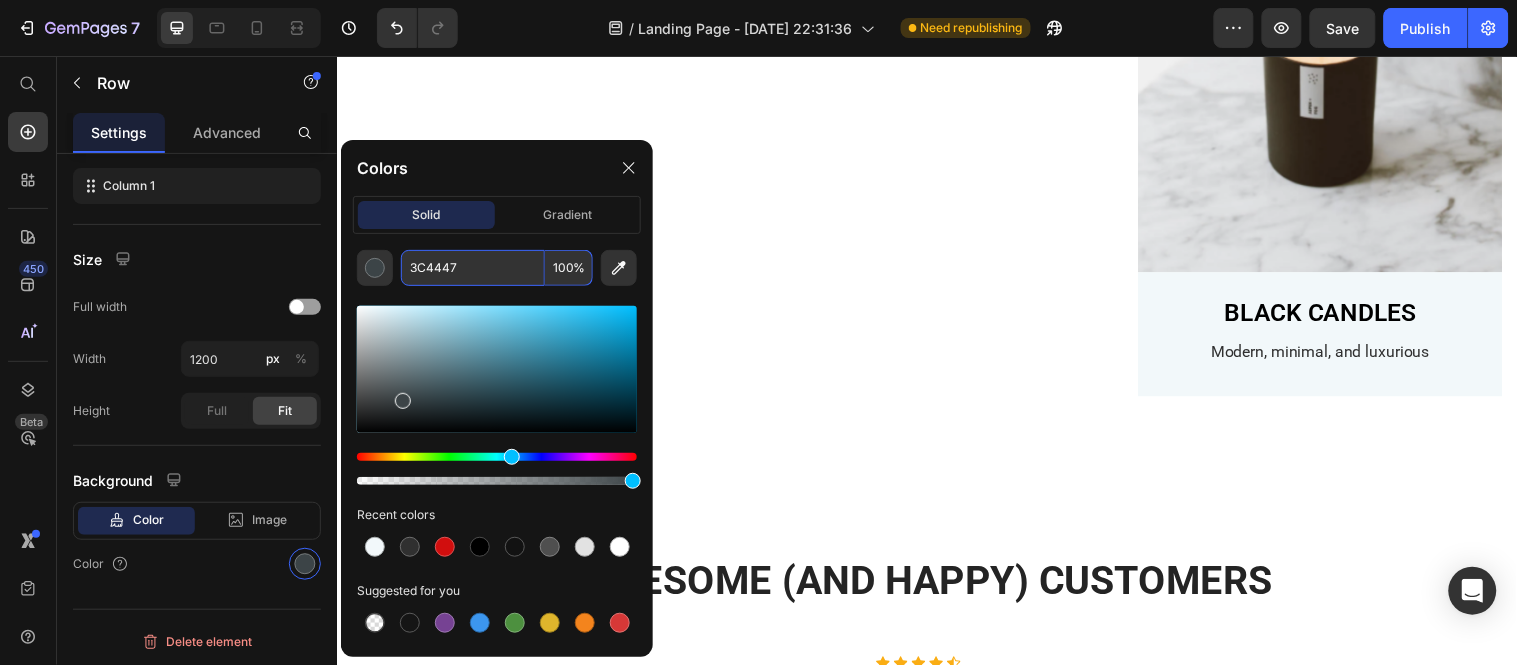 click at bounding box center (497, 369) 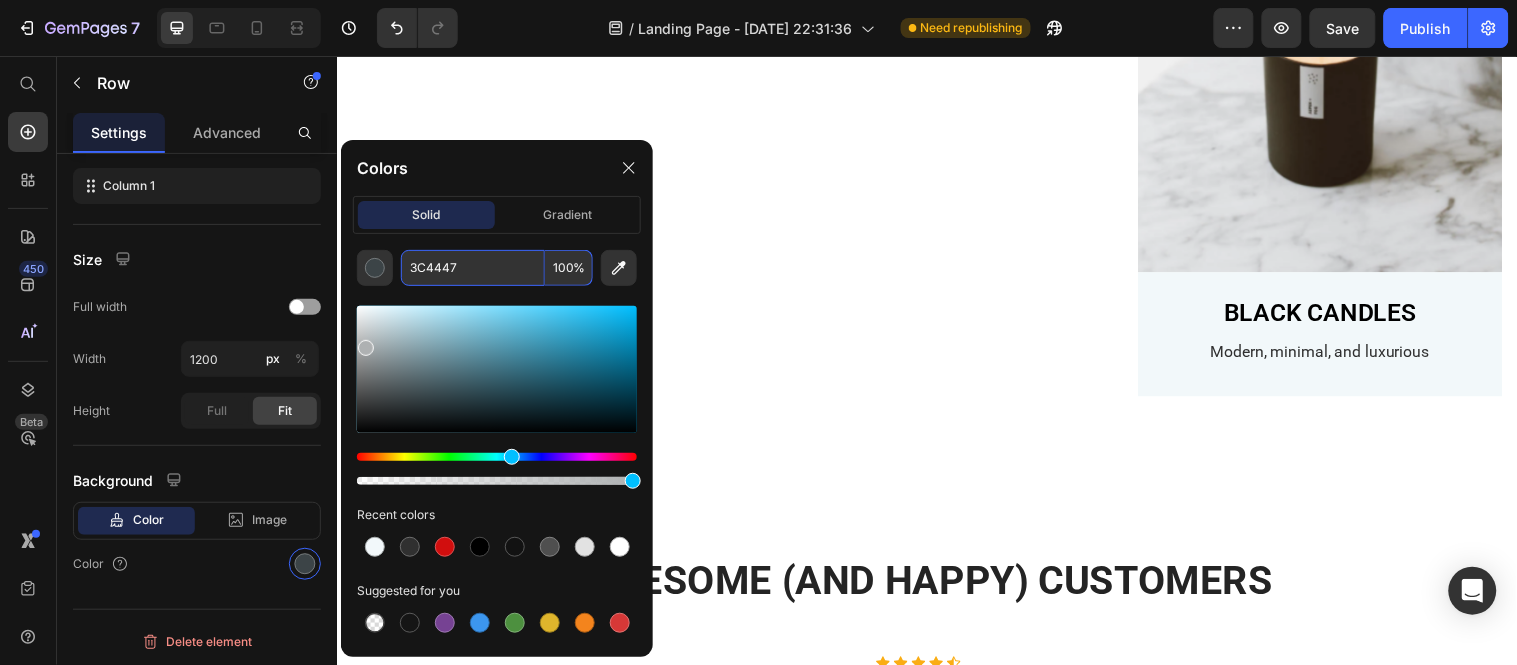 type on "AEB1B2" 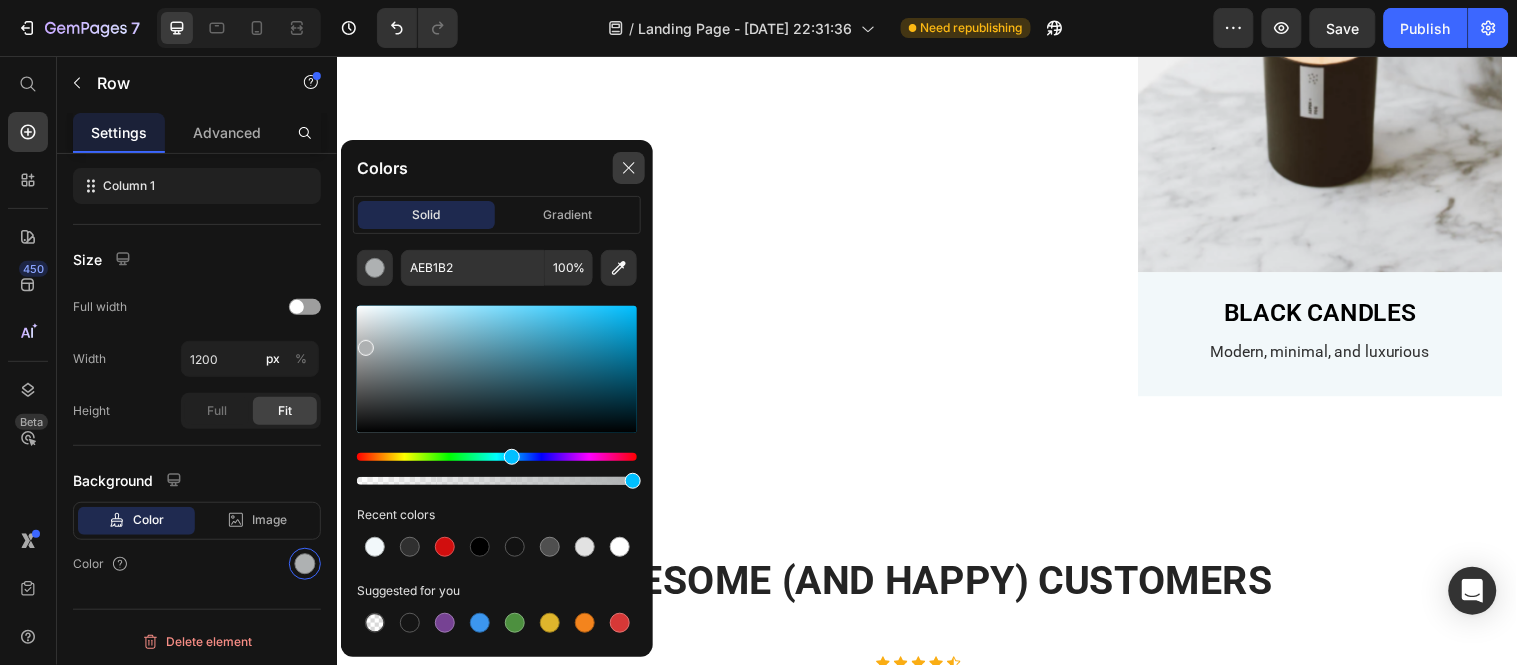 click 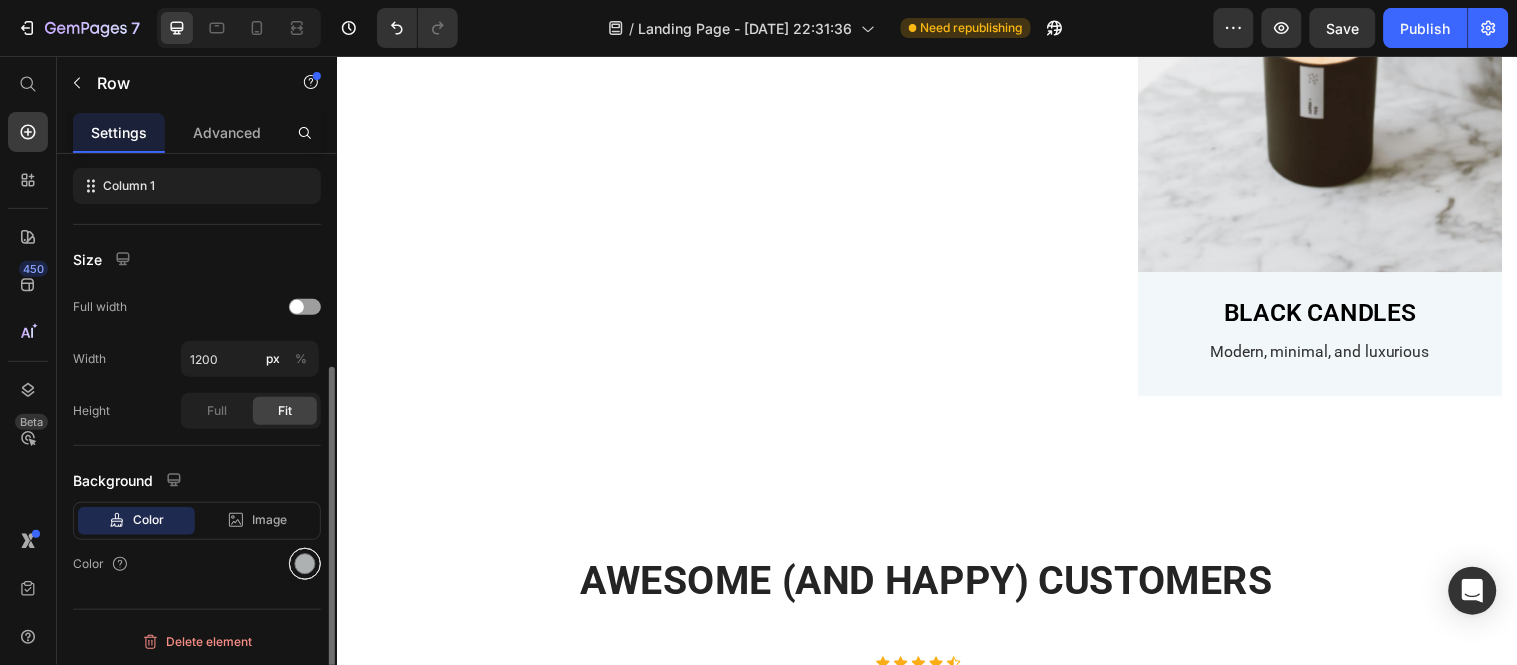 click at bounding box center [305, 564] 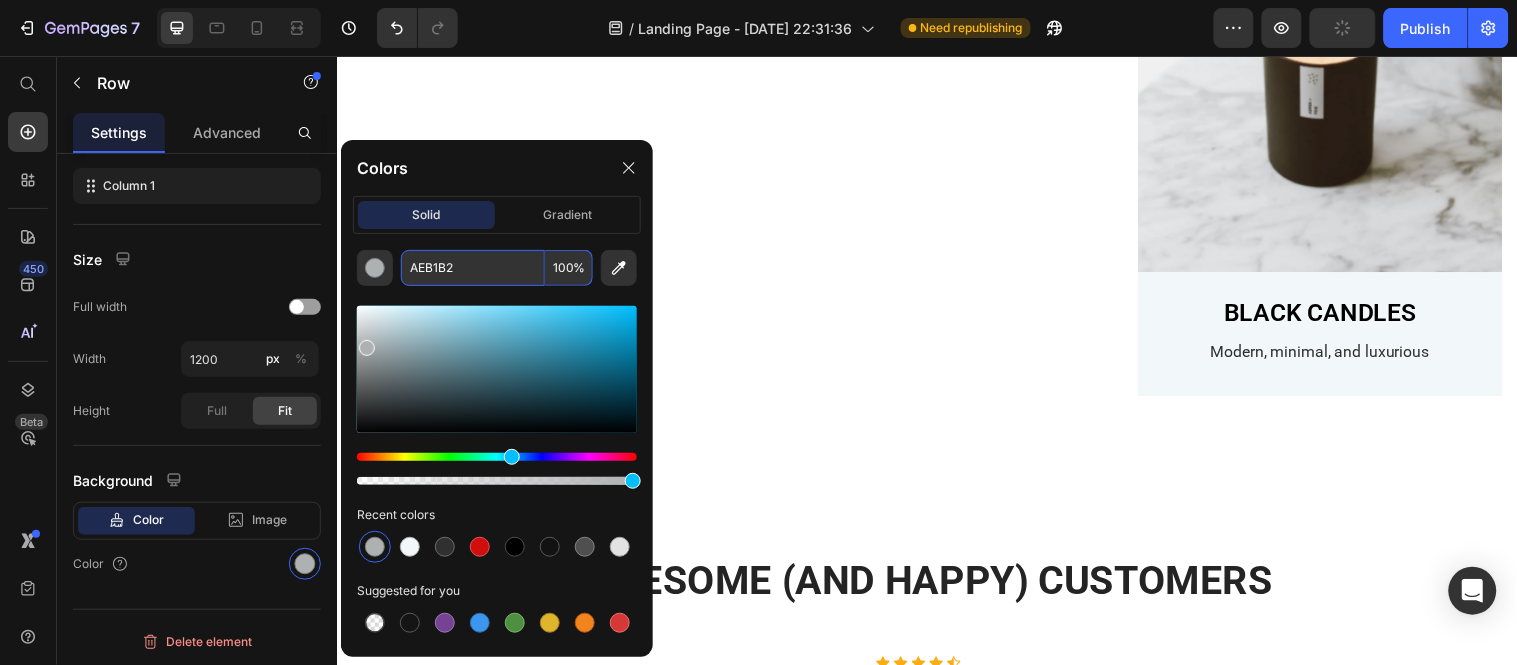 paste on "F2F8FA" 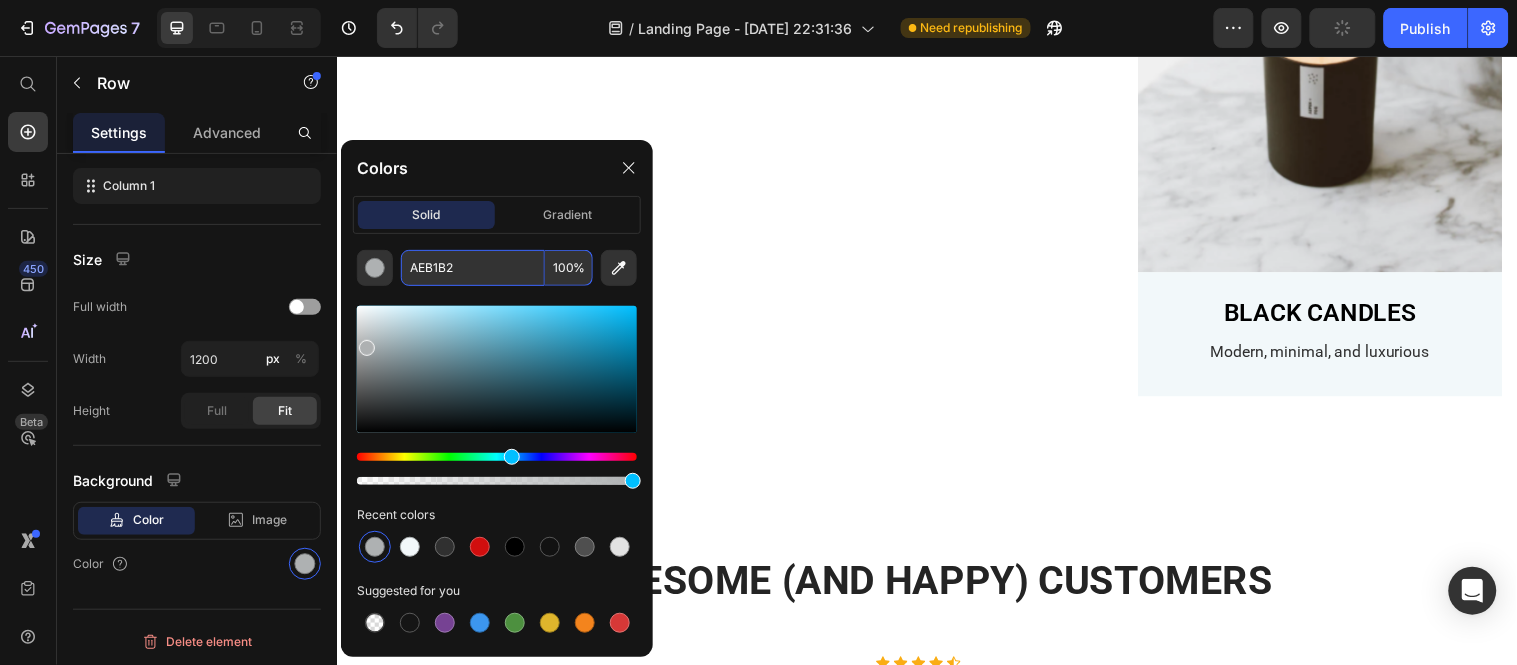type on "F2F8FA" 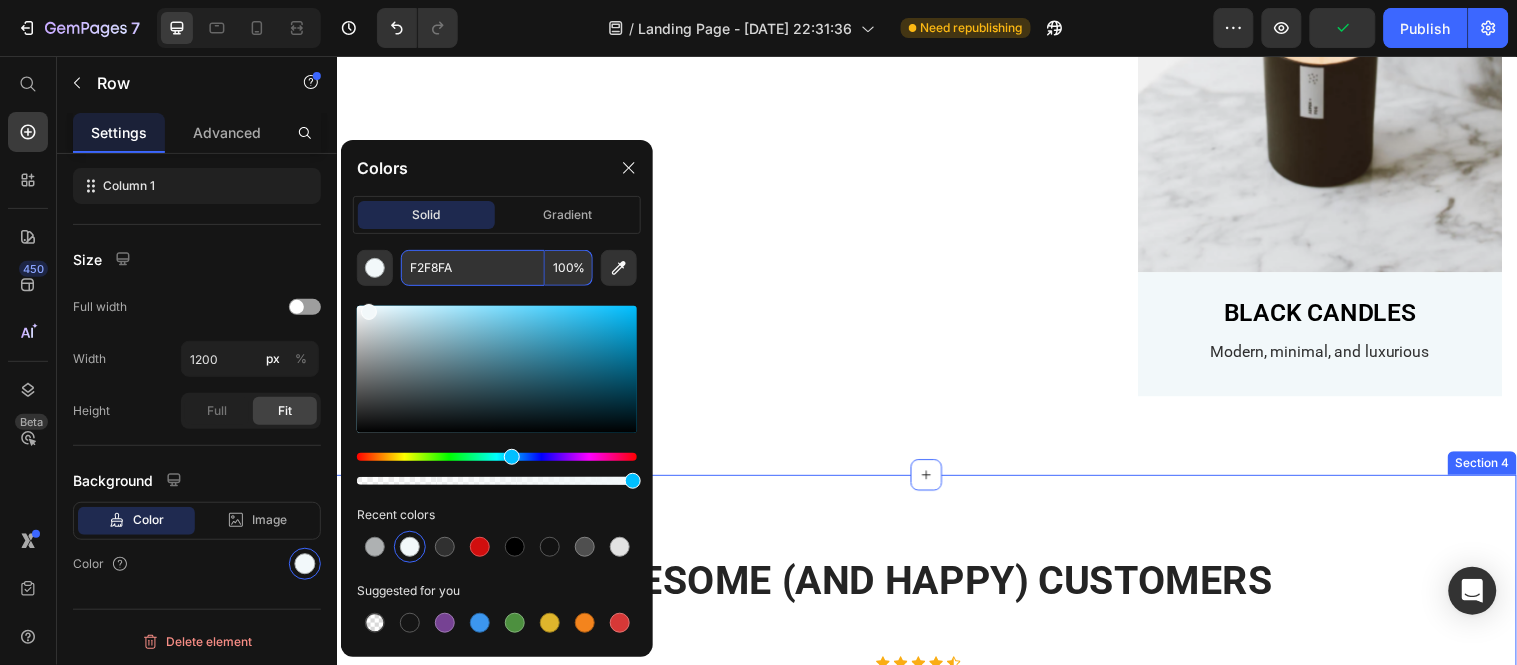 click on "AWESOME (AND HAPPY) CUSTOMERS Heading Row `                Icon                Icon                Icon                Icon
Icon Icon List Hoz You're walking on a cloud! Heading “ These shoes are everything I hoped they would be ! So comfortable so lightweight and absolutely slip on as easily as they say they do - I will definitely be a repeat customer.” Text block - [PERSON_NAME] Text block                Icon                Icon                Icon                Icon
Icon Icon List Hoz You're walking on a cloud! Heading "I don’t only love smell but also the message. Thankful to be able to support an amazing cause with quality products." Text block -[PERSON_NAME] Text block                Icon                Icon                Icon                Icon
Icon Icon List Hoz You're walking on a cloud! Heading "I am super picky about scents, and can honestly say these are the most amazing candles ever!"  Text block -Duni D. Text block                Icon Icon Icon `" at bounding box center [936, 735] 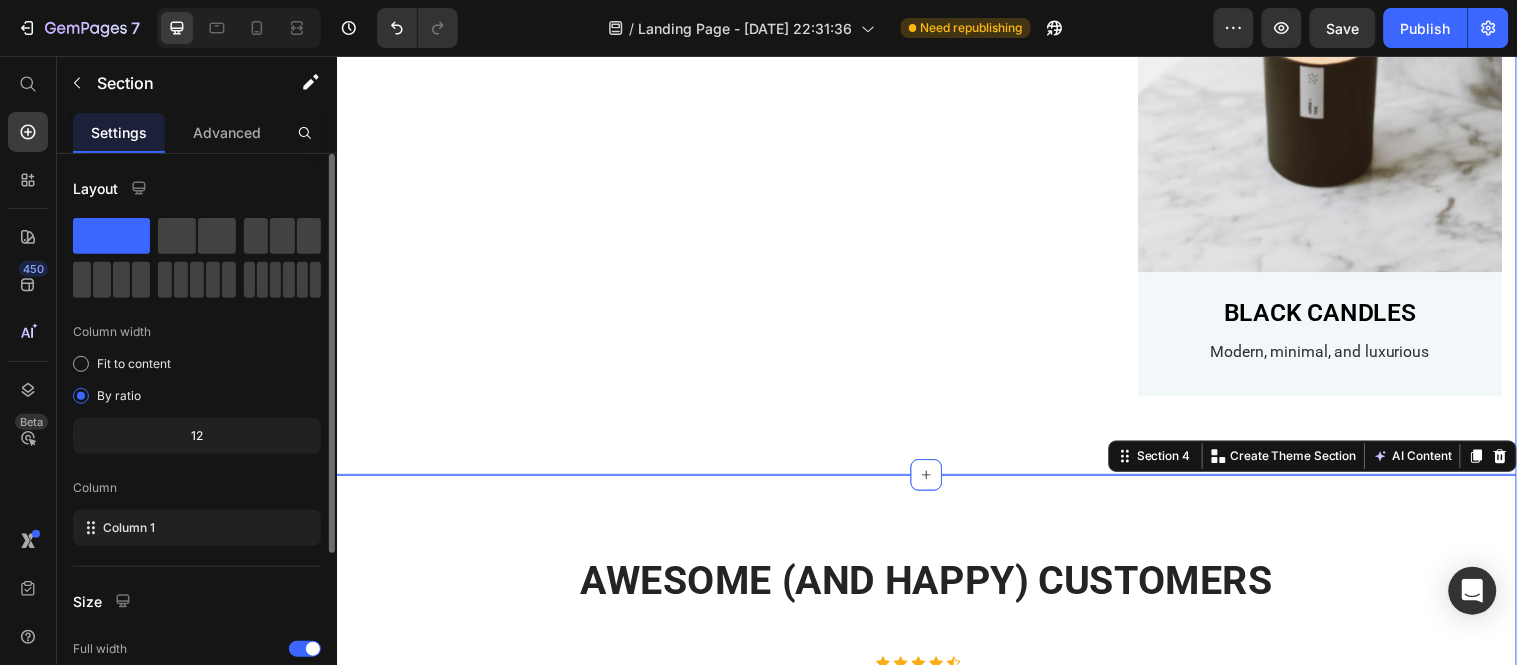 click on "OUR CANDLE LINES Heading 100% Soy Wax   |  Non-Toxic  |  Vegan  |  Phthalate-Free  |  US-Made  |   Essential-Oil-Infused   Text Block Image CLEAR GLASS CANDLES Text Block Our signature line of candles Text Block Row Image AMBER JAR CANDLES Text Block Fresh, clean, and simple Text Block Row Image BLACK CANDLES Text Block Modern, minimal, and luxurious Text Block Row Row Section 3" at bounding box center (936, 80) 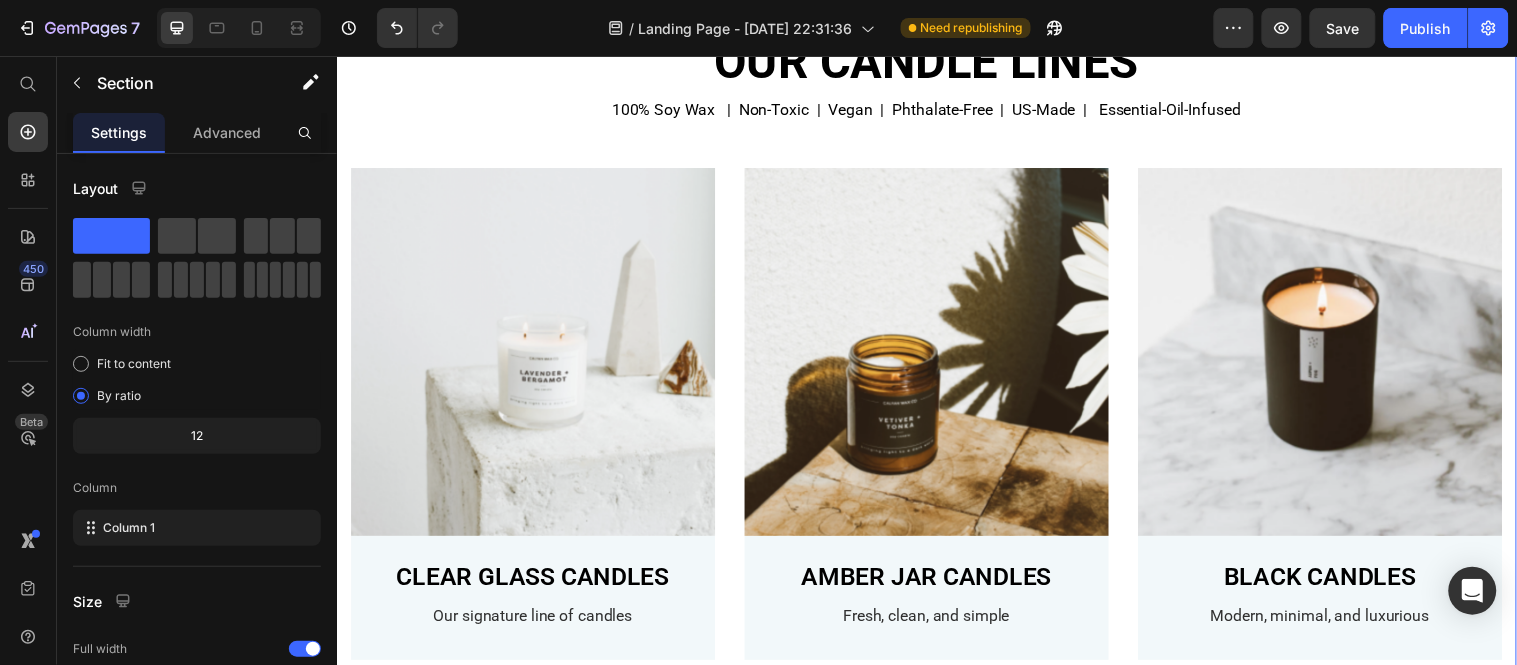 scroll, scrollTop: 1397, scrollLeft: 0, axis: vertical 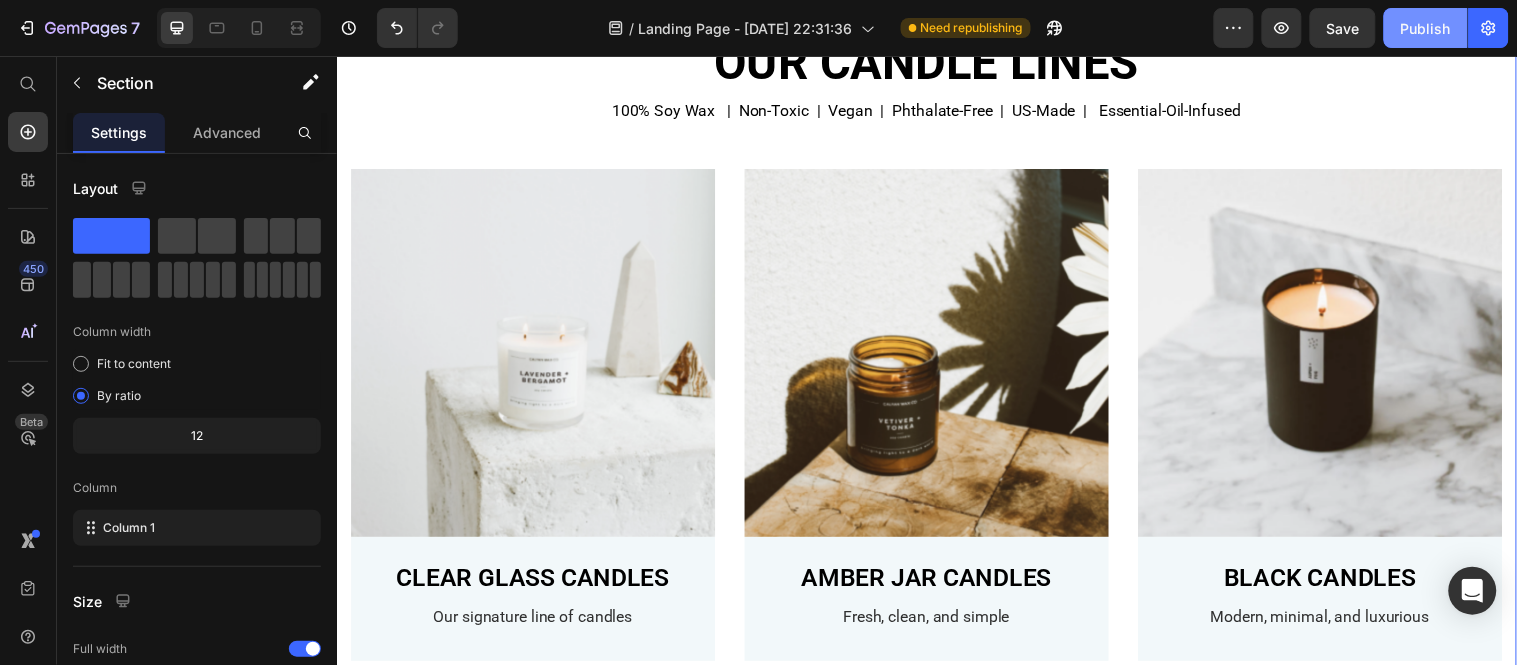 click on "Publish" 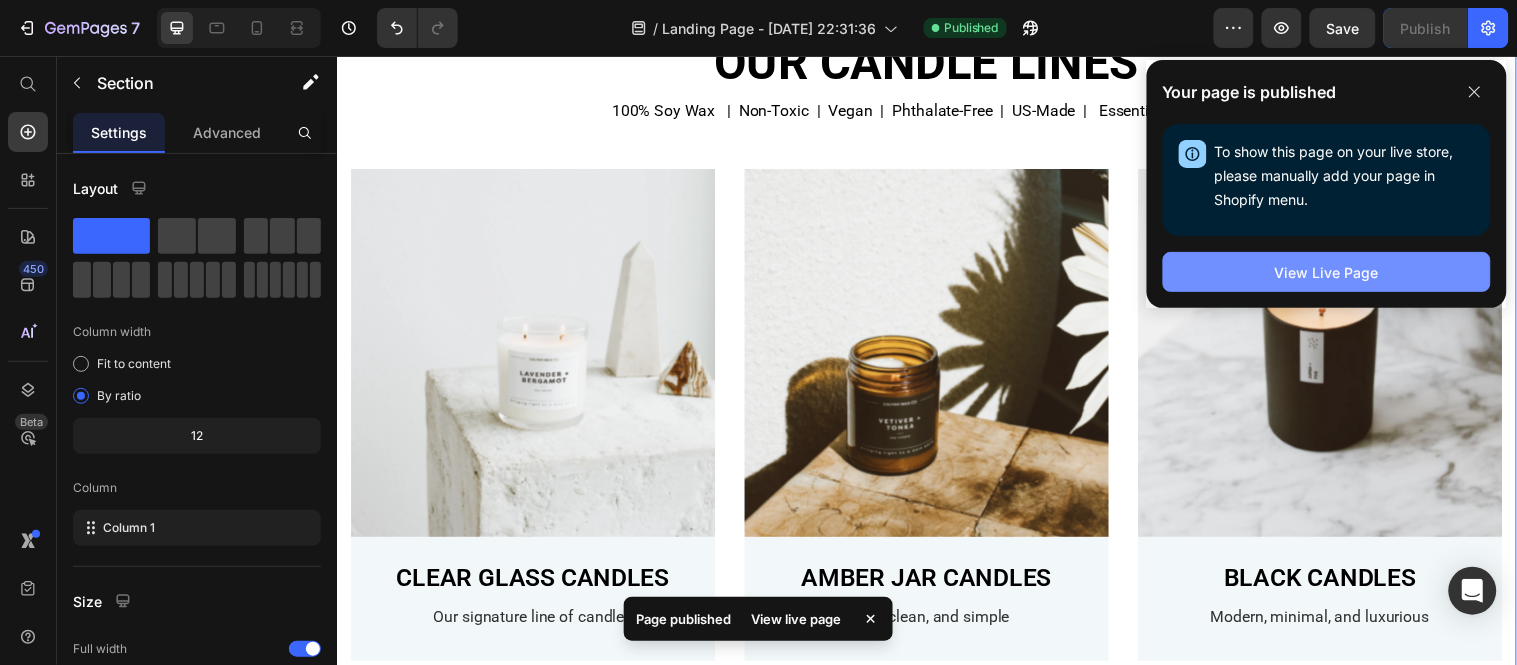 click on "View Live Page" at bounding box center (1327, 272) 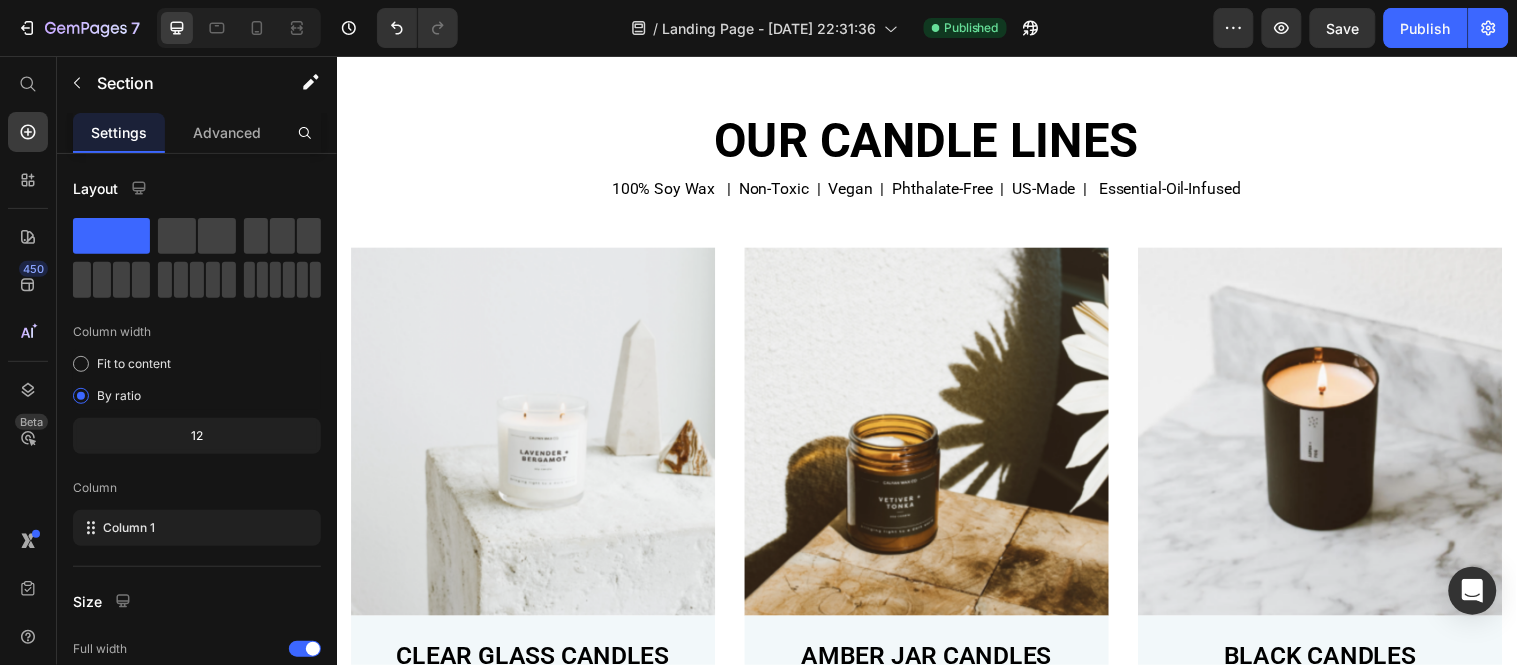 scroll, scrollTop: 1666, scrollLeft: 0, axis: vertical 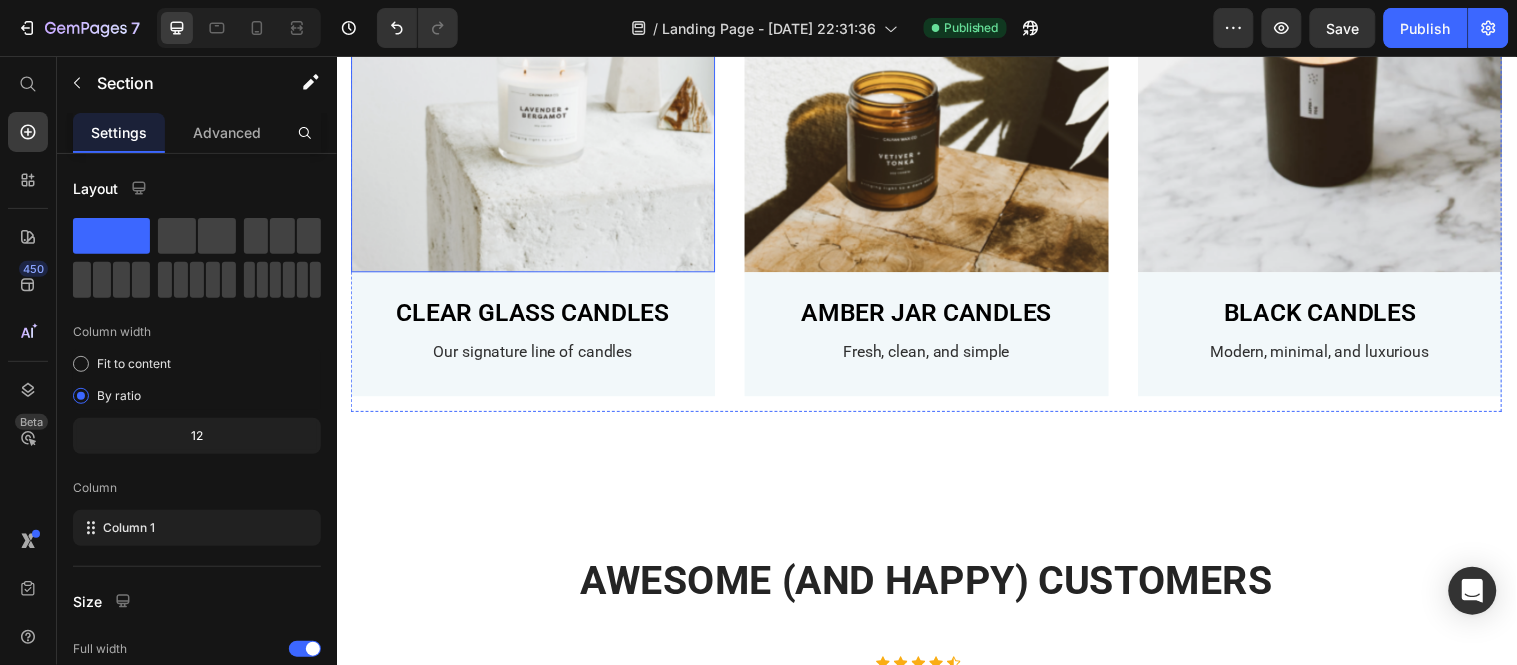click at bounding box center [536, 88] 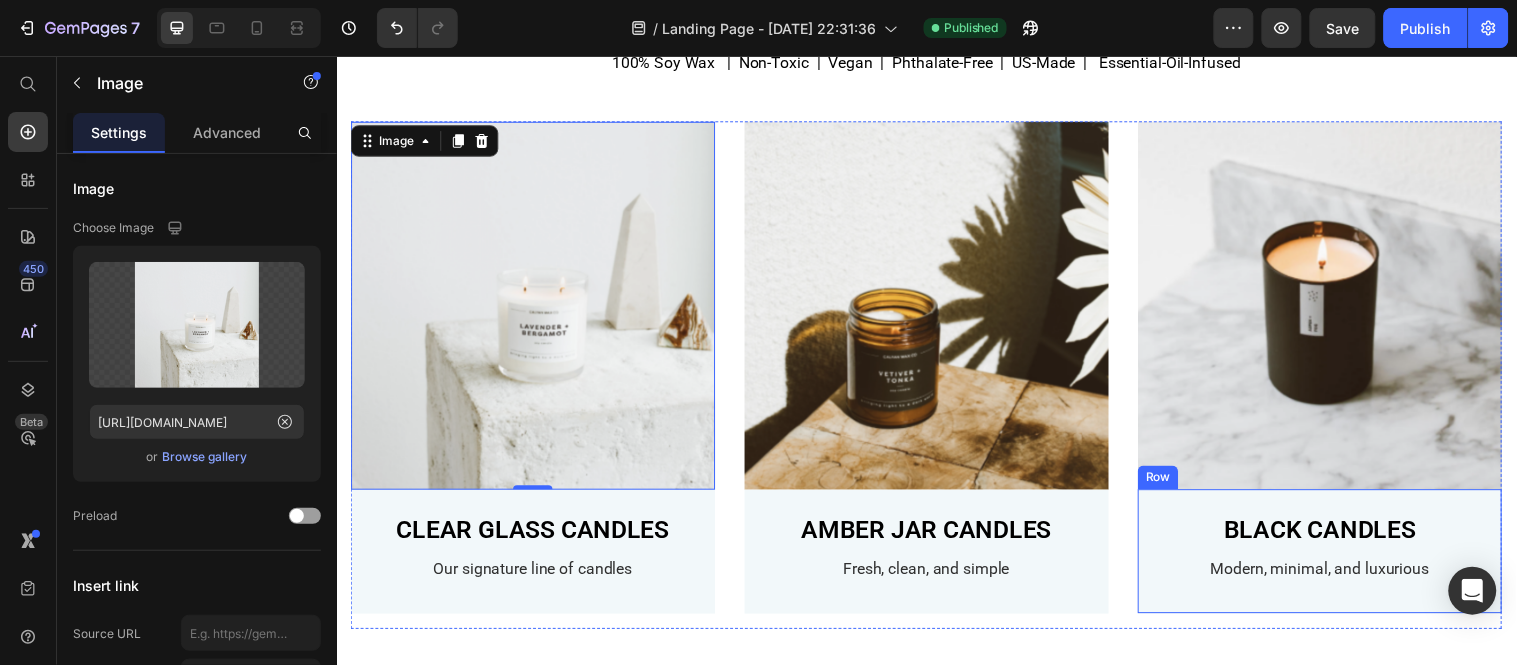 scroll, scrollTop: 1444, scrollLeft: 0, axis: vertical 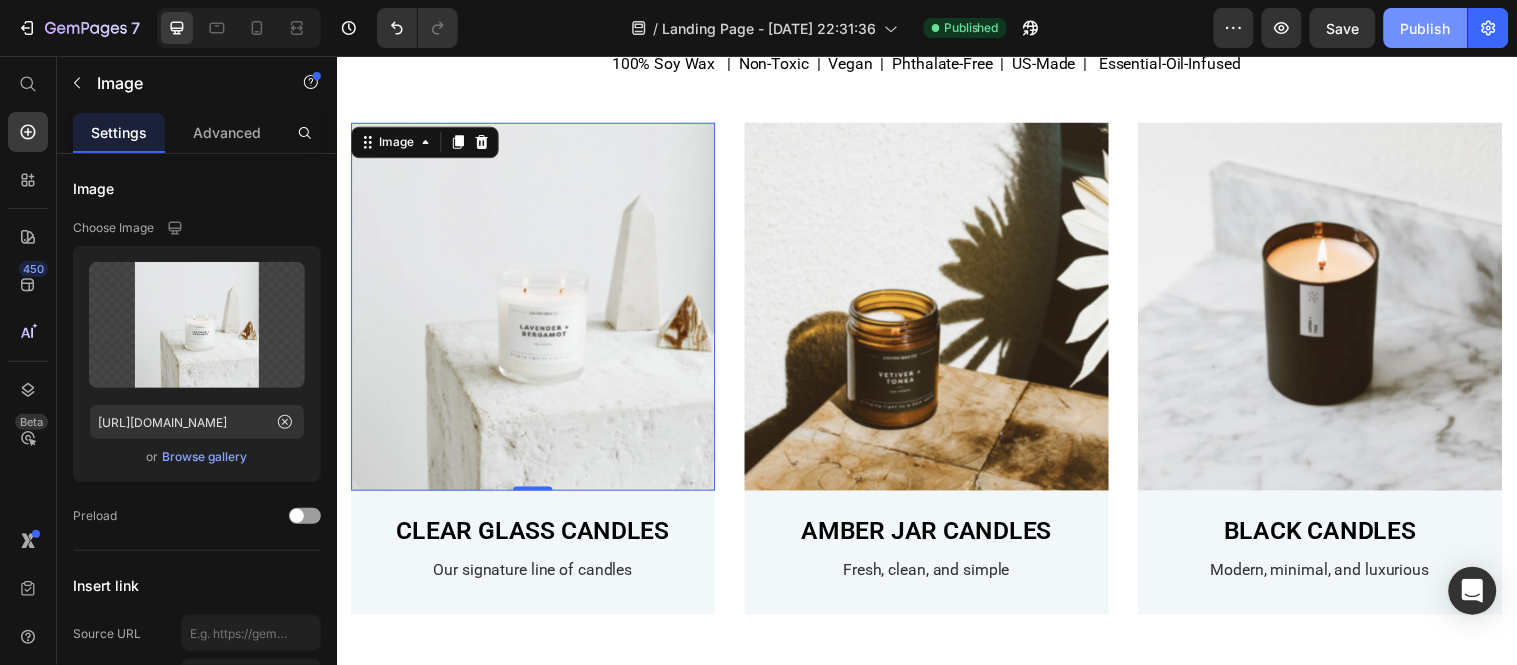 click on "Publish" 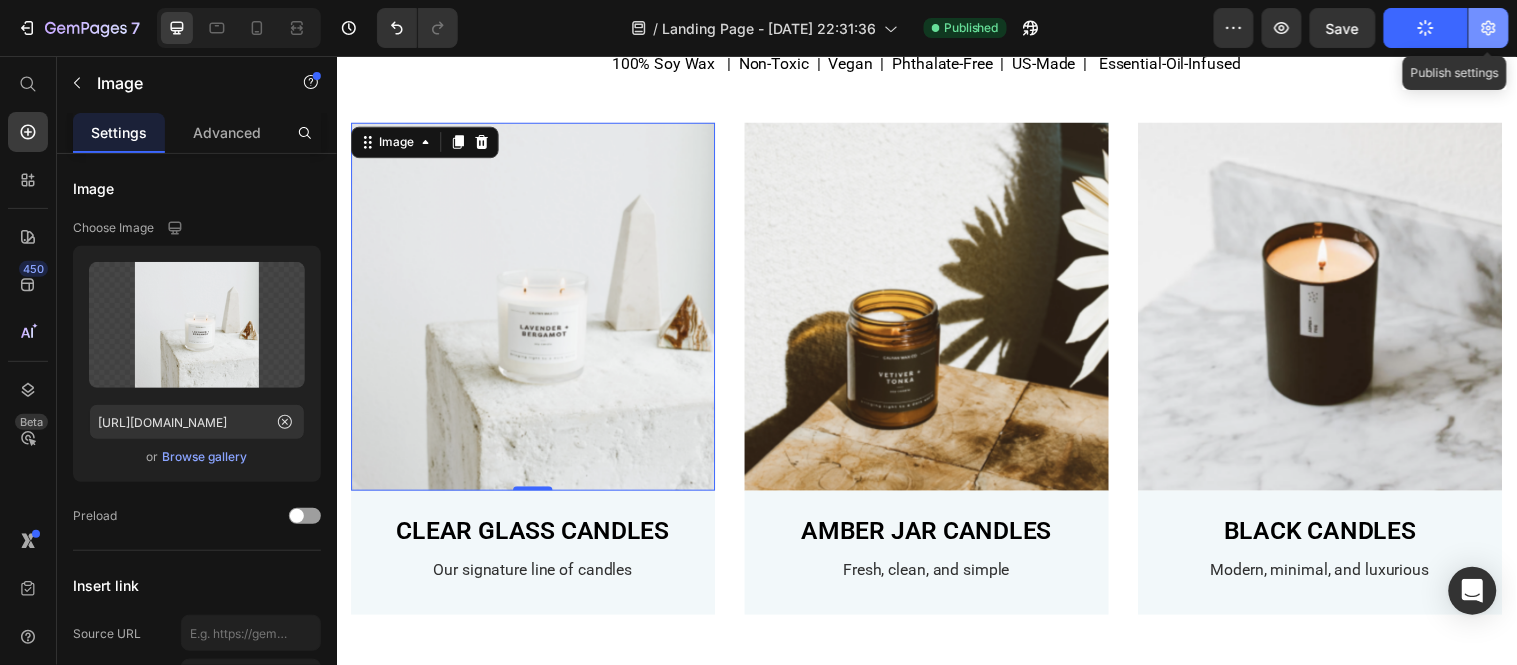 click 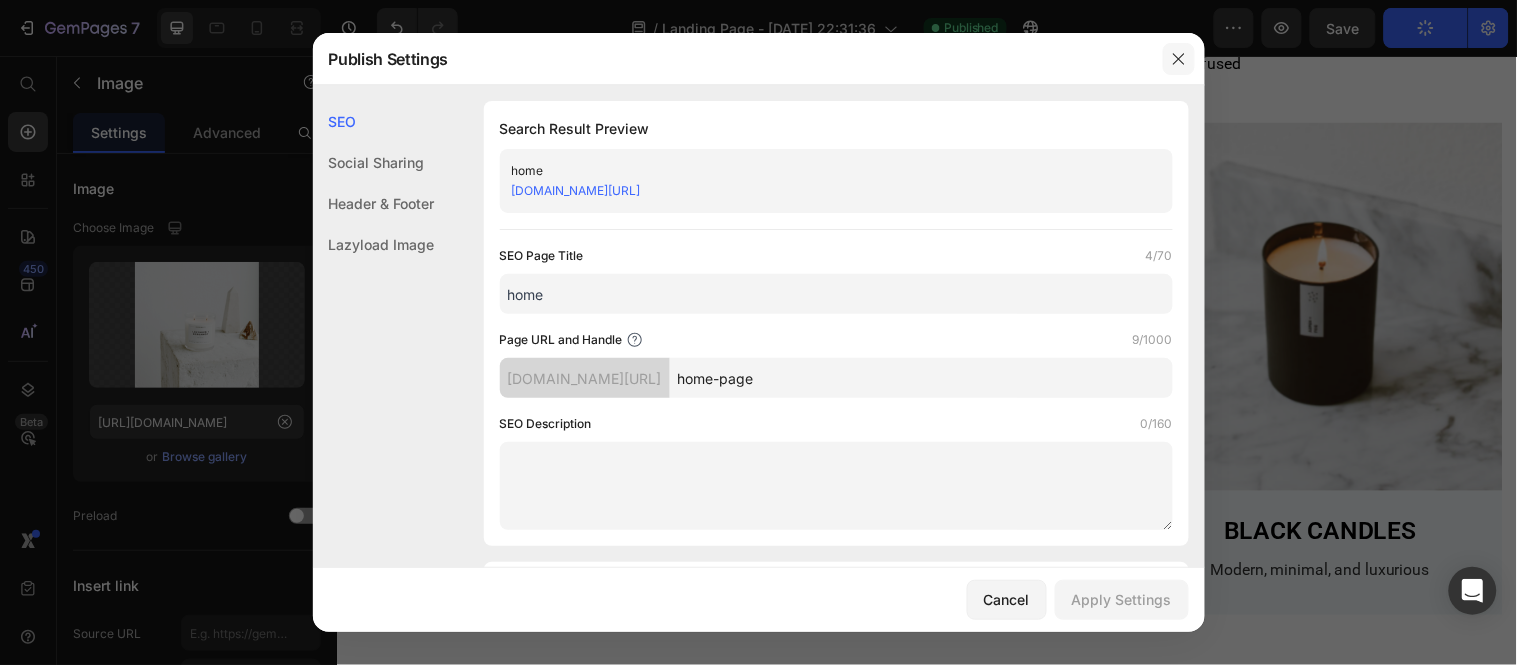 click 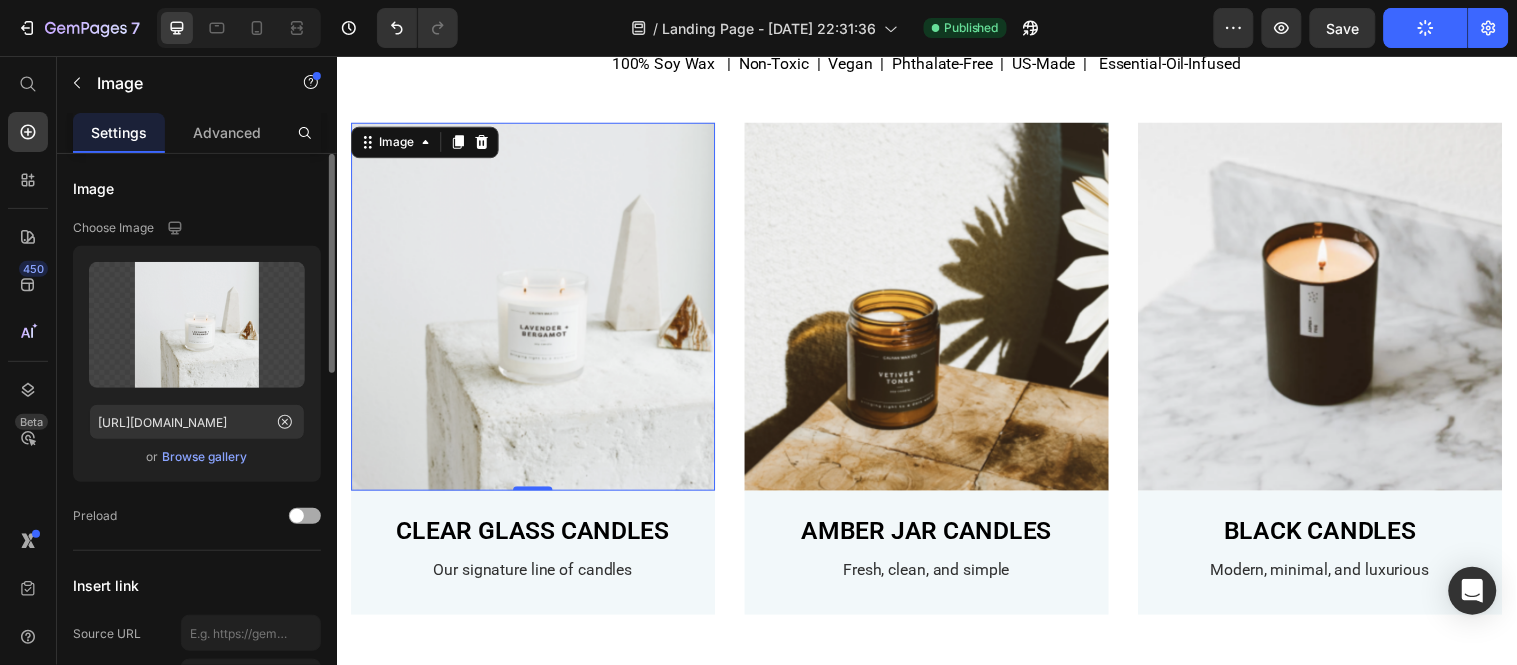 click at bounding box center (297, 516) 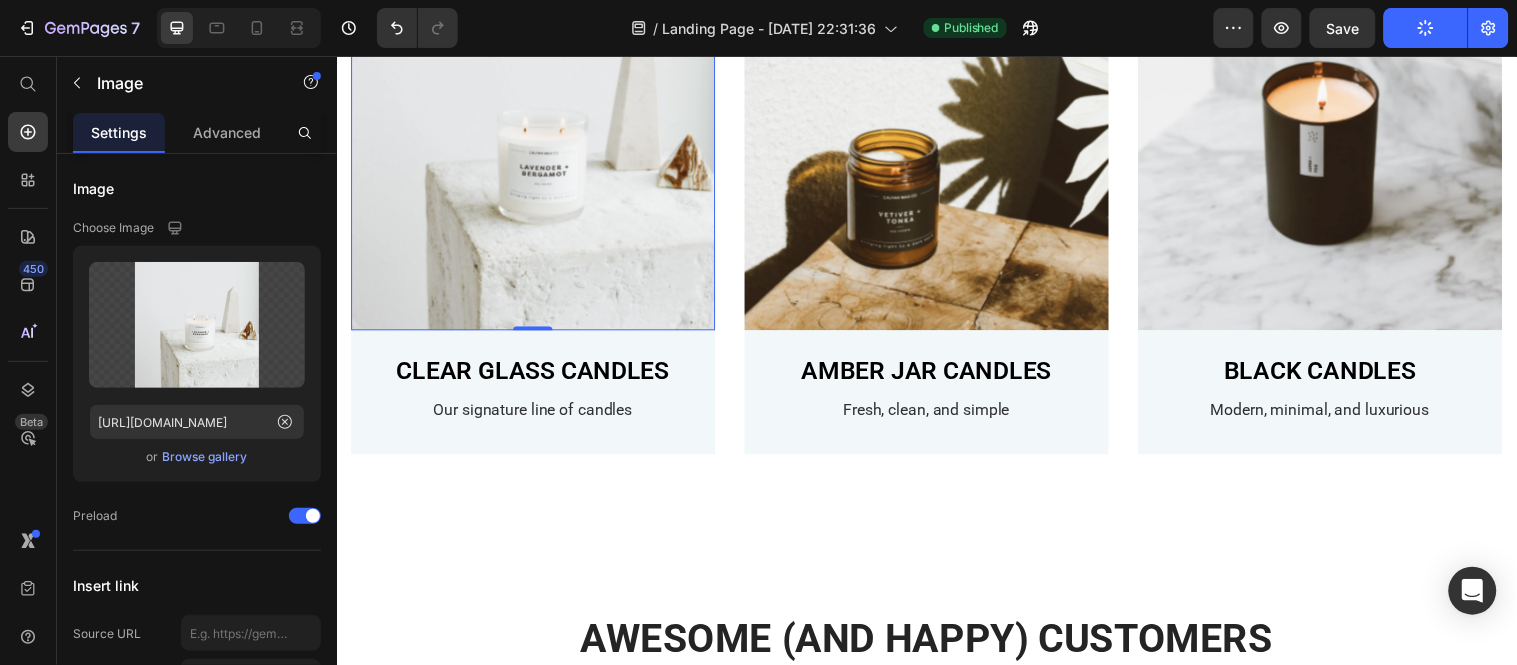 scroll, scrollTop: 1666, scrollLeft: 0, axis: vertical 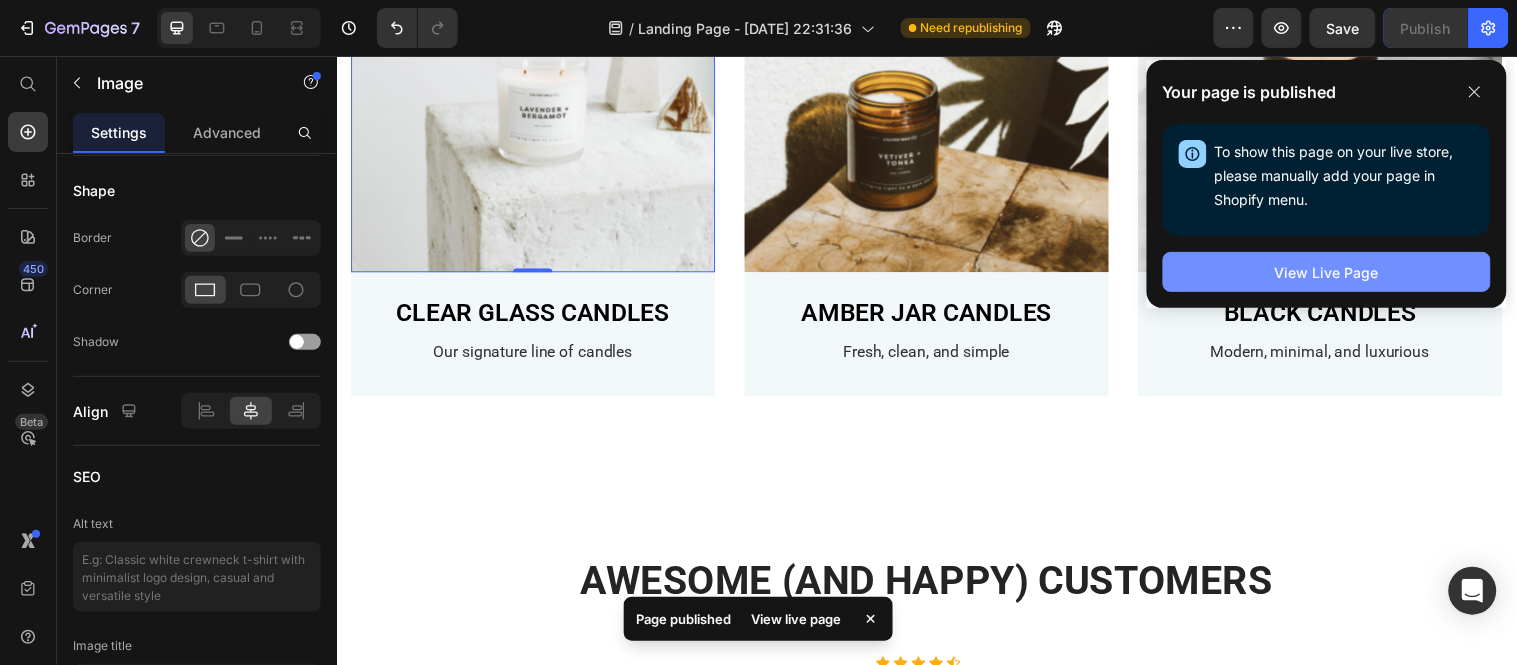 click on "View Live Page" at bounding box center [1327, 272] 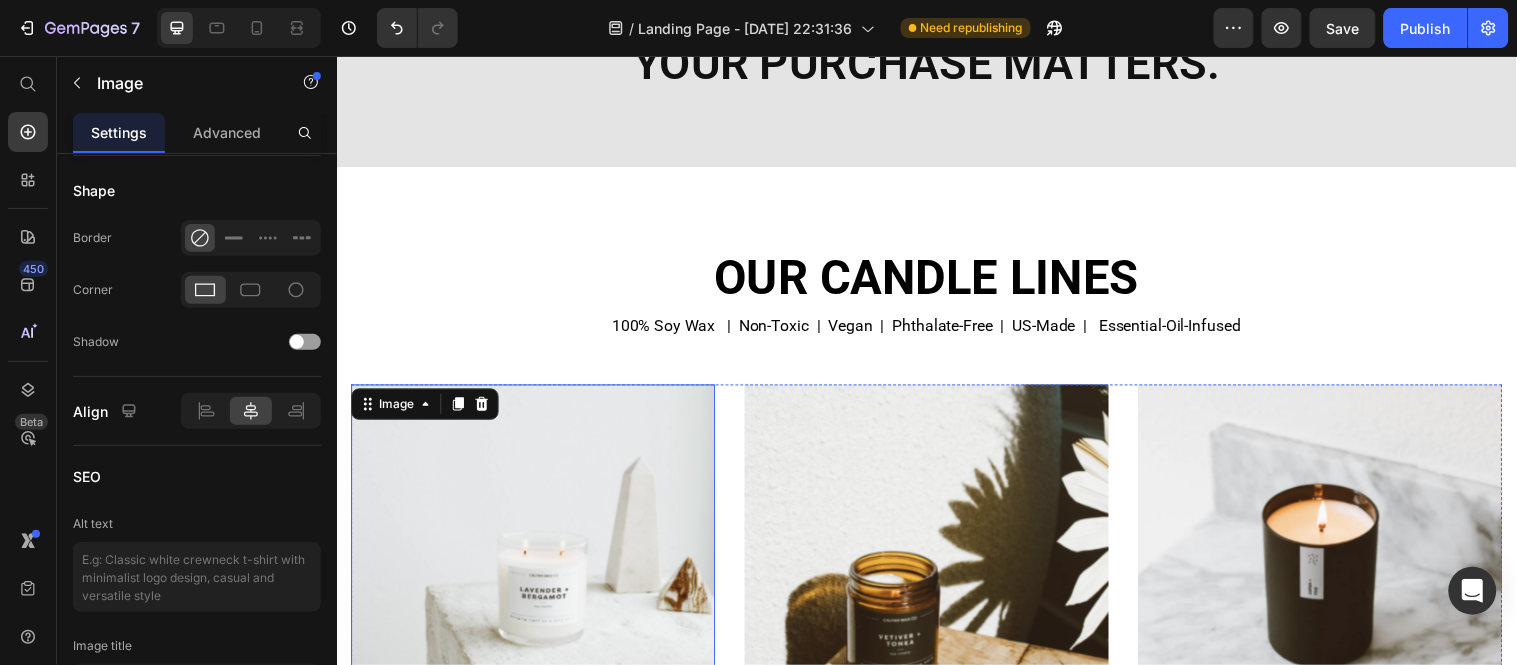 scroll, scrollTop: 1111, scrollLeft: 0, axis: vertical 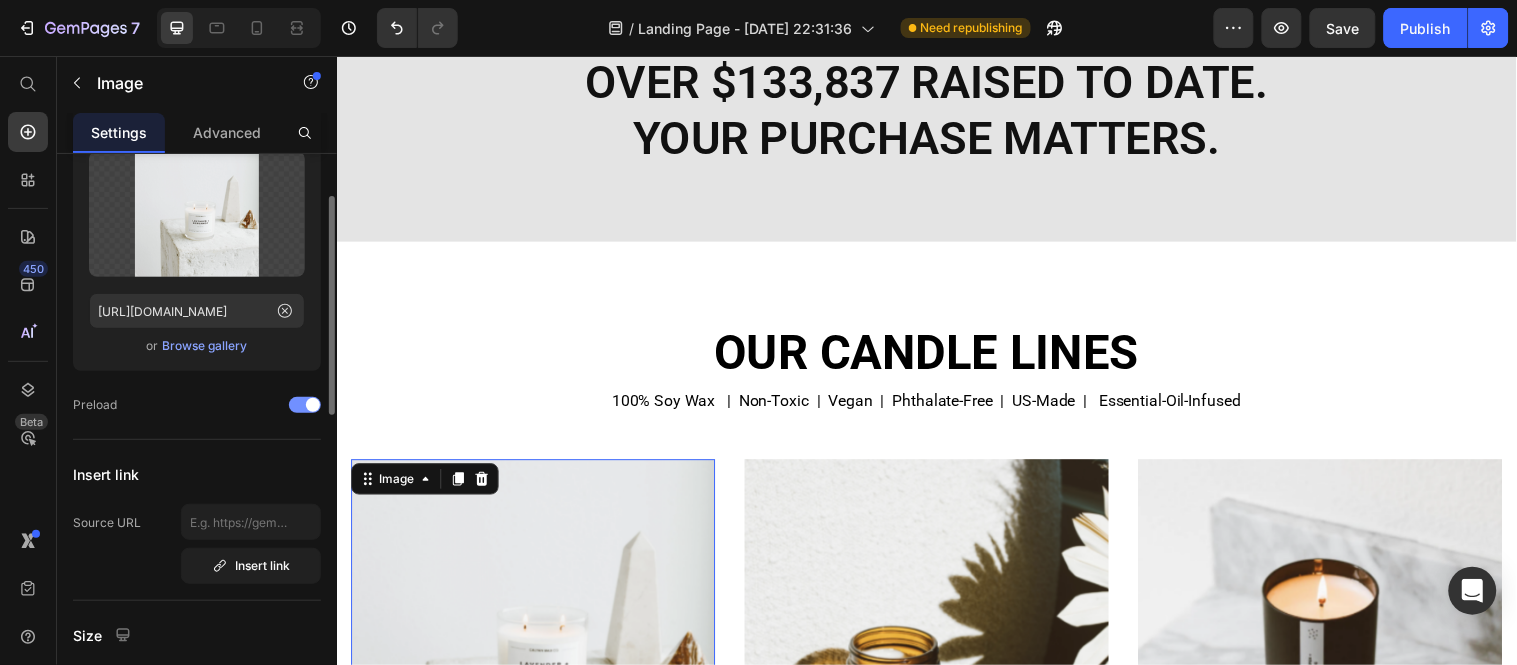 click at bounding box center (305, 405) 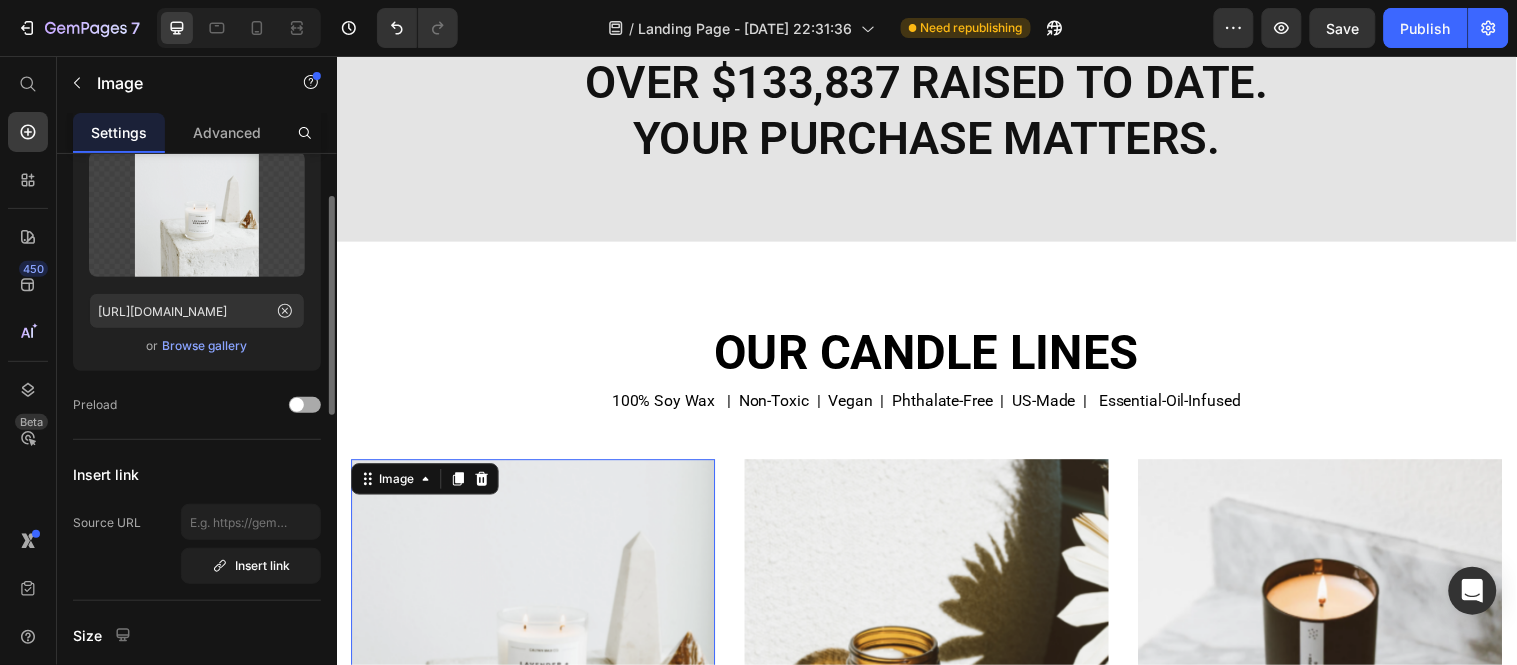 click at bounding box center [305, 405] 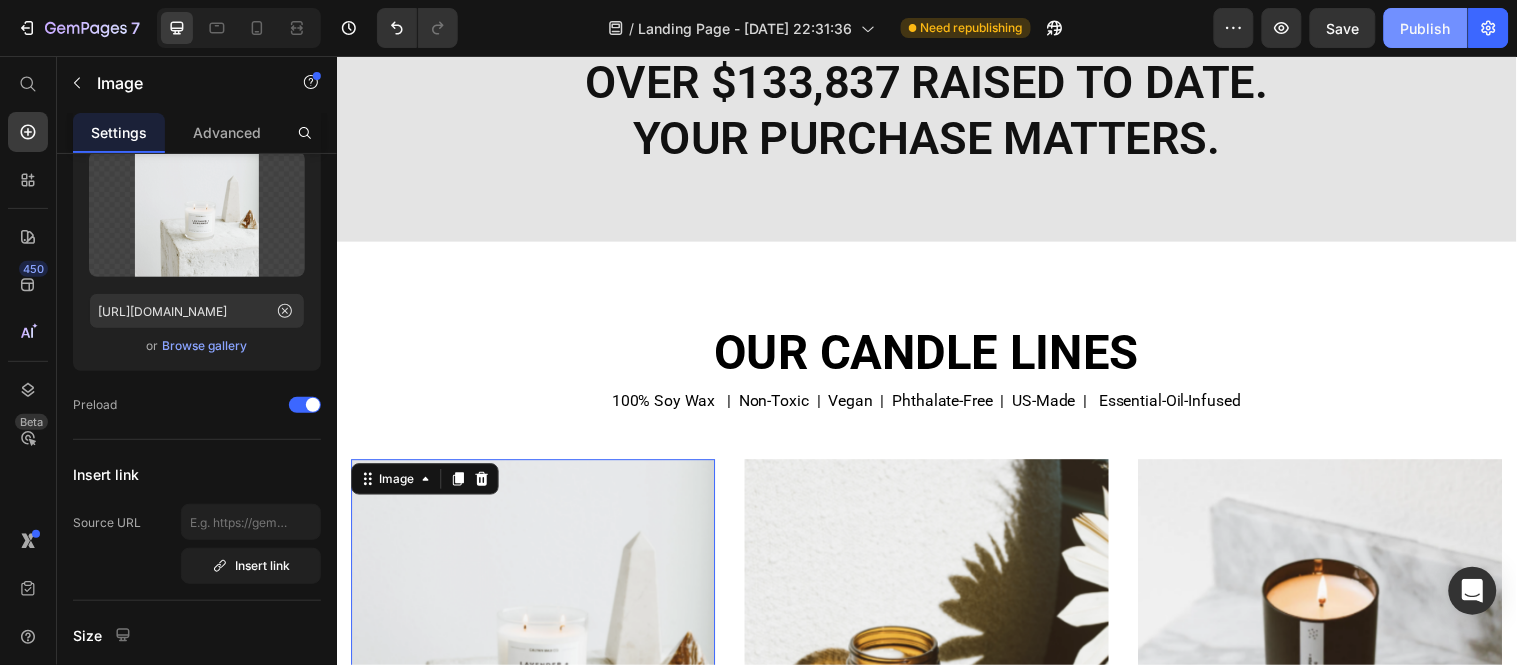 click on "Publish" at bounding box center [1426, 28] 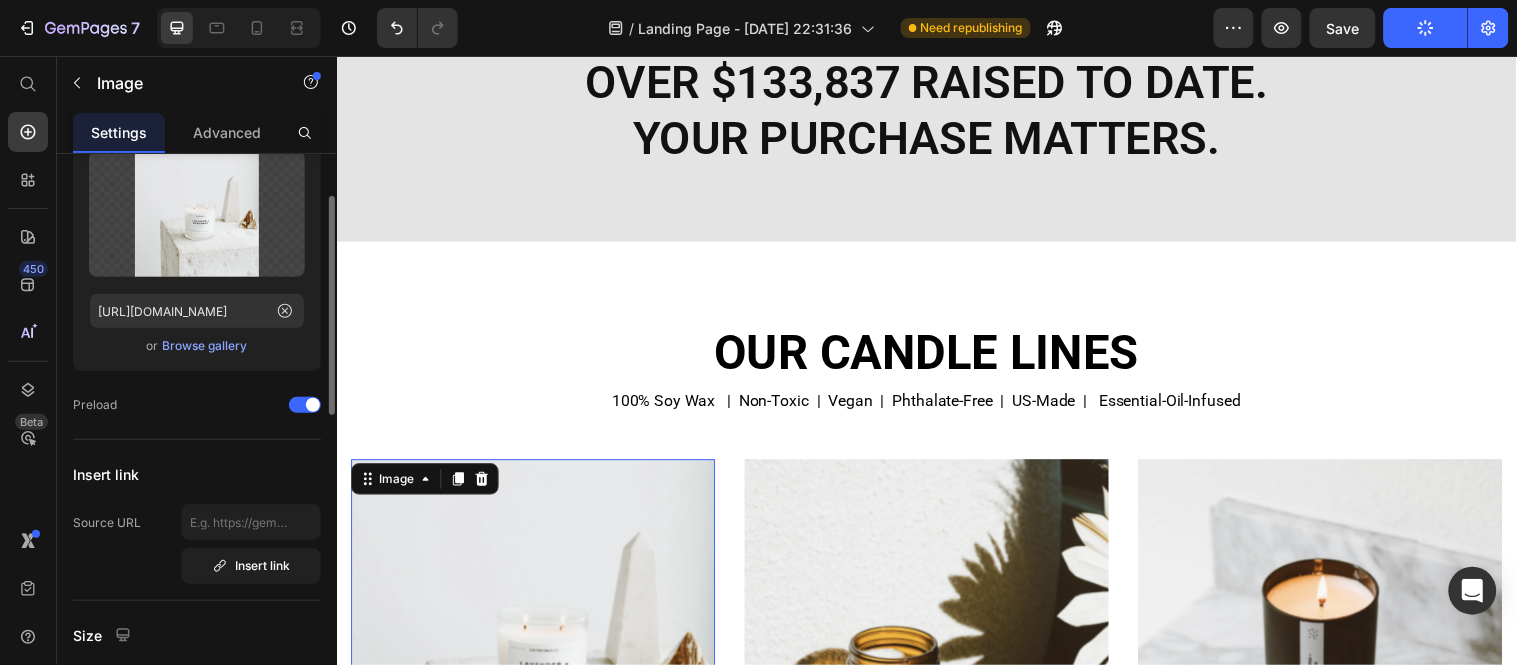 scroll, scrollTop: 0, scrollLeft: 0, axis: both 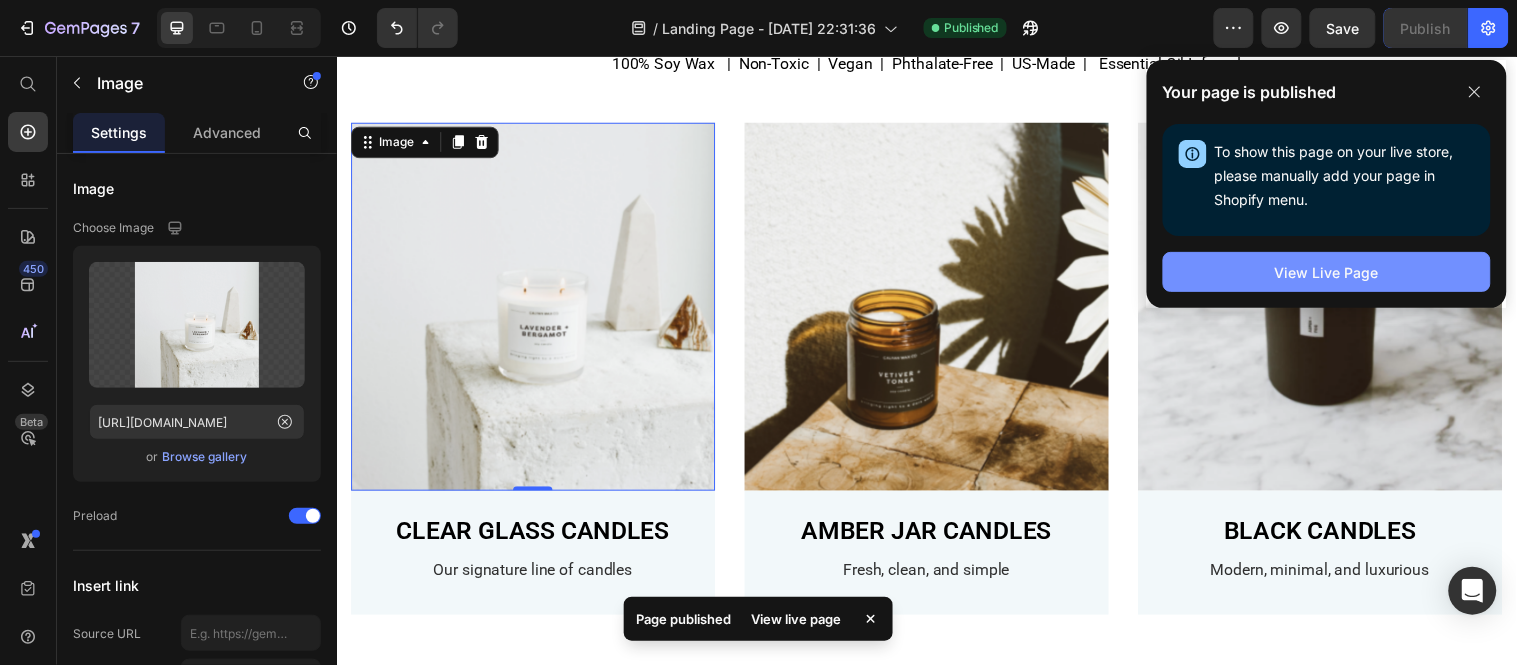 click on "View Live Page" at bounding box center (1327, 272) 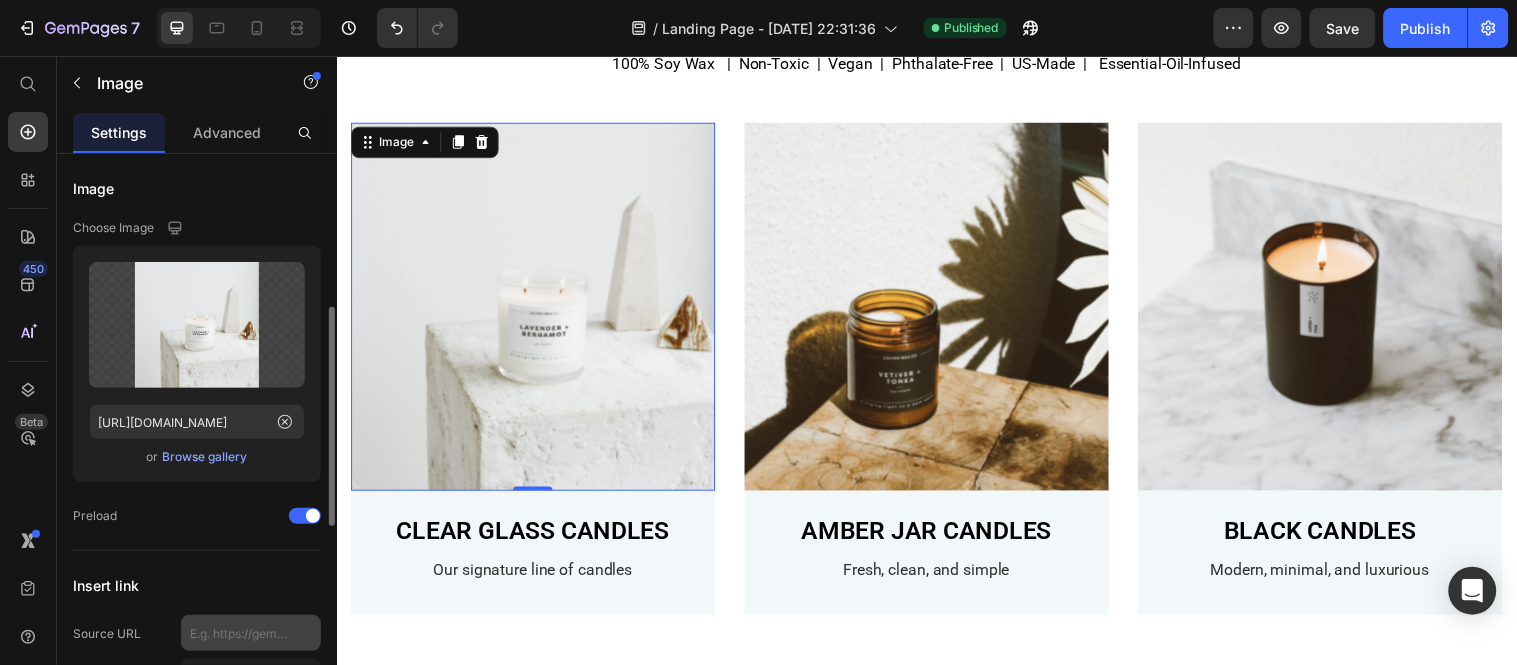 scroll, scrollTop: 111, scrollLeft: 0, axis: vertical 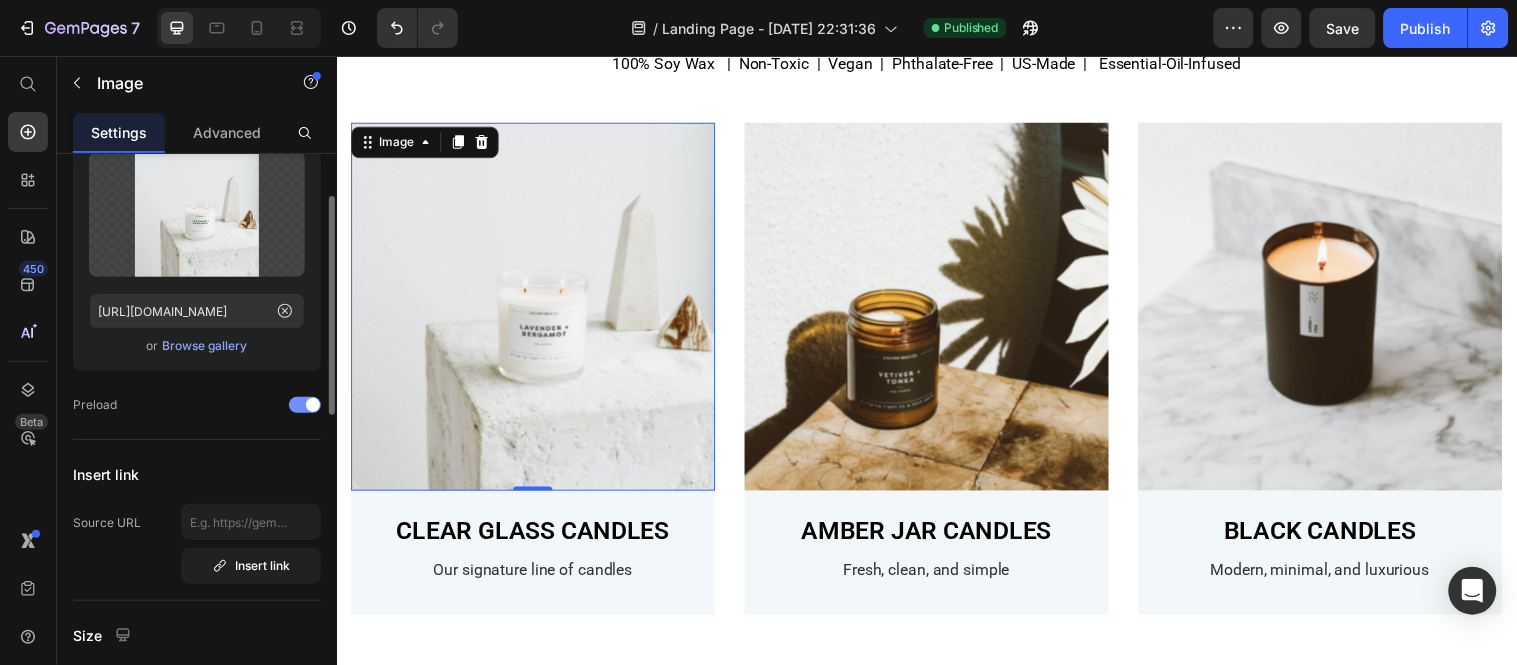 click on "Preload" 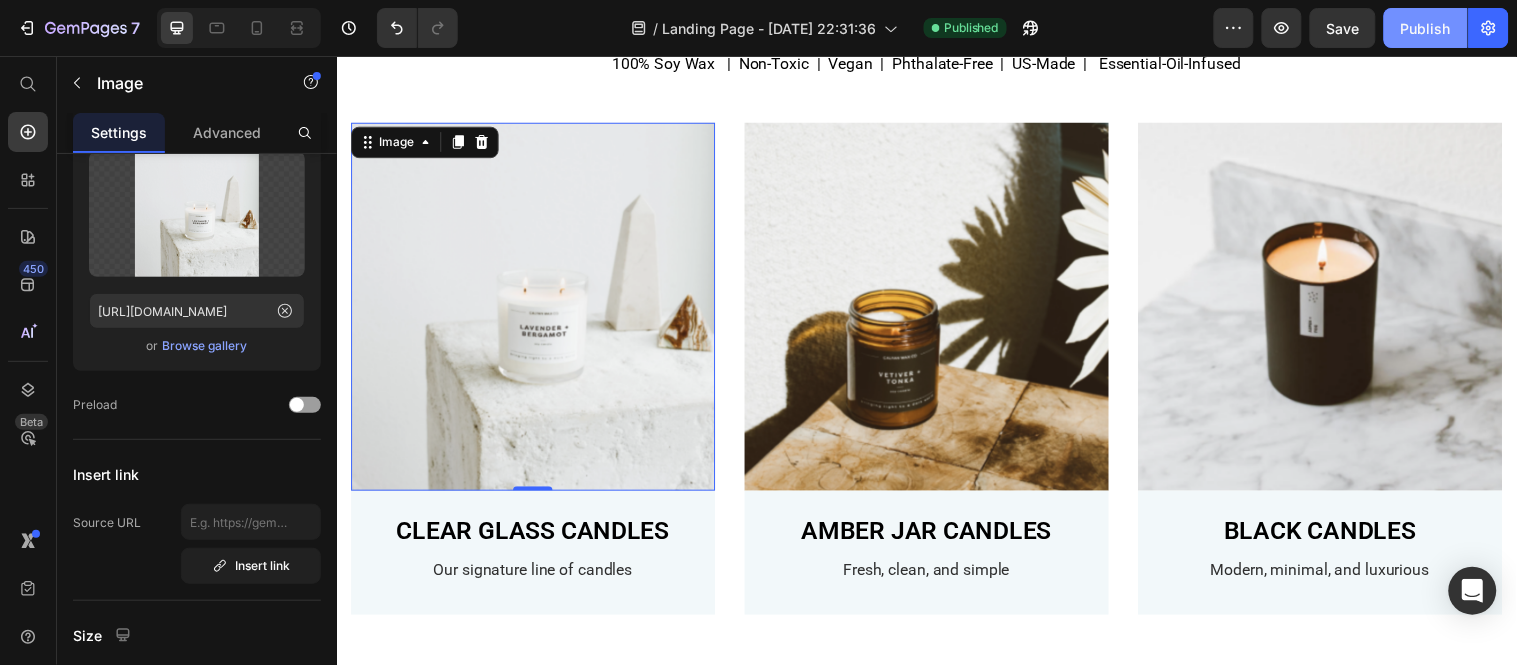 click on "Publish" at bounding box center (1426, 28) 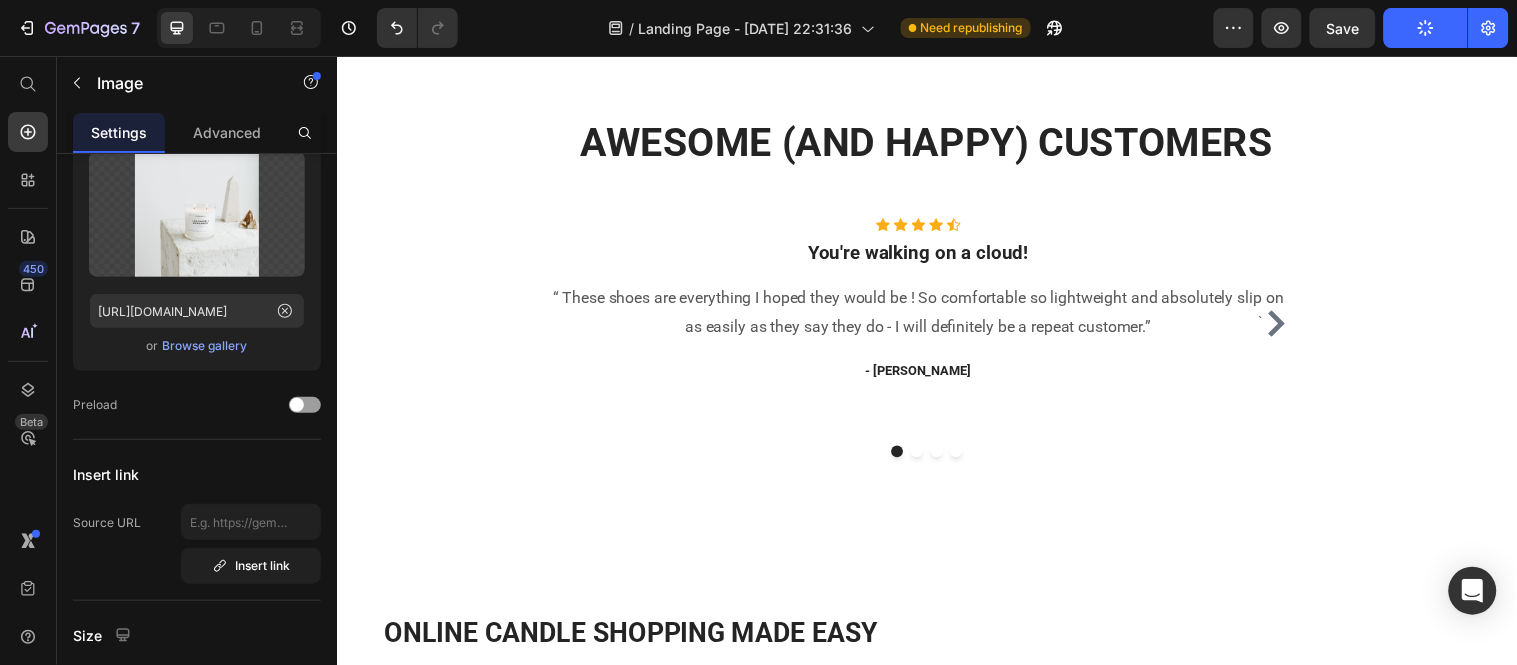 scroll, scrollTop: 1666, scrollLeft: 0, axis: vertical 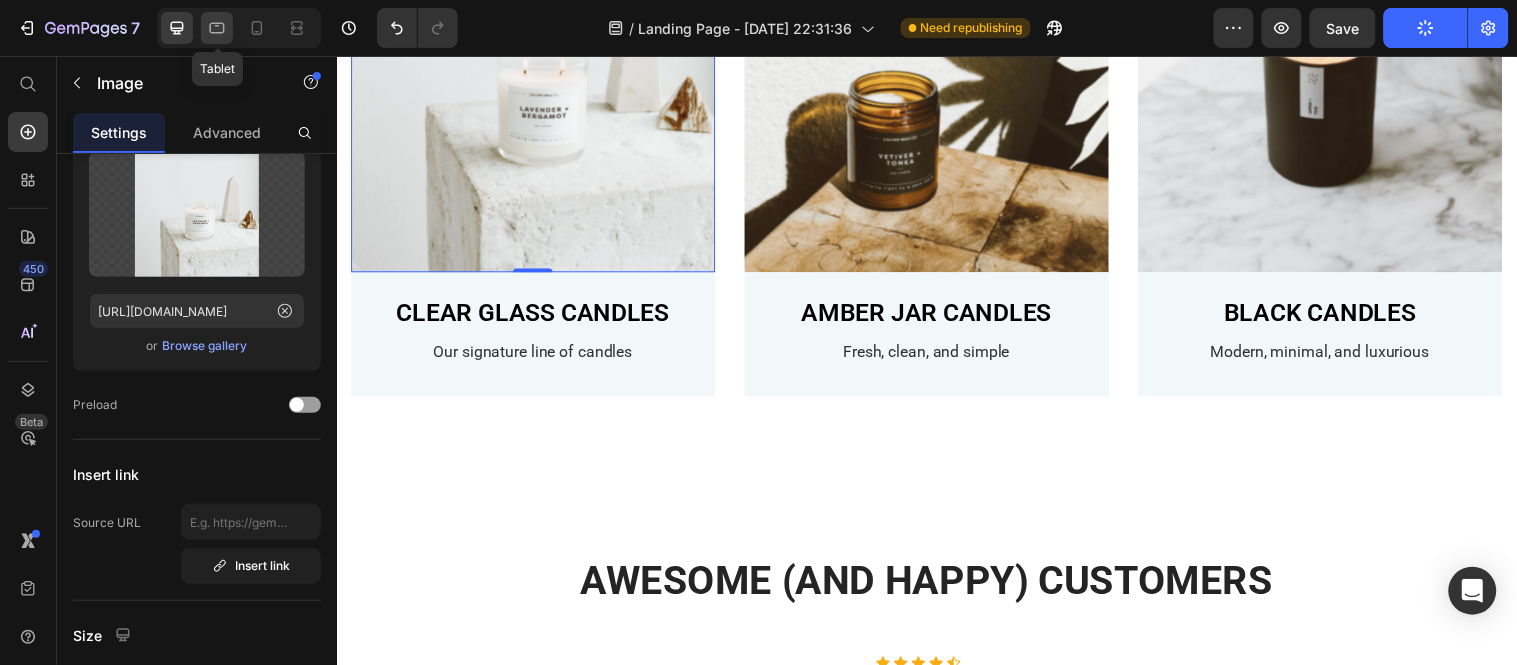 click 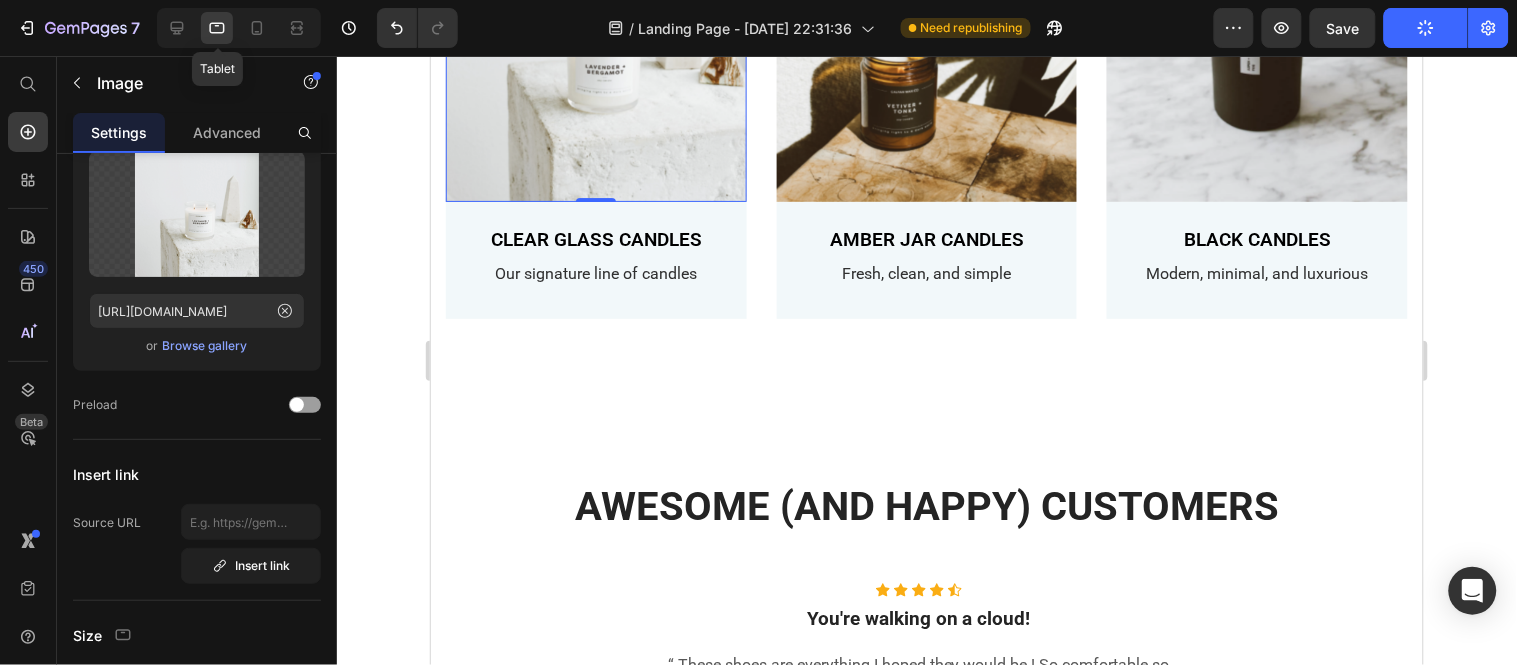 scroll, scrollTop: 1437, scrollLeft: 0, axis: vertical 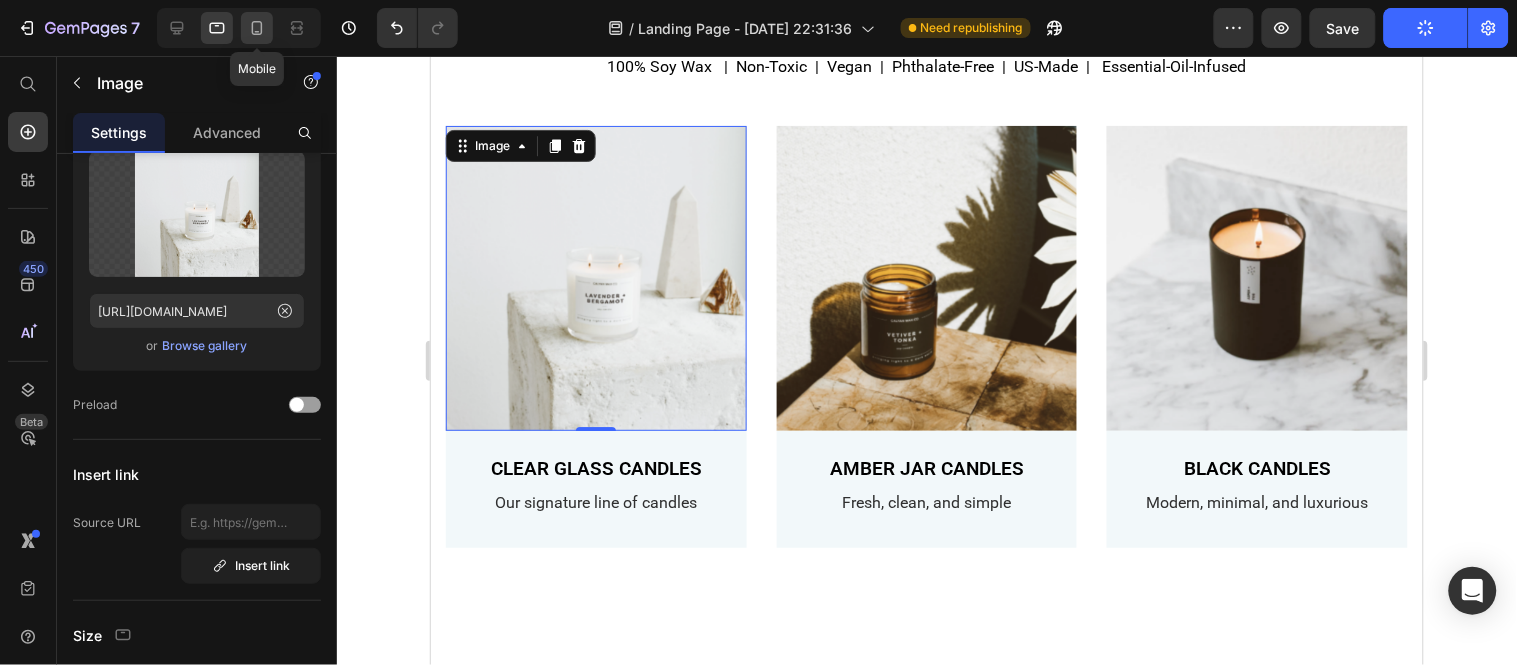 click 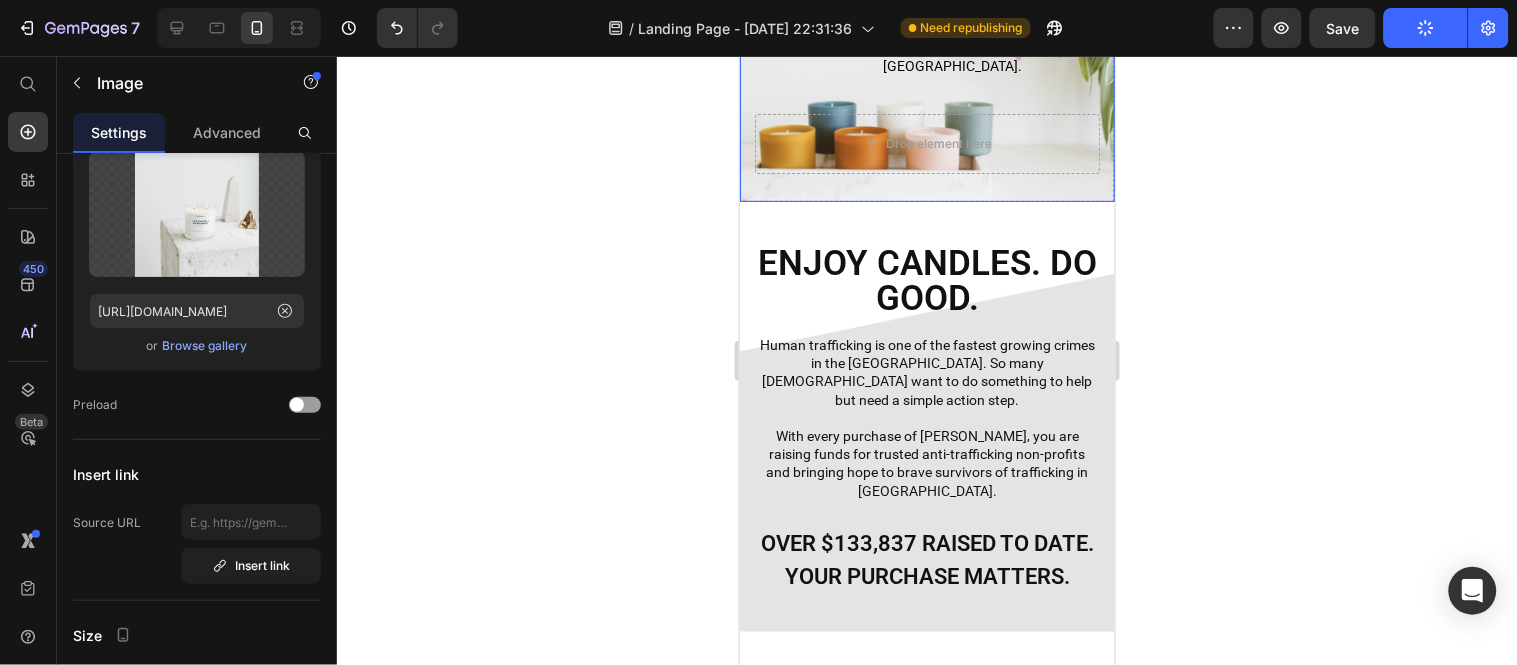 scroll, scrollTop: 0, scrollLeft: 0, axis: both 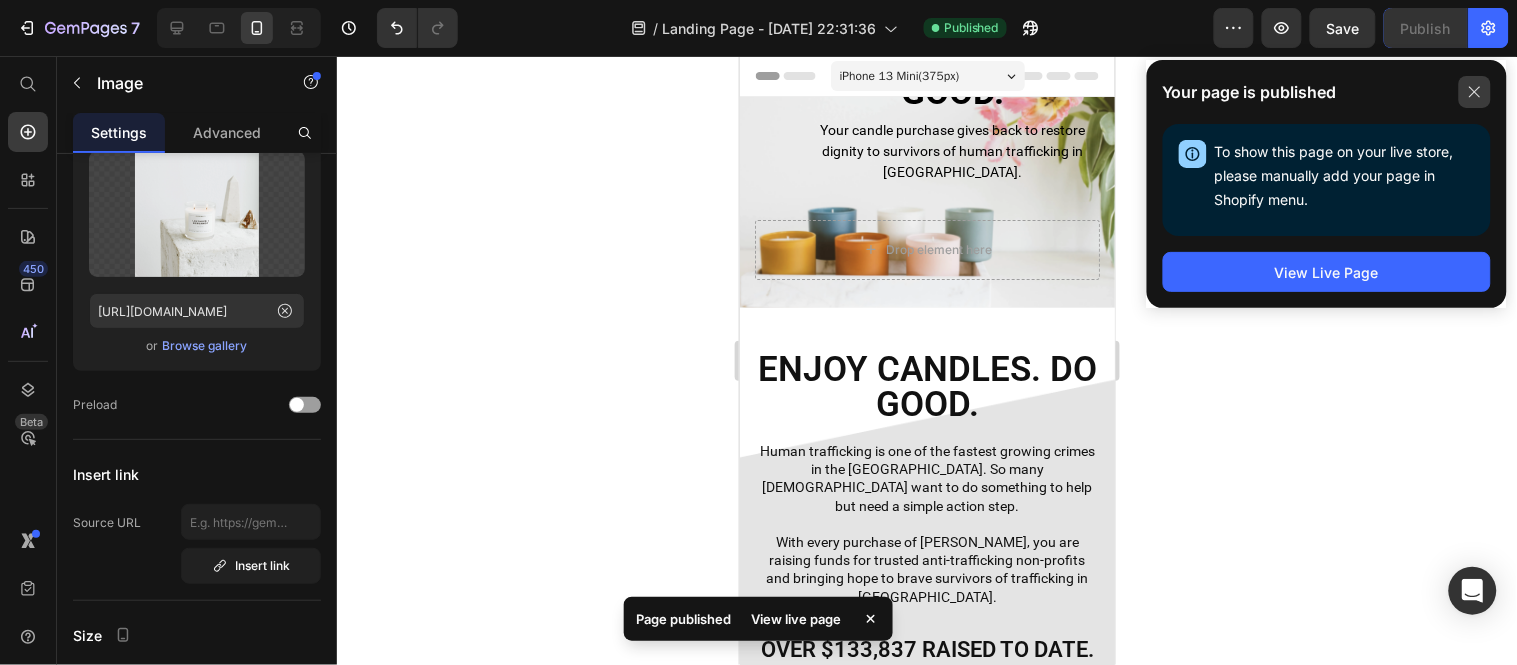 click 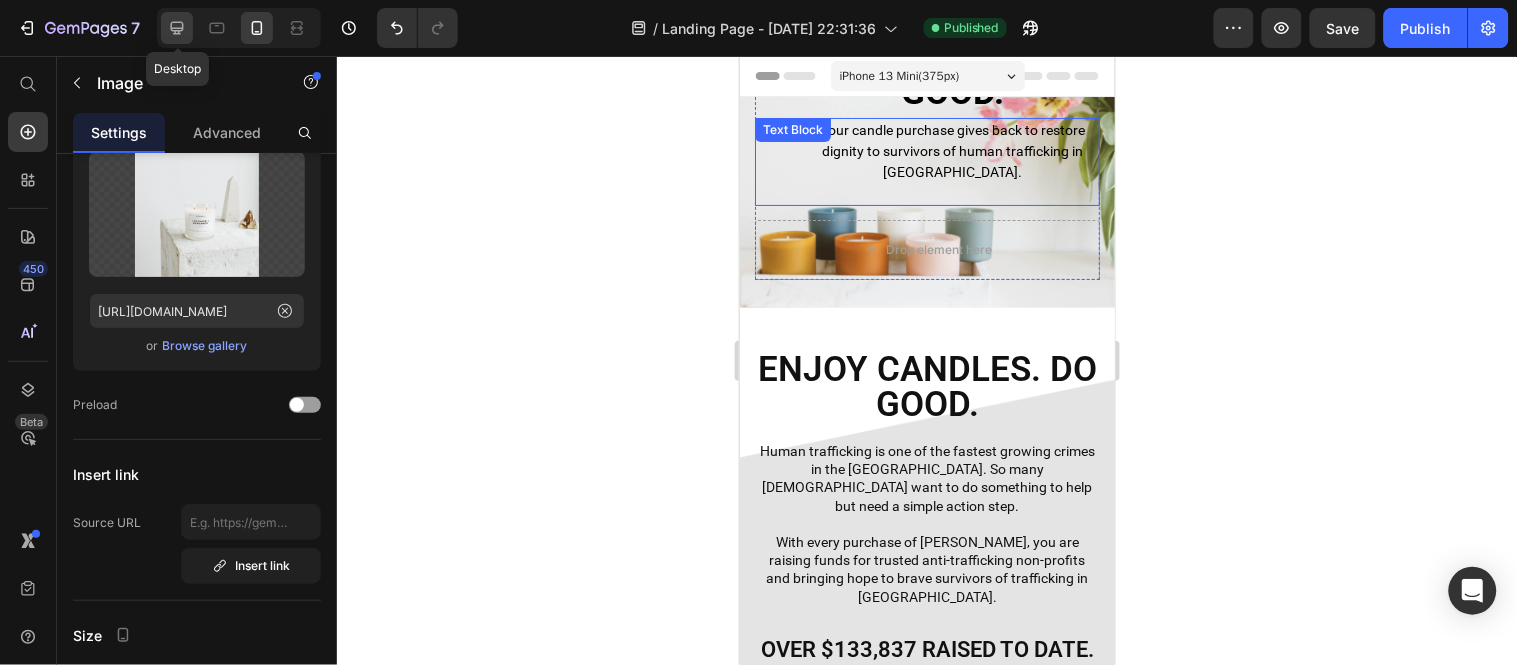 click 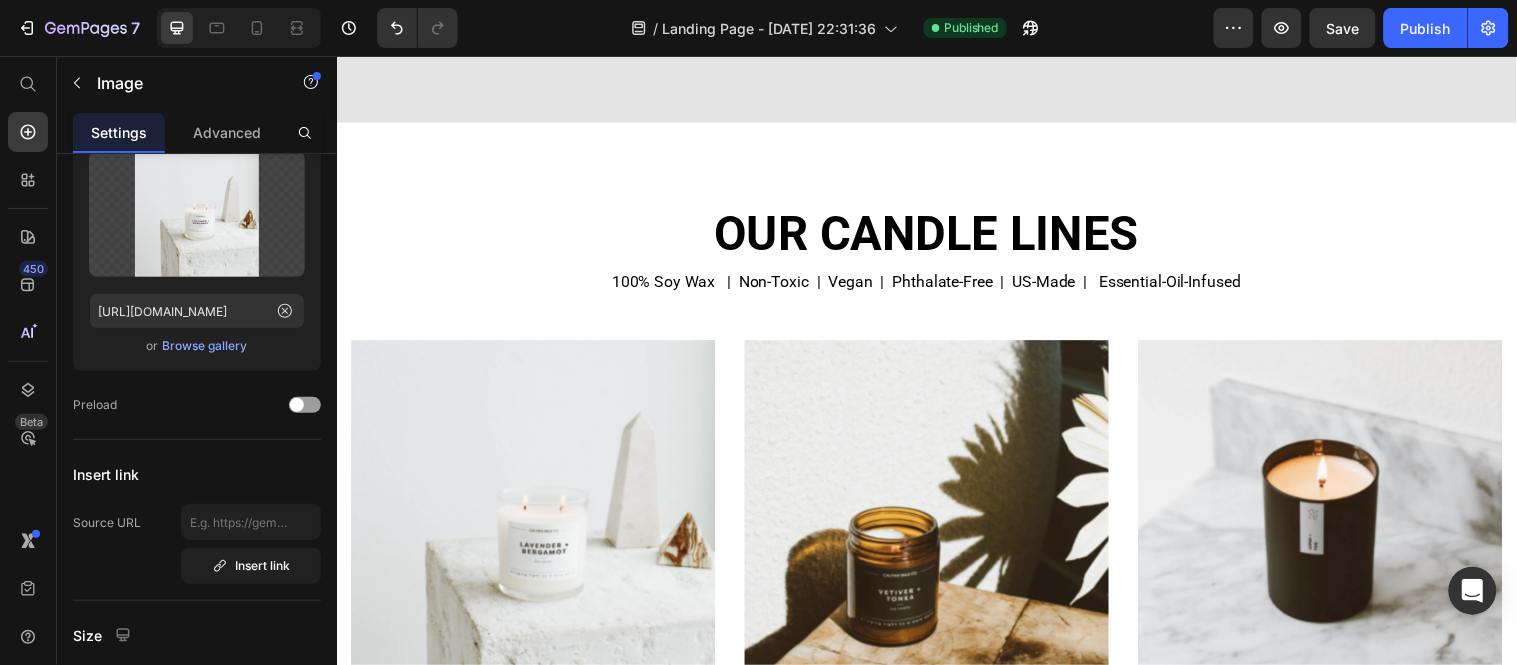 scroll, scrollTop: 1222, scrollLeft: 0, axis: vertical 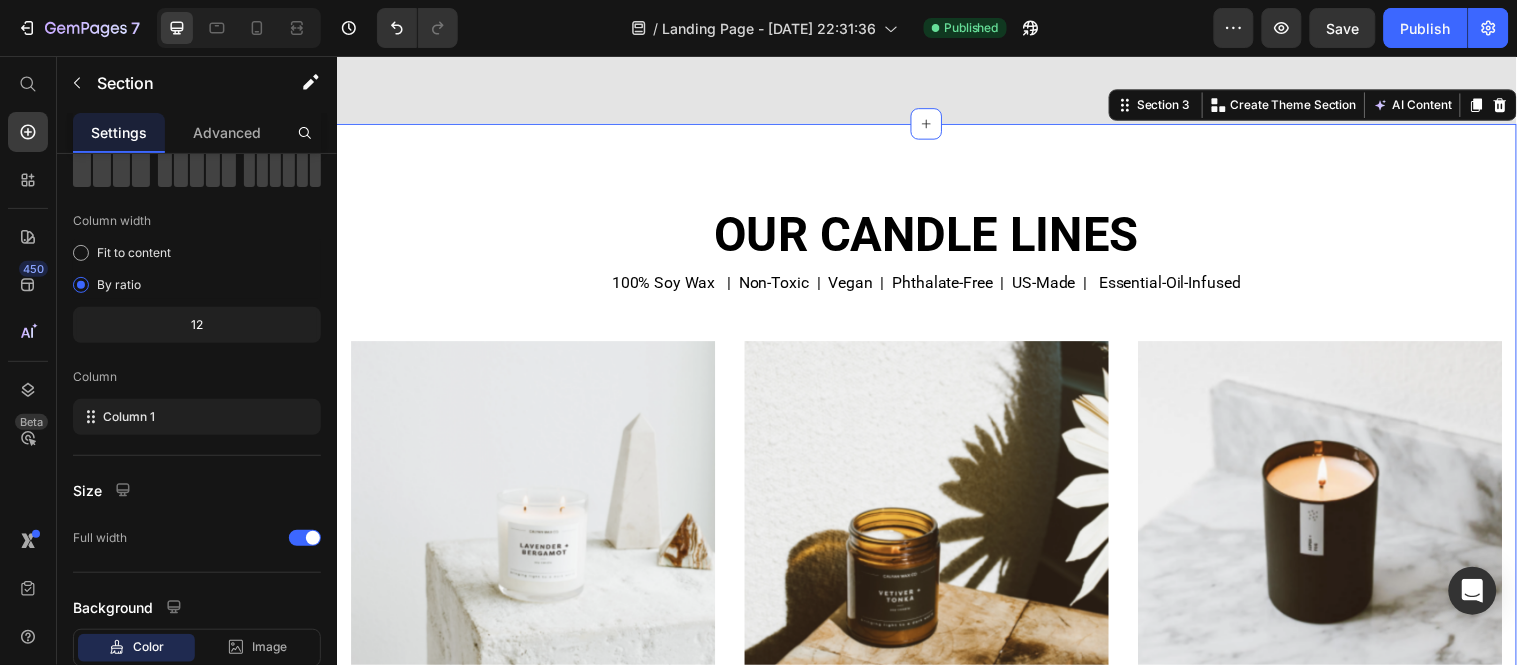 click on "OUR CANDLE LINES Heading 100% Soy Wax   |  Non-Toxic  |  Vegan  |  Phthalate-Free  |  US-Made  |   Essential-Oil-Infused   Text Block Image CLEAR GLASS CANDLES Text Block Our signature line of candles Text Block Row Image AMBER JAR CANDLES Text Block Fresh, clean, and simple Text Block Row Image BLACK CANDLES Text Block Modern, minimal, and luxurious Text Block Row Row Section 3   Create Theme Section AI Content Write with GemAI What would you like to describe here? Tone and Voice Persuasive Product Cedar + Tobacco Wax Melt Show more Generate" at bounding box center [936, 524] 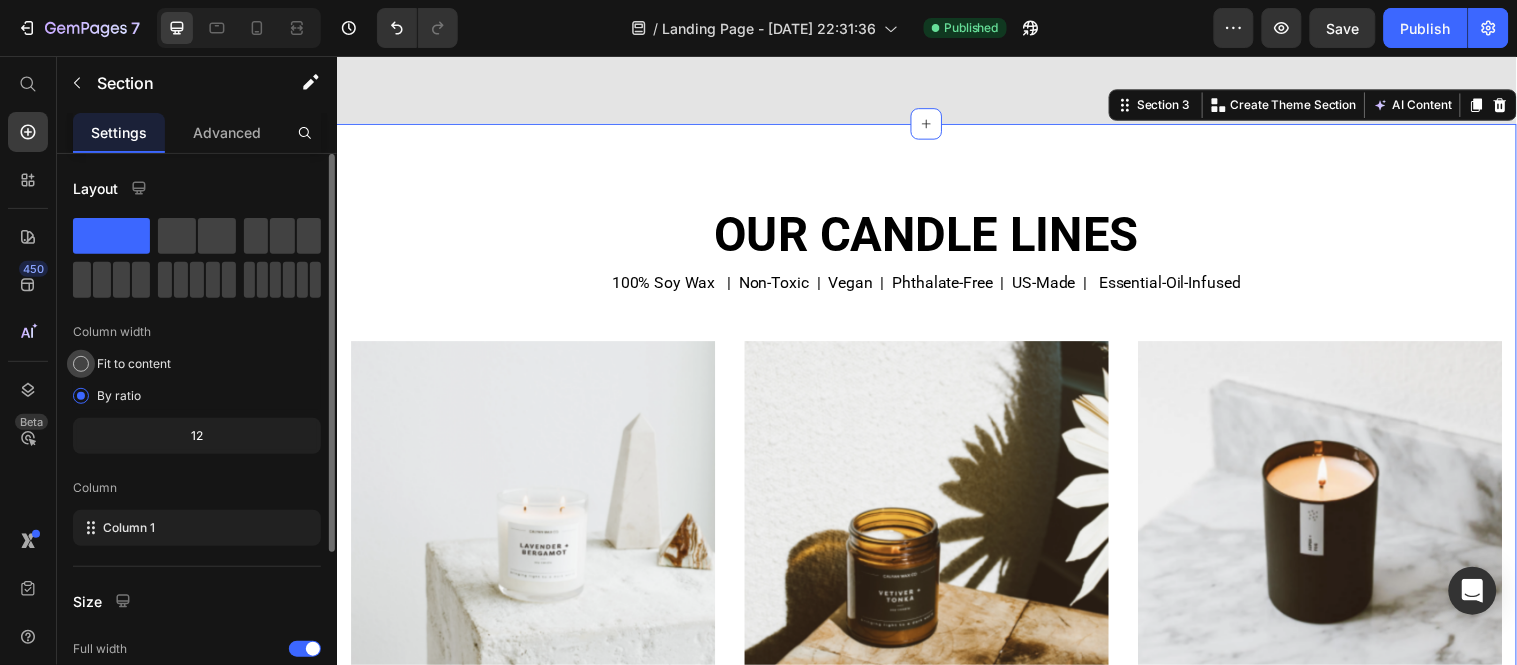 click on "Fit to content" at bounding box center (134, 364) 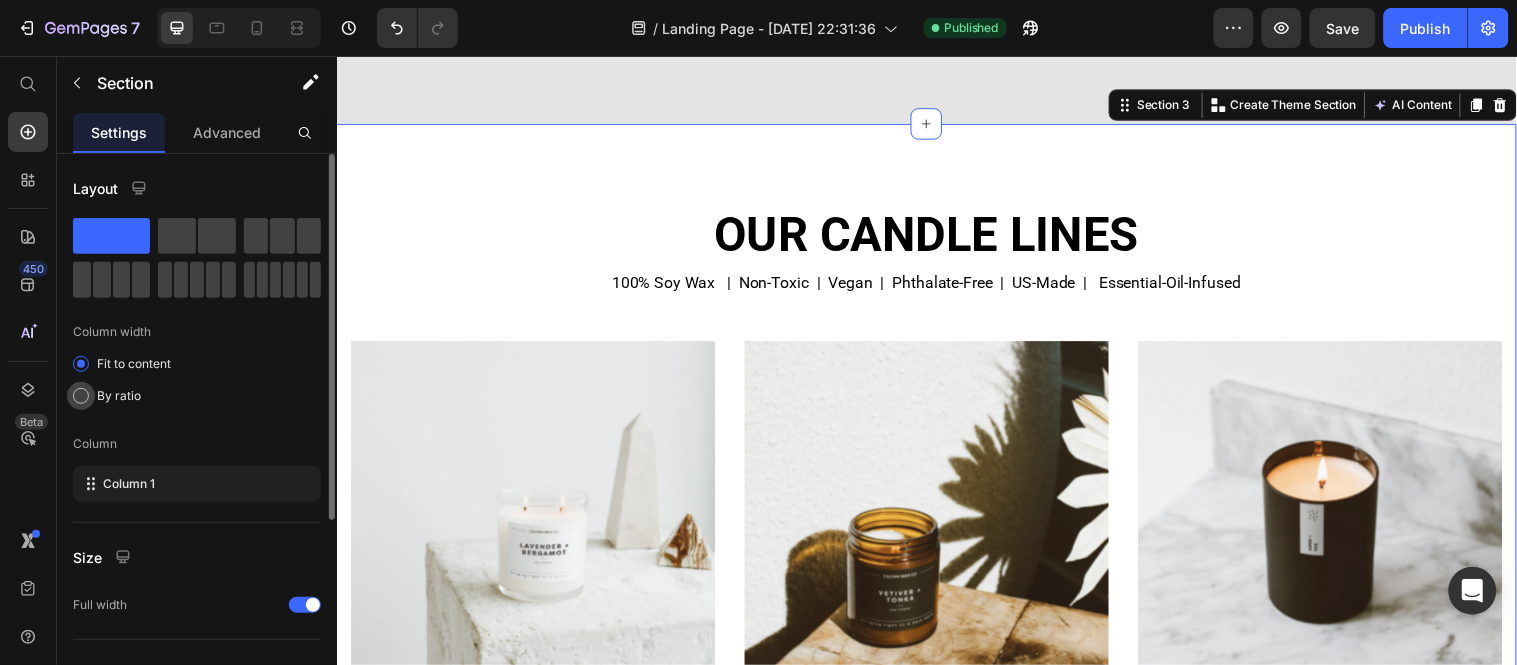 click on "By ratio" at bounding box center (119, 396) 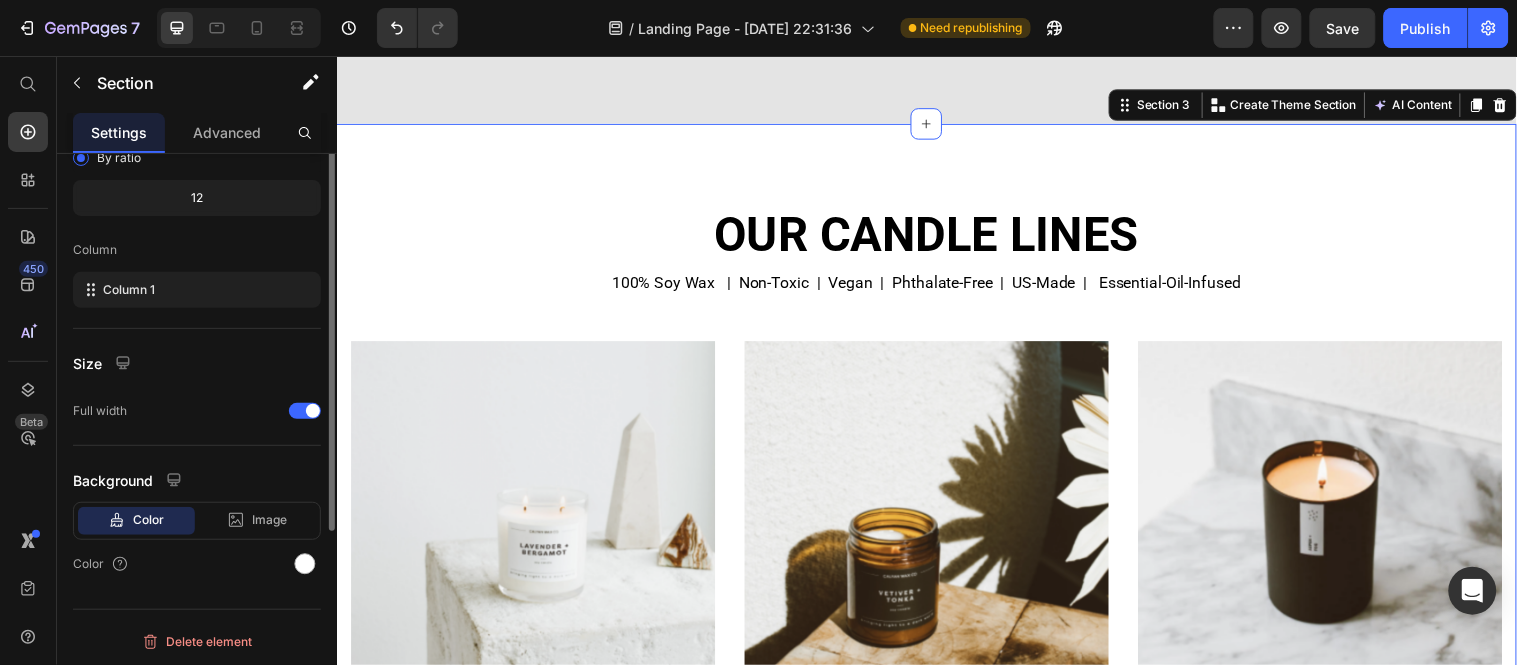 scroll, scrollTop: 16, scrollLeft: 0, axis: vertical 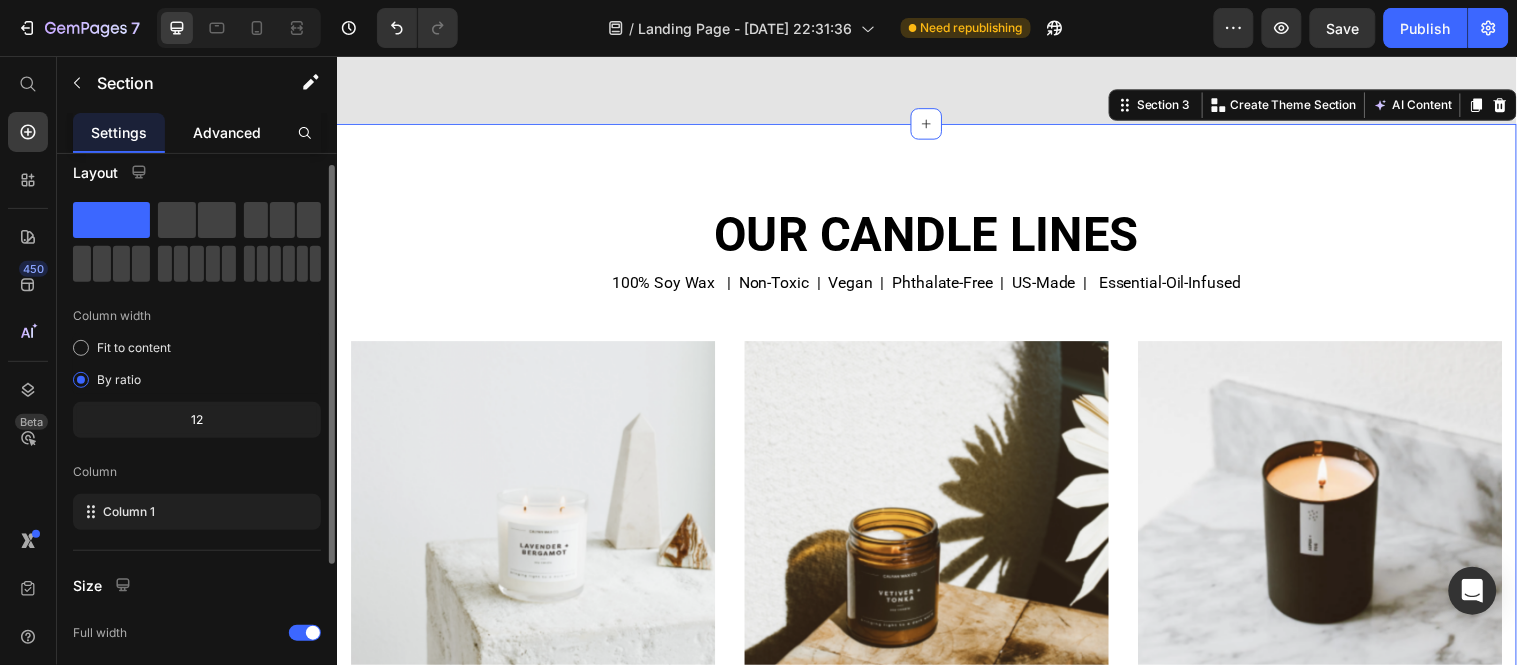 click on "Advanced" 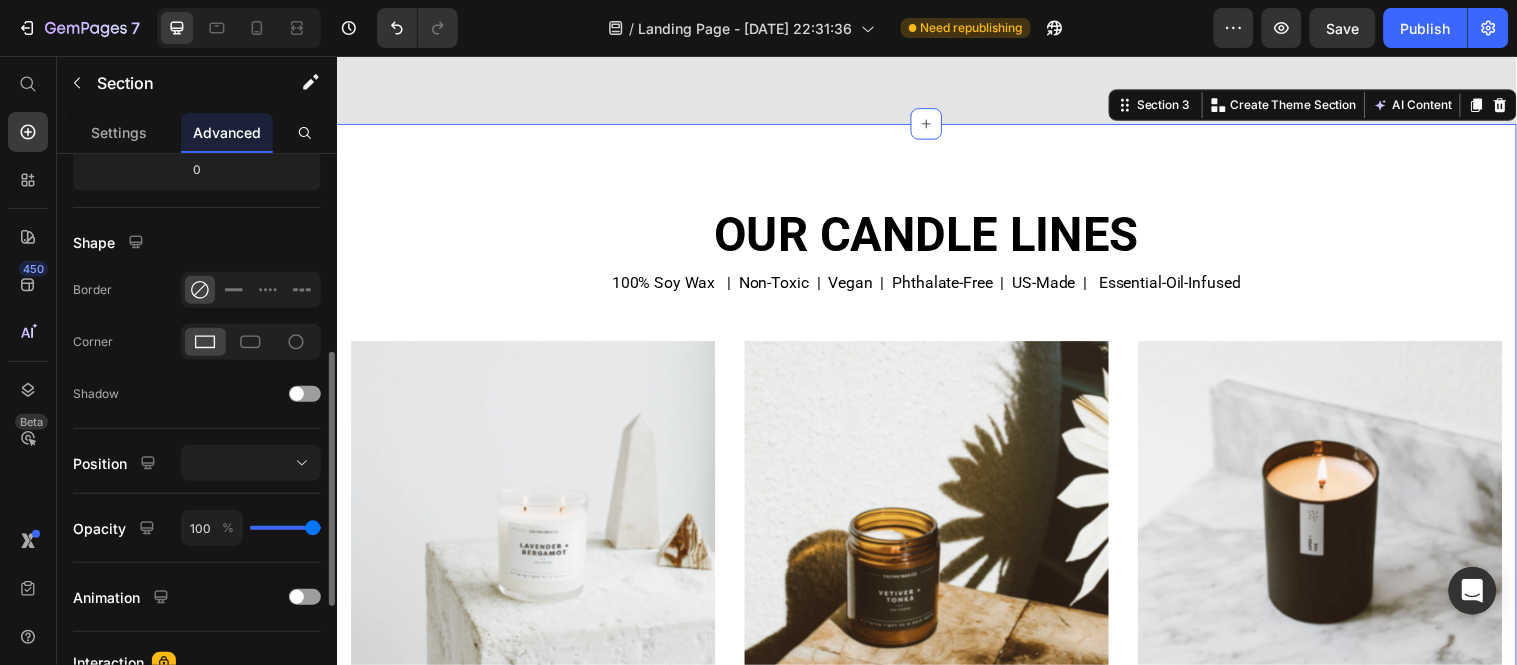 scroll, scrollTop: 555, scrollLeft: 0, axis: vertical 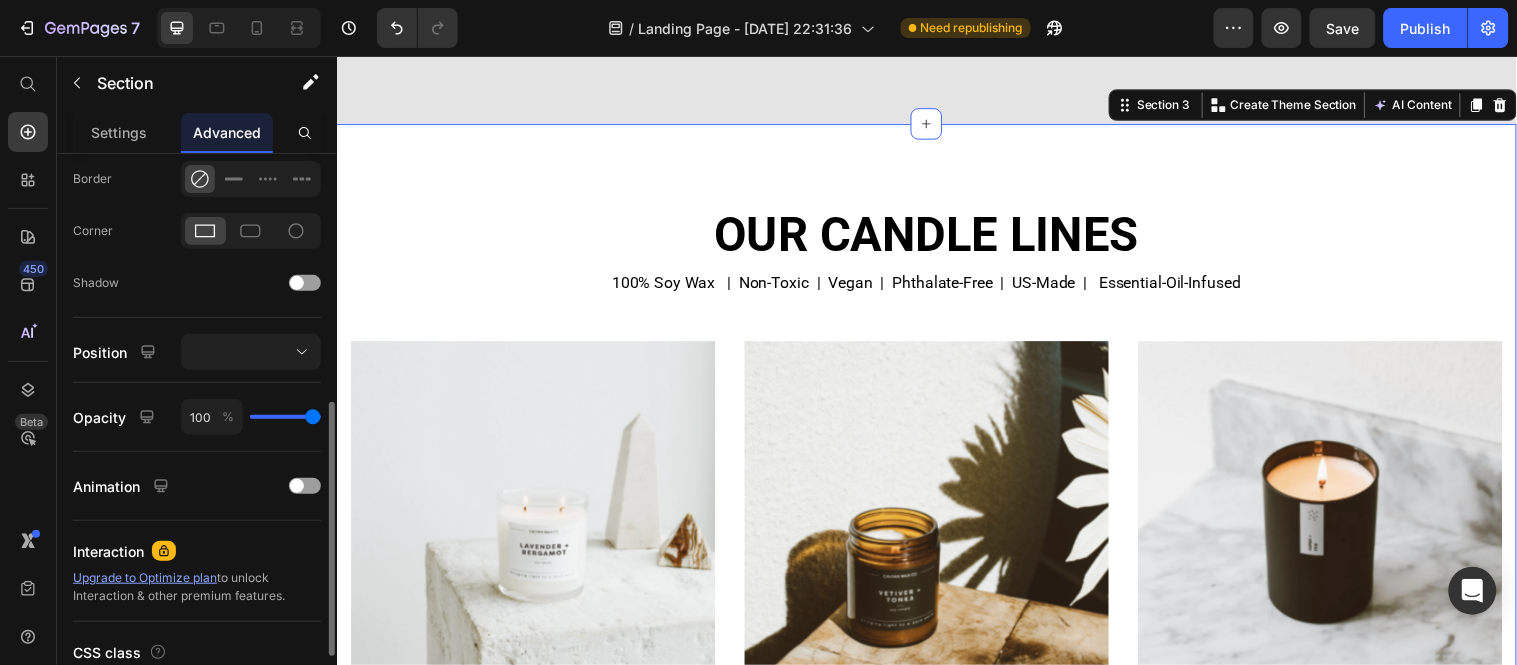 type on "95" 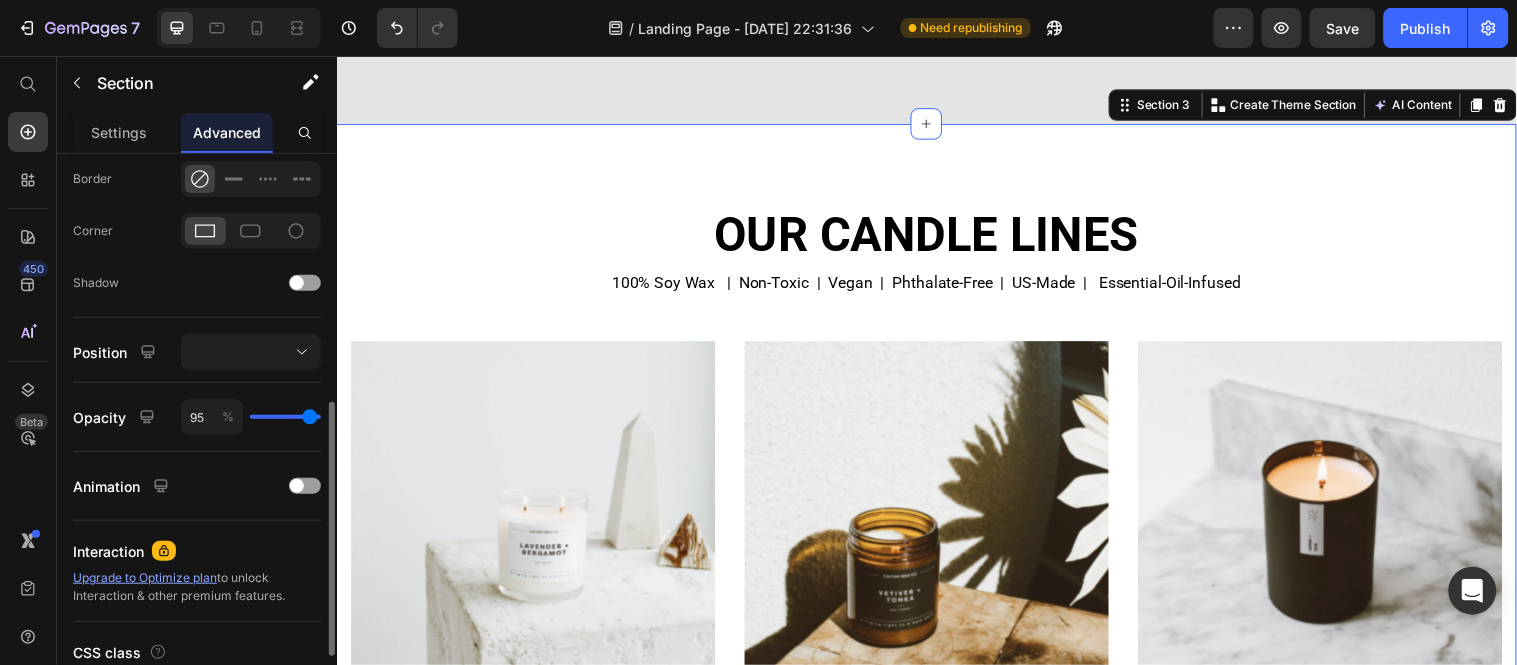 type on "72" 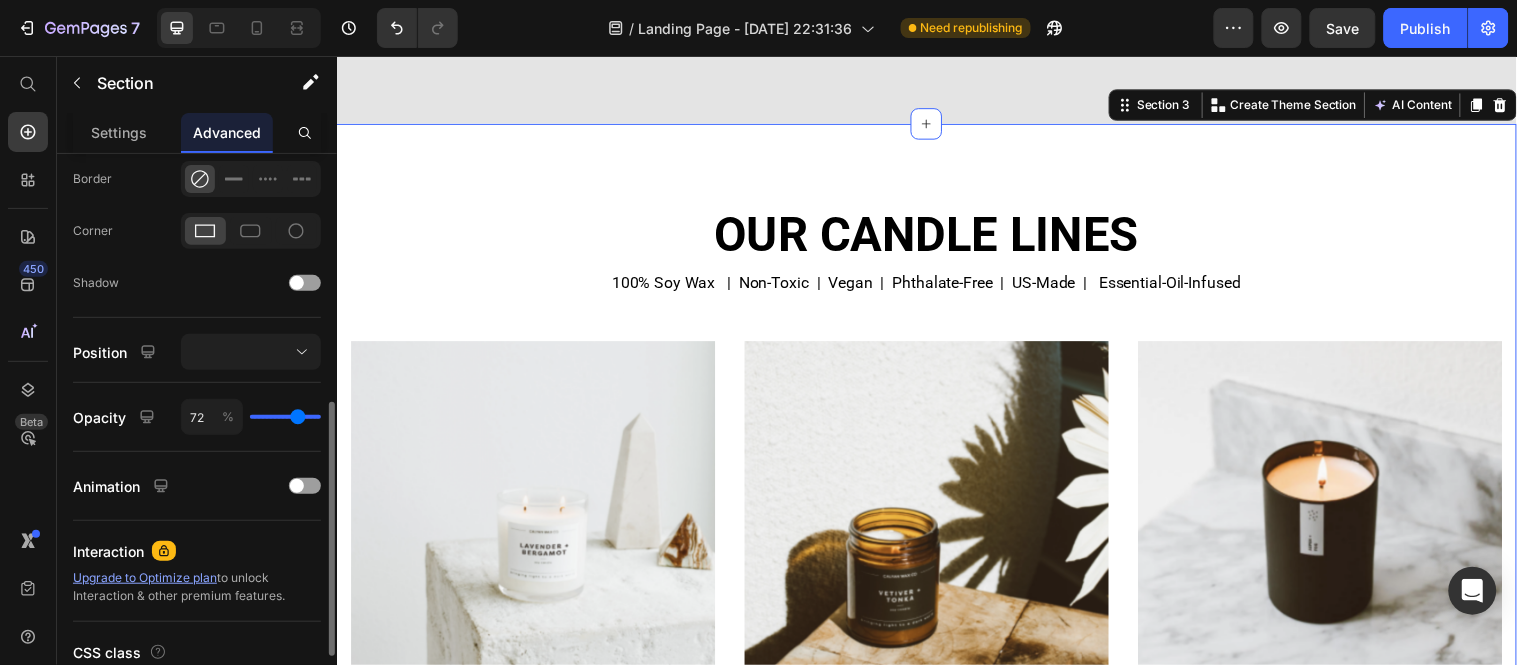 type on "66" 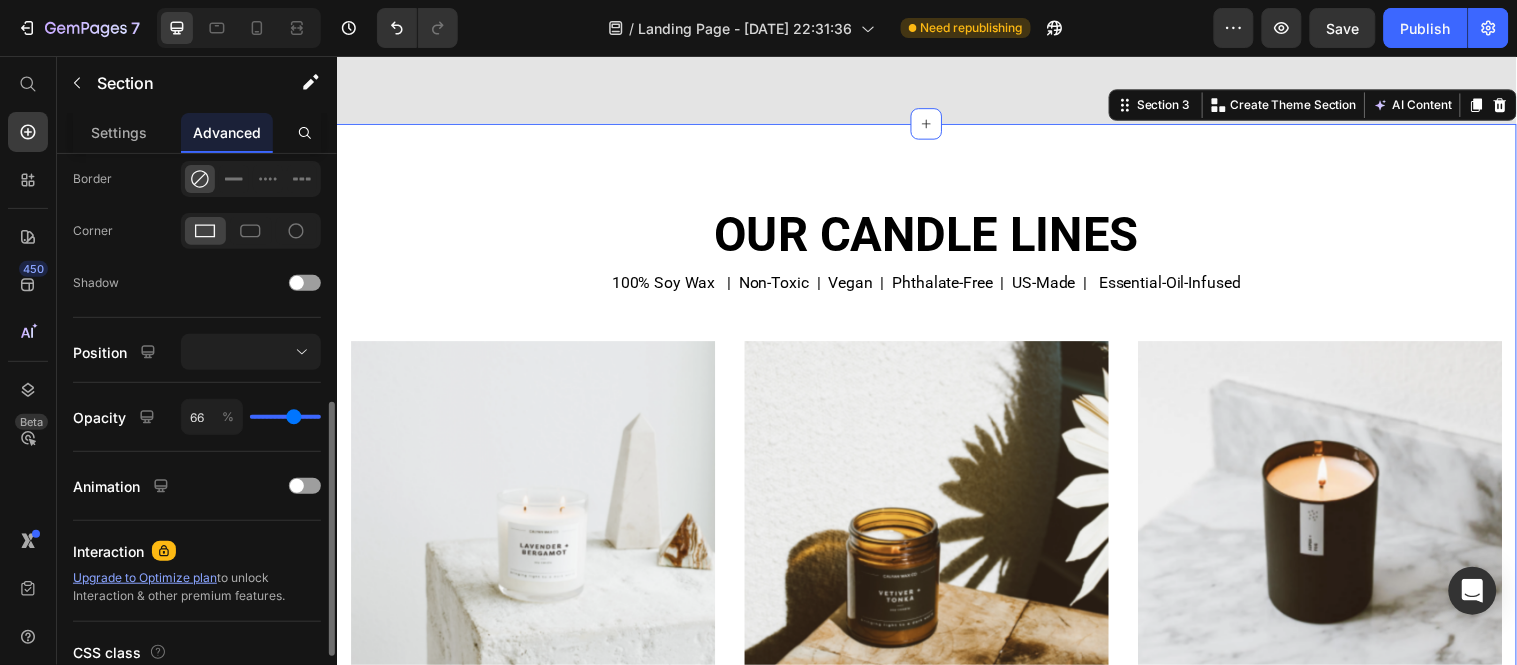 type on "62" 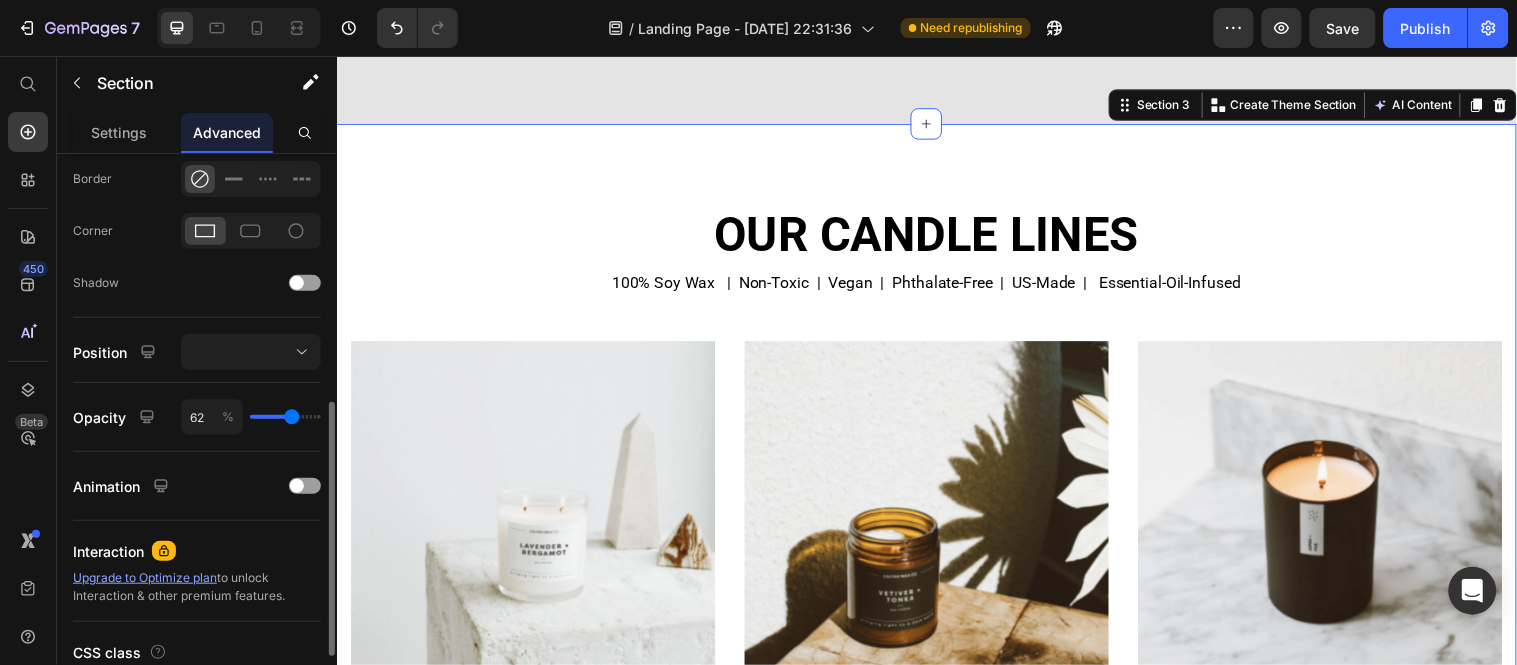 type on "60" 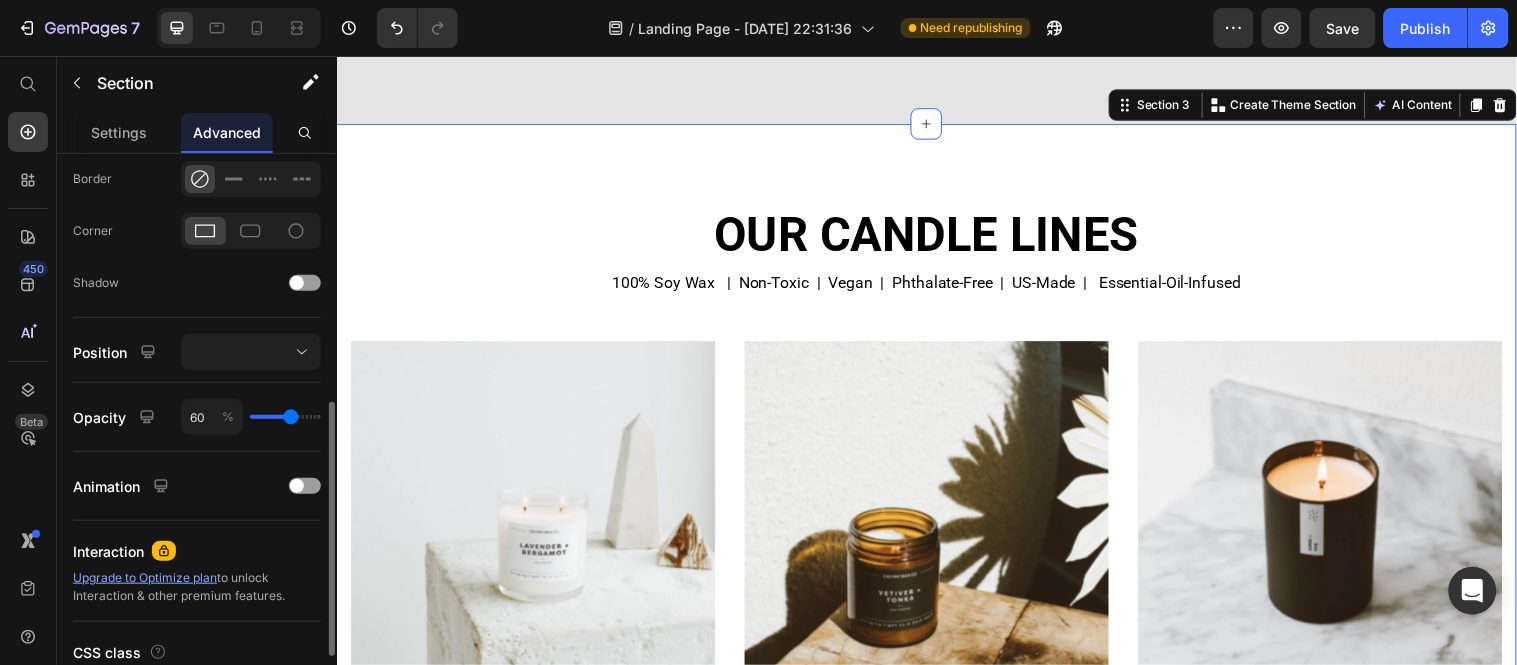 type on "54" 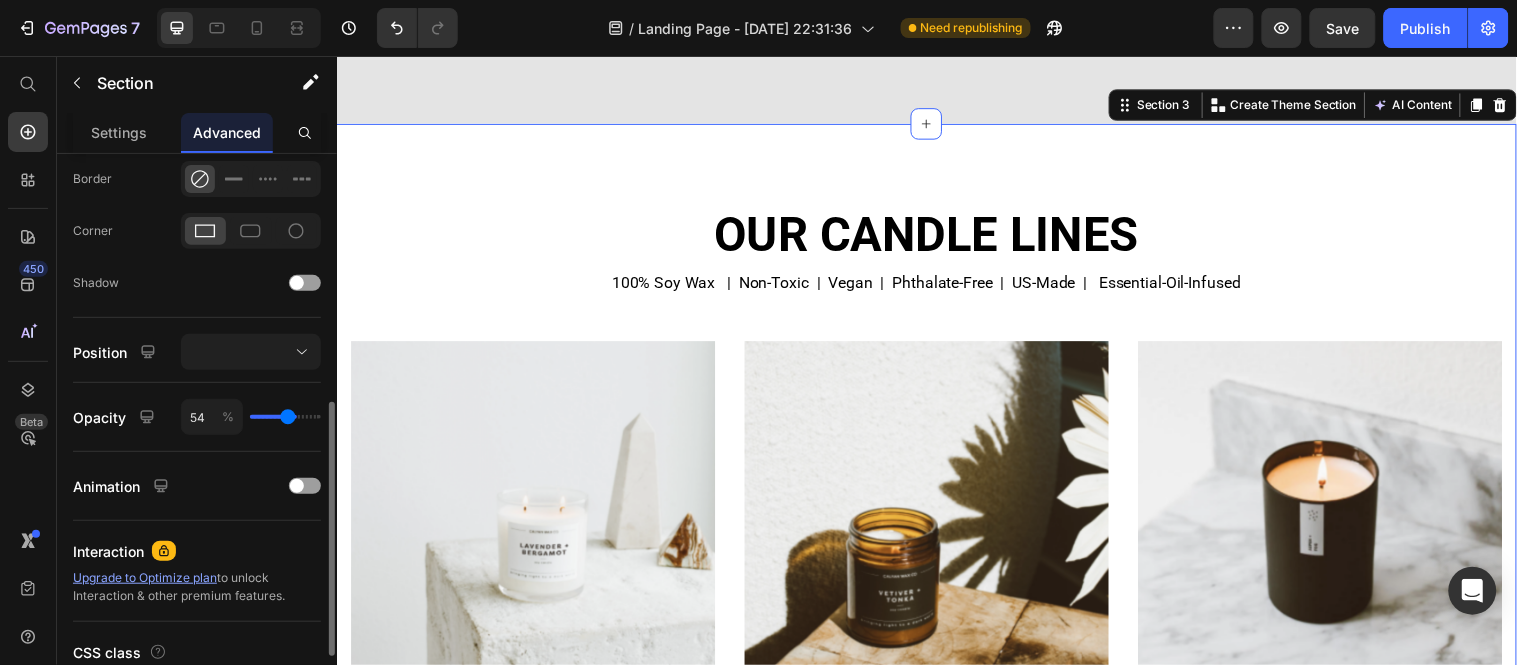 type on "52" 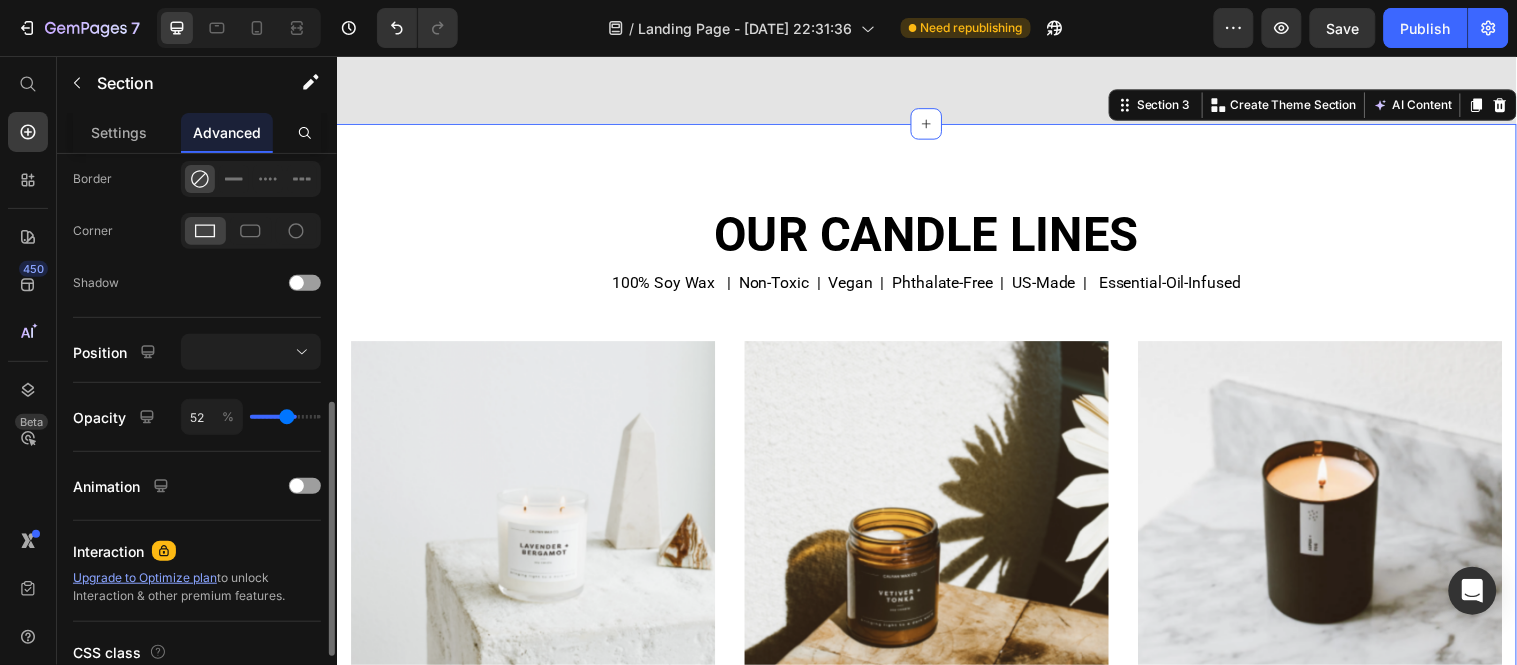 type on "48" 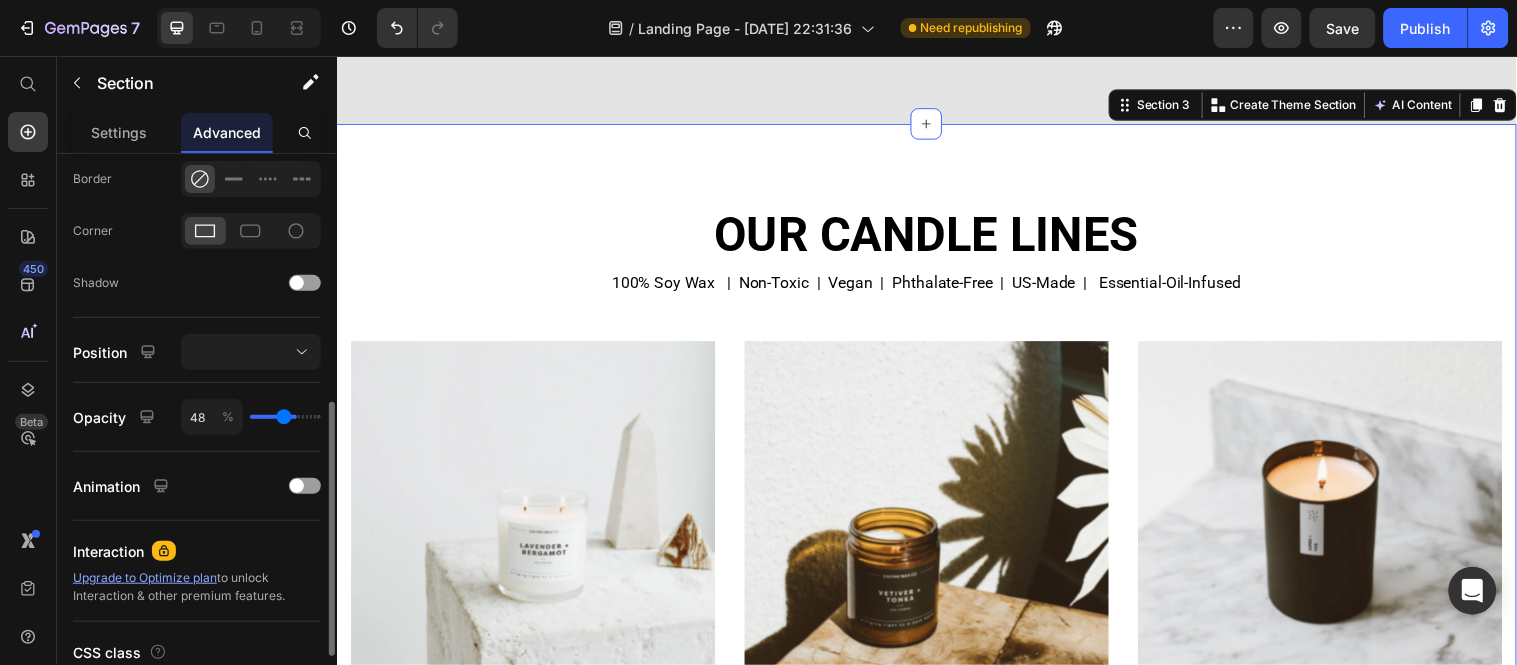 type on "46" 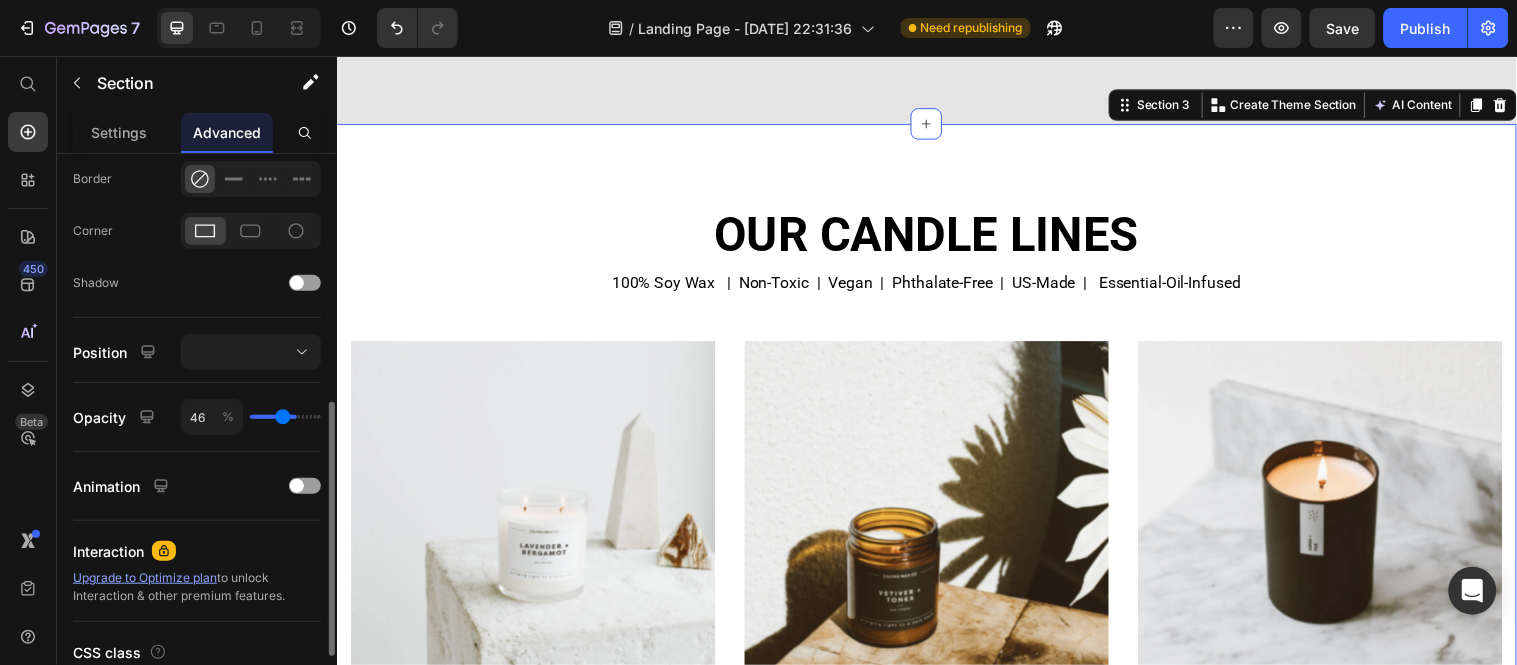 type on "44" 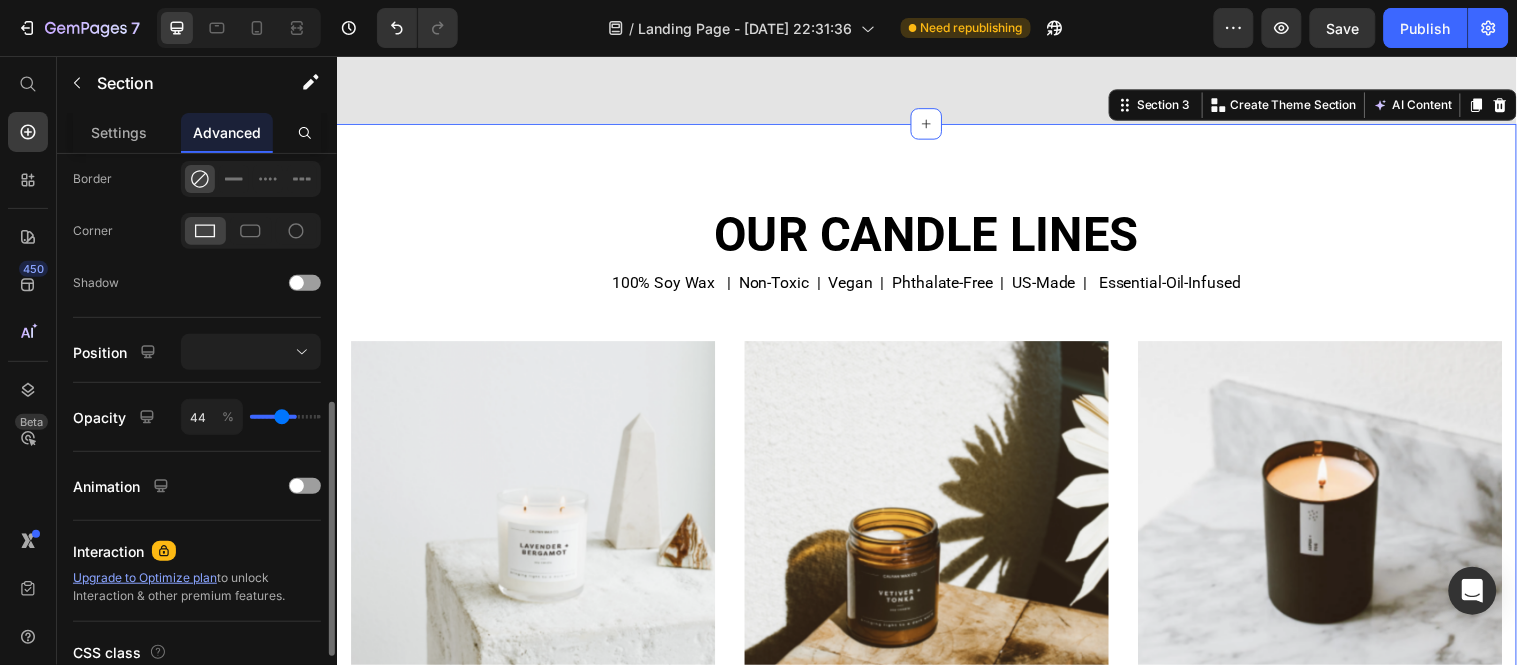 type on "42" 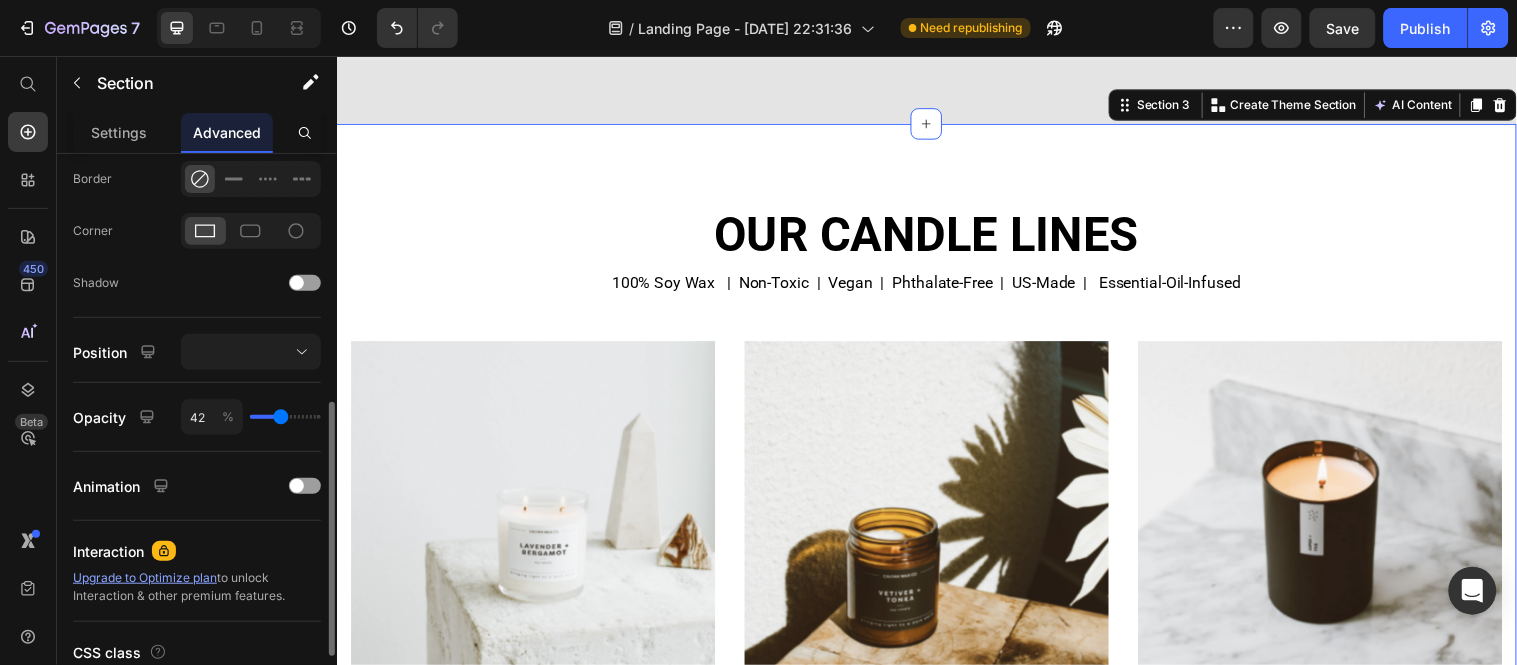 type on "38" 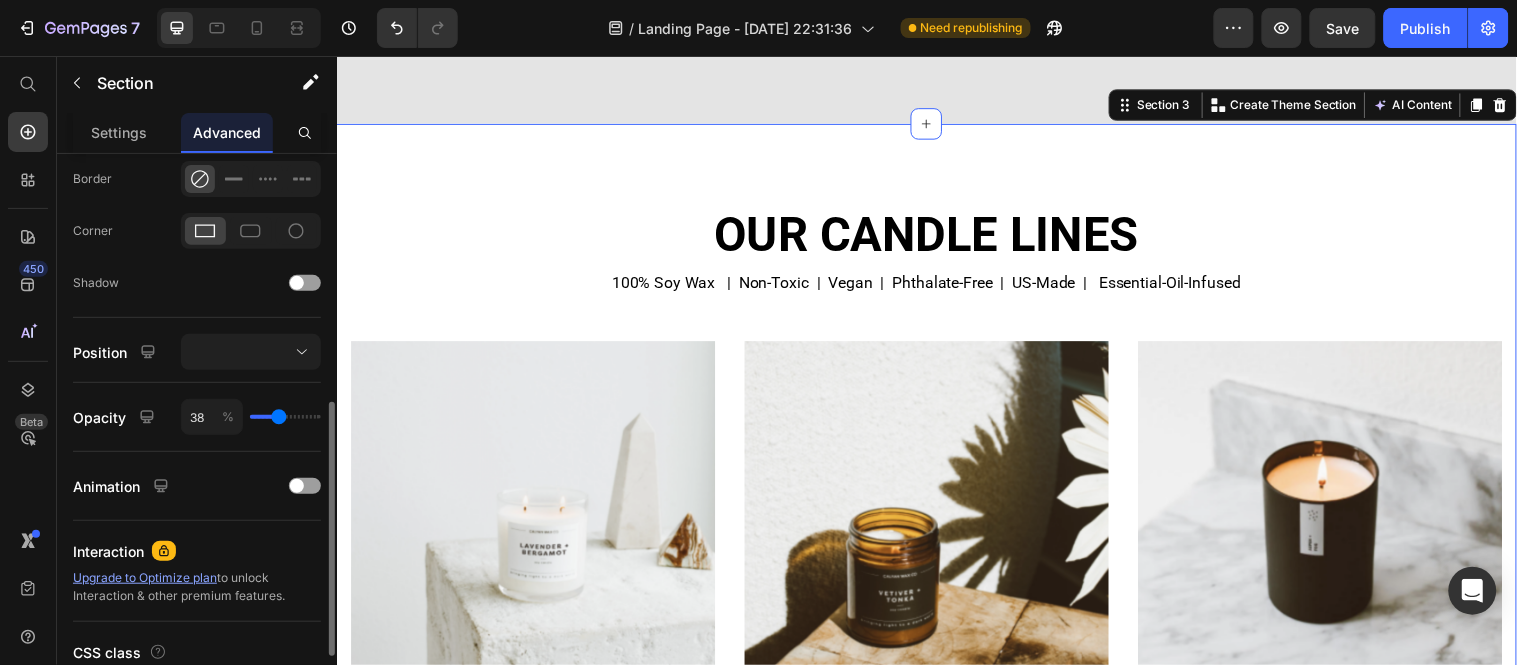 type on "36" 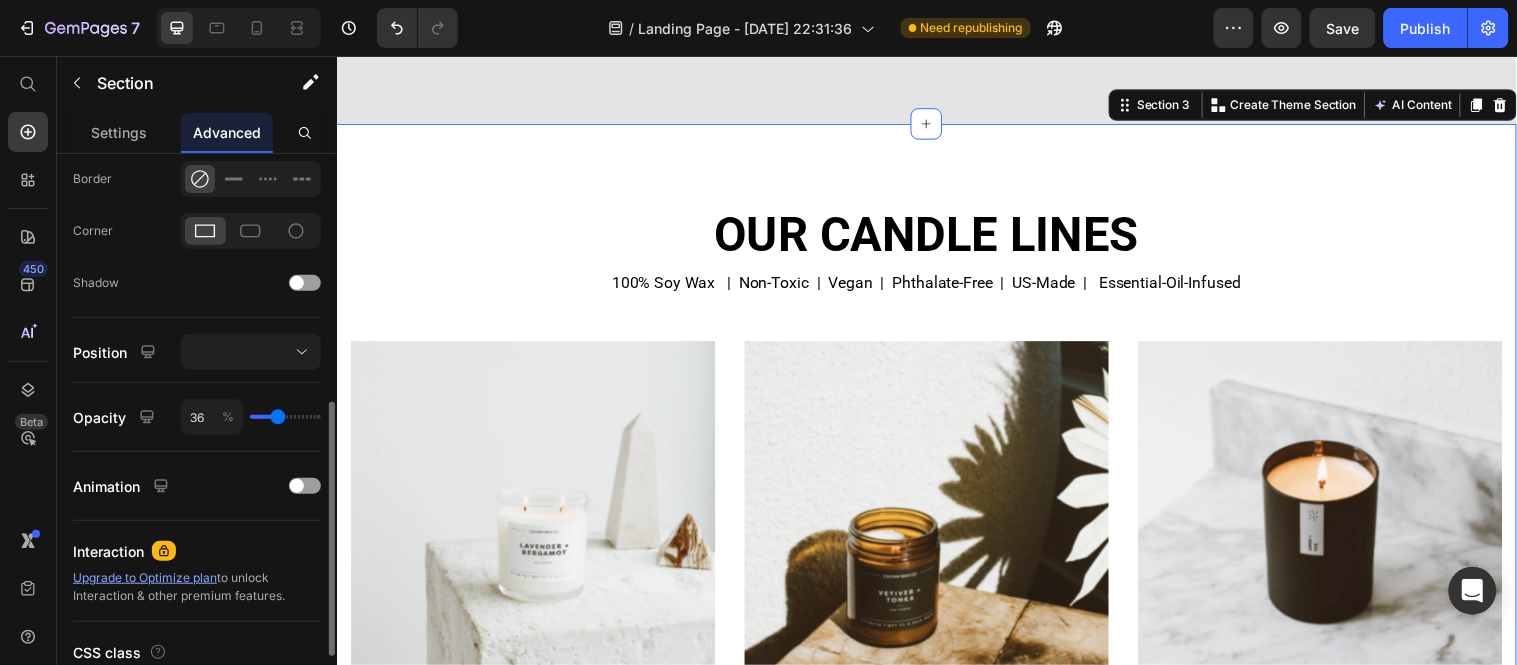 type on "34" 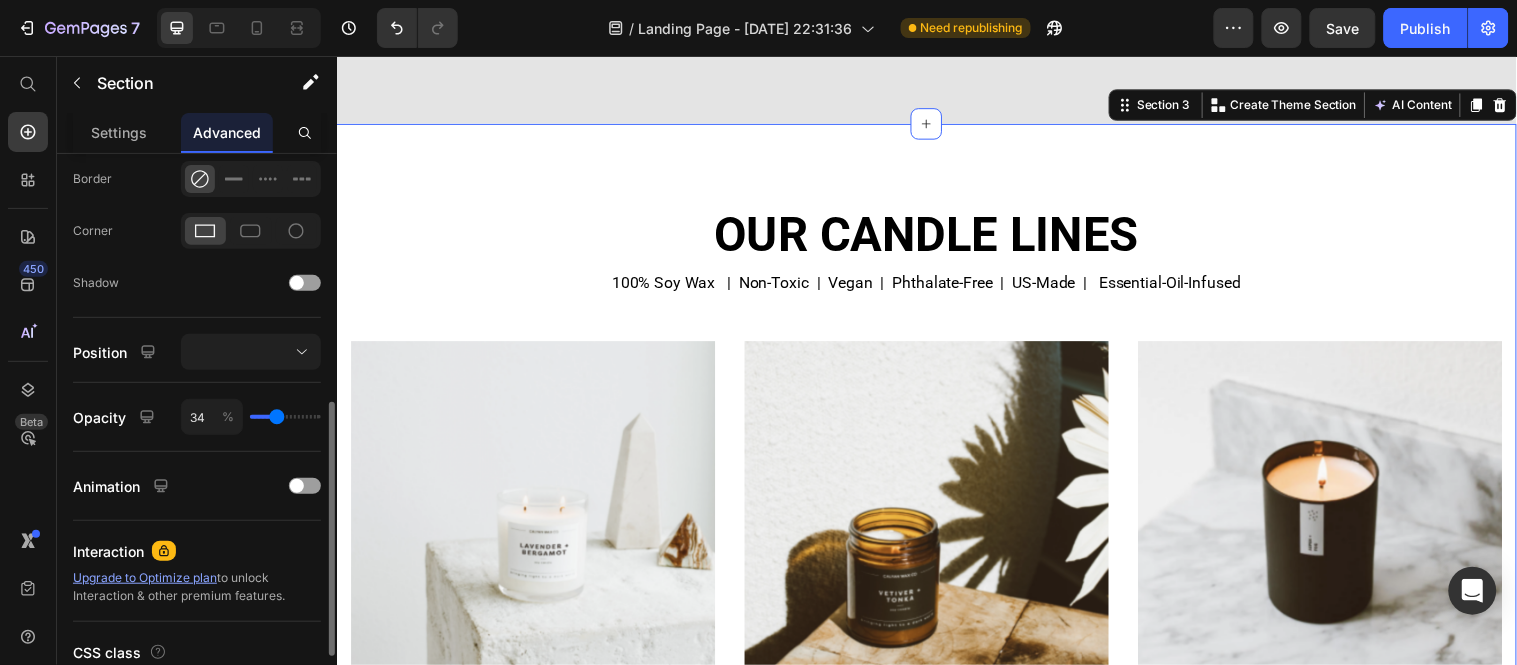 type on "28" 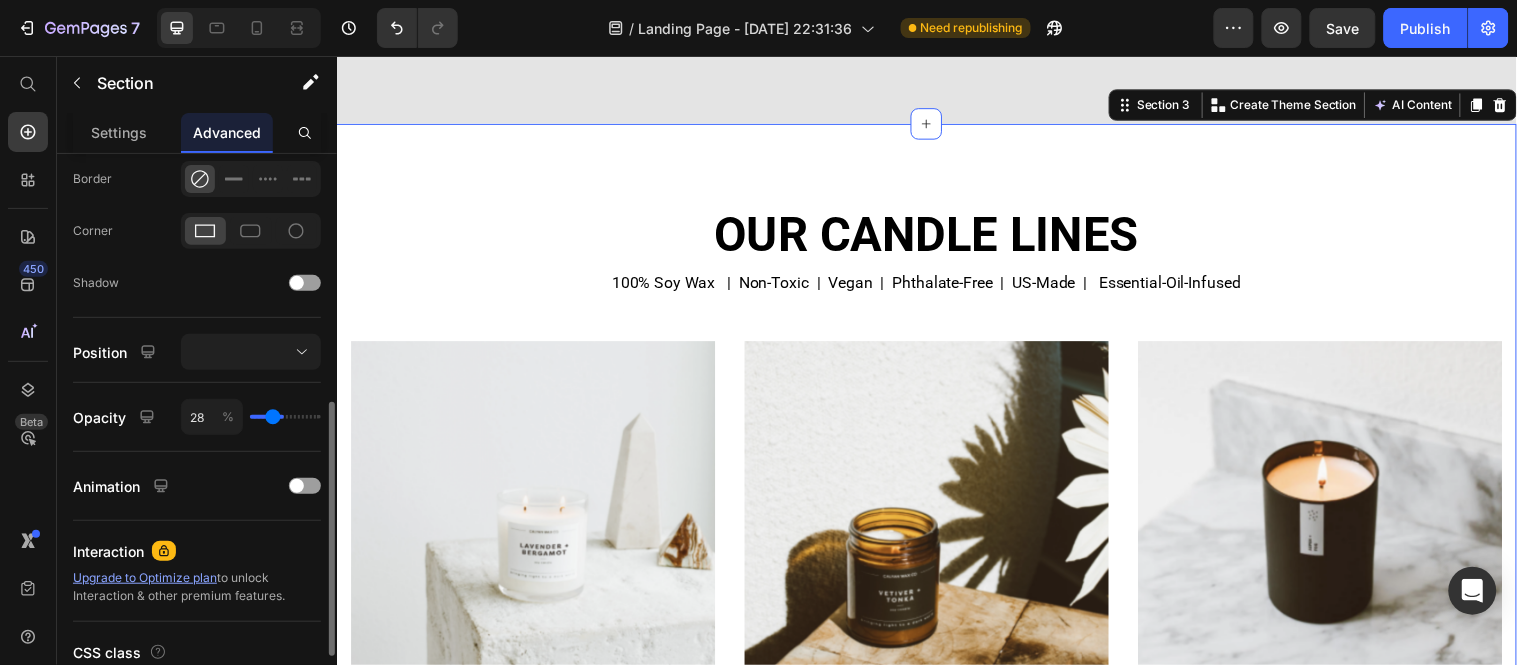 type on "24" 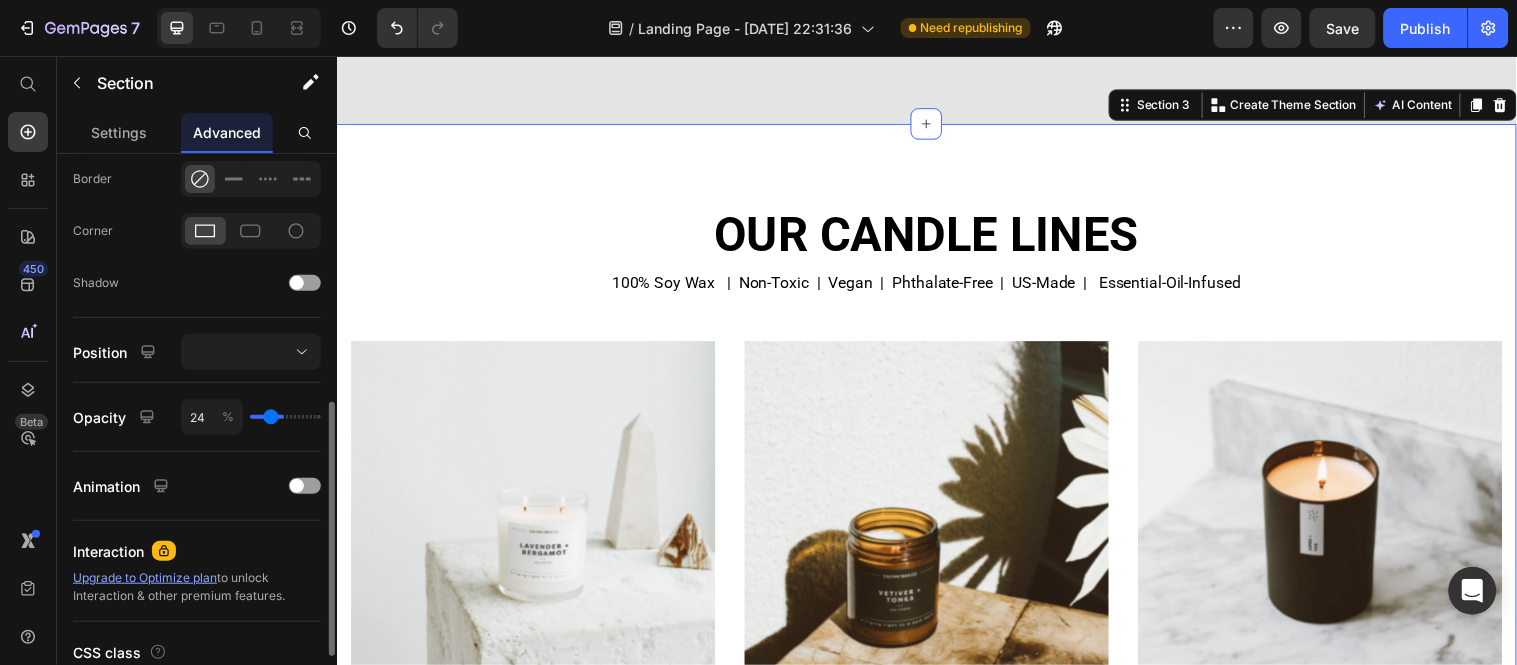 type on "18" 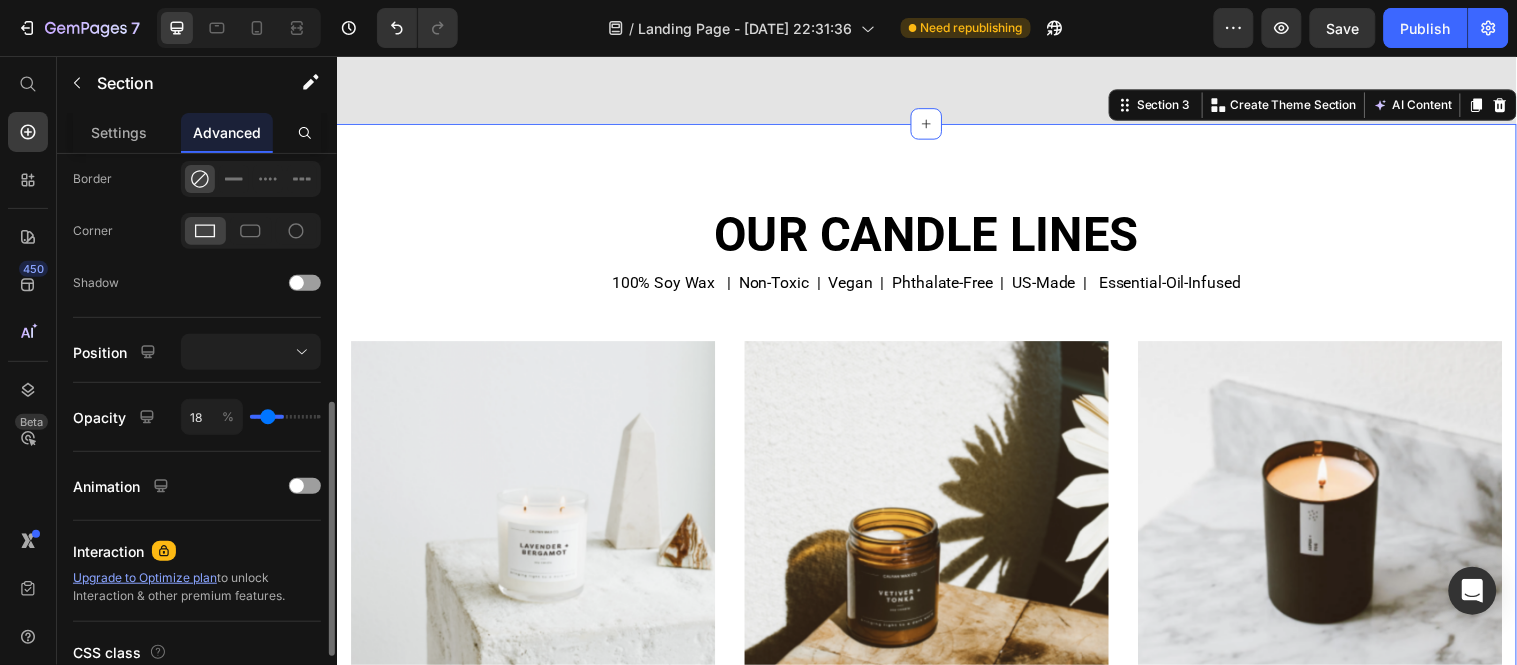 type on "16" 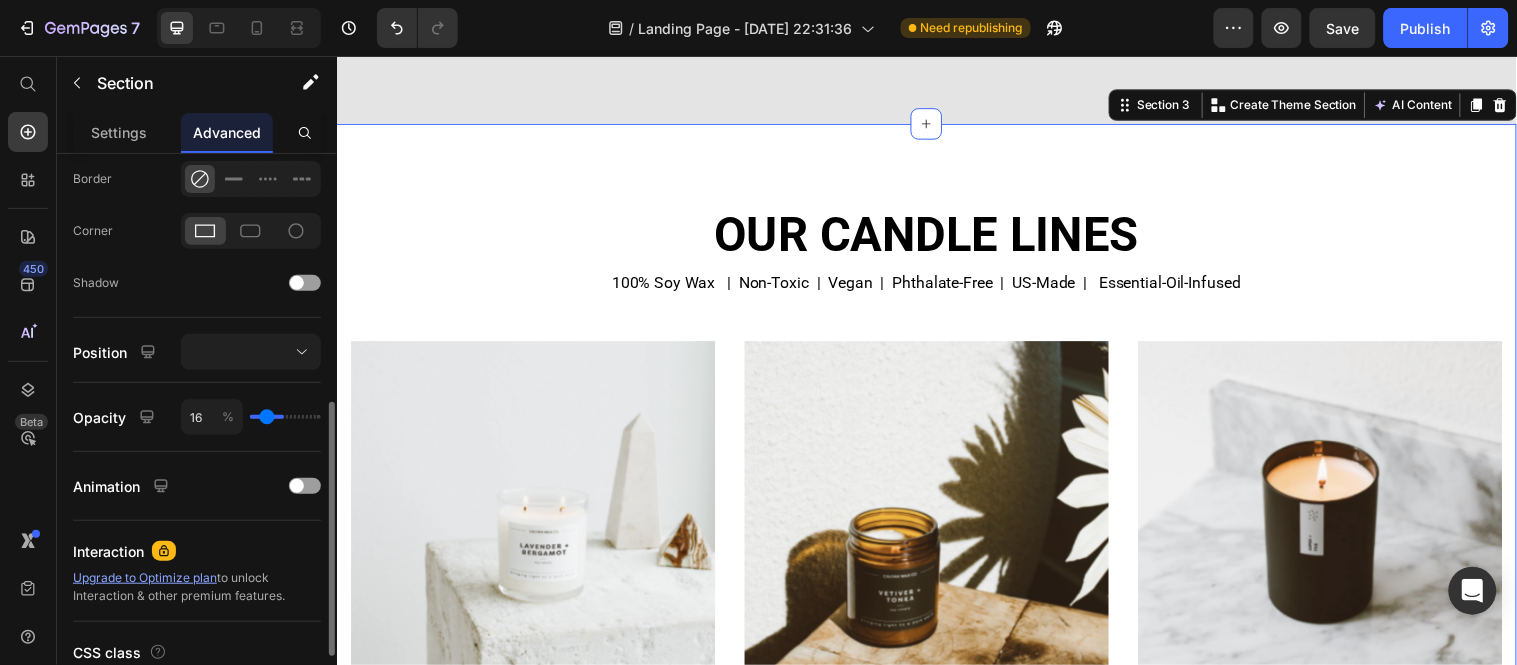 type on "10" 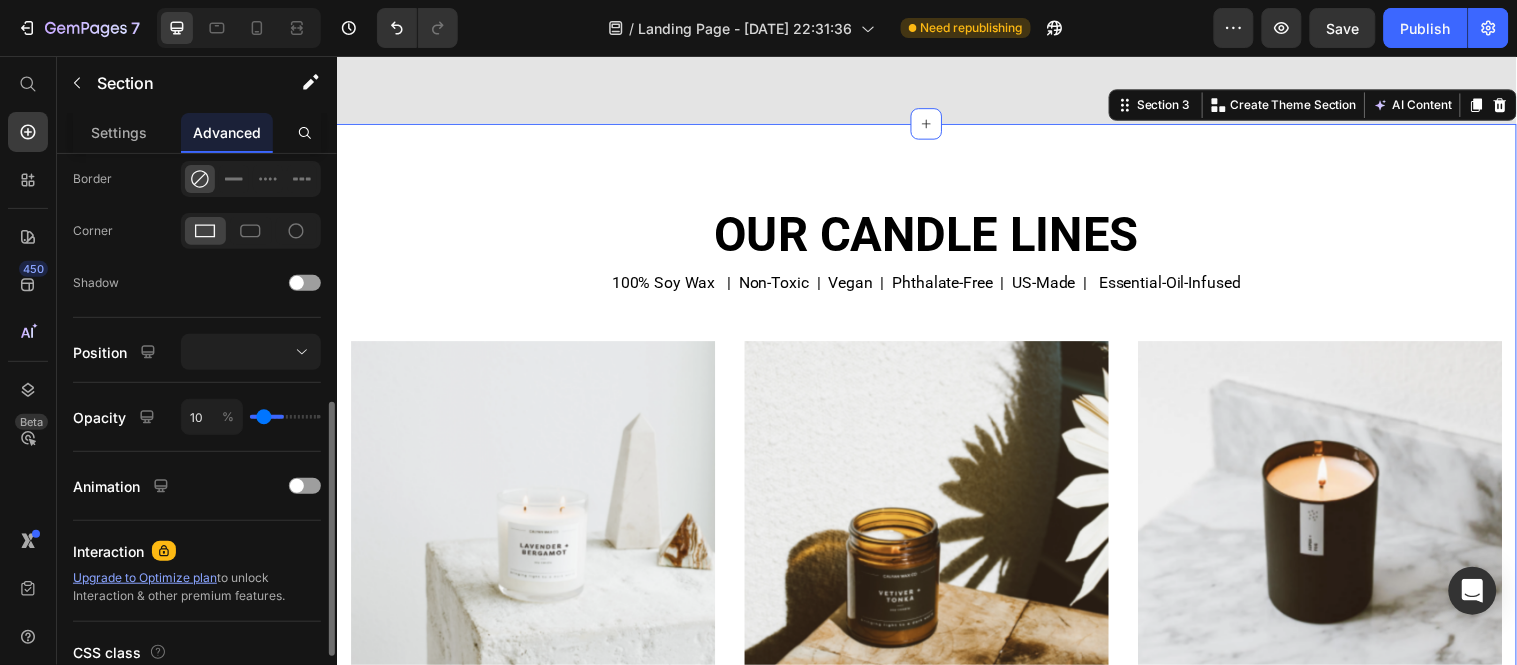 type on "8" 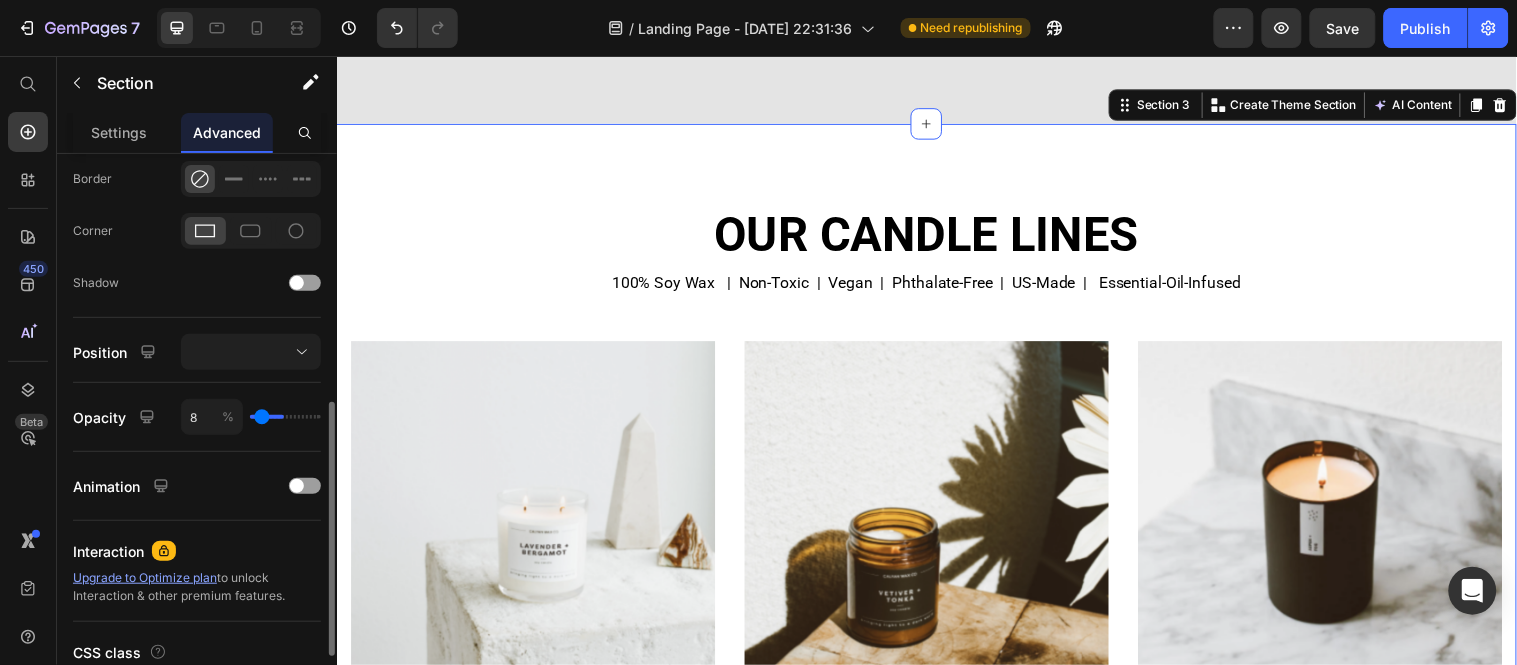 type on "4" 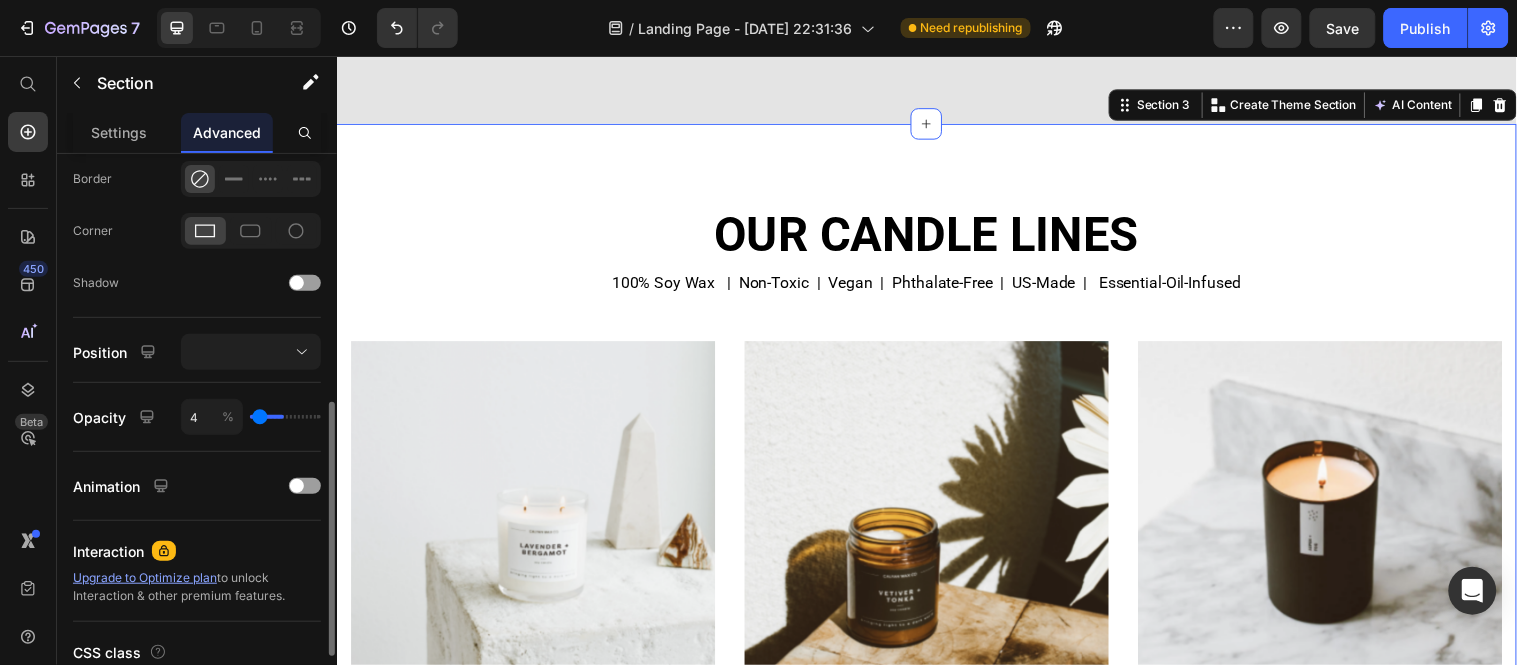 type on "0" 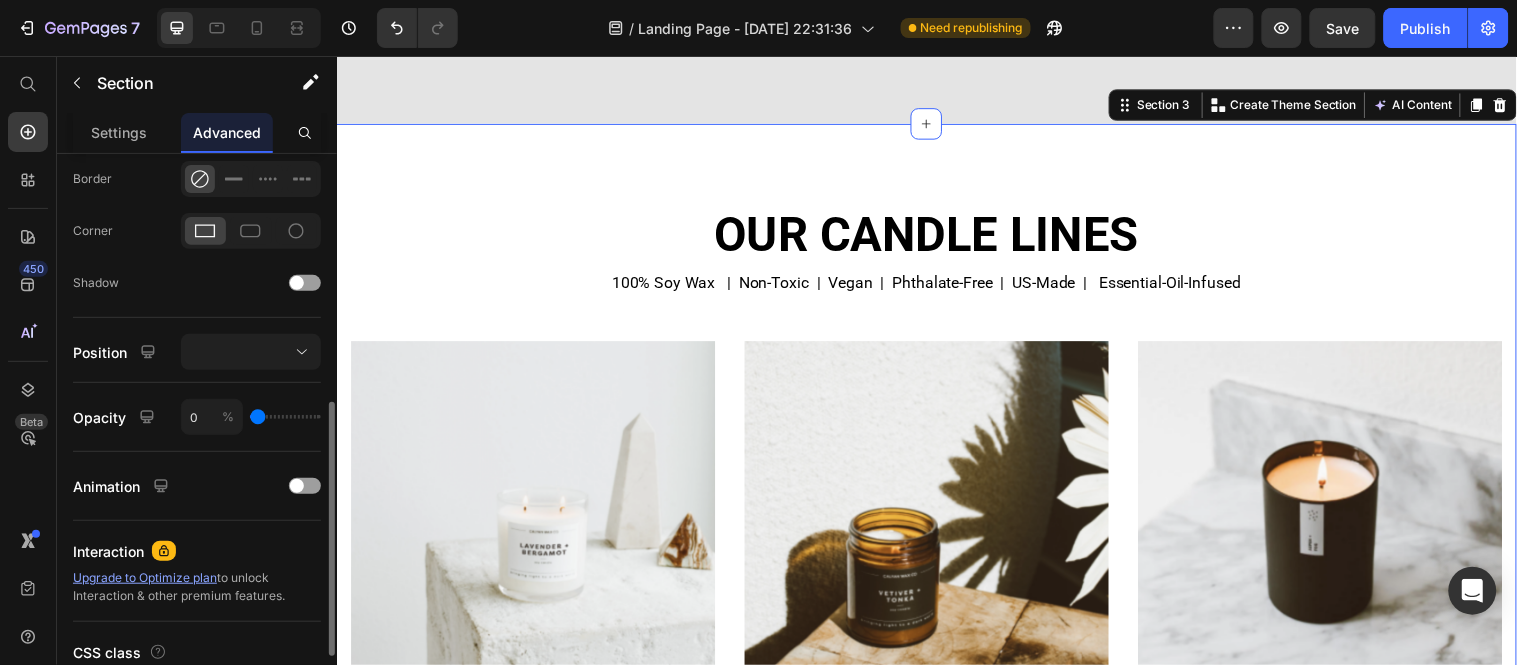 drag, startPoint x: 311, startPoint y: 421, endPoint x: 243, endPoint y: 422, distance: 68.007355 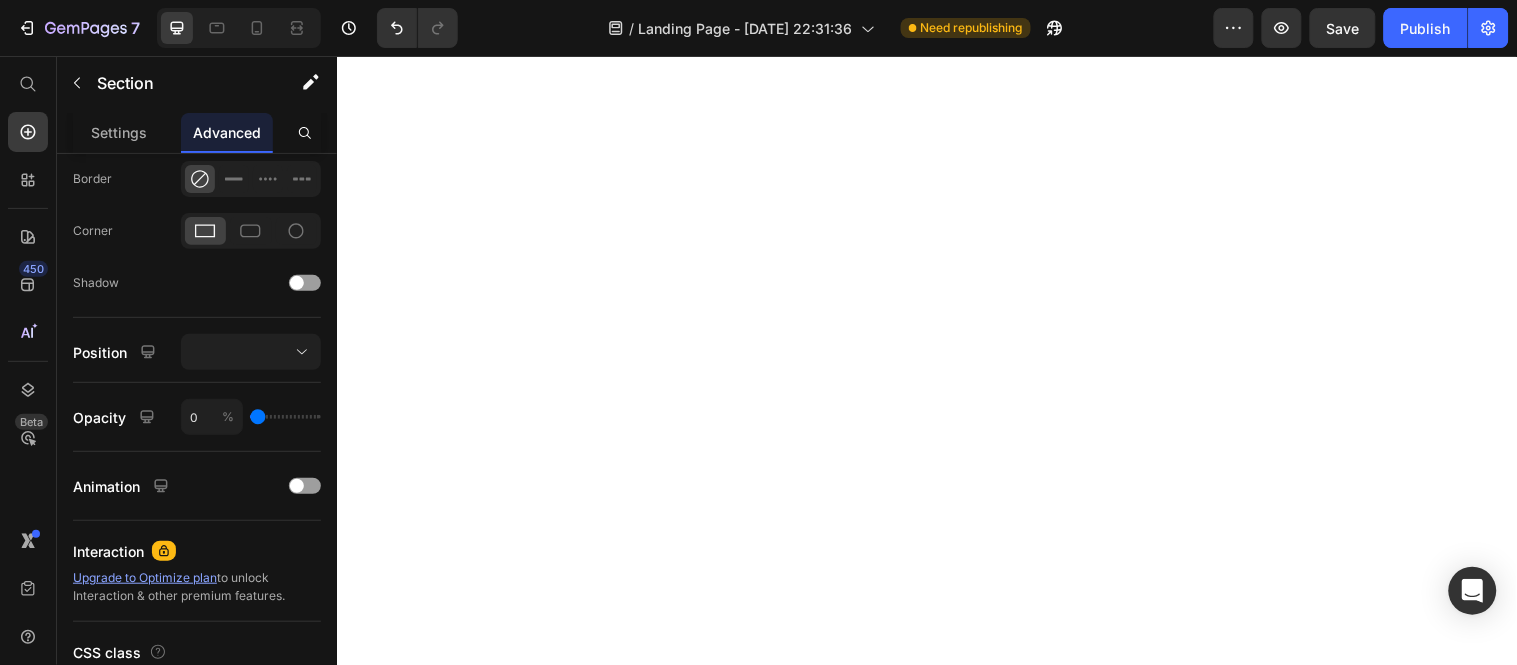 scroll, scrollTop: 1333, scrollLeft: 0, axis: vertical 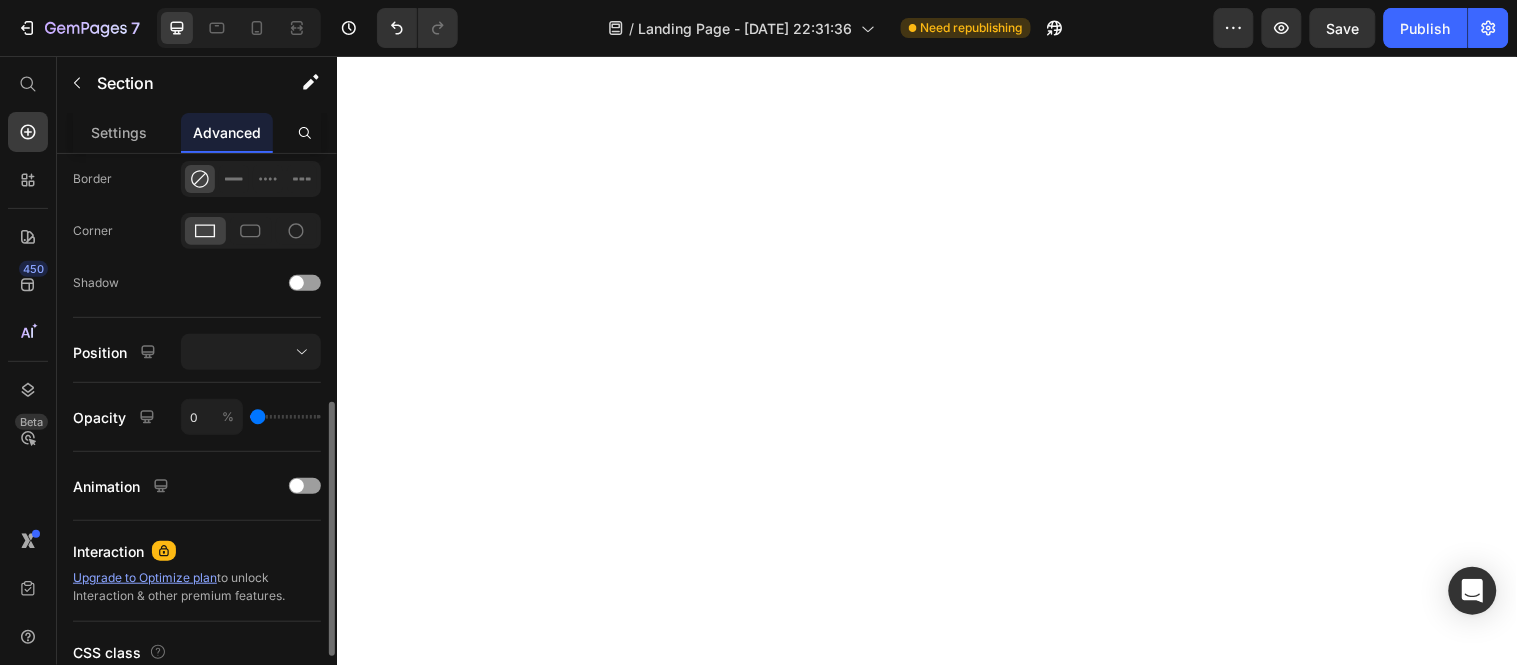 type on "10" 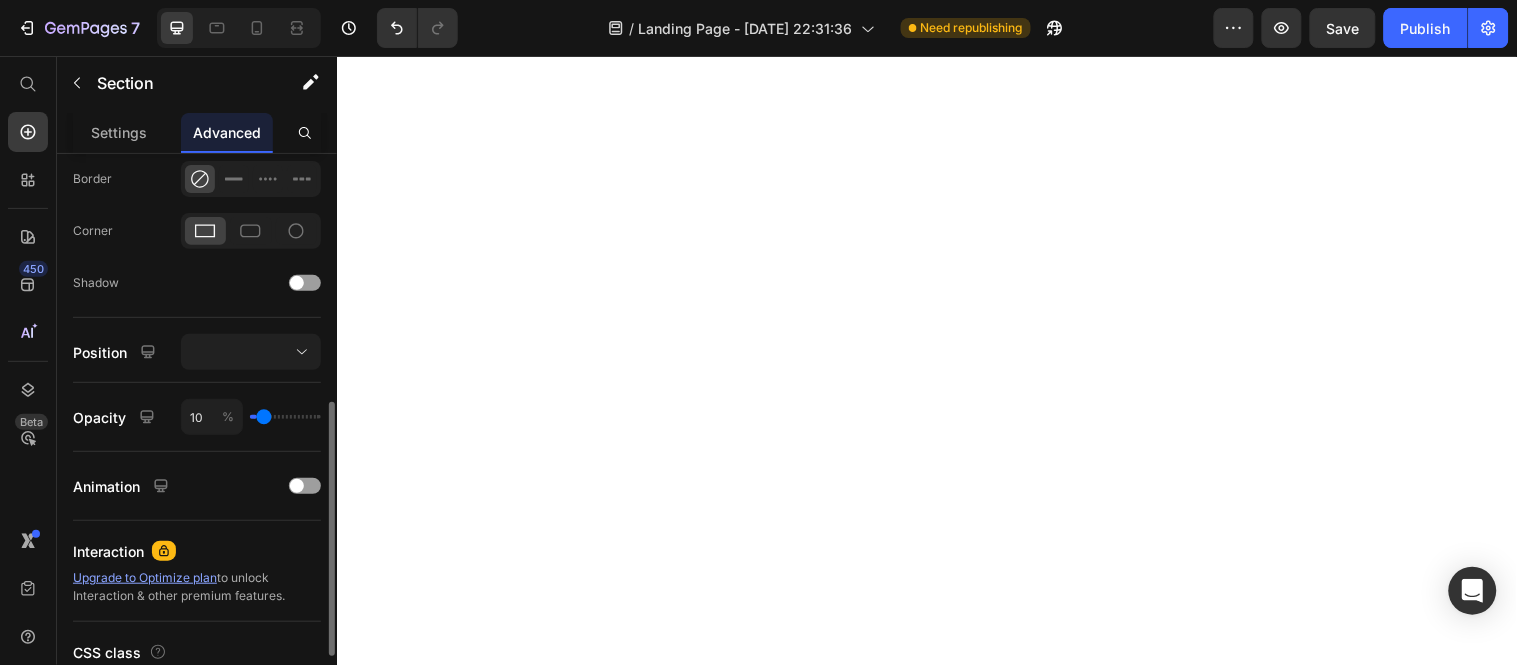 type on "16" 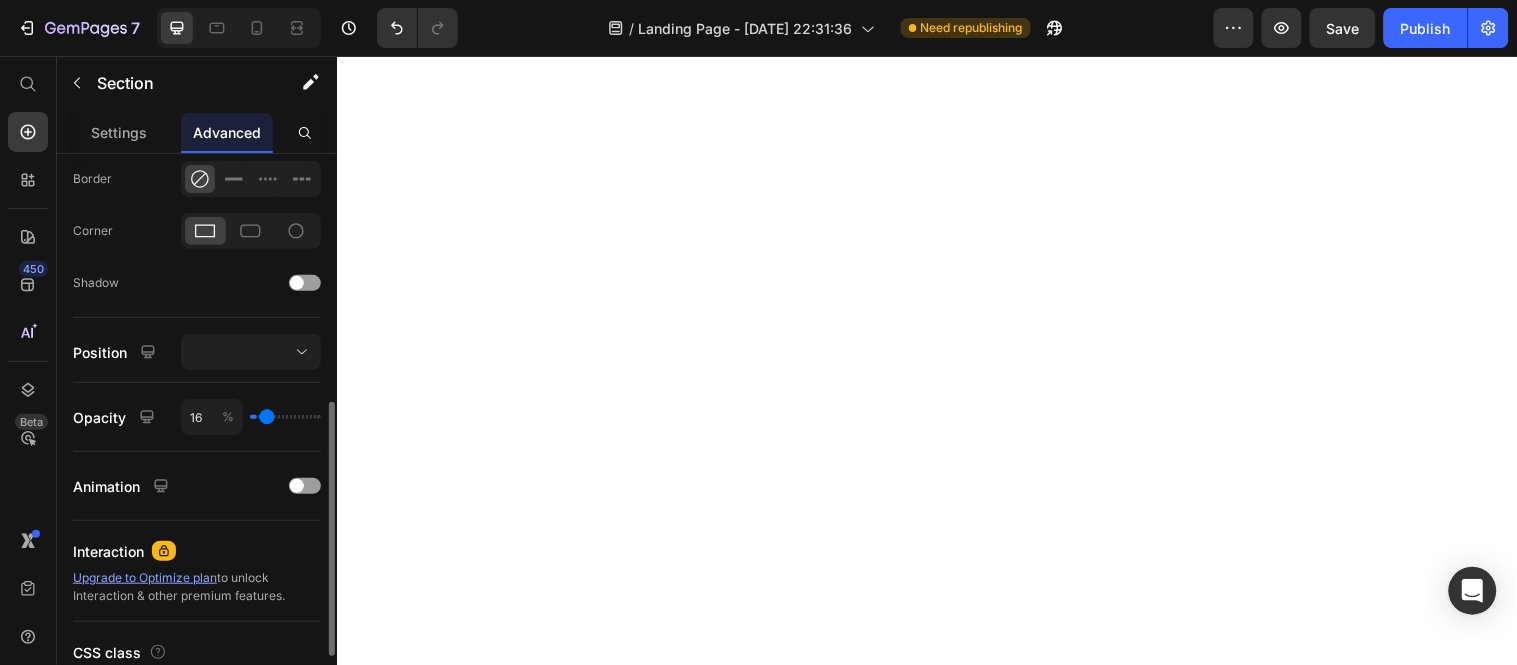 type on "28" 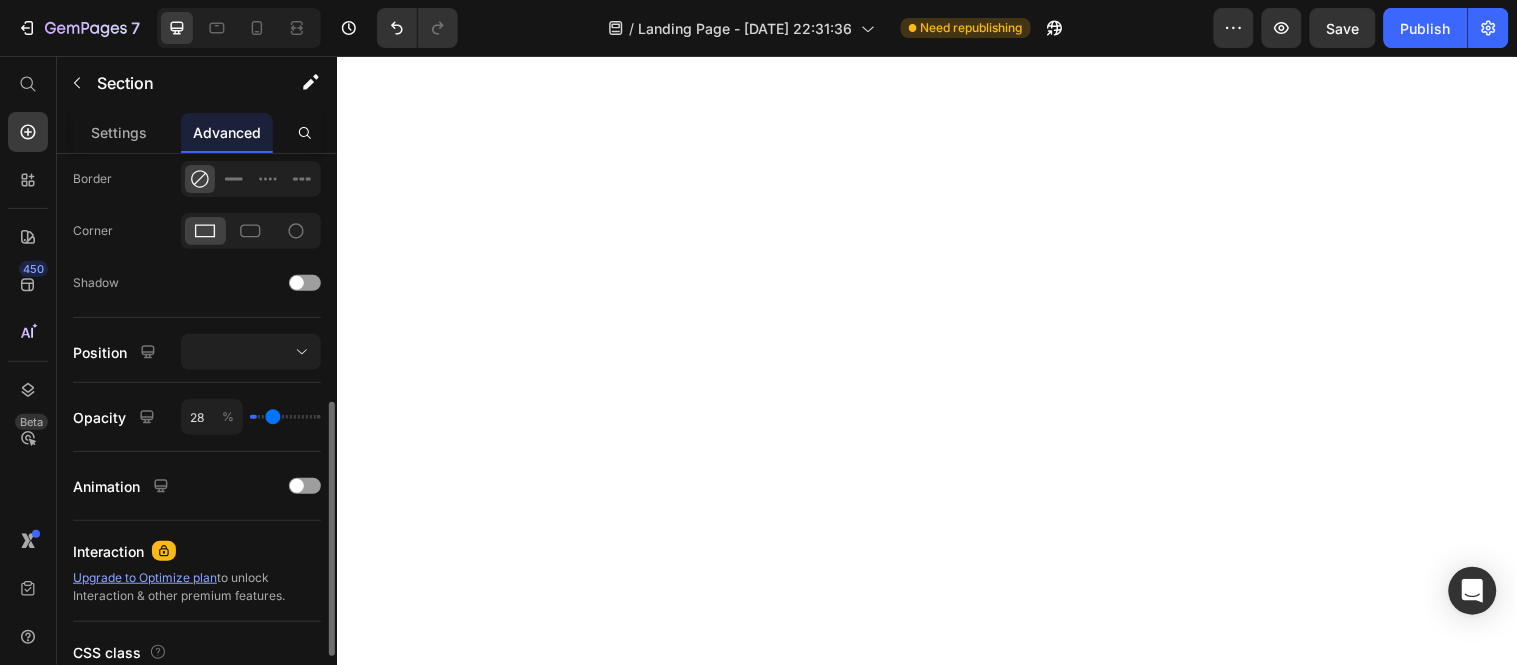 type on "30" 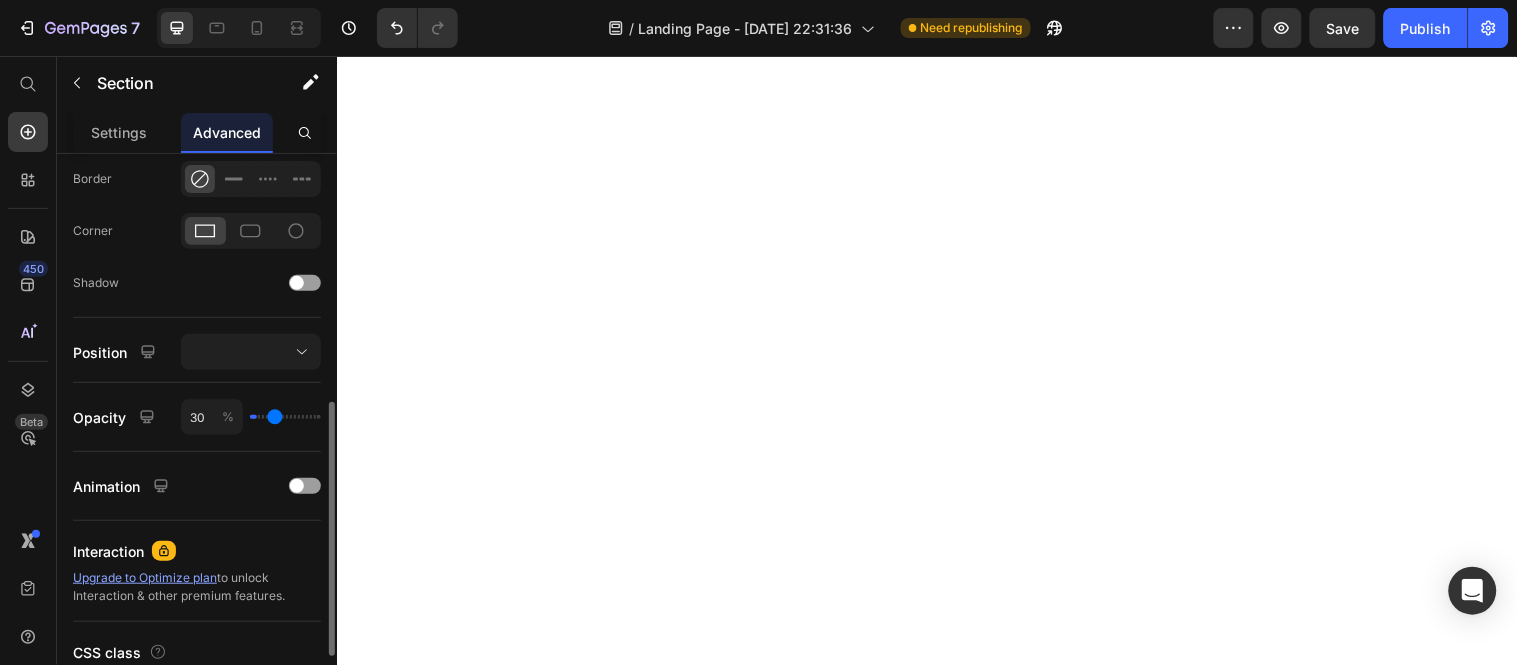 type on "32" 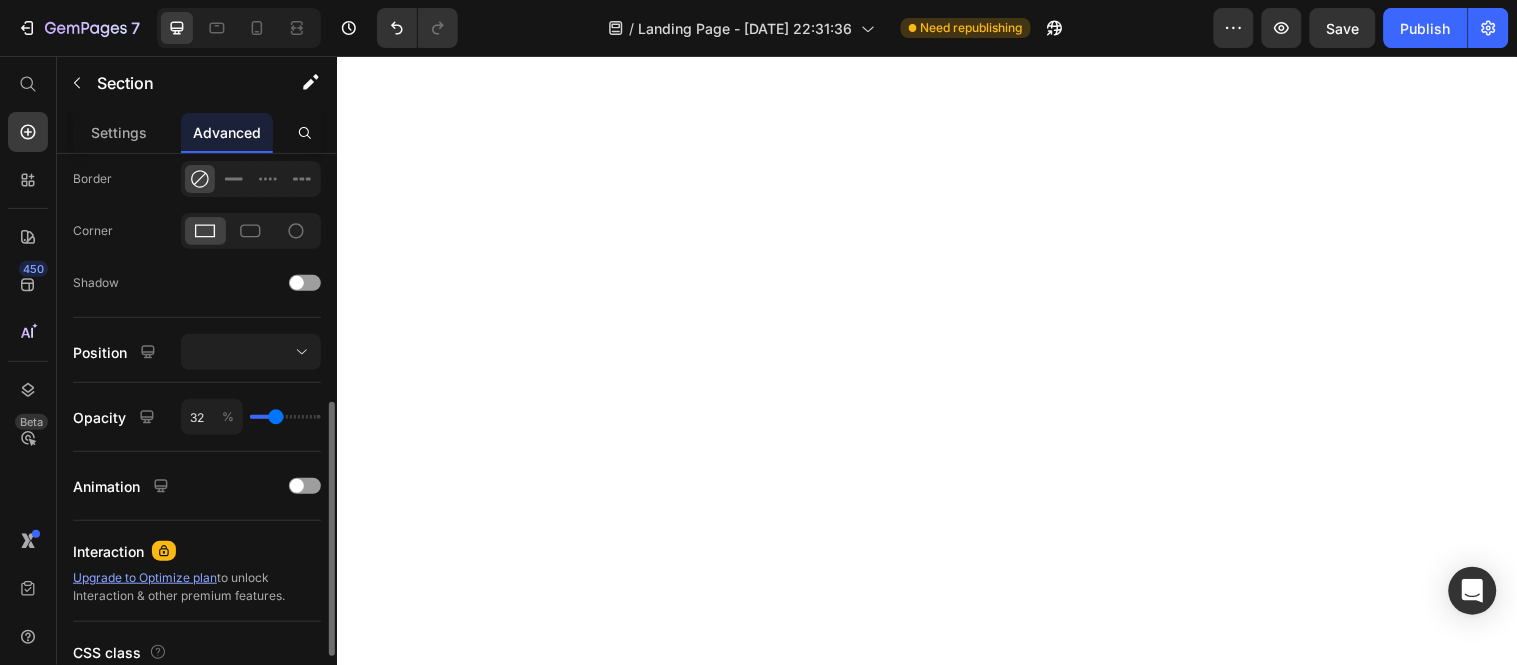 type on "36" 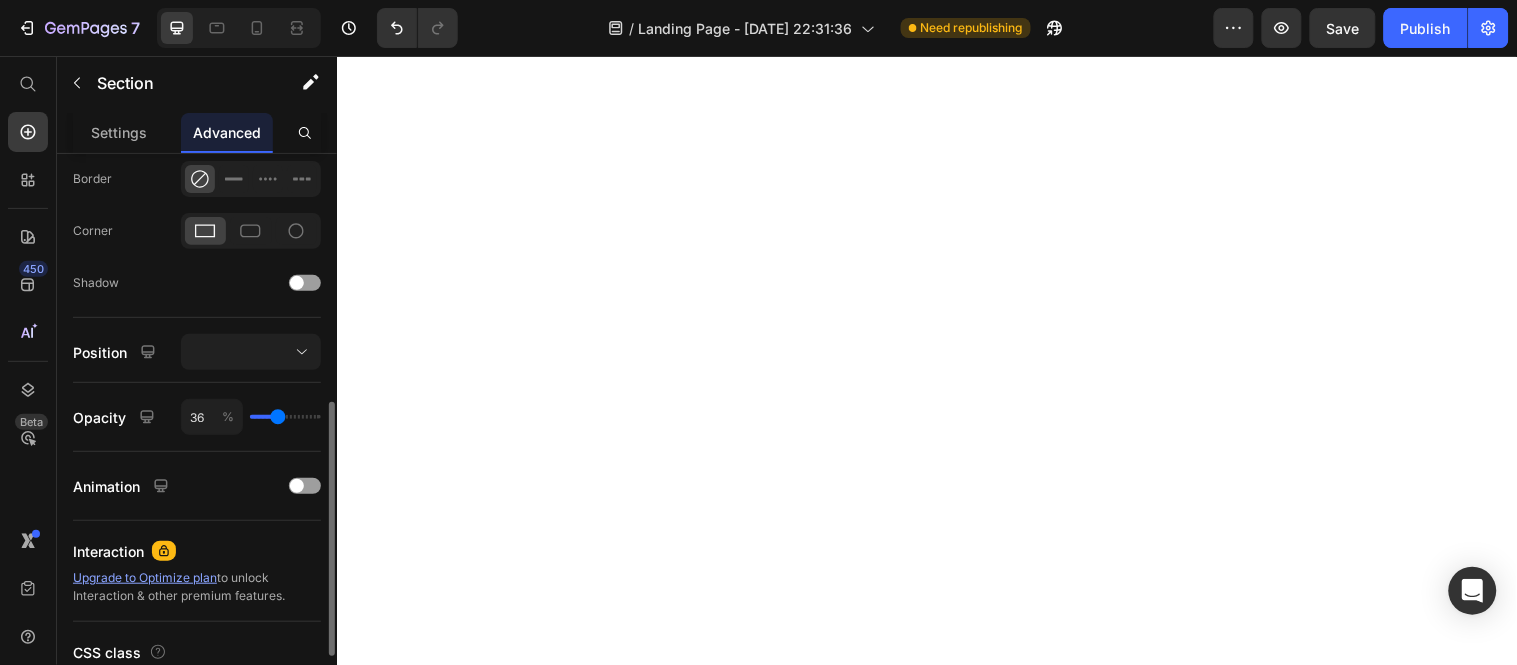type on "42" 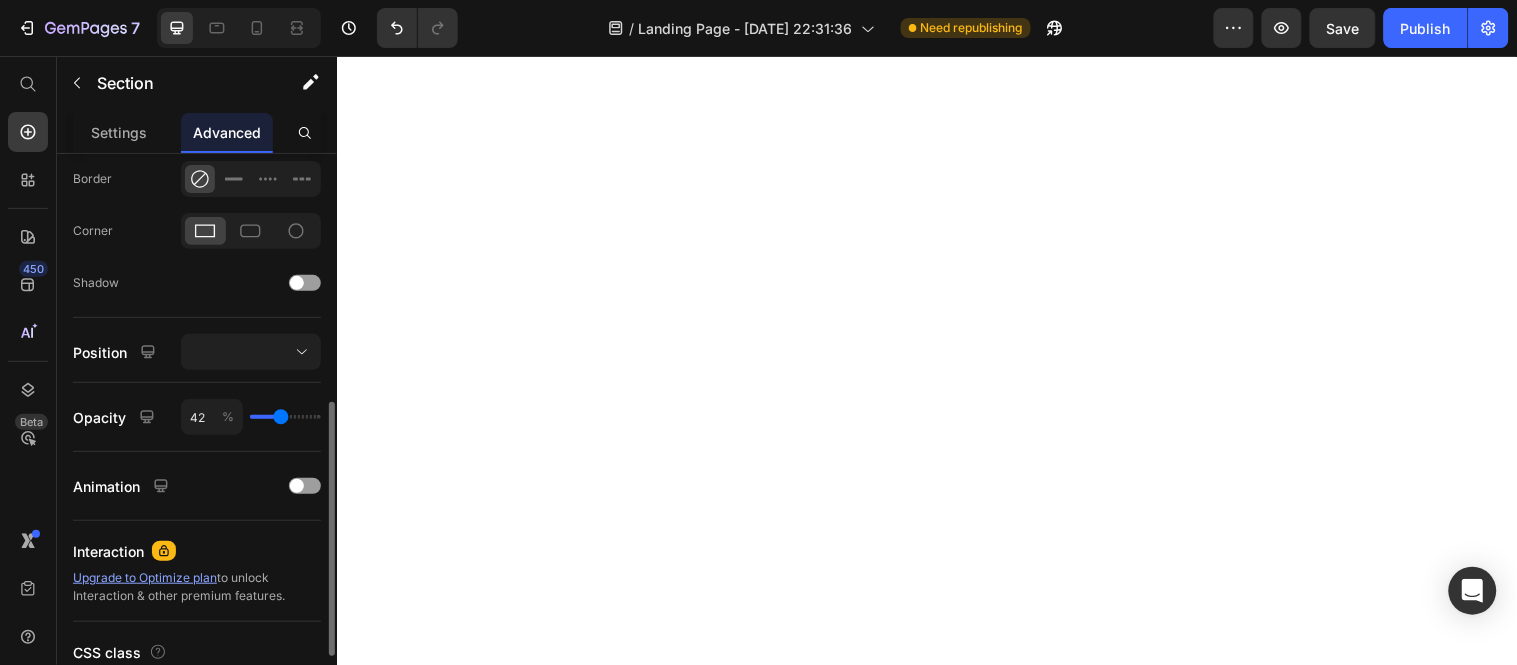 type on "46" 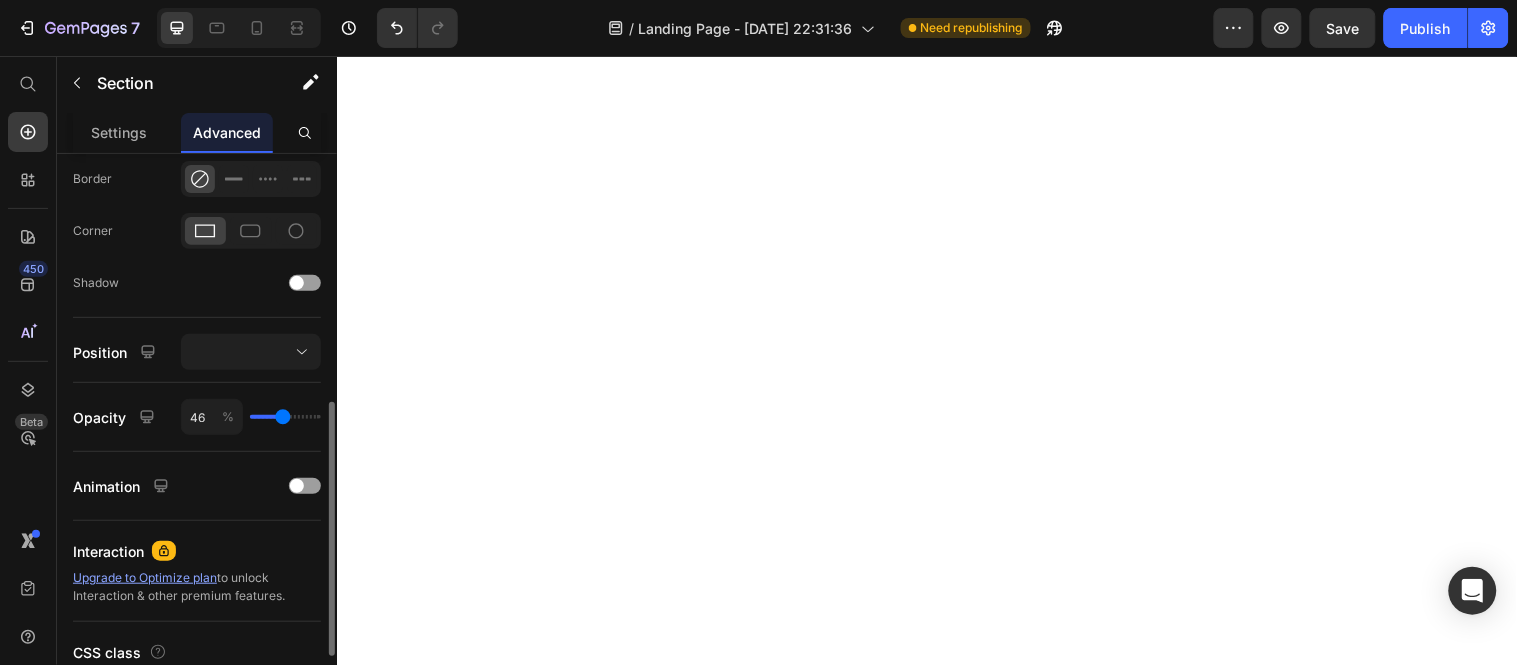 type on "48" 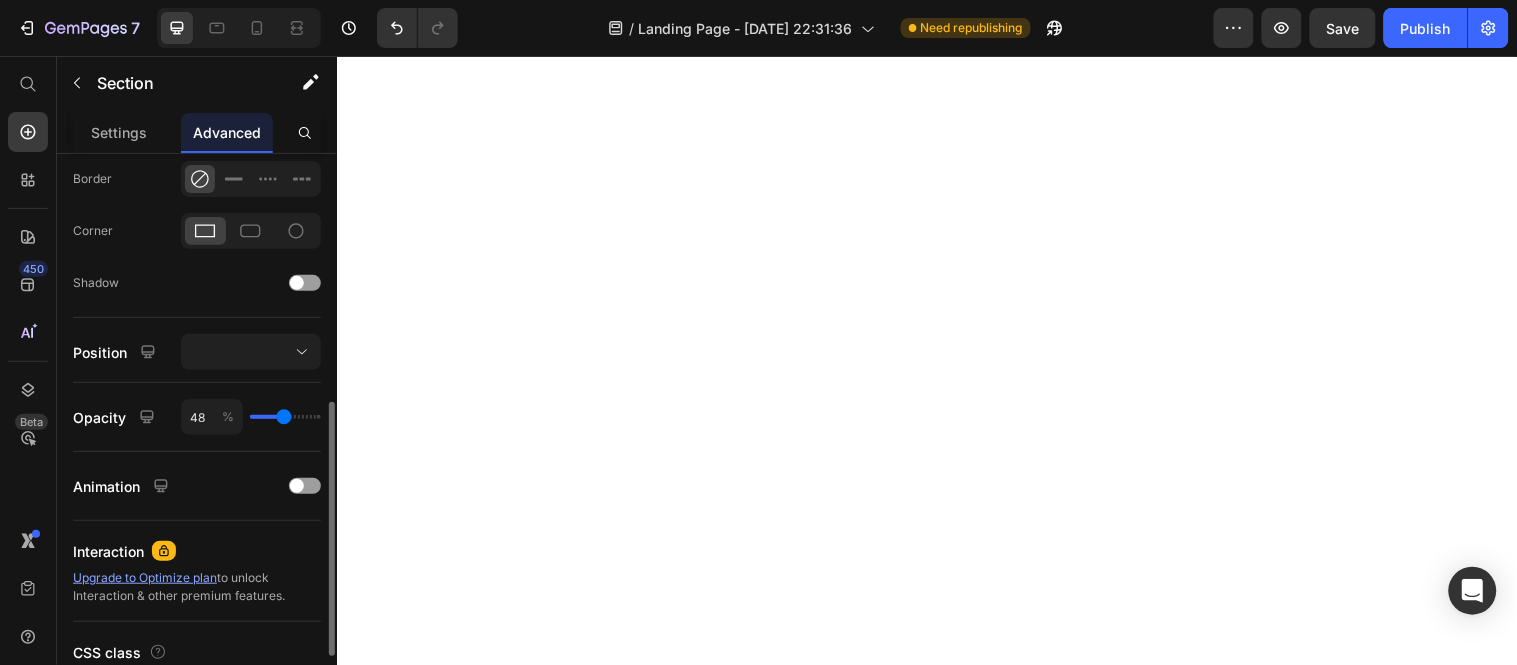 type on "50" 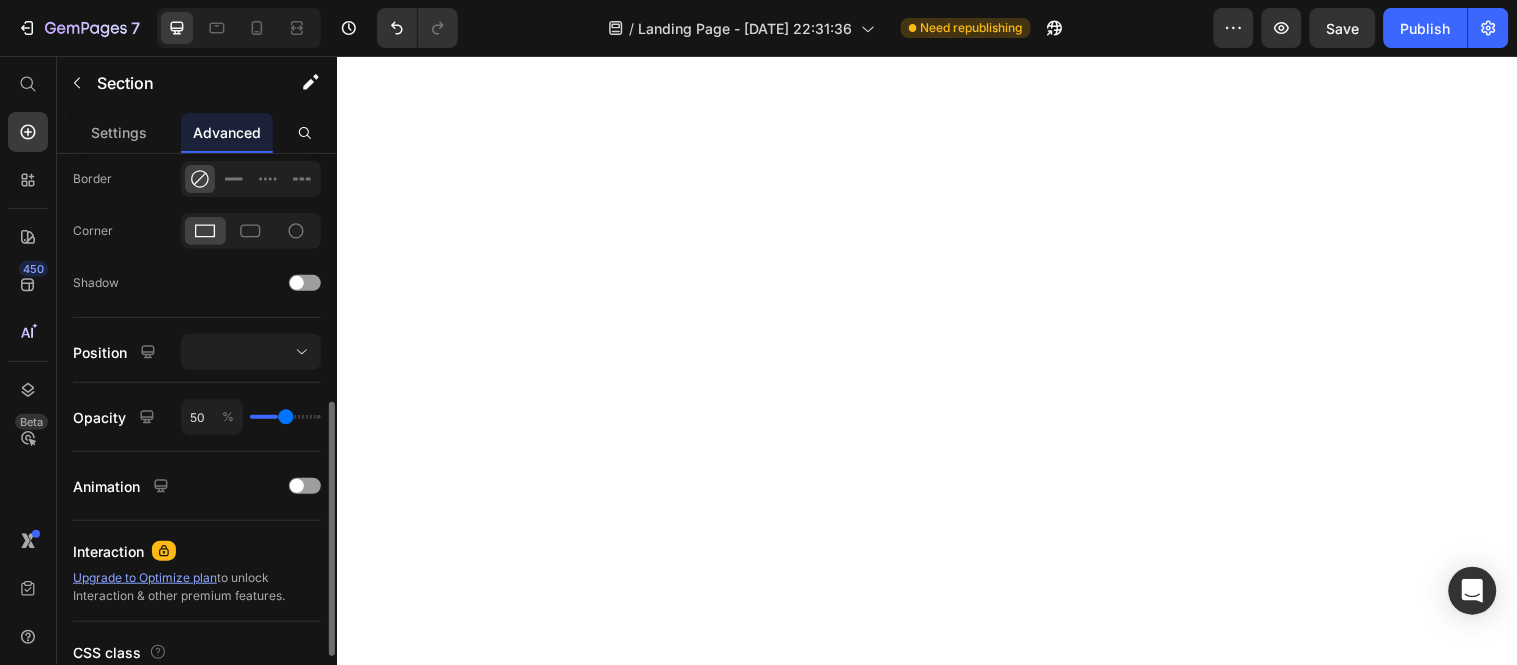 type on "56" 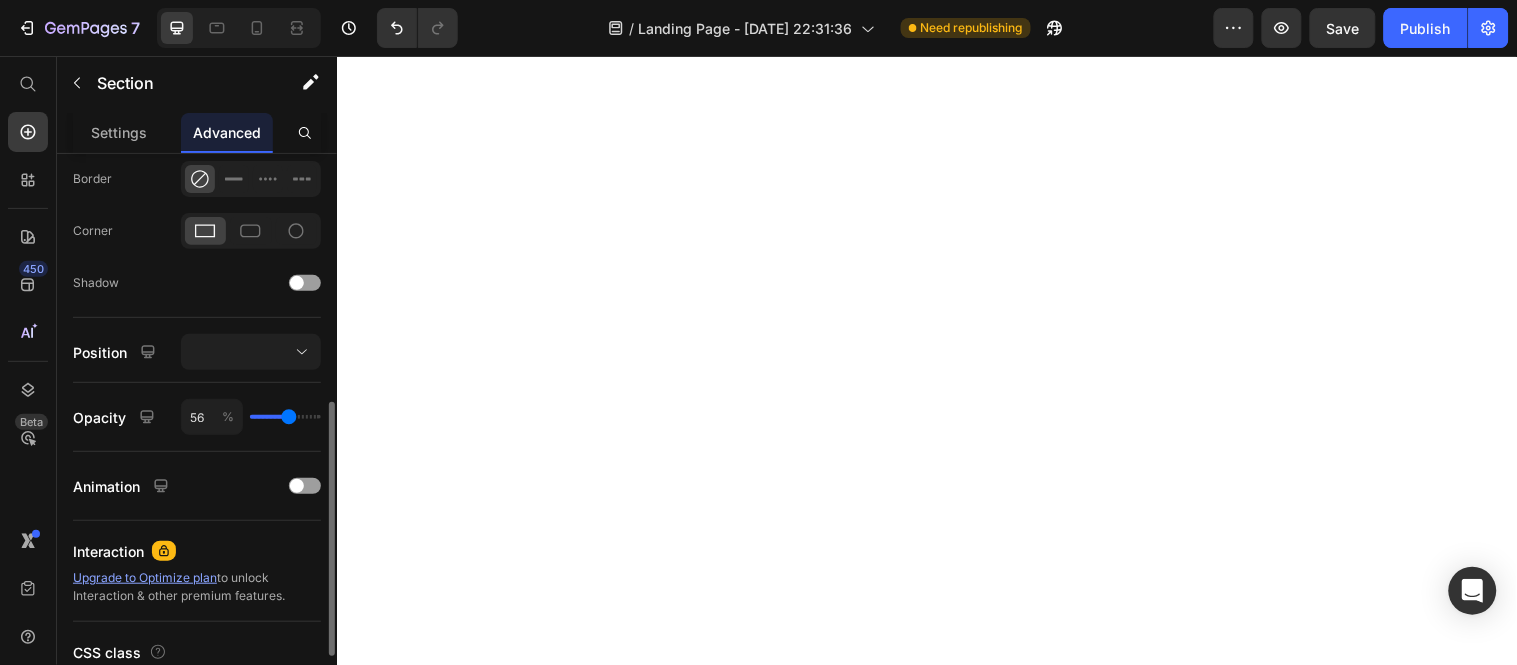 drag, startPoint x: 261, startPoint y: 412, endPoint x: 288, endPoint y: 415, distance: 27.166155 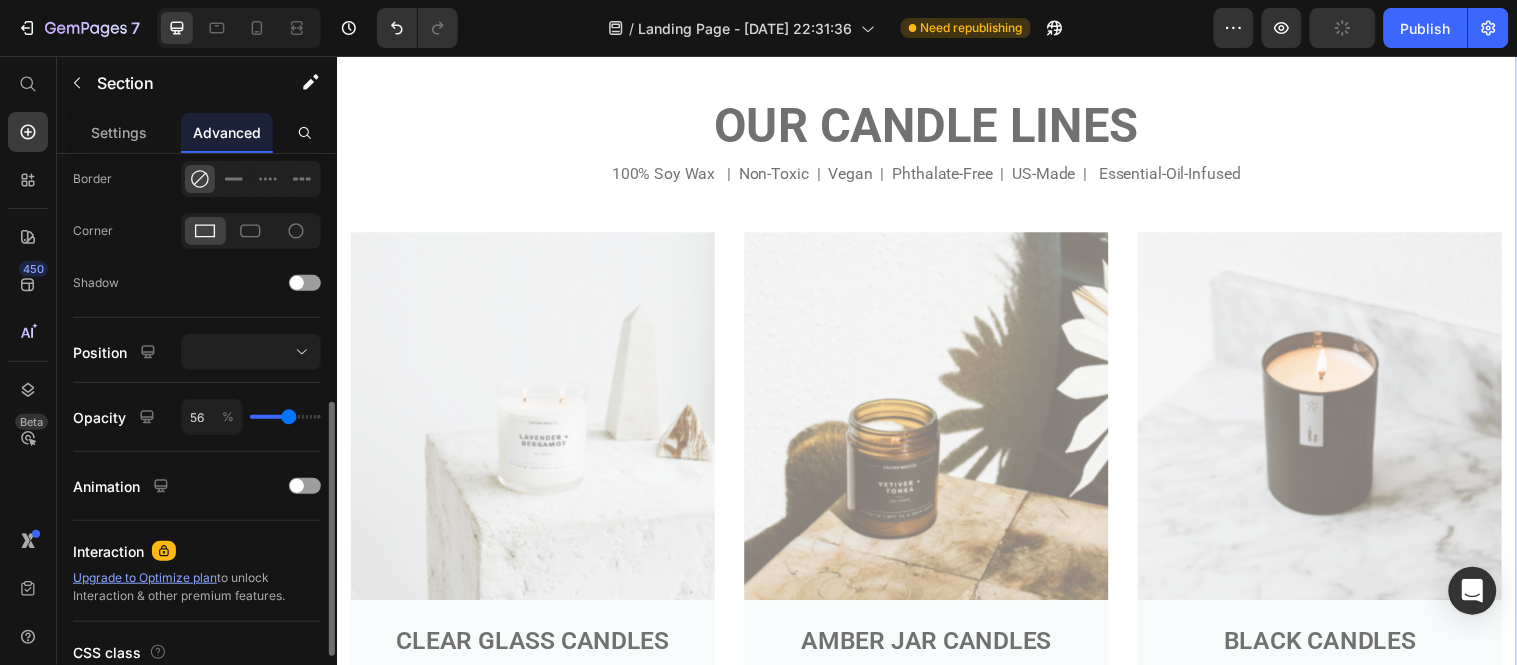 type on "58" 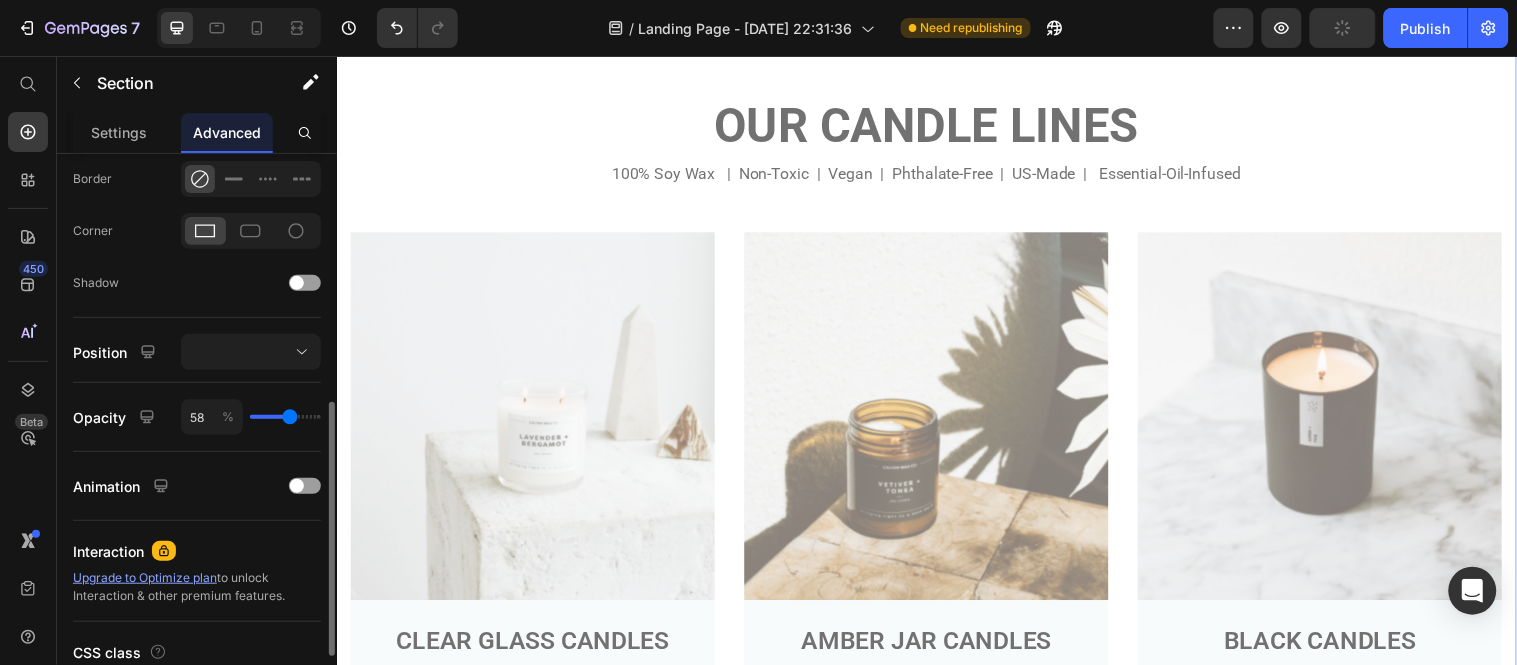 type on "66" 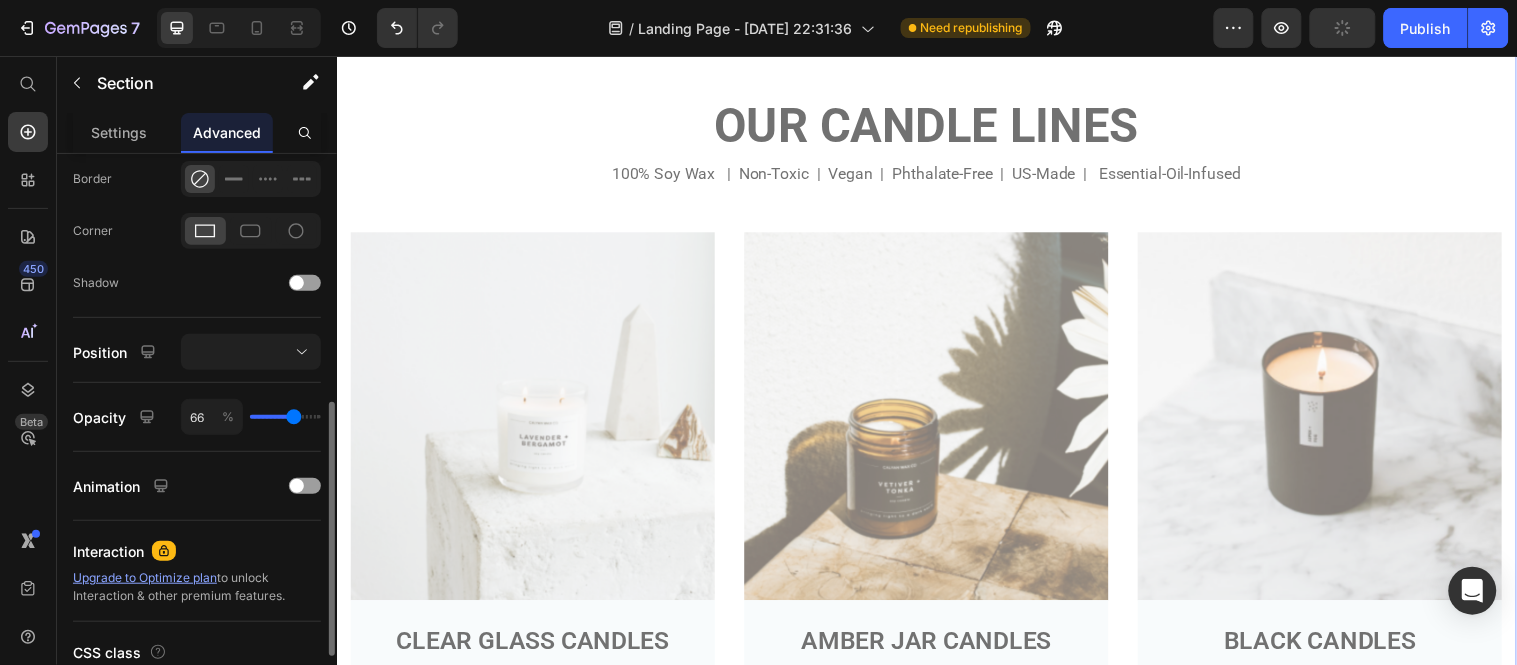 type on "72" 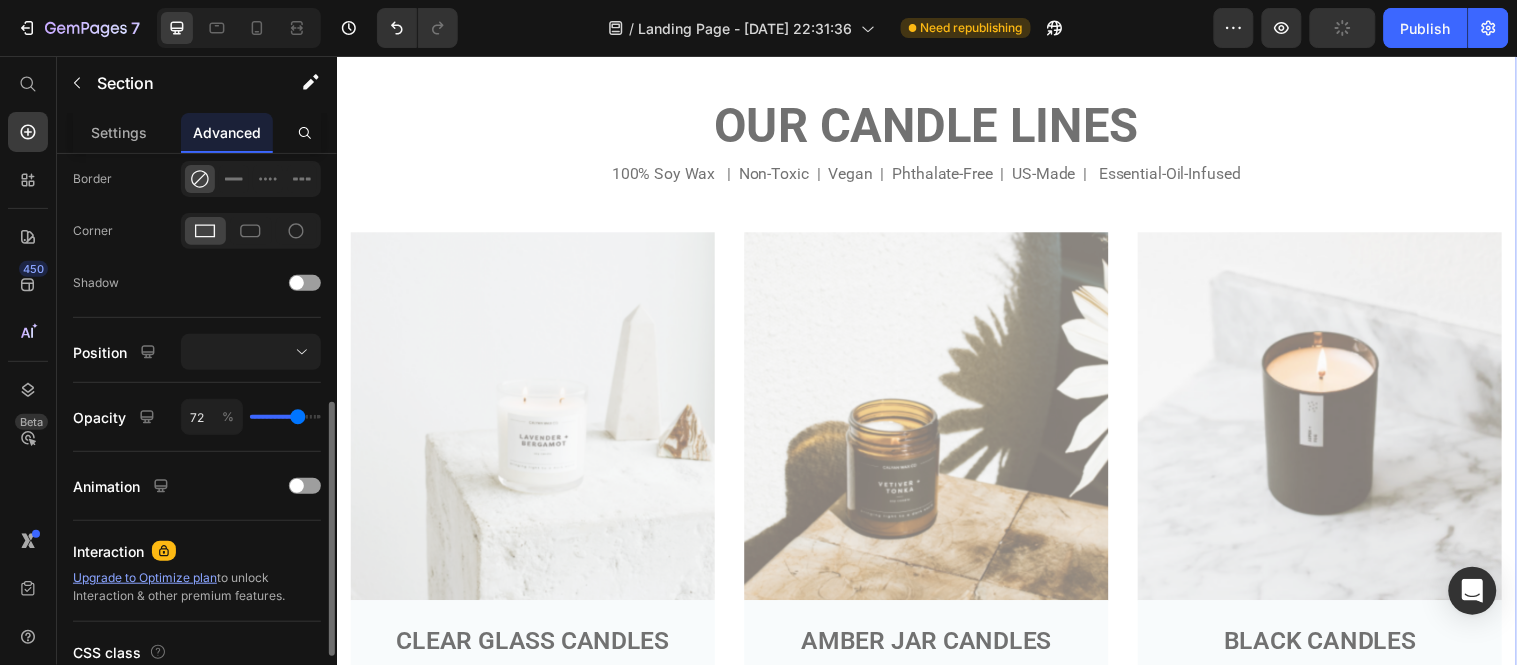 type on "78" 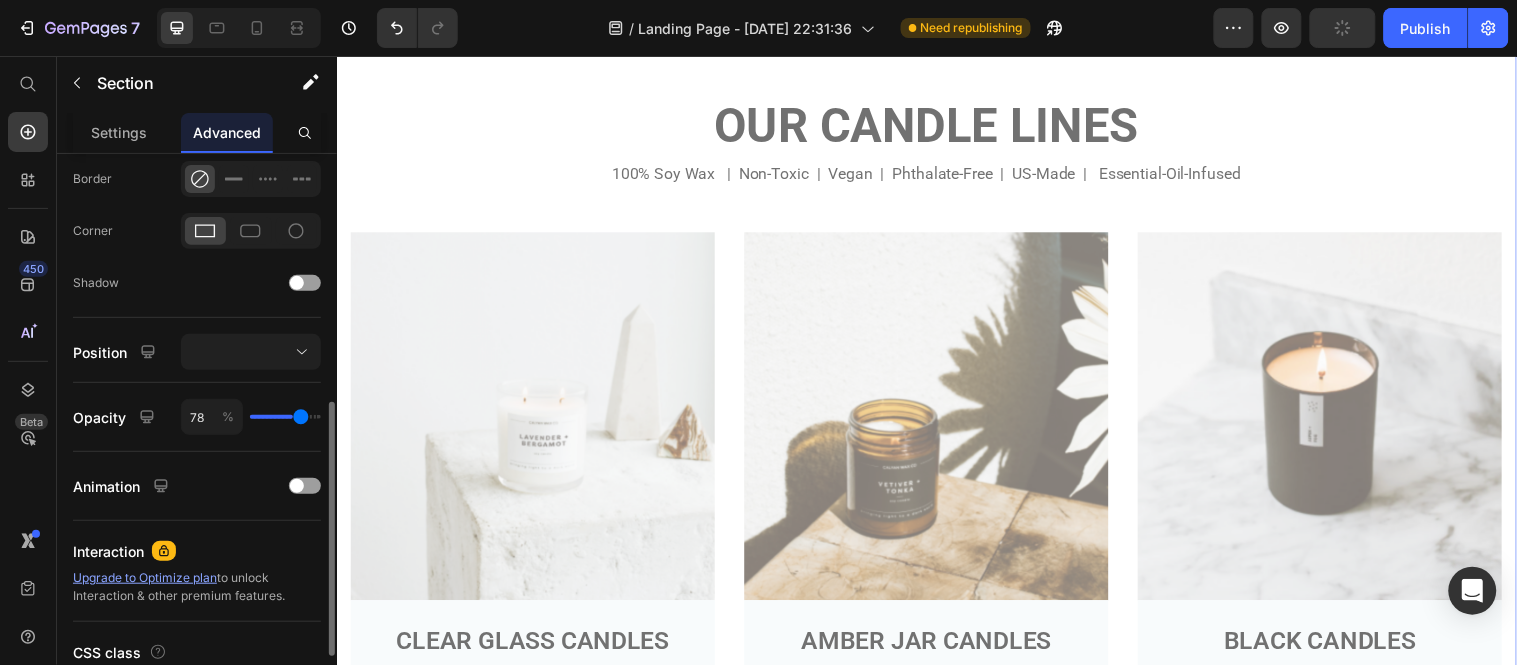 type on "84" 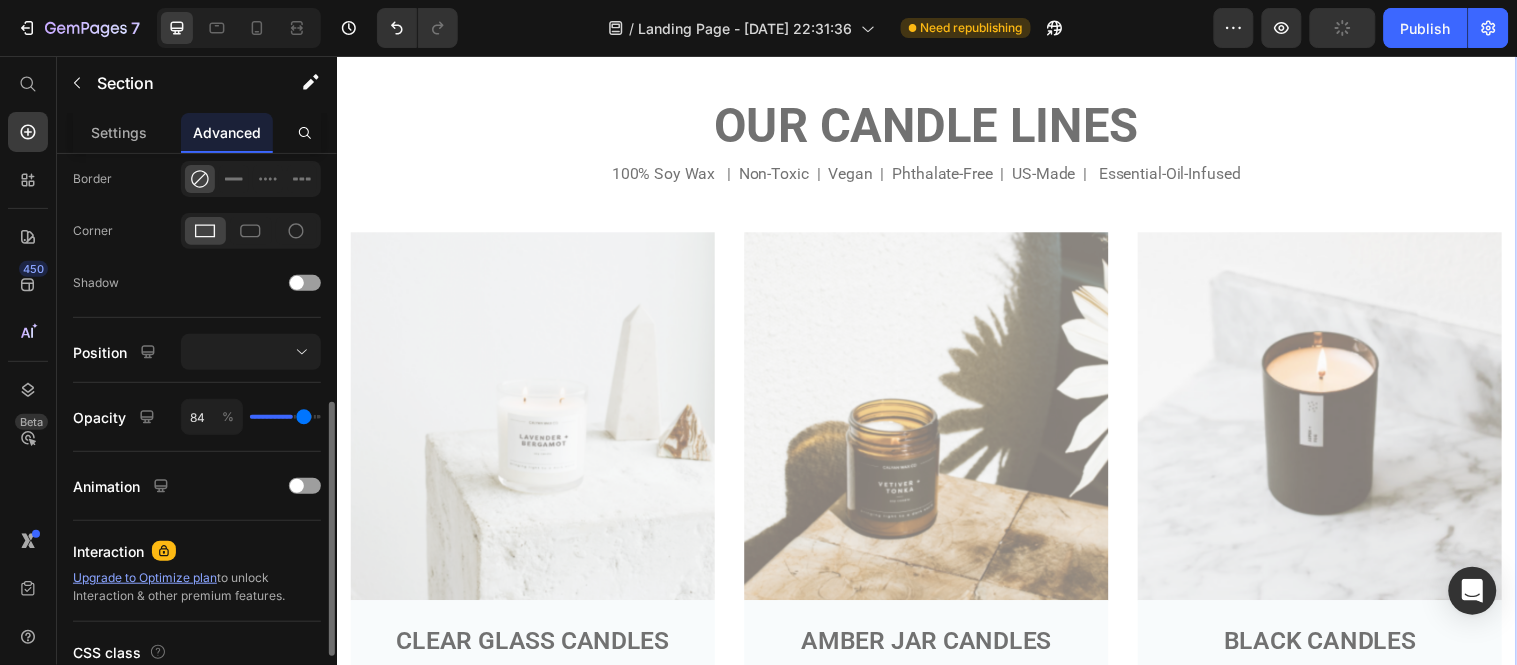 type on "93" 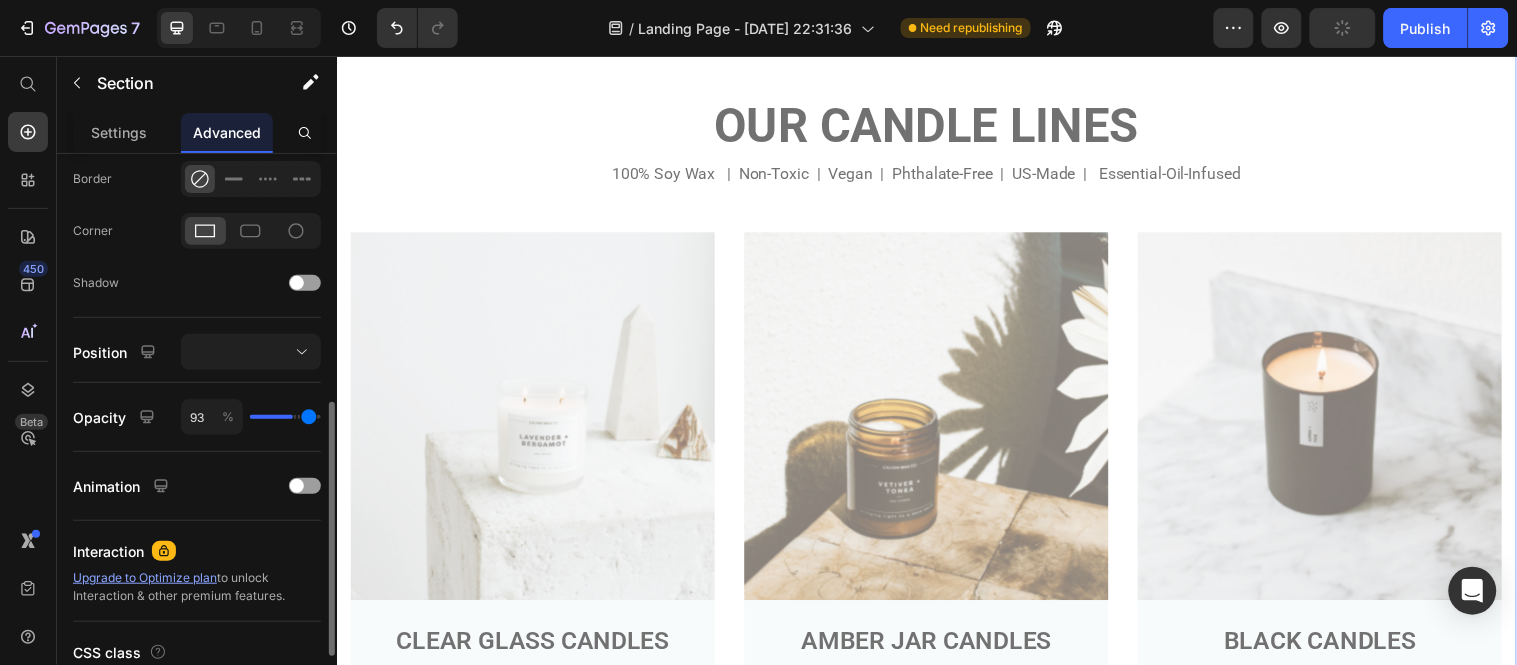 type on "100" 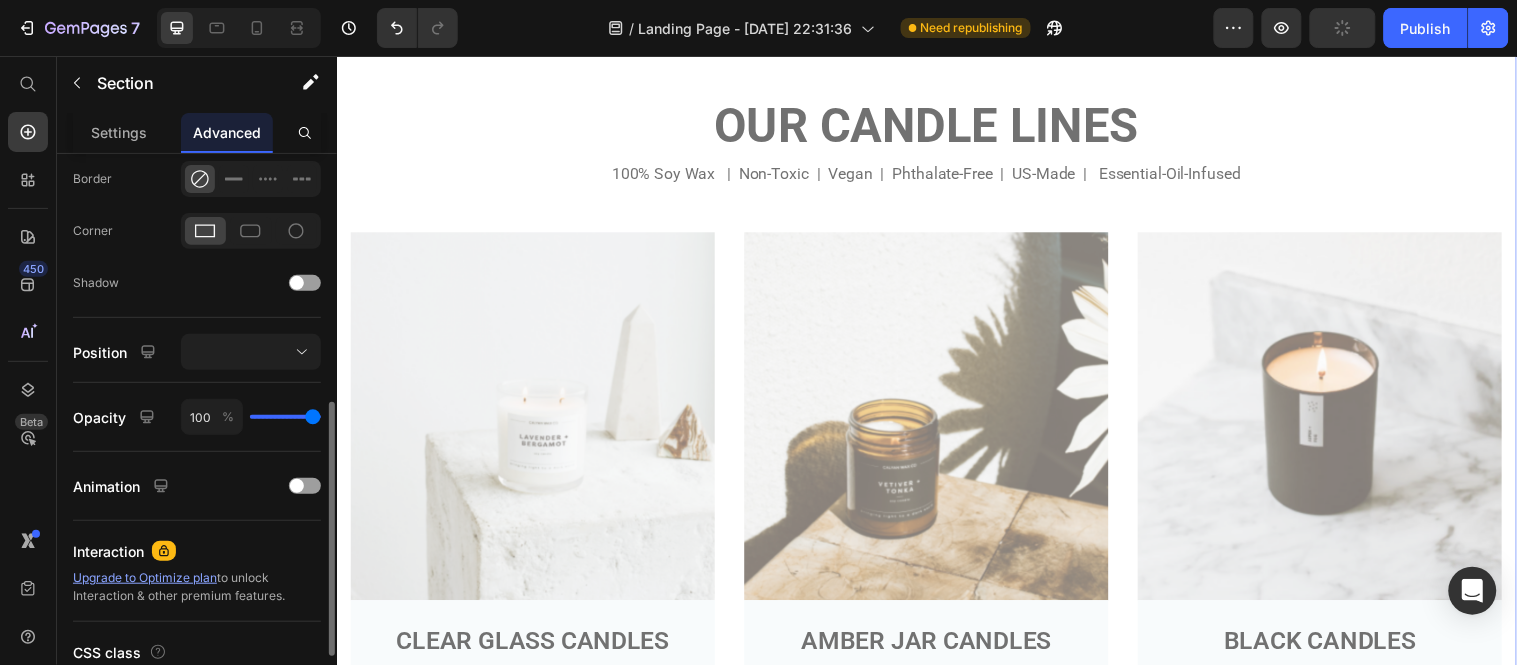 drag, startPoint x: 288, startPoint y: 415, endPoint x: 337, endPoint y: 412, distance: 49.09175 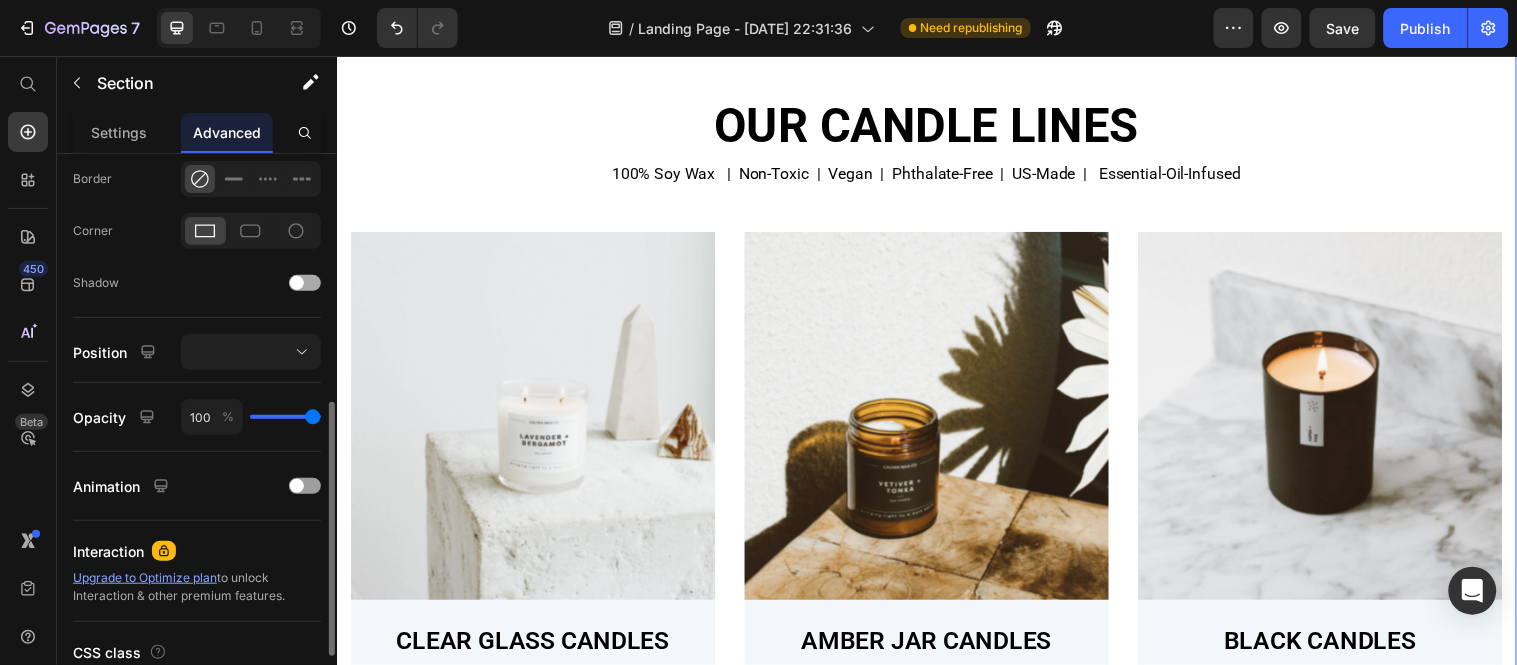 click at bounding box center (305, 283) 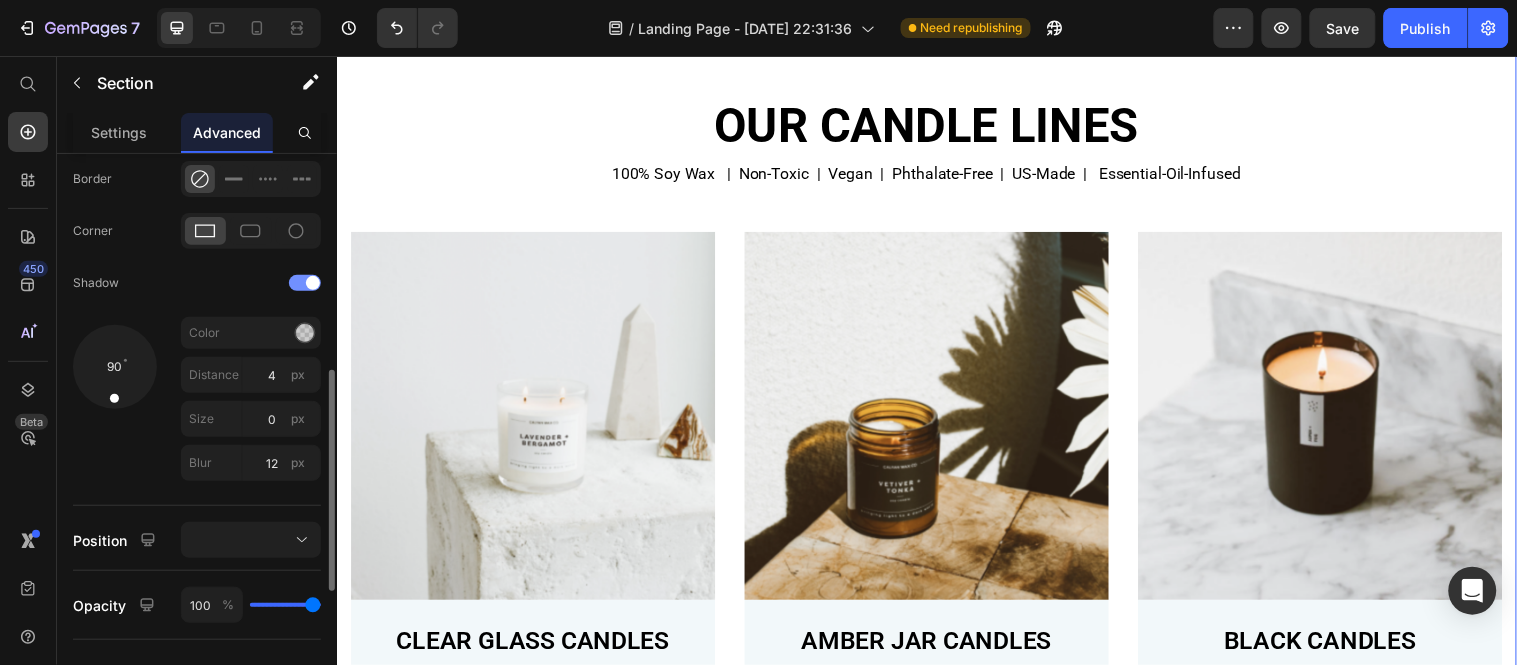 click at bounding box center (305, 283) 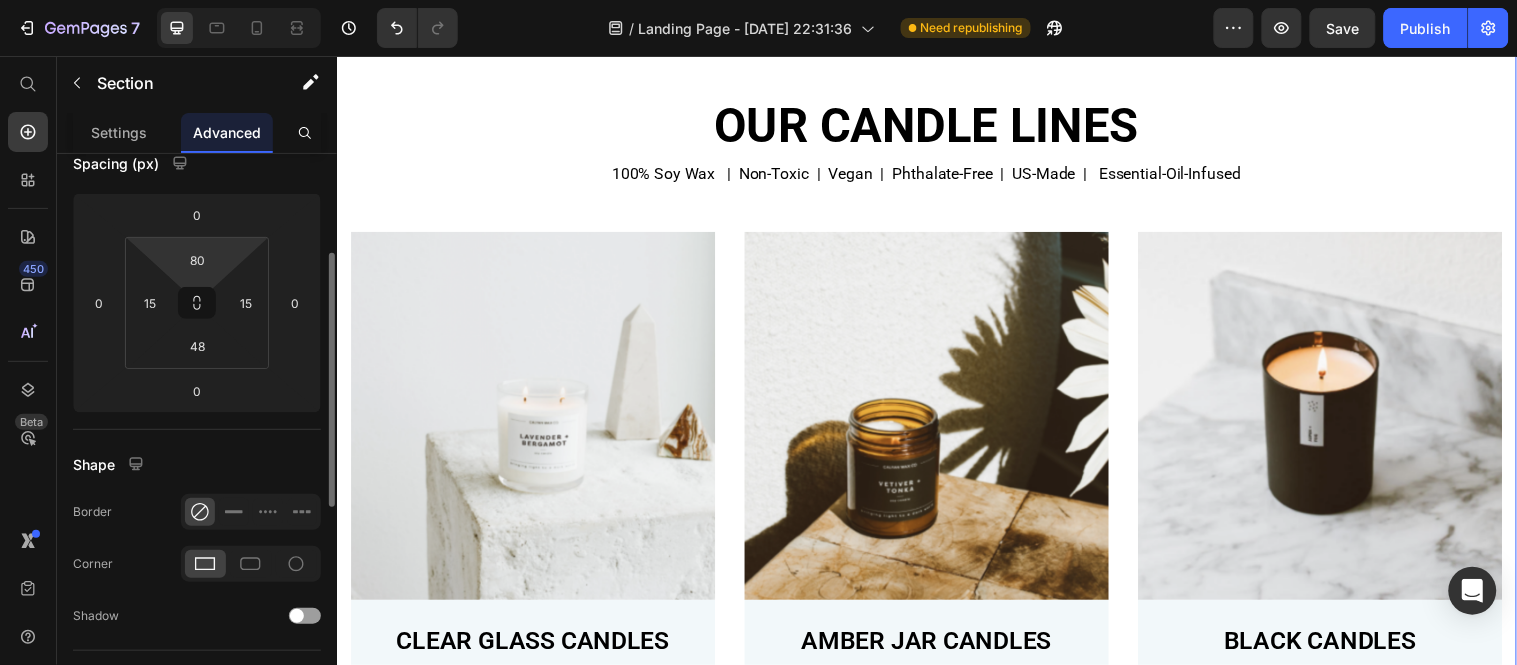 scroll, scrollTop: 0, scrollLeft: 0, axis: both 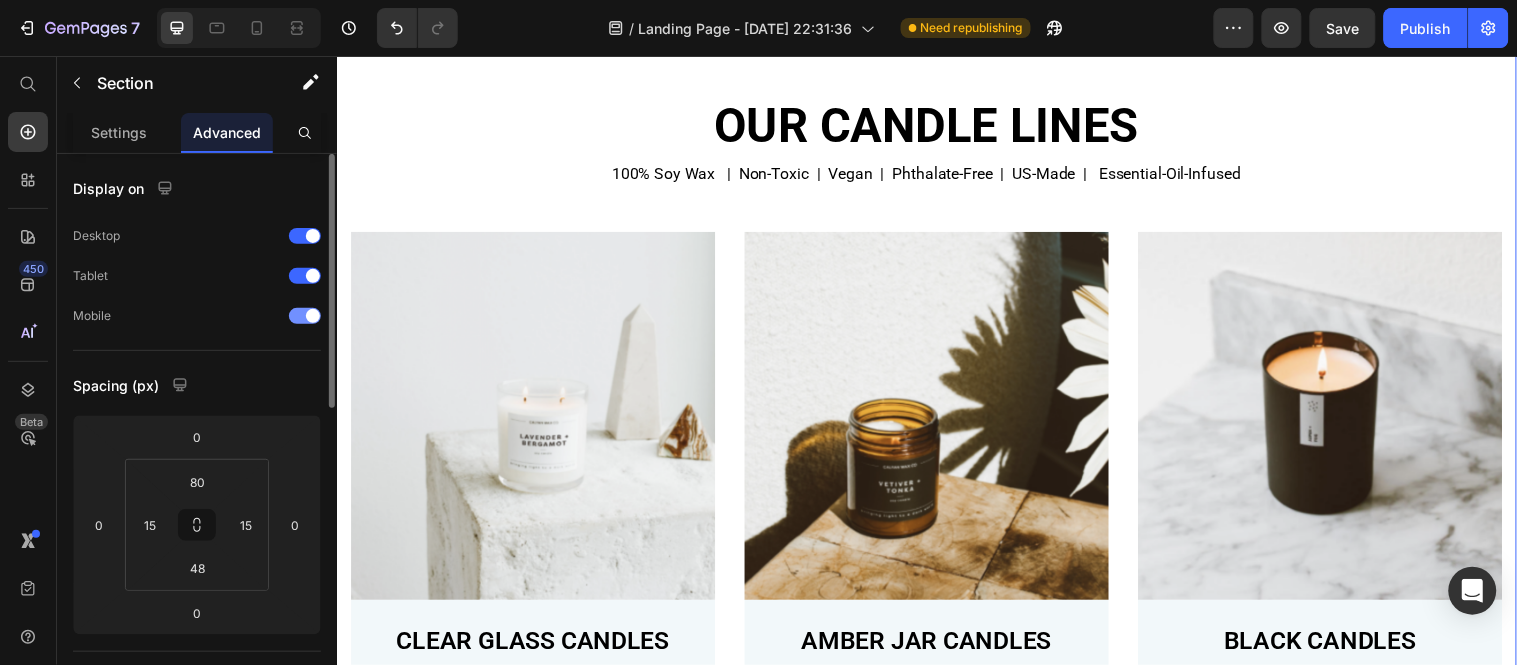 click at bounding box center [313, 316] 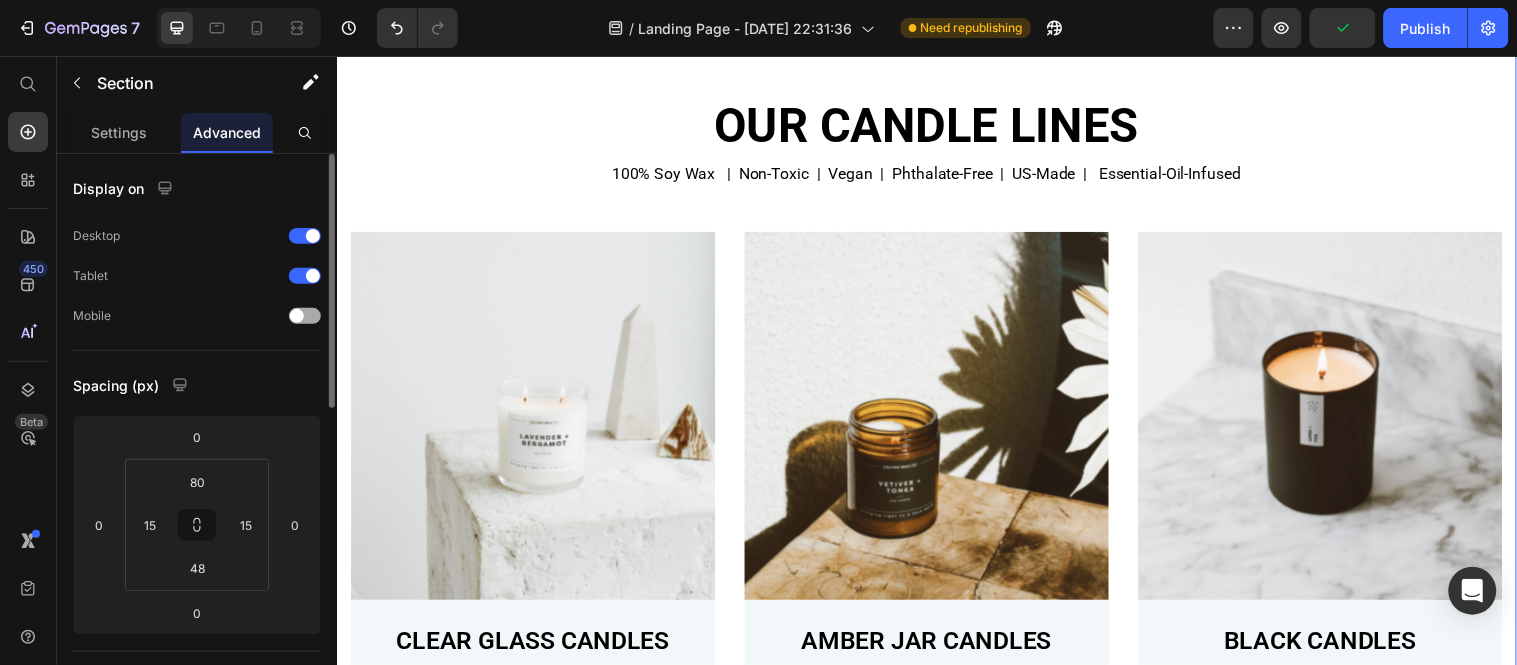 click at bounding box center [305, 316] 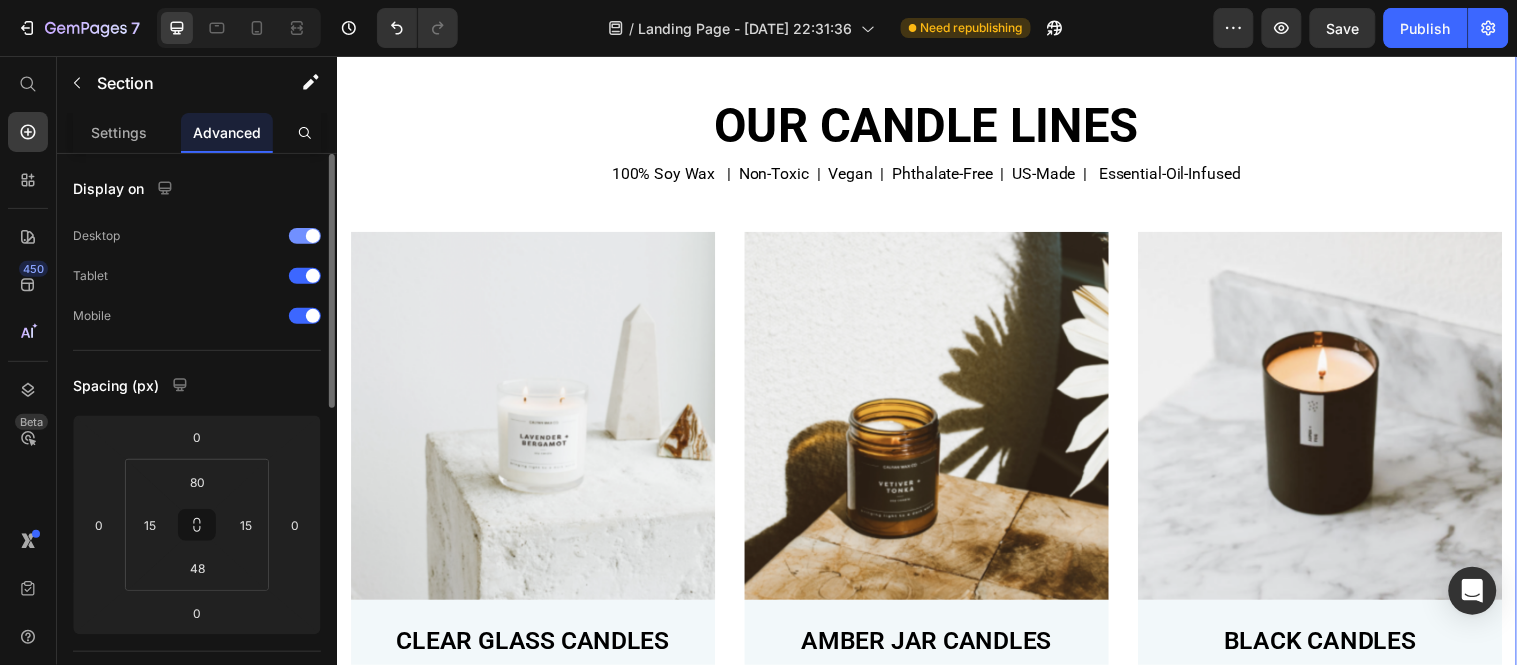 click at bounding box center [305, 236] 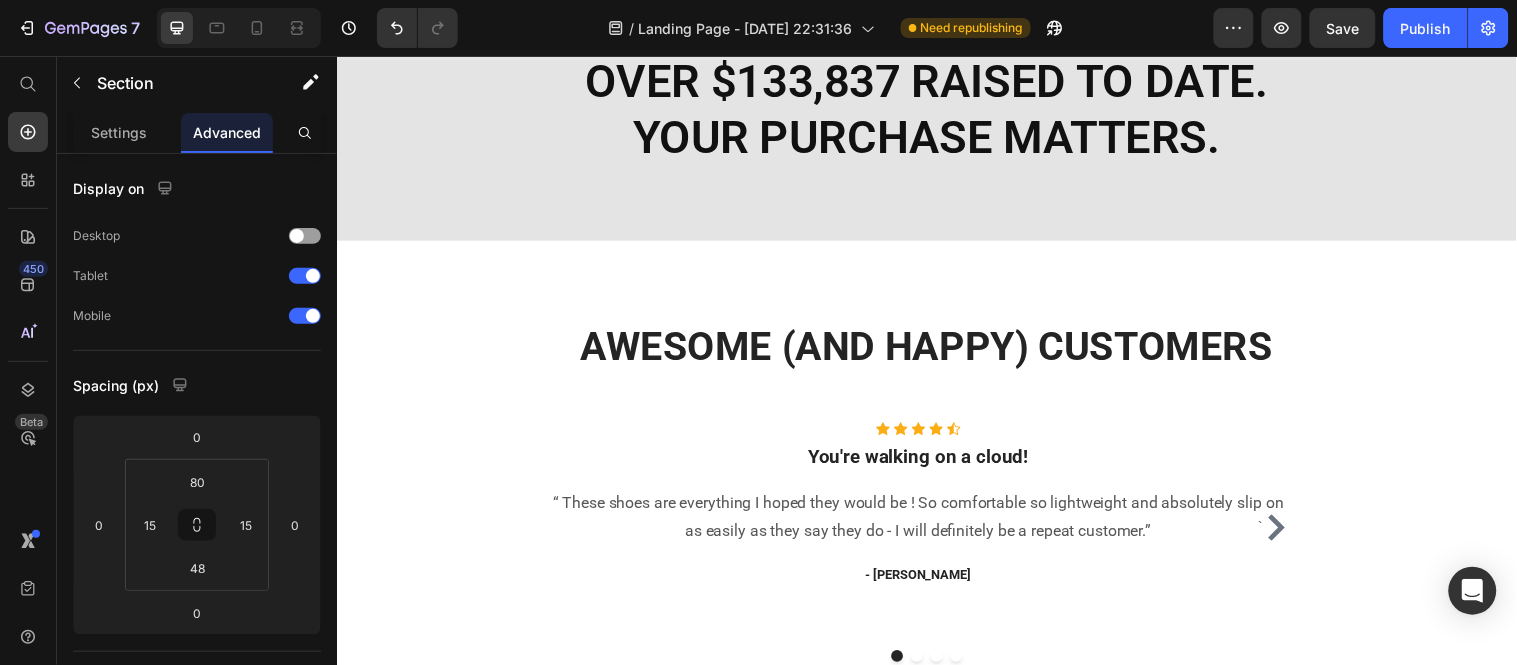 scroll, scrollTop: 1444, scrollLeft: 0, axis: vertical 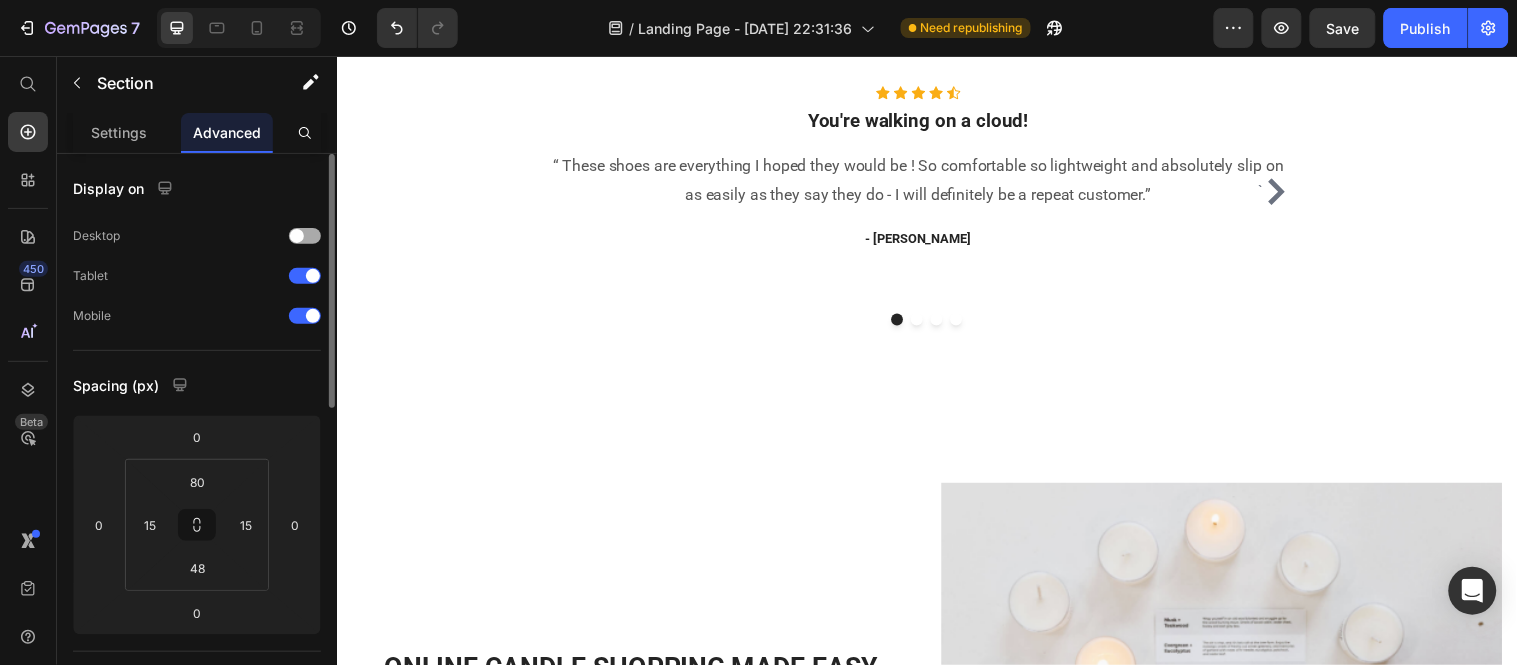 click at bounding box center [297, 236] 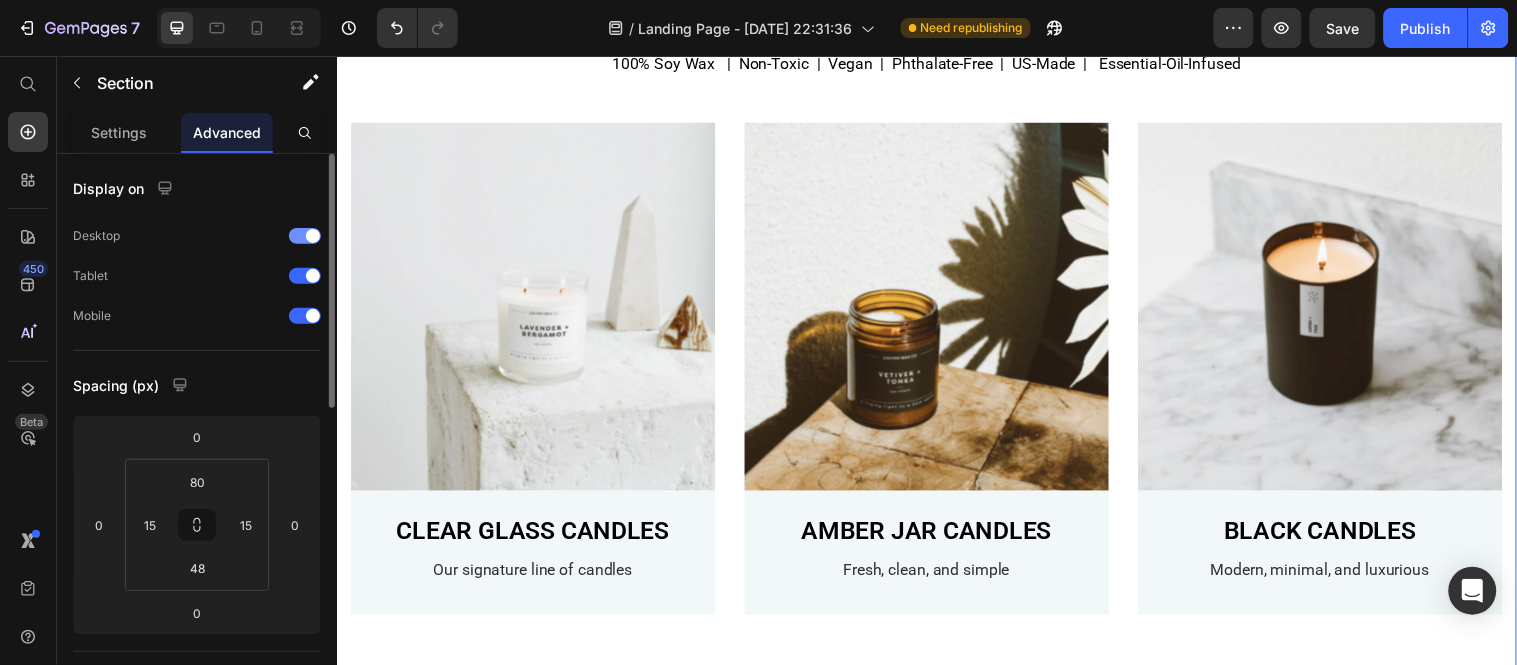 scroll, scrollTop: 2240, scrollLeft: 0, axis: vertical 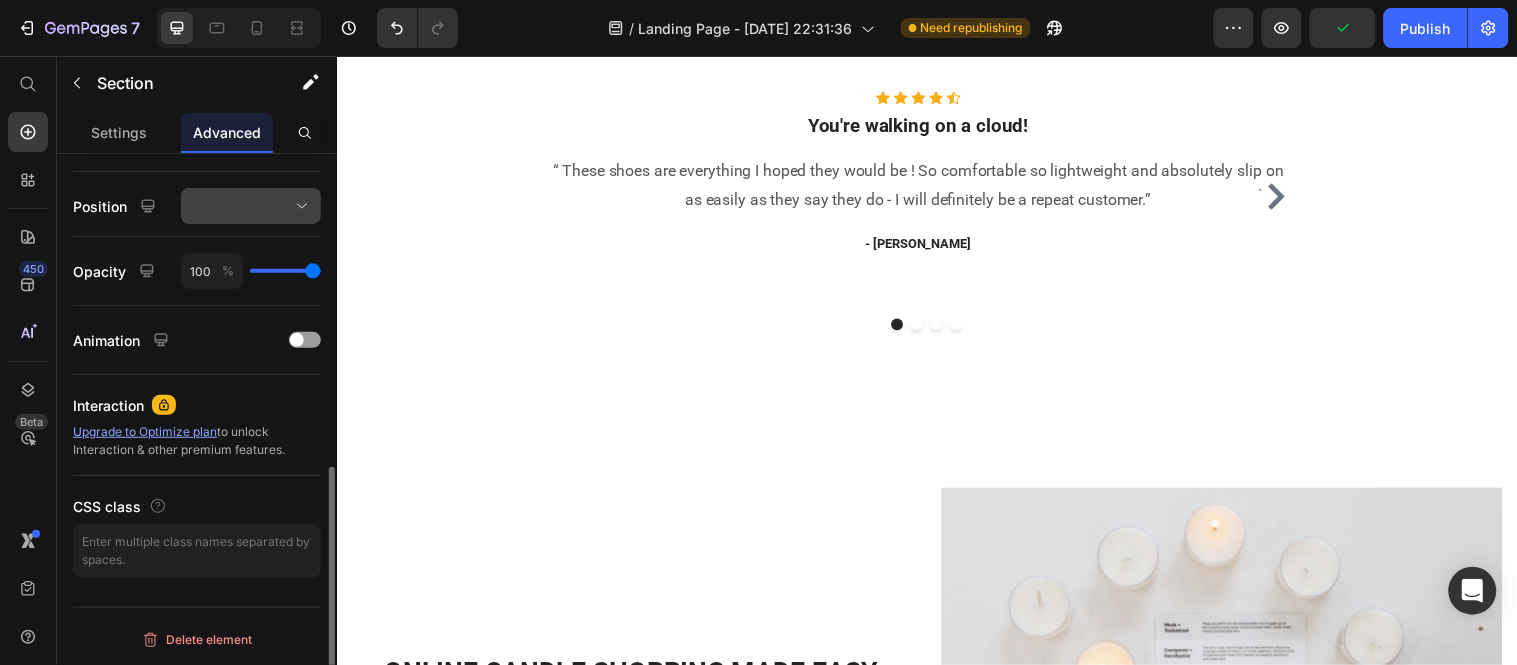 click 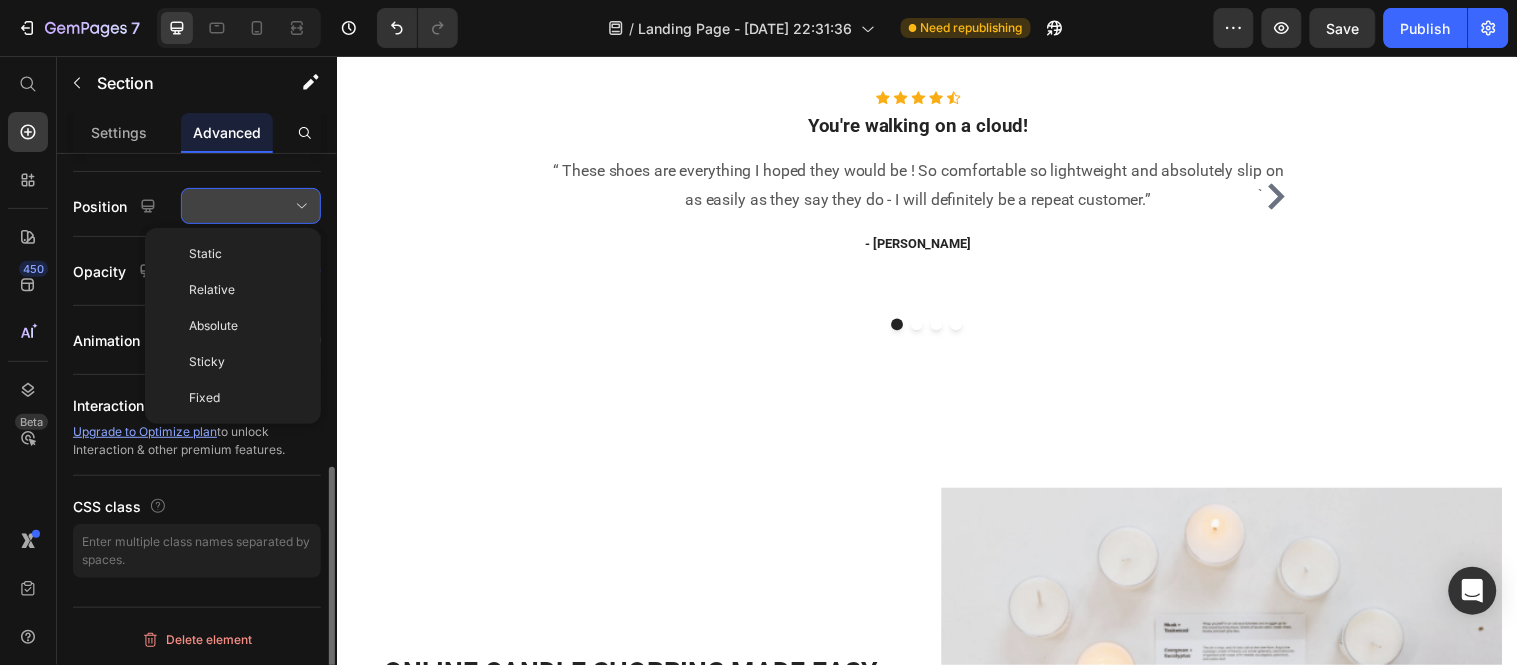 click 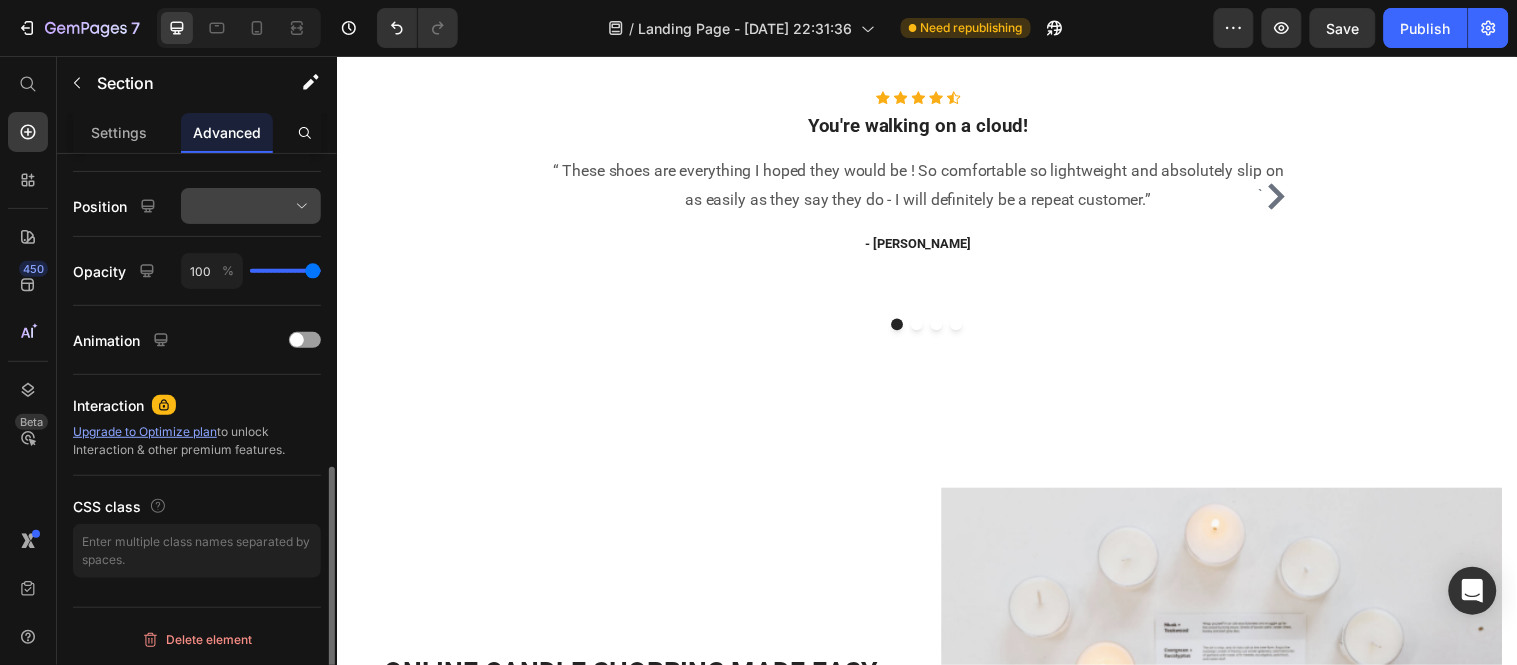 click 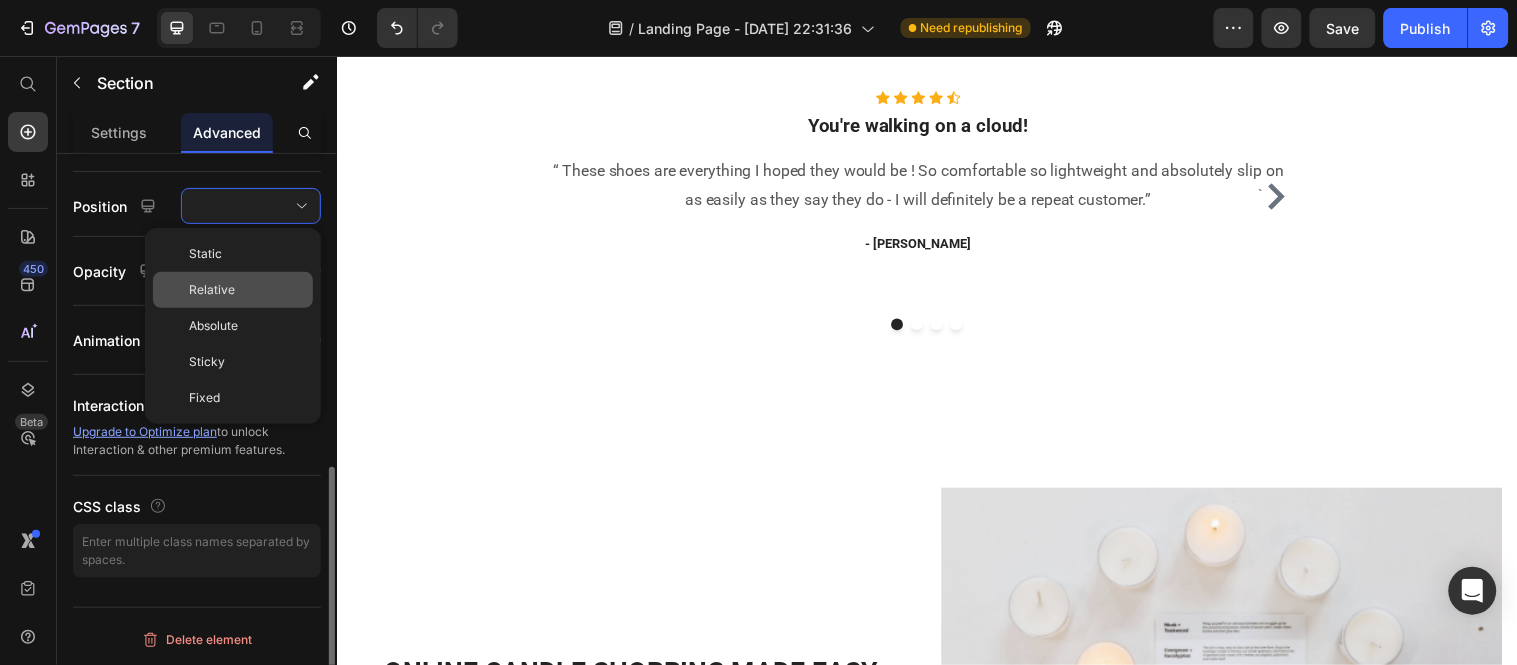 click on "Relative" 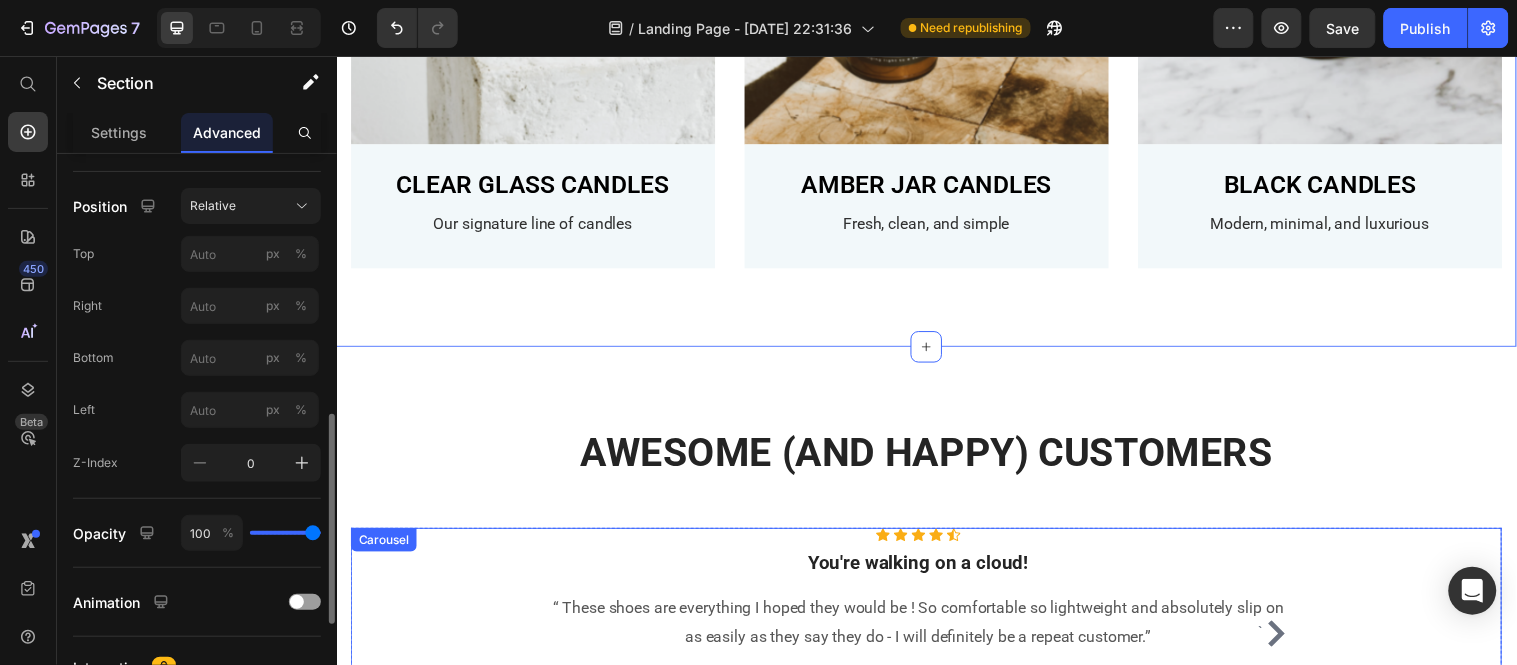 scroll, scrollTop: 1795, scrollLeft: 0, axis: vertical 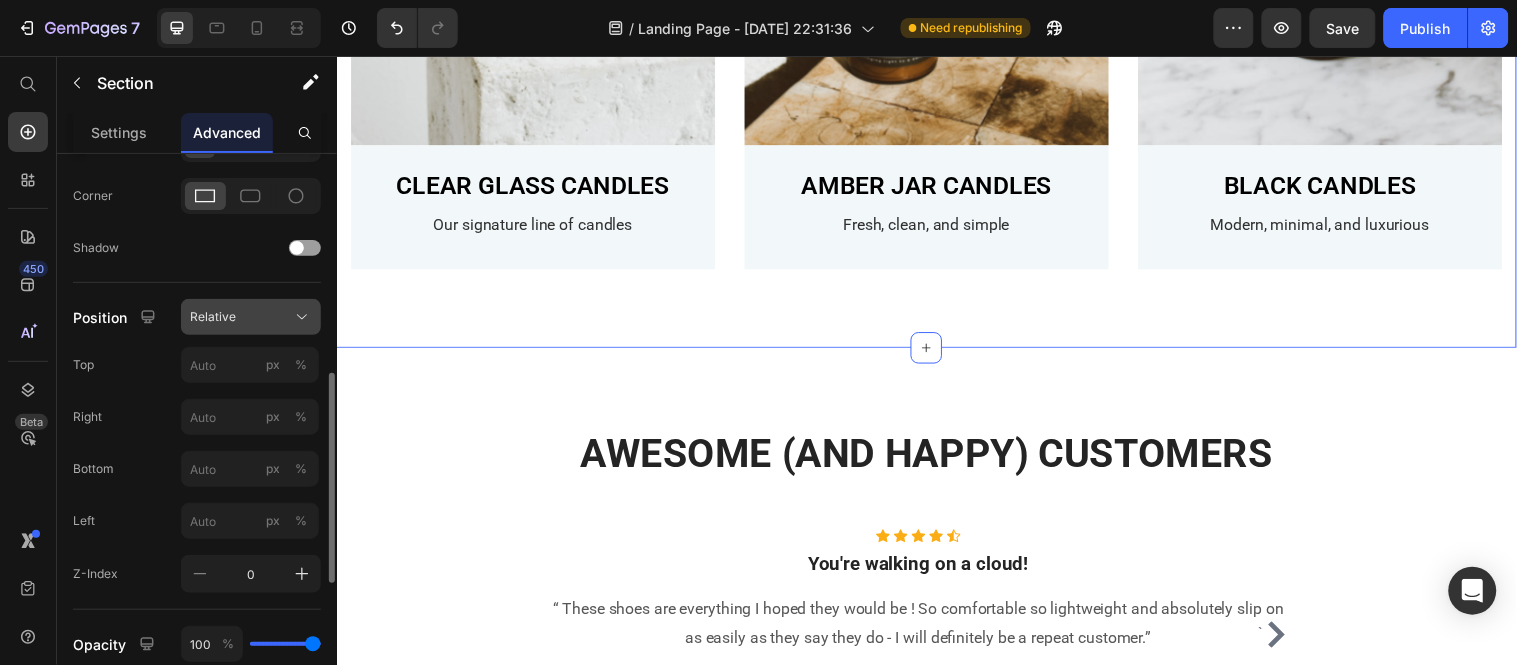 click on "Relative" at bounding box center [251, 317] 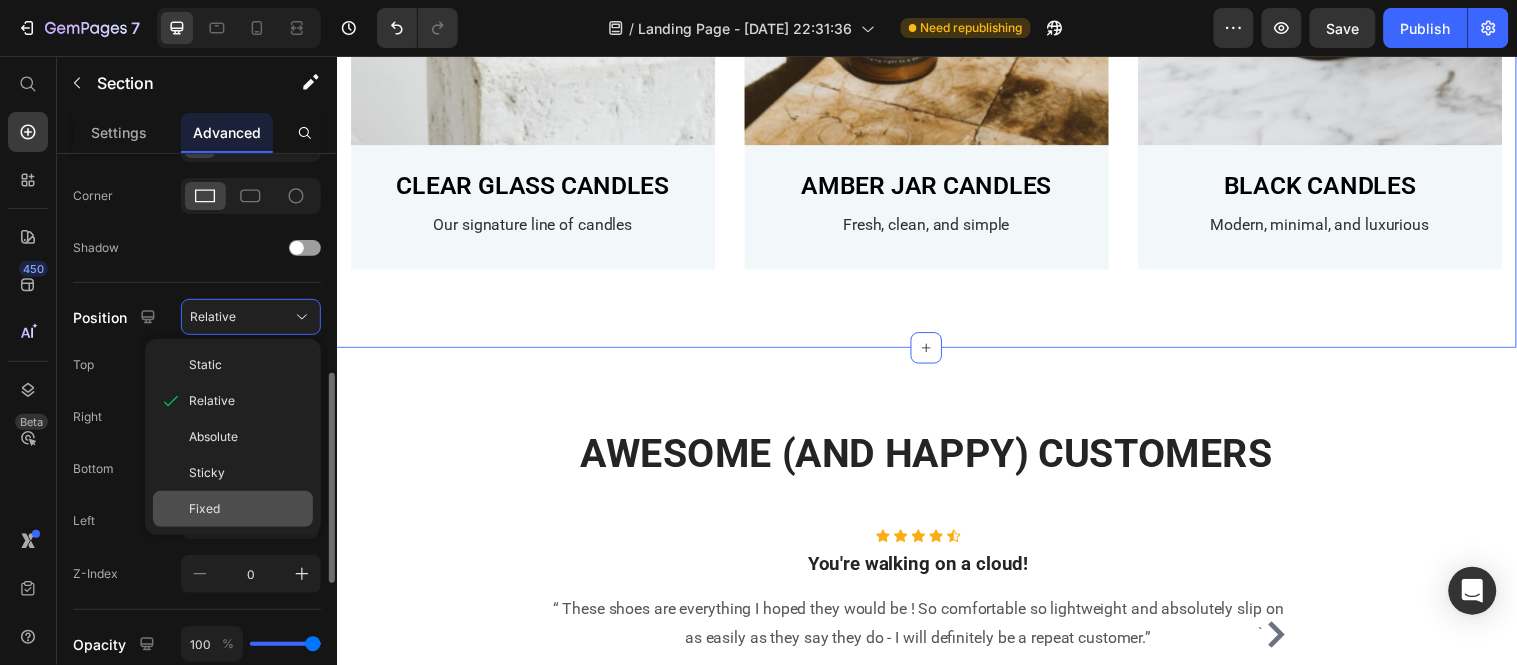 click on "Fixed" 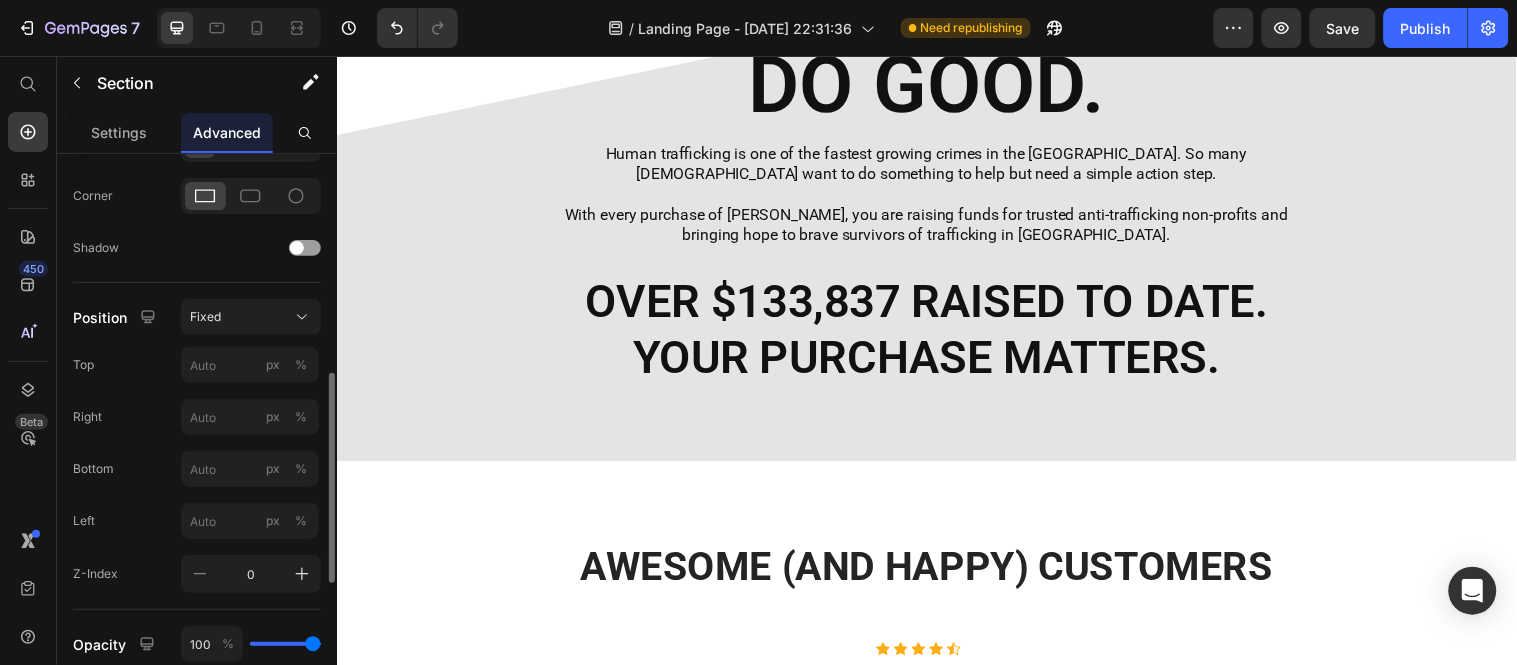 scroll, scrollTop: 868, scrollLeft: 0, axis: vertical 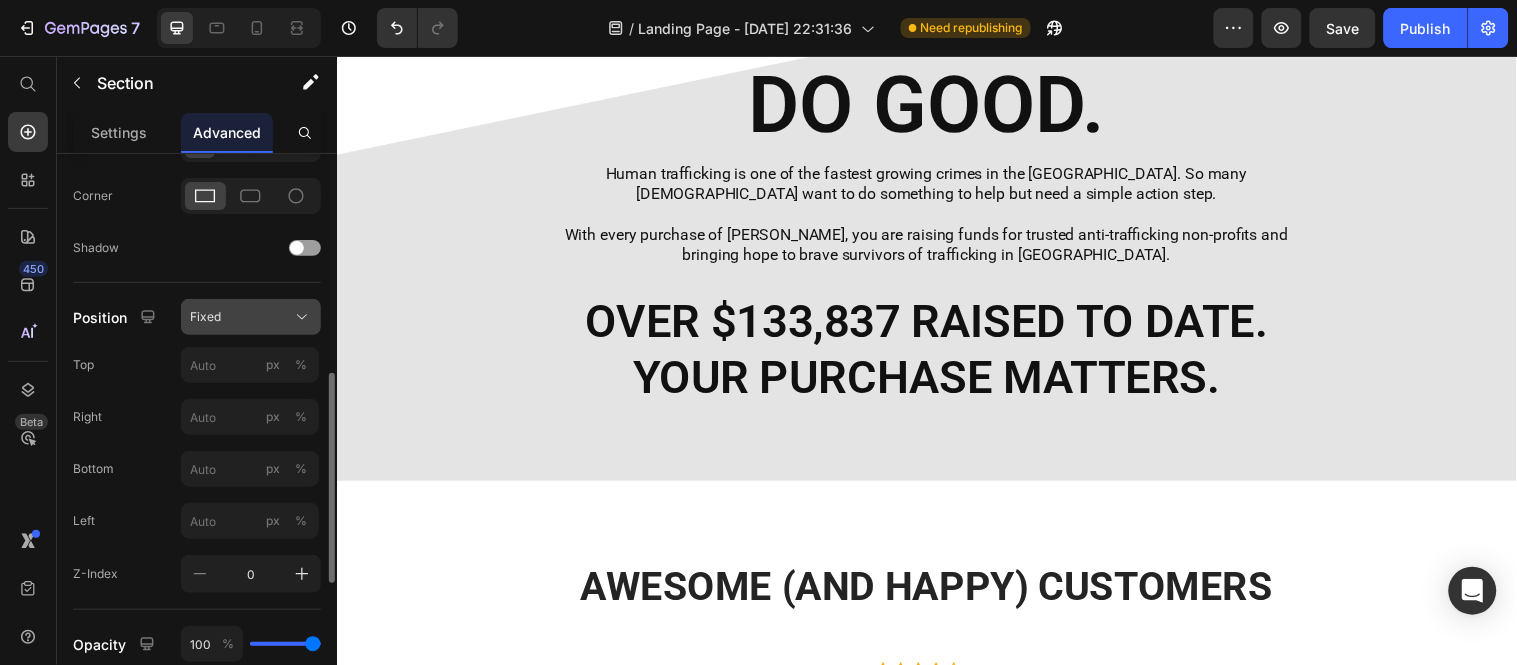 click 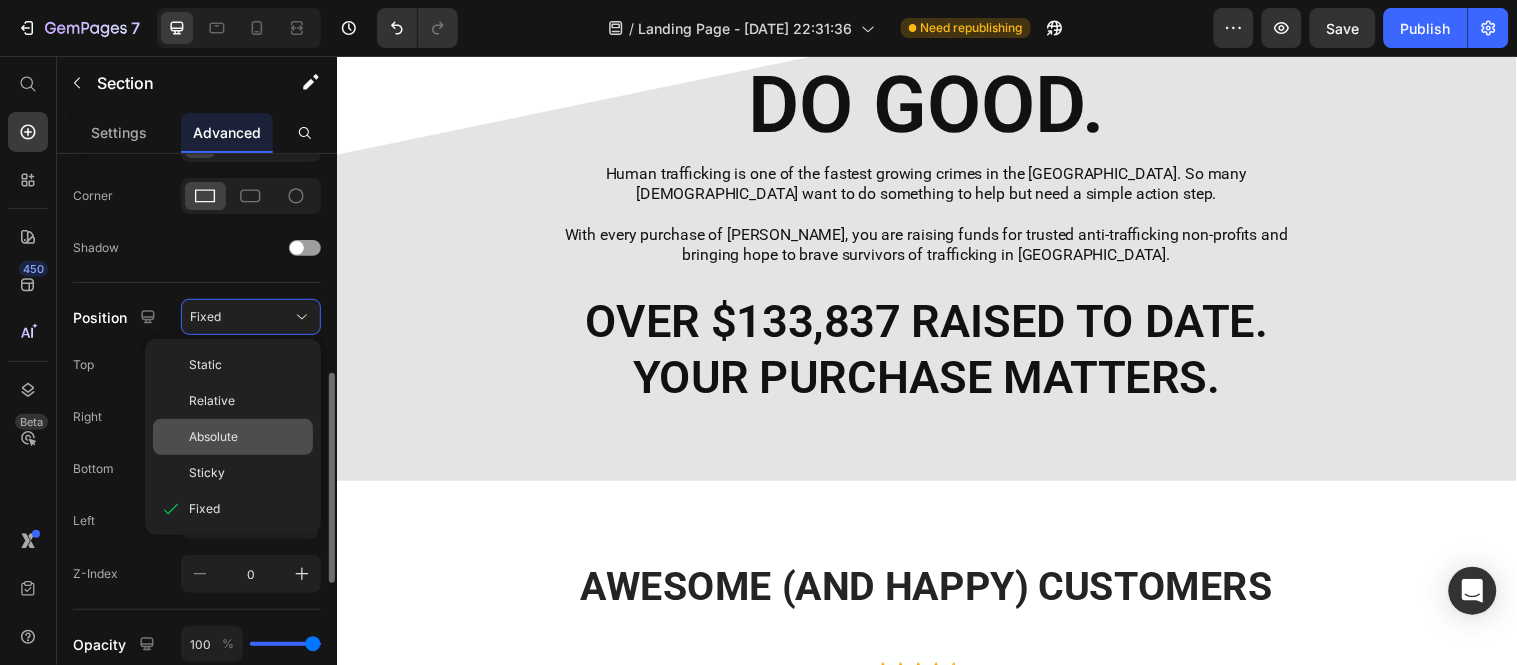 click on "Absolute" 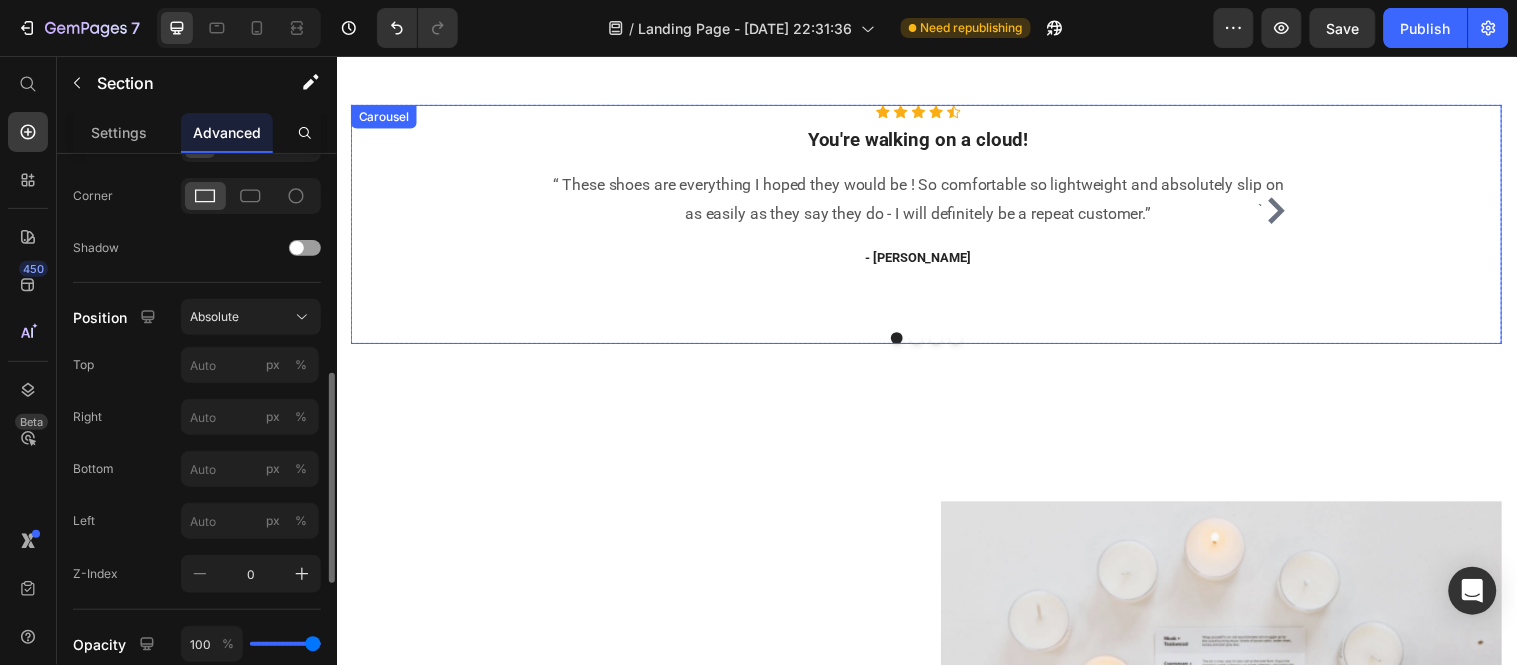 scroll, scrollTop: 1424, scrollLeft: 0, axis: vertical 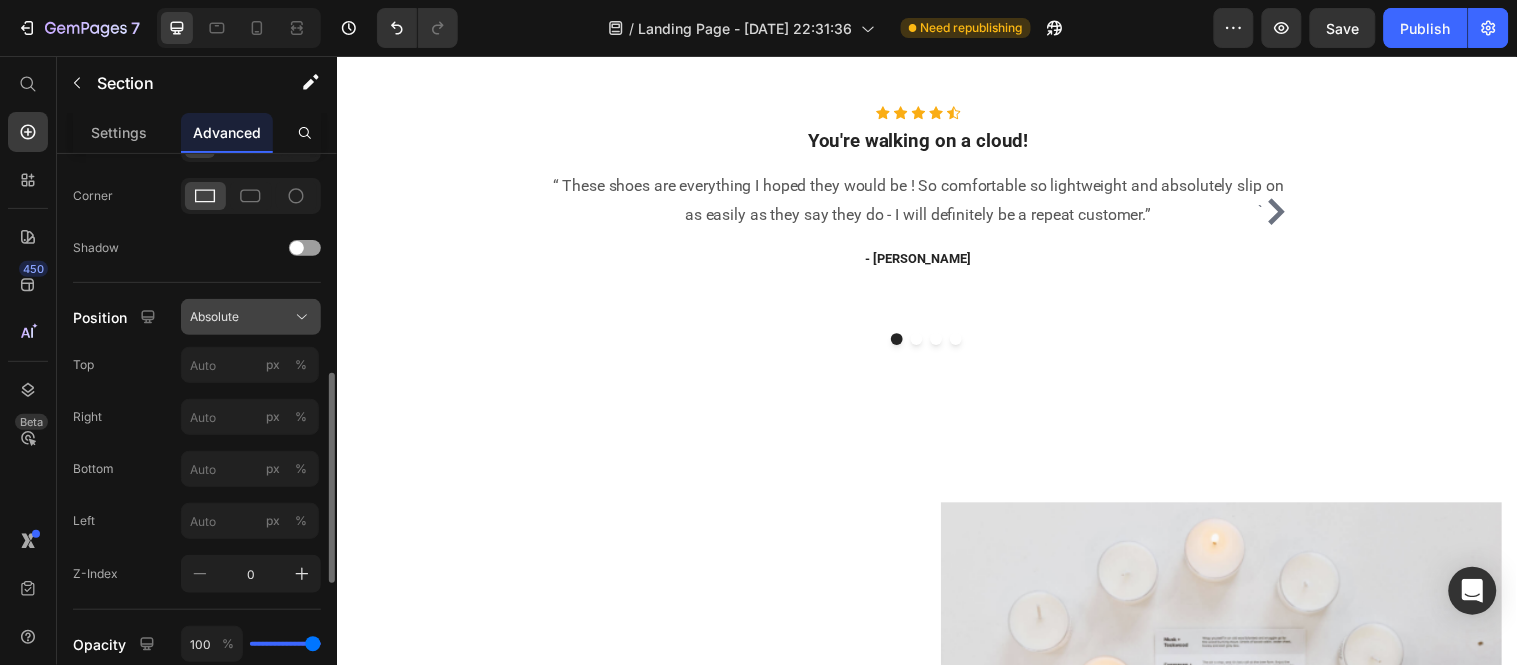 click on "Absolute" 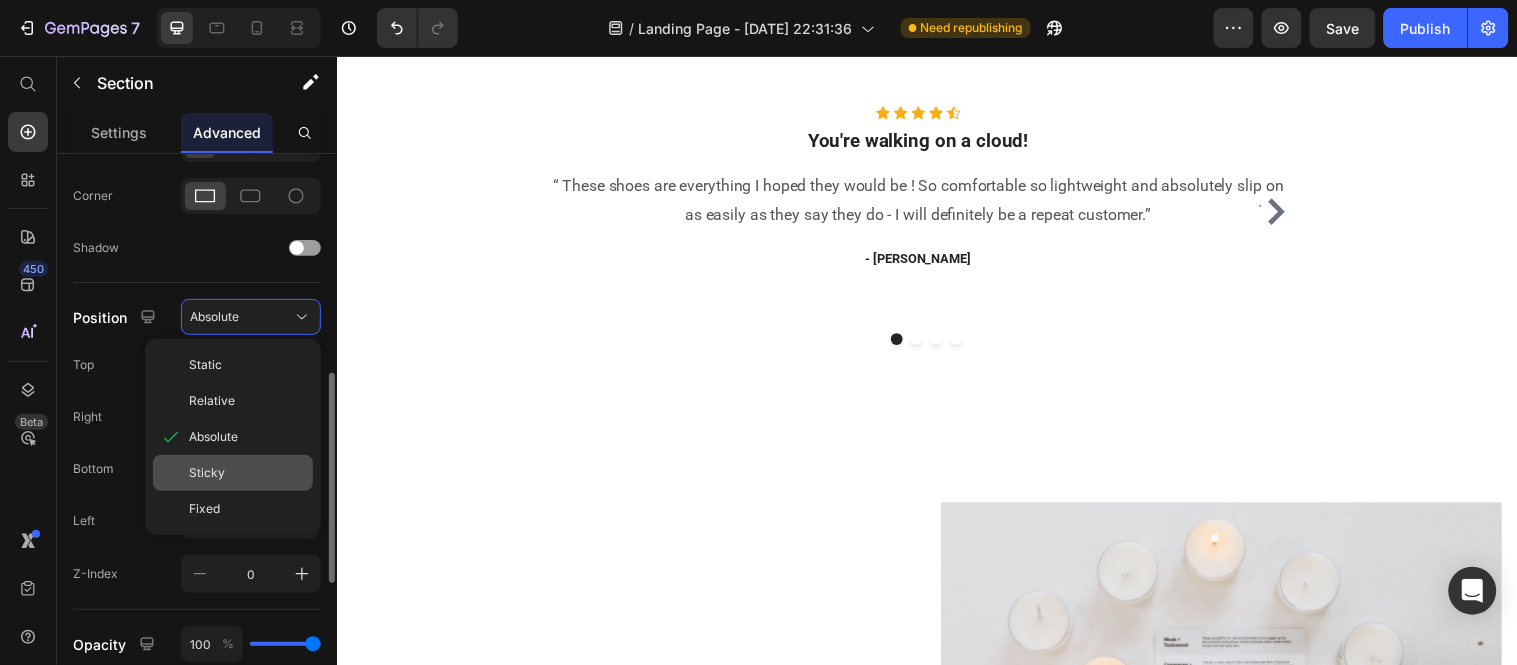 click on "Sticky" at bounding box center (247, 473) 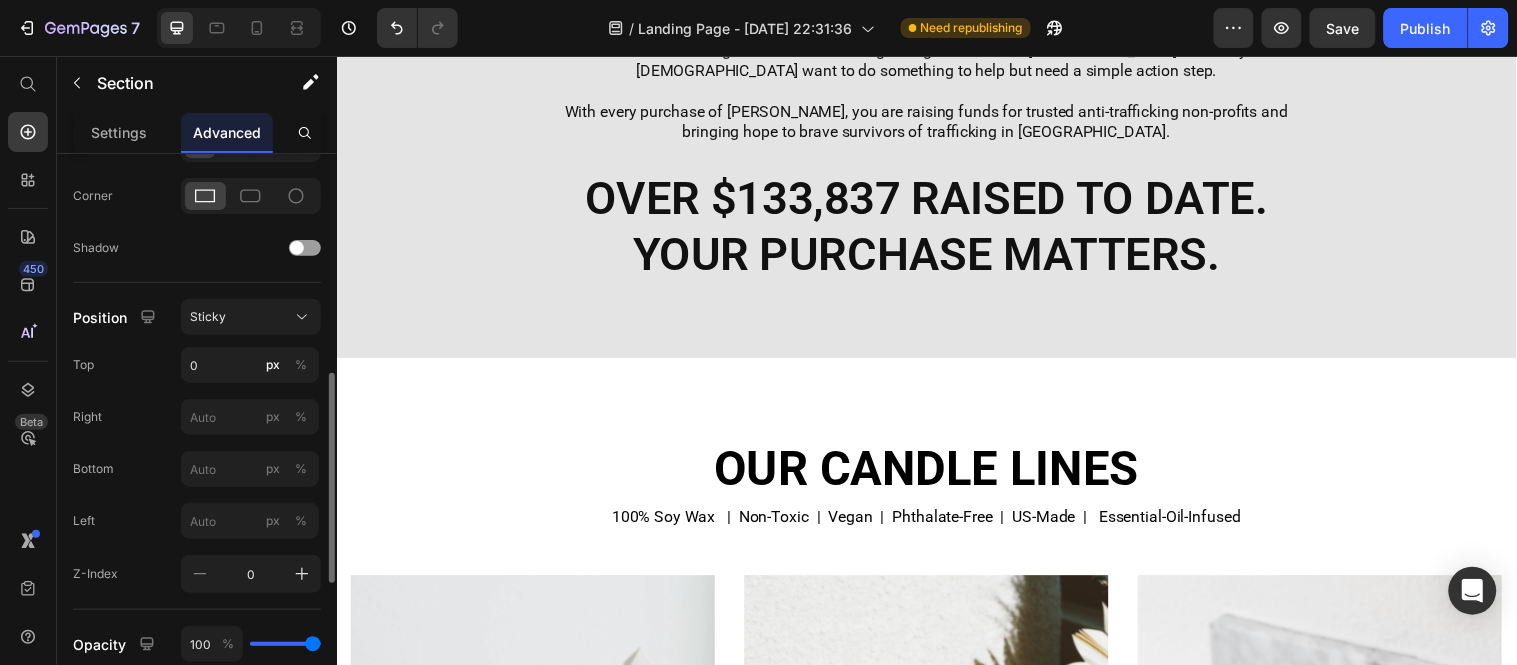 scroll, scrollTop: 1000, scrollLeft: 0, axis: vertical 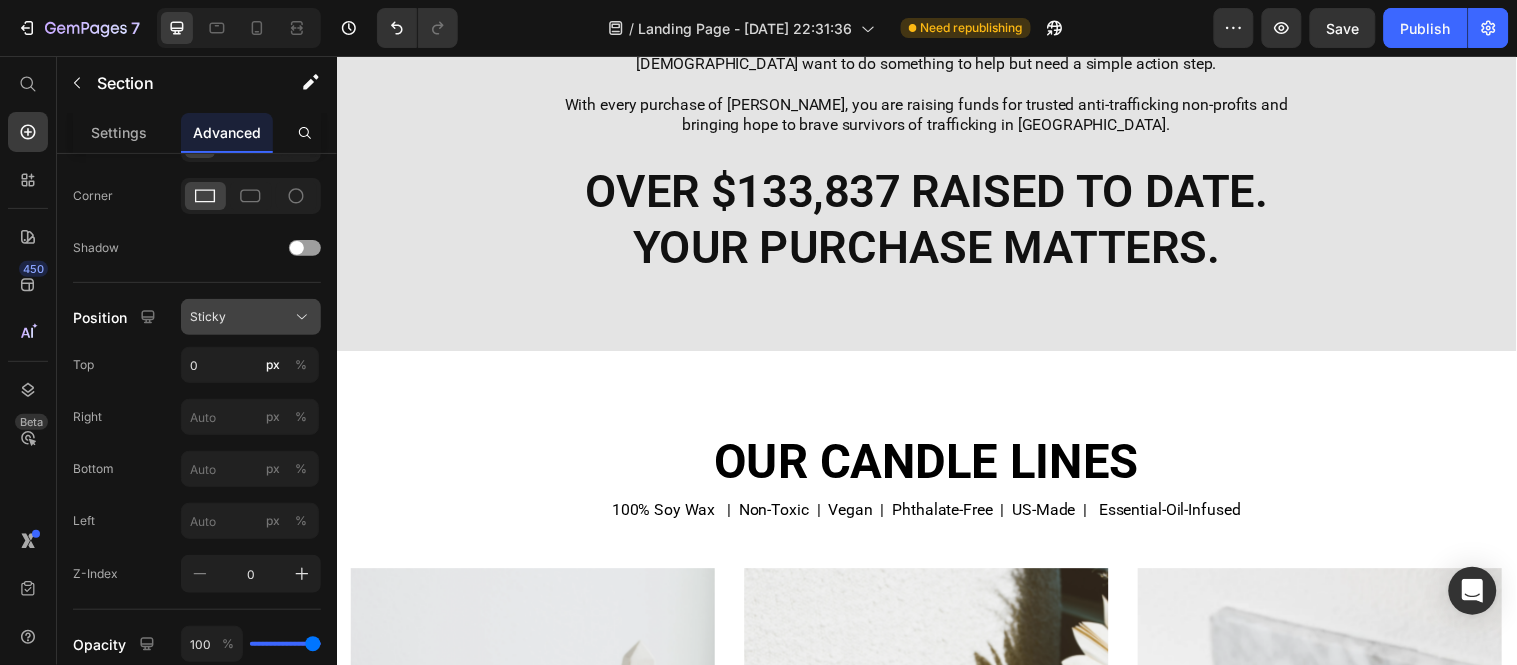 click 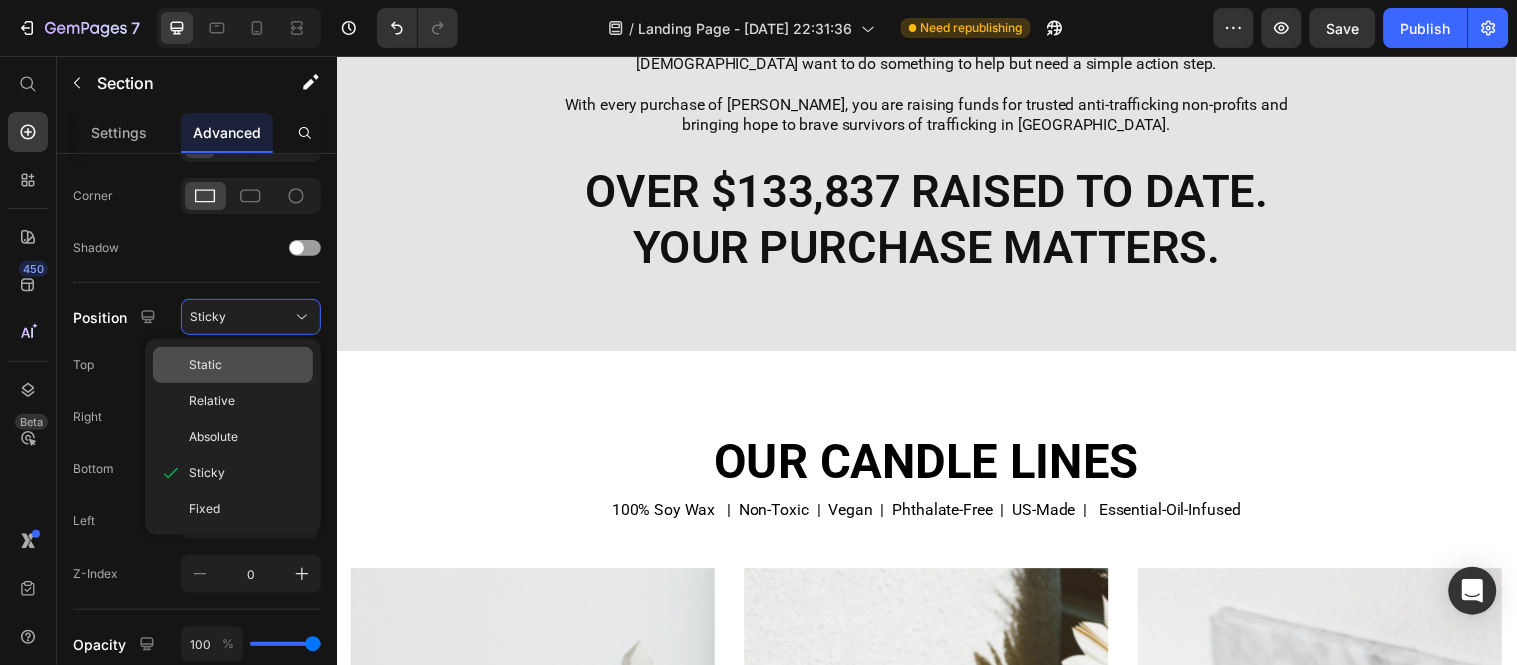 click on "Static" 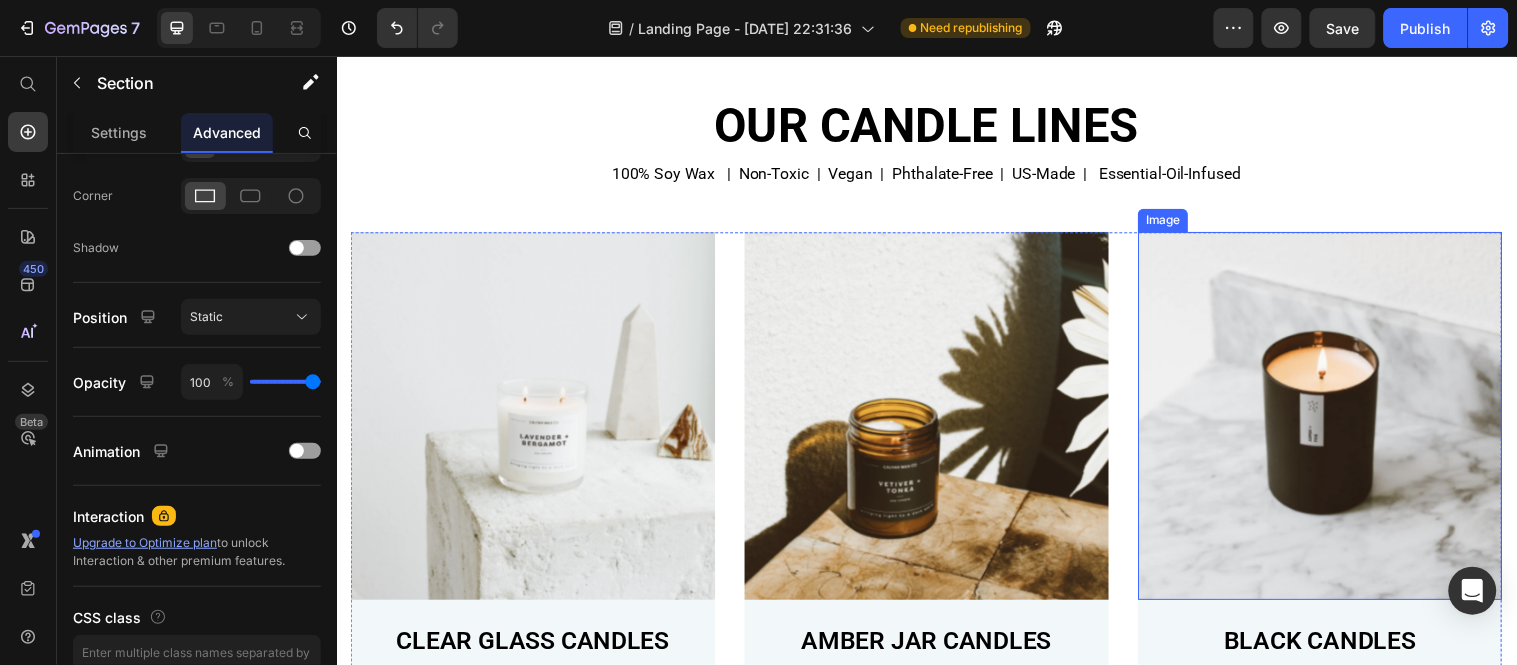 scroll, scrollTop: 1777, scrollLeft: 0, axis: vertical 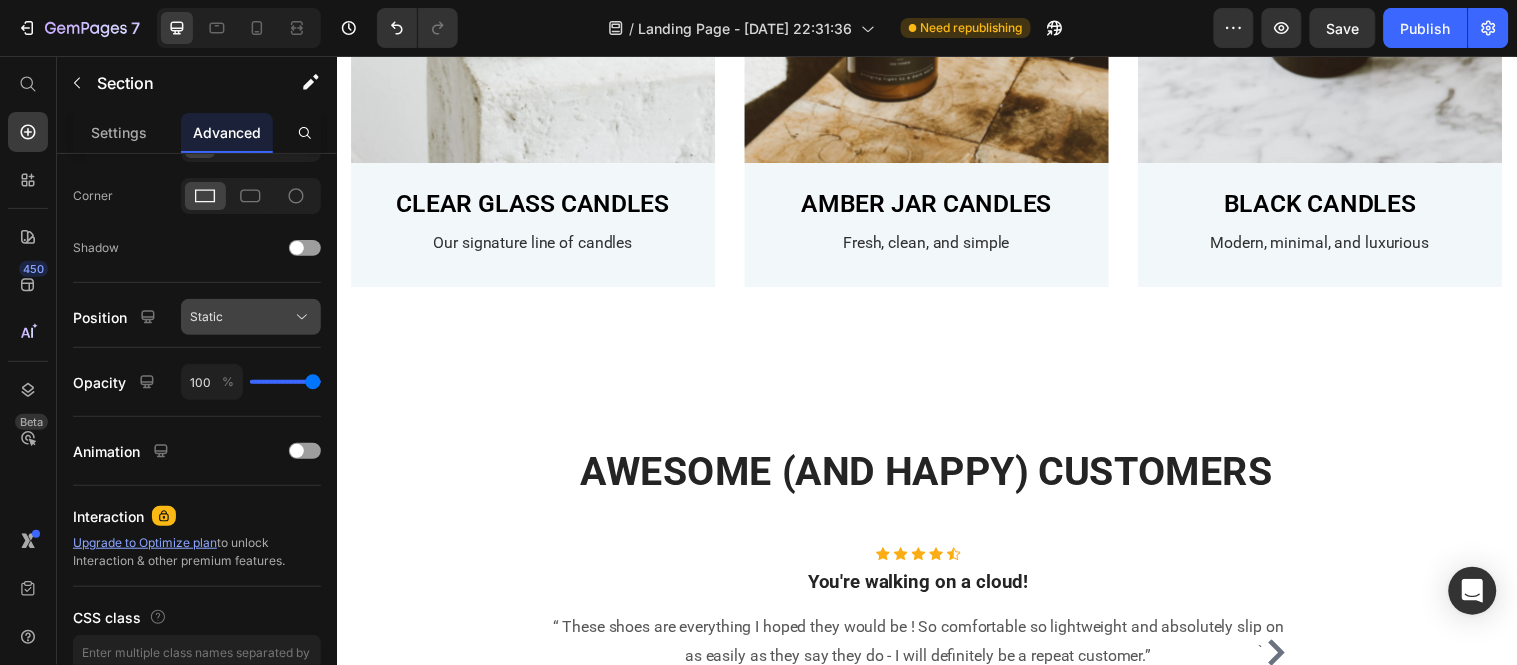 click on "Static" 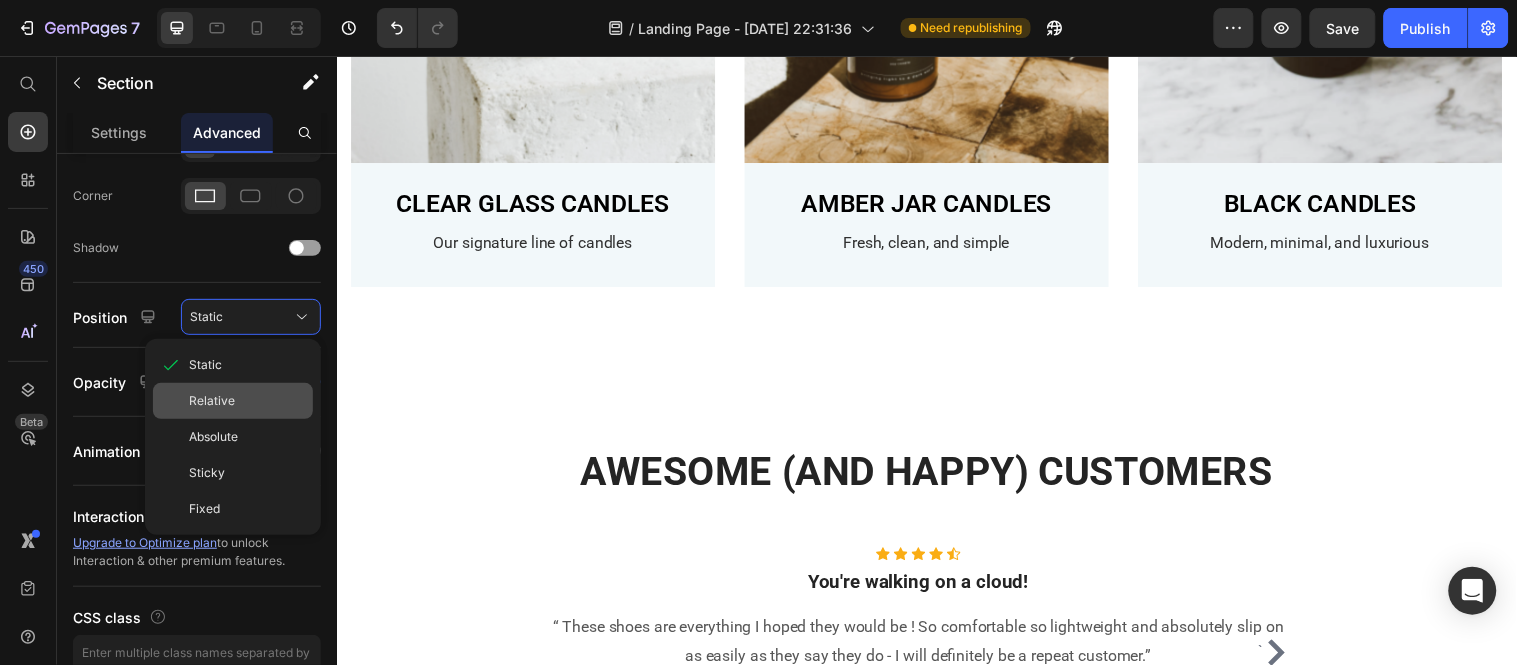 click on "Relative" 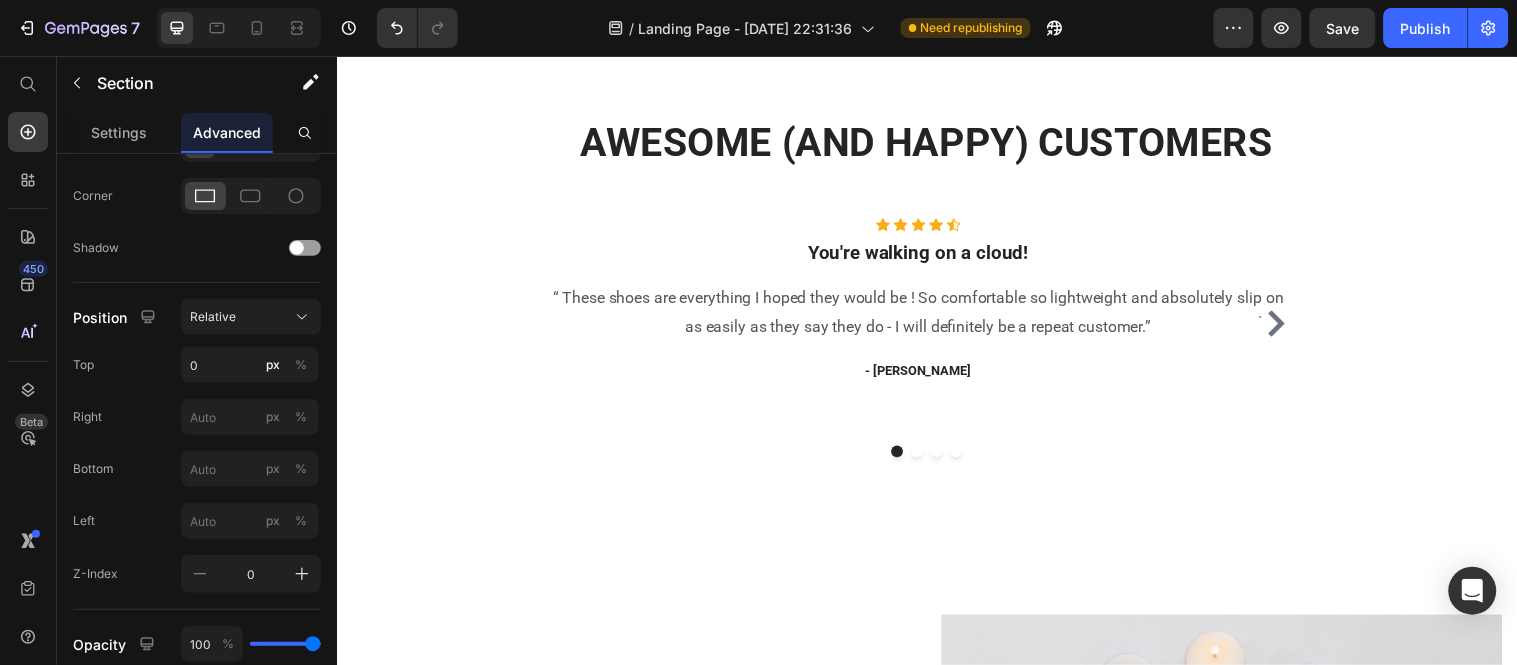 scroll, scrollTop: 1555, scrollLeft: 0, axis: vertical 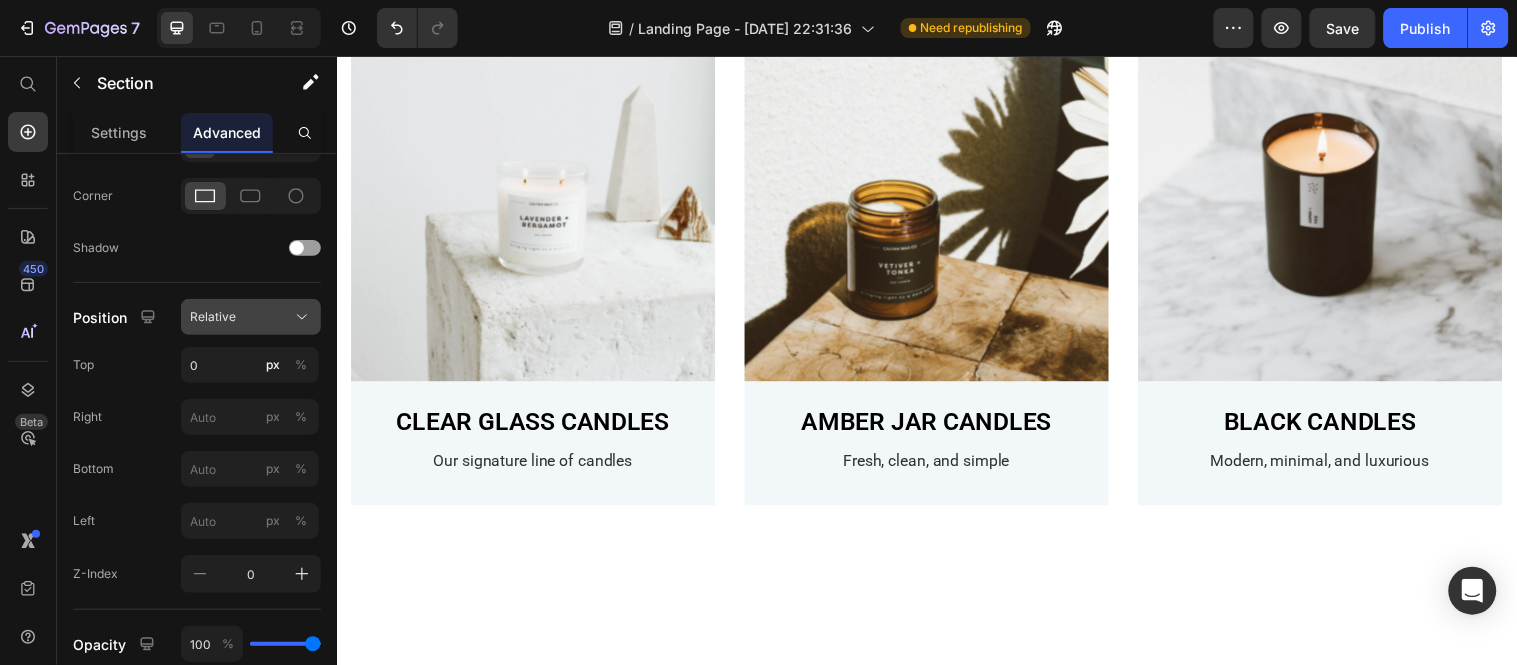 click on "Relative" 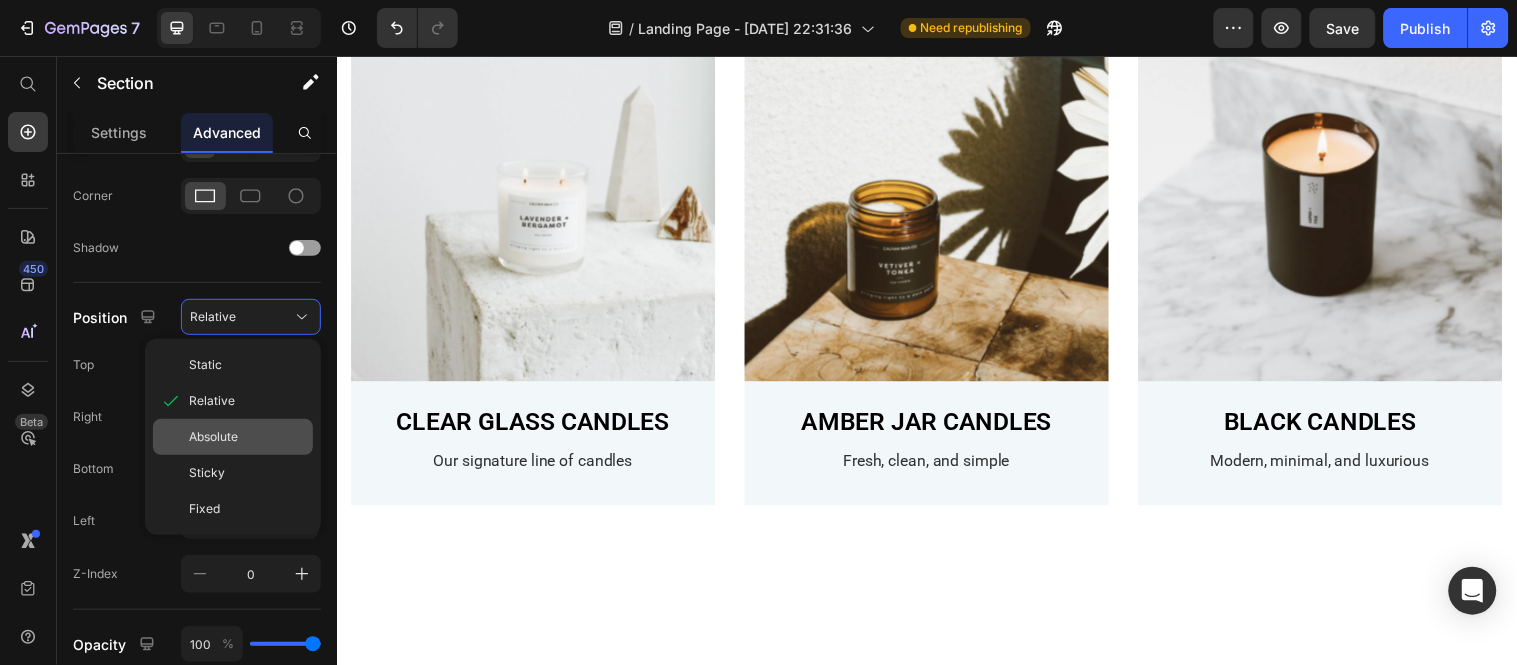 click on "Absolute" 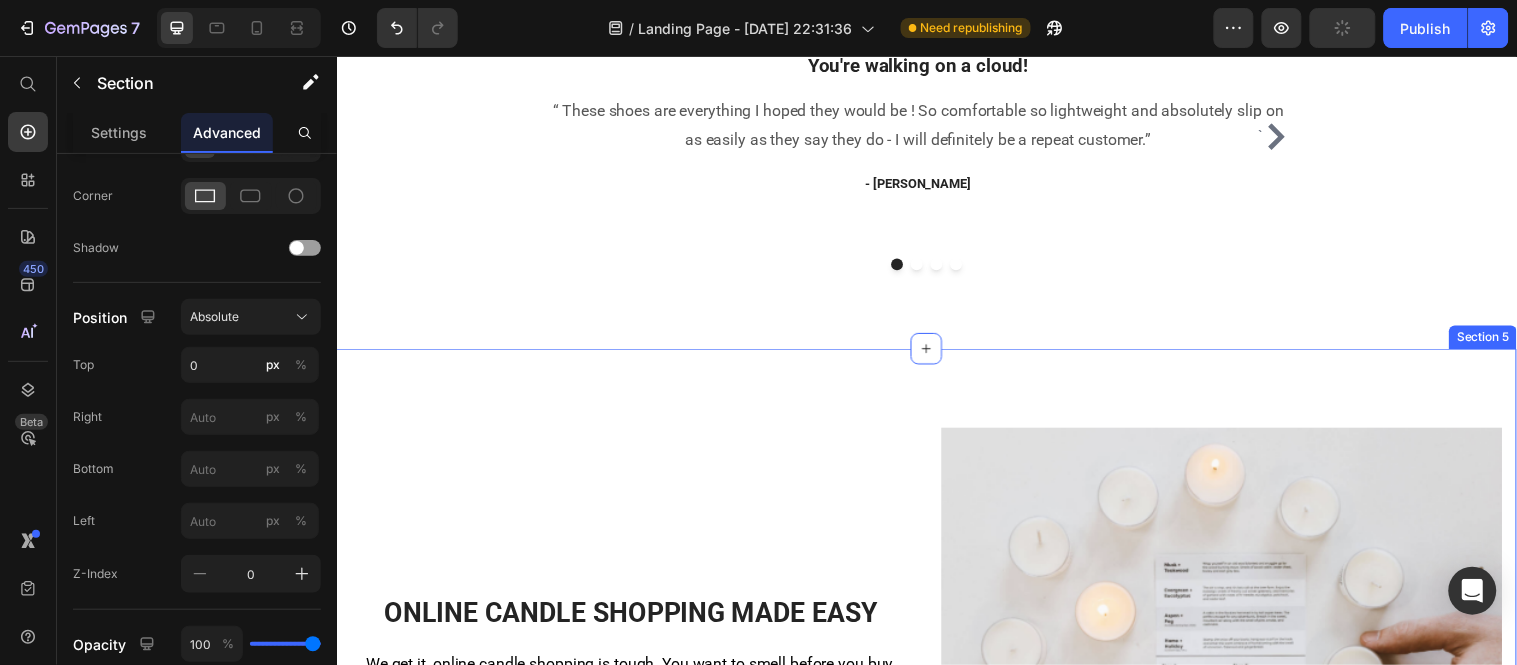 scroll, scrollTop: 1222, scrollLeft: 0, axis: vertical 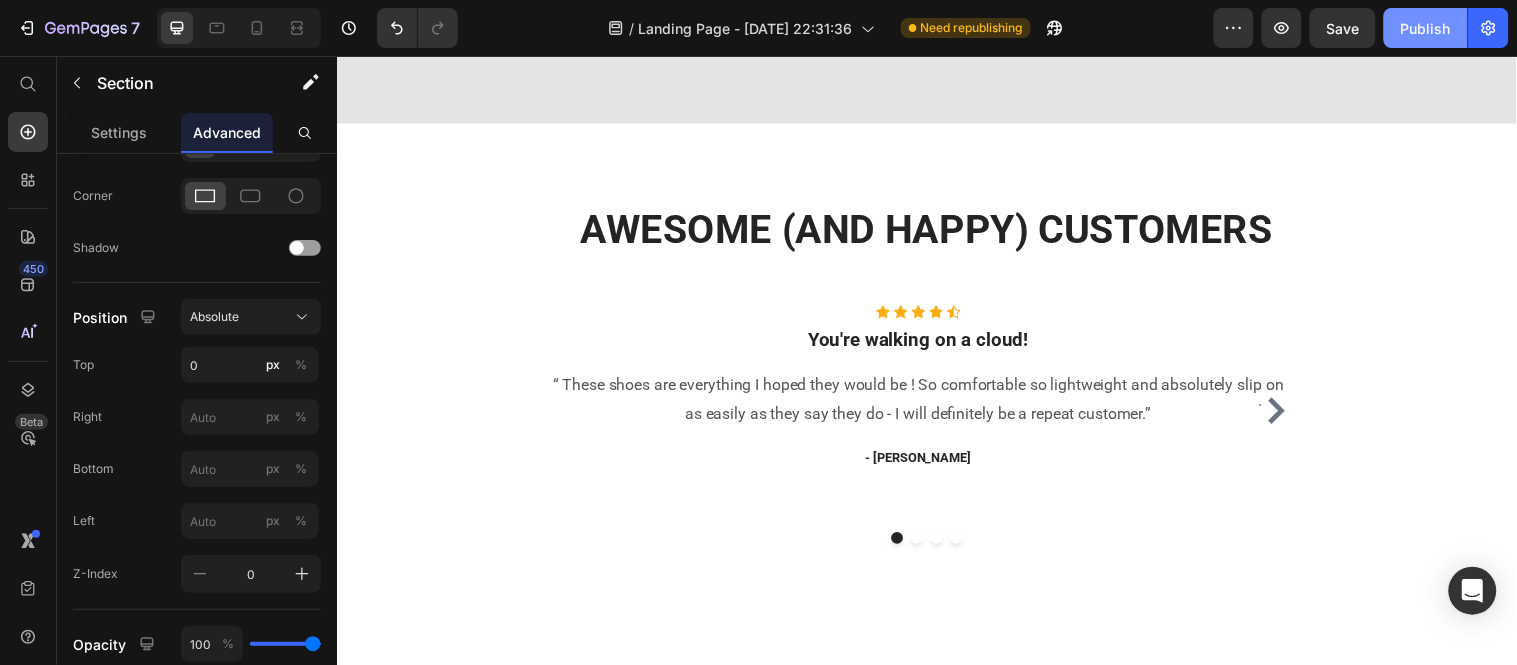 click on "Publish" at bounding box center [1426, 28] 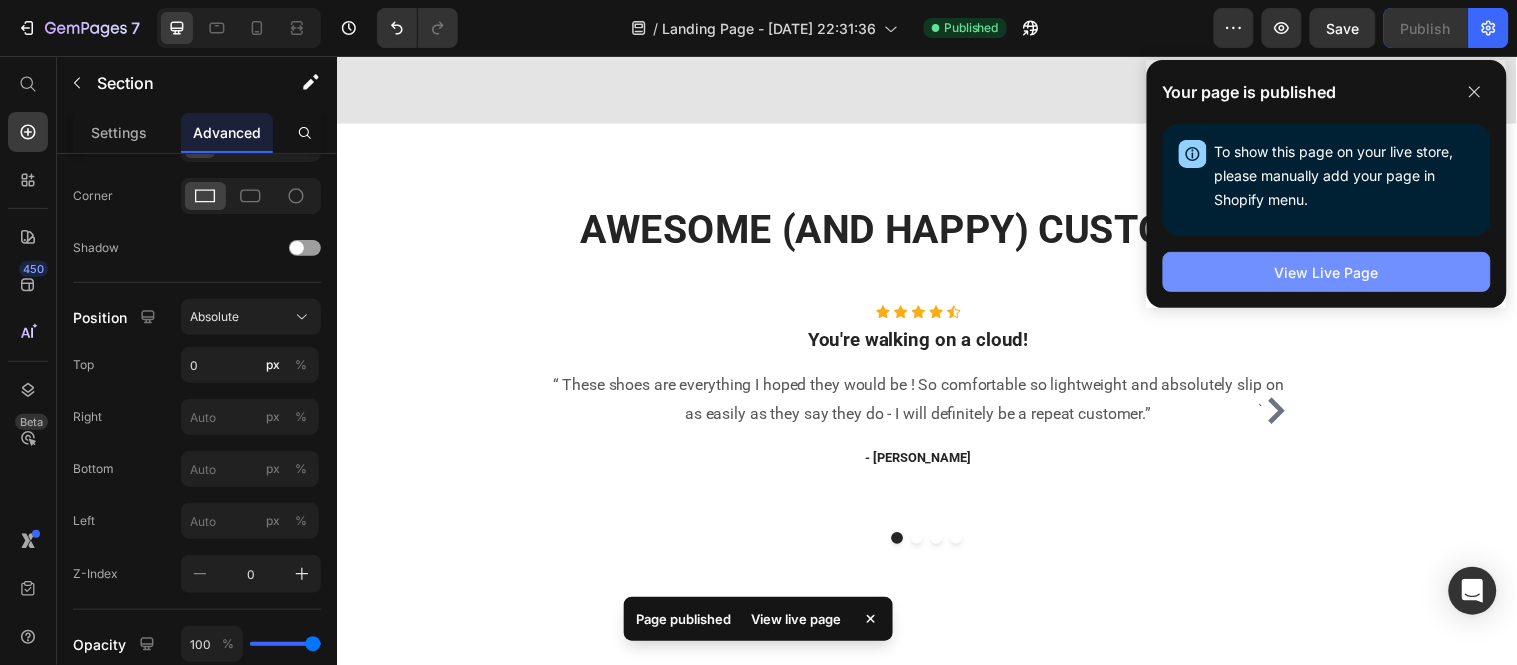click on "View Live Page" at bounding box center (1327, 272) 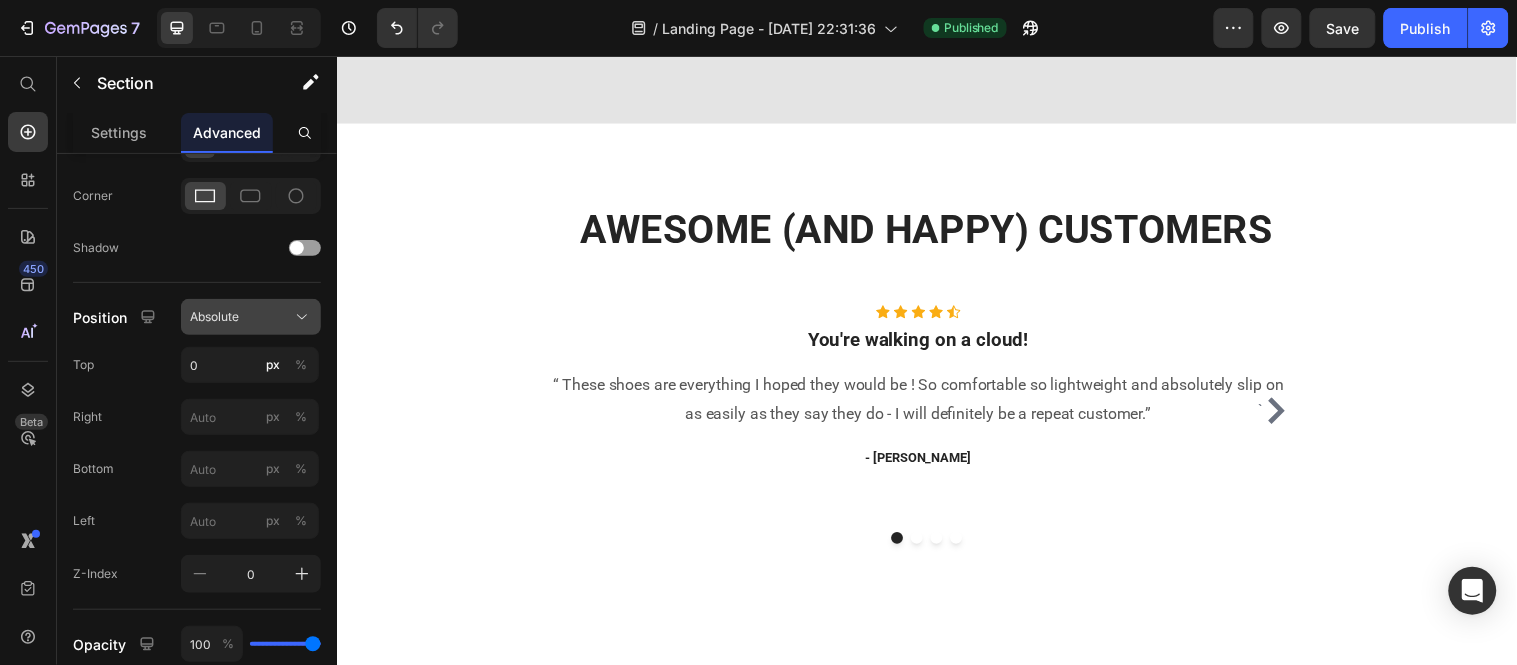 click 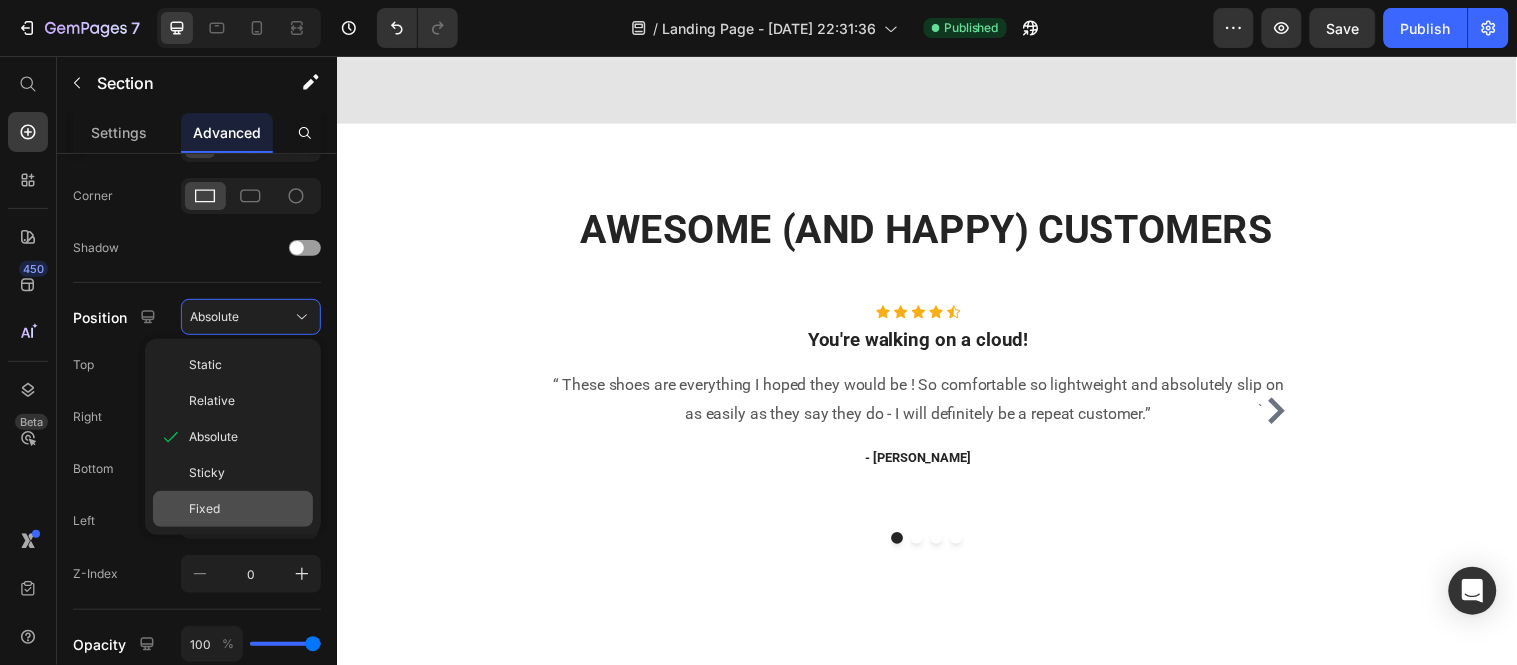 click on "Fixed" at bounding box center (247, 509) 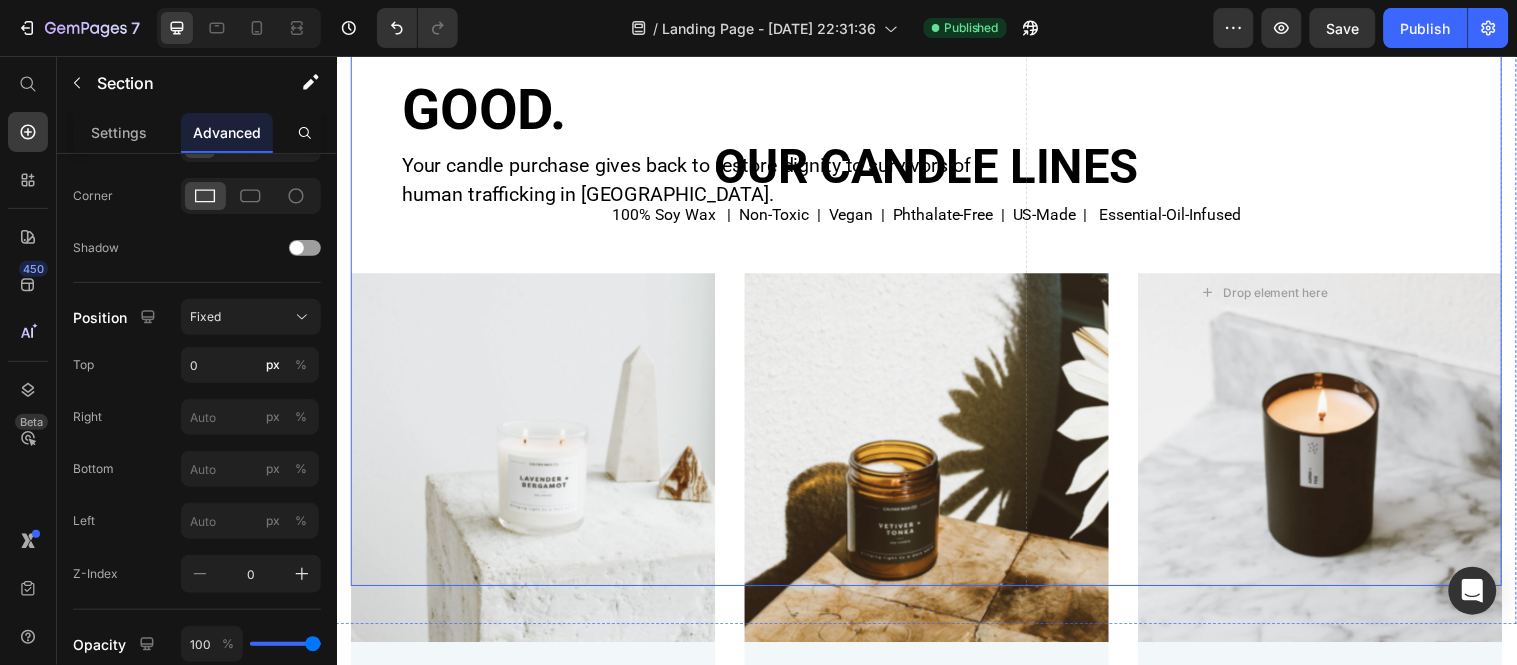 scroll, scrollTop: 333, scrollLeft: 0, axis: vertical 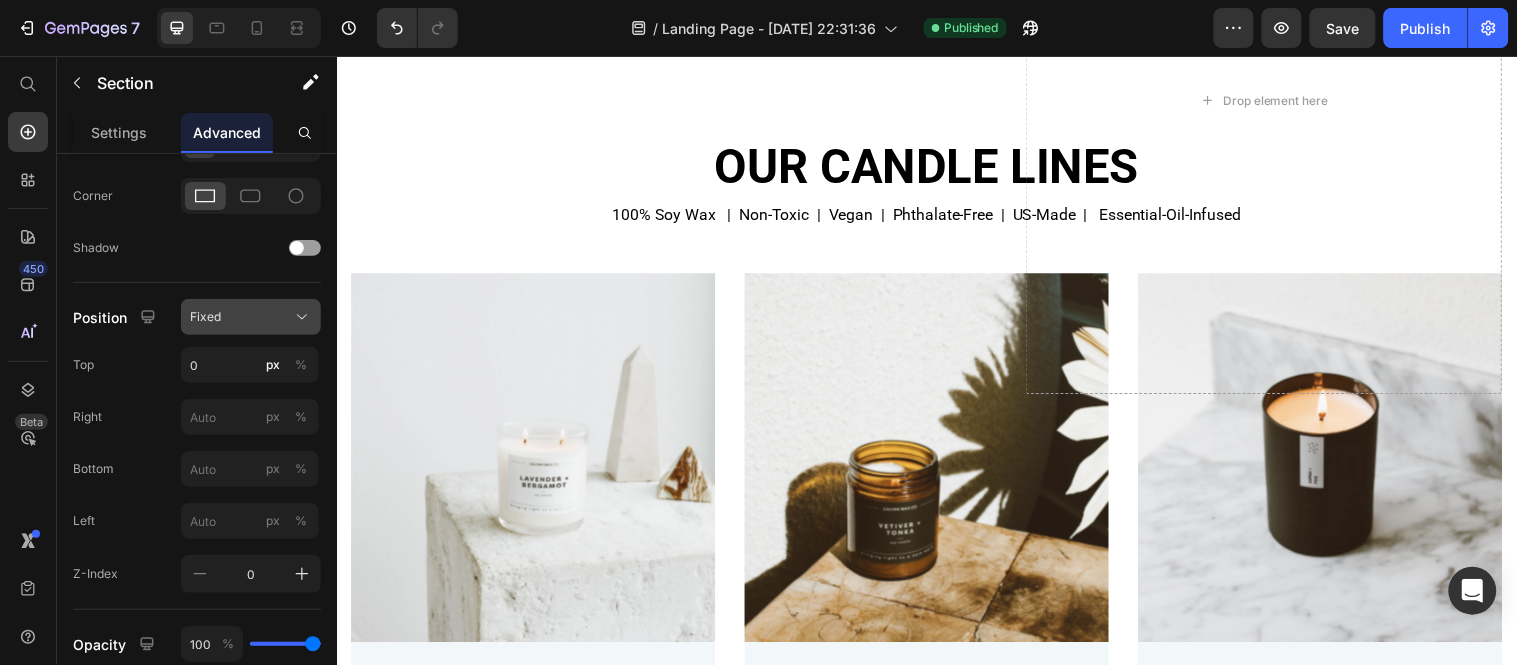 click 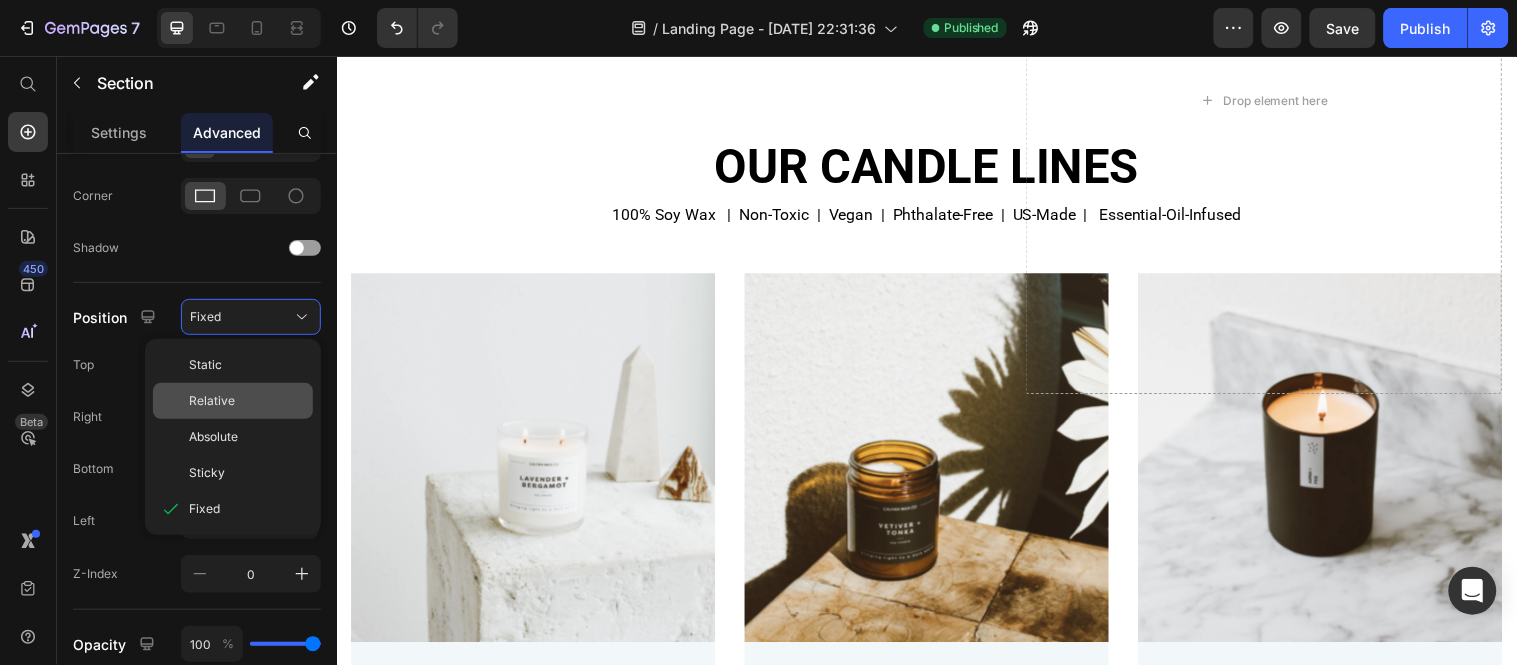 click on "Relative" at bounding box center (247, 401) 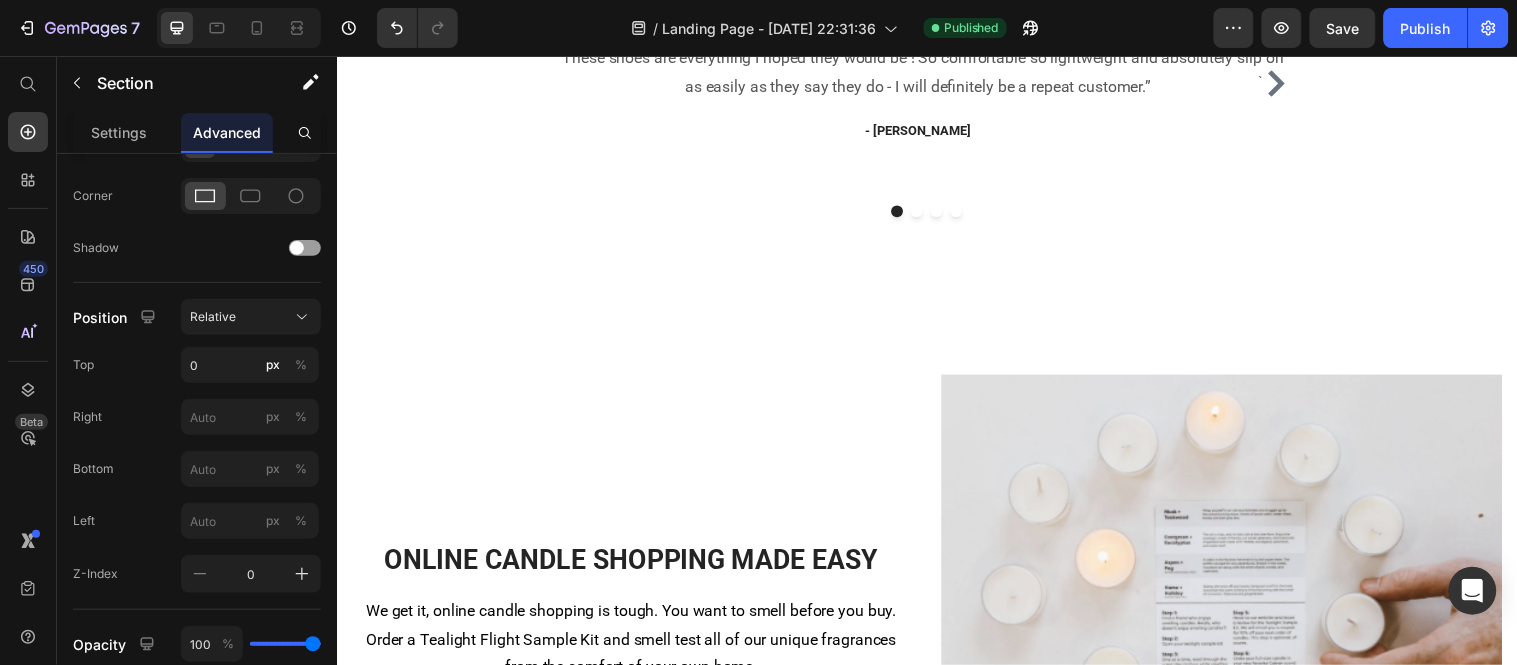 scroll, scrollTop: 2555, scrollLeft: 0, axis: vertical 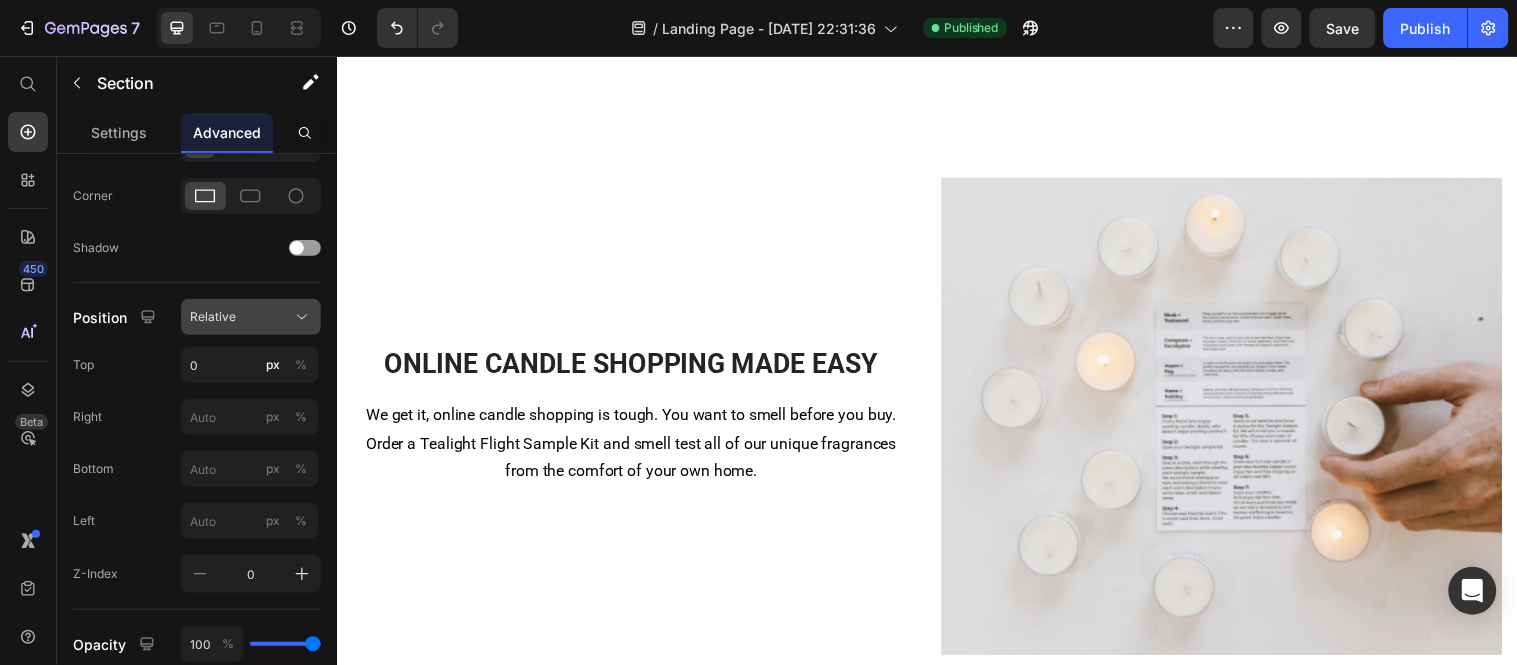 click on "Relative" at bounding box center [251, 317] 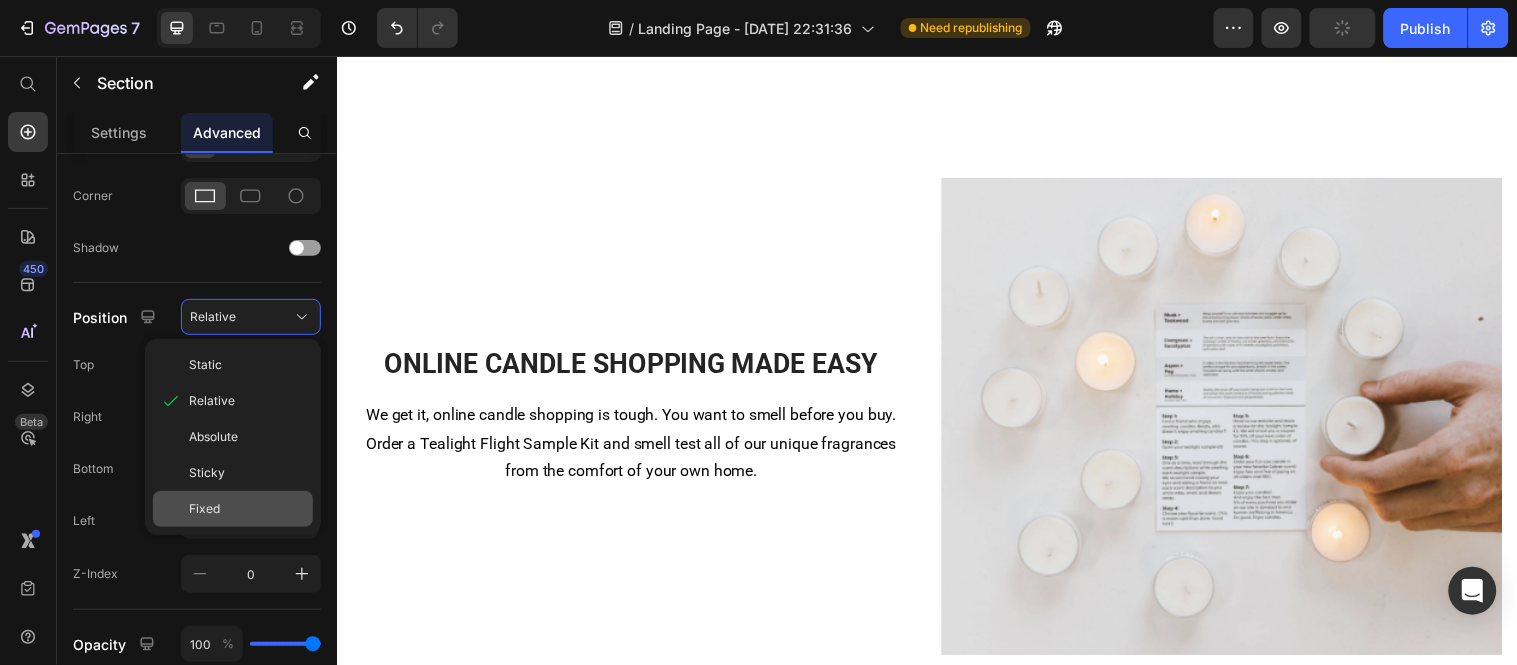 click on "Fixed" at bounding box center (247, 509) 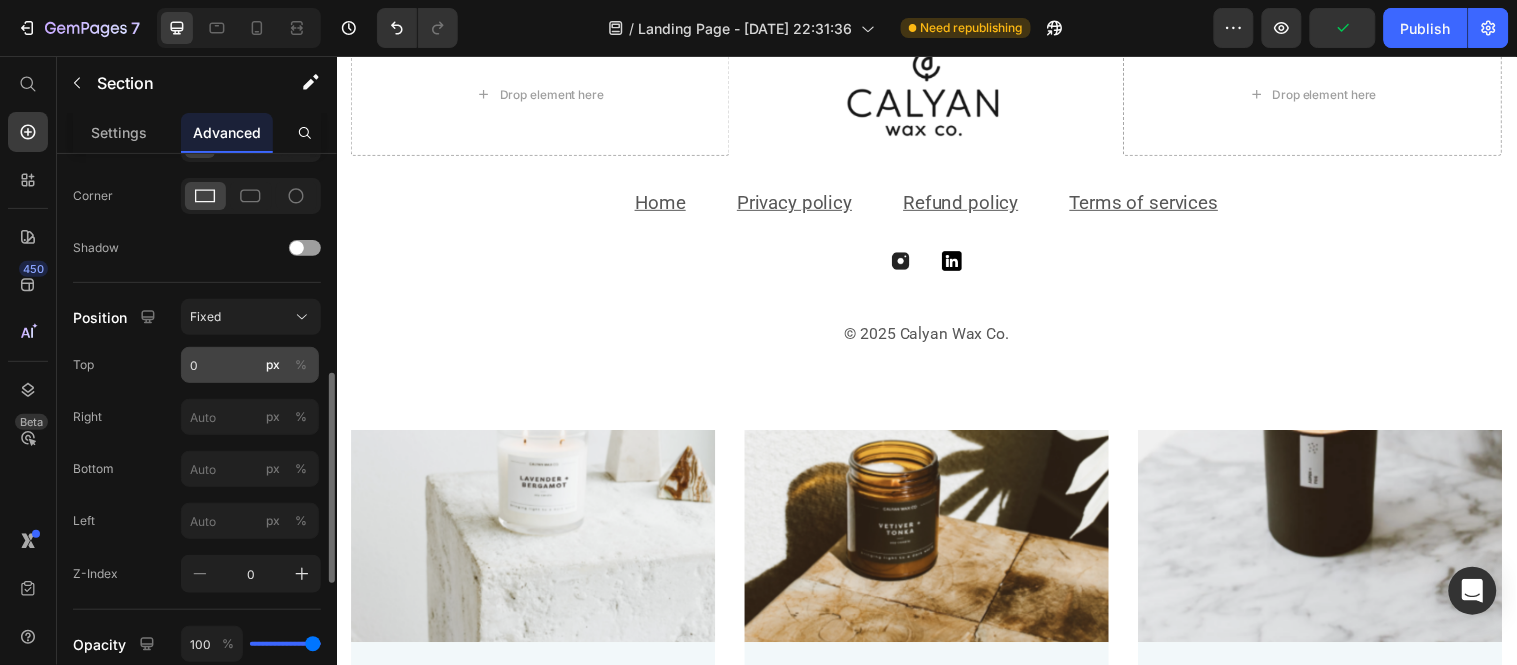 scroll, scrollTop: 2536, scrollLeft: 0, axis: vertical 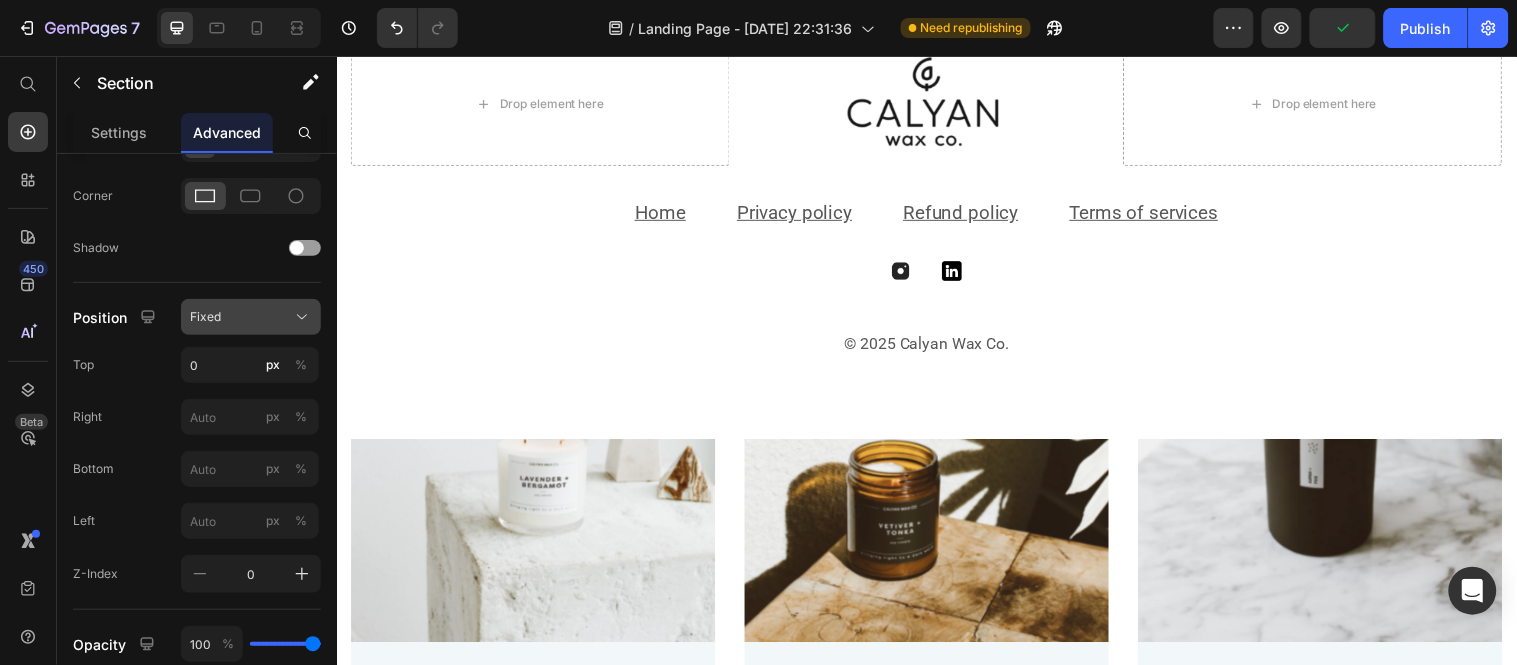 click on "Fixed" at bounding box center (251, 317) 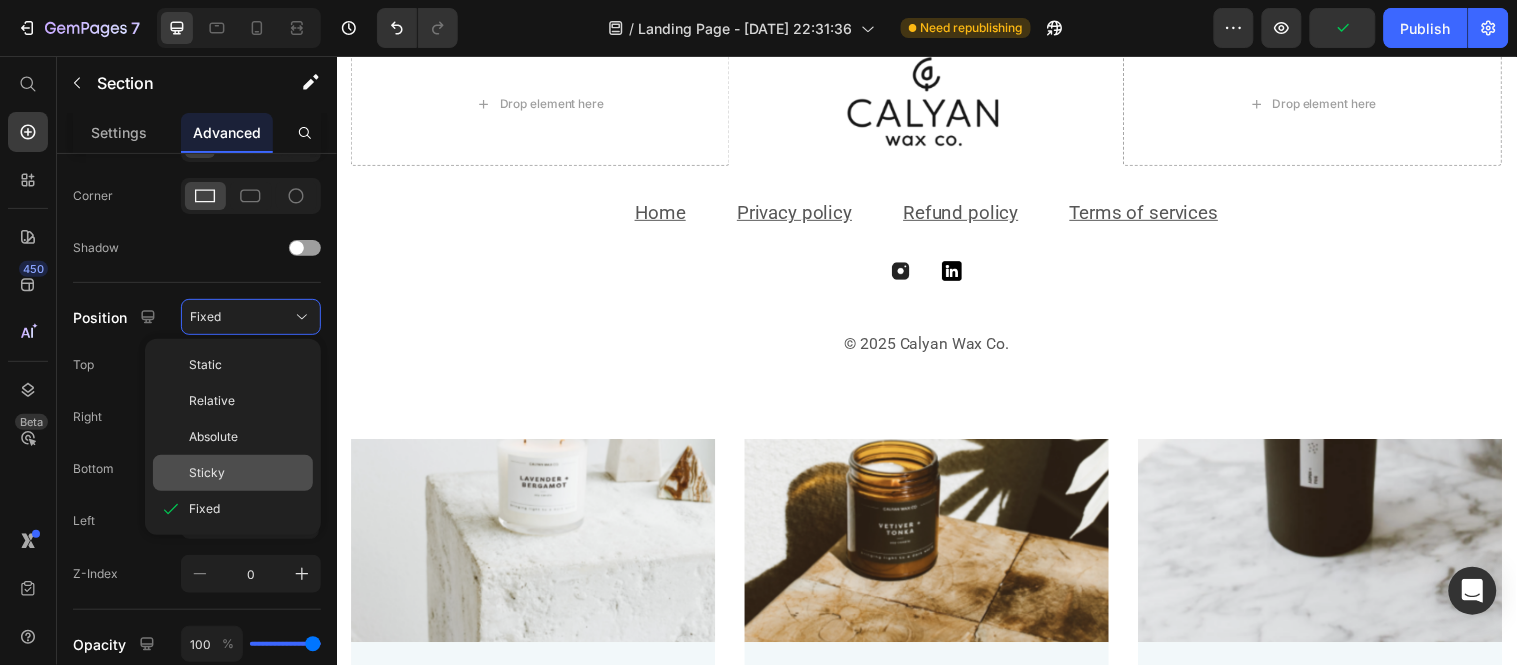 click on "Sticky" at bounding box center (247, 473) 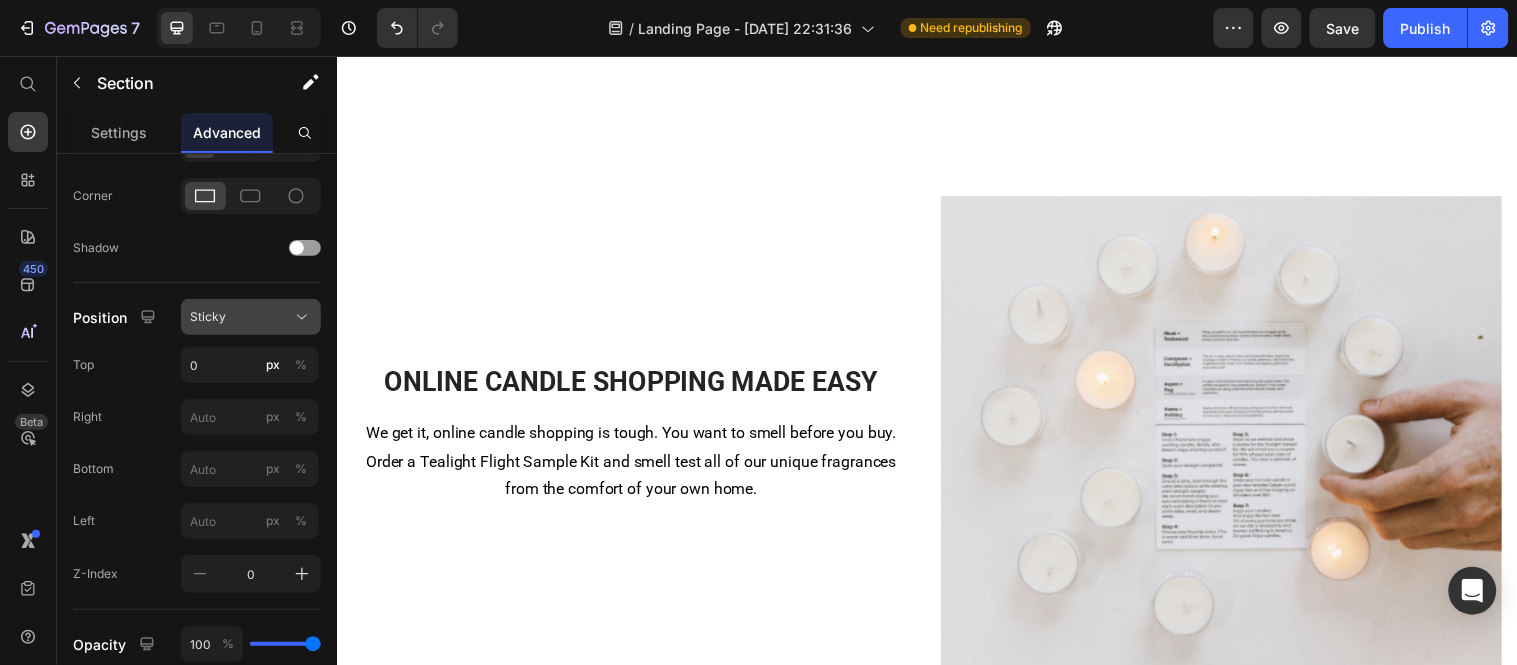 click 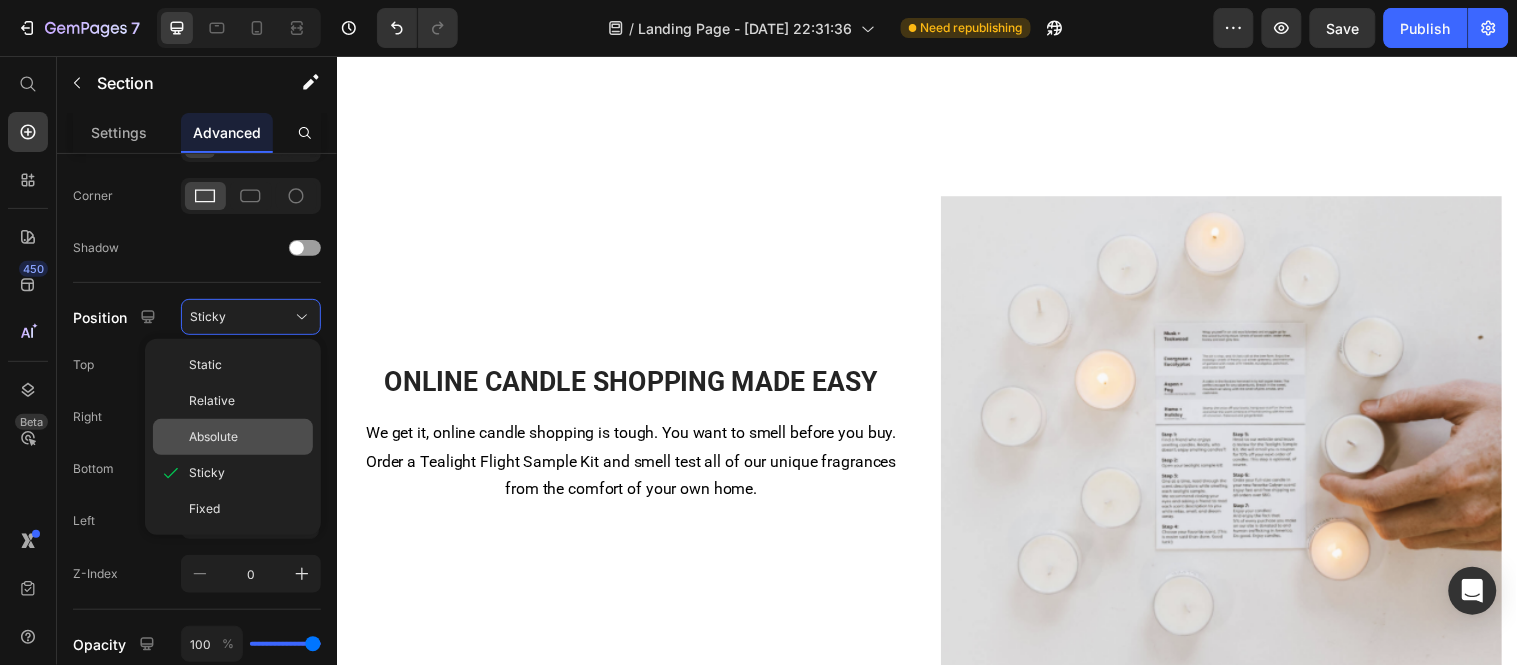 click on "Absolute" at bounding box center (247, 437) 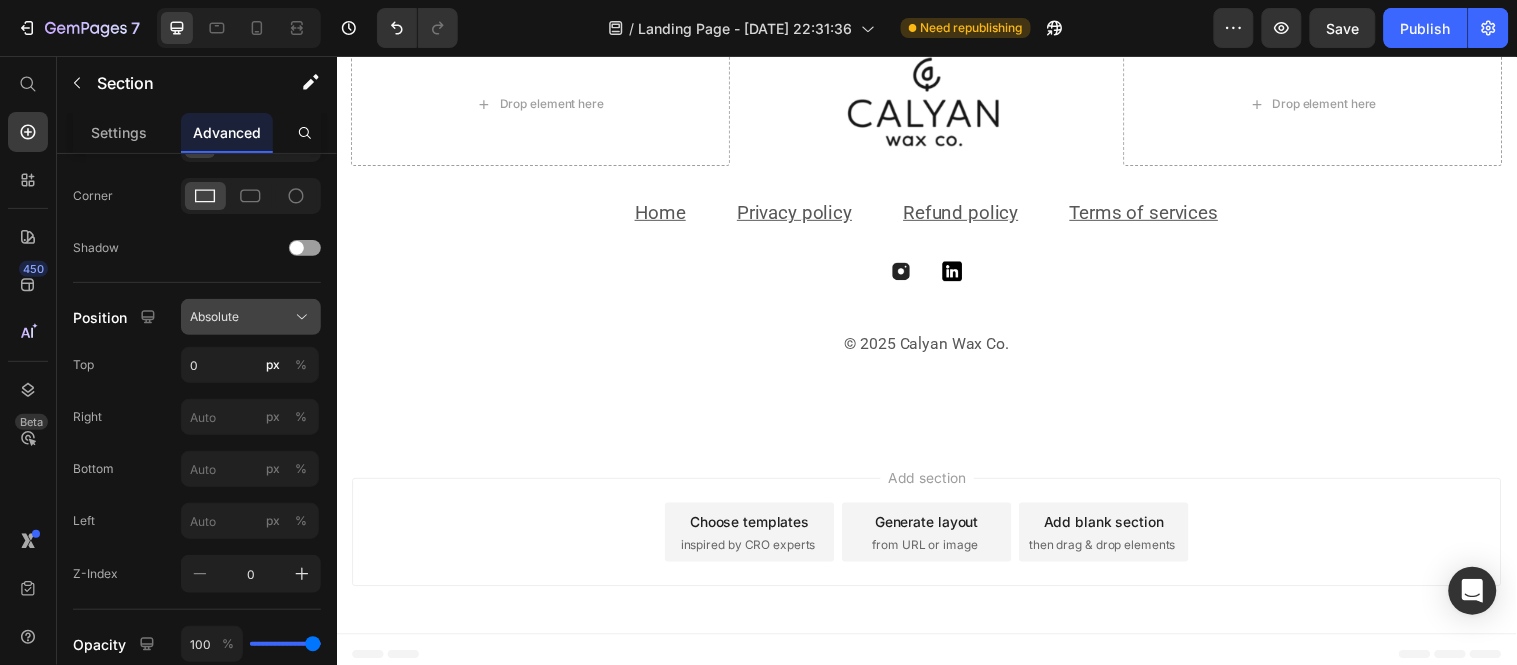 click 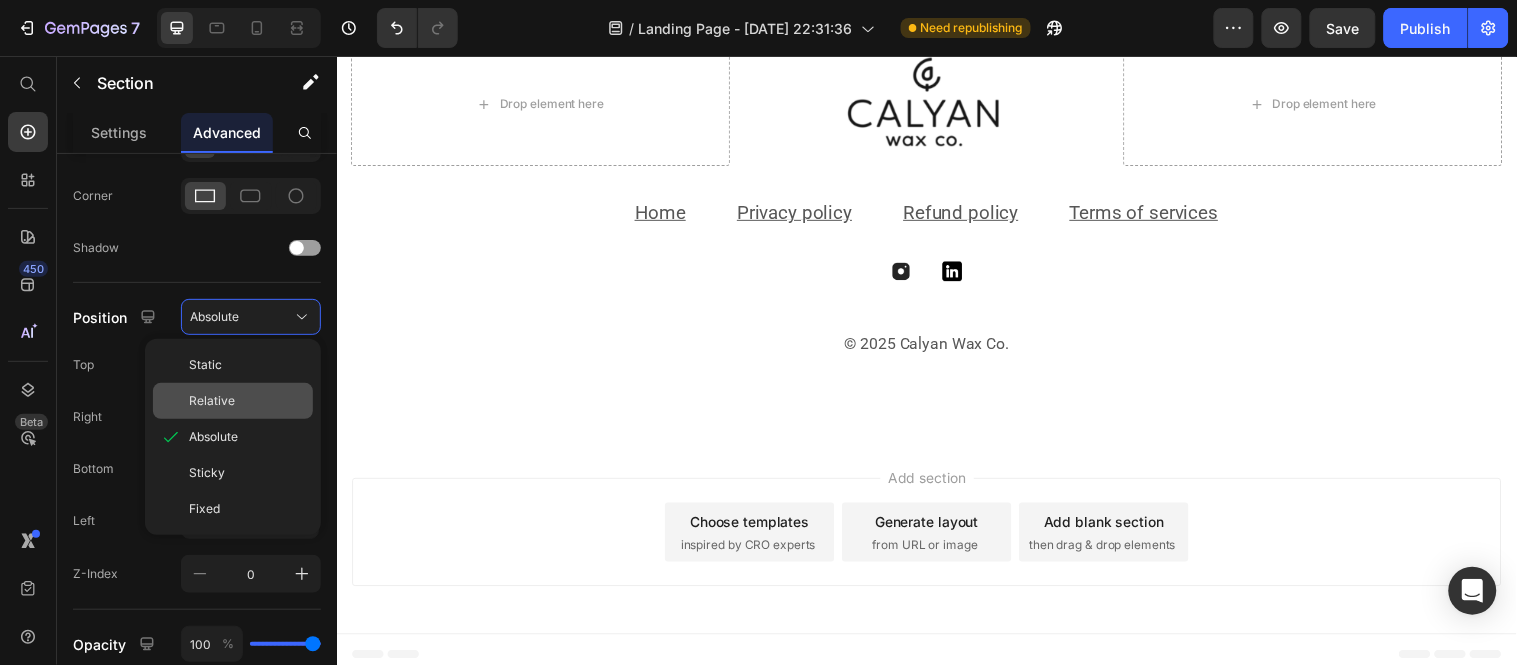 click on "Relative" at bounding box center (247, 401) 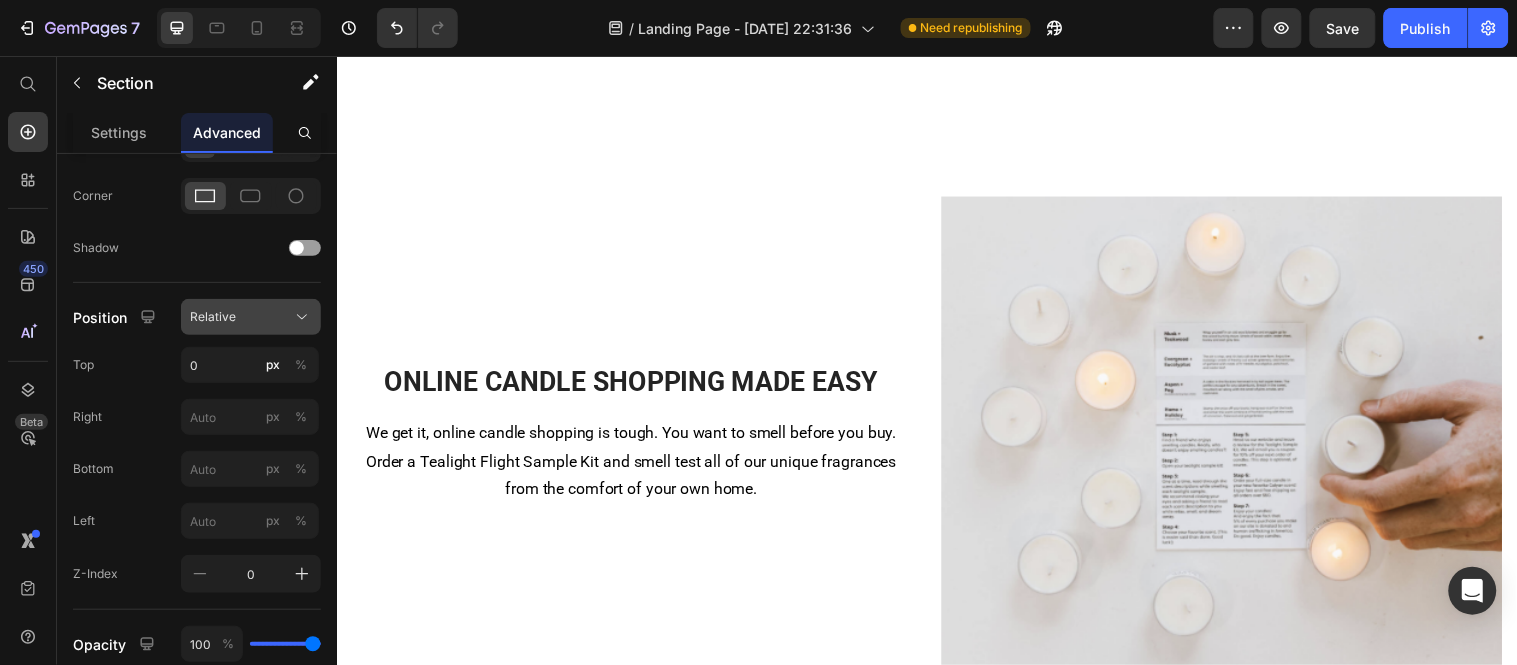 click 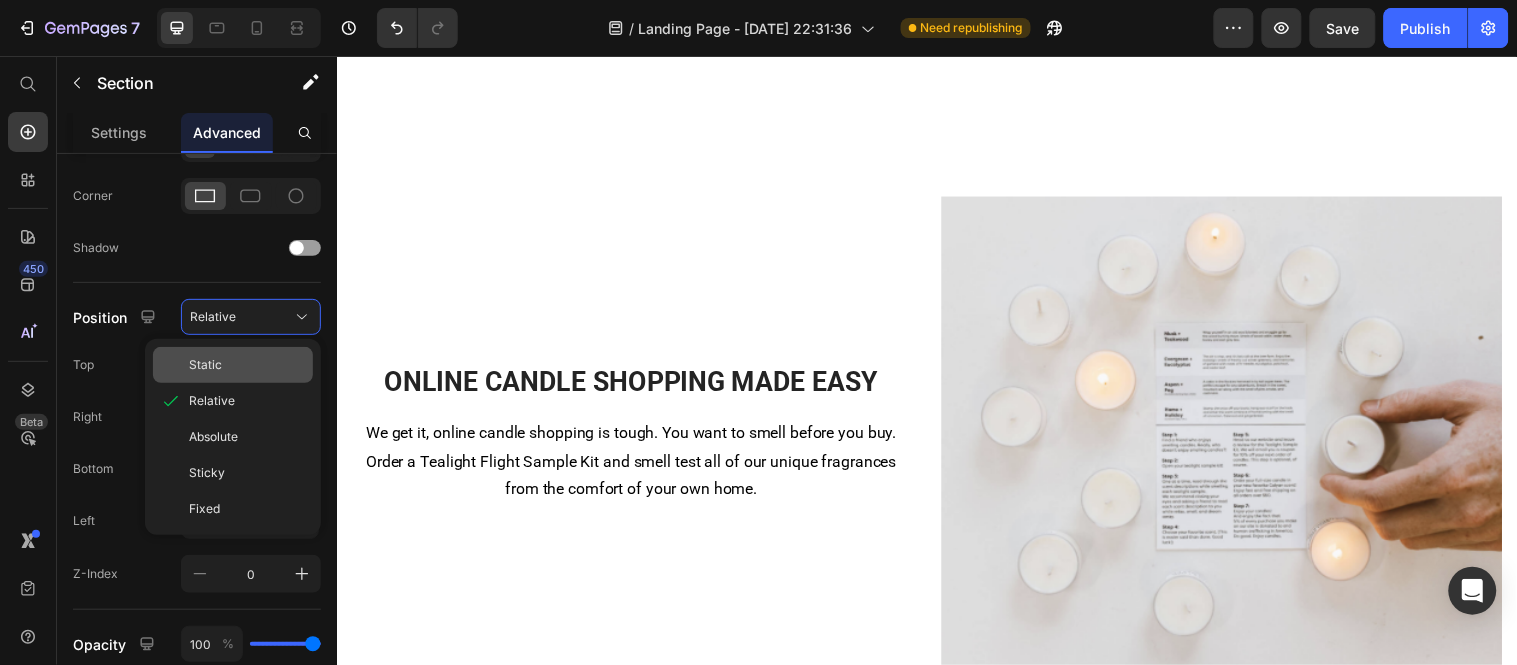 click on "Static" at bounding box center [247, 365] 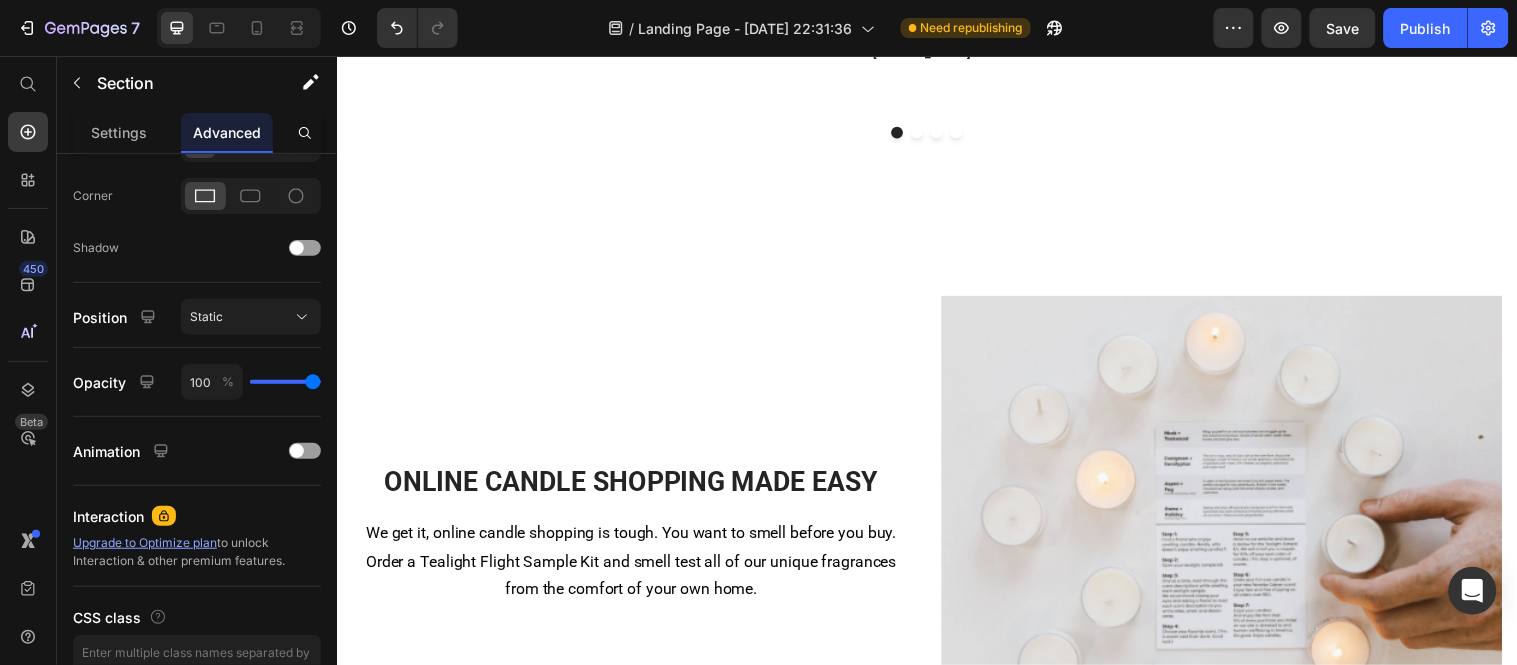 scroll, scrollTop: 2443, scrollLeft: 0, axis: vertical 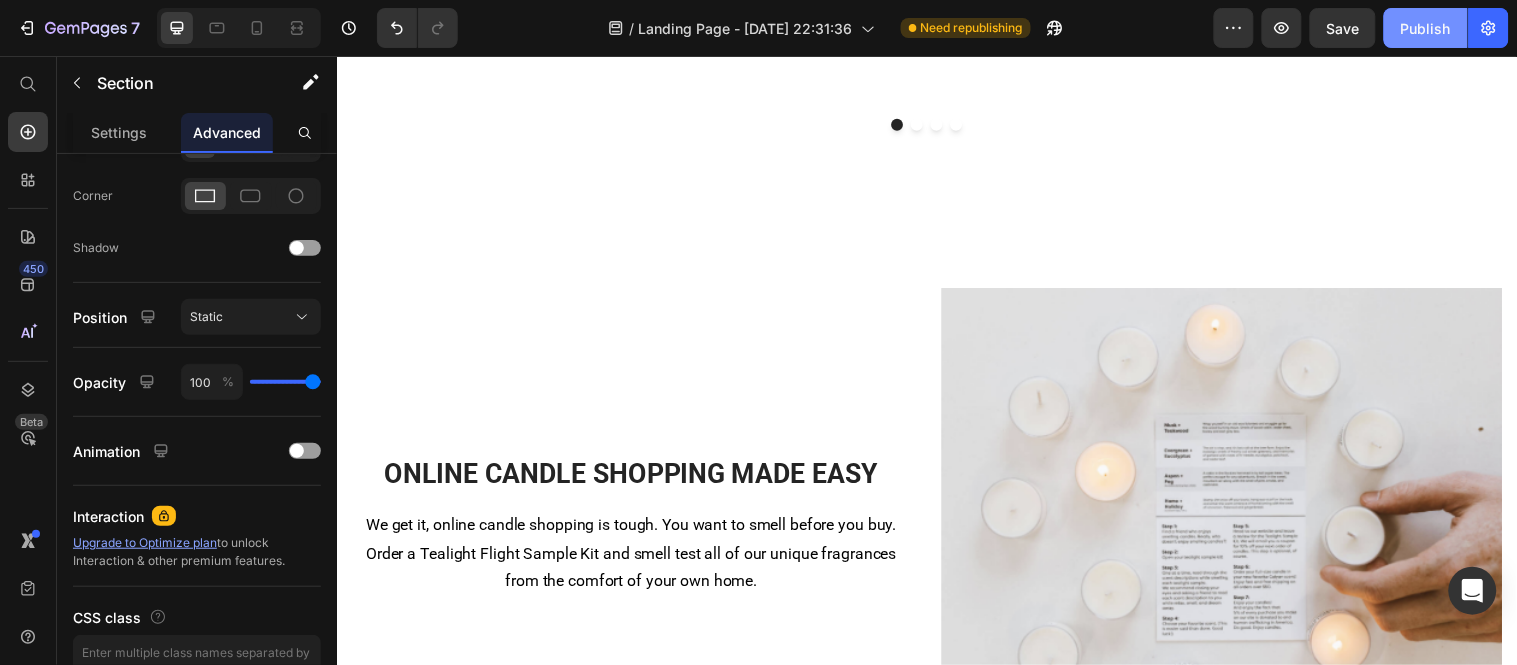 click on "Publish" at bounding box center [1426, 28] 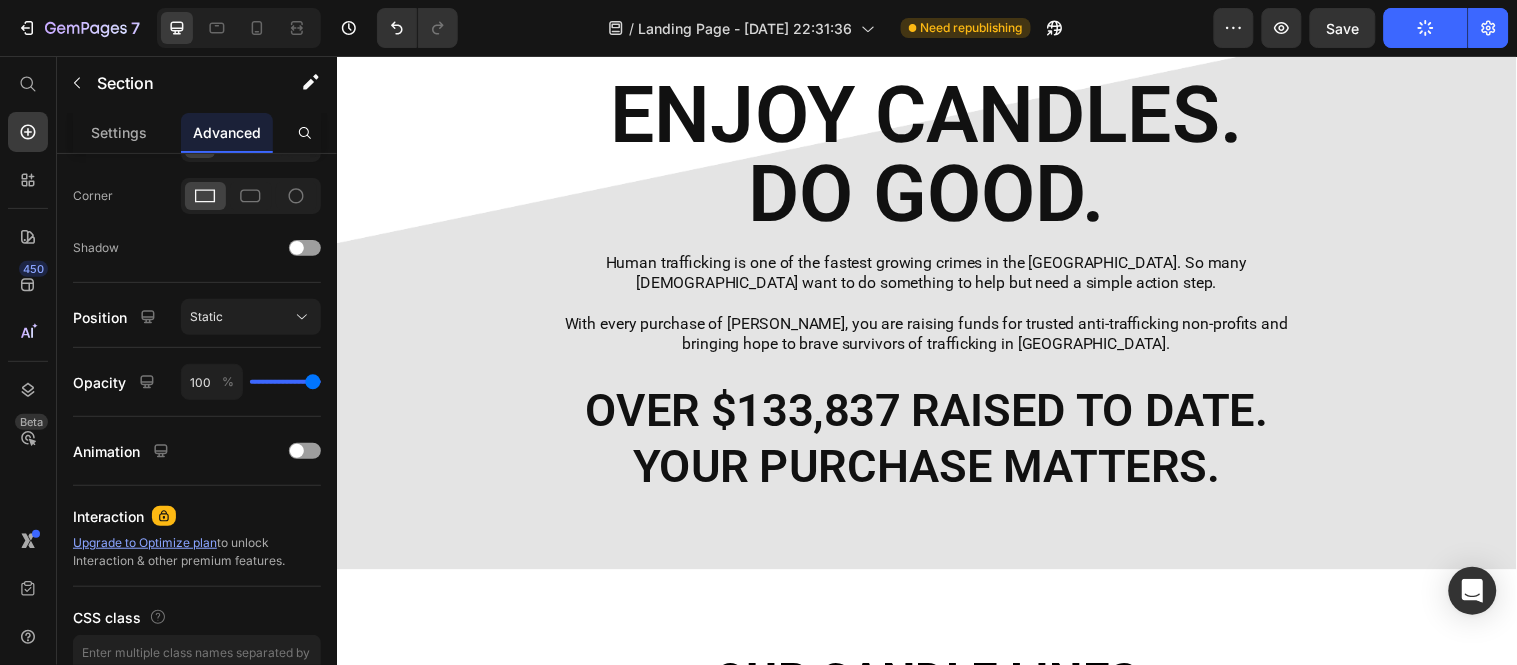 scroll, scrollTop: 776, scrollLeft: 0, axis: vertical 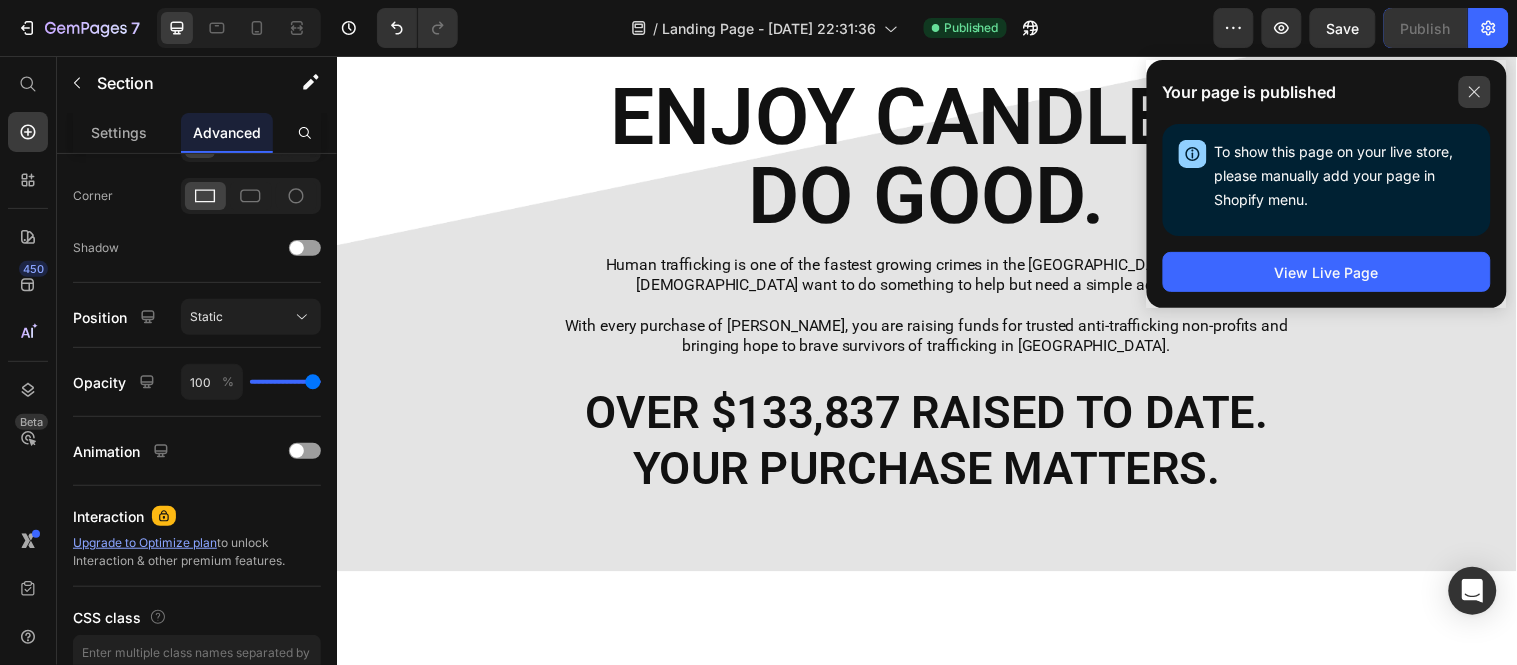 click 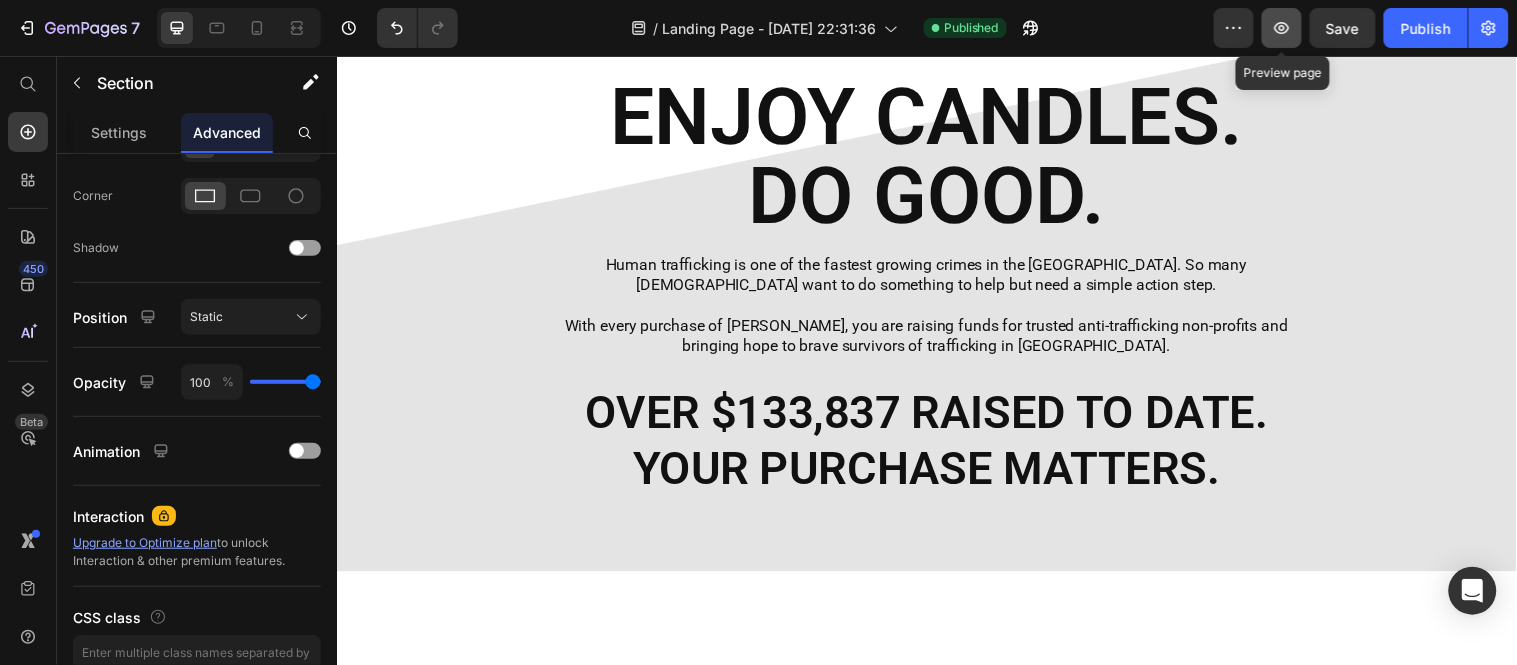 click 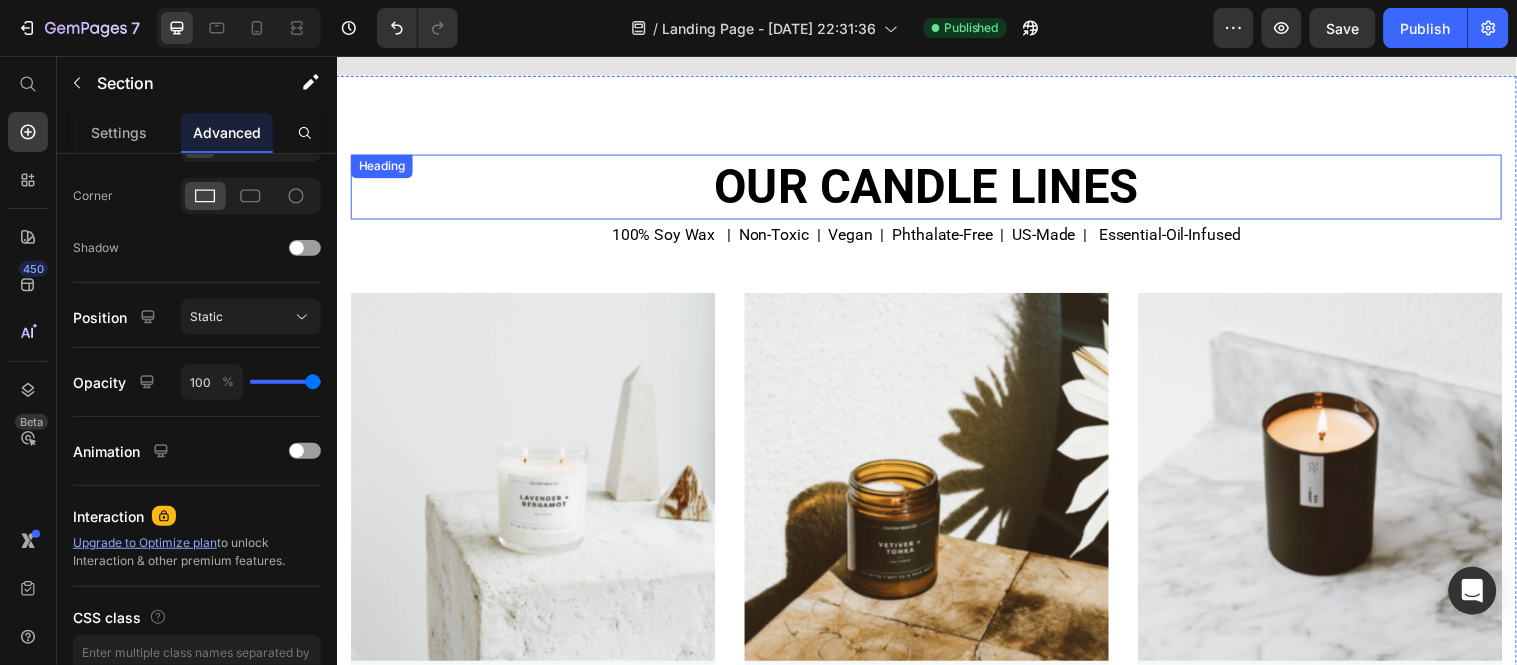scroll, scrollTop: 1221, scrollLeft: 0, axis: vertical 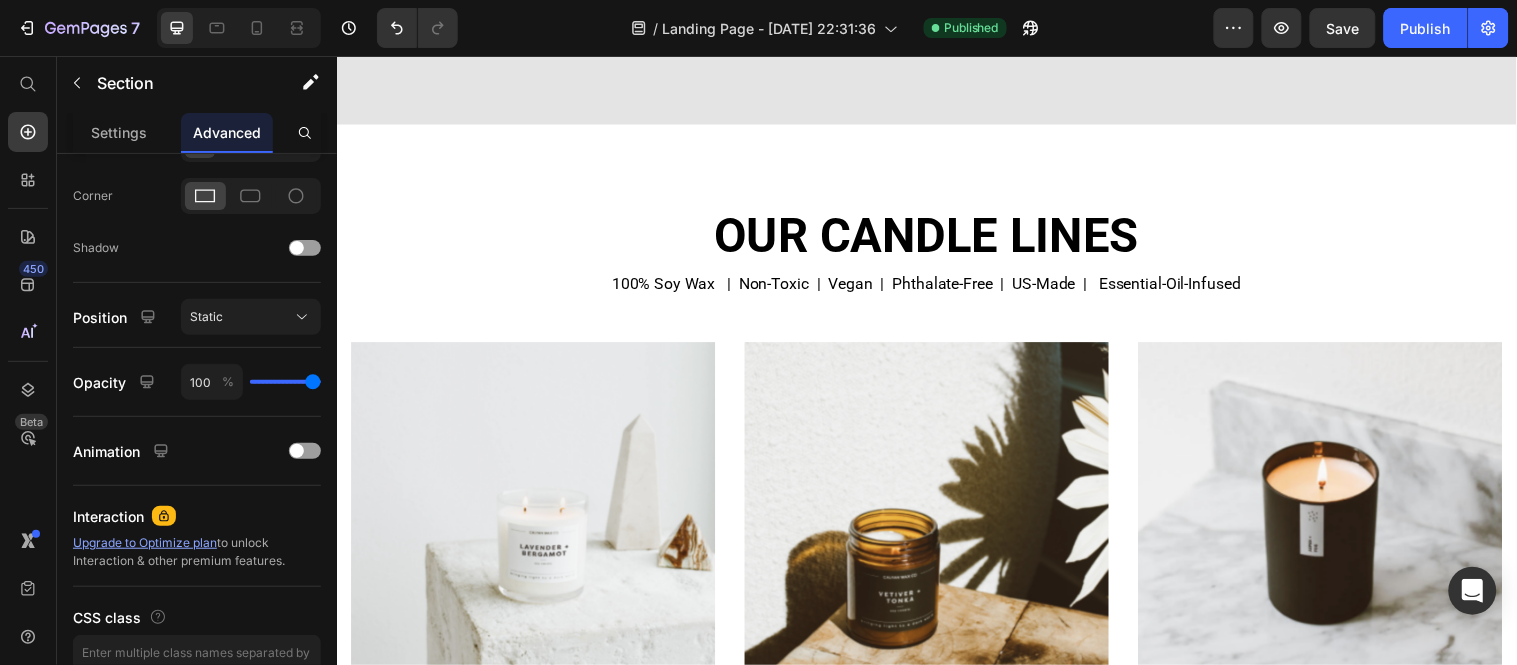 click on "OUR CANDLE LINES Heading 100% Soy Wax   |  Non-Toxic  |  Vegan  |  Phthalate-Free  |  US-Made  |   Essential-Oil-Infused   Text Block Image CLEAR GLASS CANDLES Text Block Our signature line of candles Text Block Row Image AMBER JAR CANDLES Text Block Fresh, clean, and simple Text Block Row Image BLACK CANDLES Text Block Modern, minimal, and luxurious Text Block Row Row Section 3" at bounding box center [936, 525] 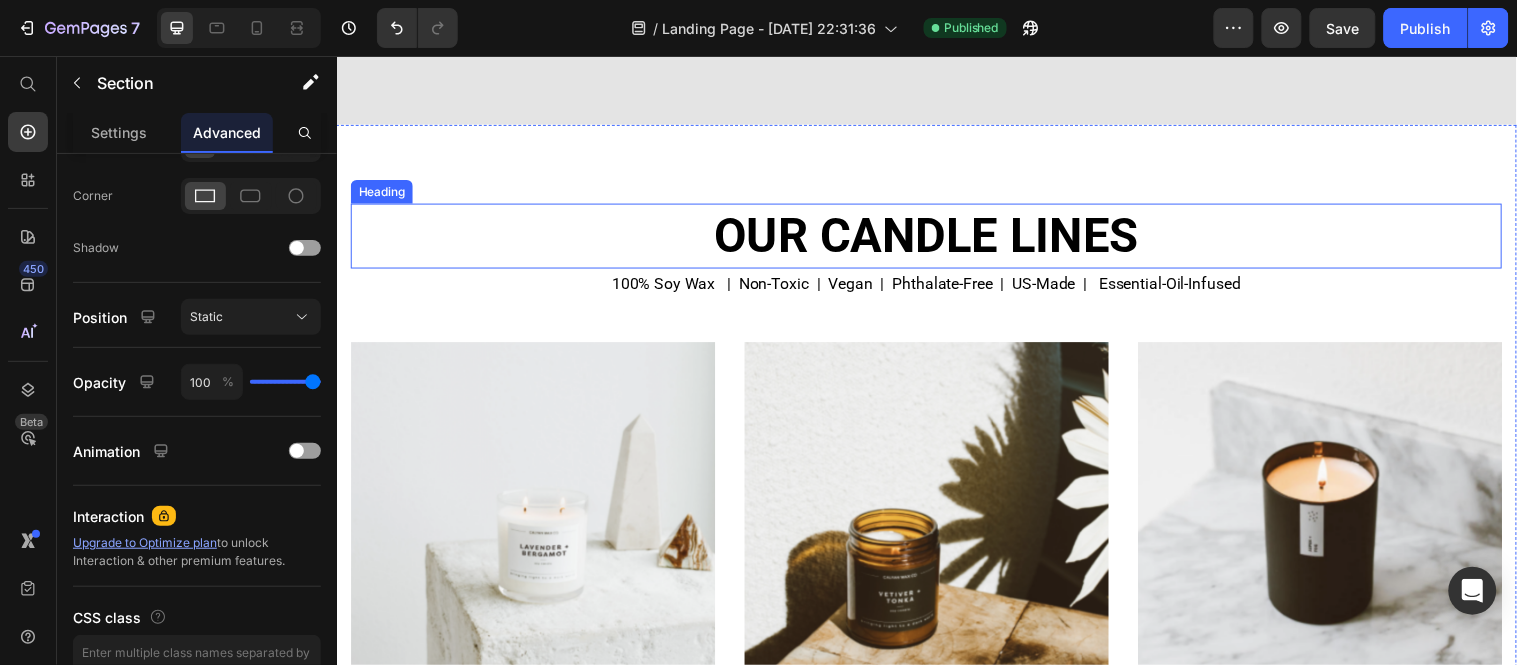 click on "OUR CANDLE LINES" at bounding box center [936, 238] 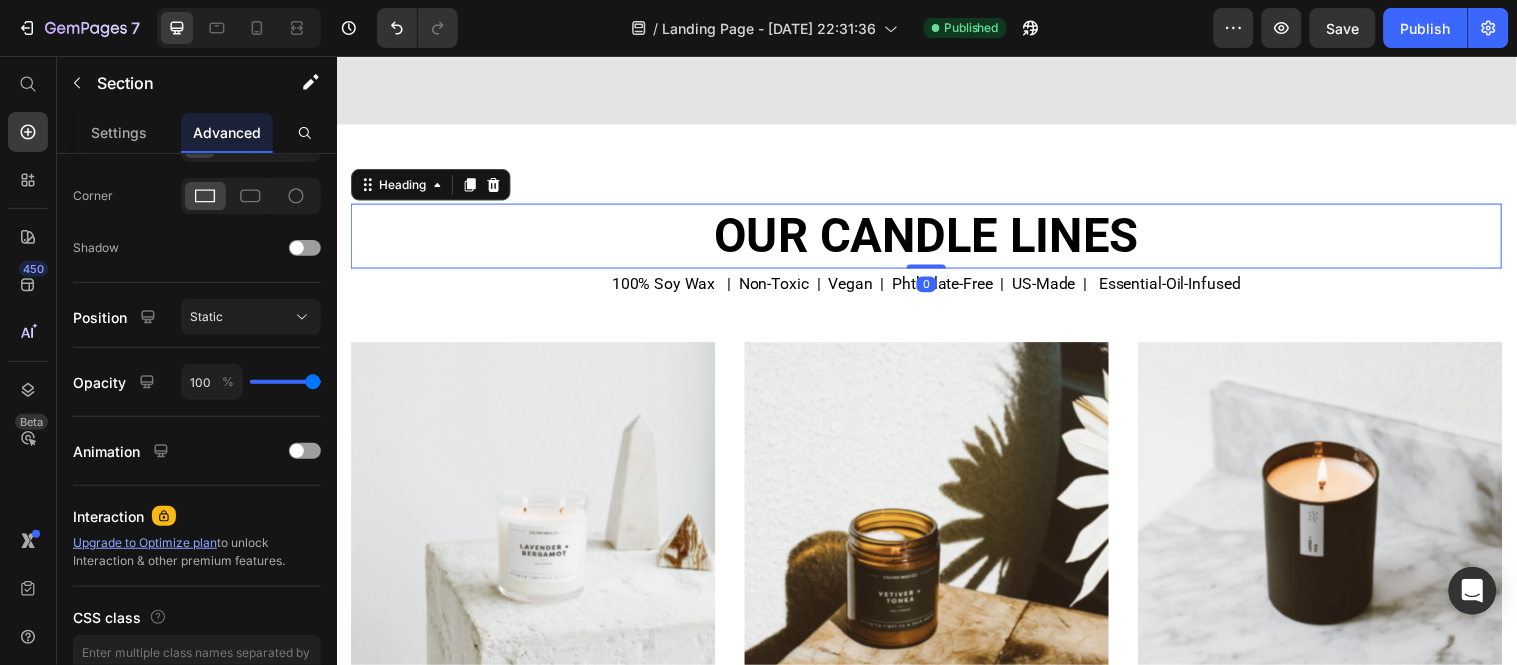 scroll, scrollTop: 0, scrollLeft: 0, axis: both 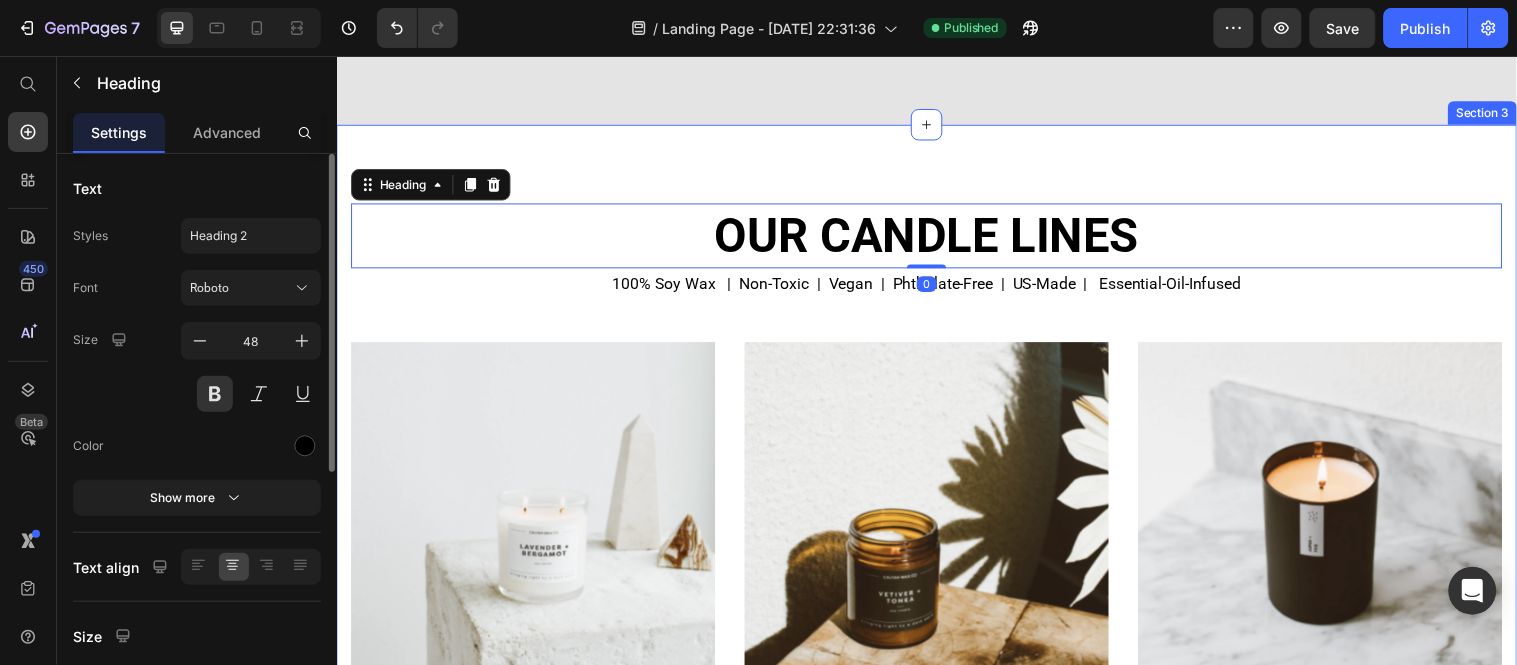 click on "OUR CANDLE LINES Heading   0 100% Soy Wax   |  Non-Toxic  |  Vegan  |  Phthalate-Free  |  US-Made  |   Essential-Oil-Infused   Text Block Image CLEAR GLASS CANDLES Text Block Our signature line of candles Text Block Row Image AMBER JAR CANDLES Text Block Fresh, clean, and simple Text Block Row Image BLACK CANDLES Text Block Modern, minimal, and luxurious Text Block Row Row" at bounding box center [936, 541] 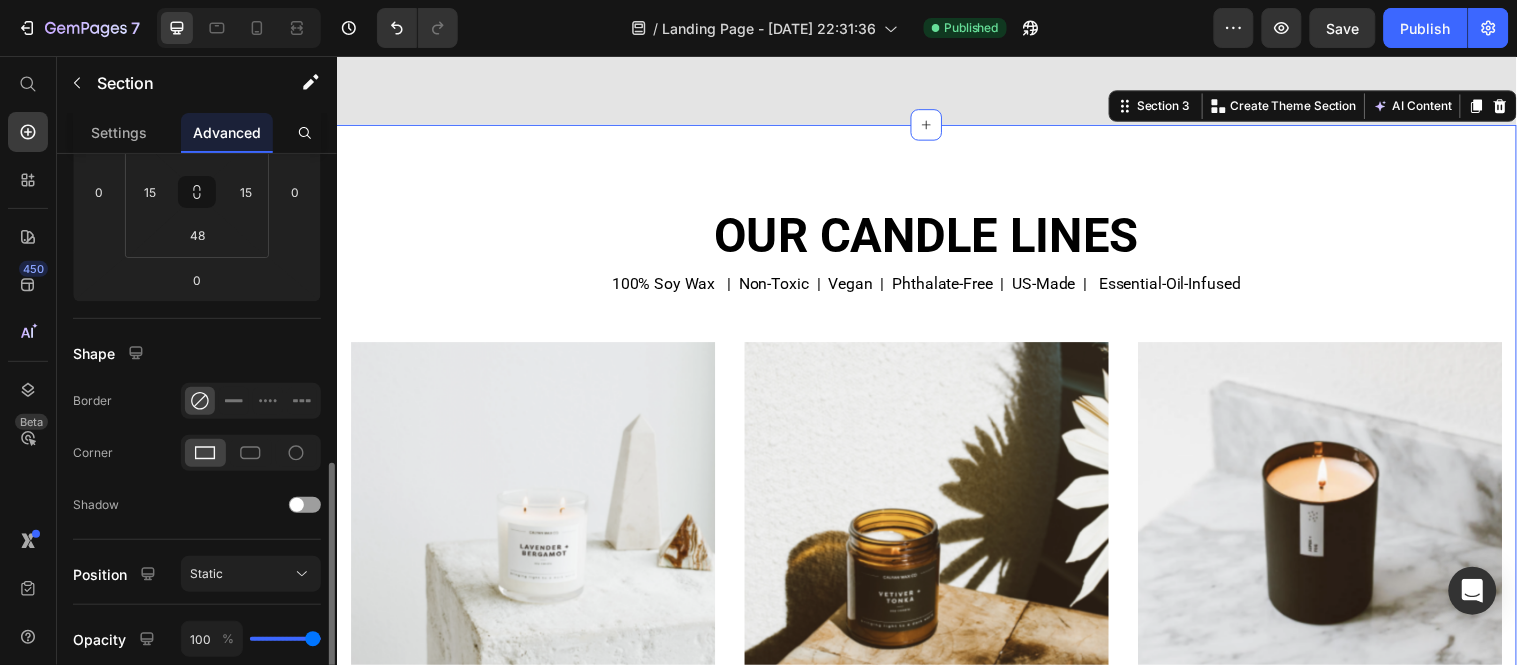 scroll, scrollTop: 444, scrollLeft: 0, axis: vertical 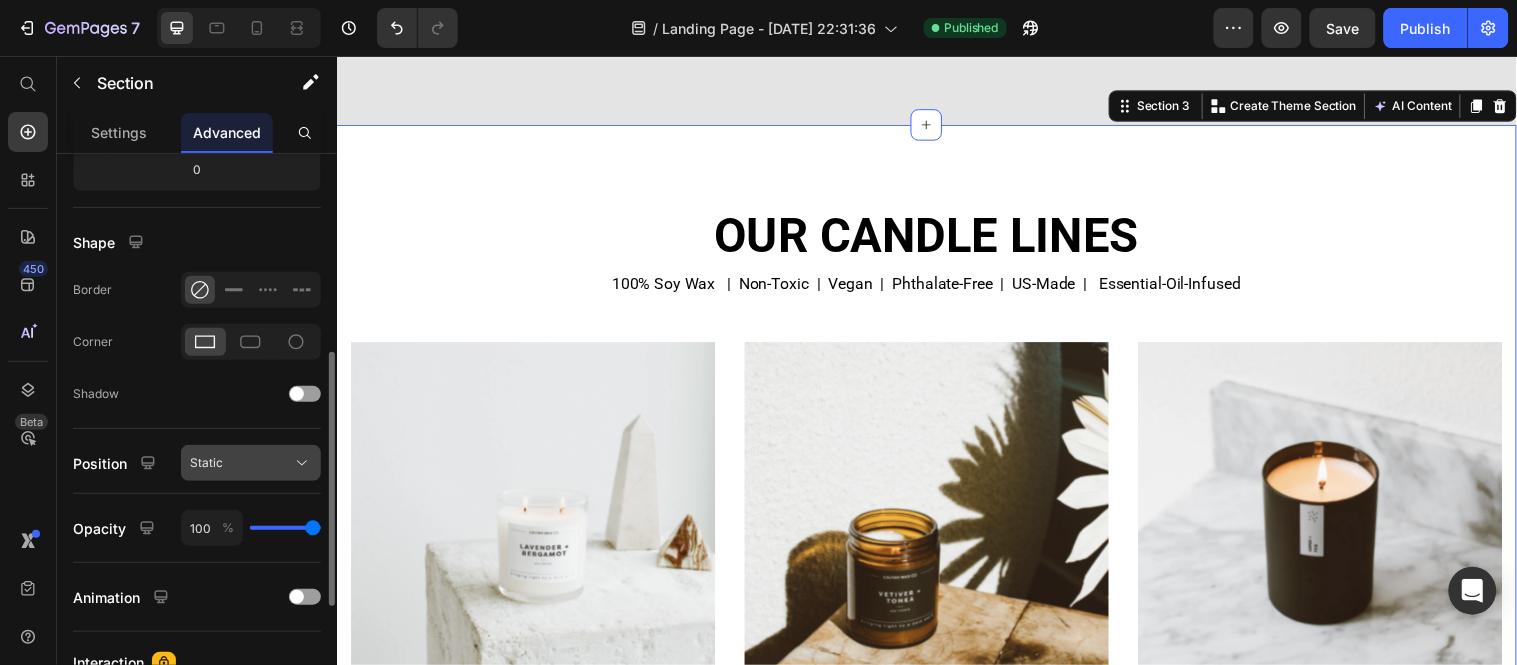 click on "Static" at bounding box center [251, 463] 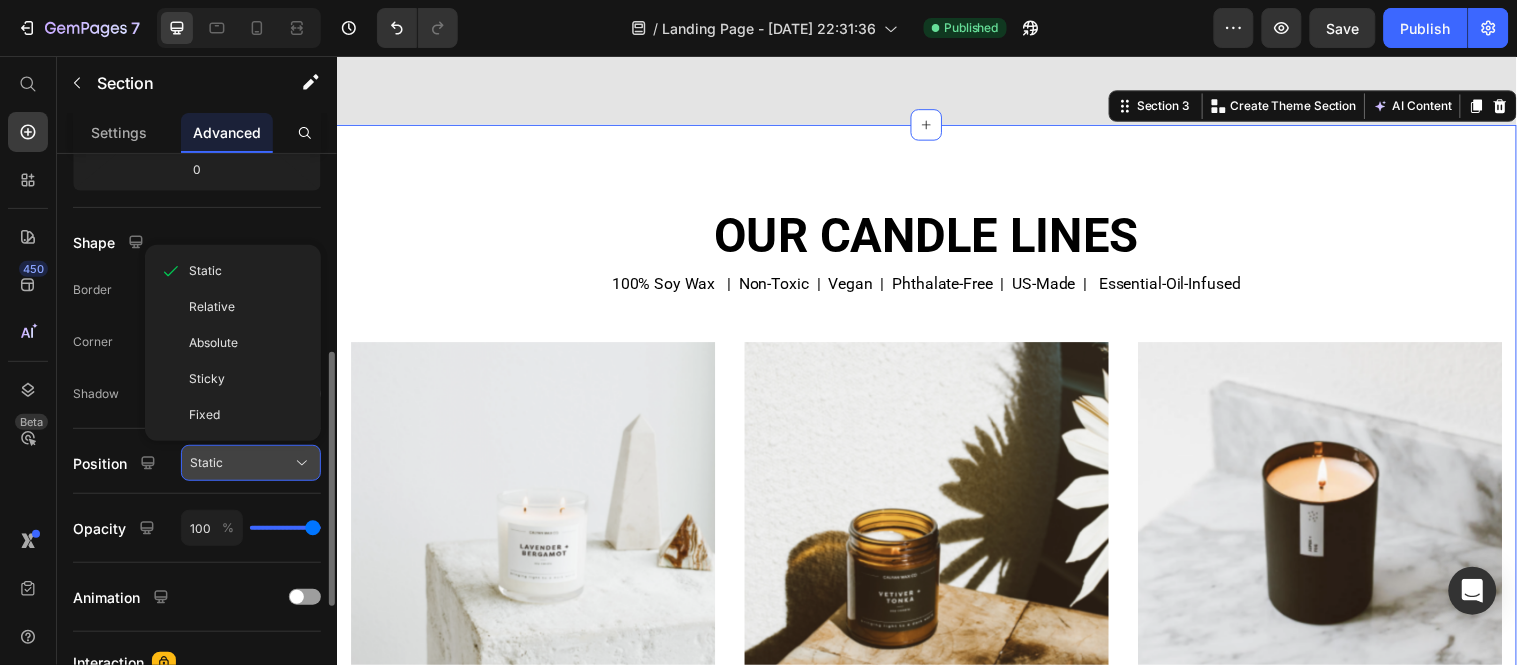 click on "Static" at bounding box center (251, 463) 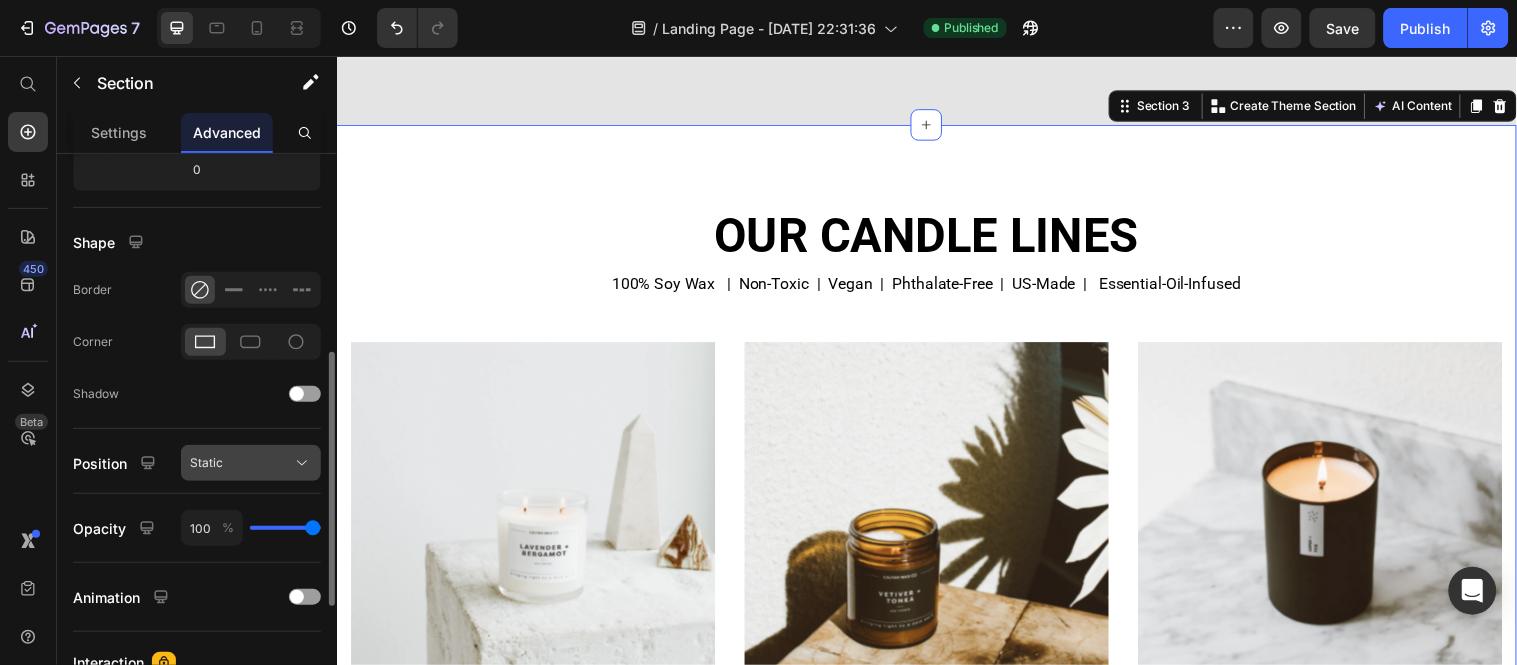 click on "Static" 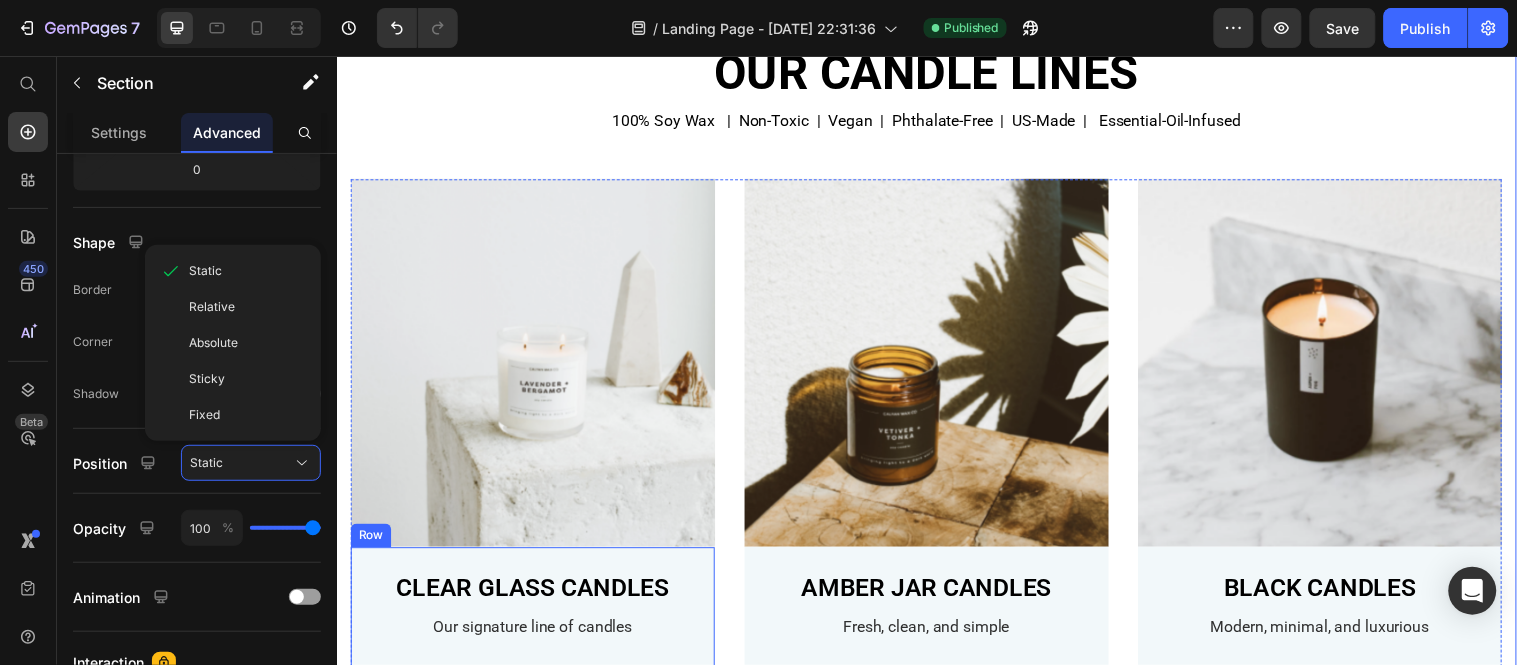 scroll, scrollTop: 1332, scrollLeft: 0, axis: vertical 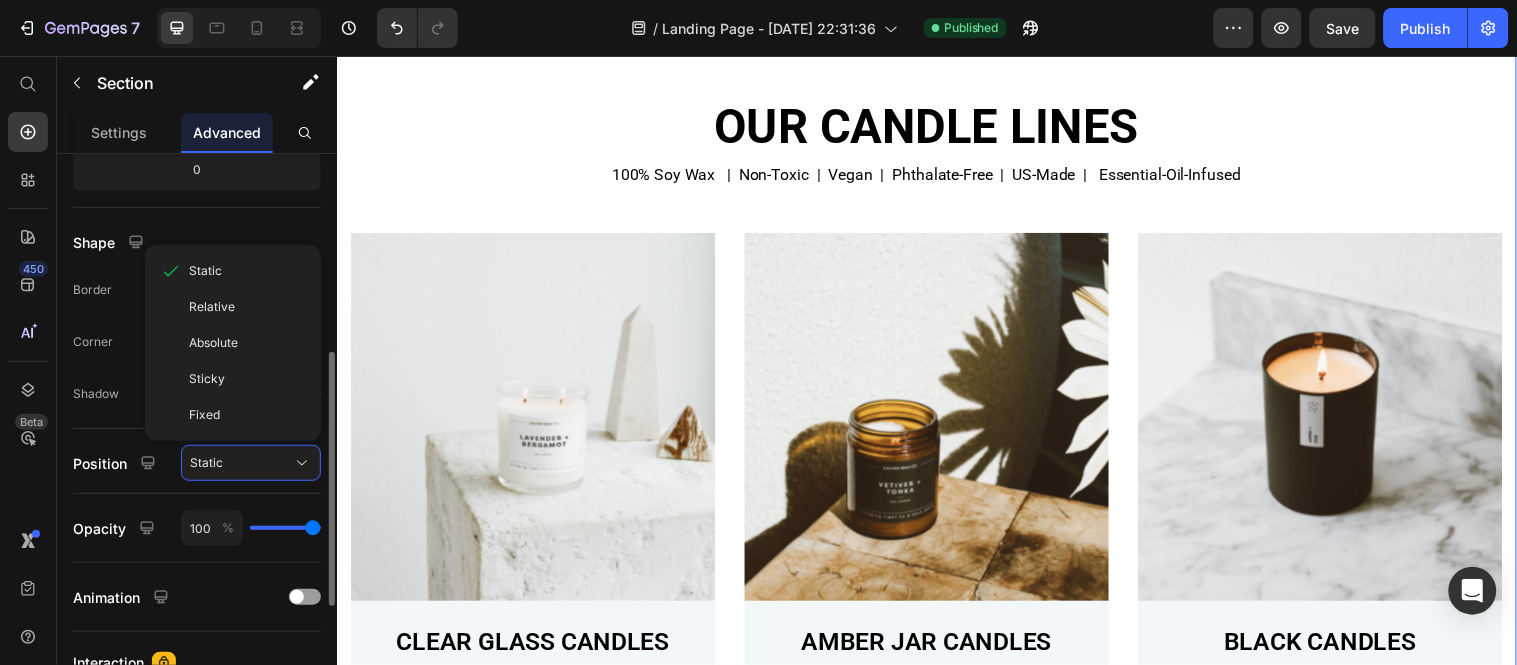 click on "Spacing (px) 0 0 0 0 80 15 48 15" 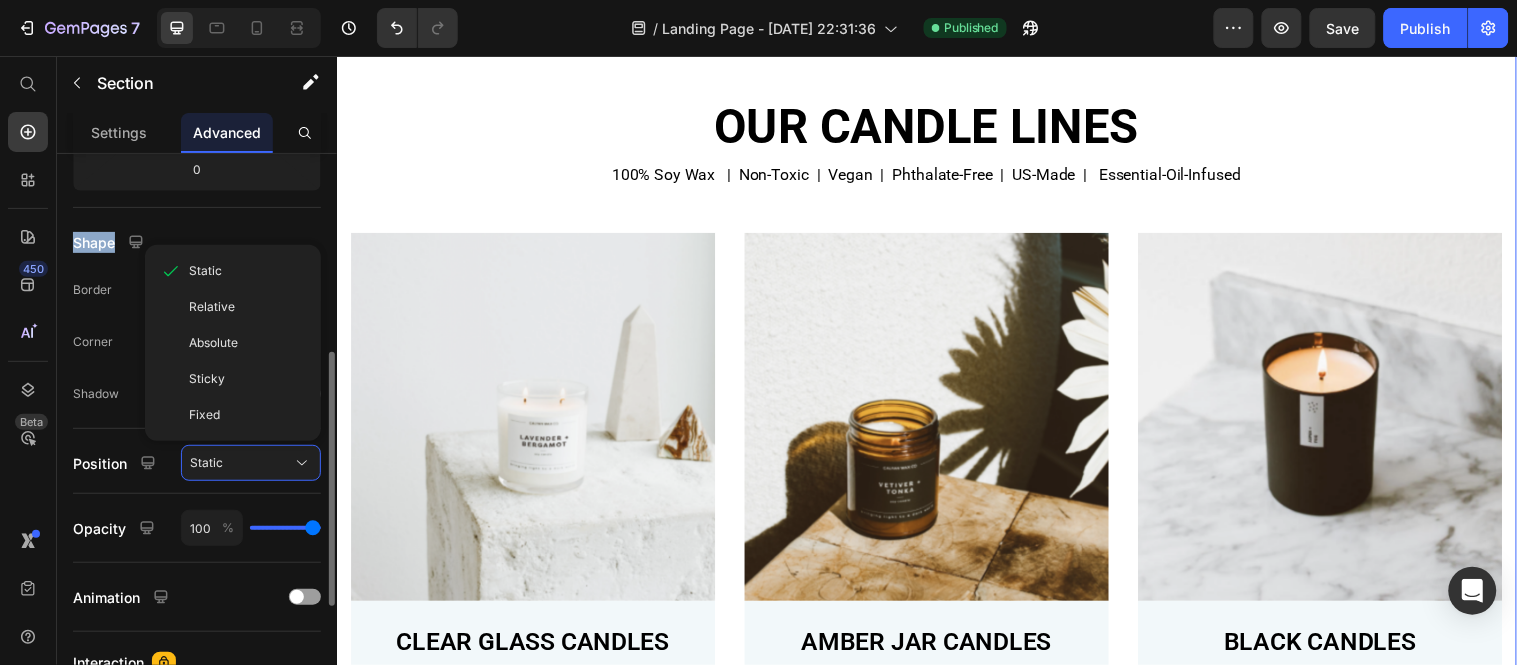 click on "Spacing (px) 0 0 0 0 80 15 48 15" 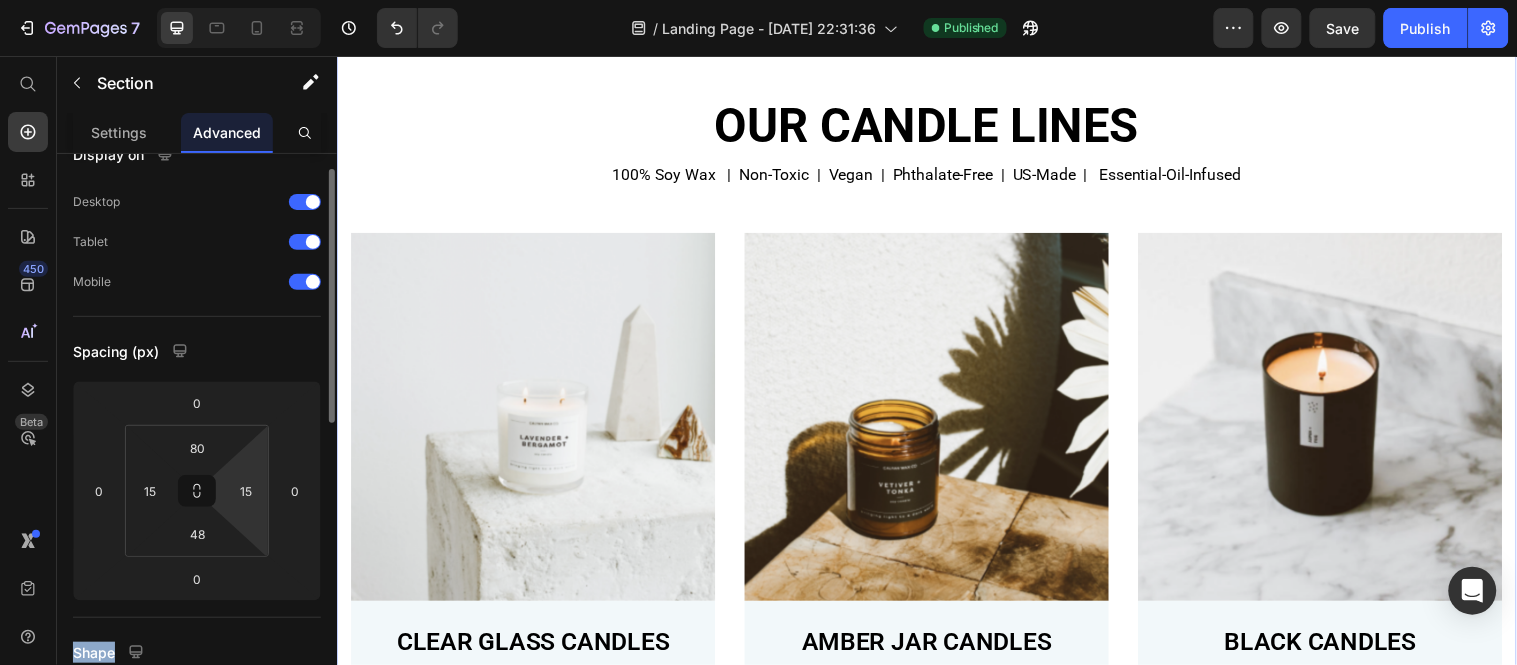 scroll, scrollTop: 0, scrollLeft: 0, axis: both 